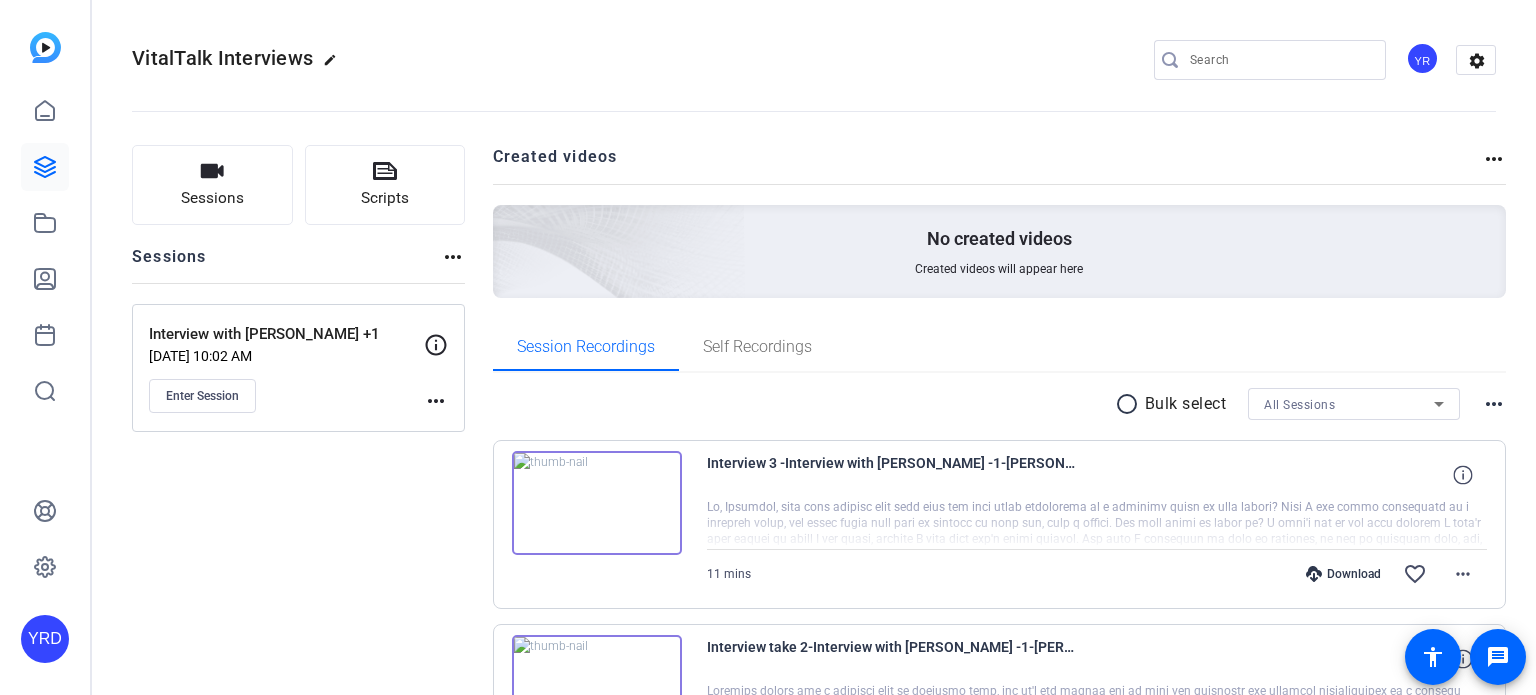 scroll, scrollTop: 0, scrollLeft: 0, axis: both 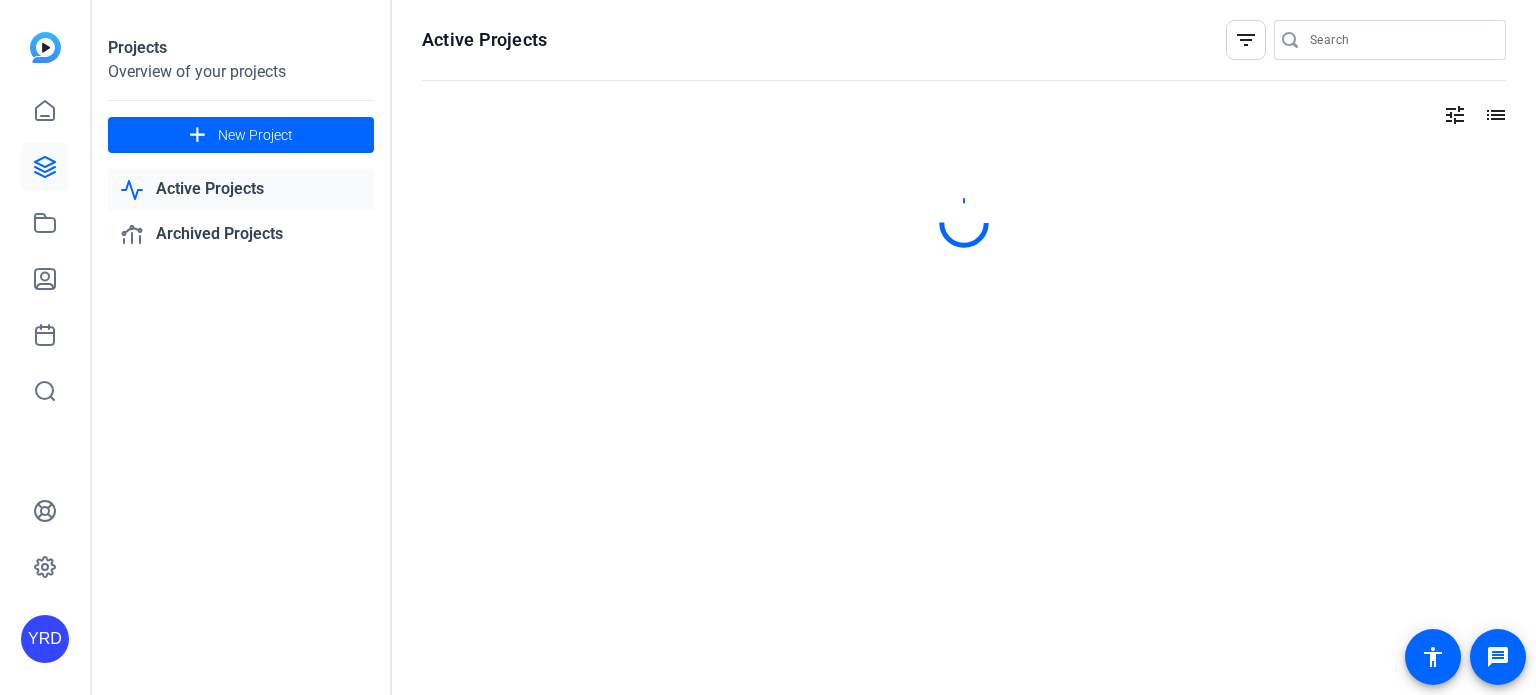 drag, startPoint x: 1368, startPoint y: 48, endPoint x: 1363, endPoint y: 68, distance: 20.615528 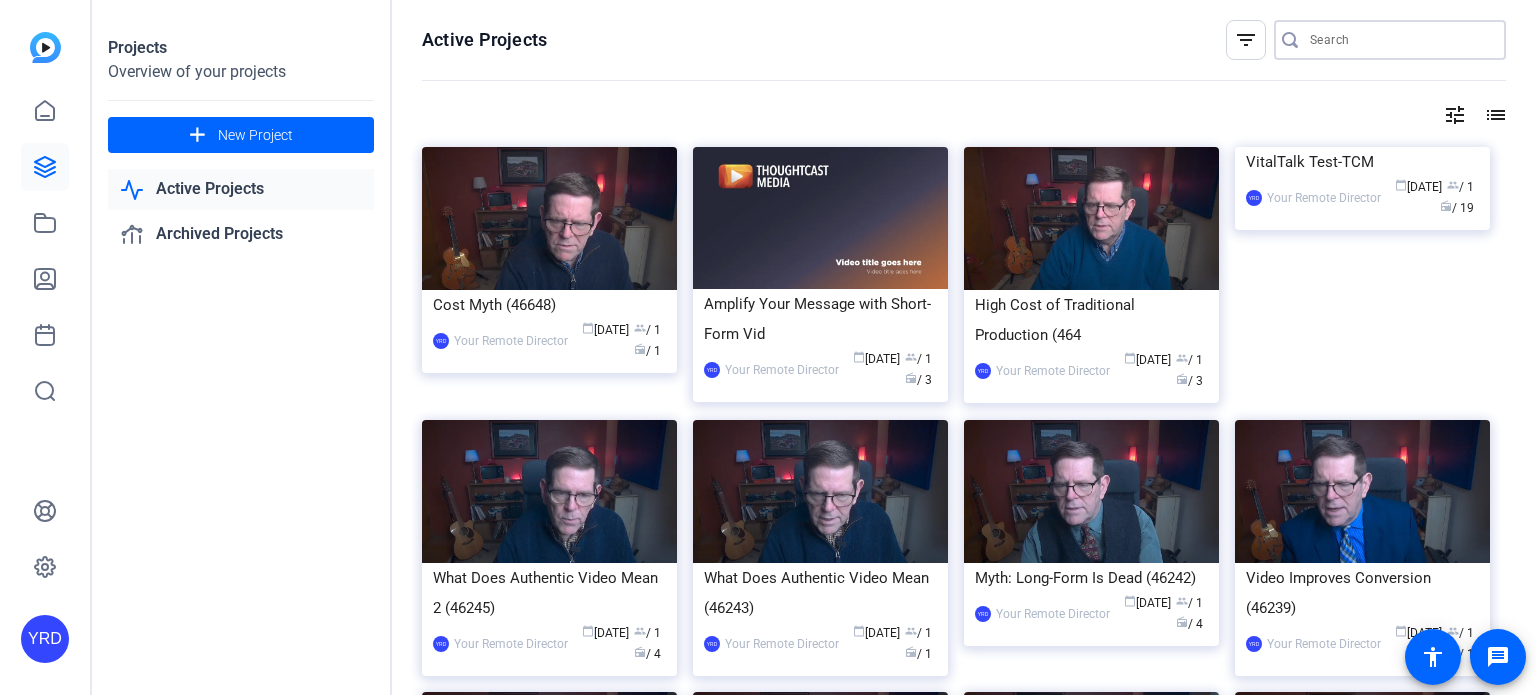 scroll, scrollTop: 0, scrollLeft: 0, axis: both 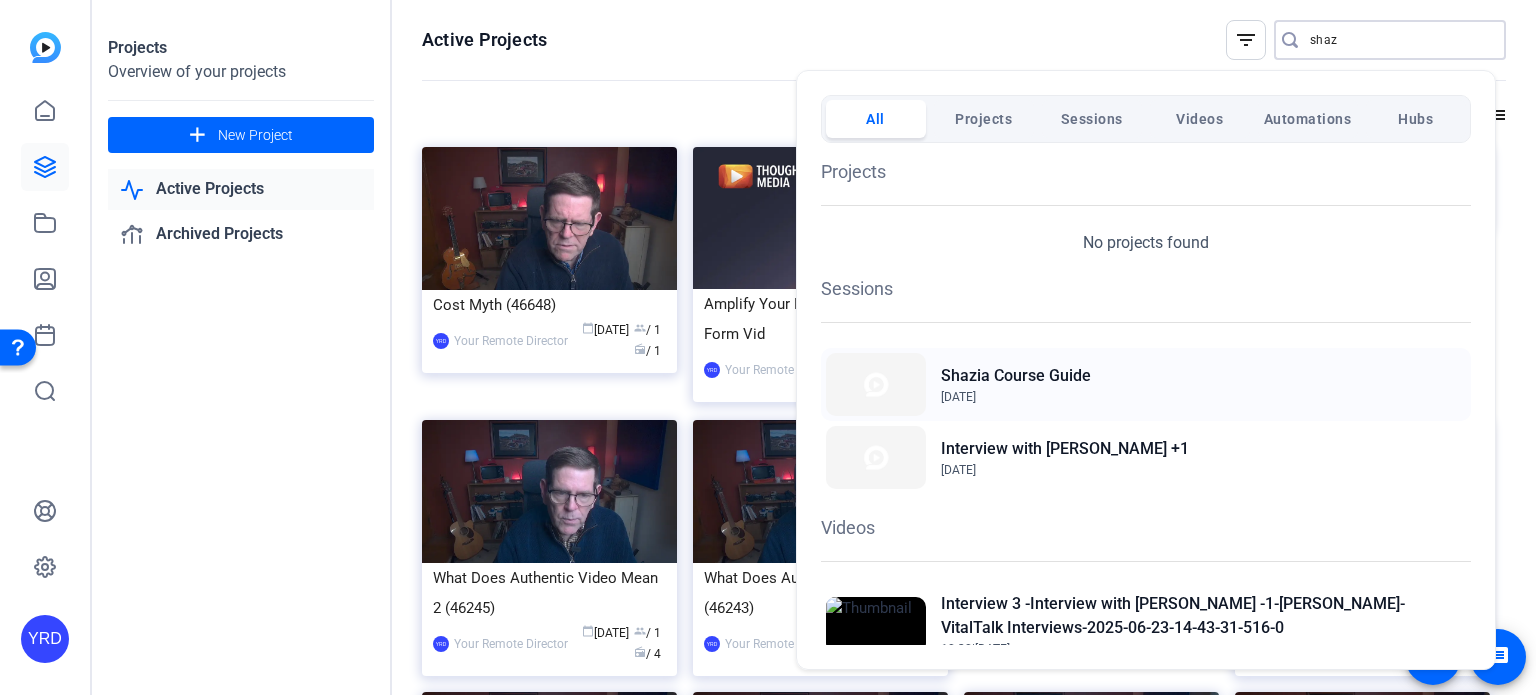type on "shaz" 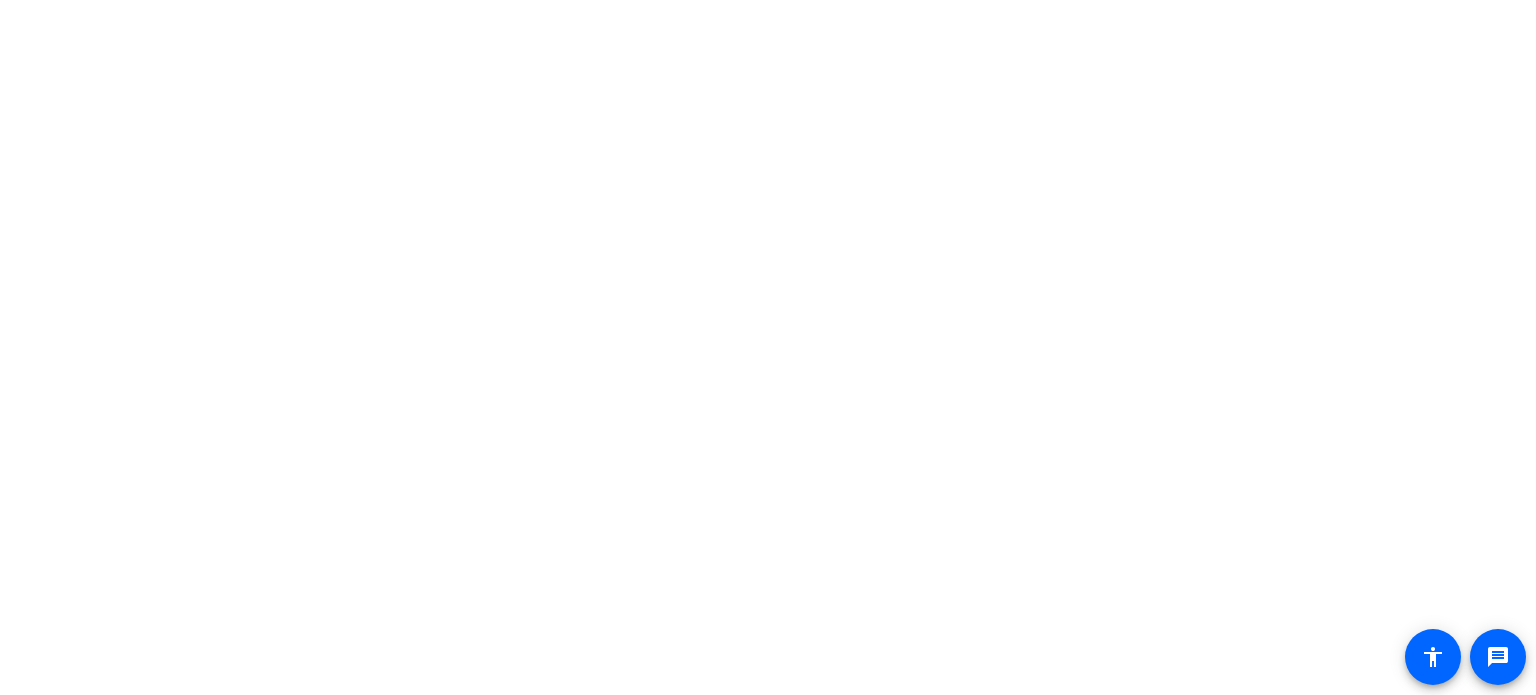 scroll, scrollTop: 0, scrollLeft: 0, axis: both 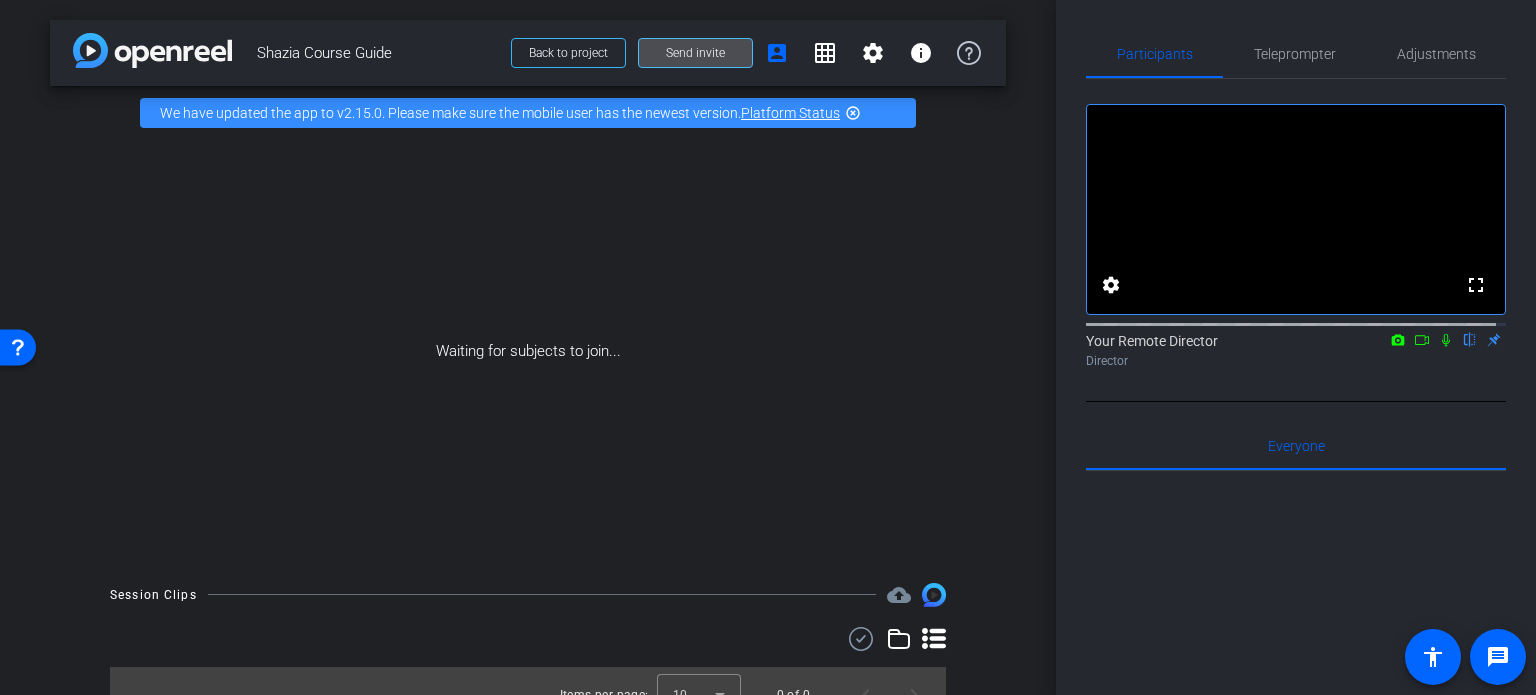 click on "Send invite" at bounding box center [695, 53] 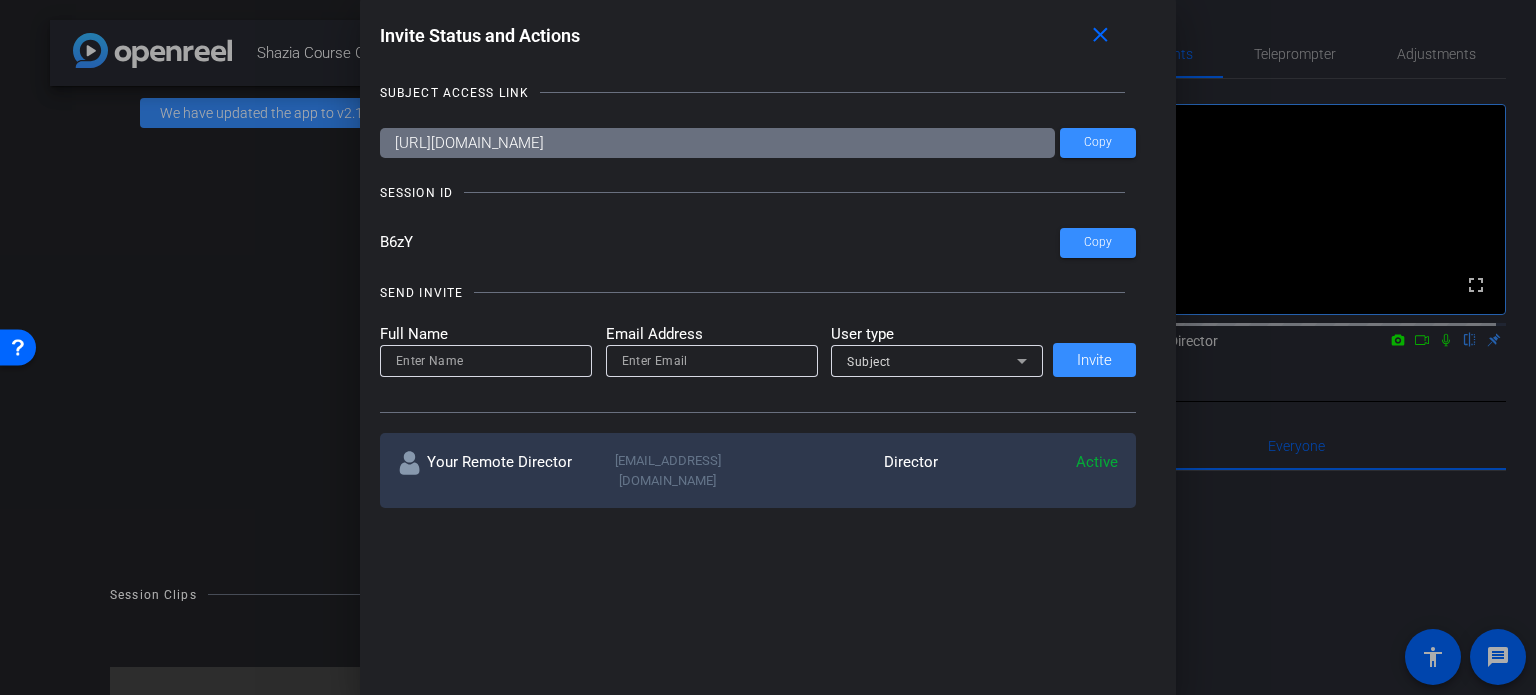 click 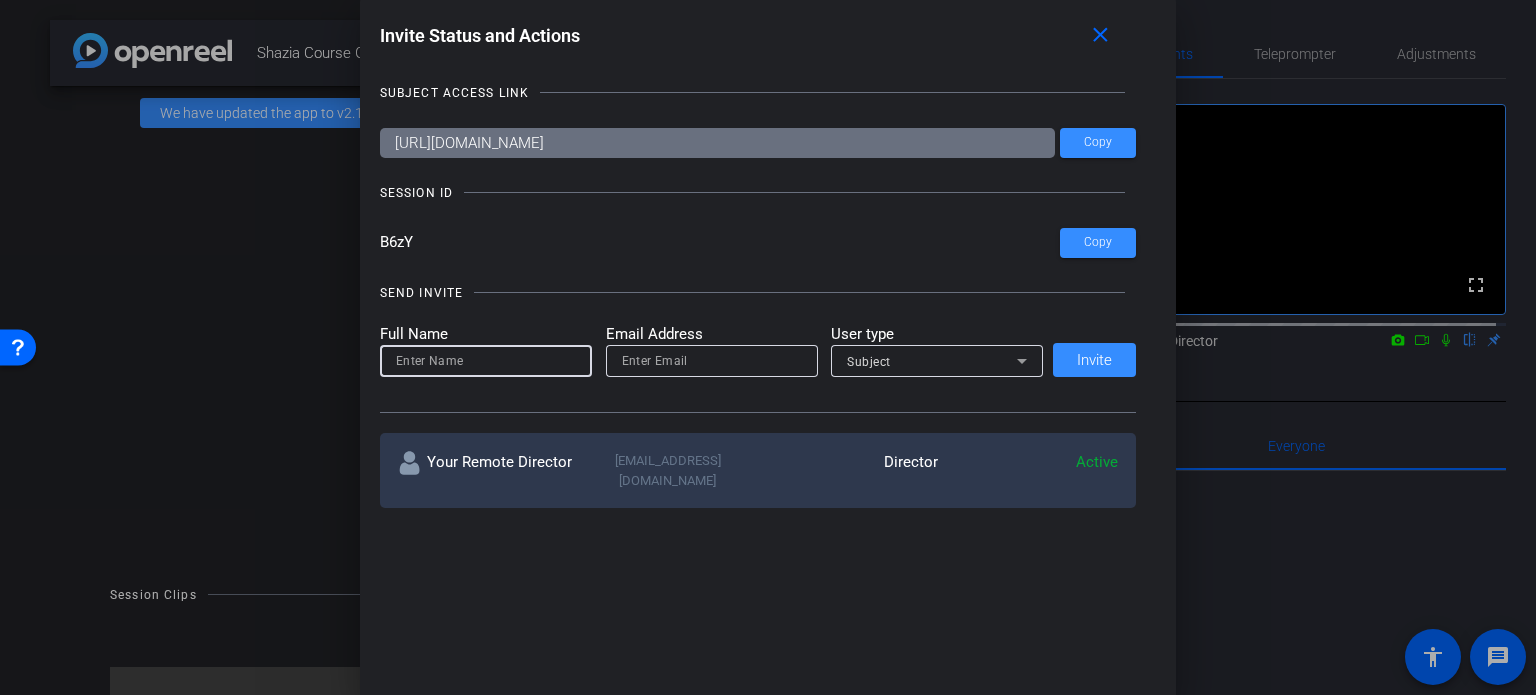 click at bounding box center [486, 361] 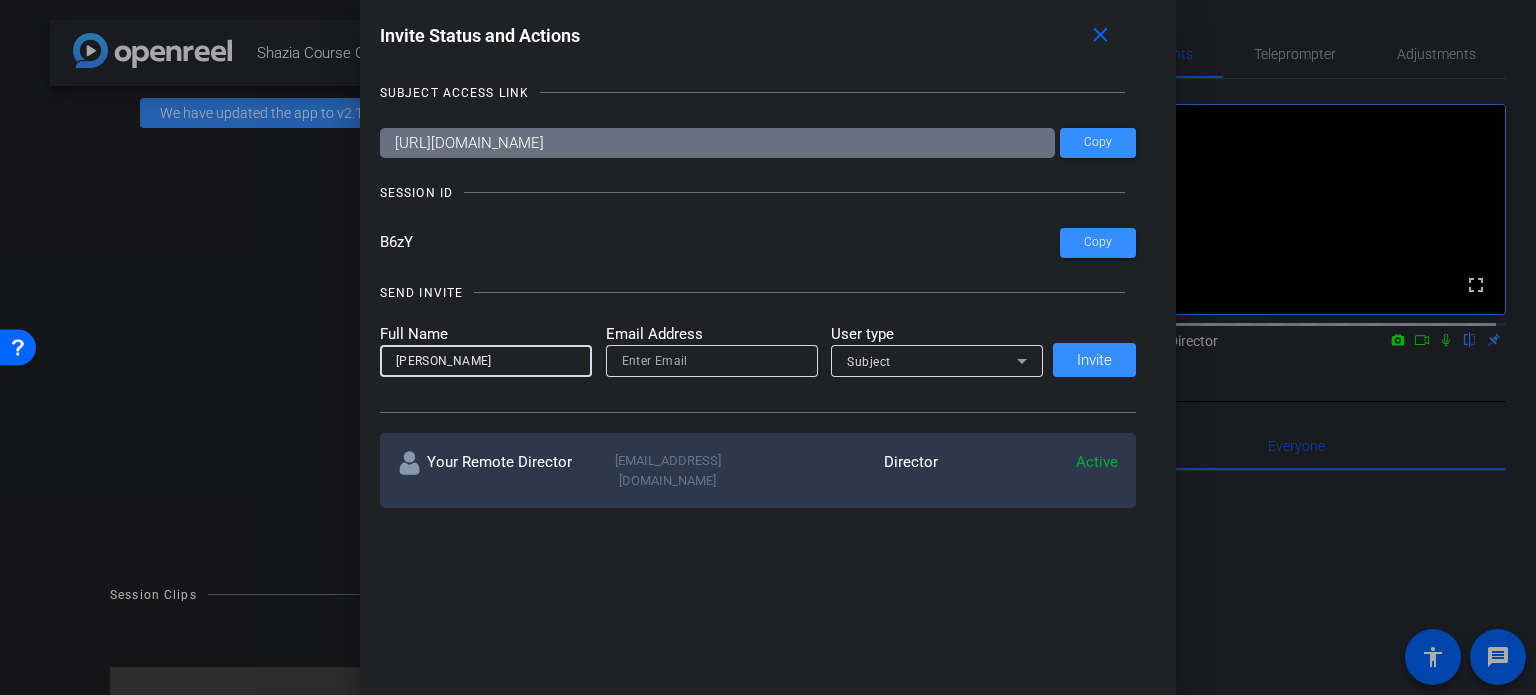 type on "[PERSON_NAME]" 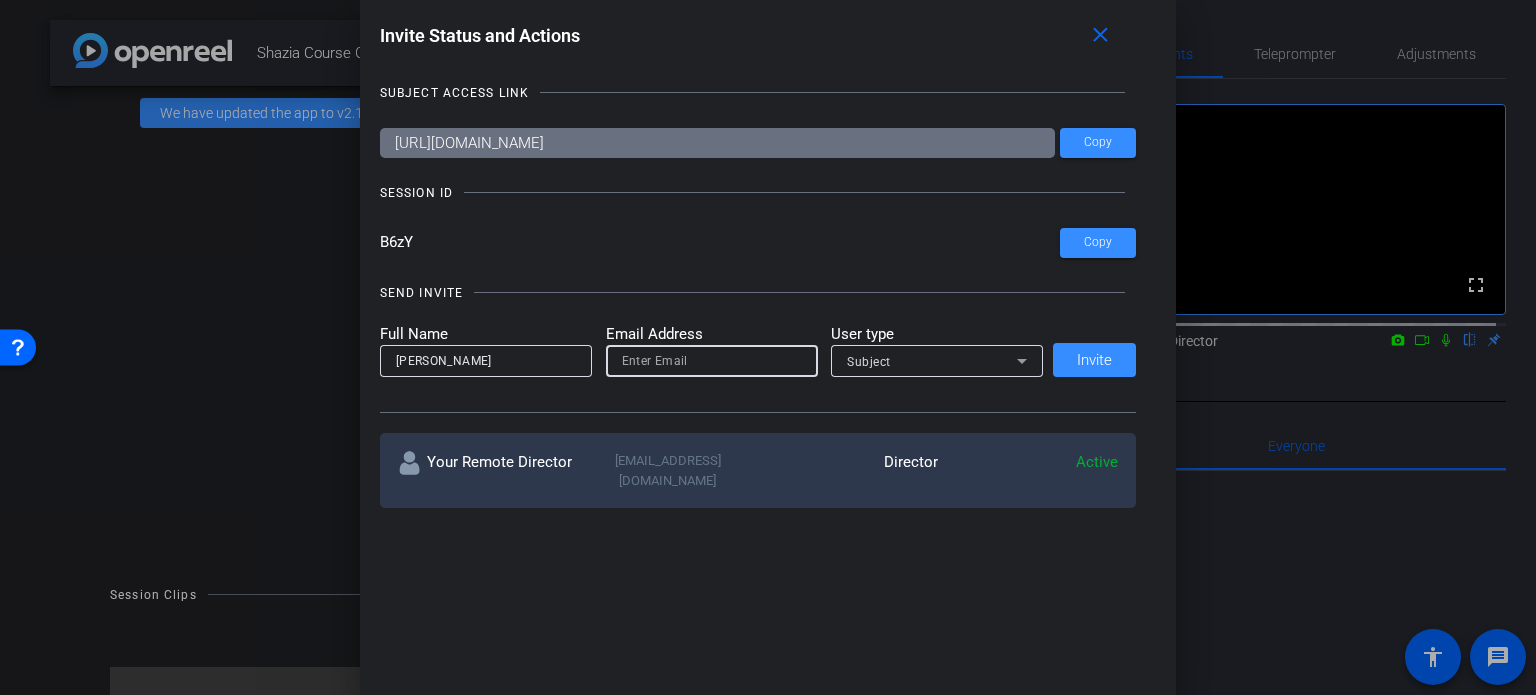 paste on "shazia.nakhoda@fccc.edu" 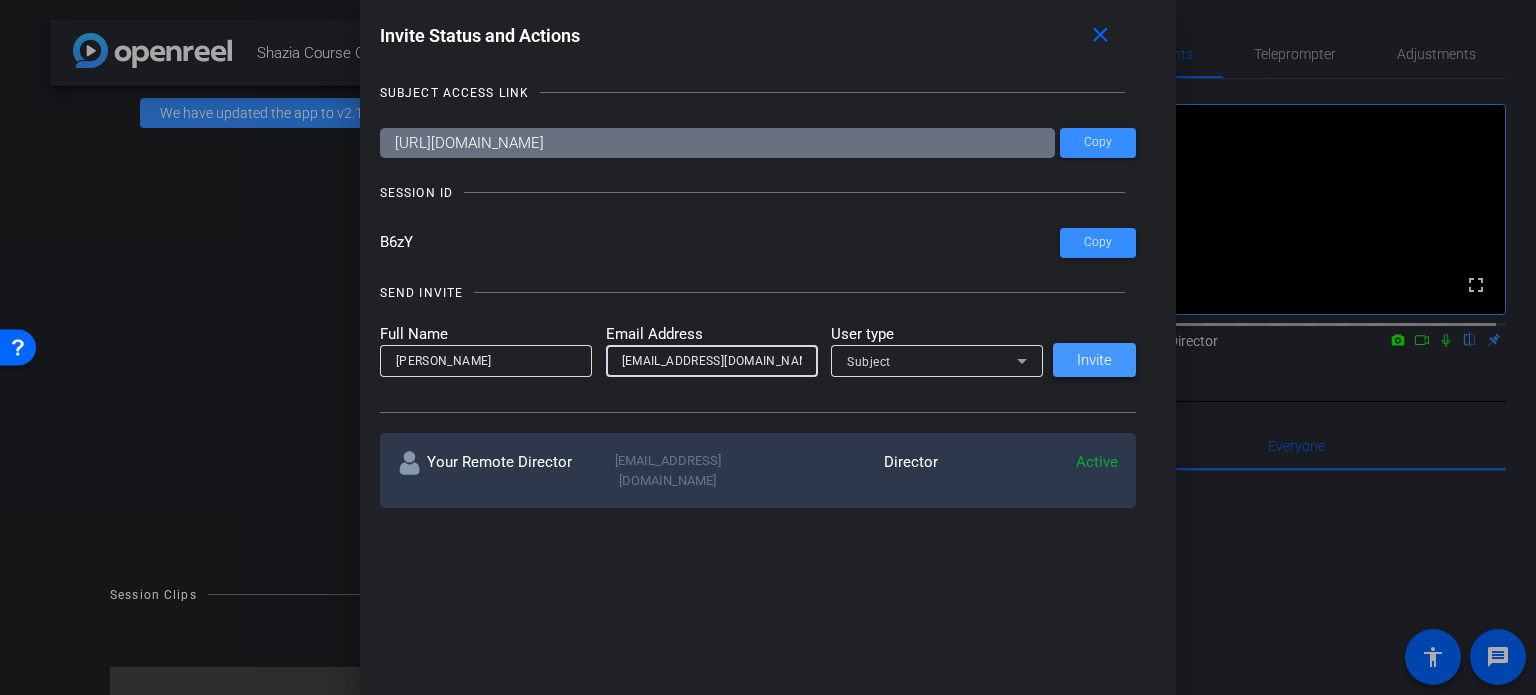 type on "shazia.nakhoda@fccc.edu" 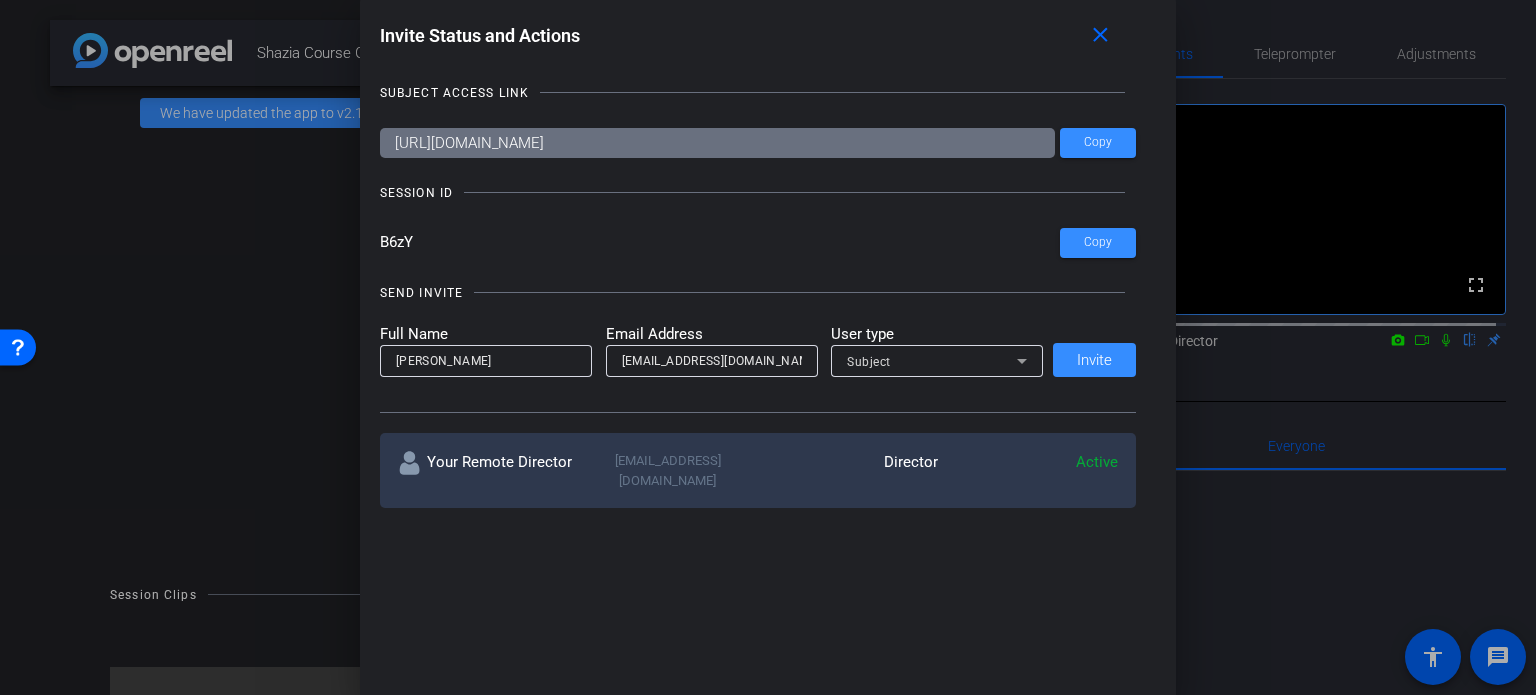 type 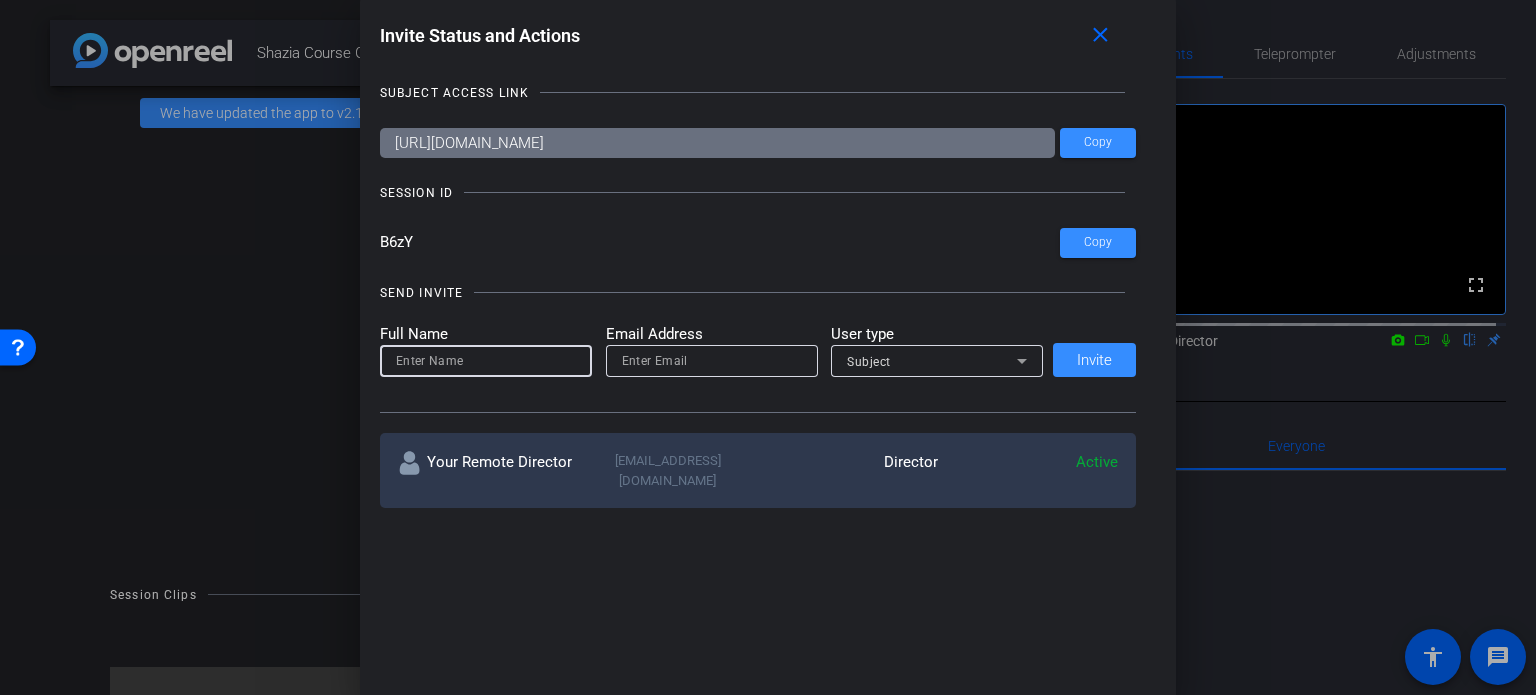 click at bounding box center (486, 361) 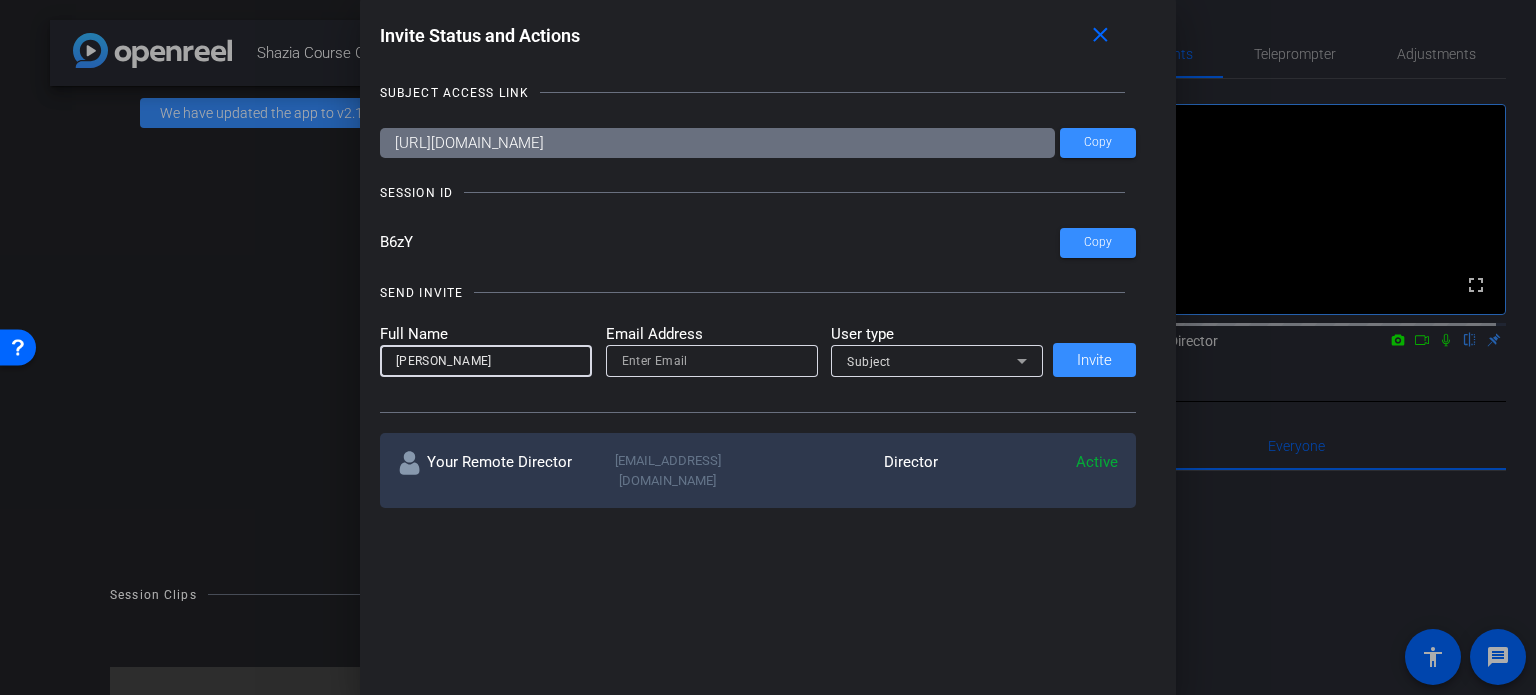 type on "[PERSON_NAME]" 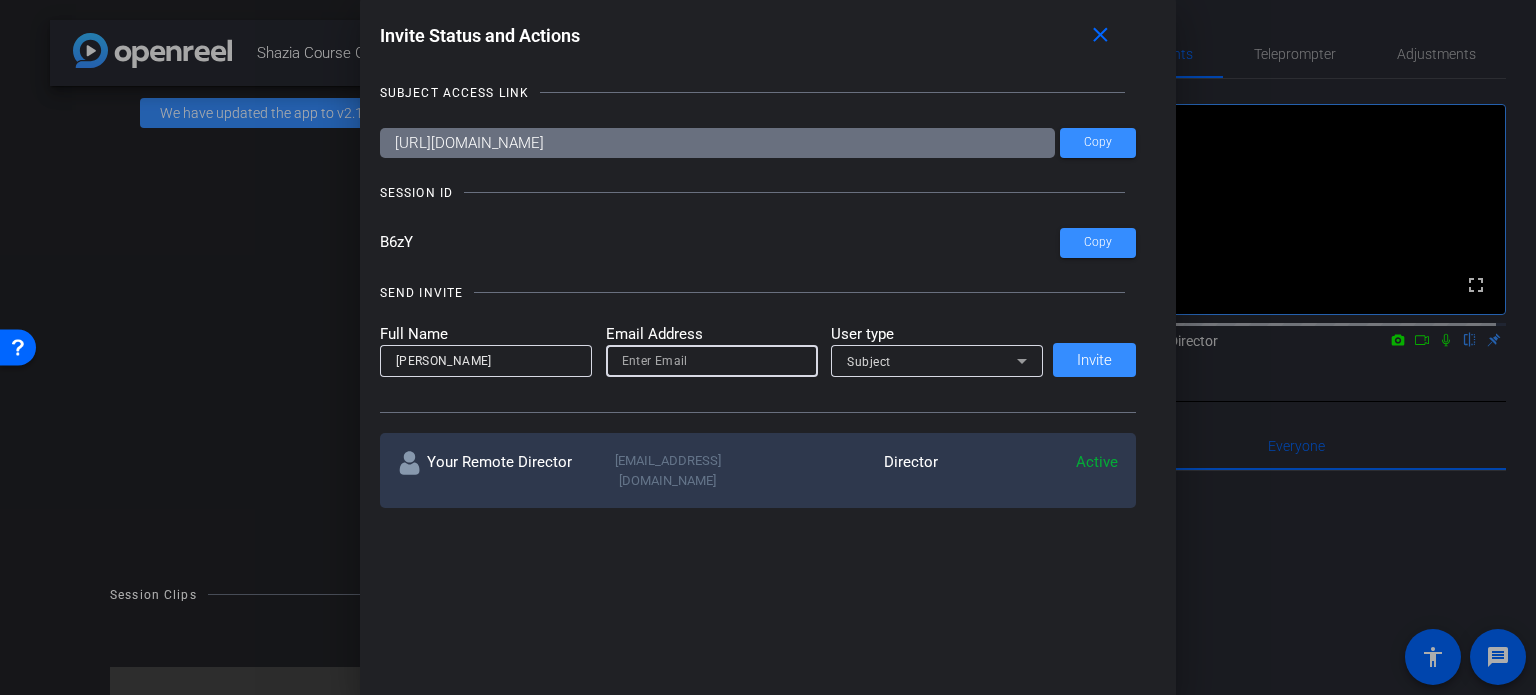 paste on "kim@vitaltalk.org" 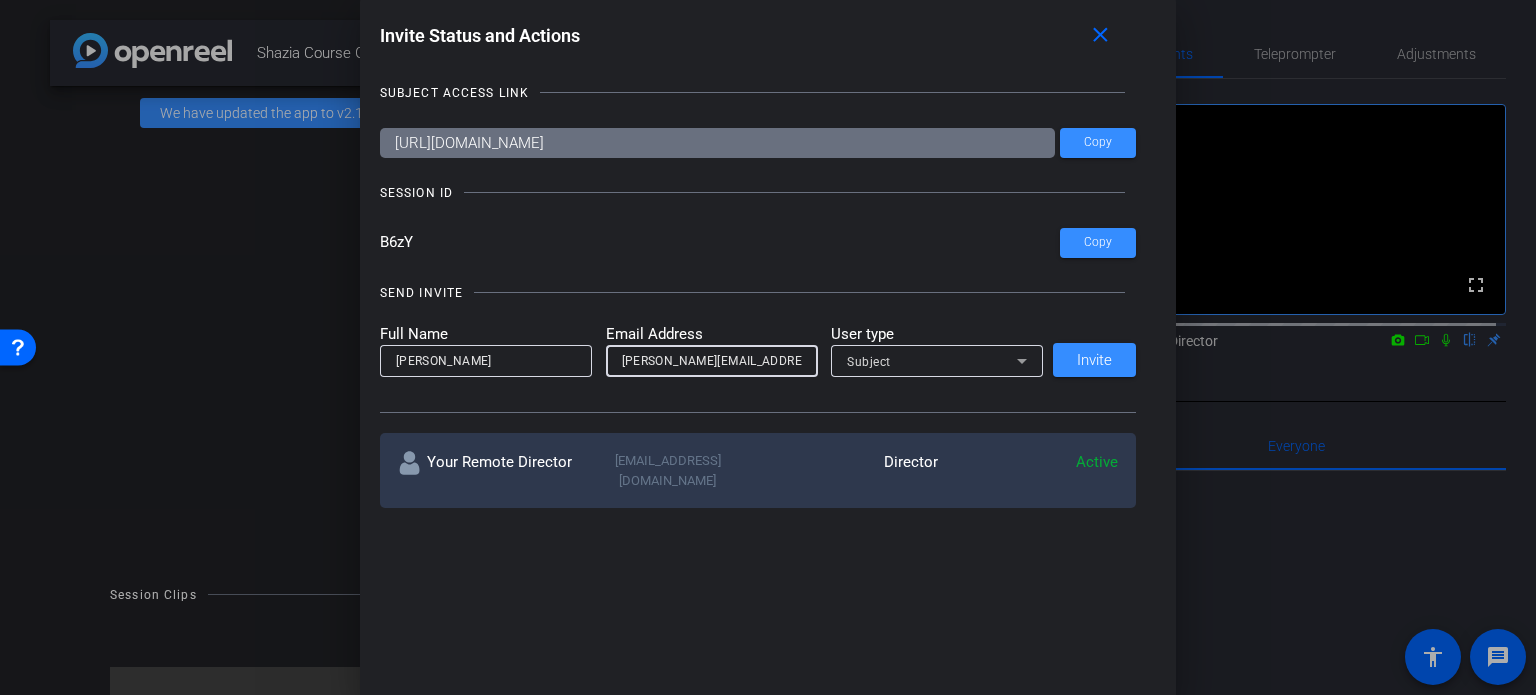 type on "kim@vitaltalk.org" 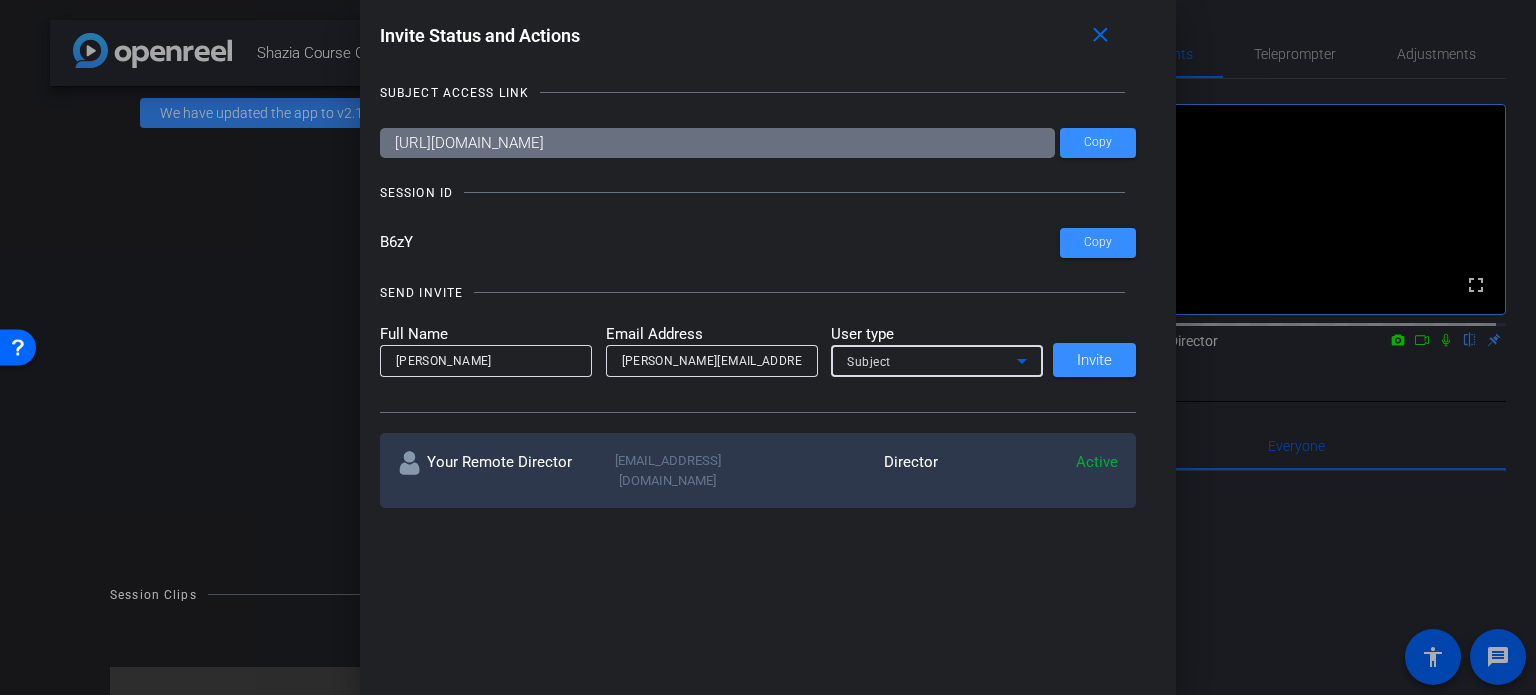 click on "Subject" at bounding box center (932, 361) 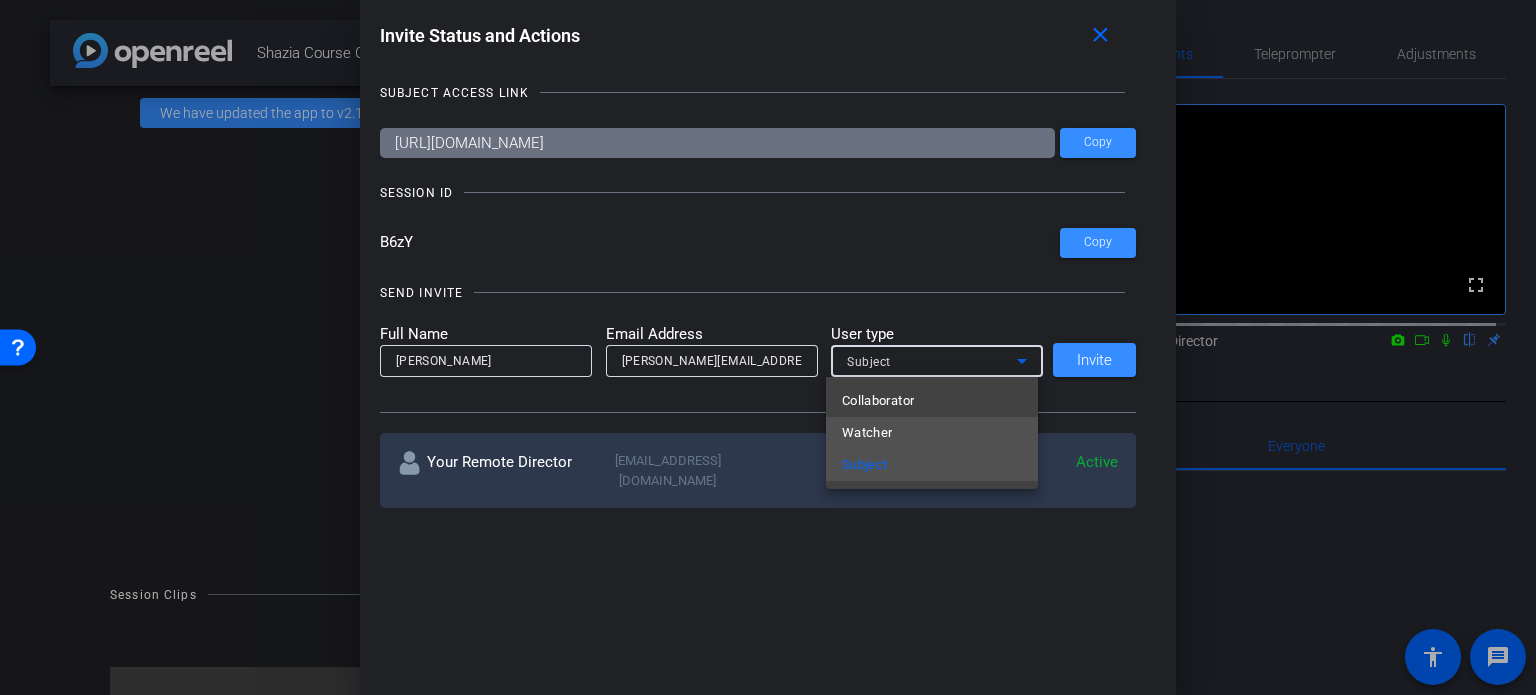 click on "Watcher" at bounding box center [932, 433] 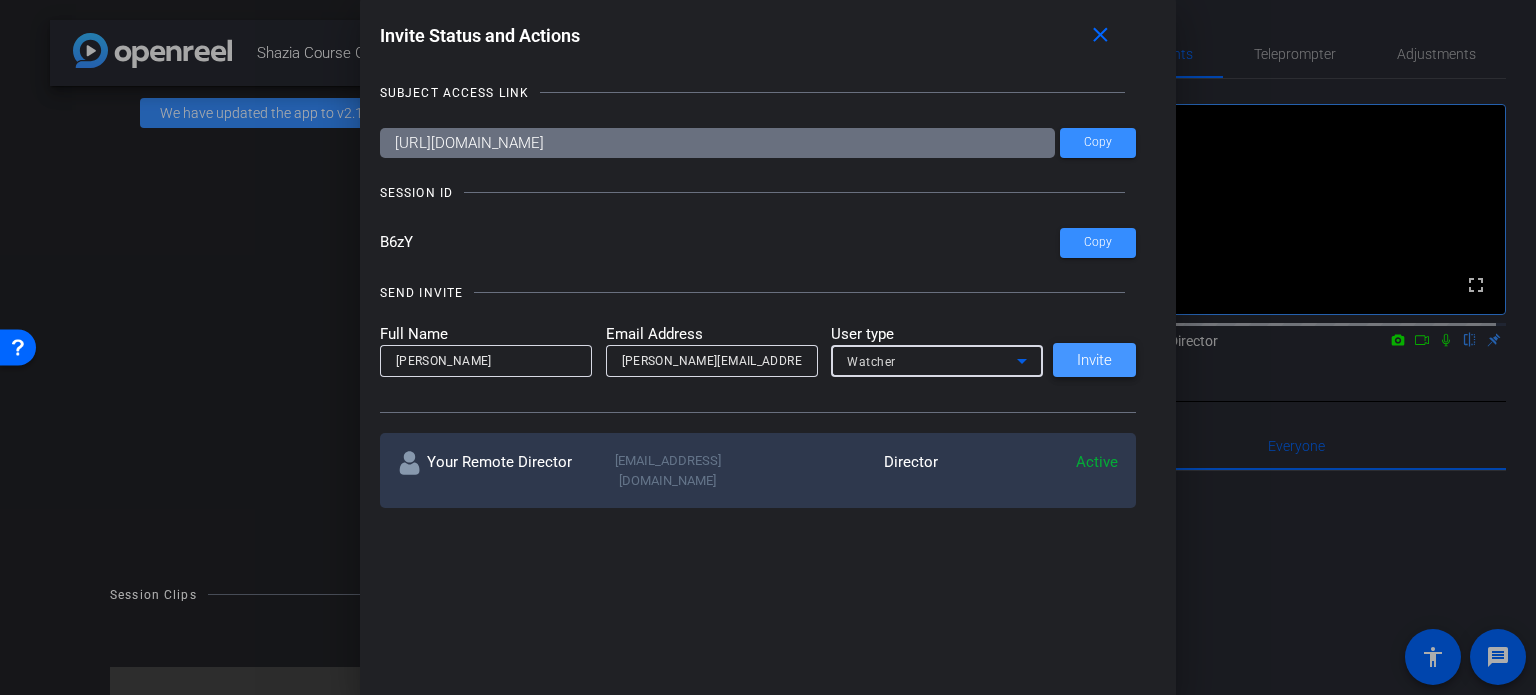 click on "Invite" at bounding box center [1094, 360] 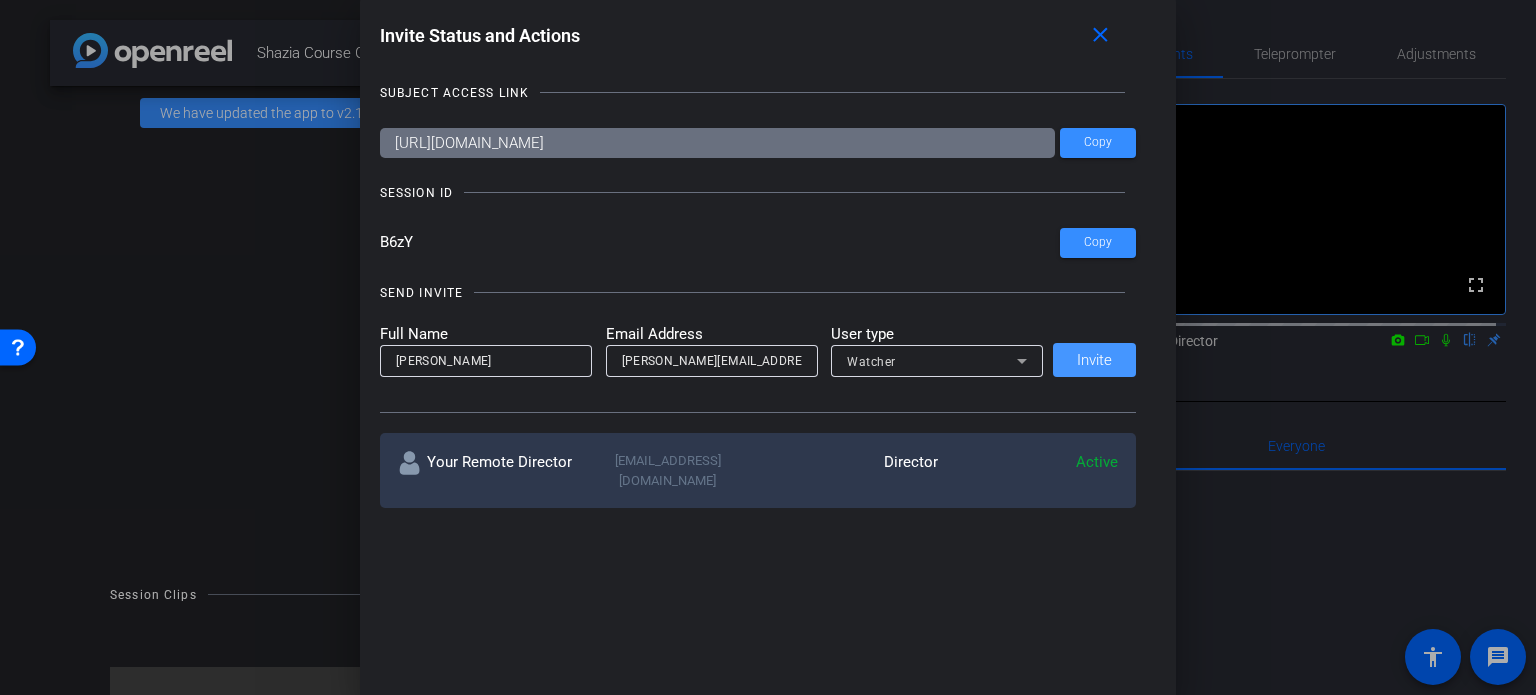 type 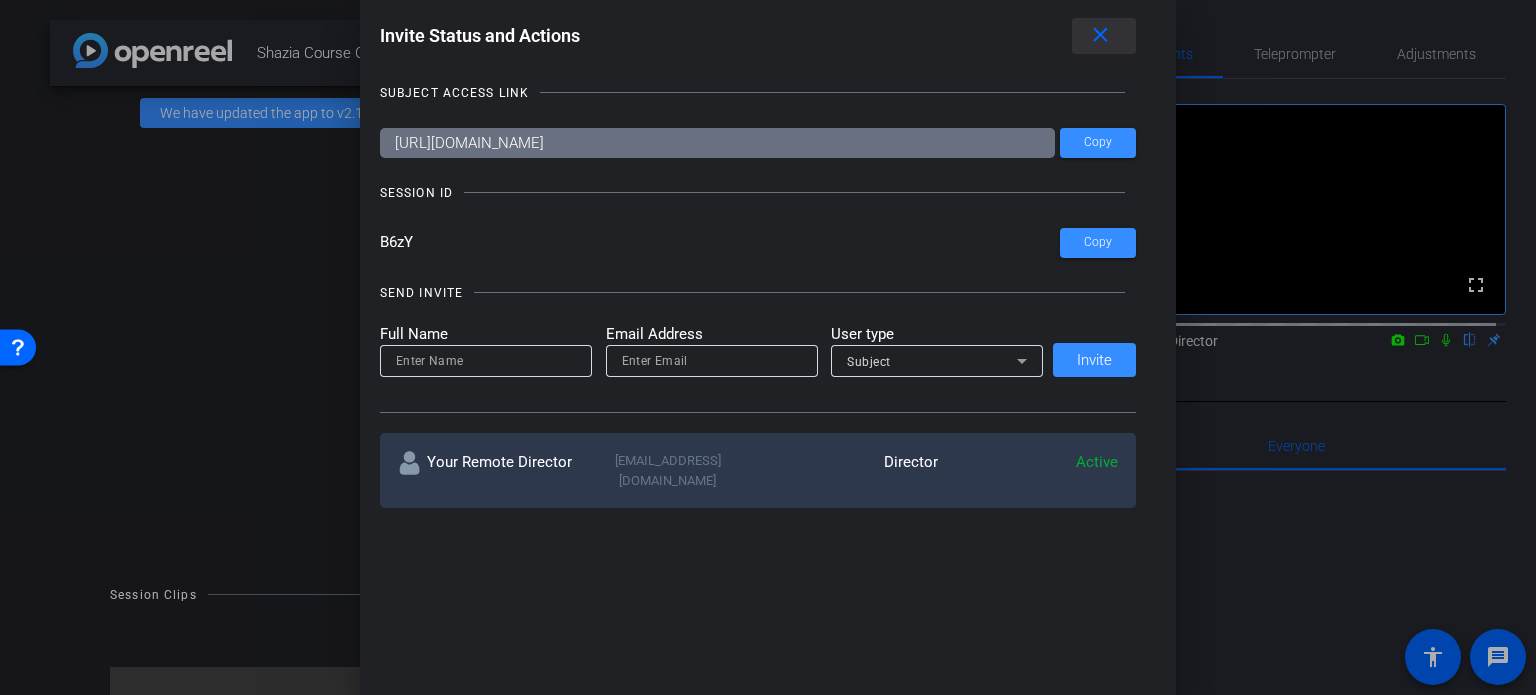 click on "close" at bounding box center [1100, 35] 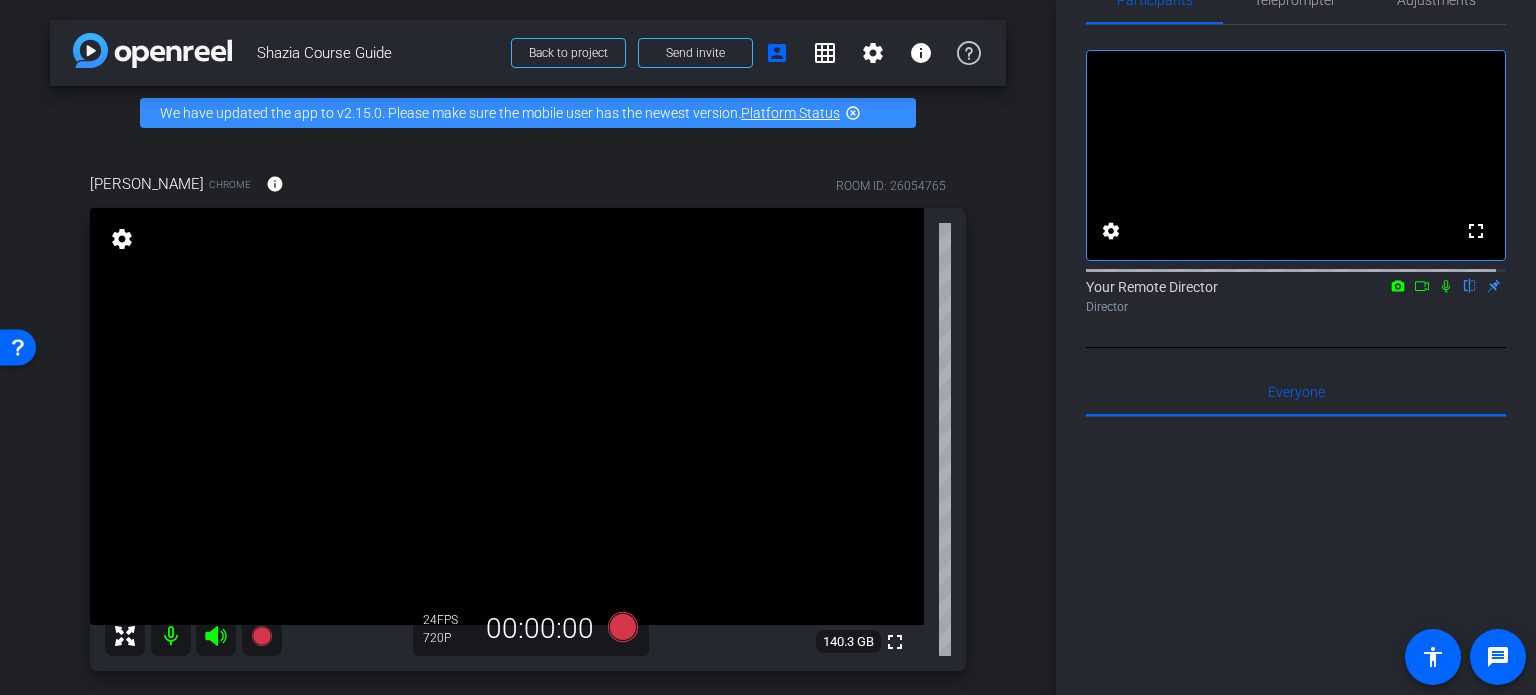 scroll, scrollTop: 0, scrollLeft: 0, axis: both 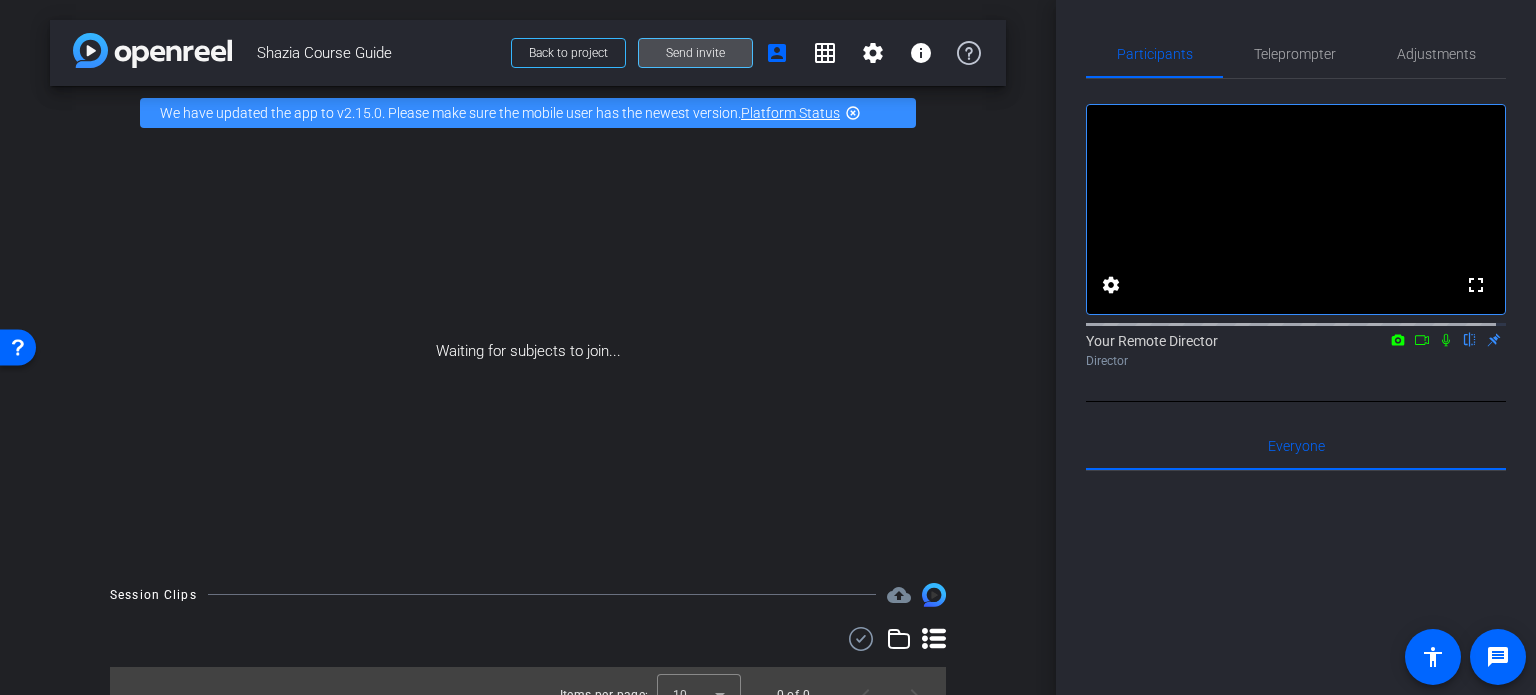 click at bounding box center (695, 53) 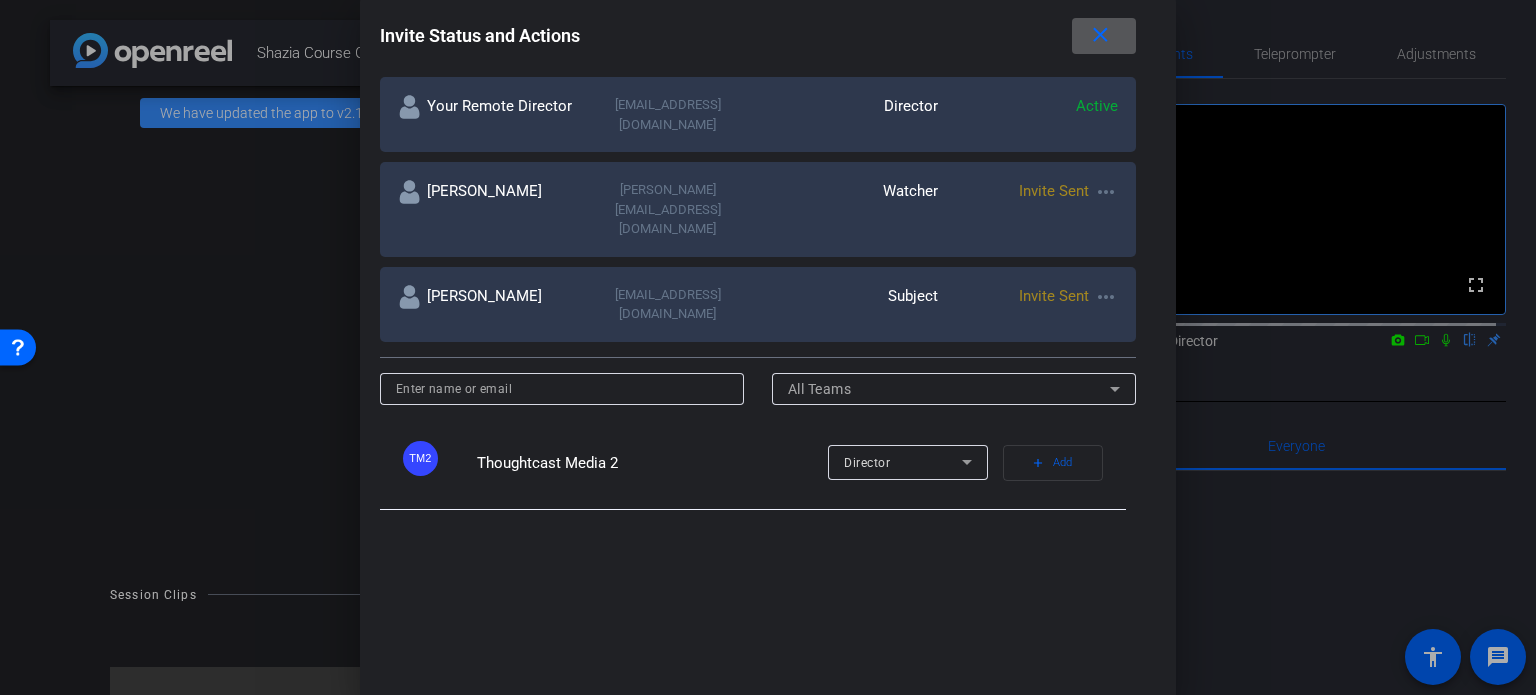 scroll, scrollTop: 358, scrollLeft: 0, axis: vertical 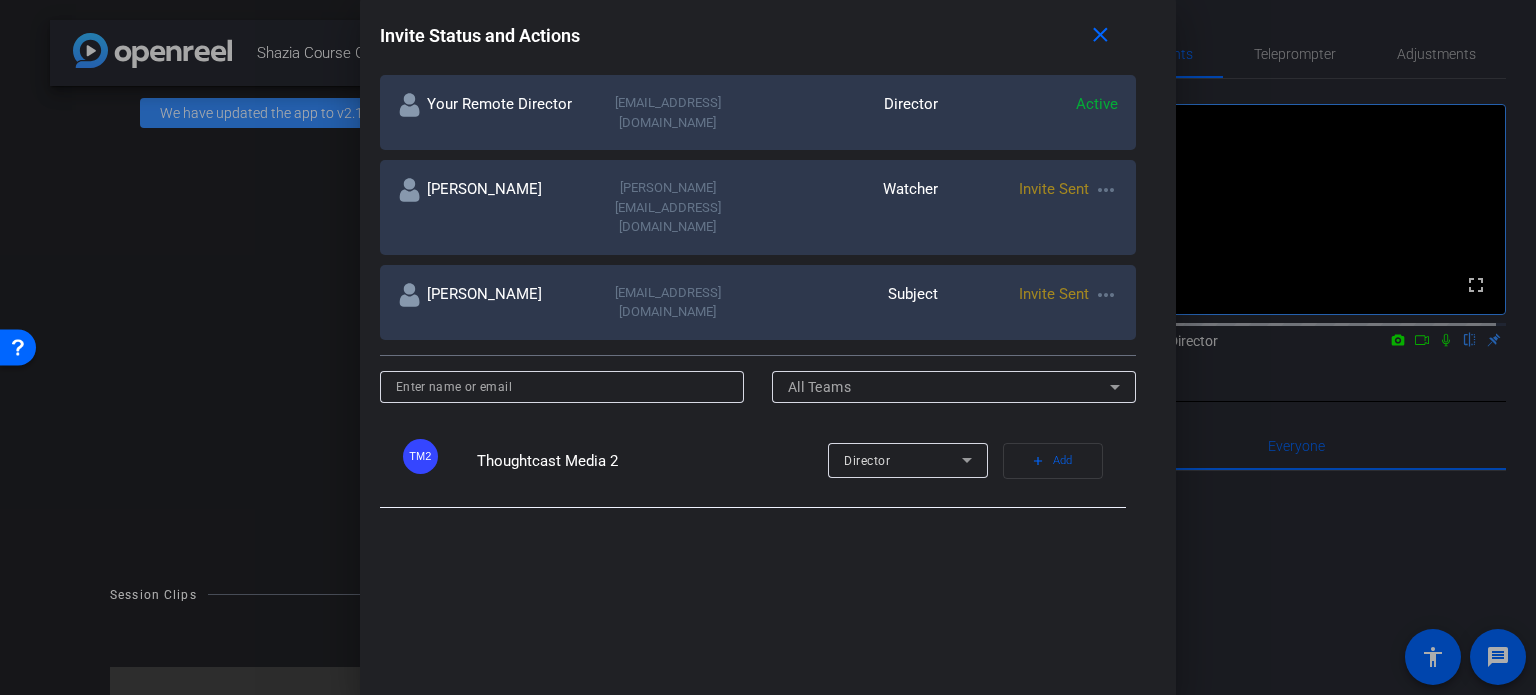 click at bounding box center (768, 347) 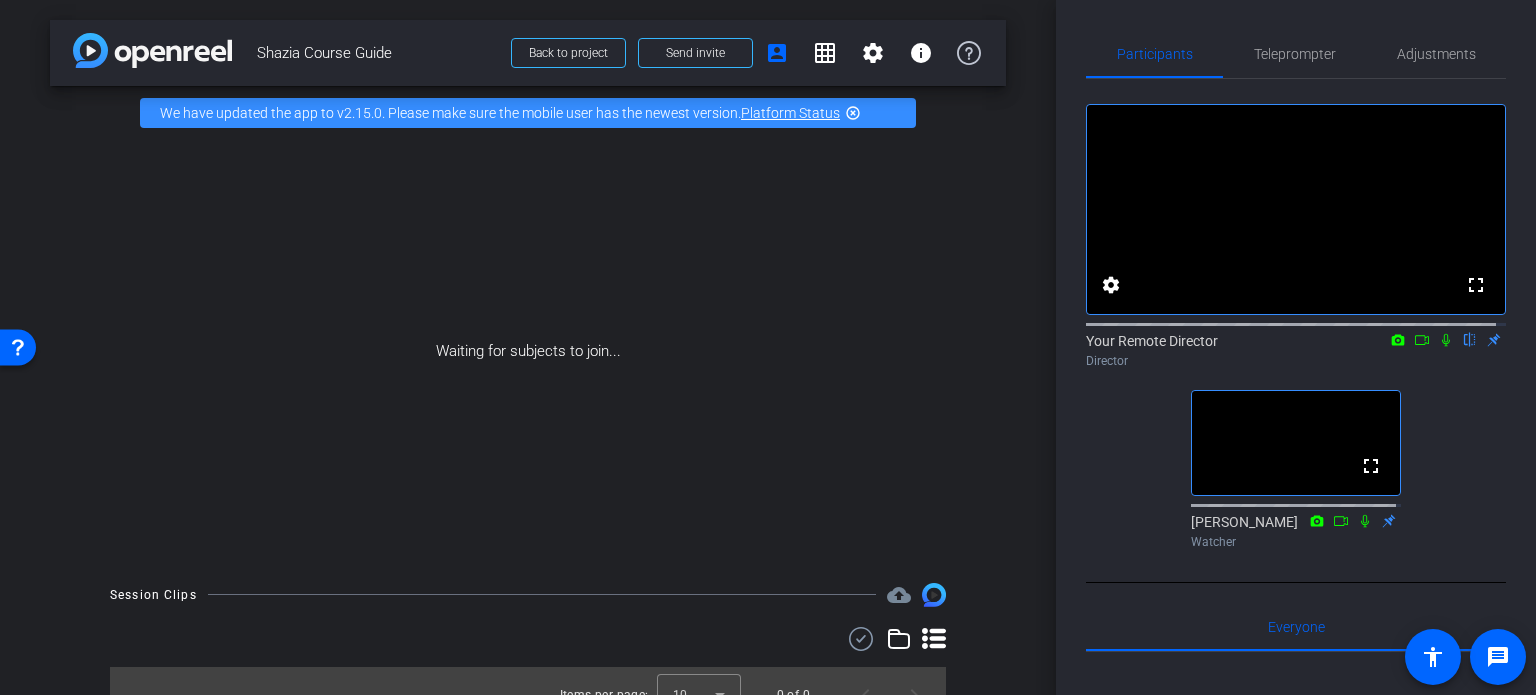 click on "Waiting for subjects to join..." at bounding box center [528, 351] 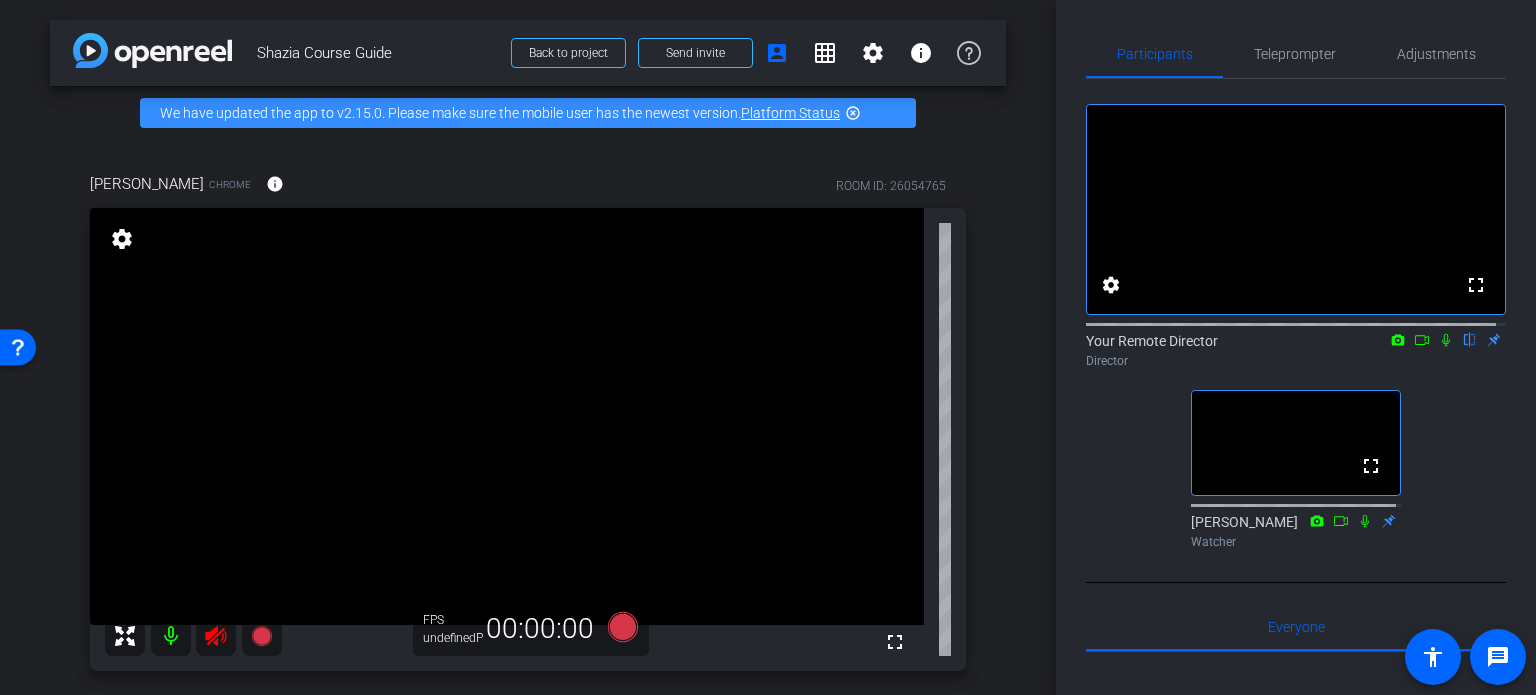 click on "Shazia Nakhoda Chrome info ROOM ID: 26054765 fullscreen settings
FPS  undefinedP   00:00:00" at bounding box center (528, 415) 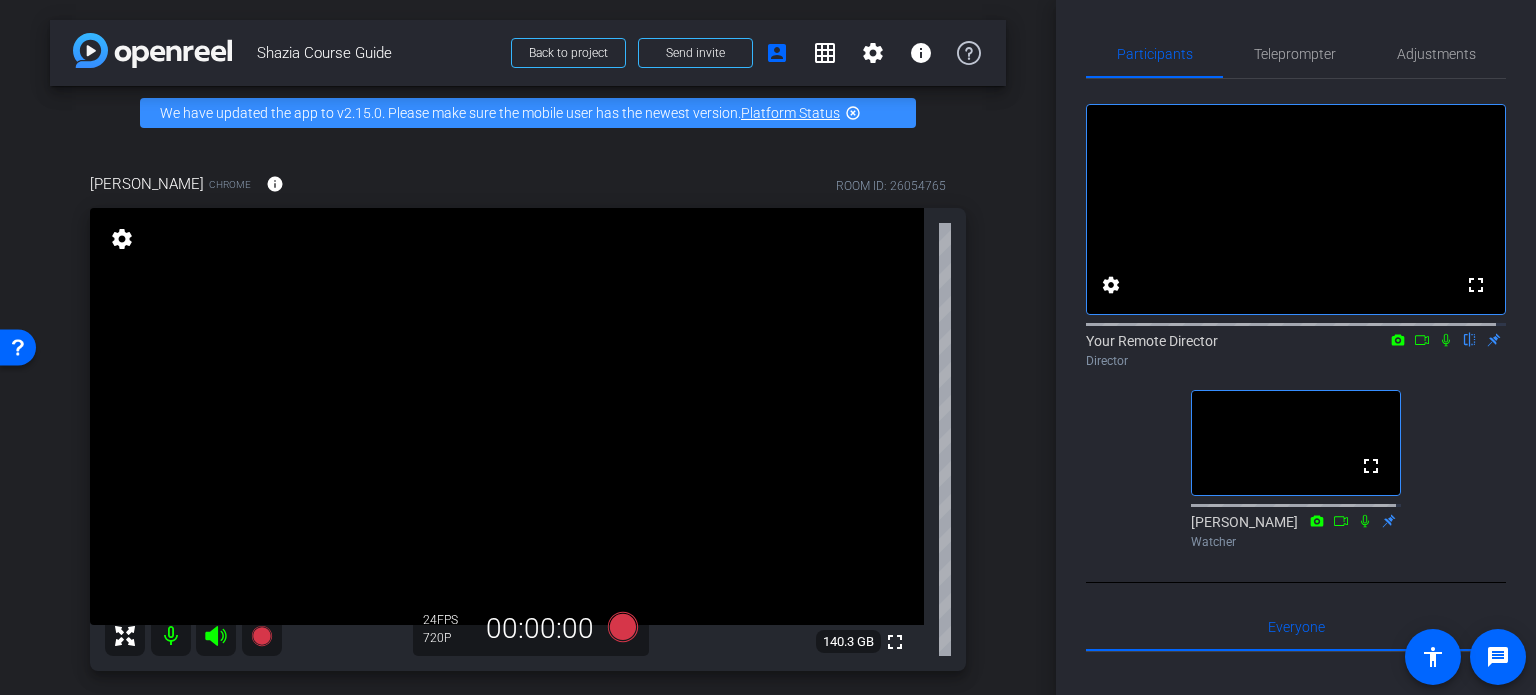 click 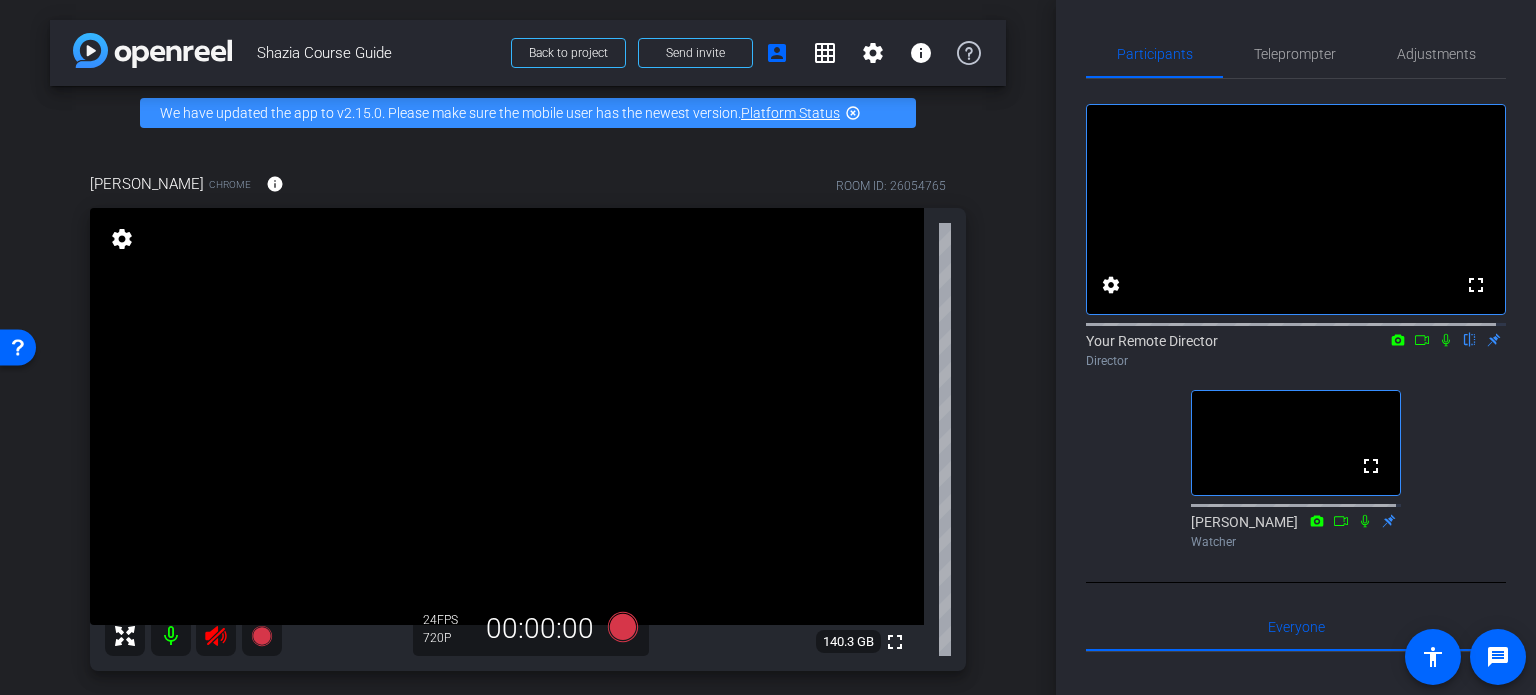click 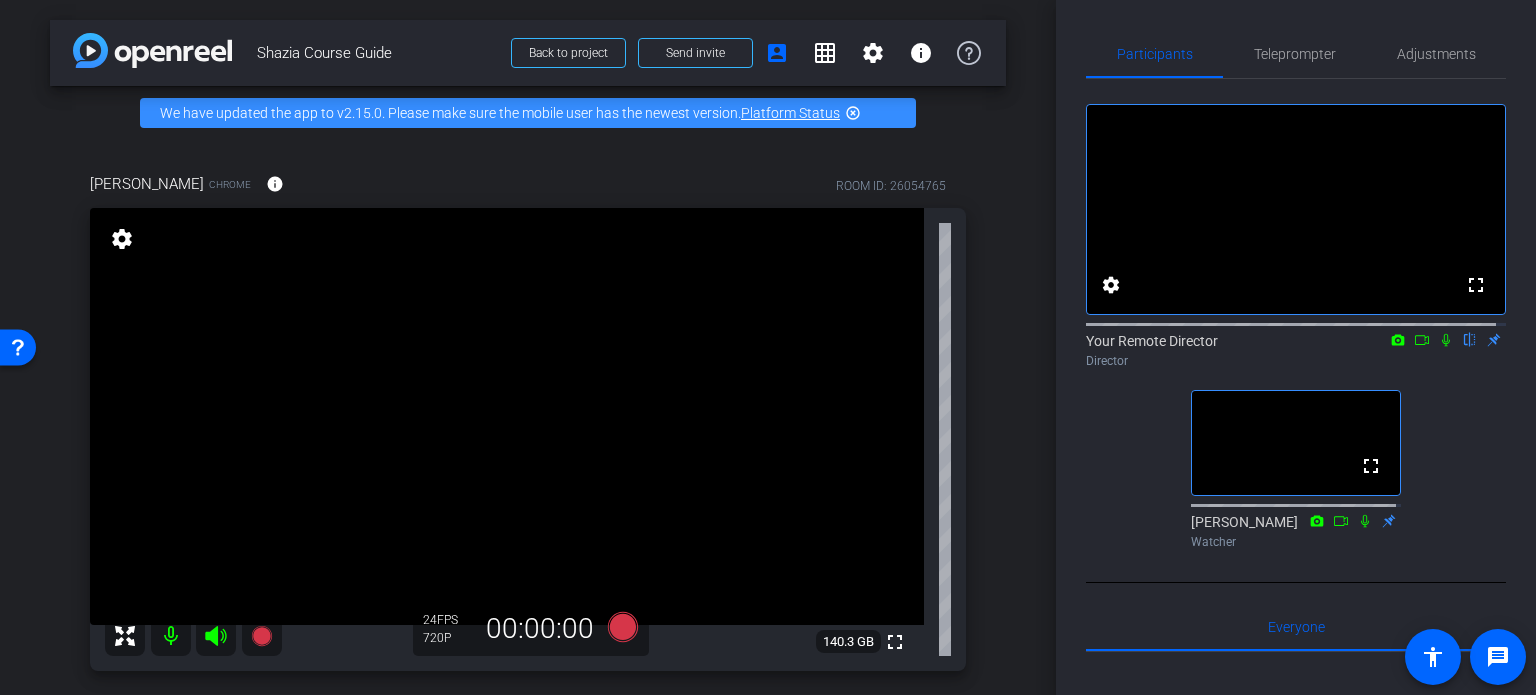 click on "arrow_back  Shazia Course Guide   Back to project   Send invite  account_box grid_on settings info
We have updated the app to v2.15.0. Please make sure the mobile user has the newest version.  Platform Status highlight_off  Shazia Nakhoda Chrome info ROOM ID: 26054765 fullscreen settings  140.3 GB
24 FPS  720P   00:00:00
Session Clips   cloud_upload
Items per page:  10  0 of 0" at bounding box center [528, 347] 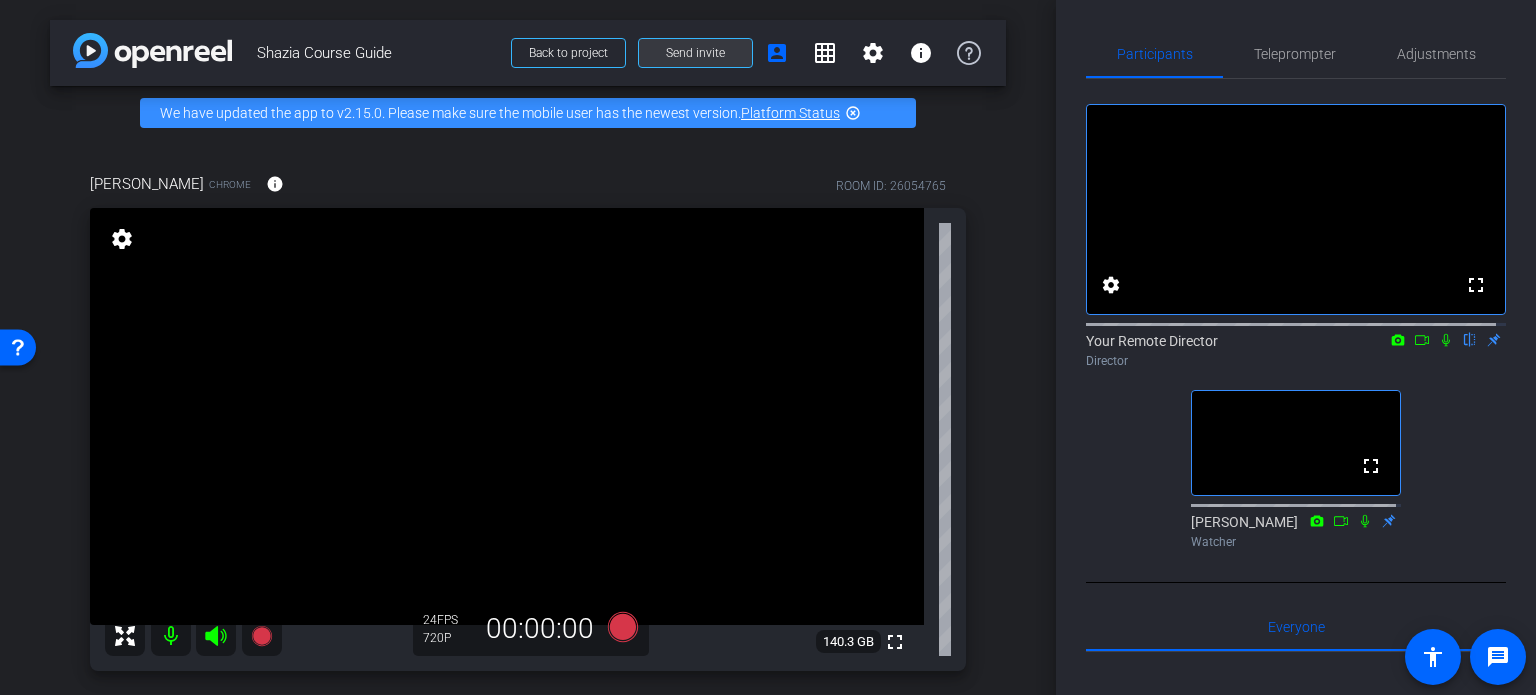 click on "Send invite" at bounding box center [695, 53] 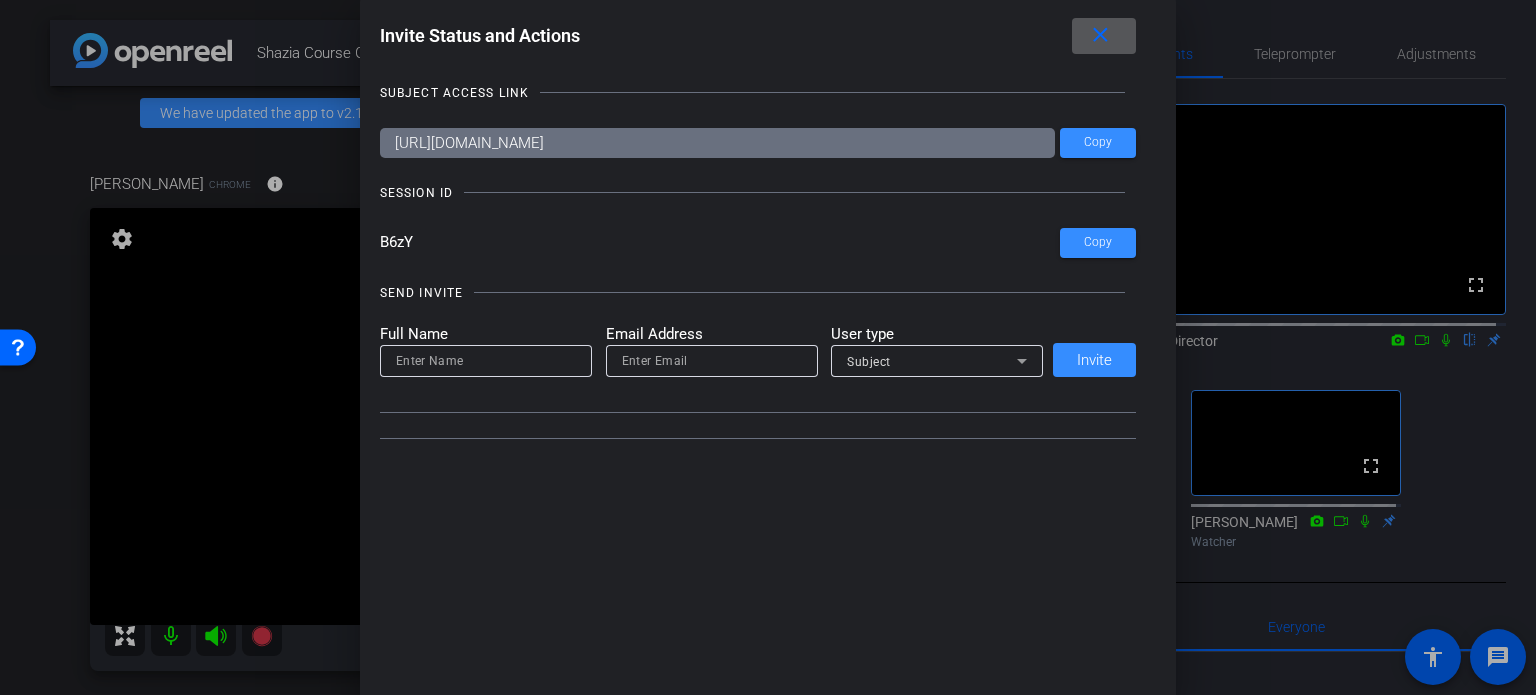 click at bounding box center (768, 347) 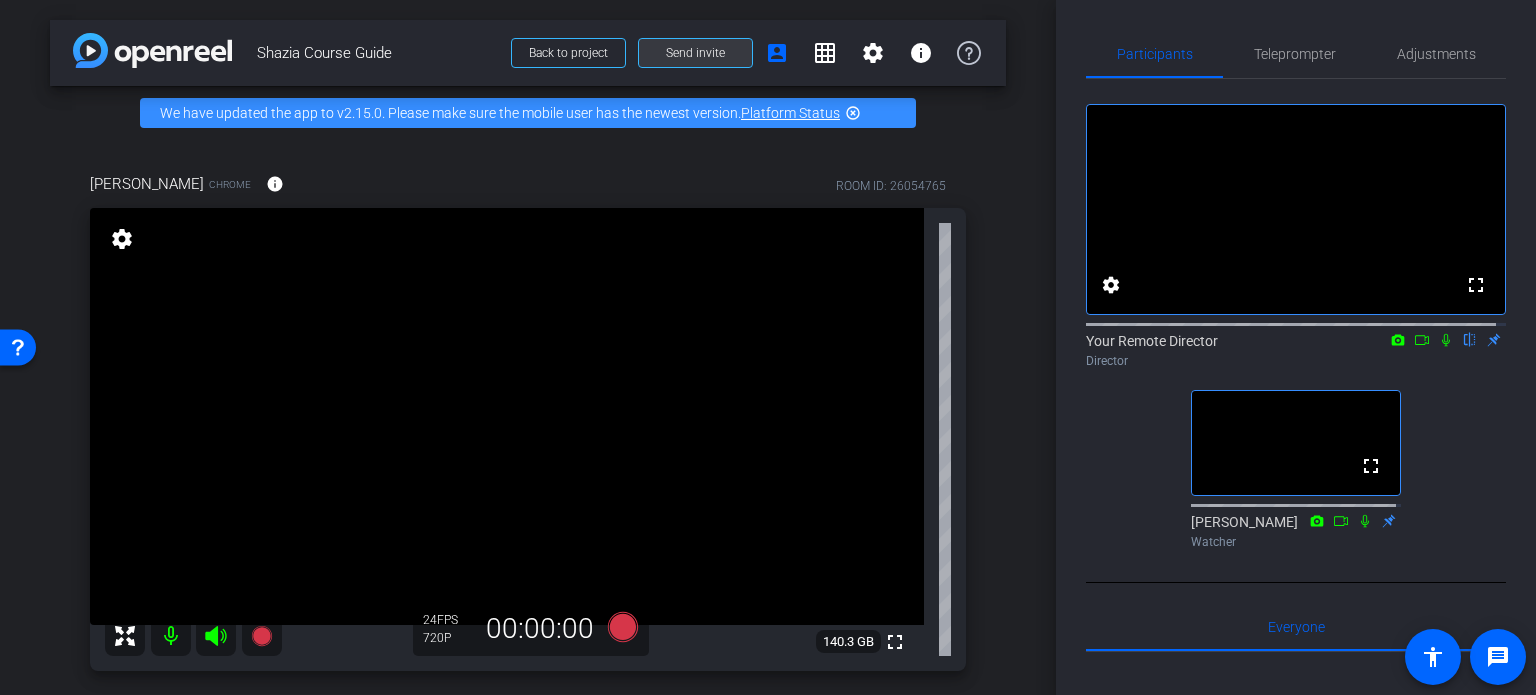 click on "Send invite" at bounding box center (695, 53) 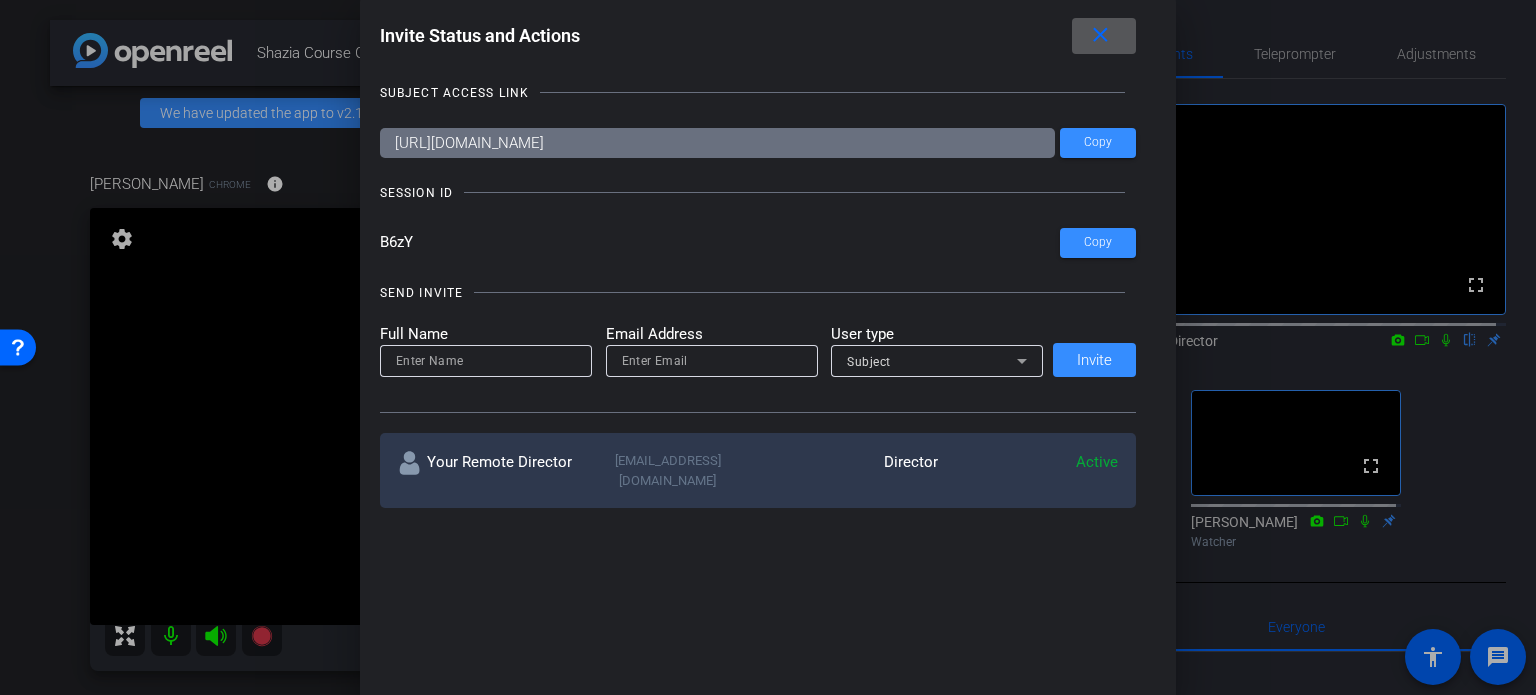 click on "B6zY" at bounding box center (720, 243) 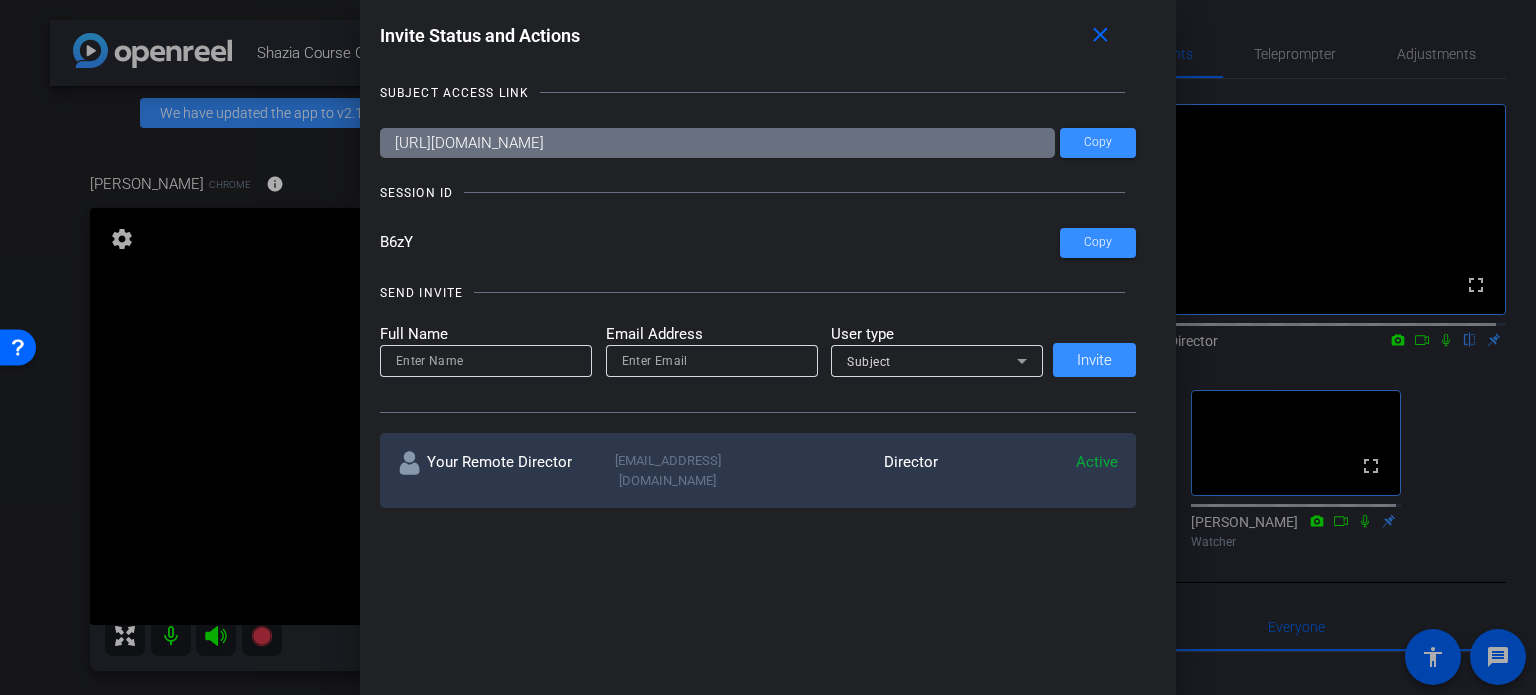 click on "B6zY" at bounding box center (720, 243) 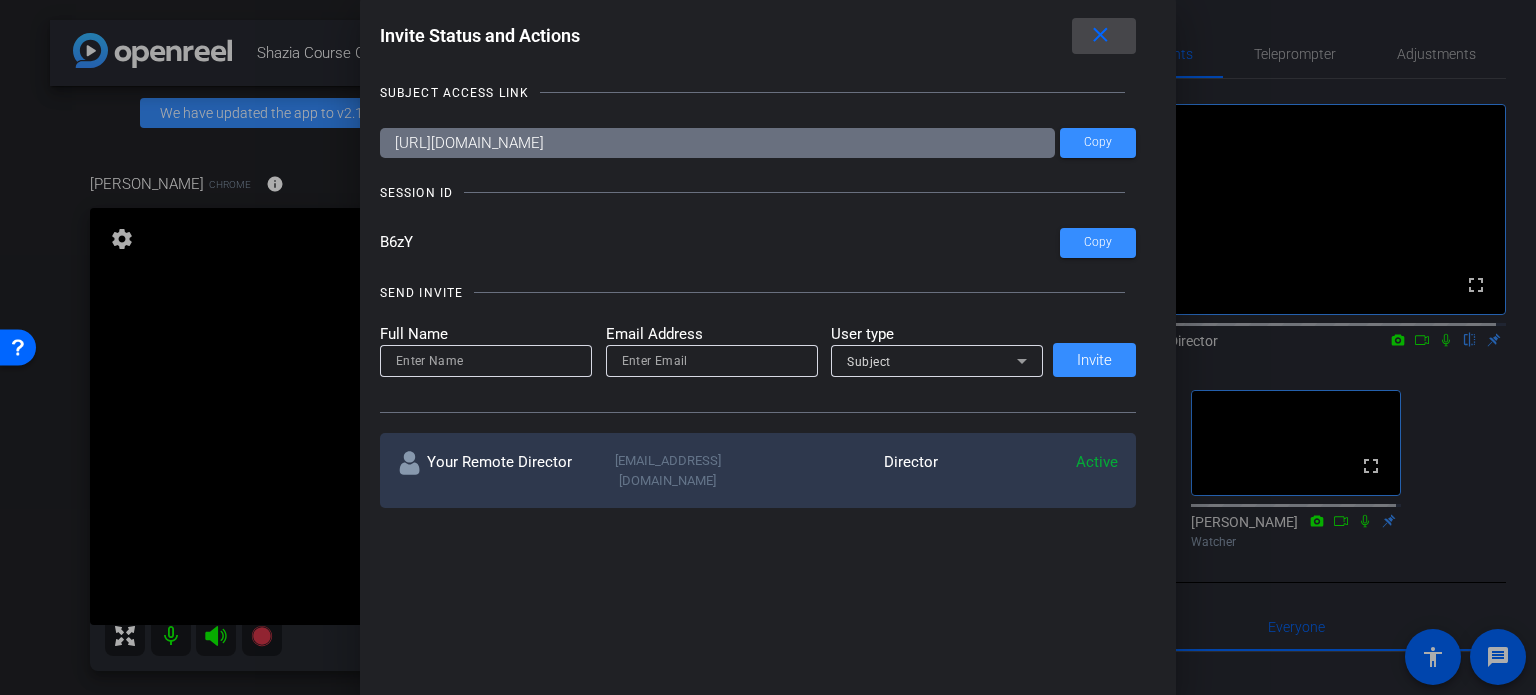 click at bounding box center [1104, 36] 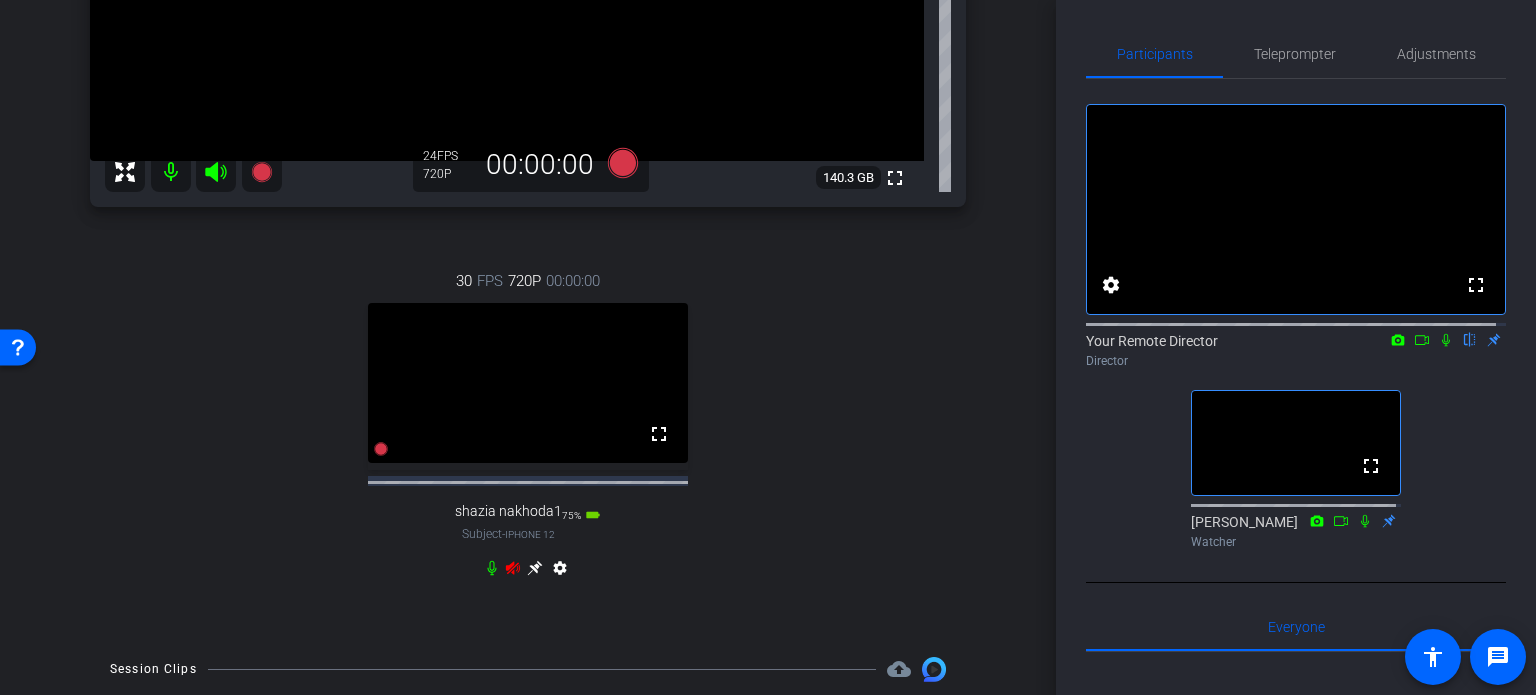 scroll, scrollTop: 463, scrollLeft: 0, axis: vertical 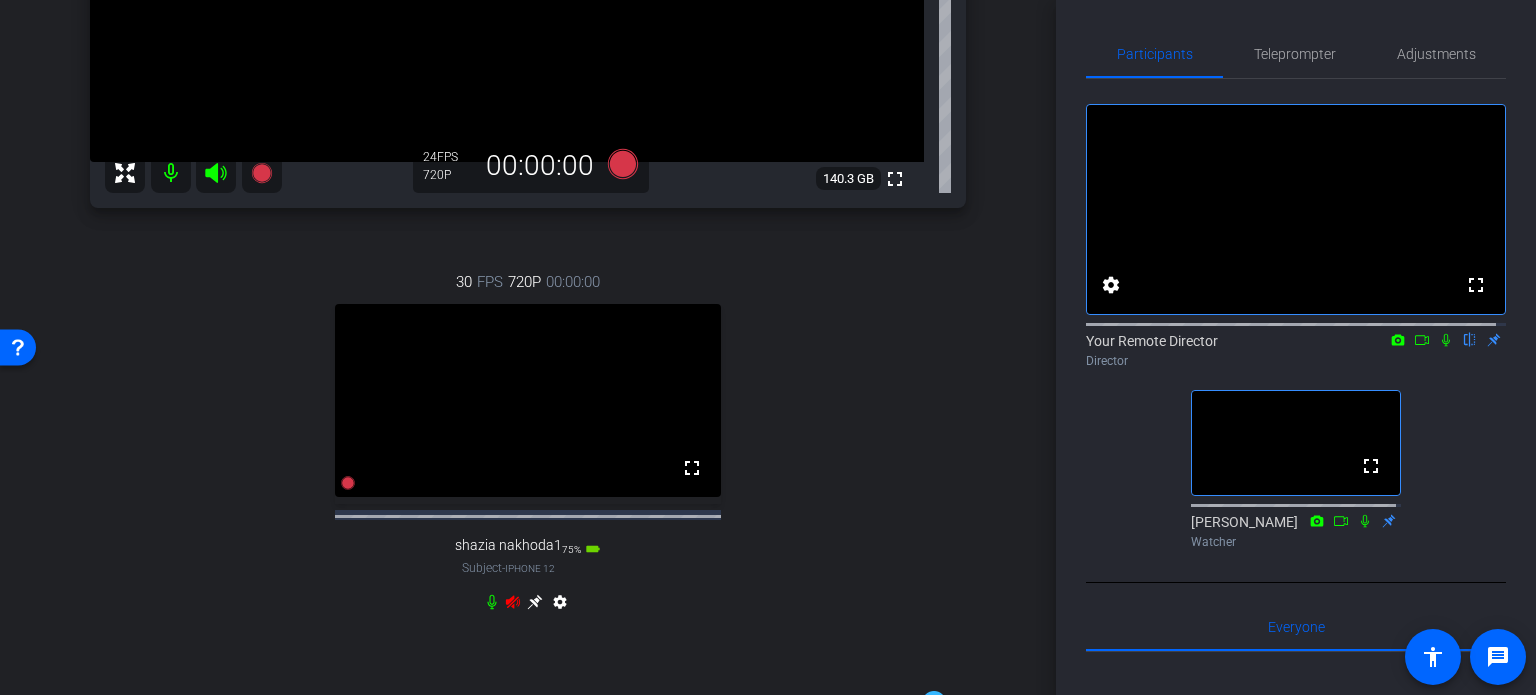 click on "30 FPS 720P  00:00:00  fullscreen
shazia nakhoda1 Subject   -  iPhone 12 75% battery_std
settings" at bounding box center (528, 444) 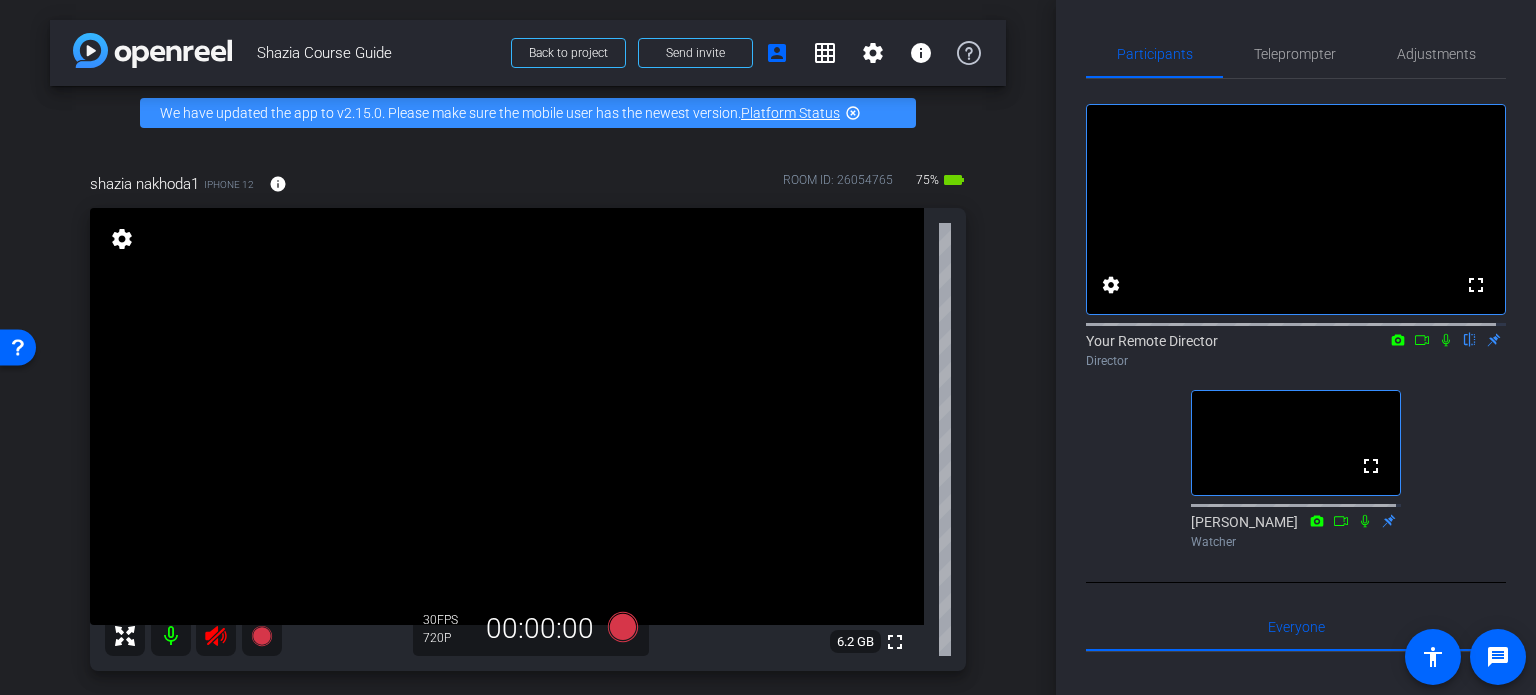 scroll, scrollTop: 68, scrollLeft: 0, axis: vertical 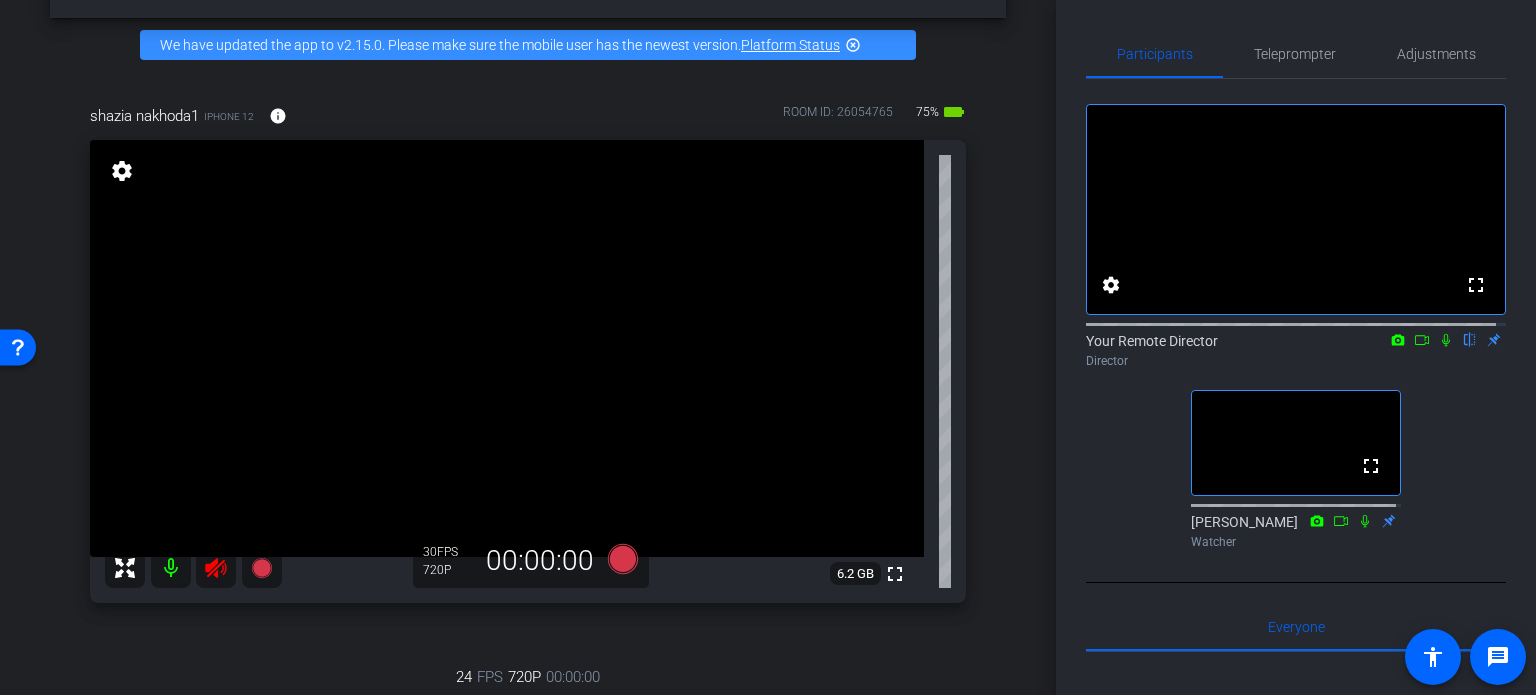 click at bounding box center (216, 568) 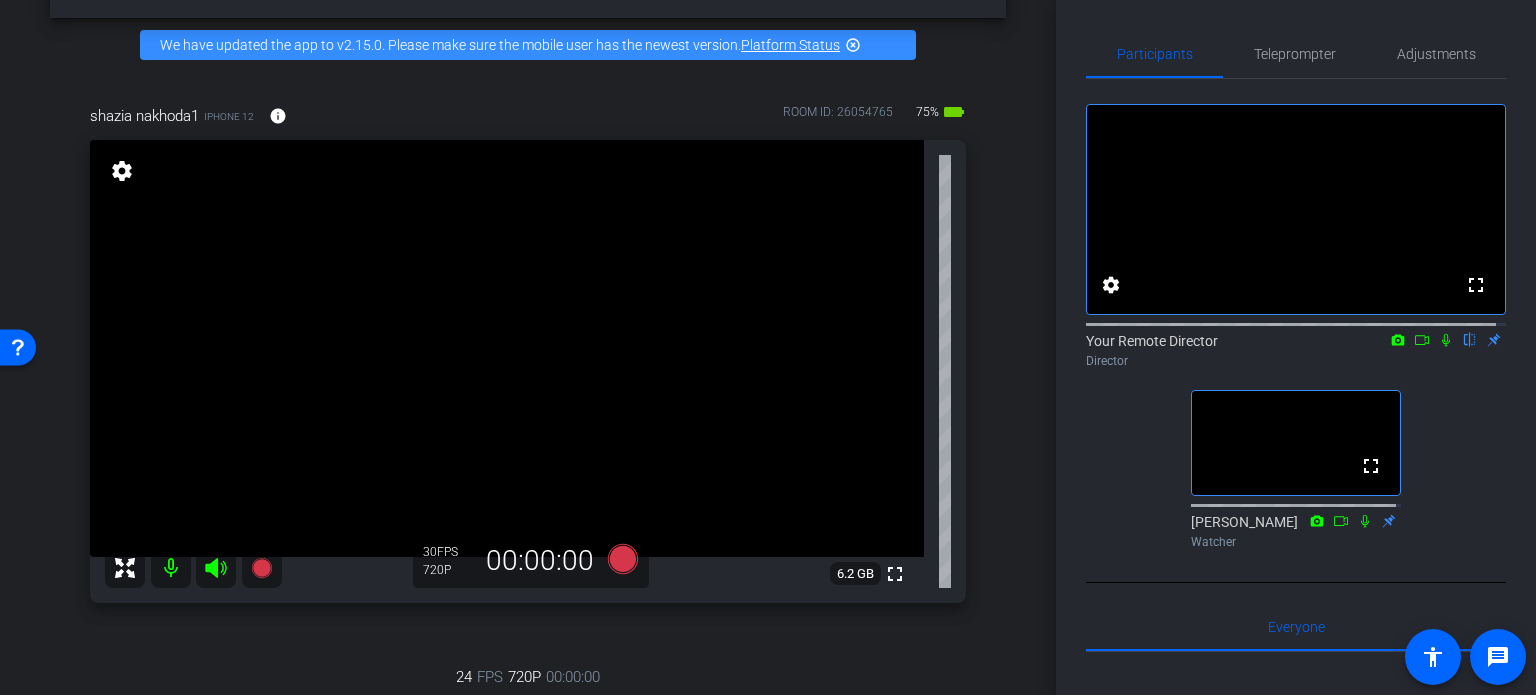 click on "shazia nakhoda1 iPhone 12 info ROOM ID: 26054765 75% battery_std fullscreen settings  6.2 GB
30 FPS  720P   00:00:00
24 FPS 720P  00:00:00  fullscreen
Shazia Nakhoda Subject   -  Chrome
settings" at bounding box center [528, 569] 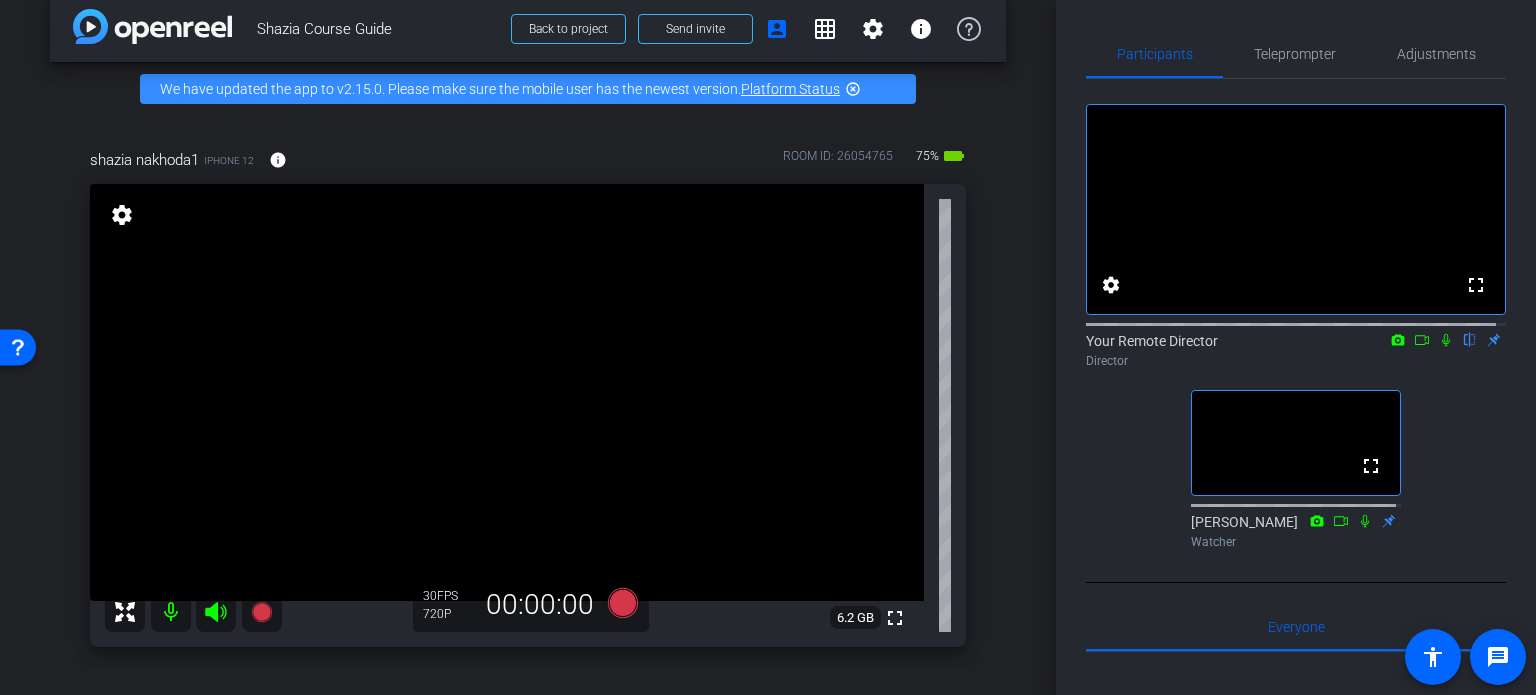 scroll, scrollTop: 0, scrollLeft: 0, axis: both 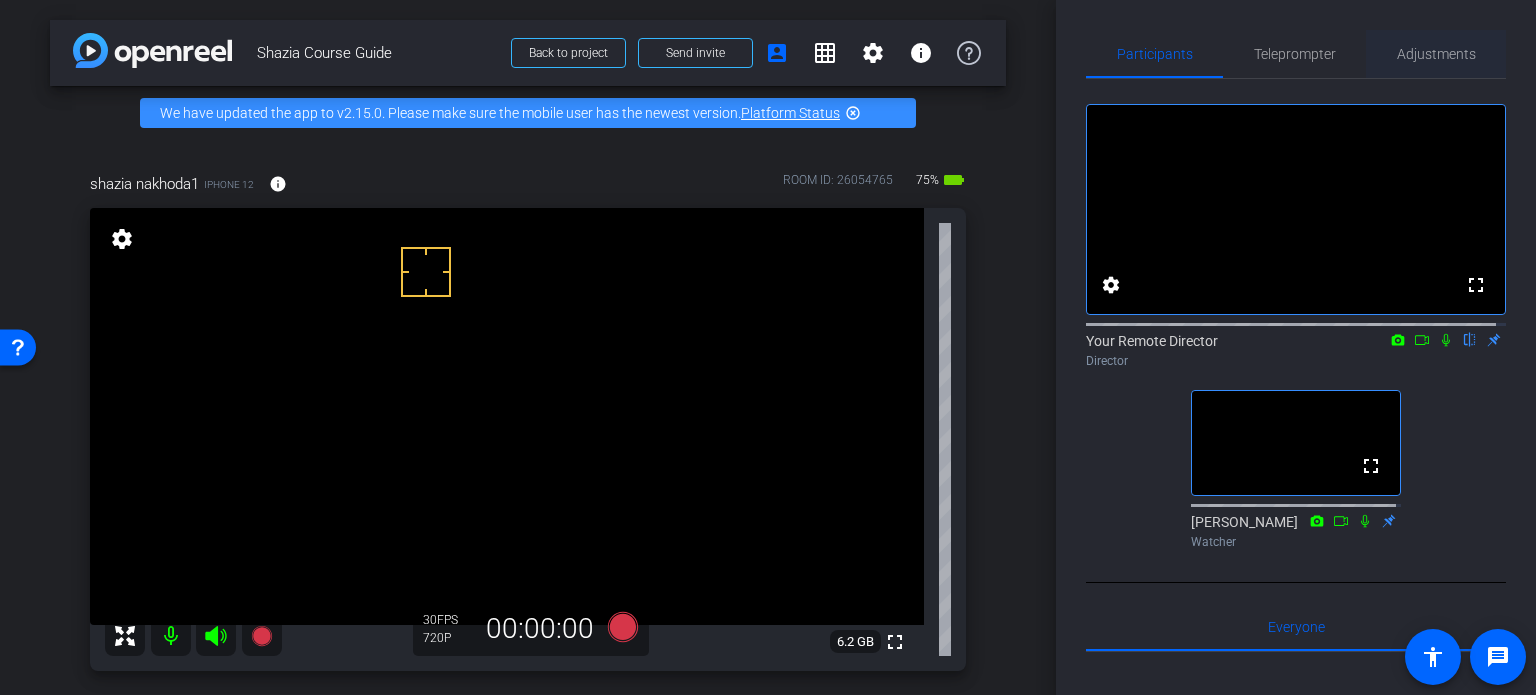 click on "Adjustments" at bounding box center [1436, 54] 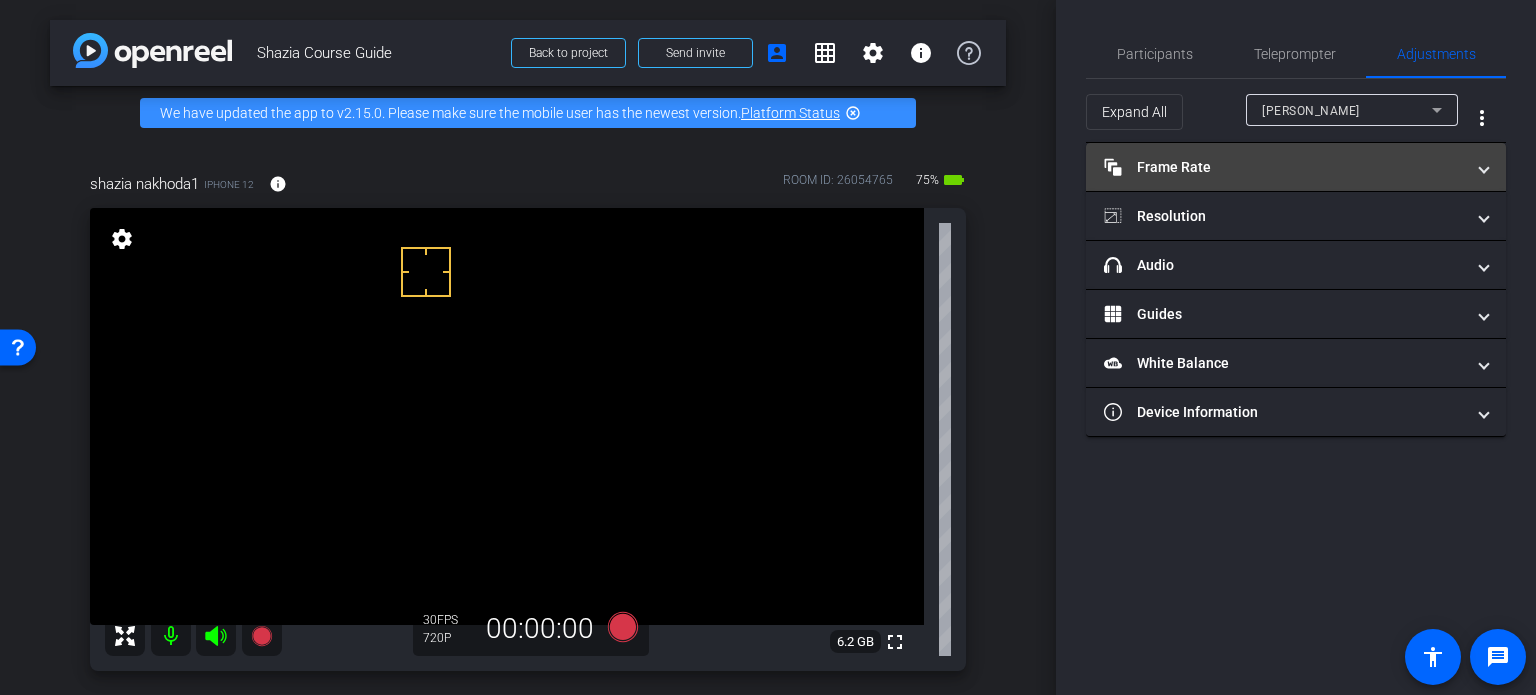 click on "Frame Rate
Frame Rate" at bounding box center [1284, 167] 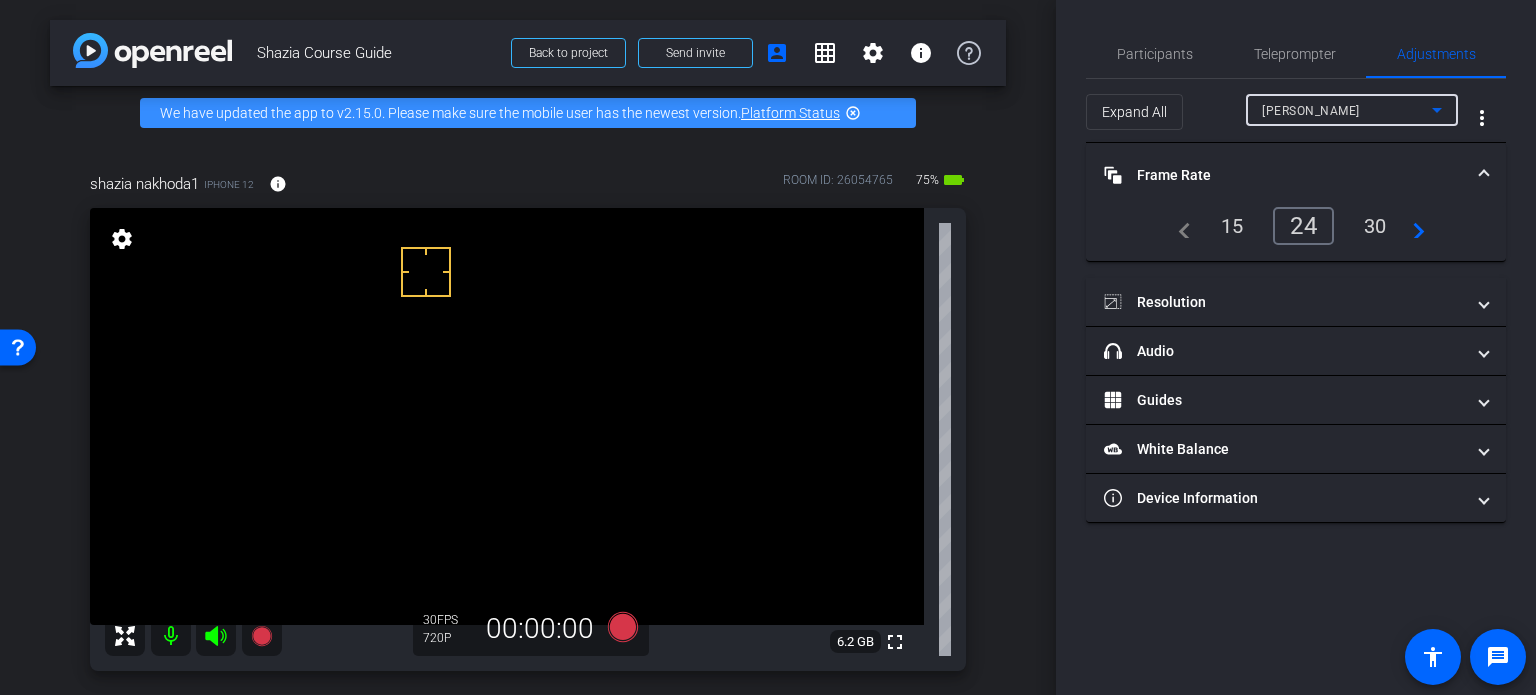 click on "[PERSON_NAME]" at bounding box center [1347, 110] 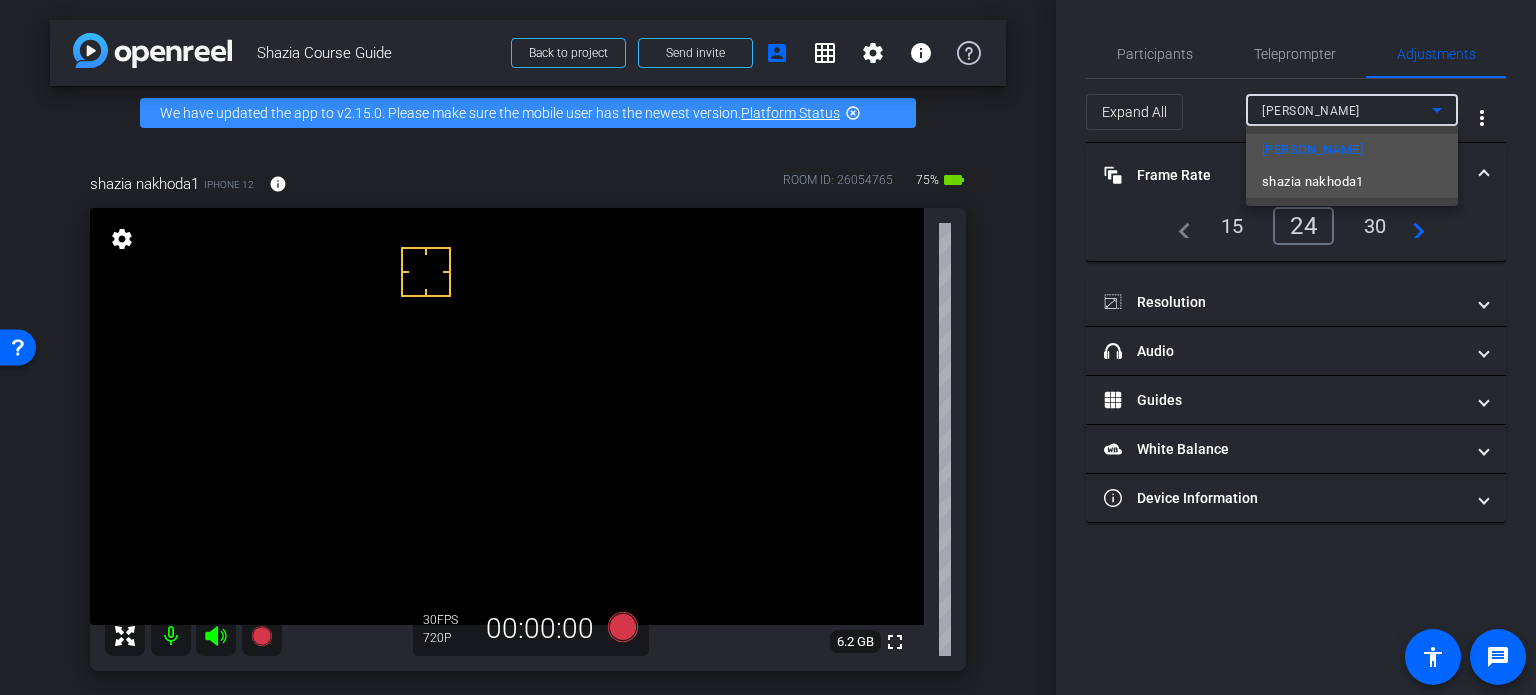 click on "shazia nakhoda1" at bounding box center (1313, 182) 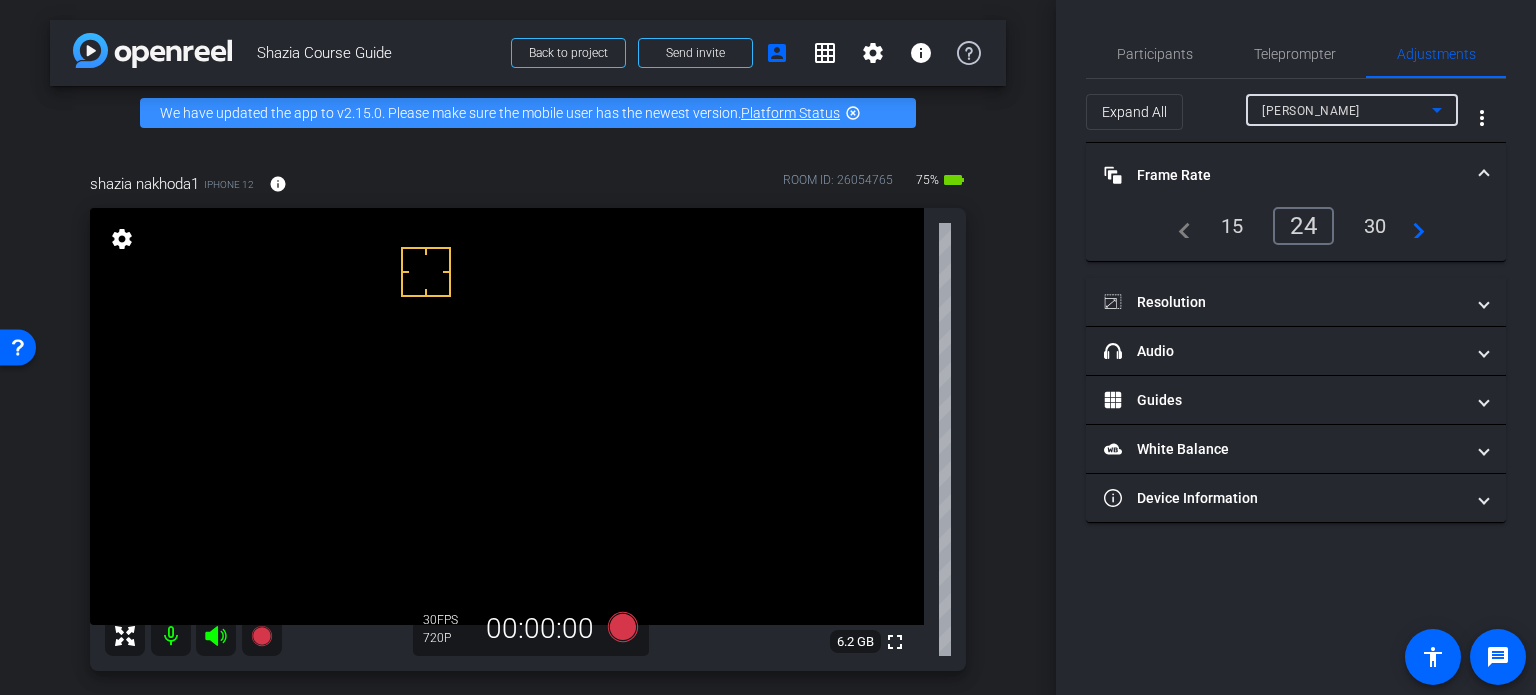 type on "1000" 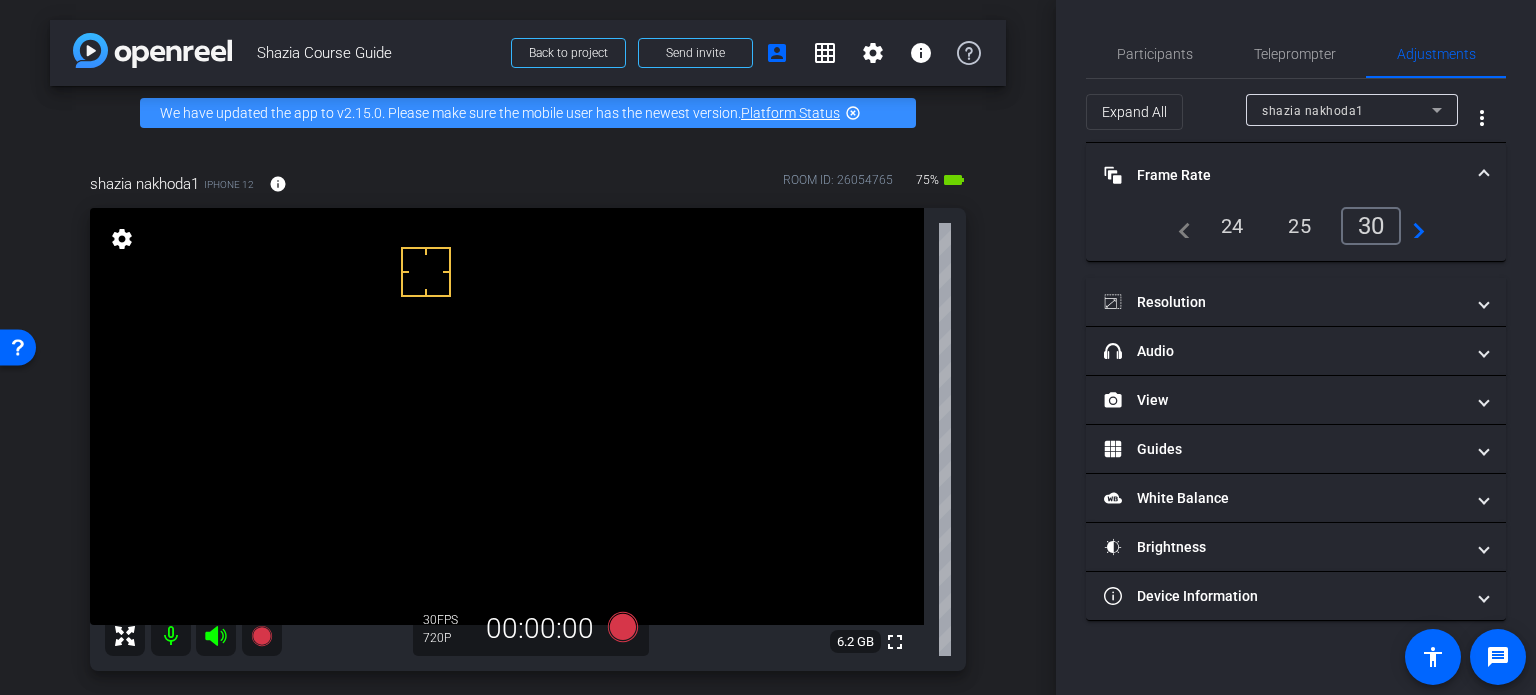 click on "30" at bounding box center [1371, 226] 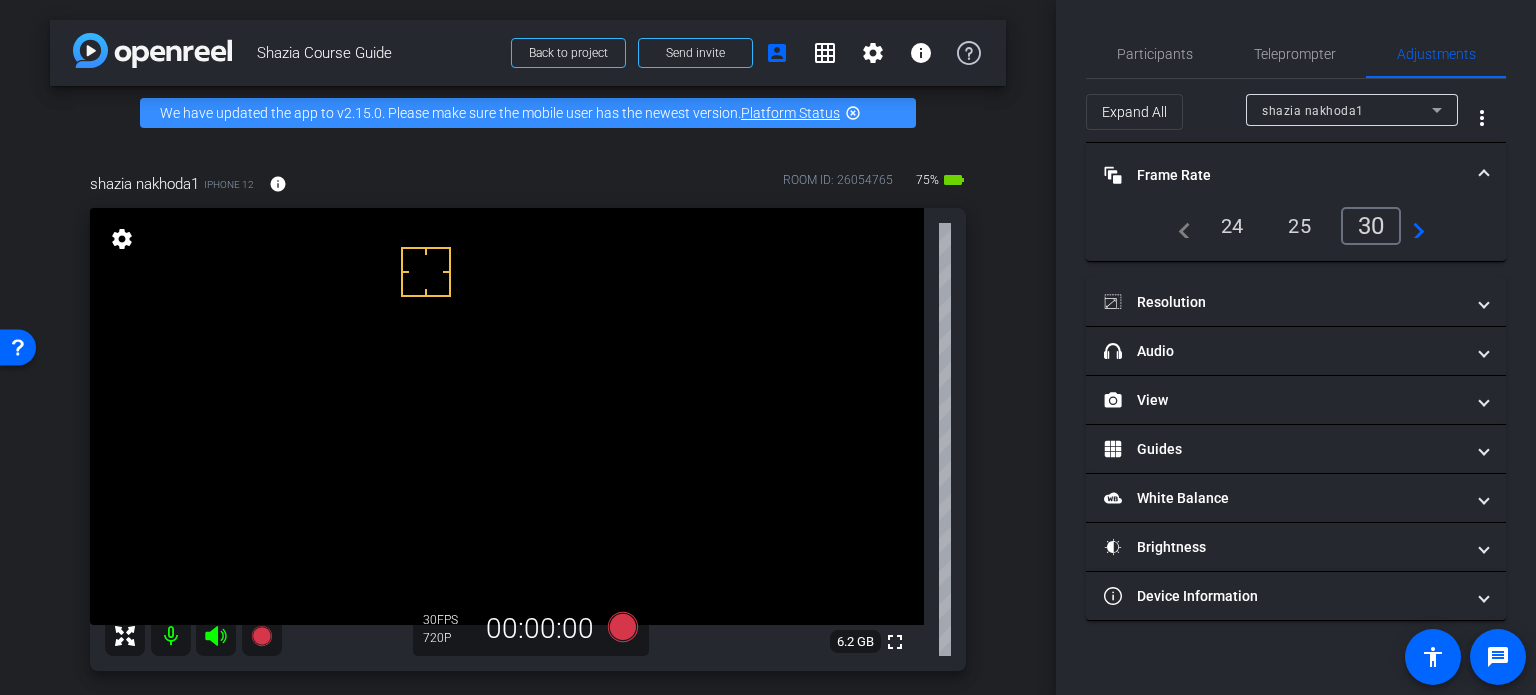 drag, startPoint x: 527, startPoint y: 325, endPoint x: 580, endPoint y: 318, distance: 53.460266 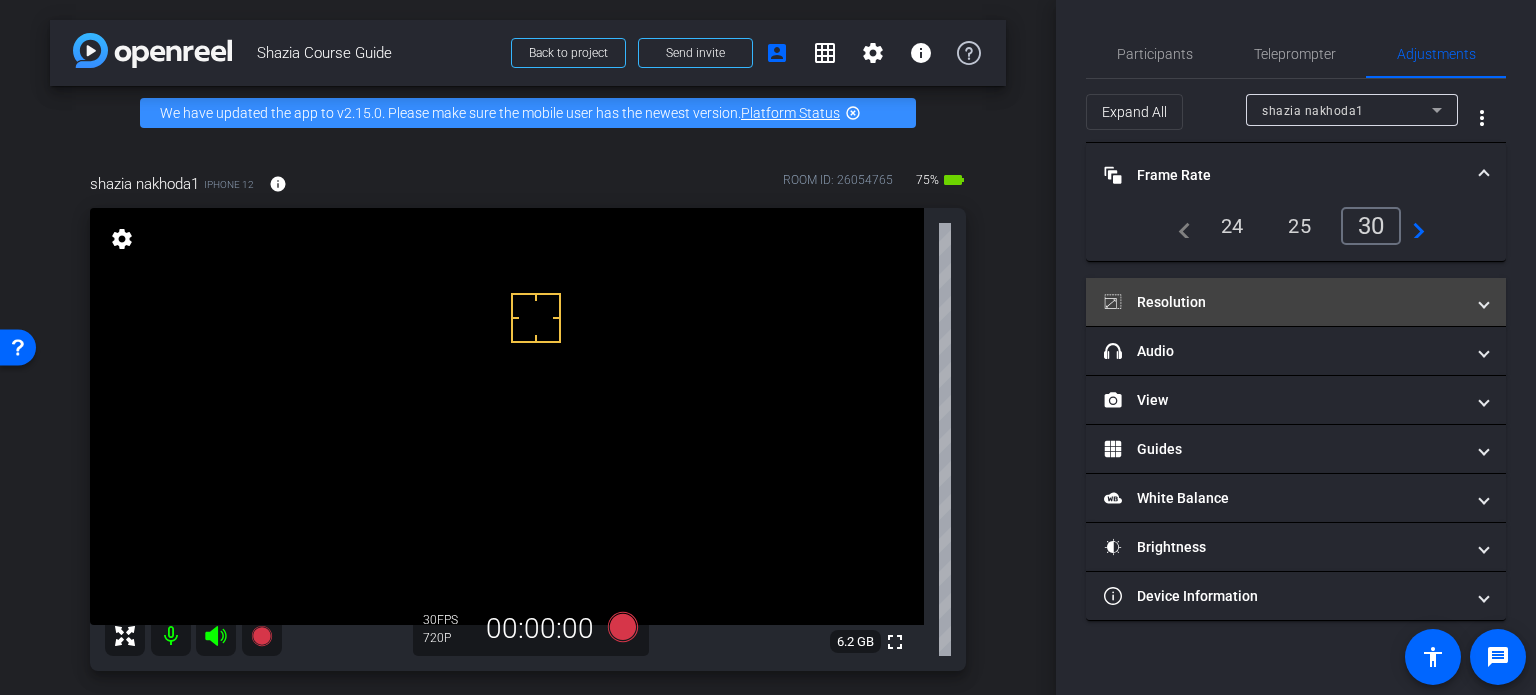 click on "Resolution" at bounding box center (1284, 302) 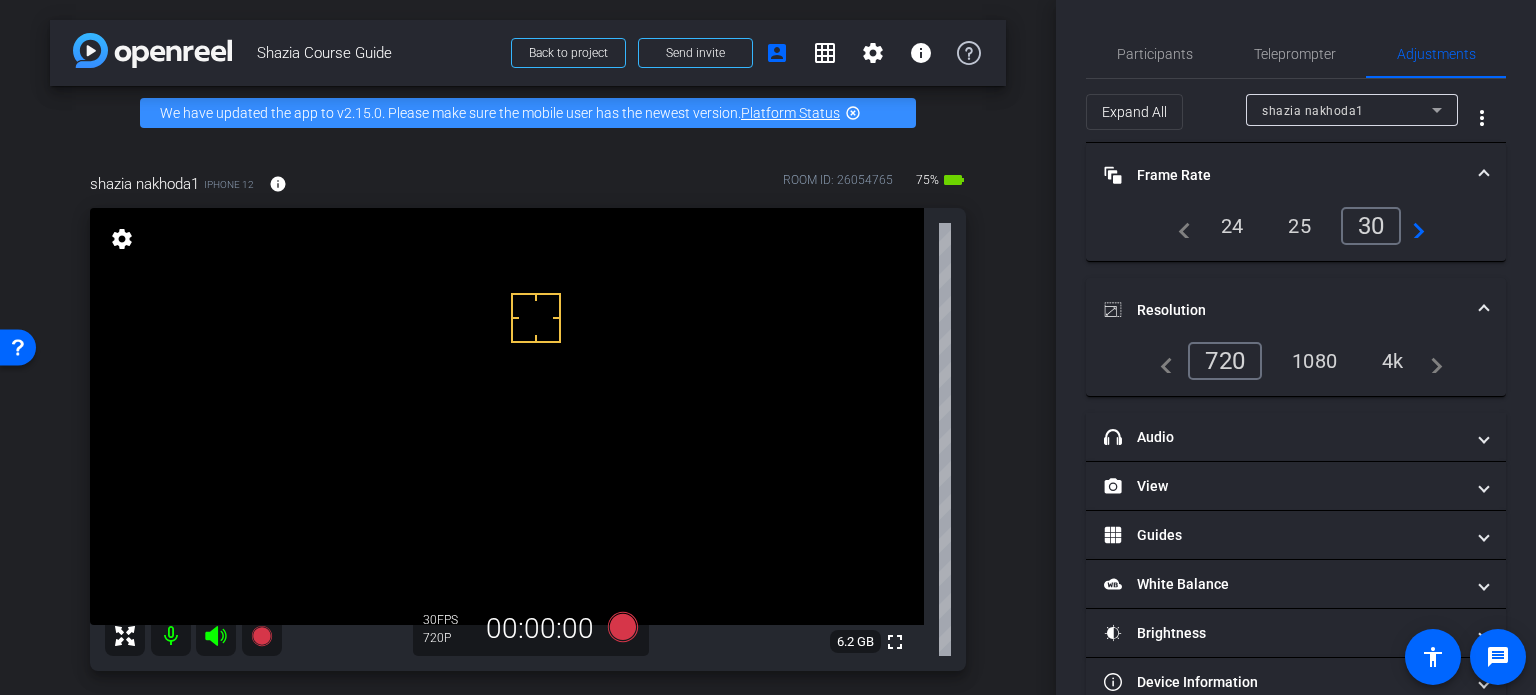 click on "1080" at bounding box center (1314, 361) 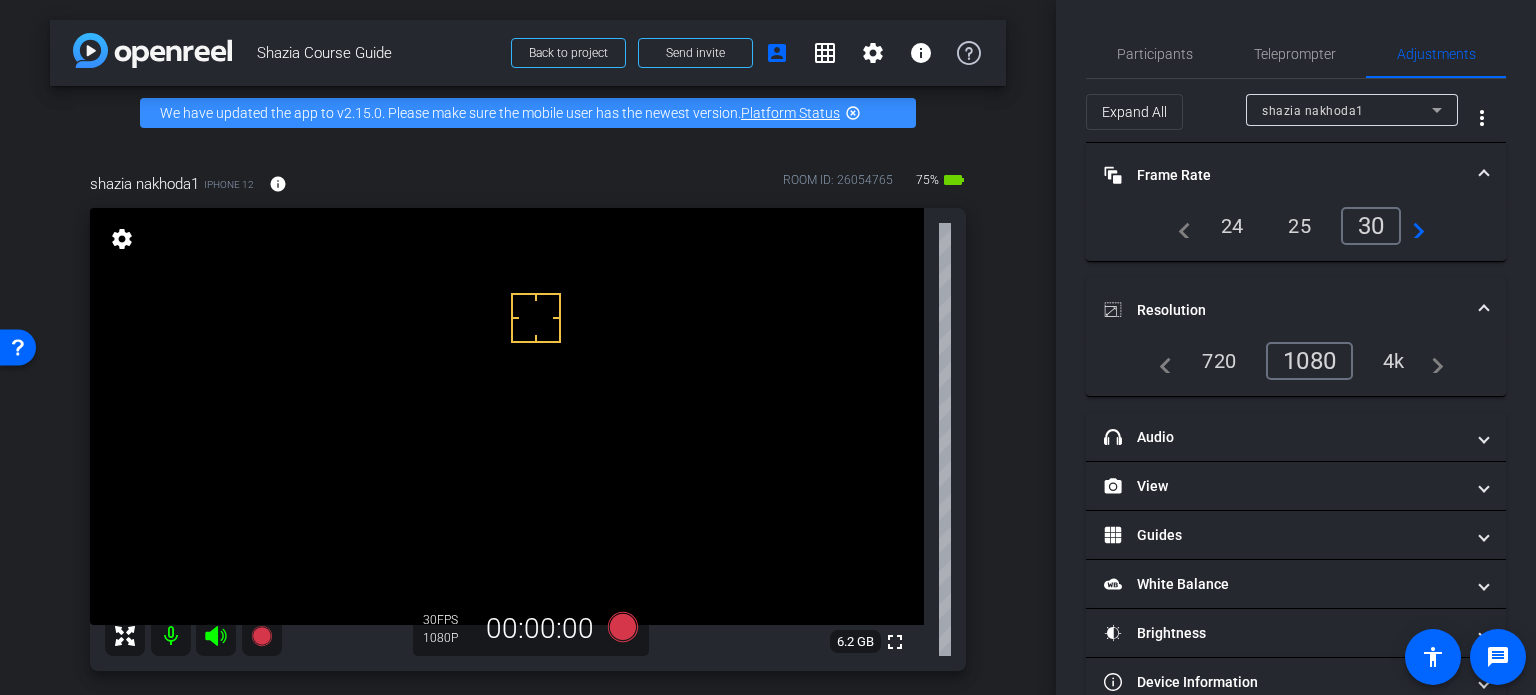 click on "Resolution" at bounding box center (1284, 310) 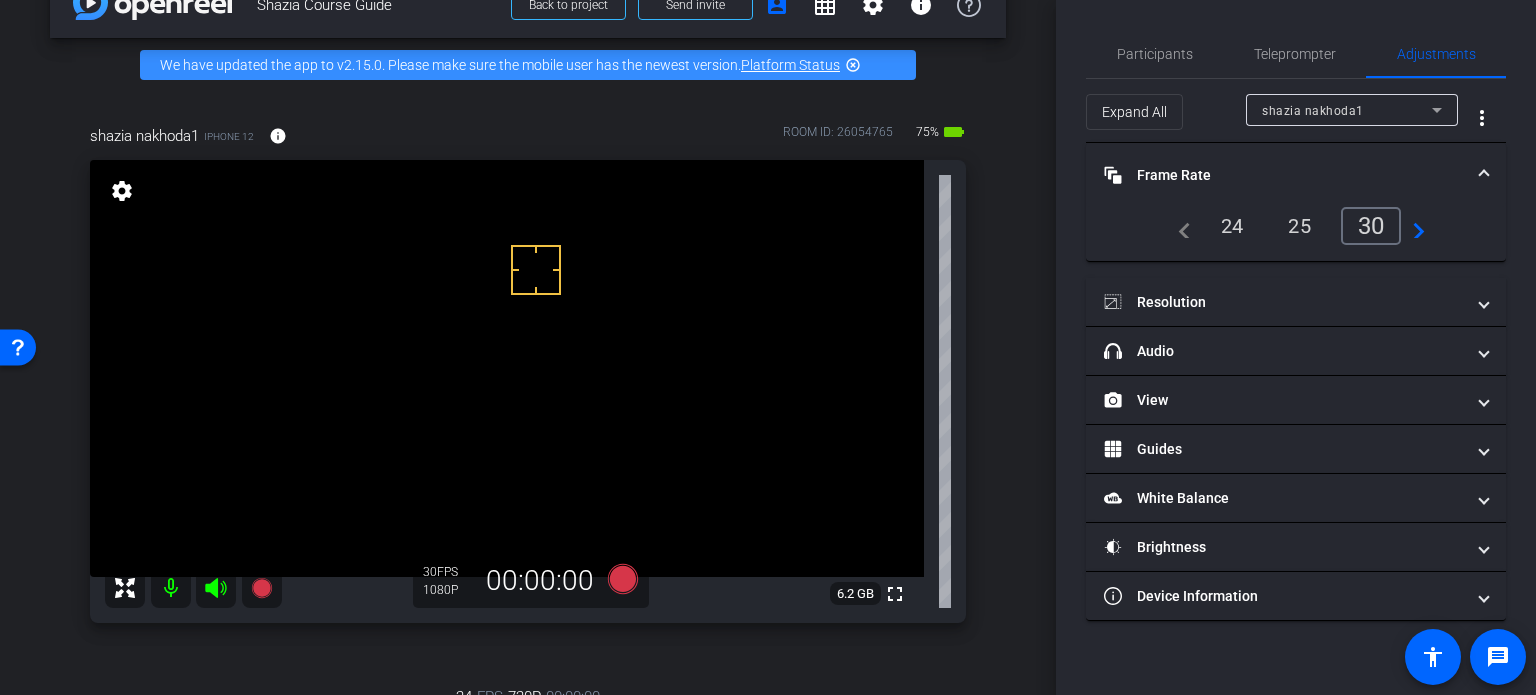 scroll, scrollTop: 56, scrollLeft: 0, axis: vertical 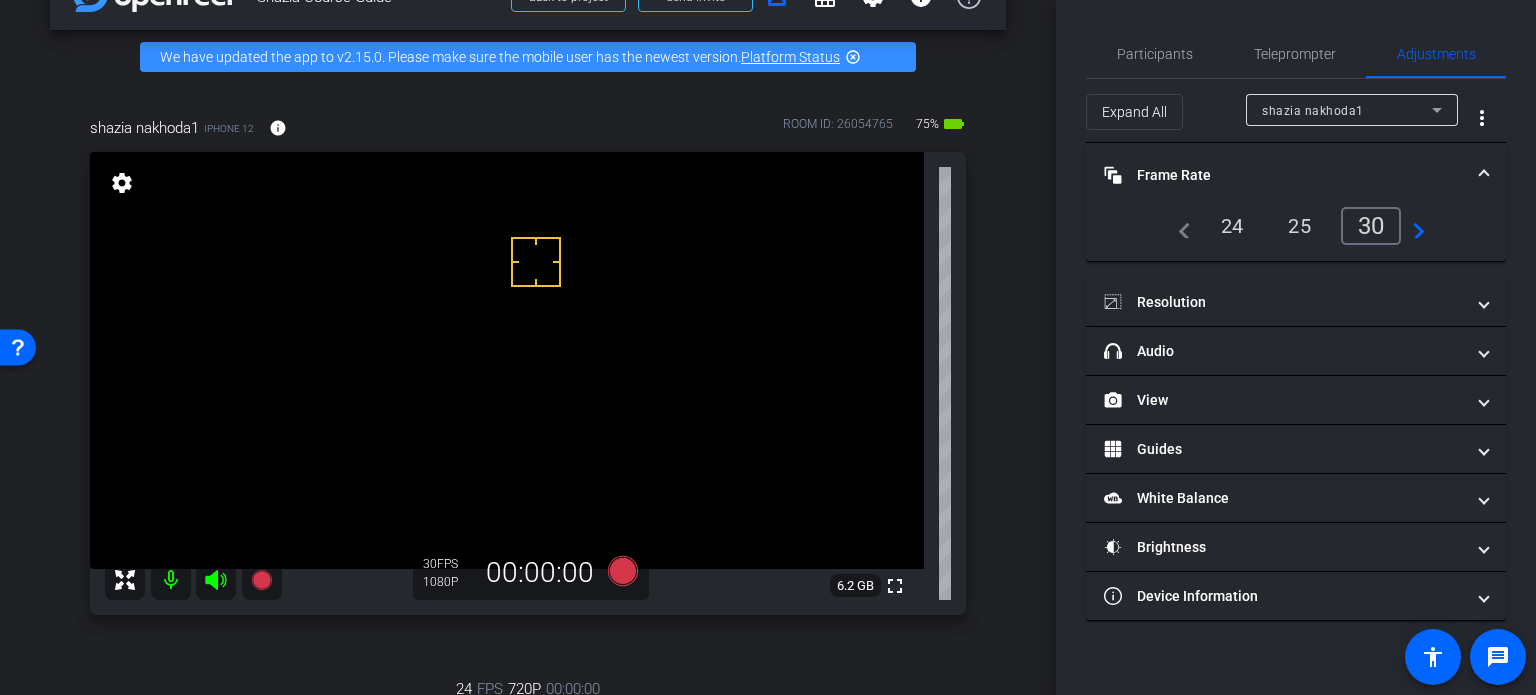click on "Participants Teleprompter Adjustments settings  Your Remote Director
flip
Director   Kim Gannon
Watcher   Everyone  0 Mark all read To: Everyone Mark all read Select Source Teleprompter Speed 3X (130 words/minute) Font Size 30px Screen Setup Teleprompter Top Background White - text in black  Script  0 Words
Create new script               Play        Play from this location               Play Selected        Play and display the selected text only Bold Italic Enter script here...
Play" 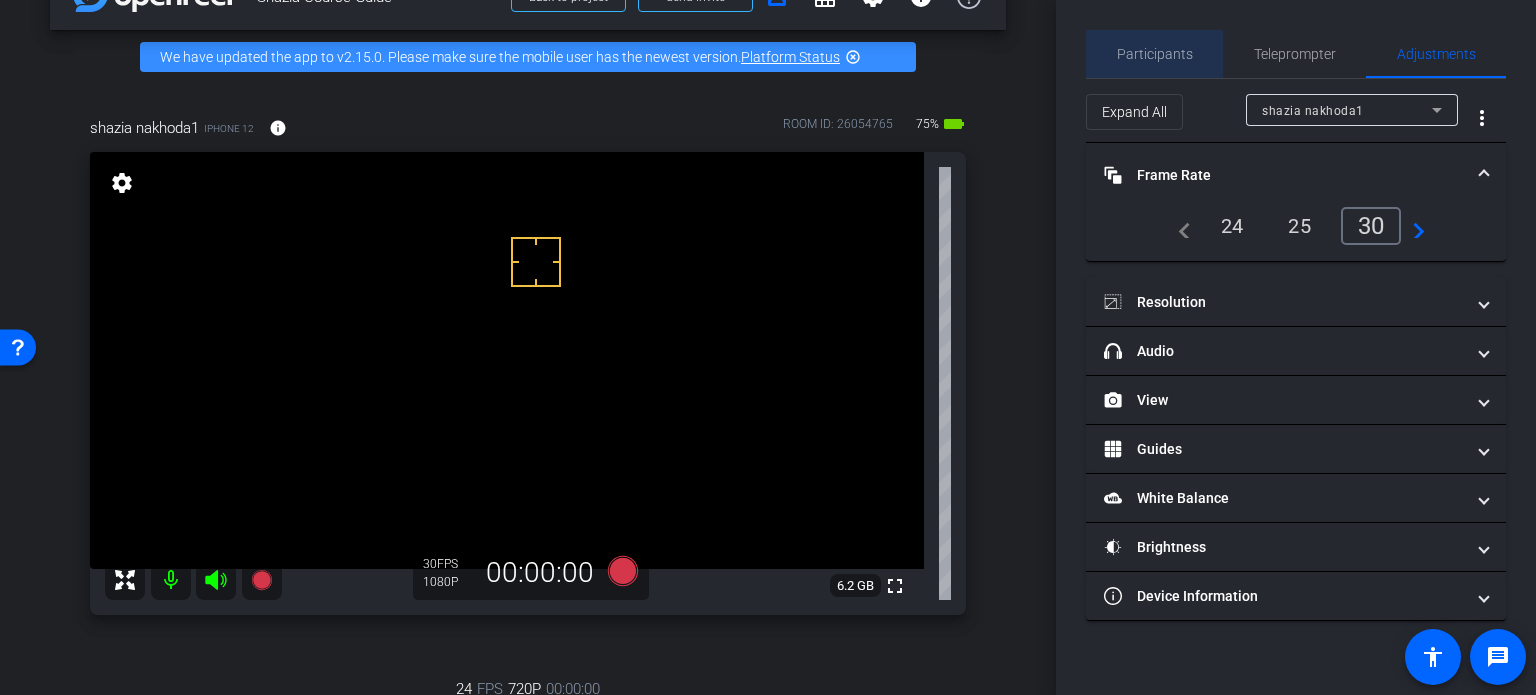 click on "Participants" at bounding box center (1155, 54) 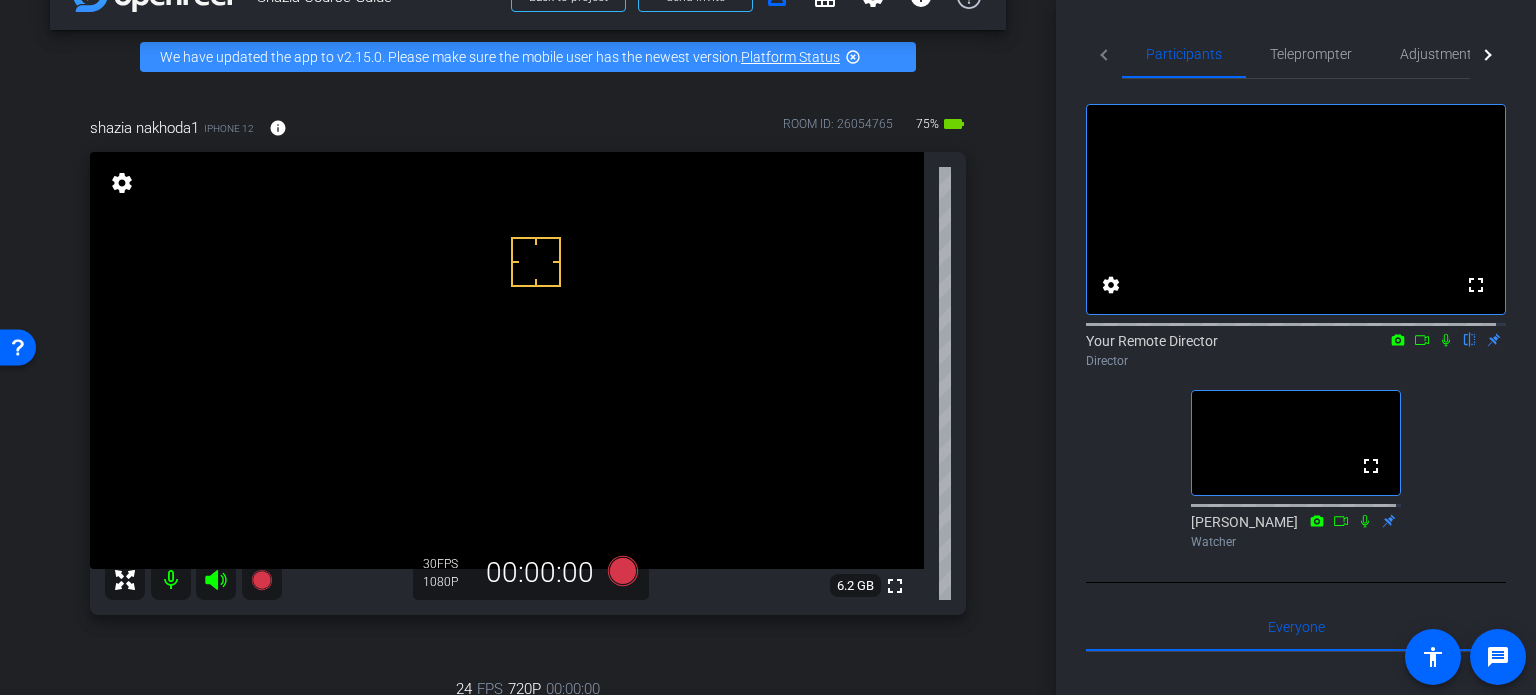 drag, startPoint x: 529, startPoint y: 344, endPoint x: 543, endPoint y: 382, distance: 40.496914 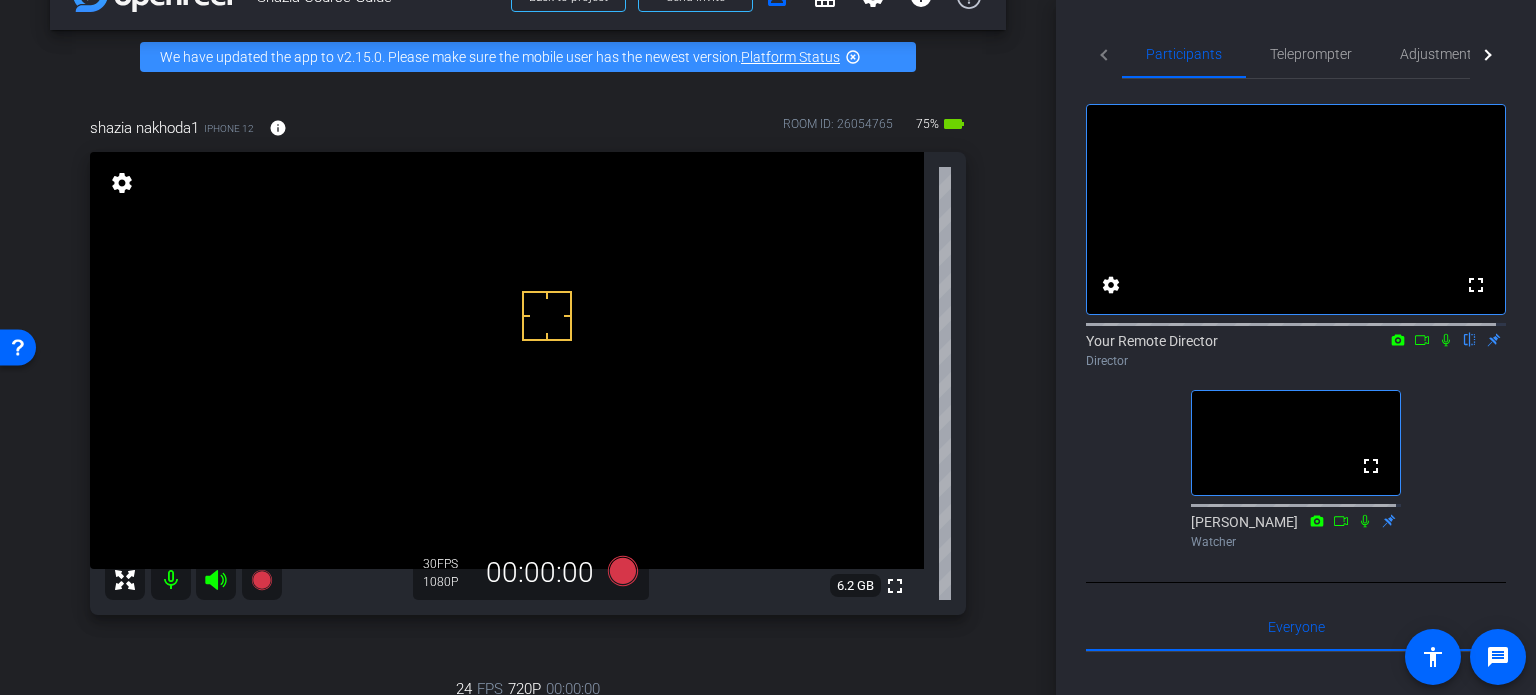 drag, startPoint x: 432, startPoint y: 299, endPoint x: 483, endPoint y: 331, distance: 60.207973 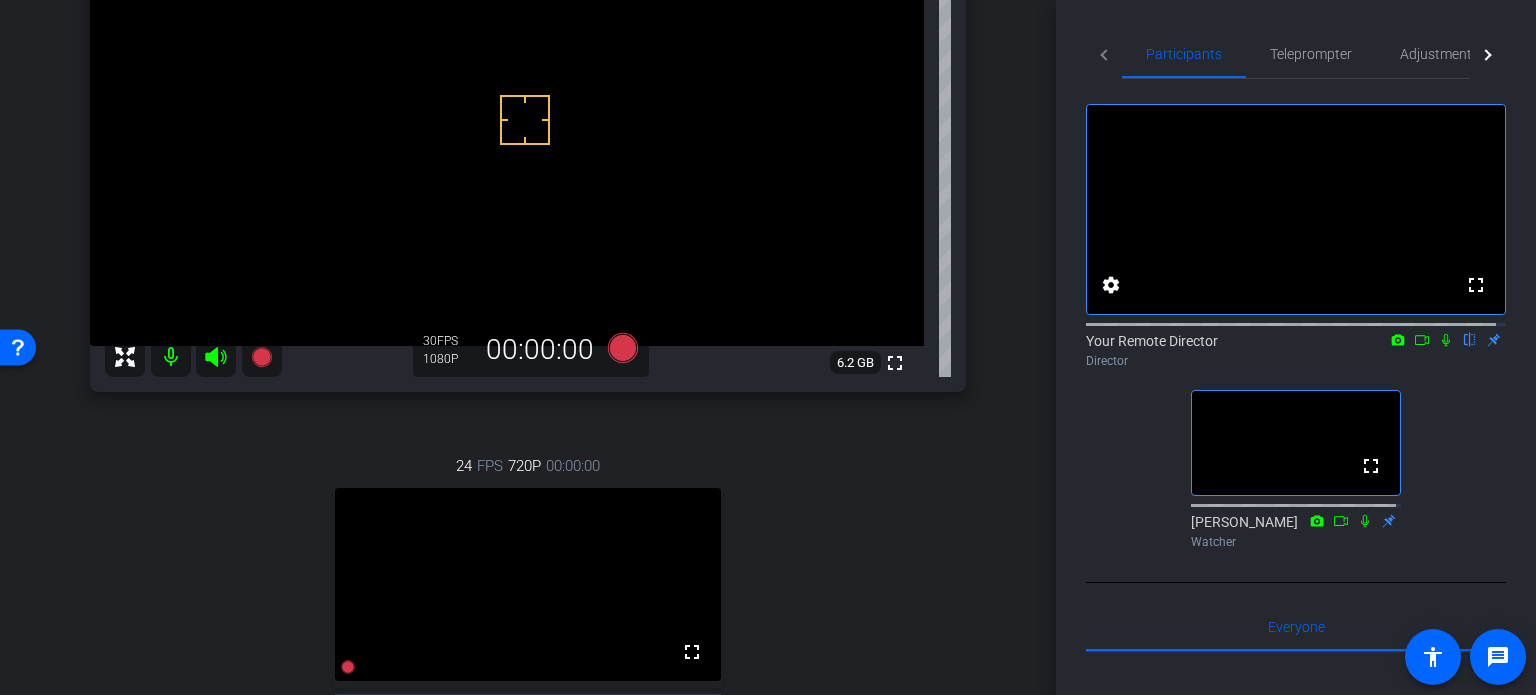 scroll, scrollTop: 466, scrollLeft: 0, axis: vertical 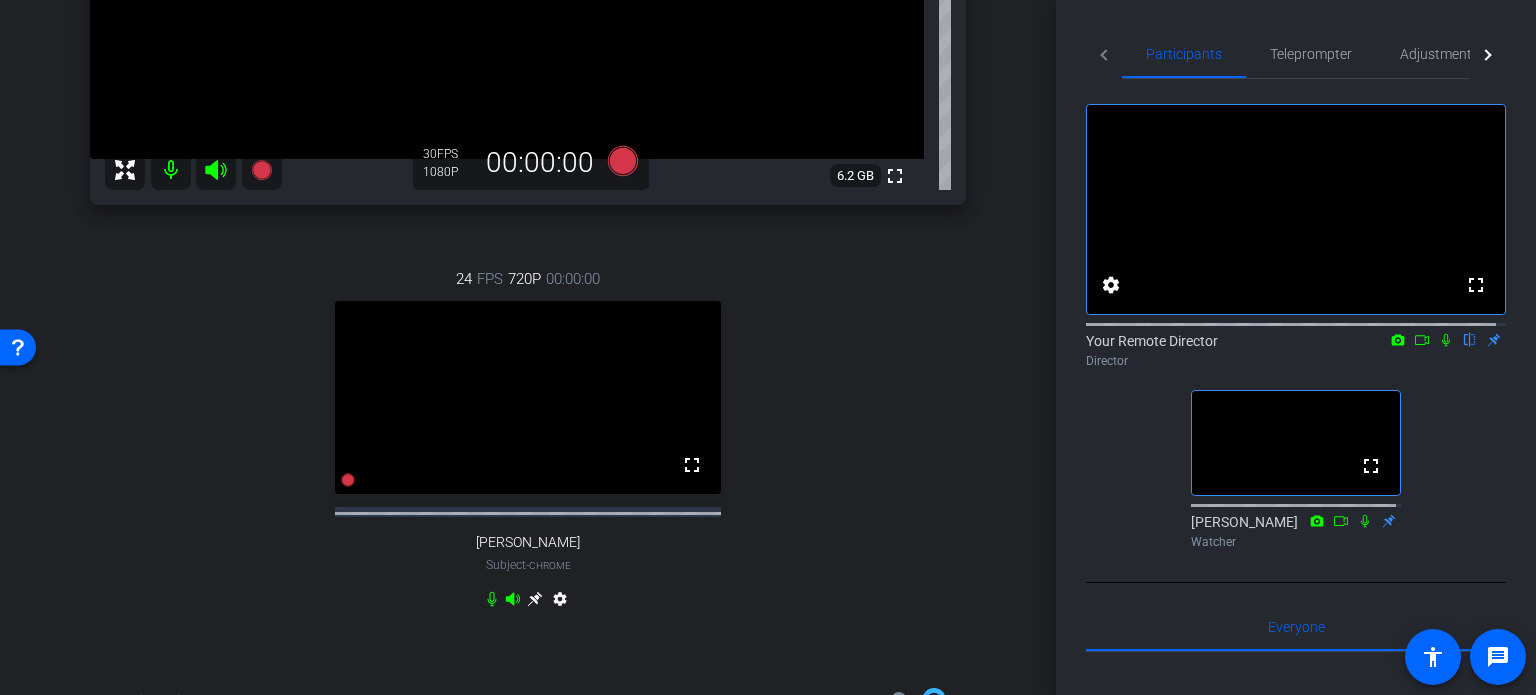 click 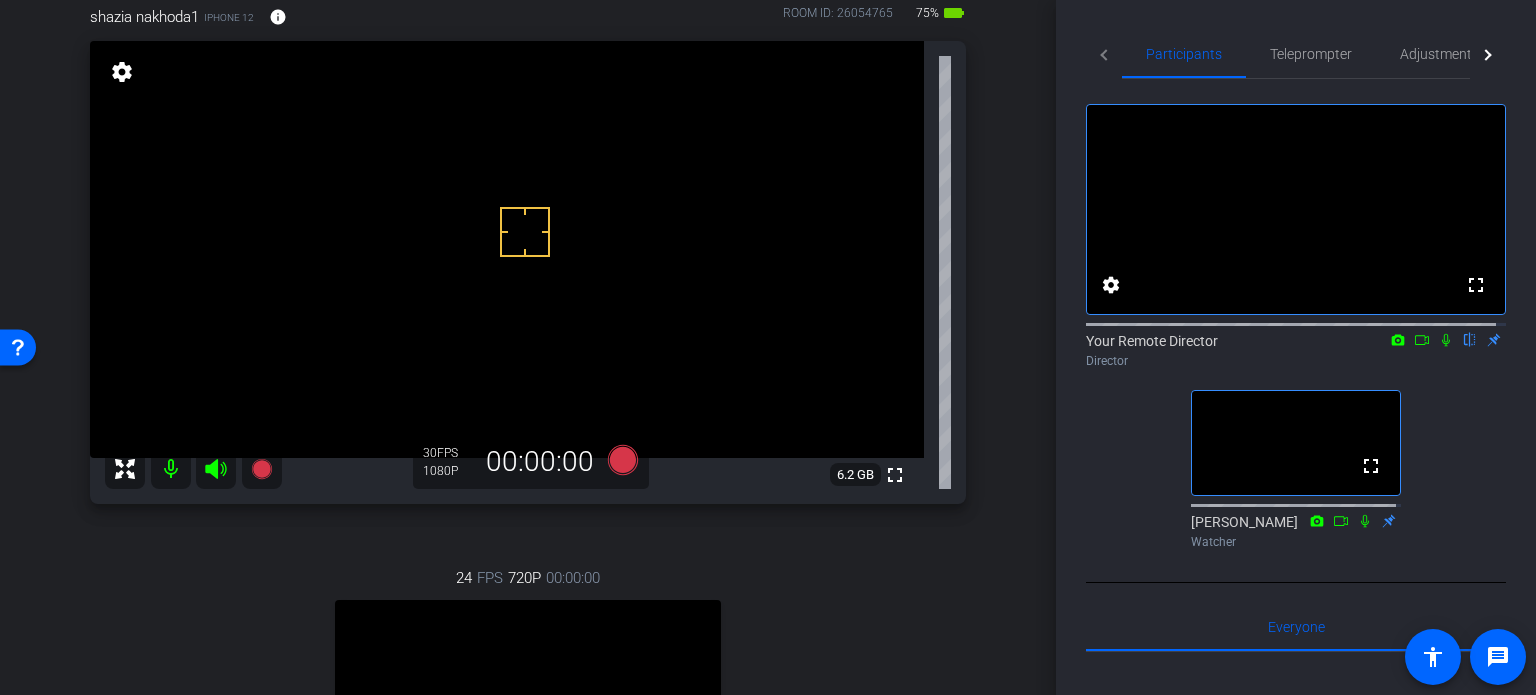 scroll, scrollTop: 168, scrollLeft: 0, axis: vertical 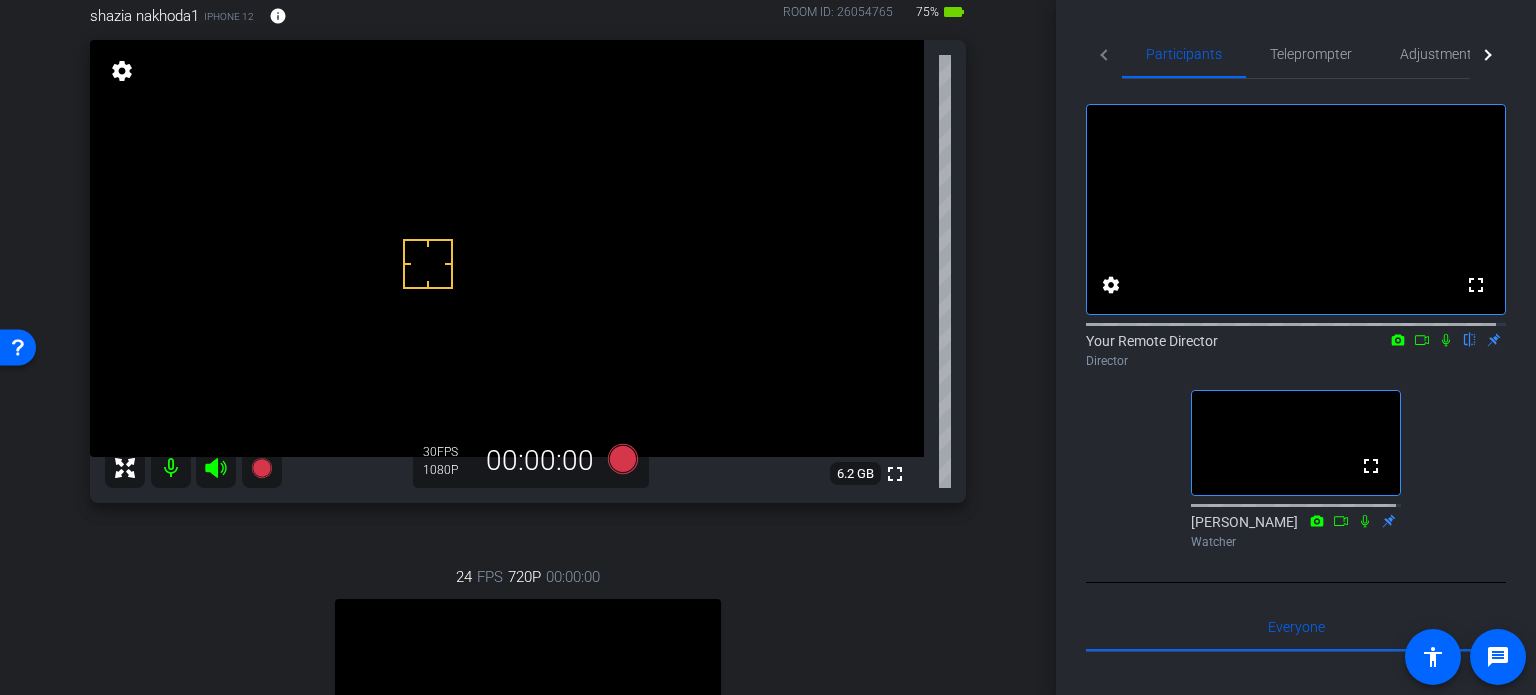 drag, startPoint x: 520, startPoint y: 284, endPoint x: 516, endPoint y: 259, distance: 25.317978 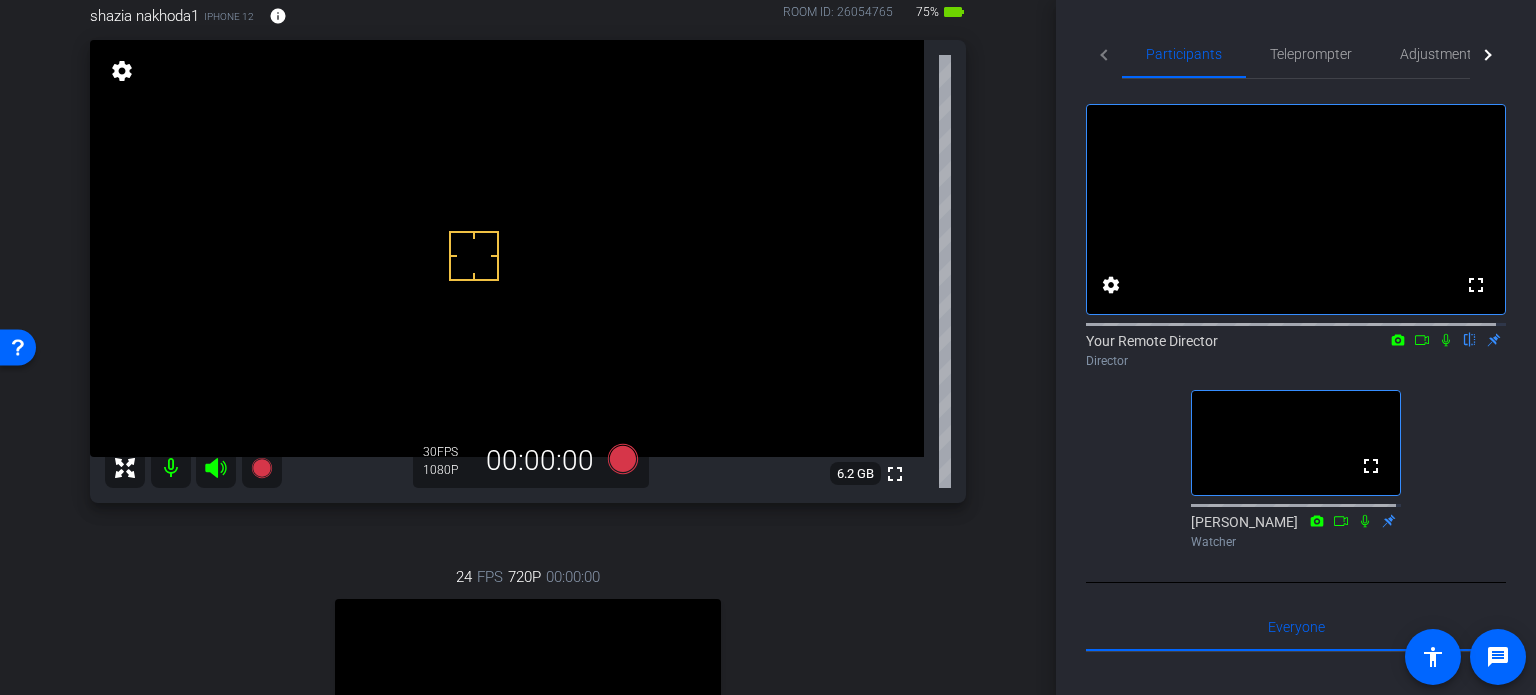 drag, startPoint x: 444, startPoint y: 275, endPoint x: 468, endPoint y: 315, distance: 46.647614 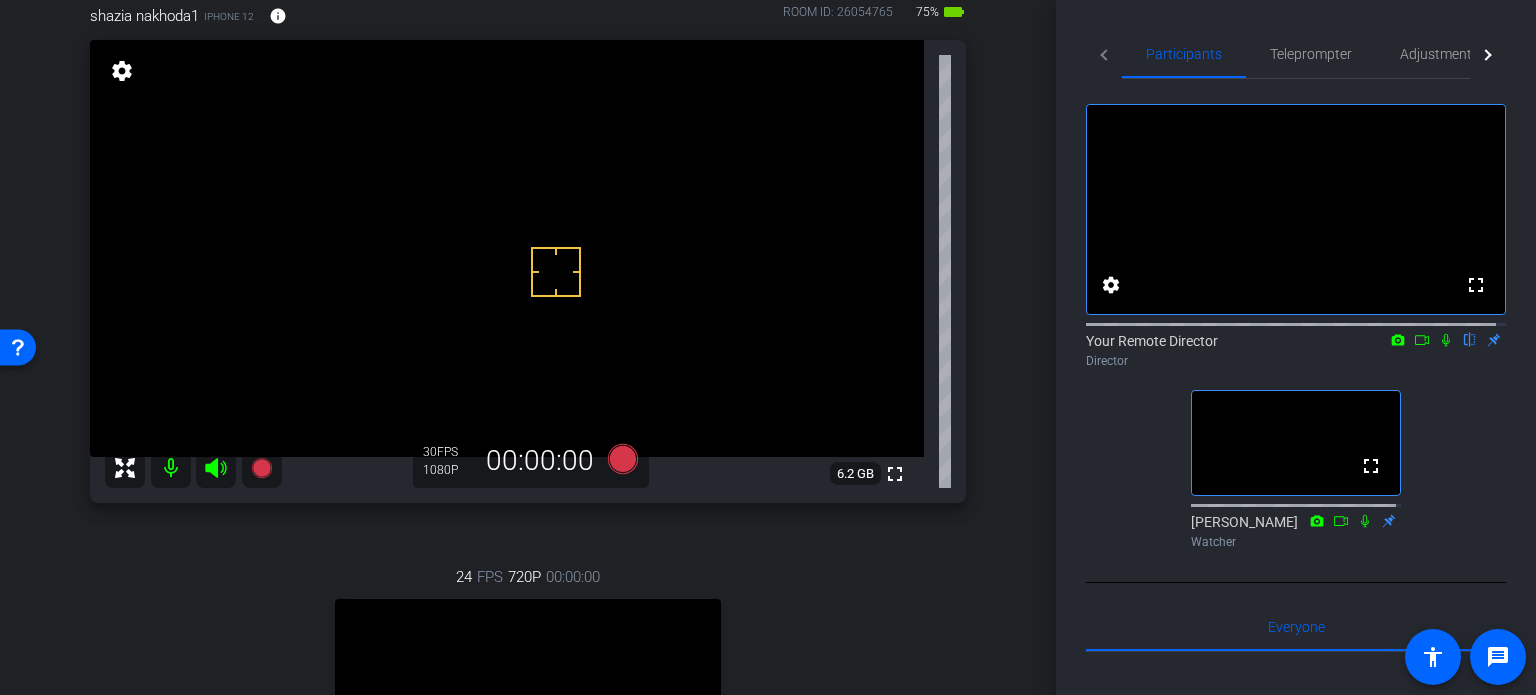 drag, startPoint x: 555, startPoint y: 266, endPoint x: 530, endPoint y: 251, distance: 29.15476 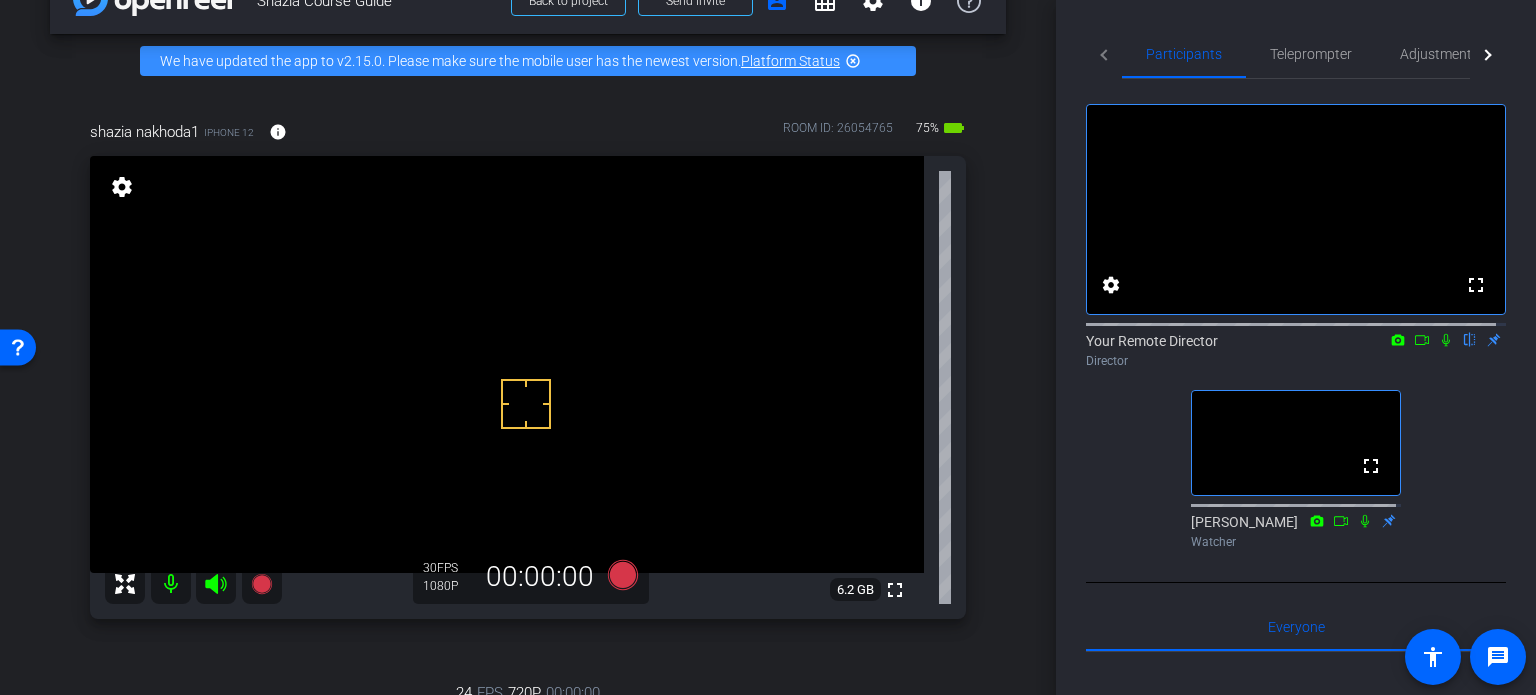 scroll, scrollTop: 88, scrollLeft: 0, axis: vertical 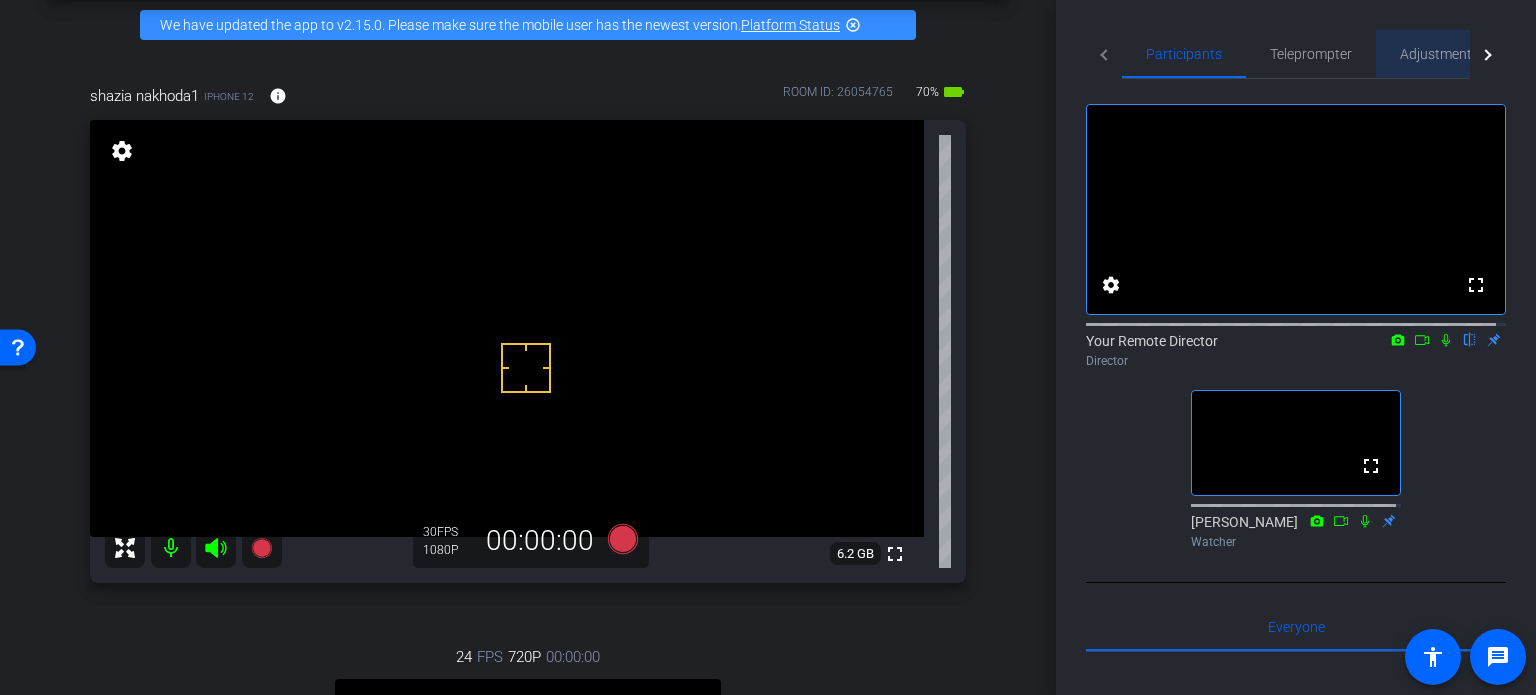 click on "Adjustments" at bounding box center (1439, 54) 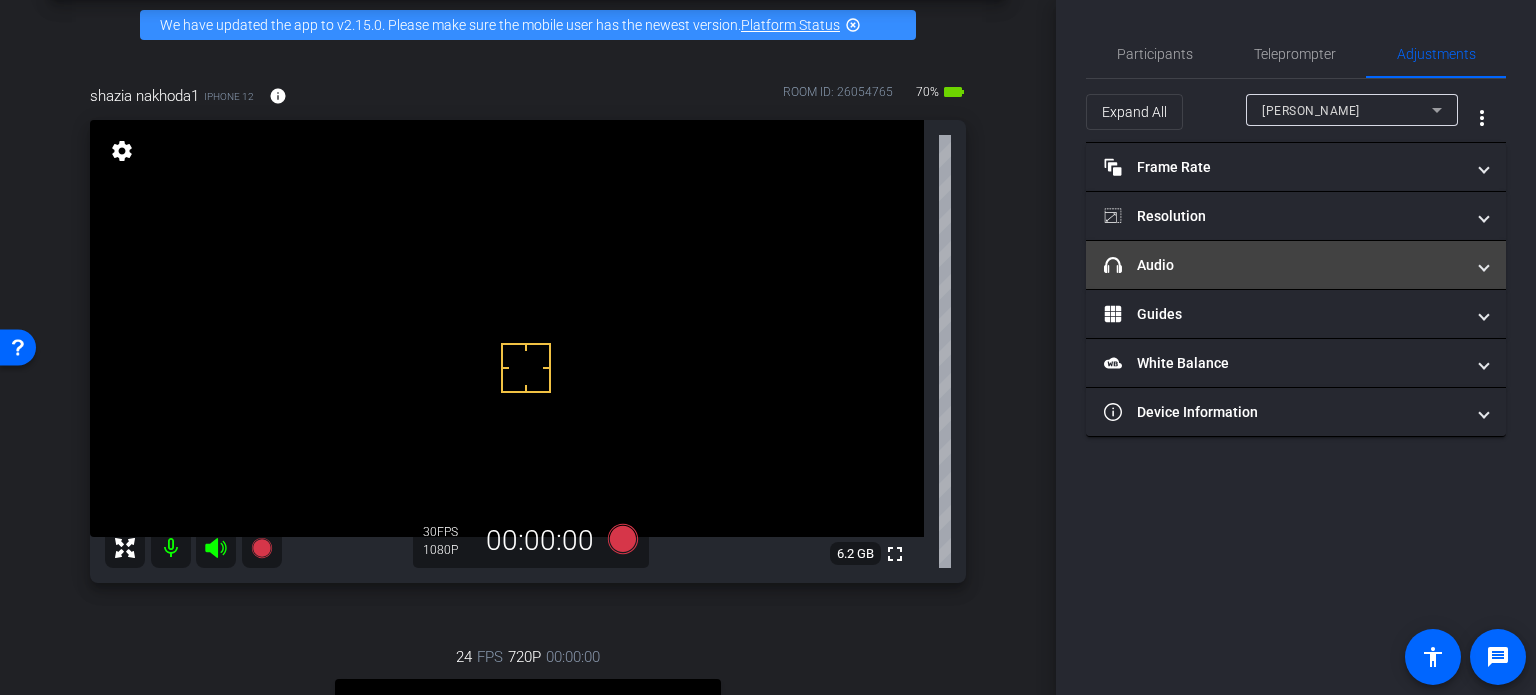 click on "headphone icon
Audio" at bounding box center [1296, 265] 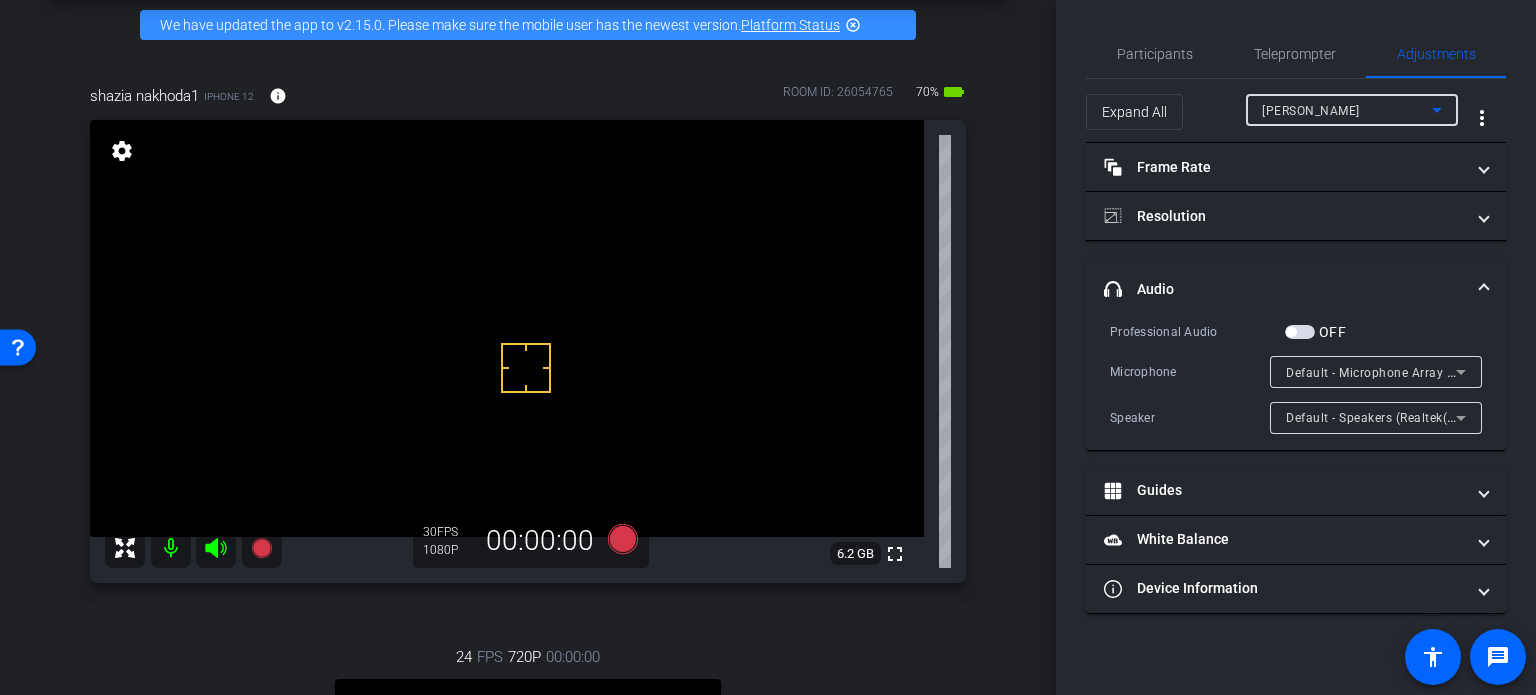 click on "[PERSON_NAME]" at bounding box center [1352, 110] 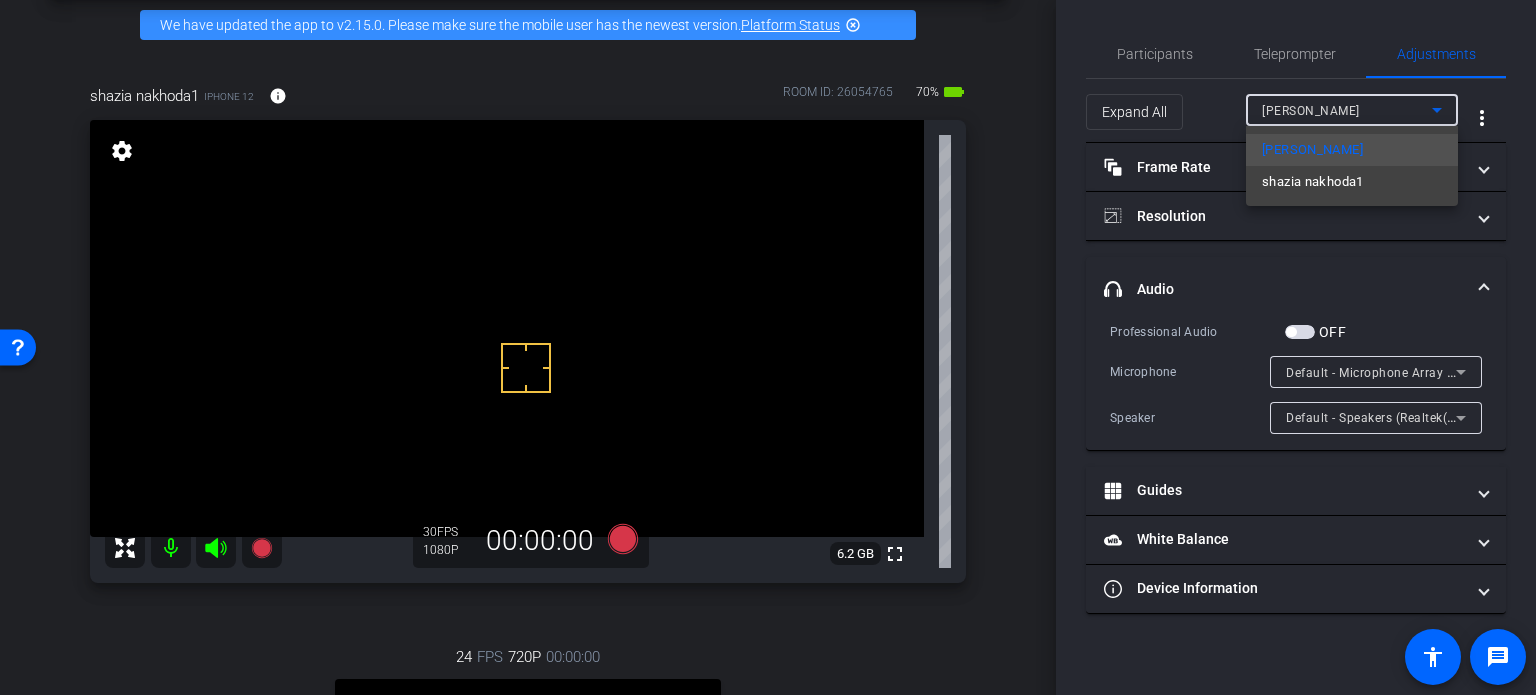 click on "shazia nakhoda1" at bounding box center [1313, 182] 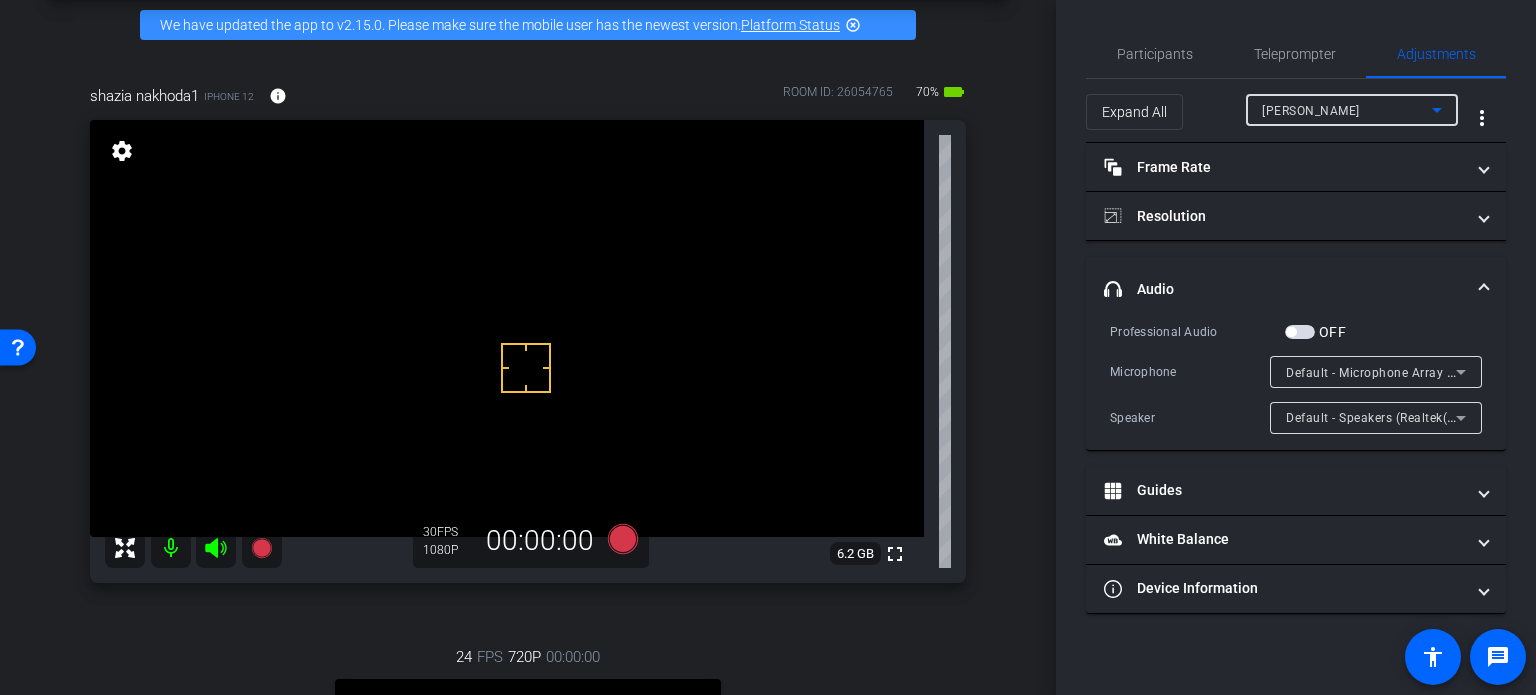 type on "1000" 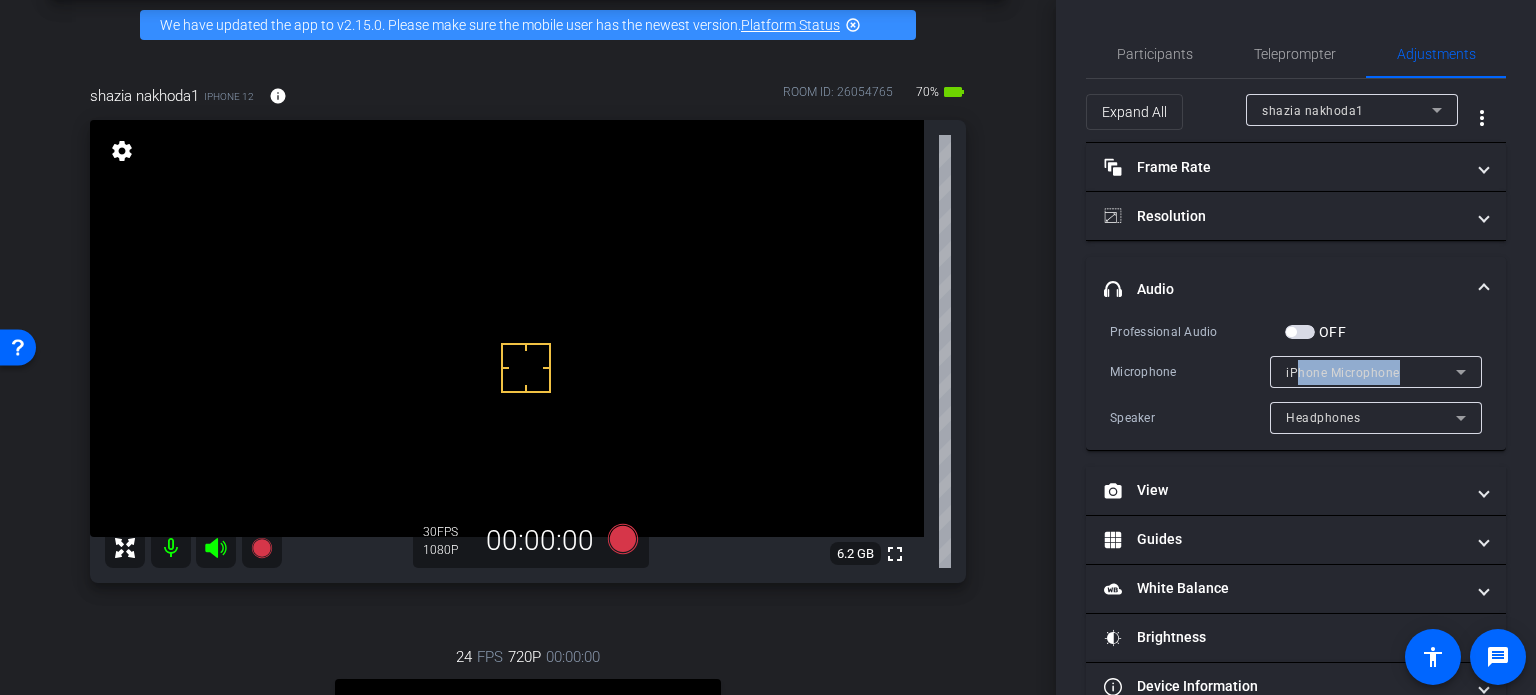 click on "iPhone Microphone" at bounding box center [1376, 372] 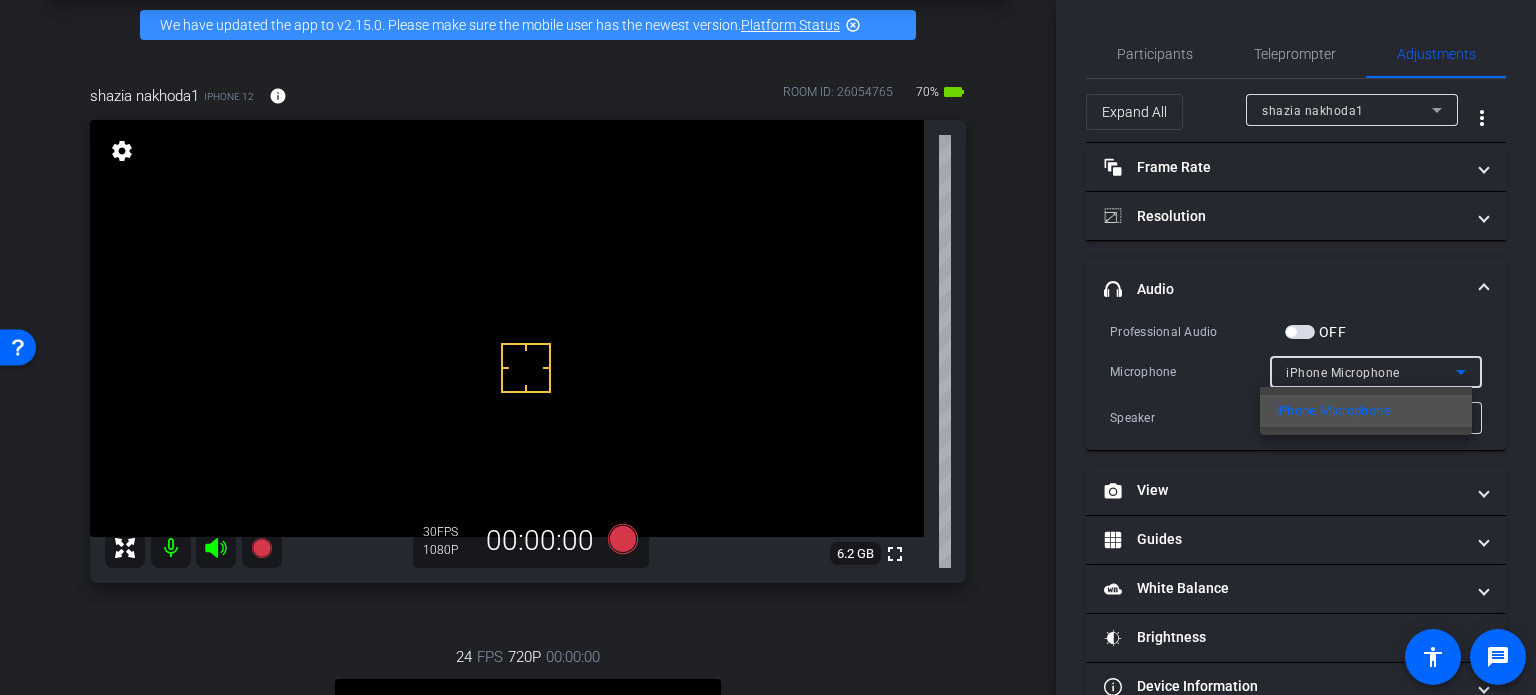 click at bounding box center [768, 347] 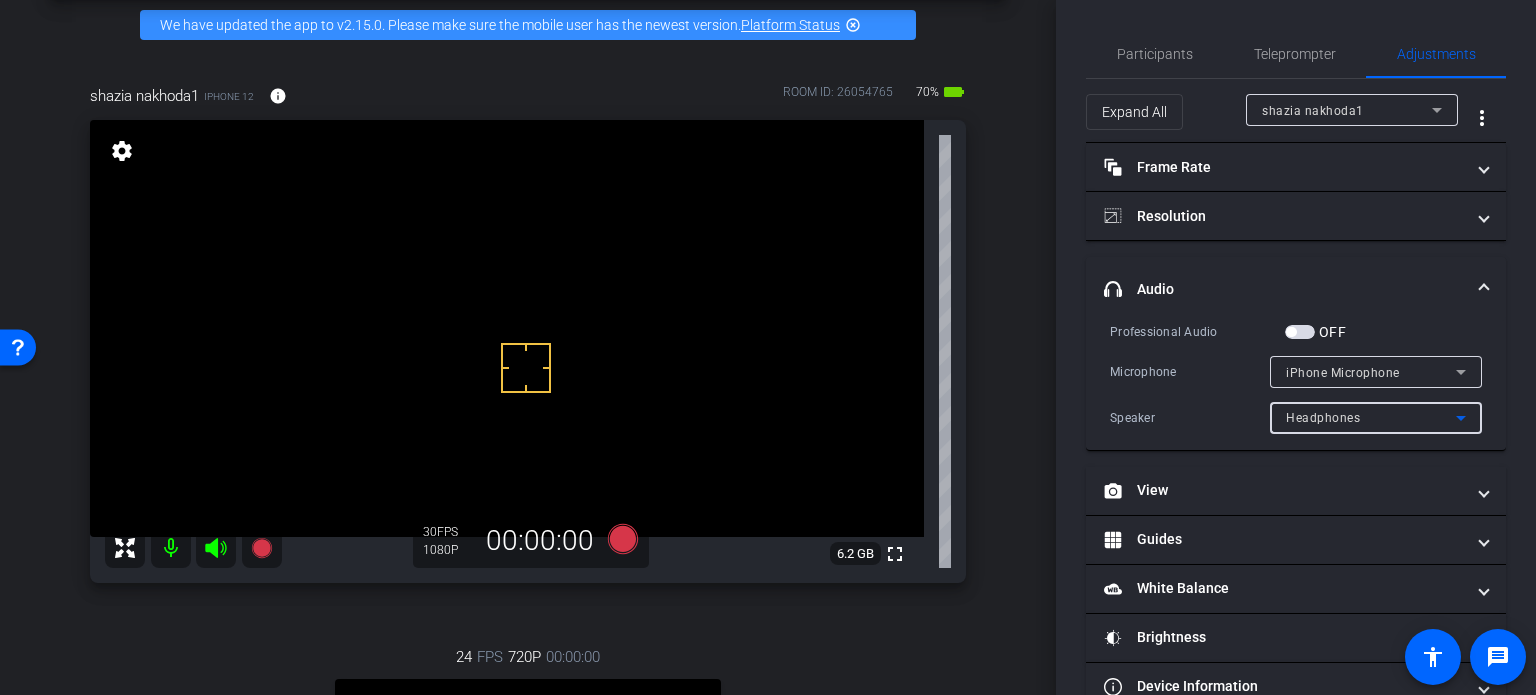 click on "Headphones" at bounding box center [1323, 418] 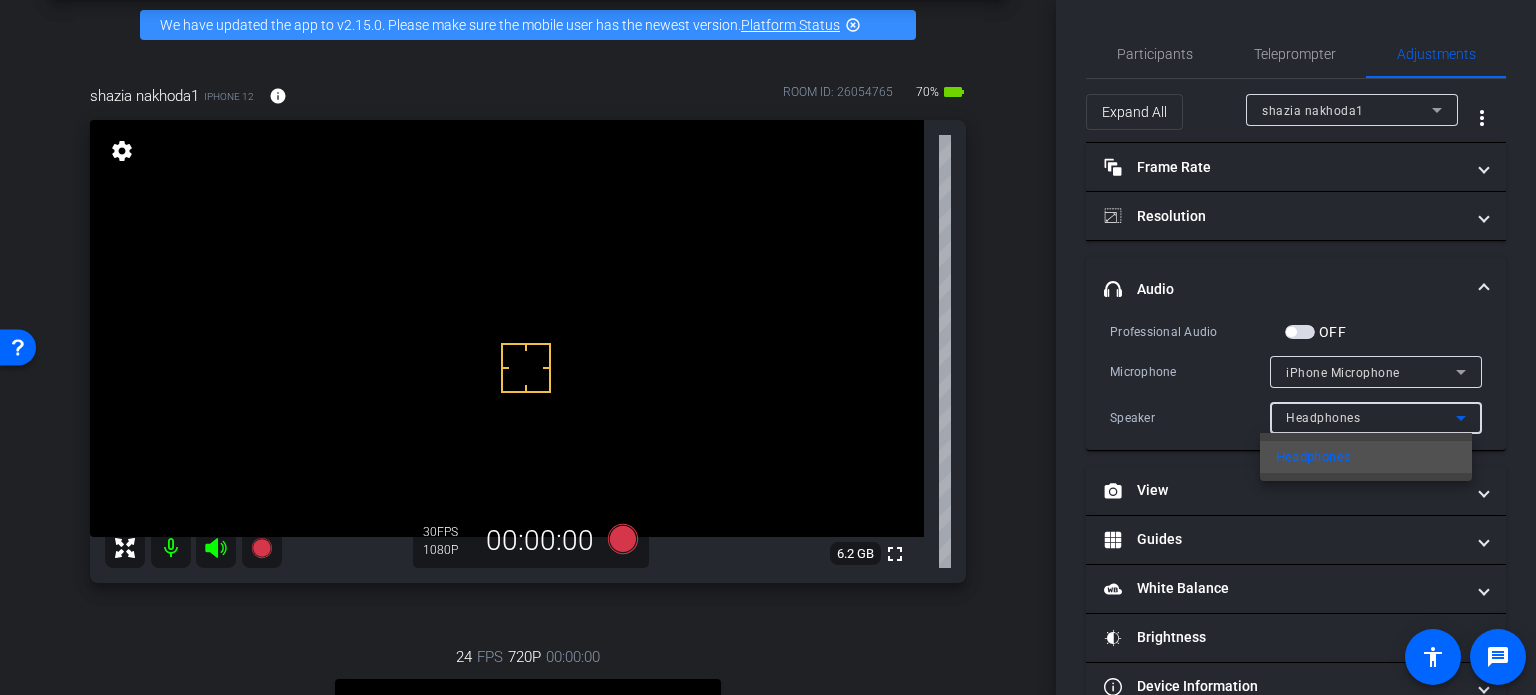click at bounding box center (768, 347) 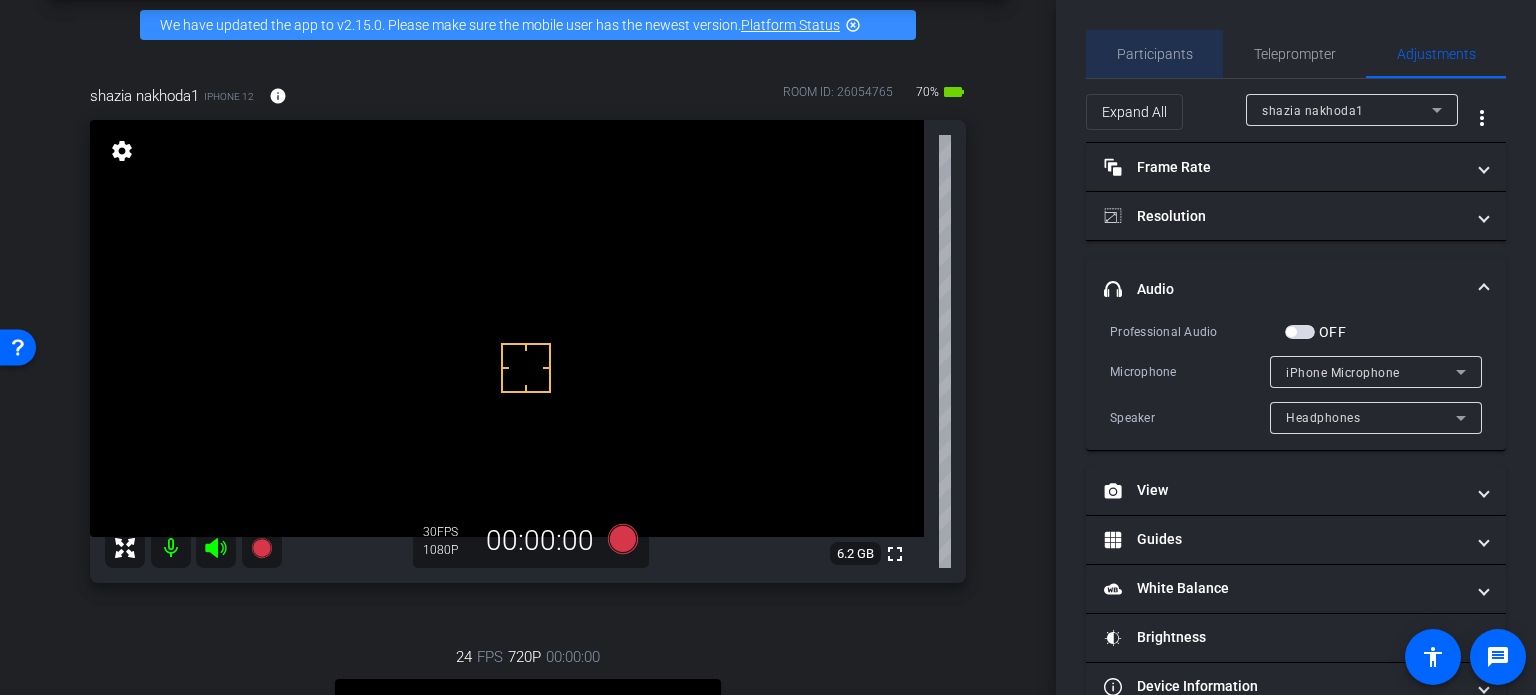 click on "Participants" at bounding box center [1155, 54] 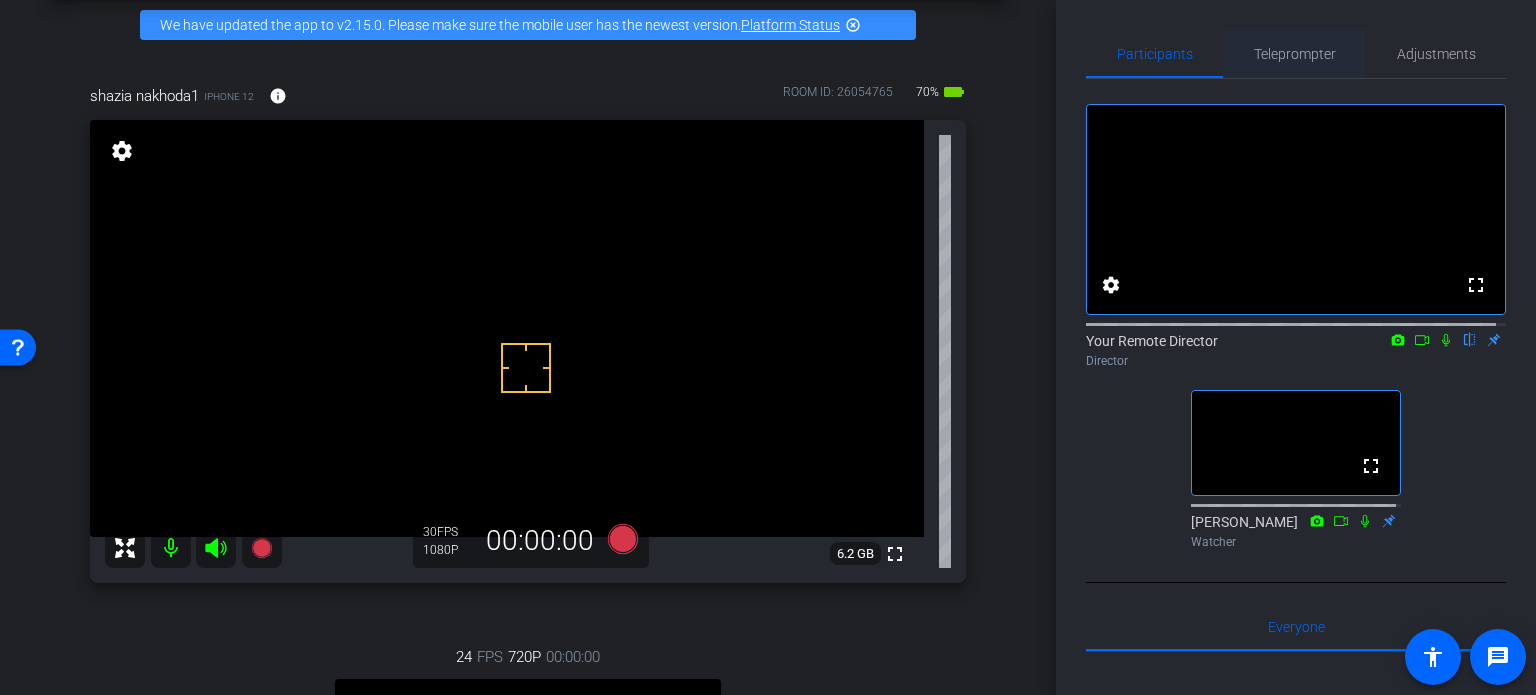 click on "Teleprompter" at bounding box center [1295, 54] 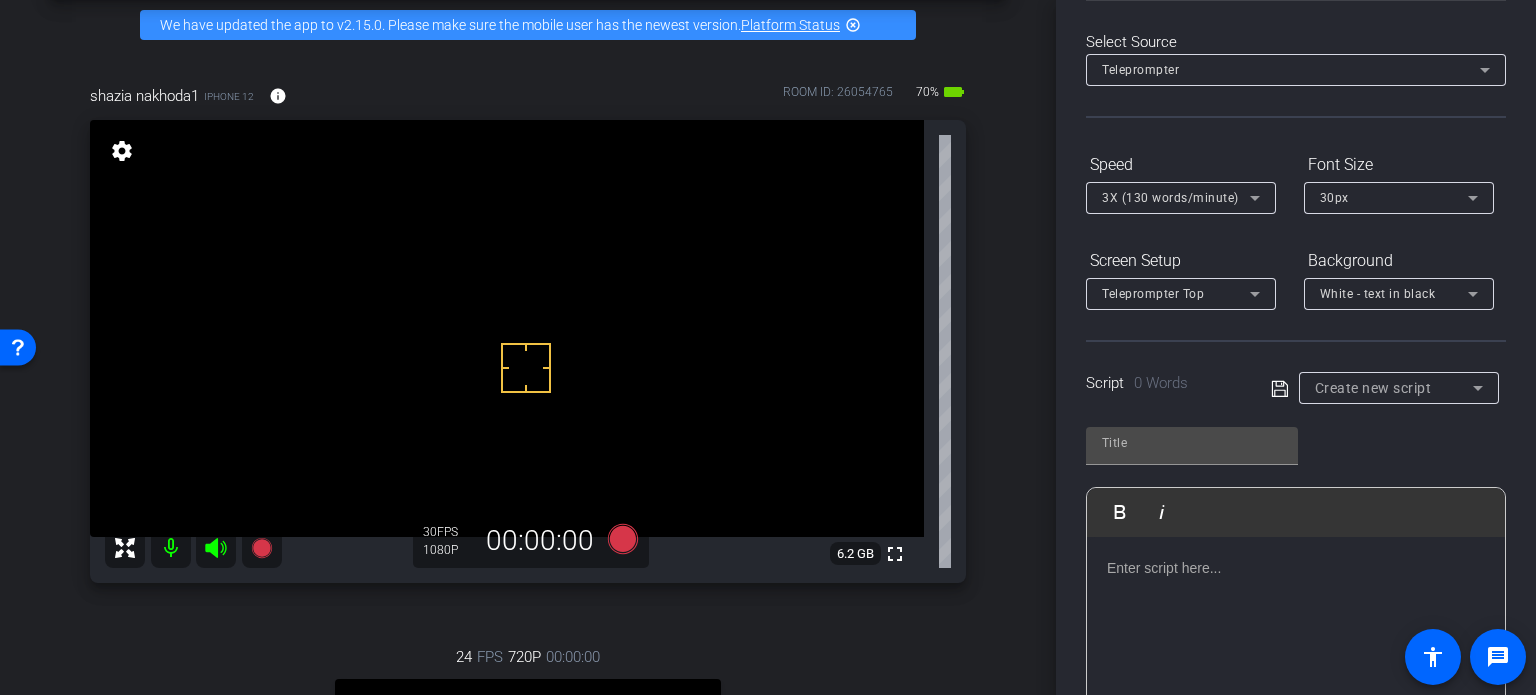 scroll, scrollTop: 280, scrollLeft: 0, axis: vertical 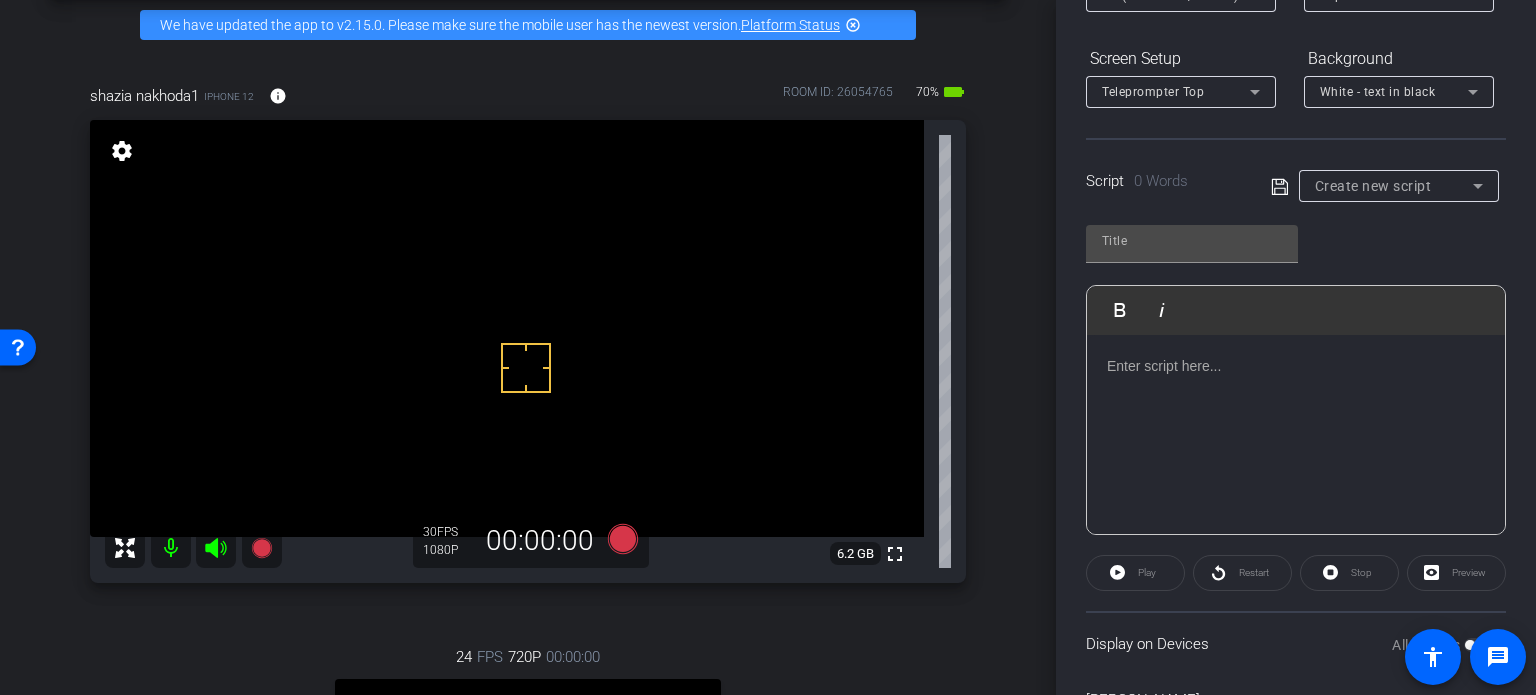 click 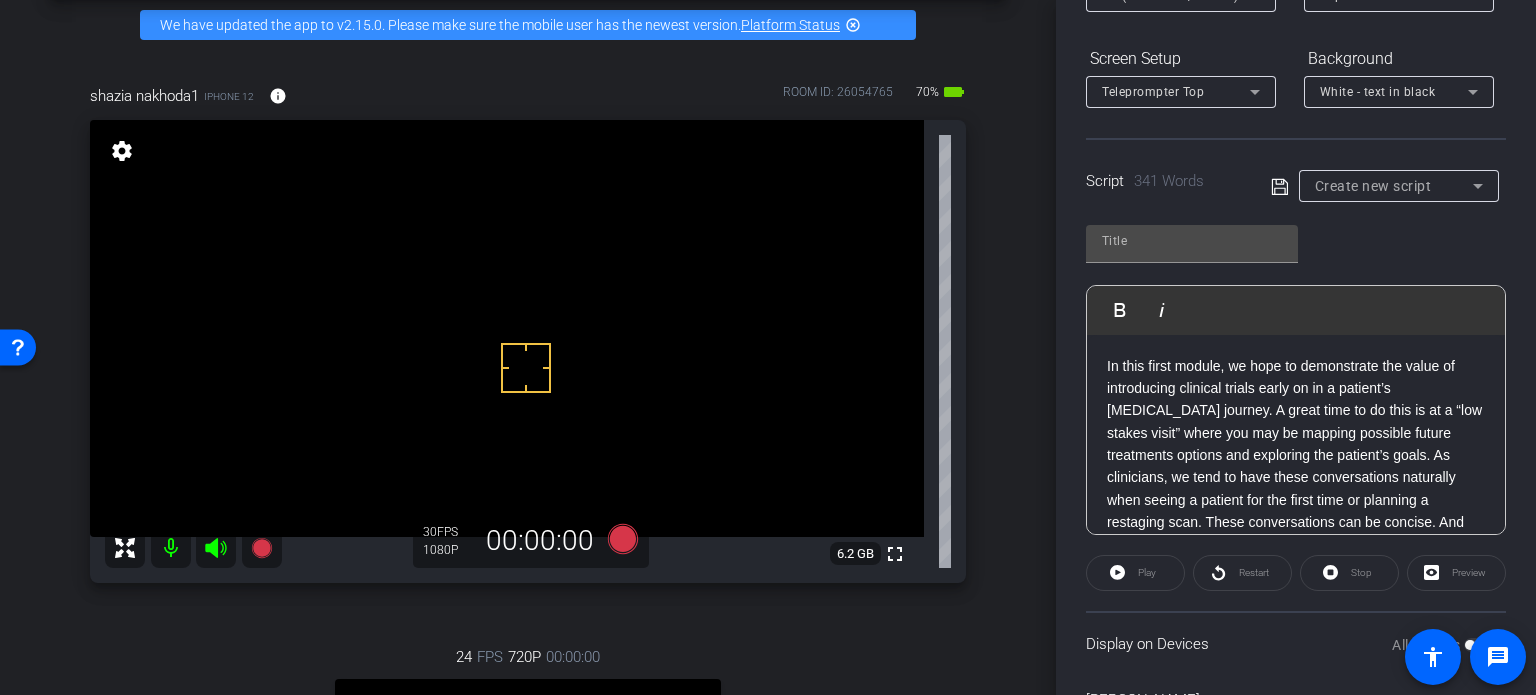 scroll, scrollTop: 761, scrollLeft: 0, axis: vertical 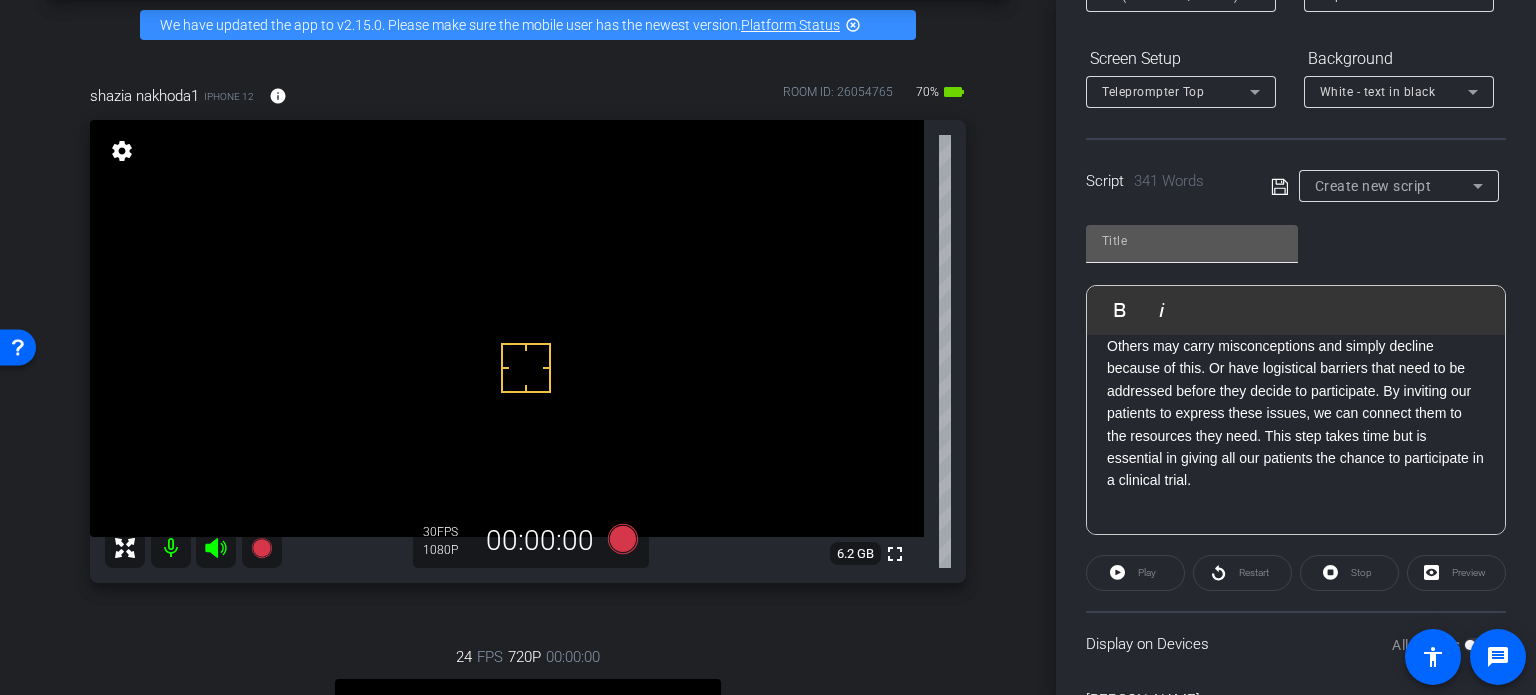 click 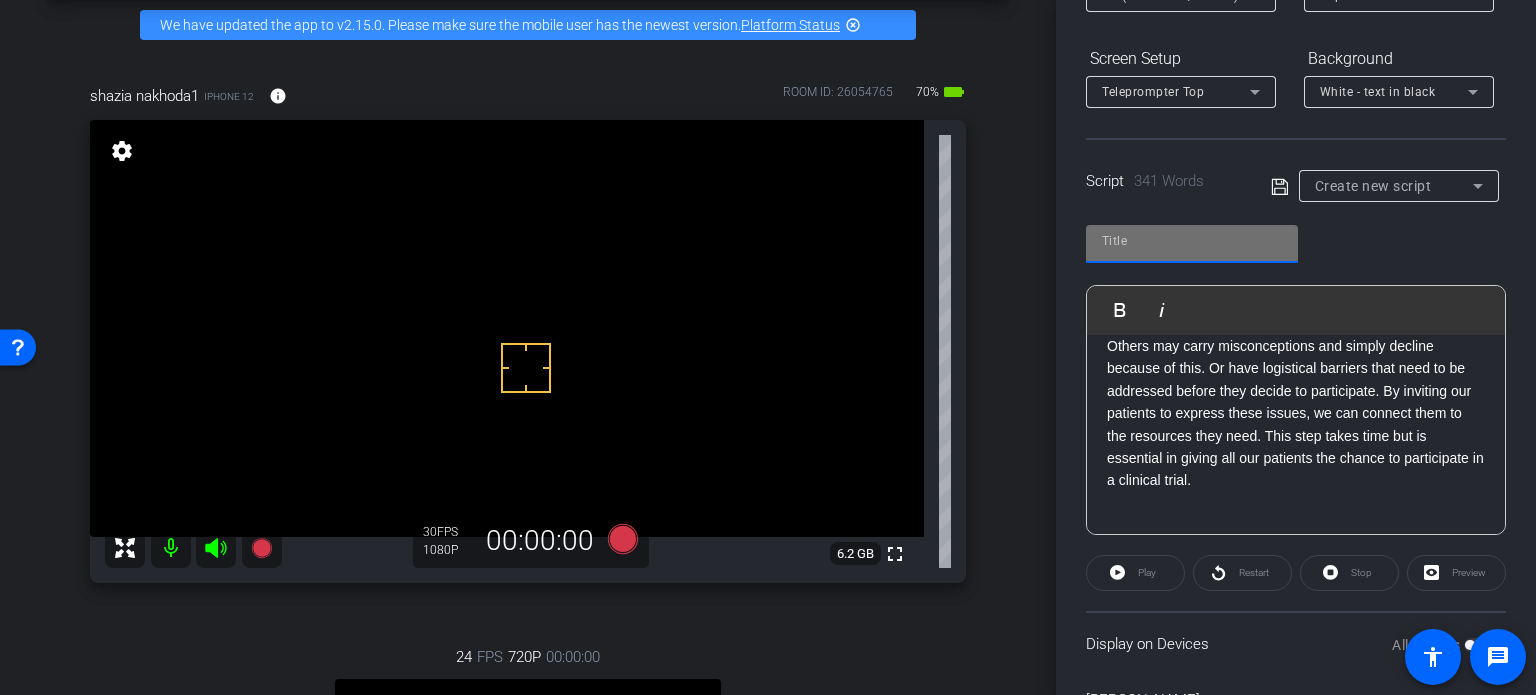 click at bounding box center (1192, 241) 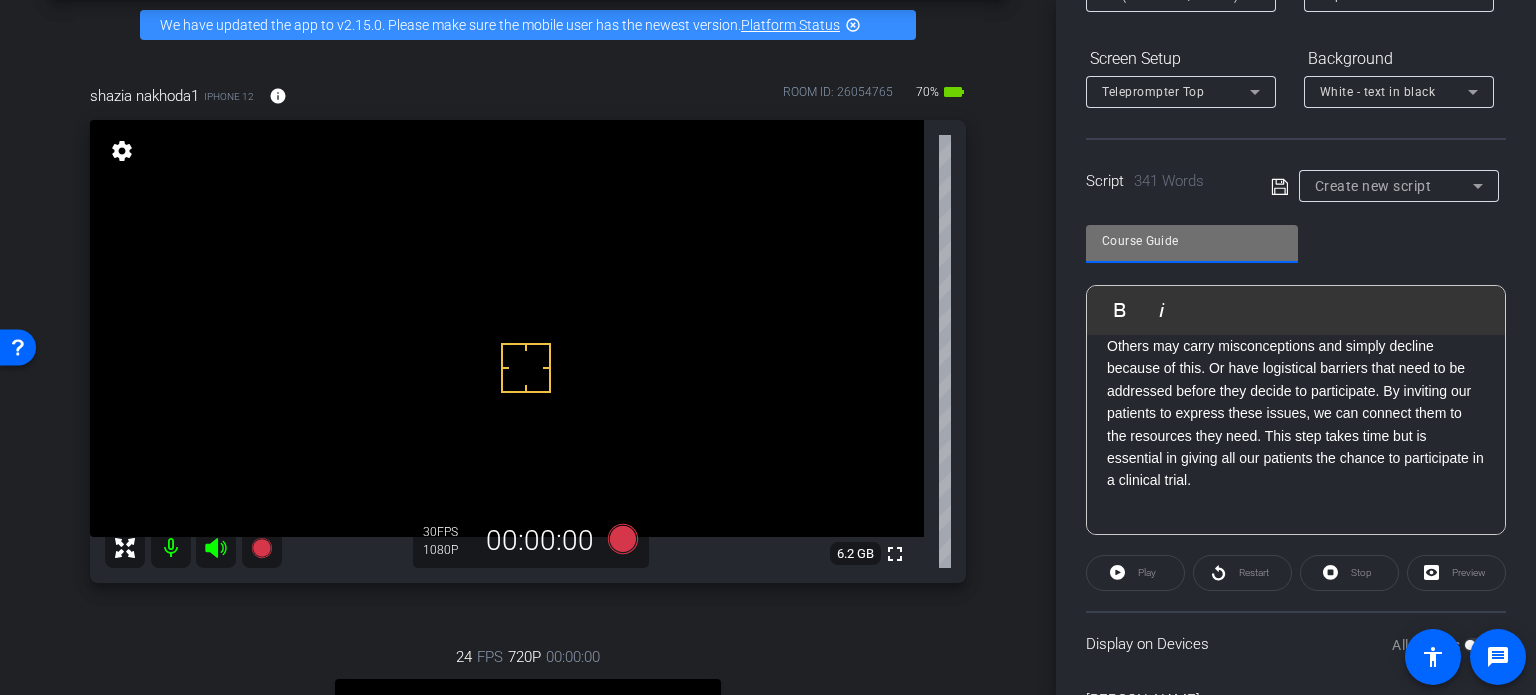 type on "Course Guide" 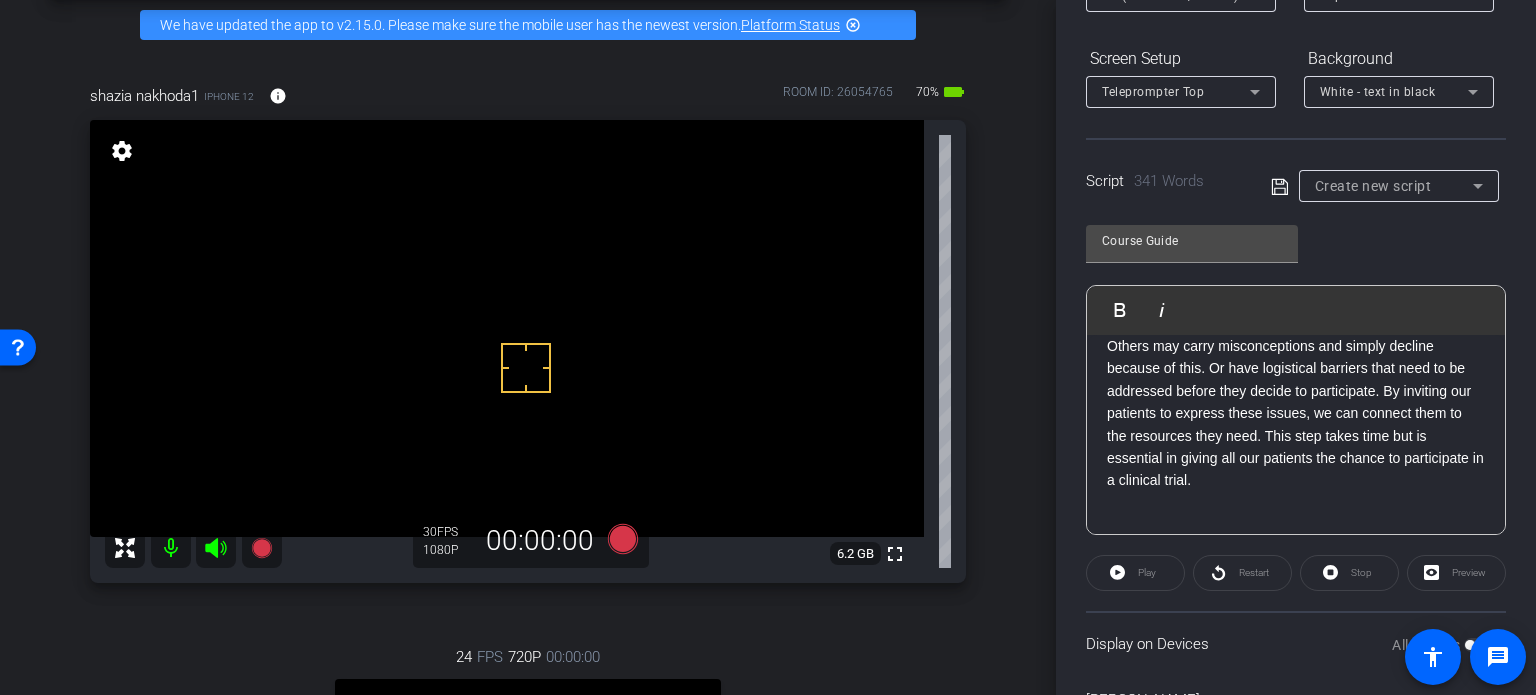 drag, startPoint x: 1272, startPoint y: 199, endPoint x: 1277, endPoint y: 179, distance: 20.615528 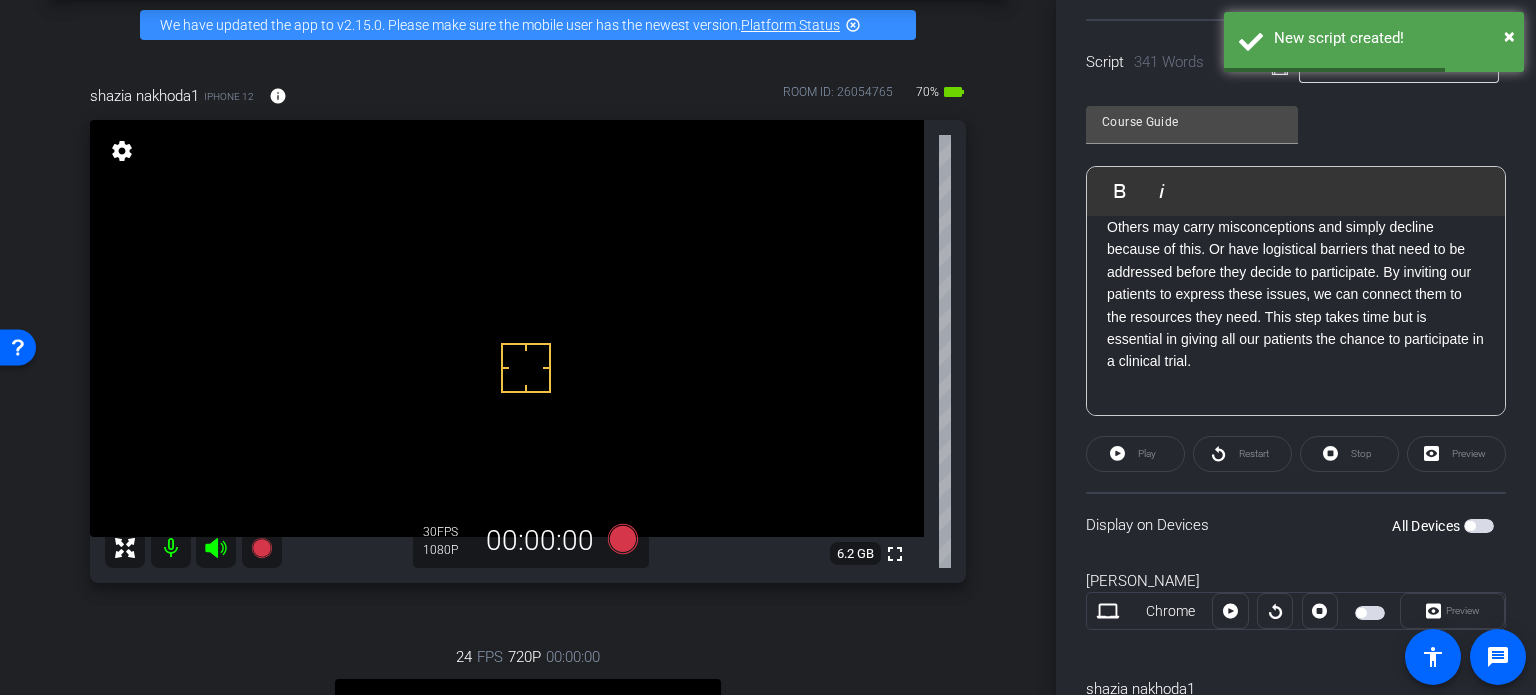scroll, scrollTop: 400, scrollLeft: 0, axis: vertical 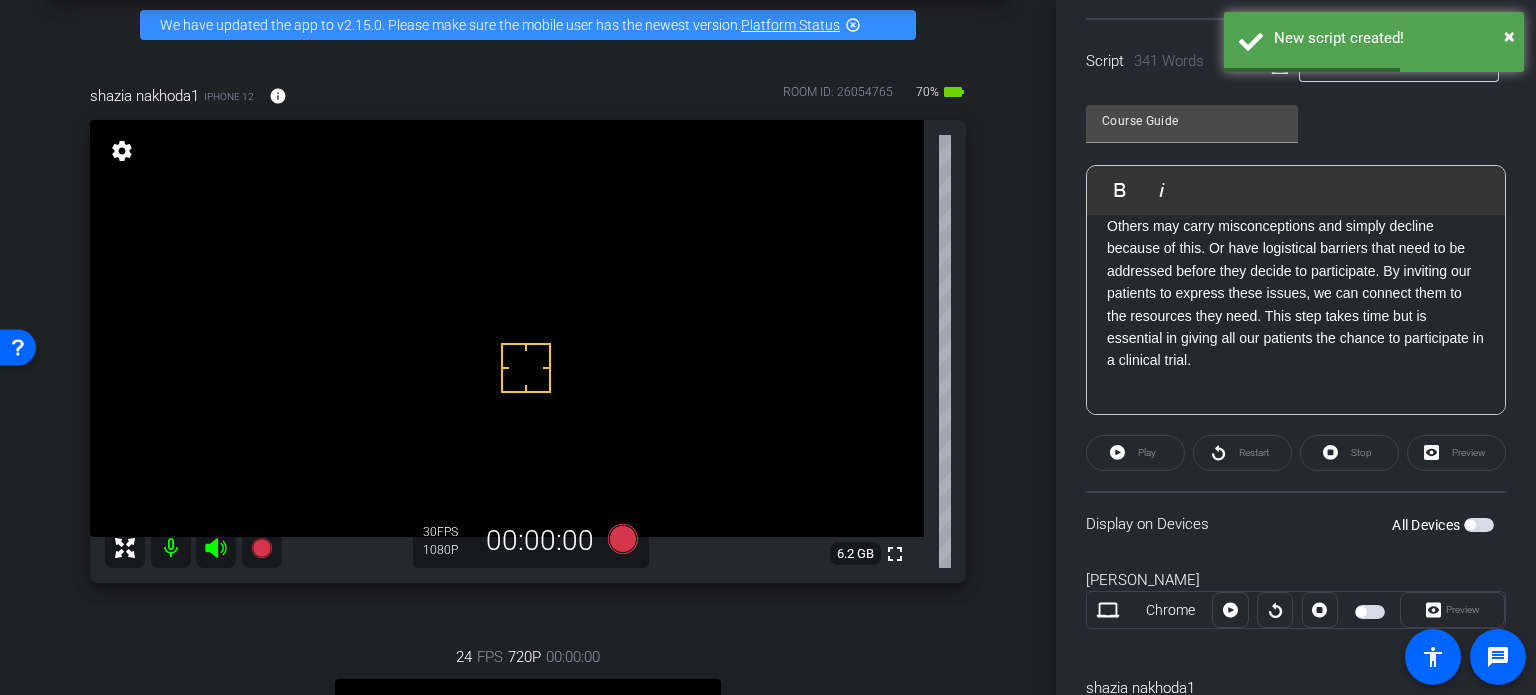 click at bounding box center [1479, 525] 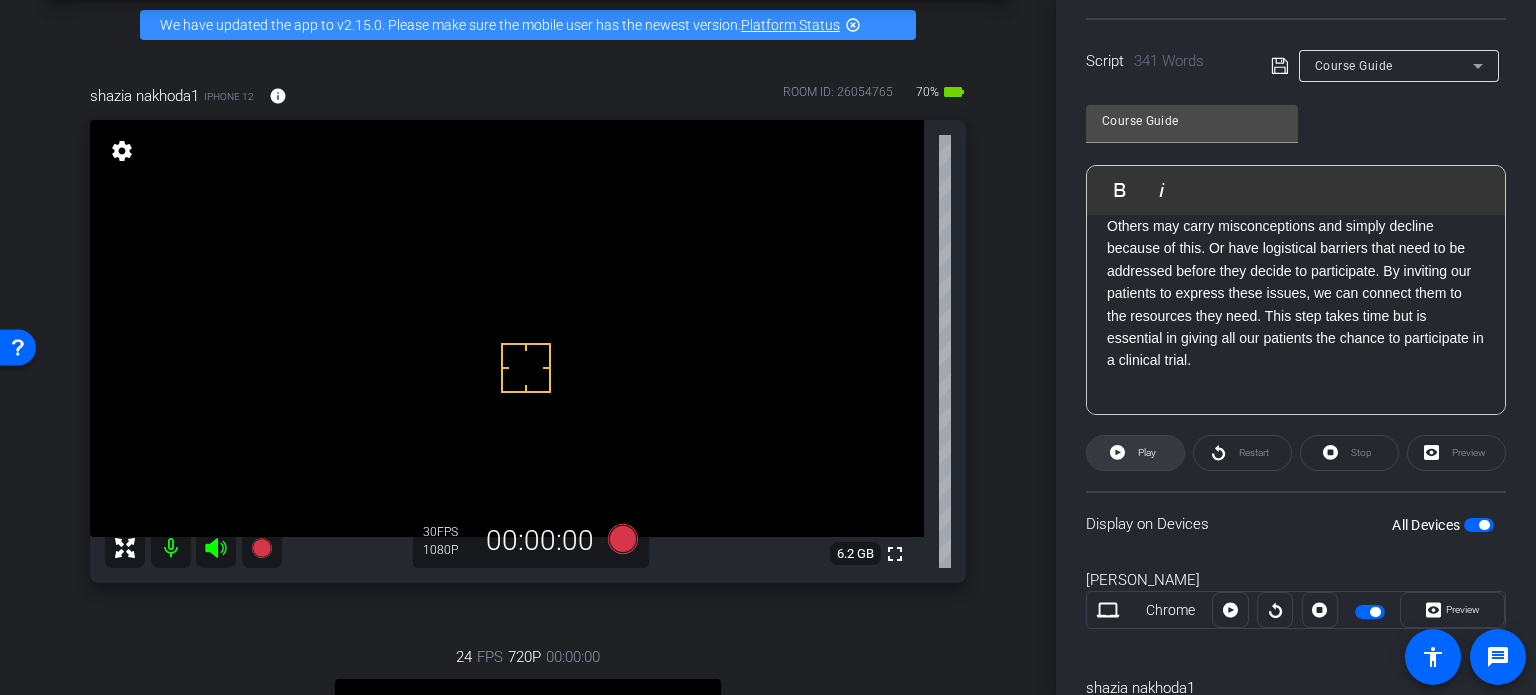 click 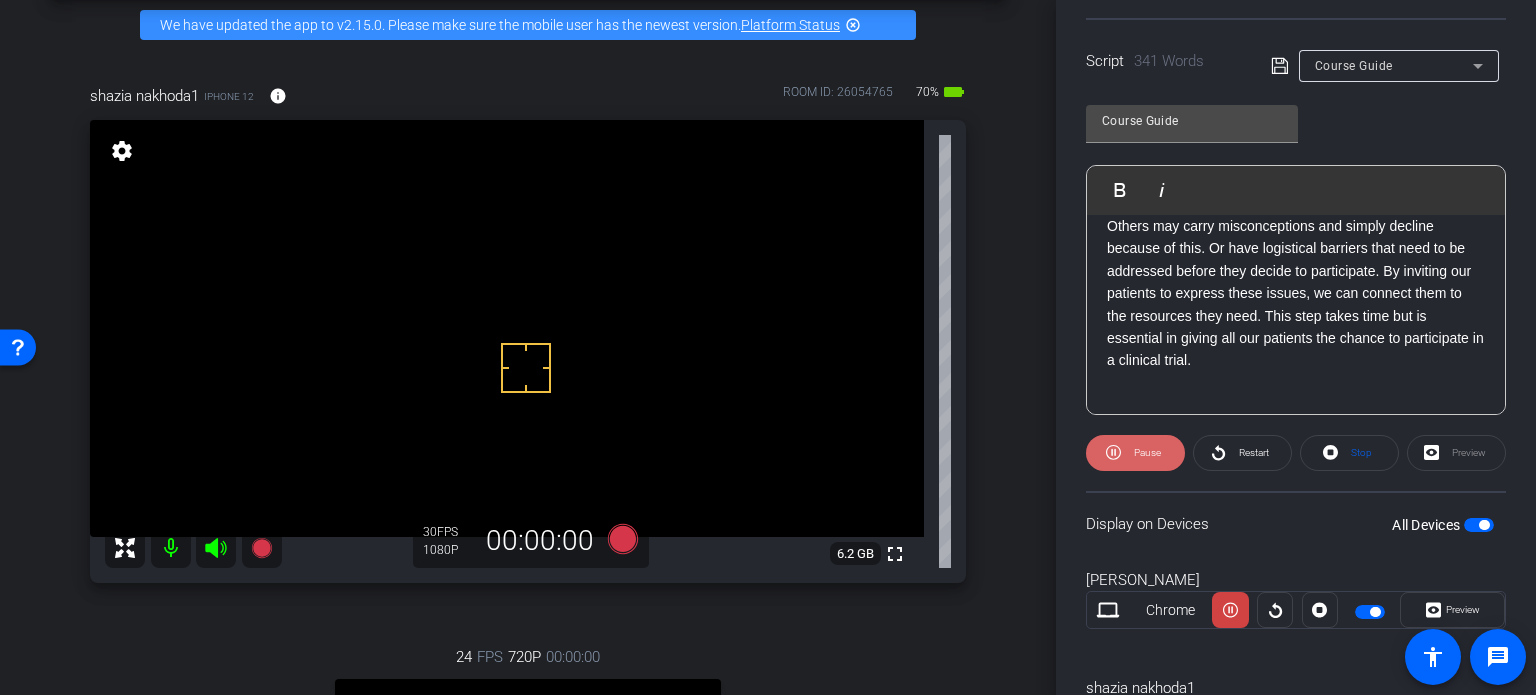 click on "Pause" 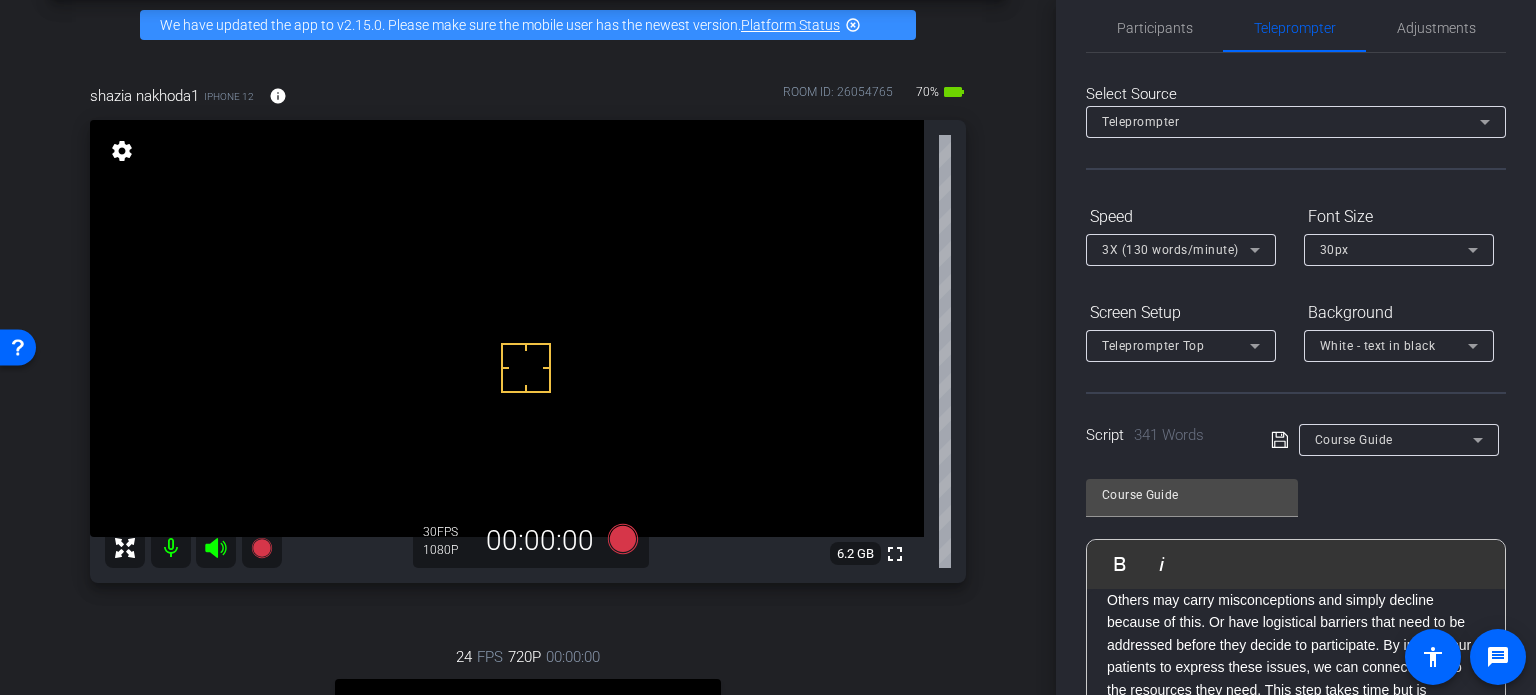 scroll, scrollTop: 12, scrollLeft: 0, axis: vertical 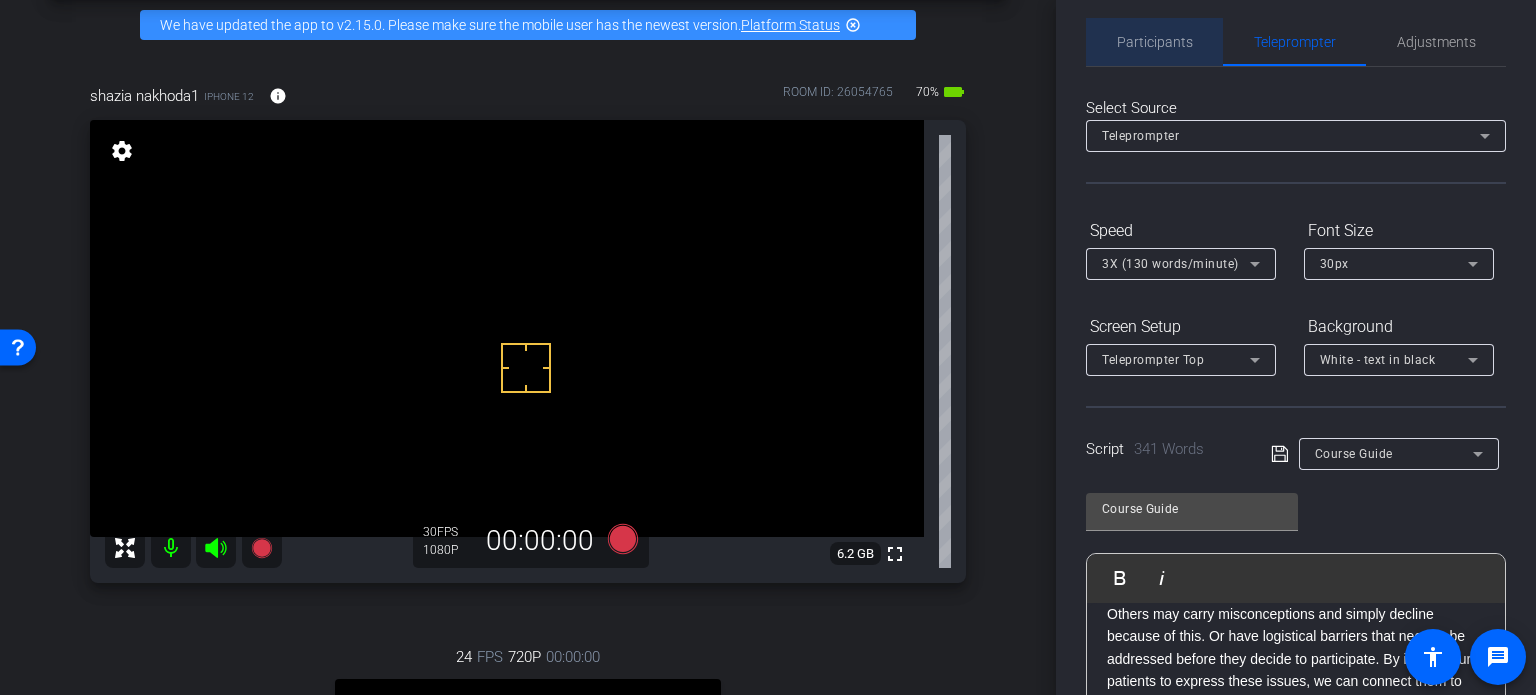 click on "Participants" at bounding box center [1155, 42] 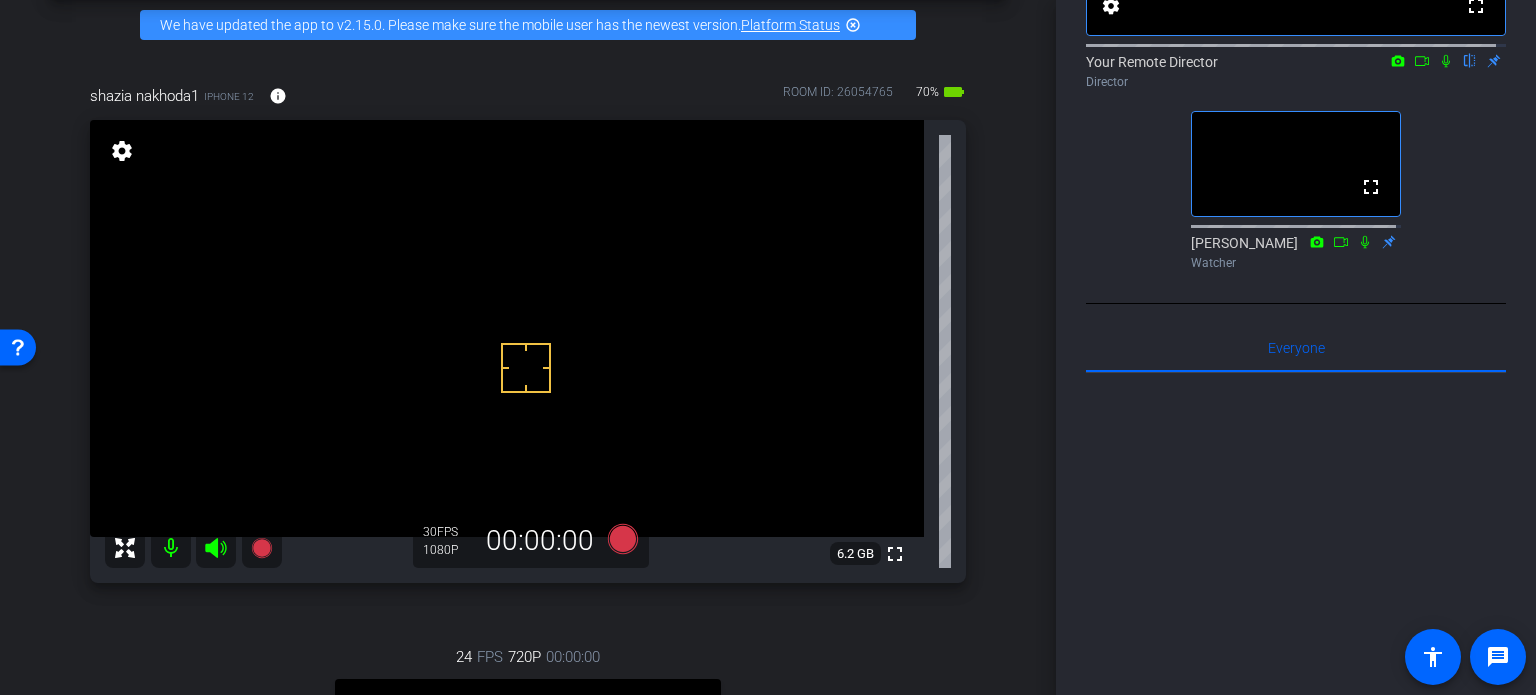 scroll, scrollTop: 0, scrollLeft: 0, axis: both 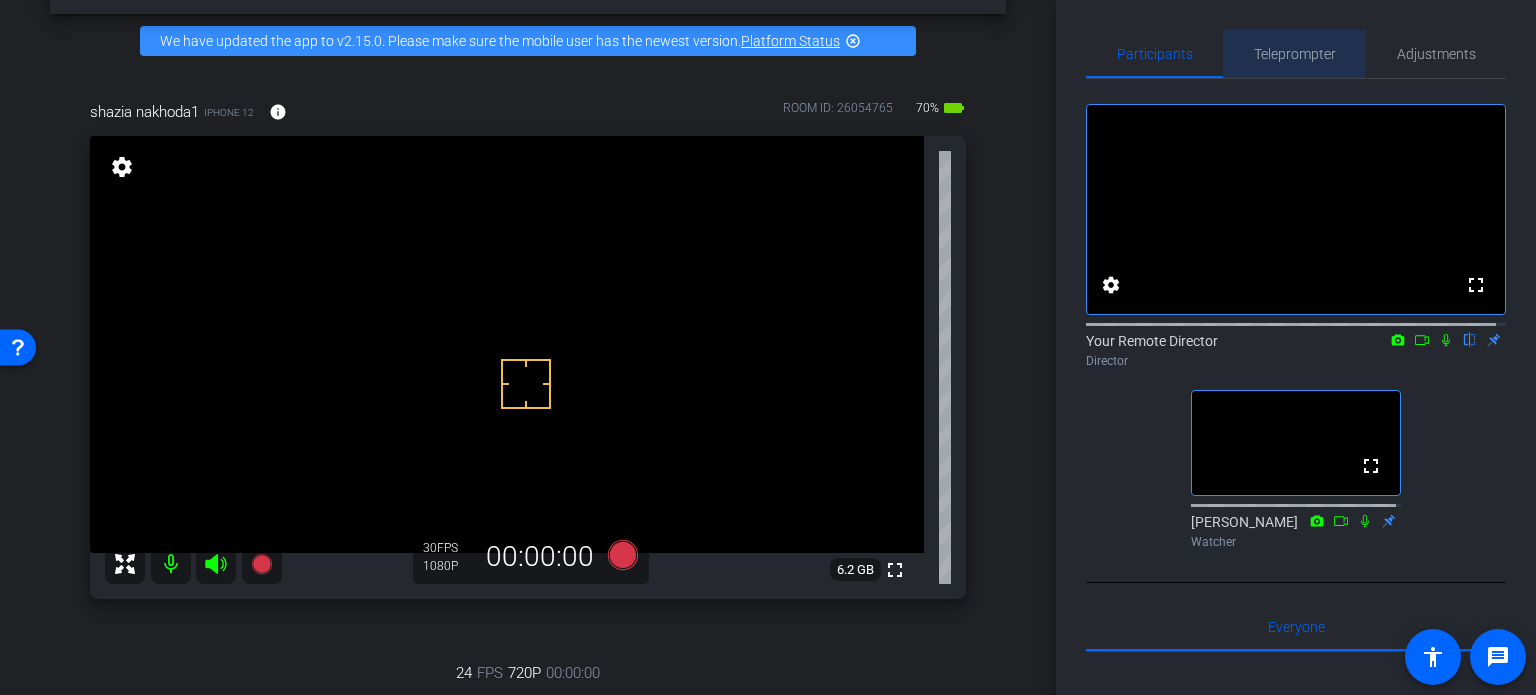 click on "Teleprompter" at bounding box center (1295, 54) 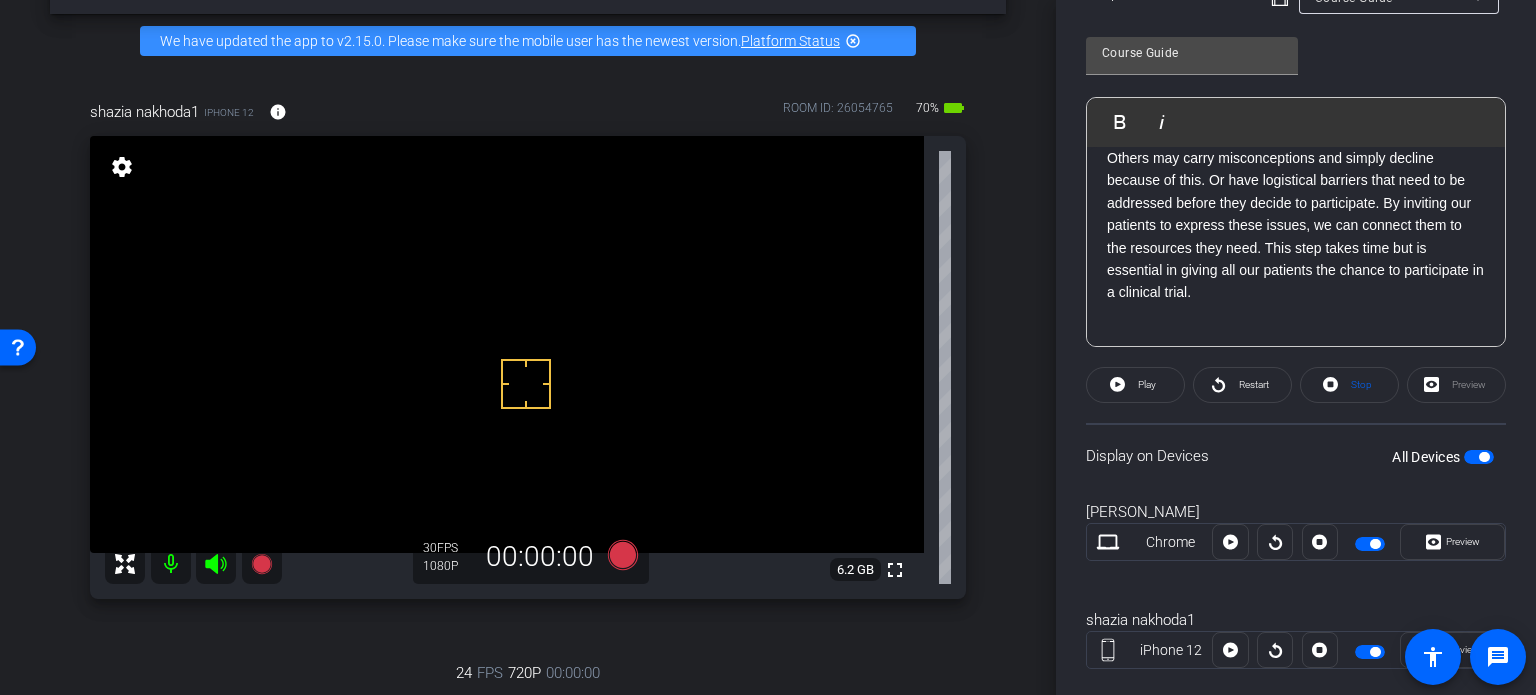 scroll, scrollTop: 503, scrollLeft: 0, axis: vertical 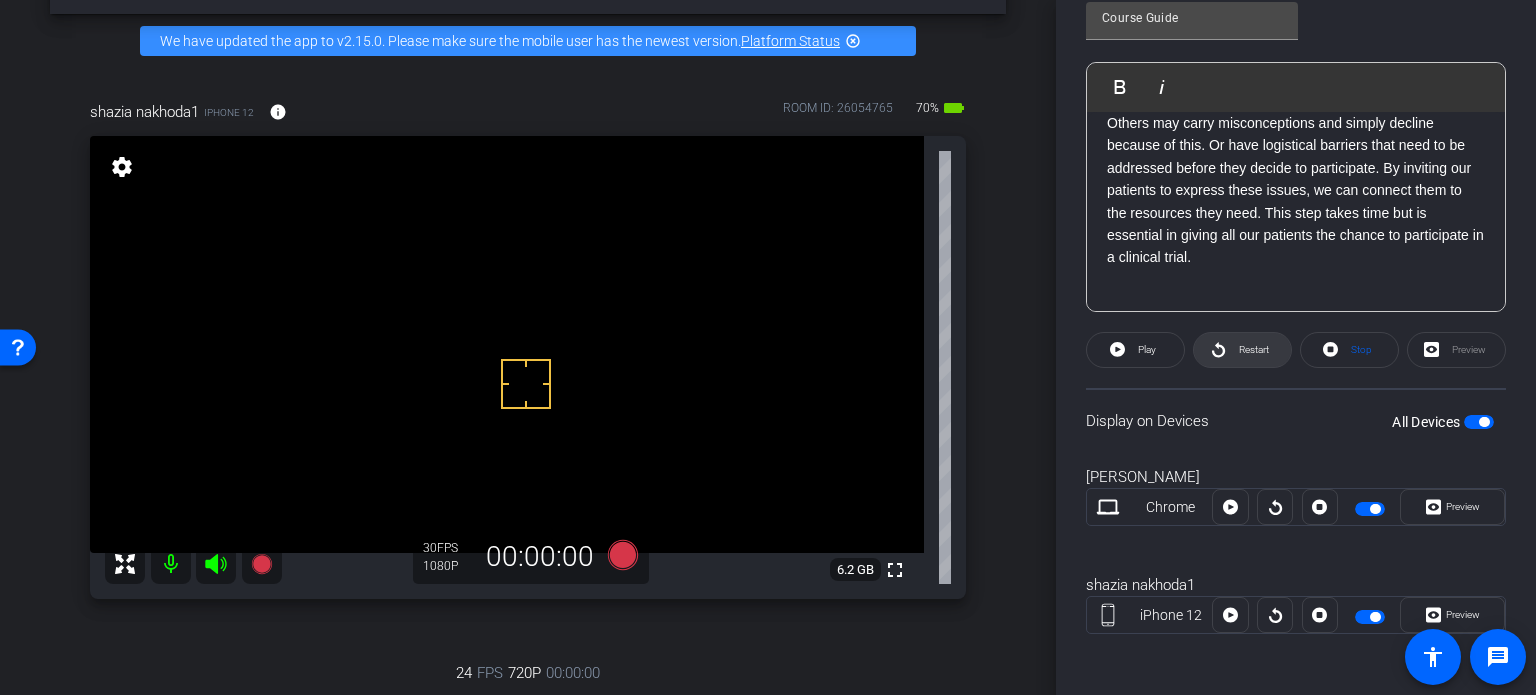 click on "Restart" 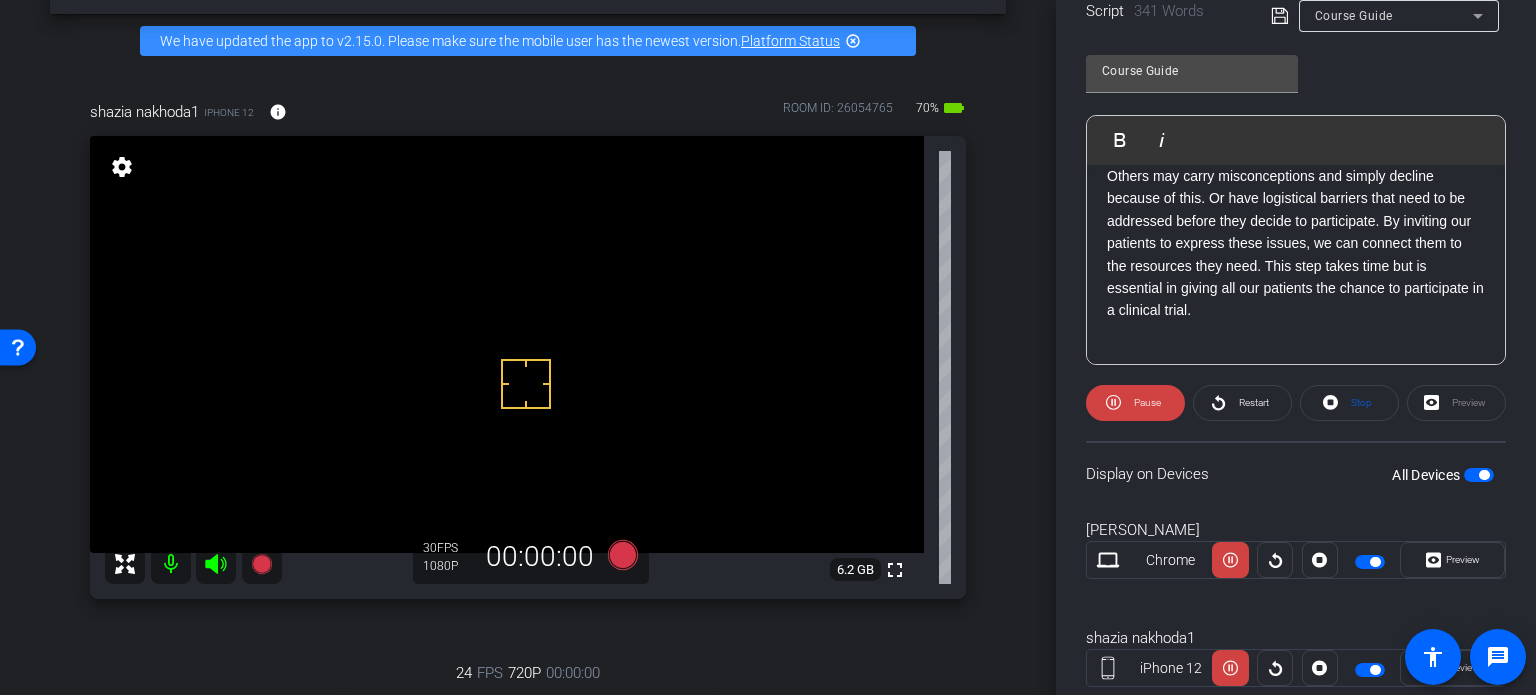 scroll, scrollTop: 449, scrollLeft: 0, axis: vertical 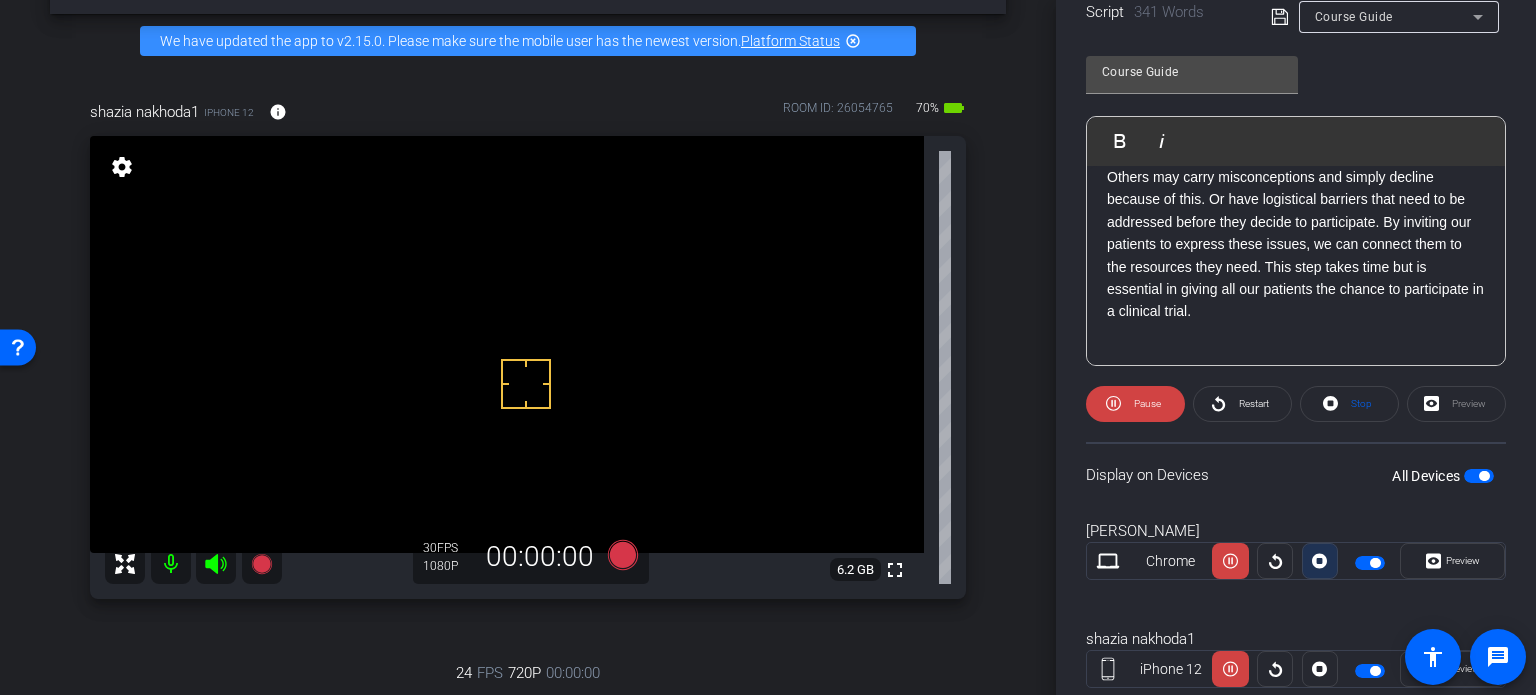 click 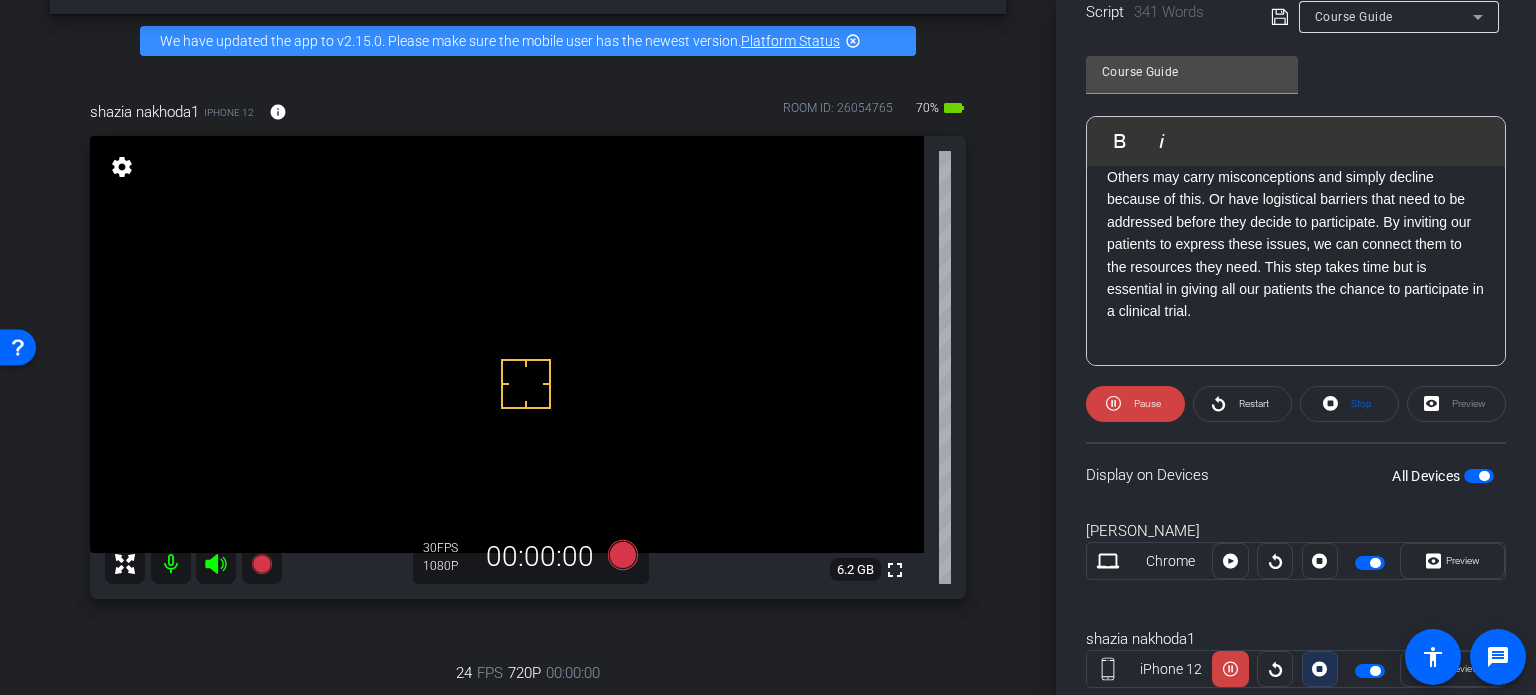 click 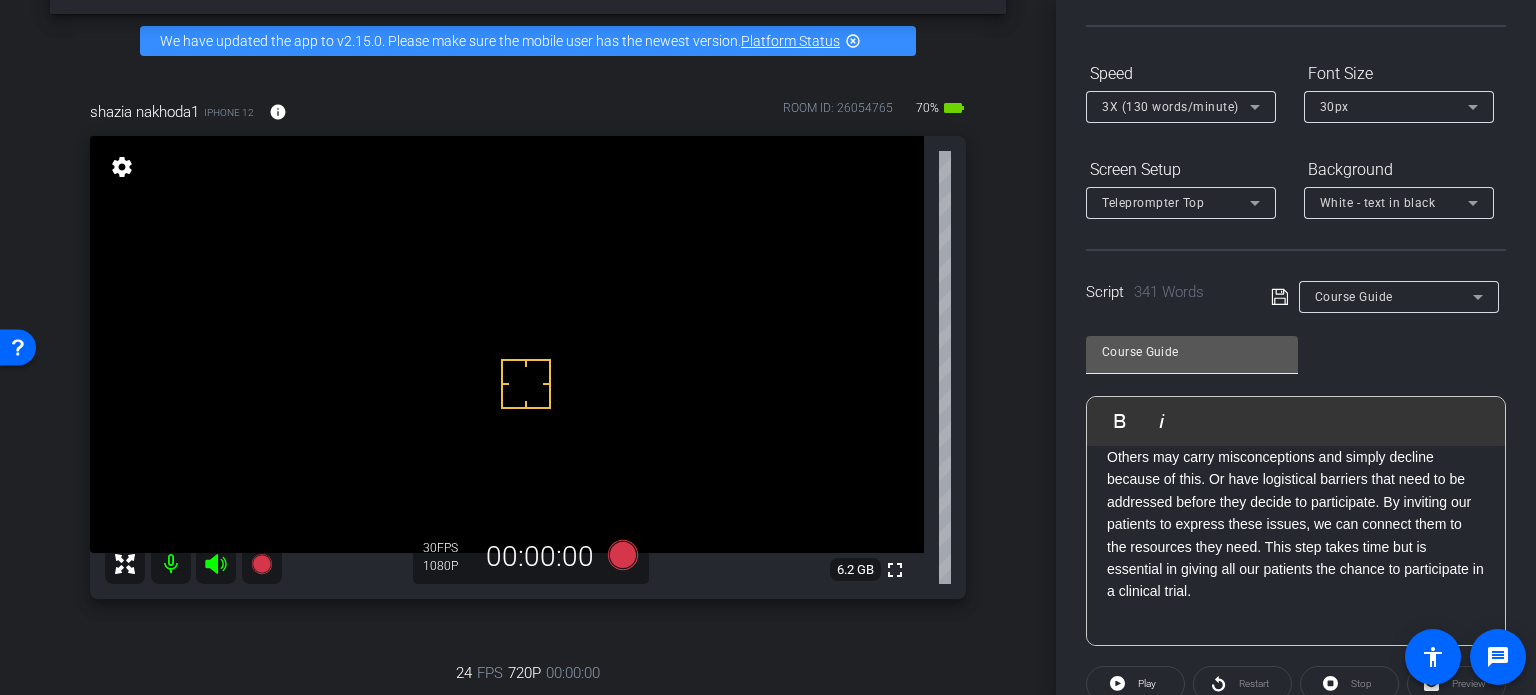 scroll, scrollTop: 0, scrollLeft: 0, axis: both 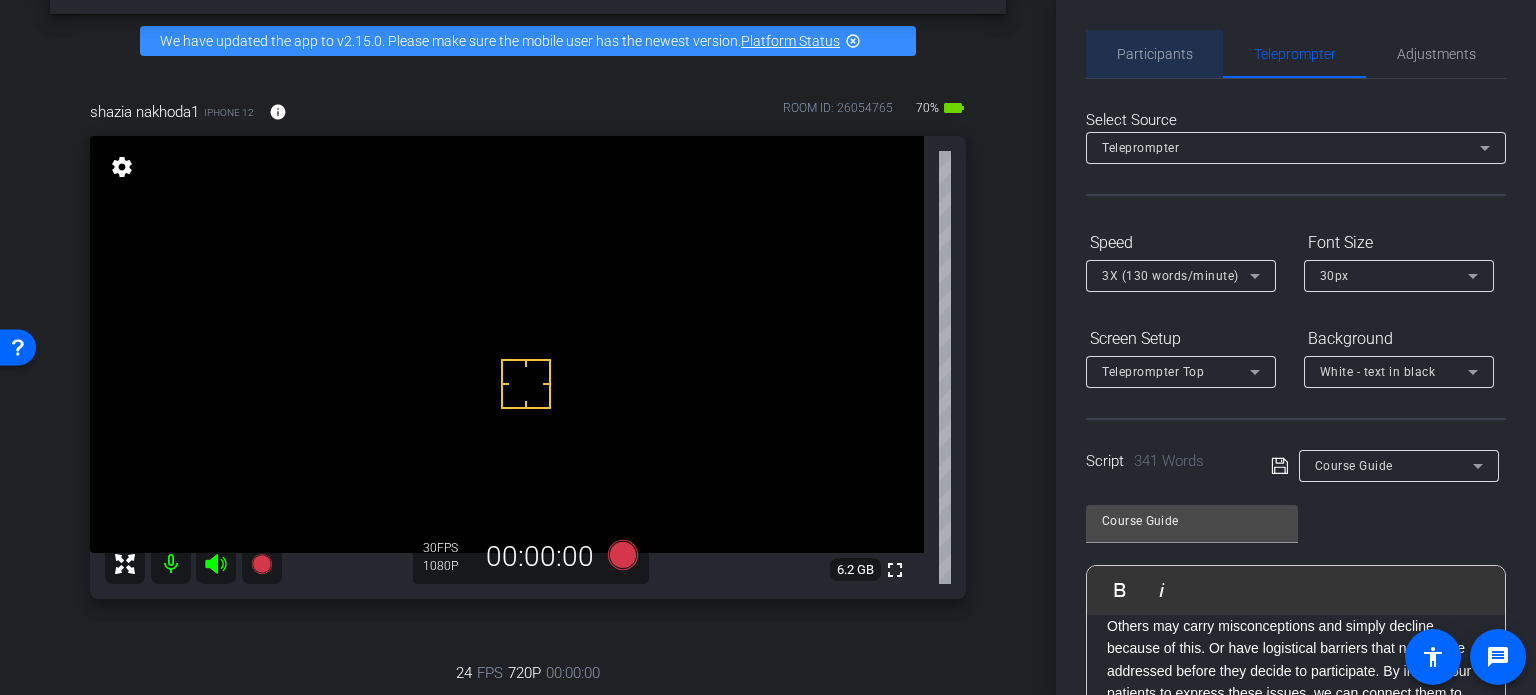 click on "Participants" at bounding box center (1155, 54) 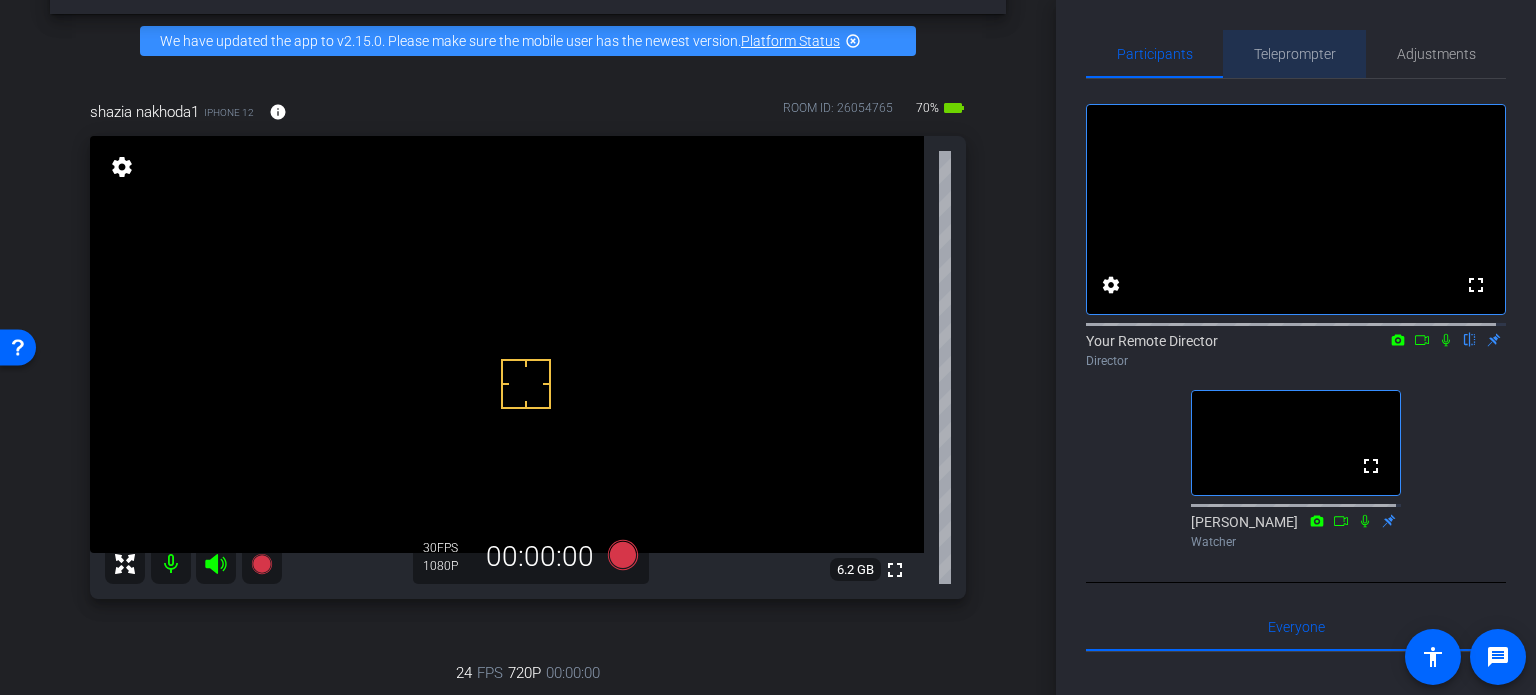 click on "Teleprompter" at bounding box center (1295, 54) 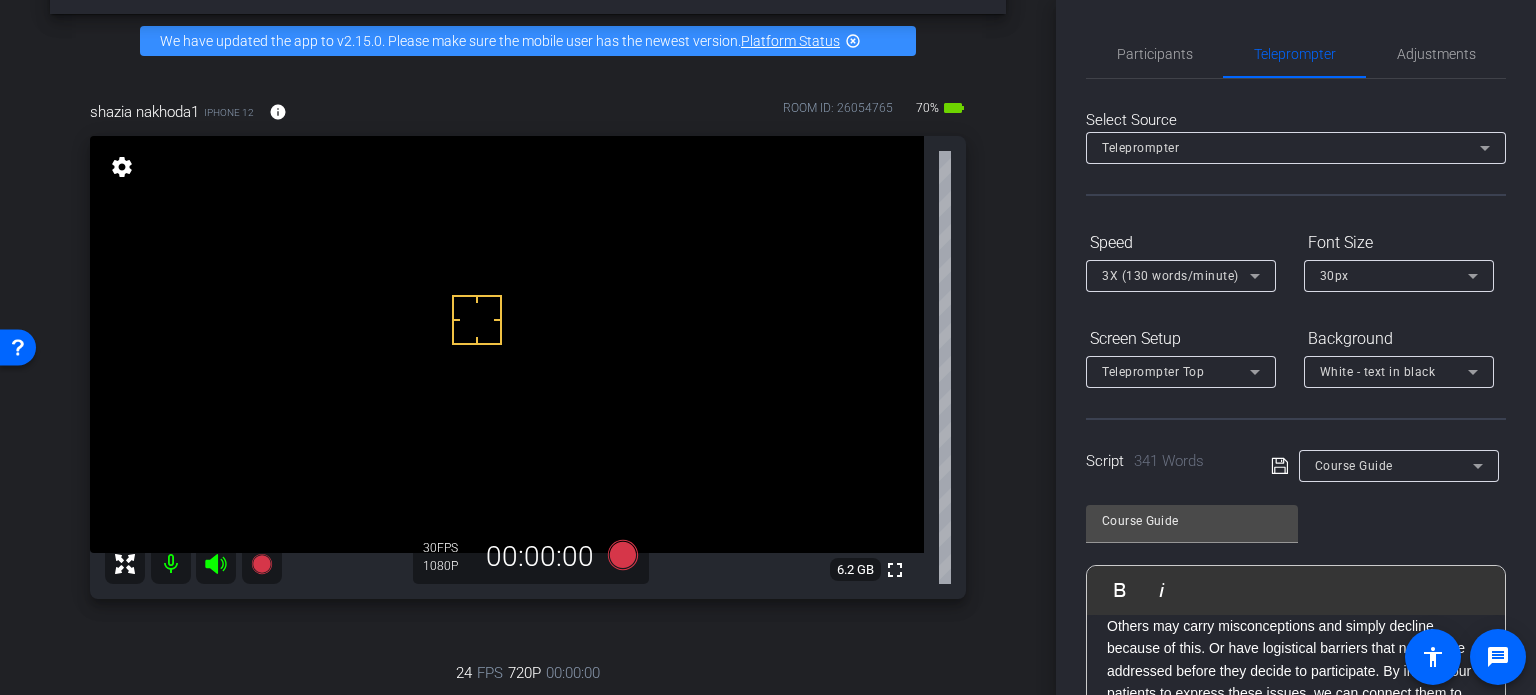 drag, startPoint x: 477, startPoint y: 319, endPoint x: 16, endPoint y: 231, distance: 469.32397 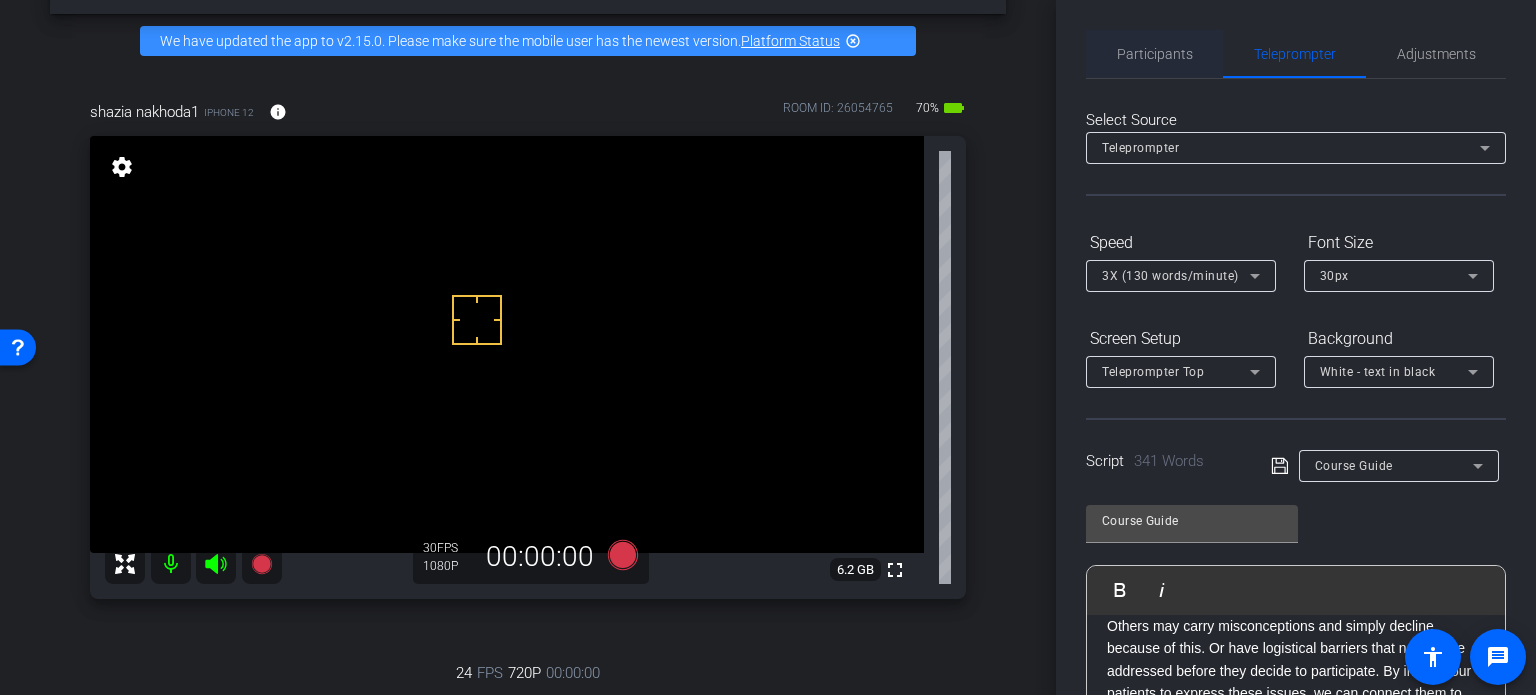 click on "Participants" at bounding box center (1155, 54) 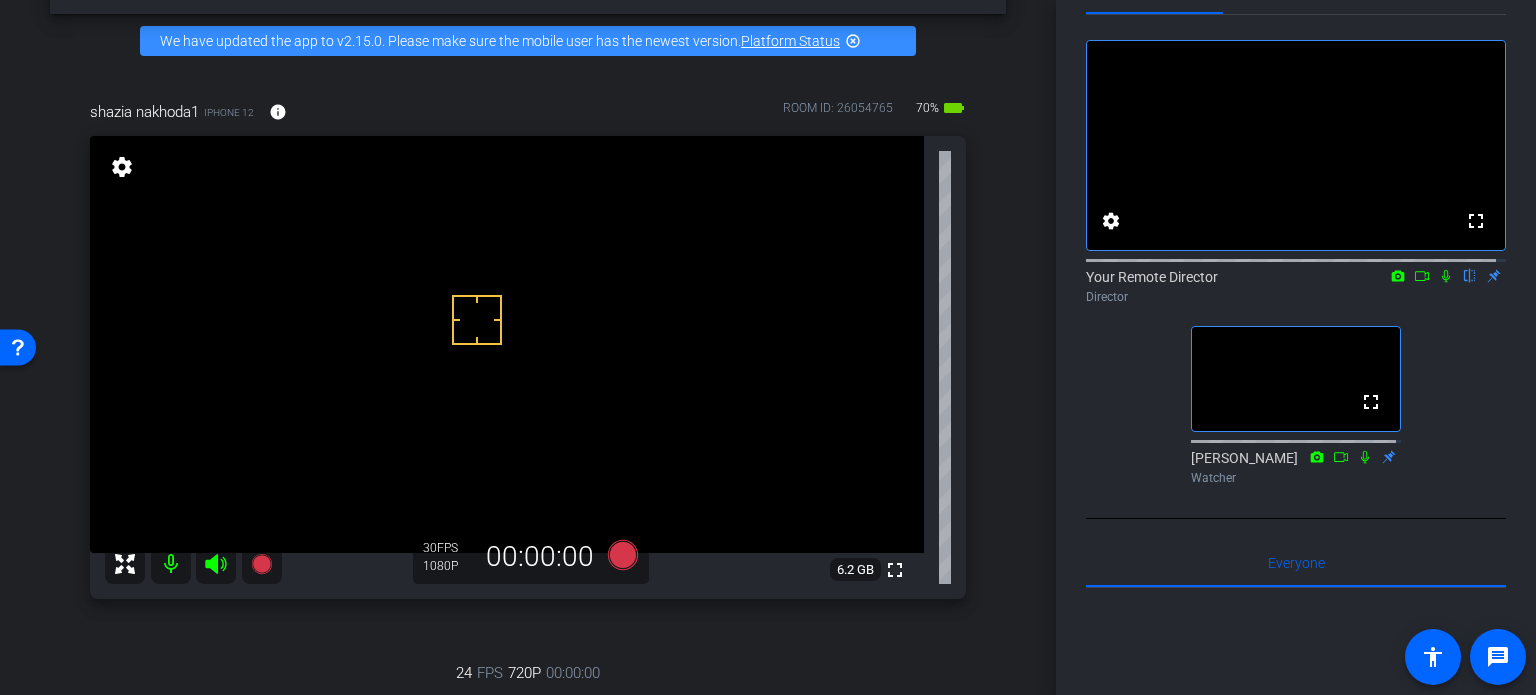 scroll, scrollTop: 28, scrollLeft: 0, axis: vertical 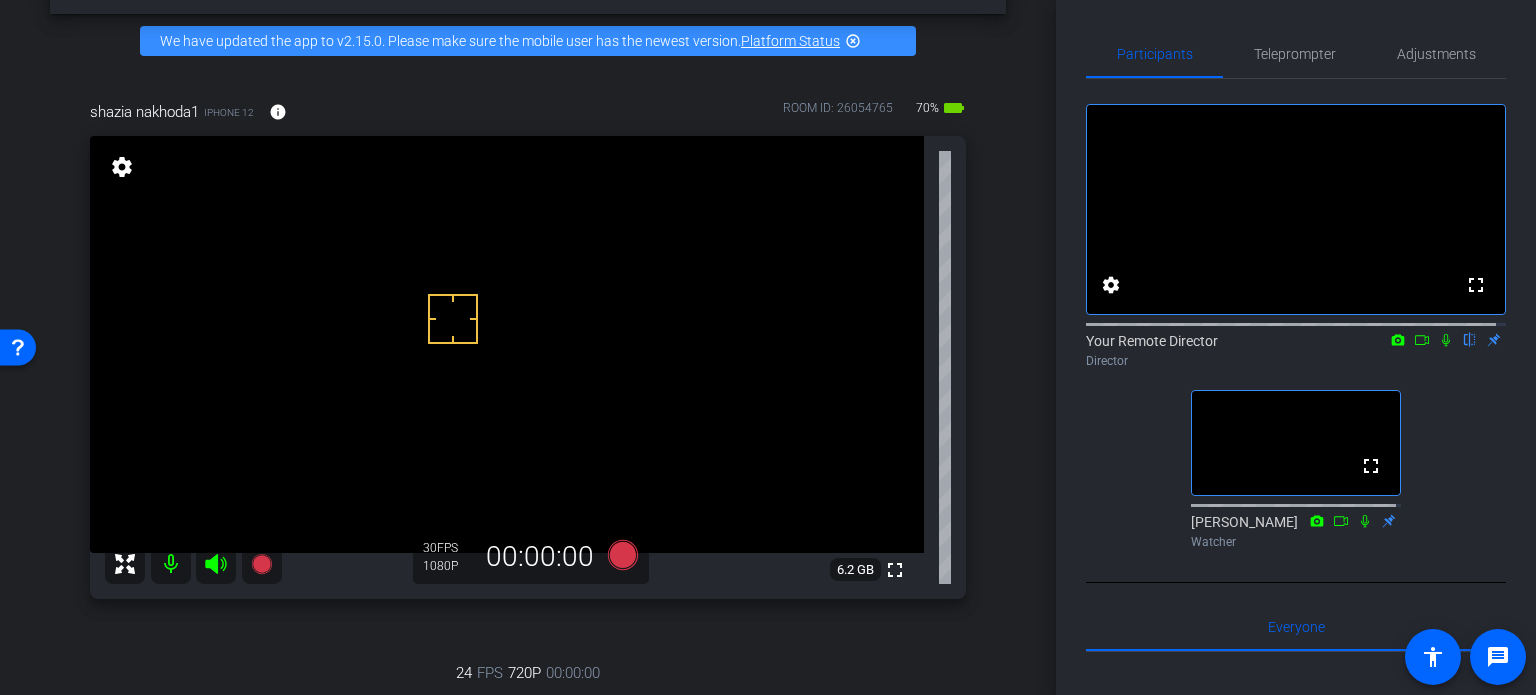 click on "fullscreen settings  Your Remote Director
flip
Director  fullscreen  Kim Gannon
Watcher" 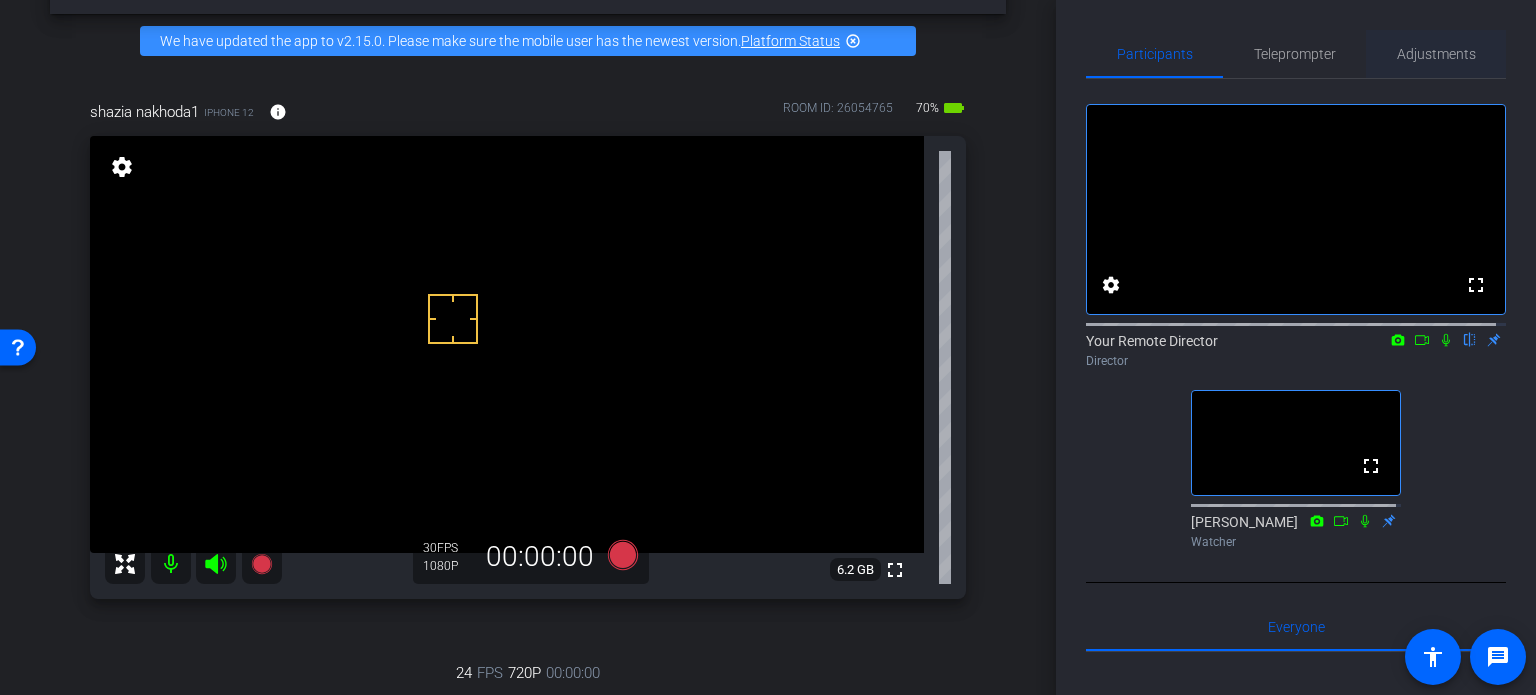 click on "Adjustments" at bounding box center (1436, 54) 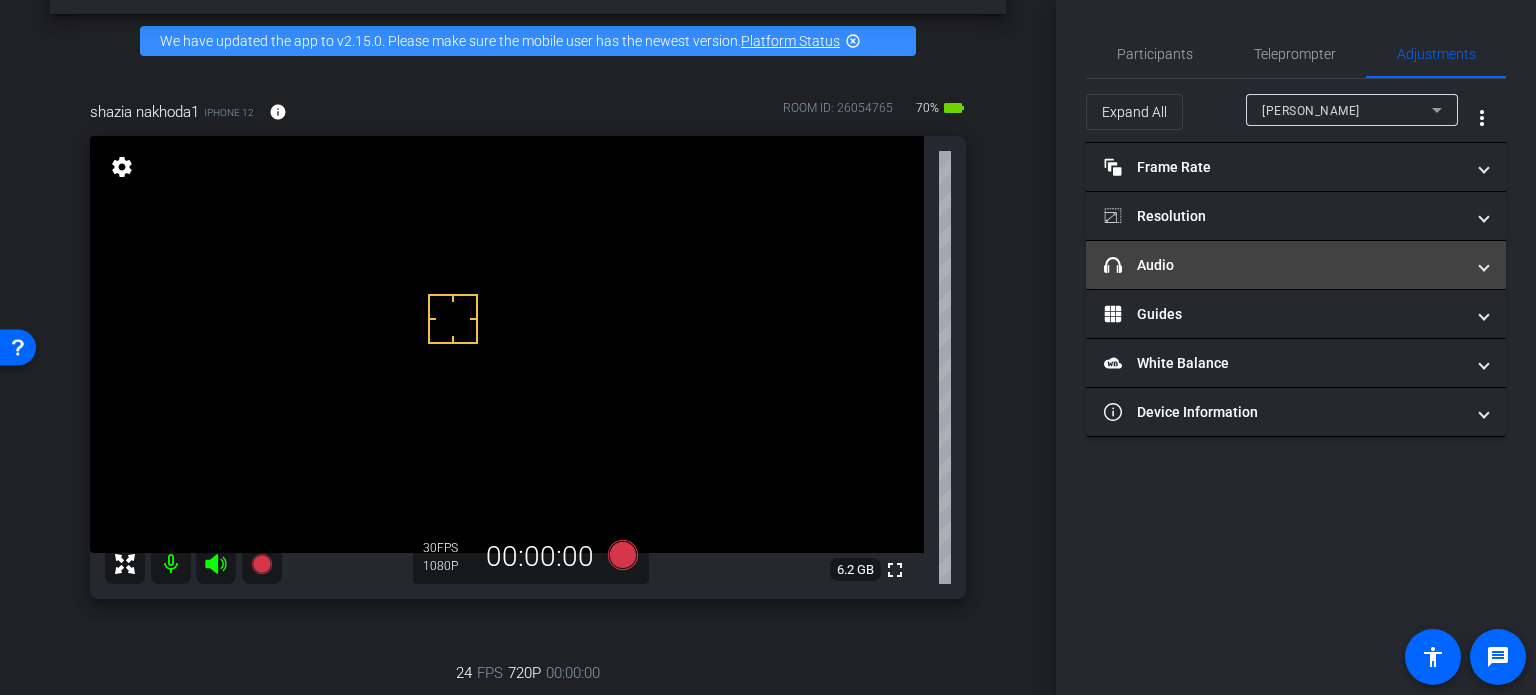 click on "headphone icon
Audio" at bounding box center (1284, 265) 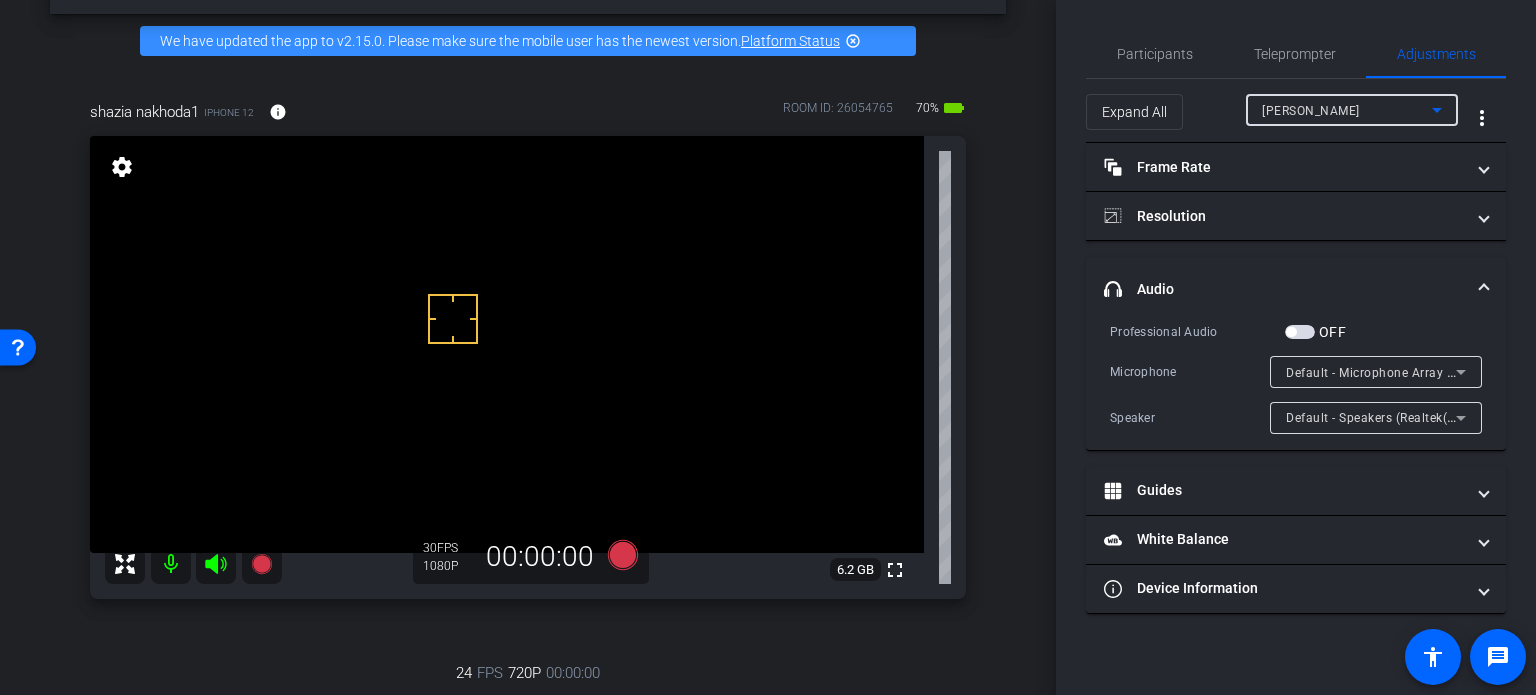 click on "[PERSON_NAME]" at bounding box center (1311, 111) 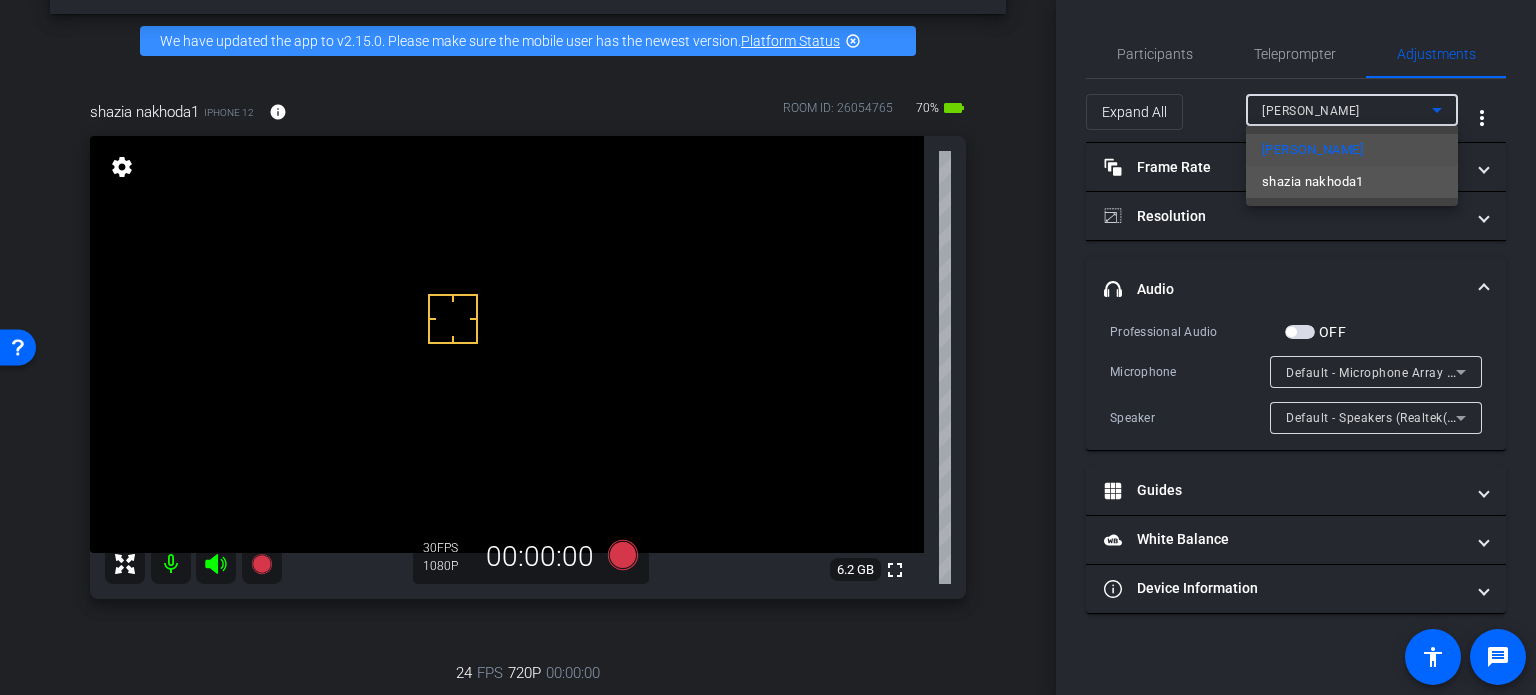 click on "shazia nakhoda1" at bounding box center [1313, 182] 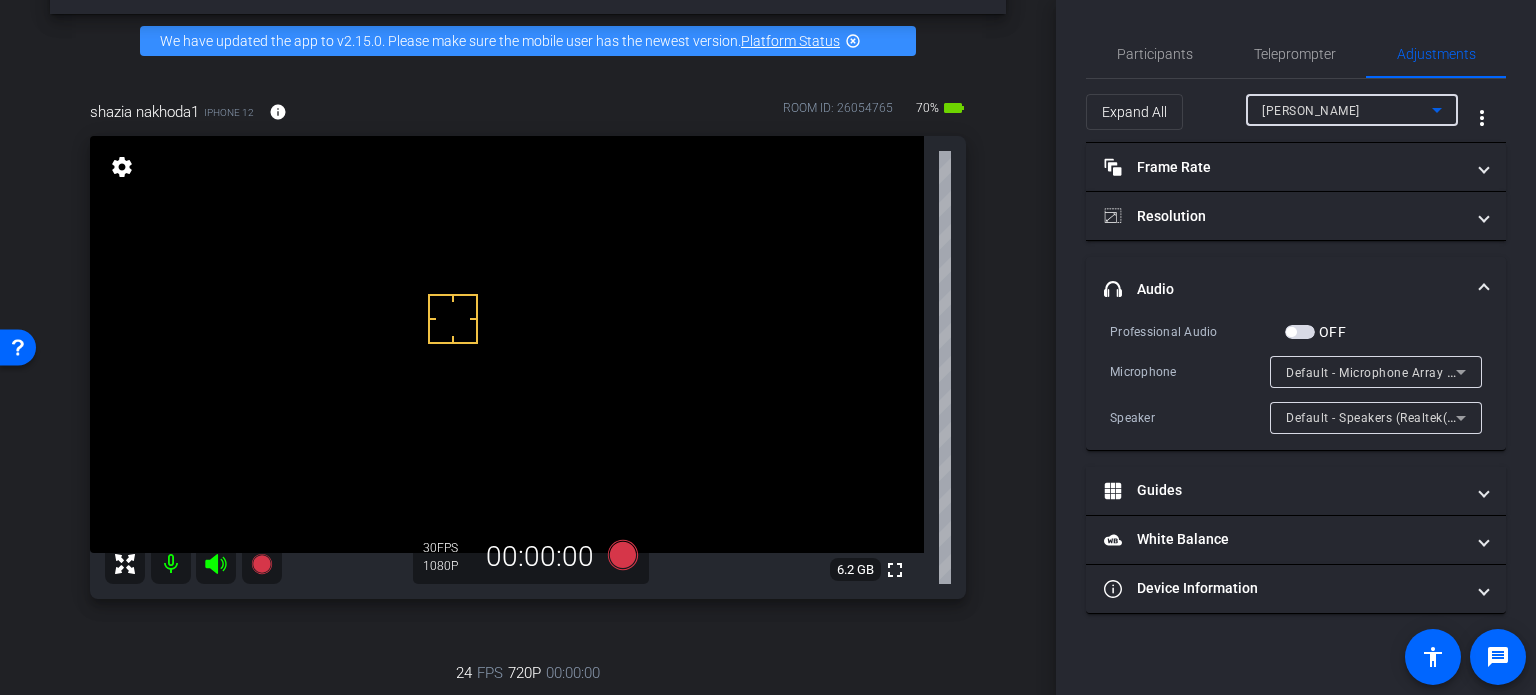type on "1000" 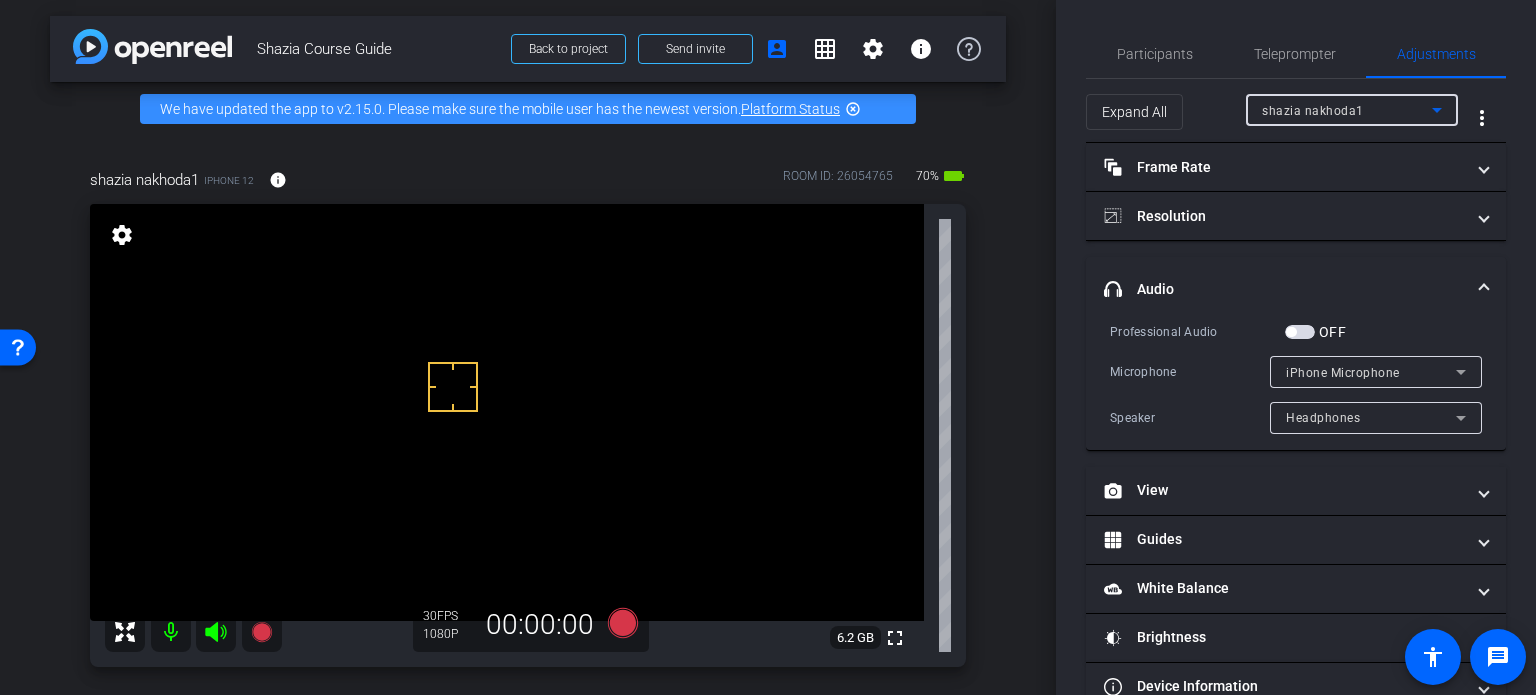 scroll, scrollTop: 0, scrollLeft: 0, axis: both 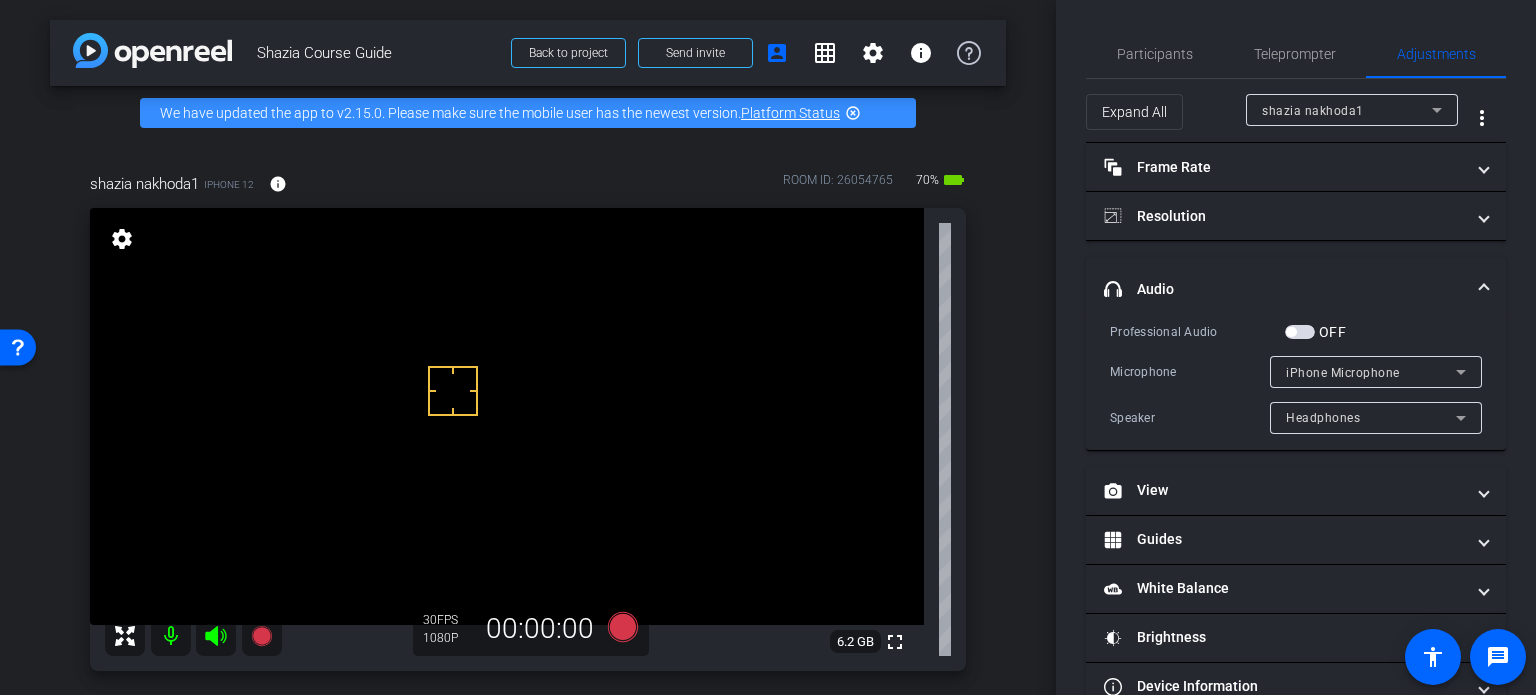 click at bounding box center (1300, 332) 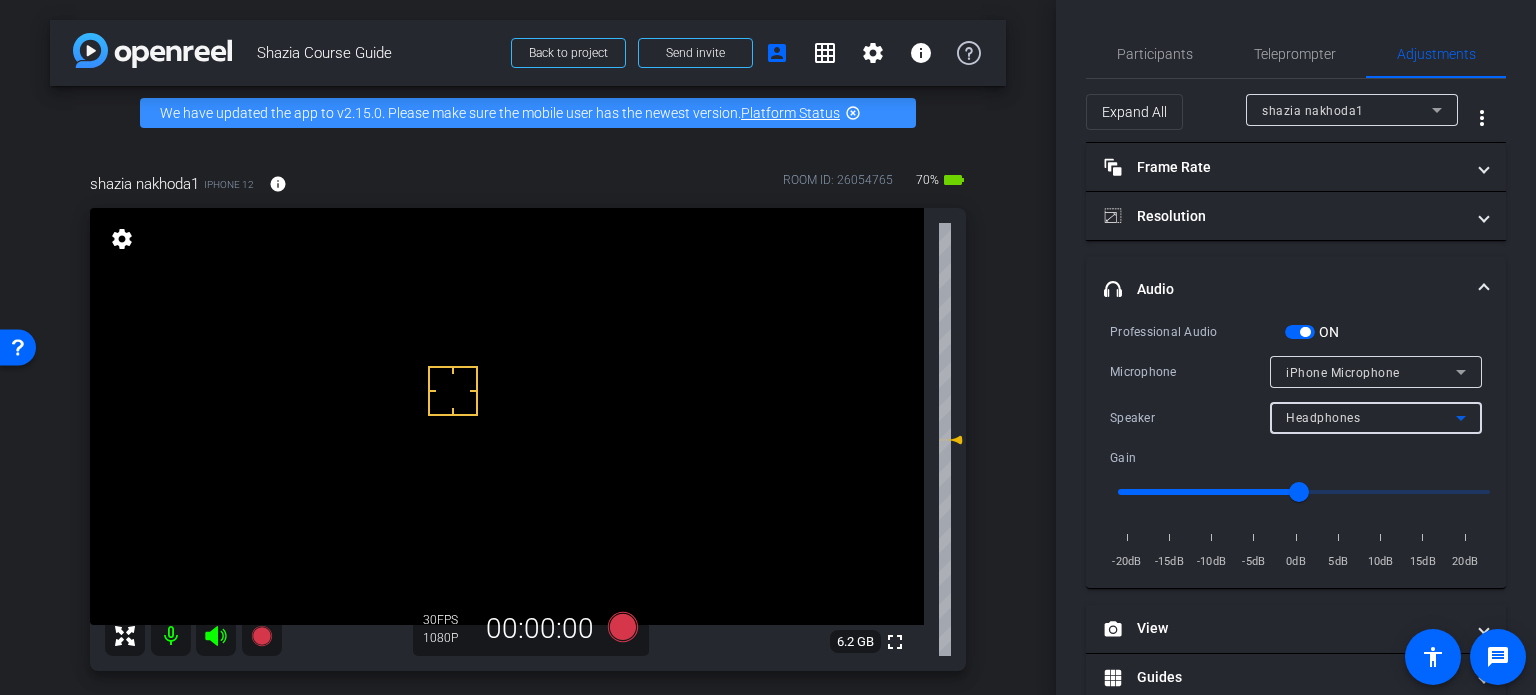 click on "Headphones" at bounding box center (1376, 417) 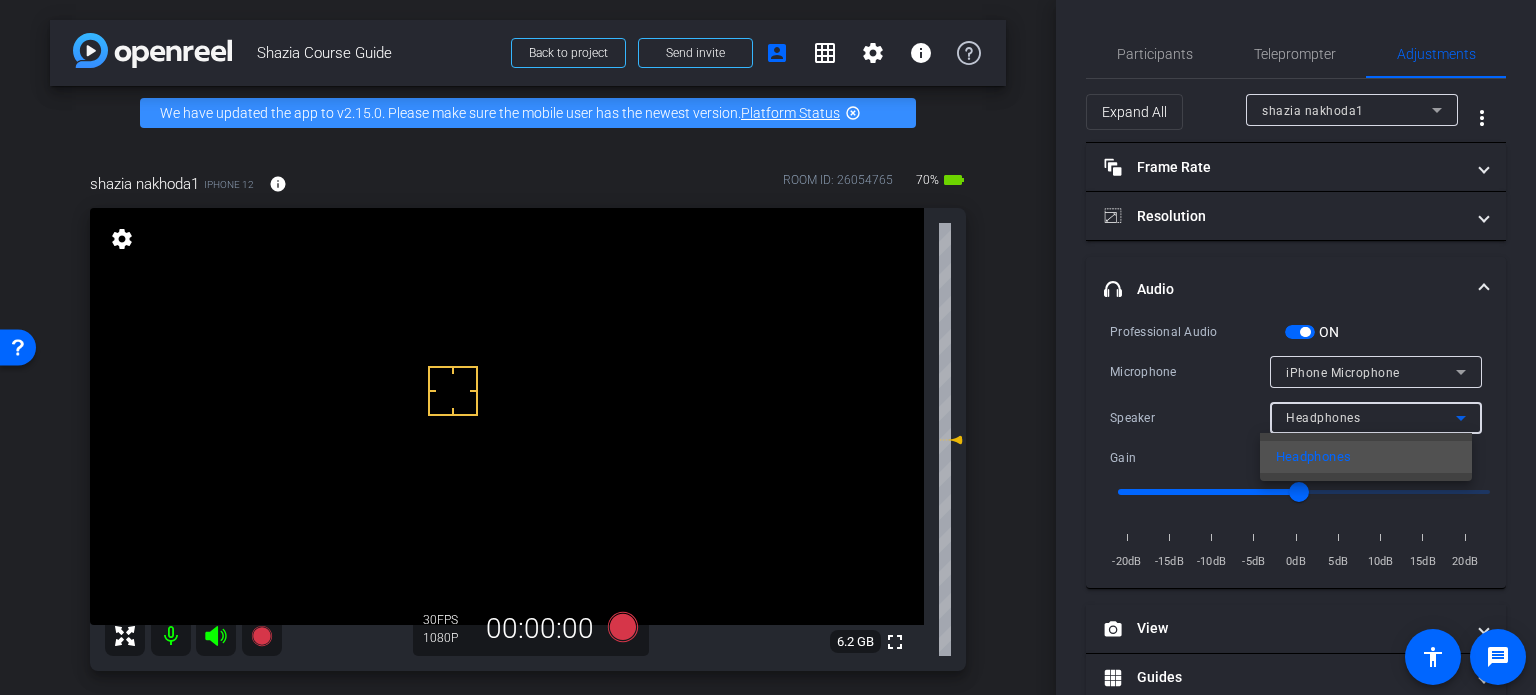 click at bounding box center (768, 347) 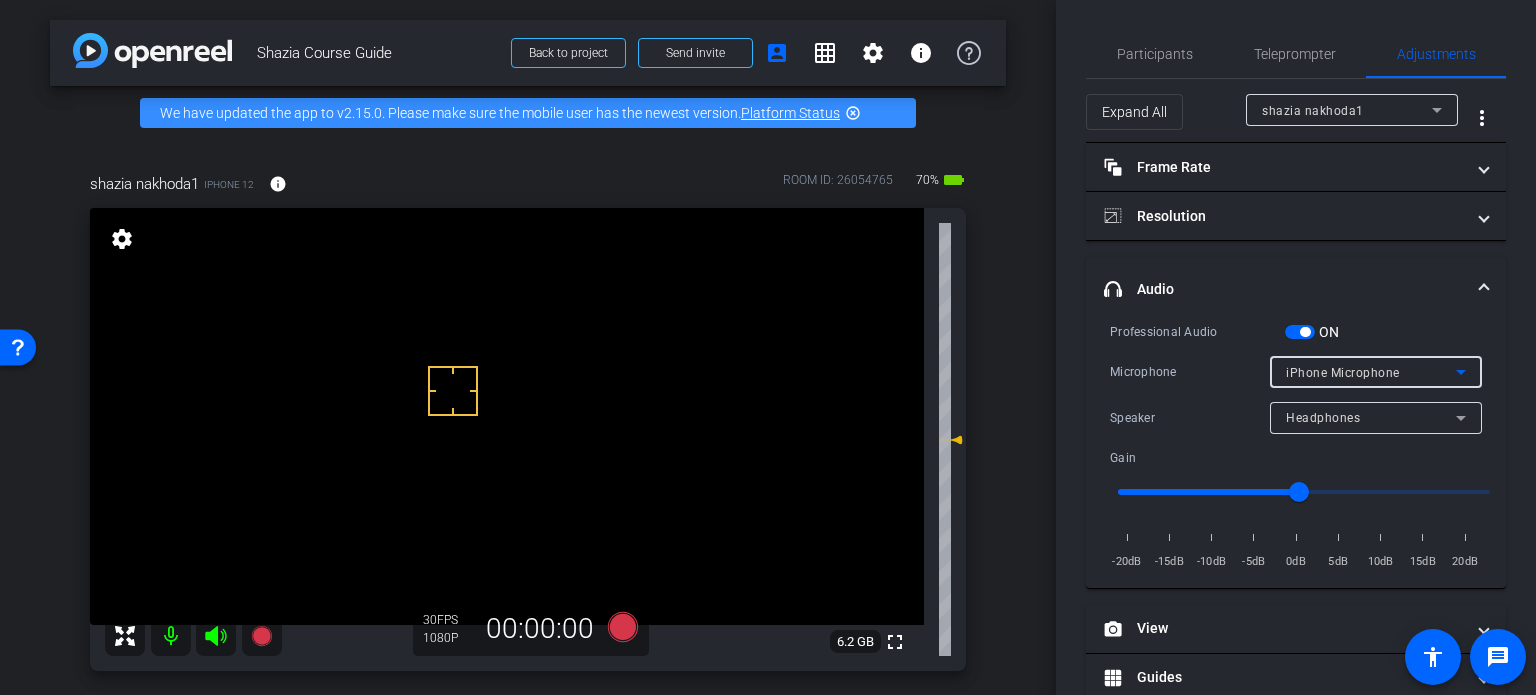 click on "iPhone Microphone" at bounding box center [1343, 373] 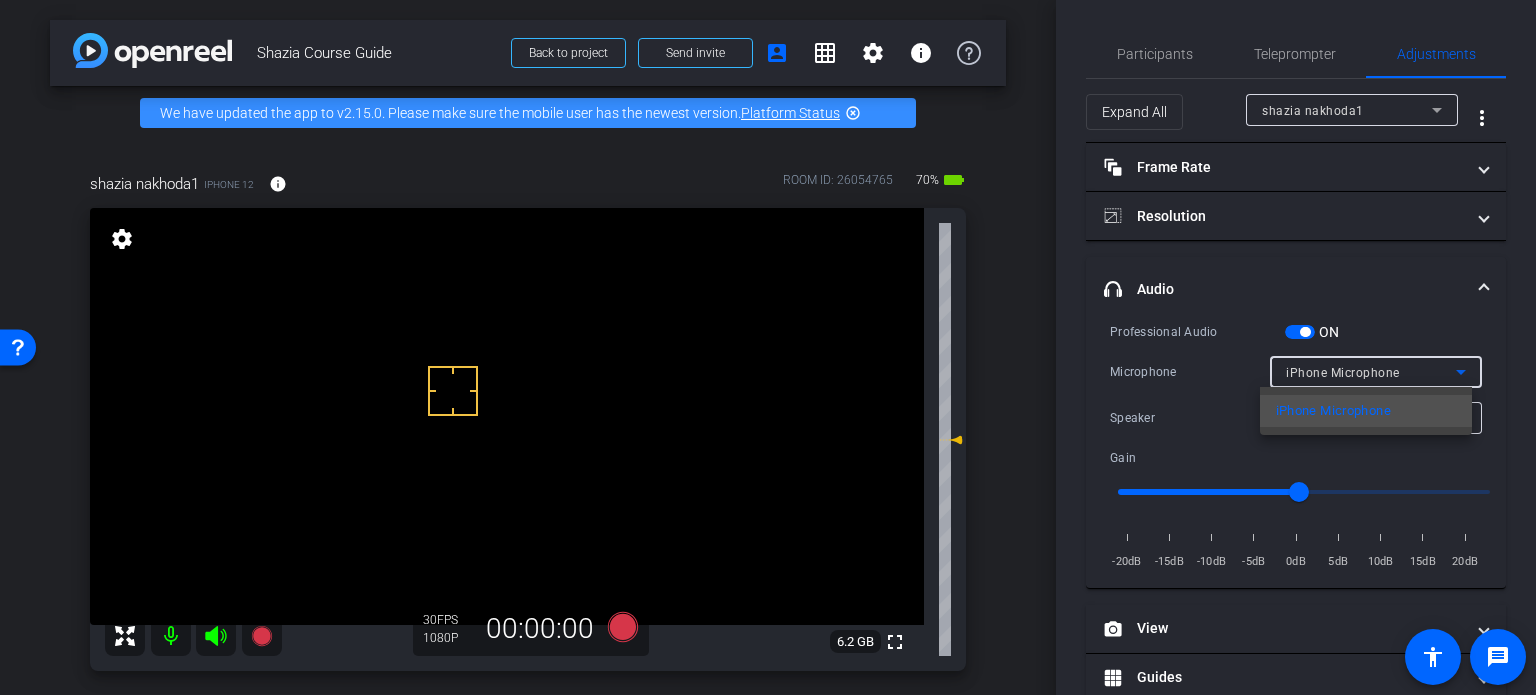 click at bounding box center [768, 347] 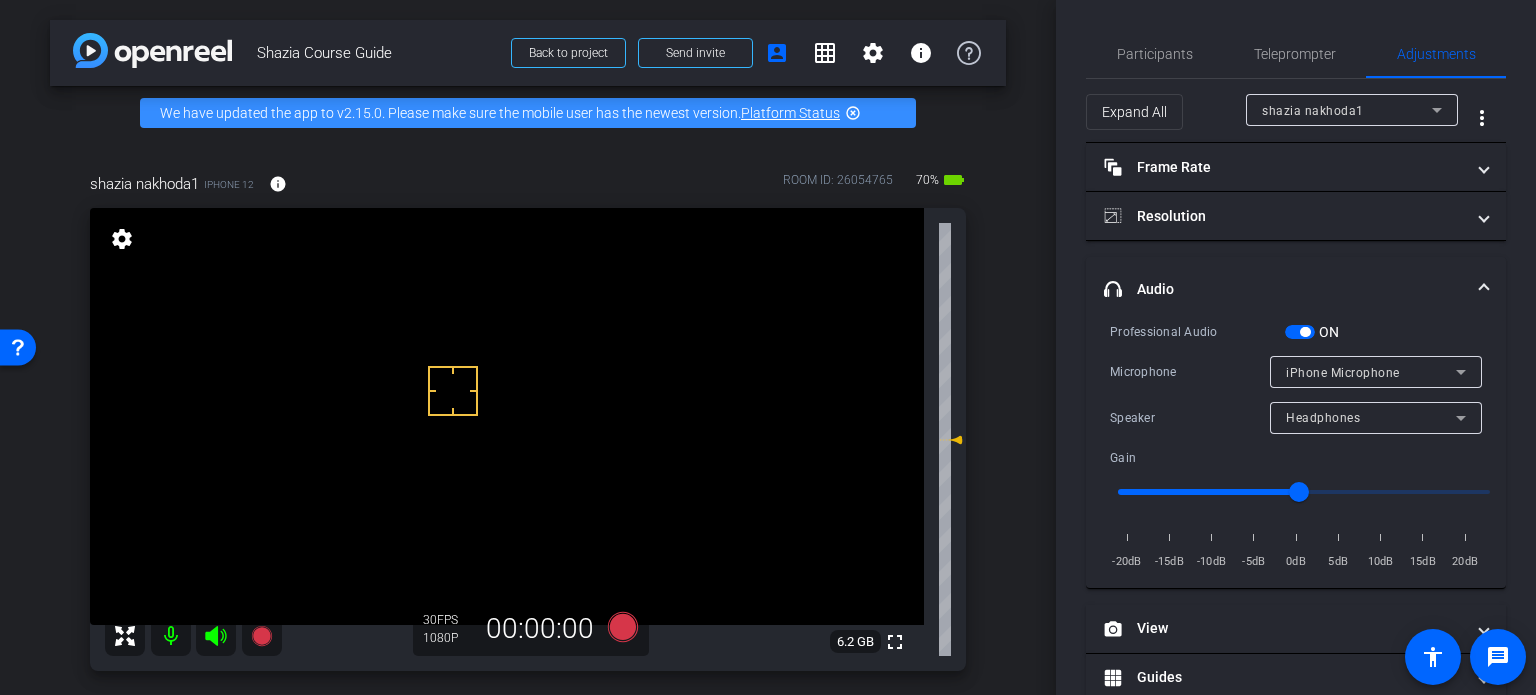 click on "Headphones" at bounding box center (1323, 418) 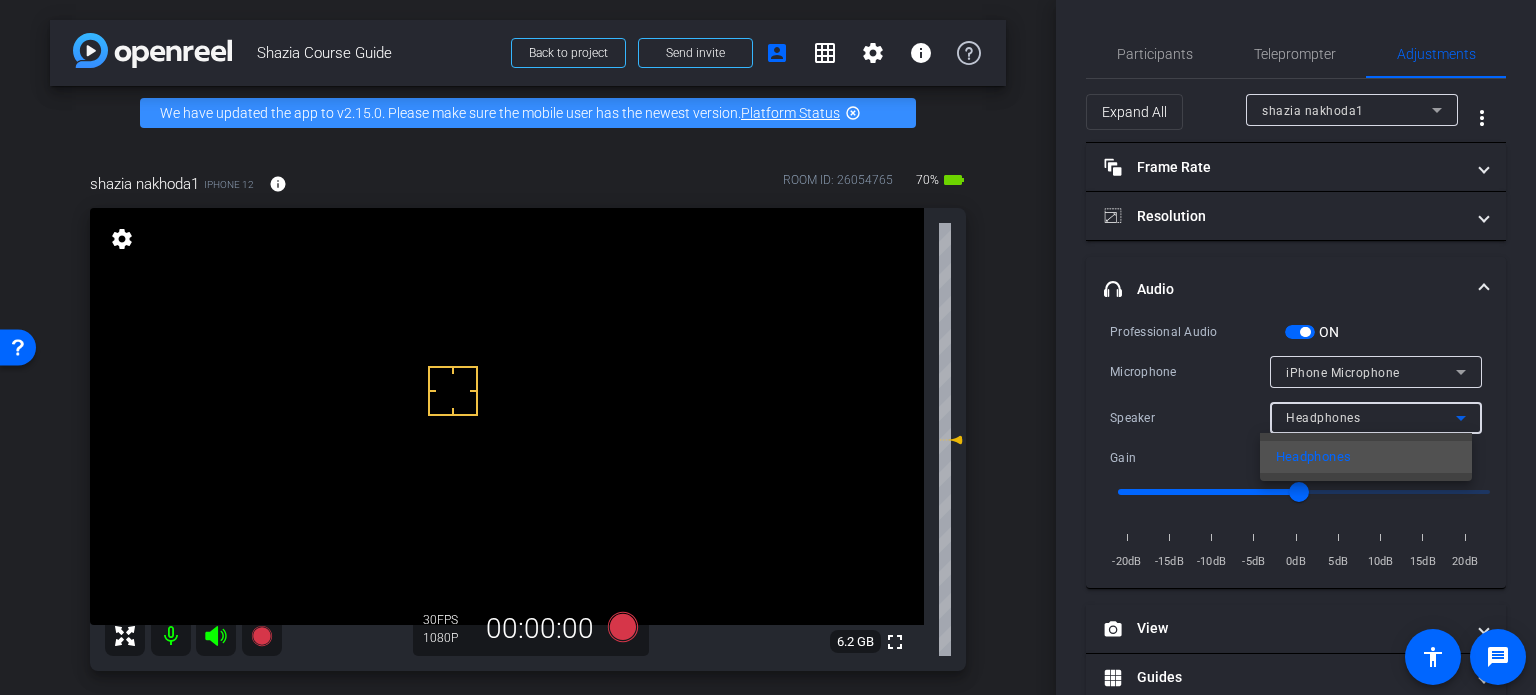 click at bounding box center (768, 347) 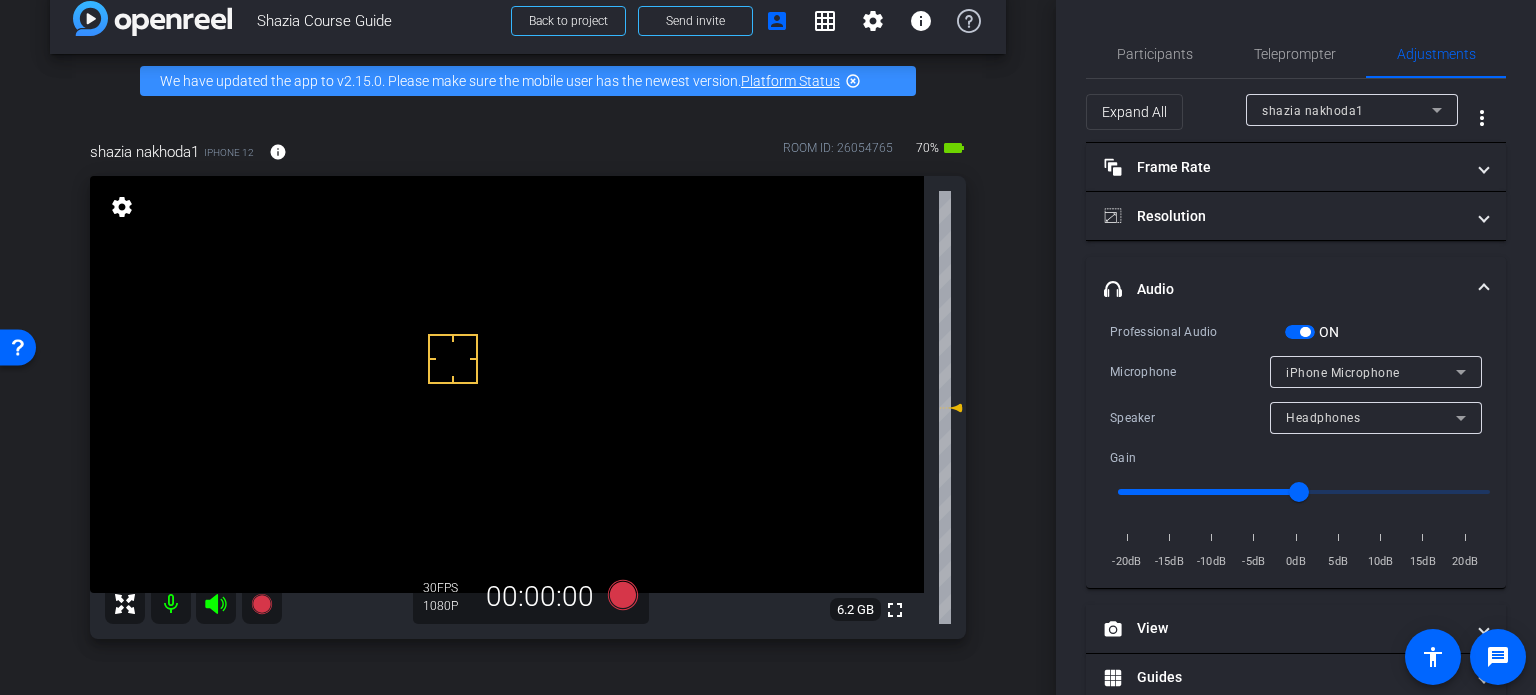 scroll, scrollTop: 32, scrollLeft: 0, axis: vertical 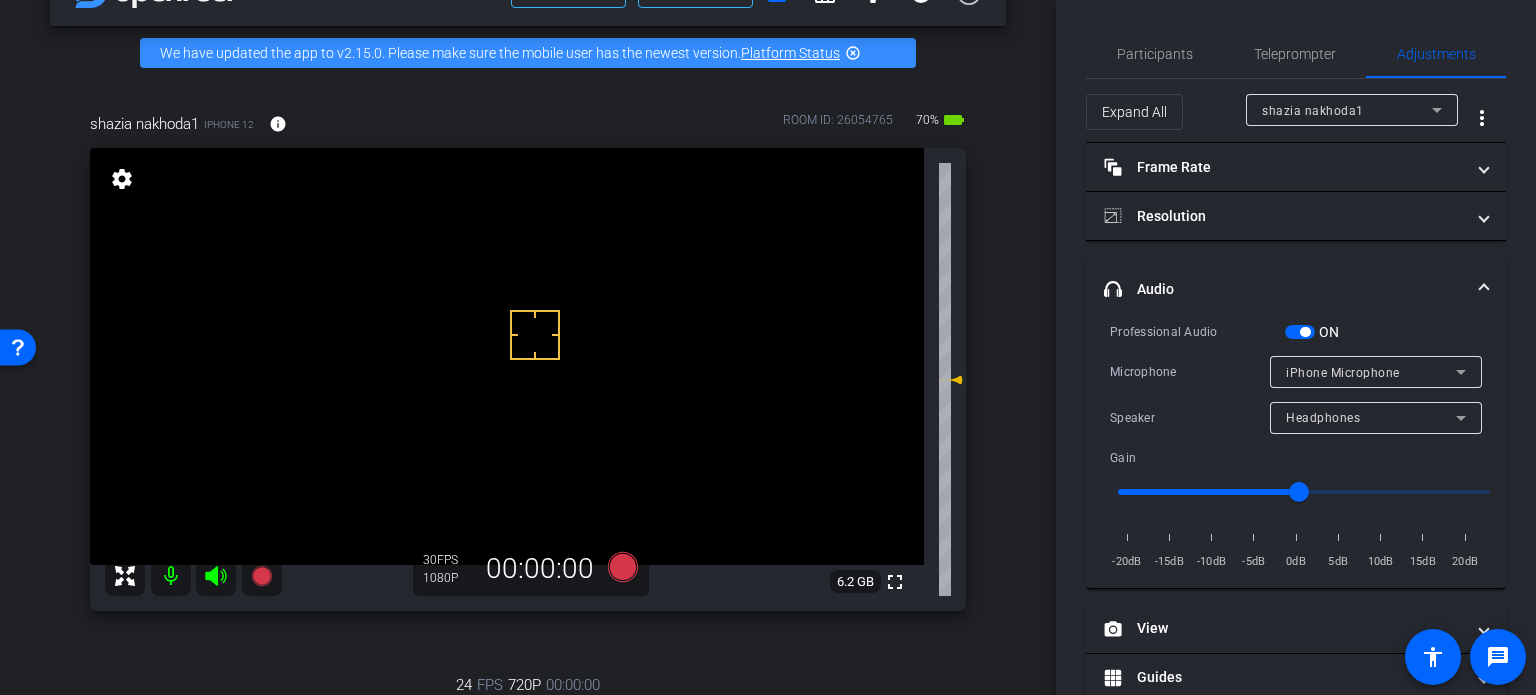 click at bounding box center [1300, 332] 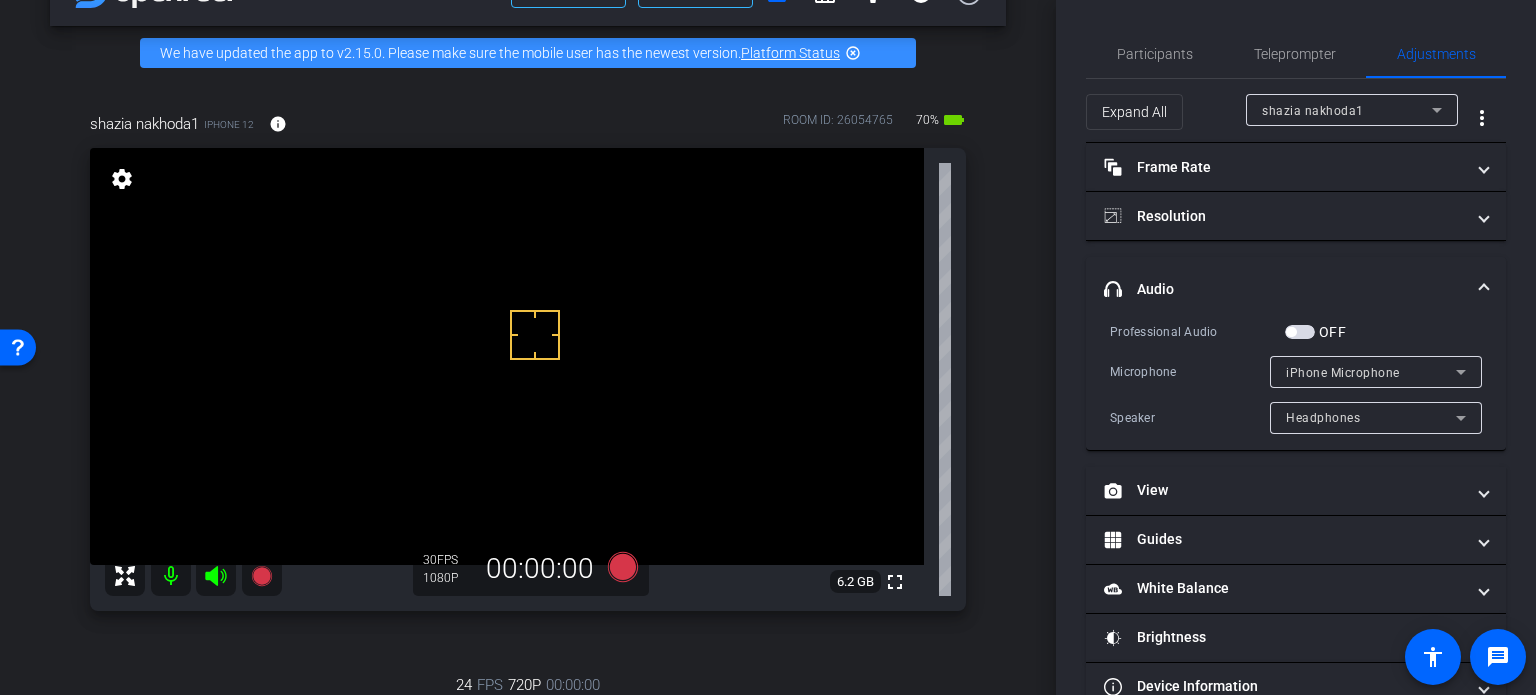 click at bounding box center [1291, 332] 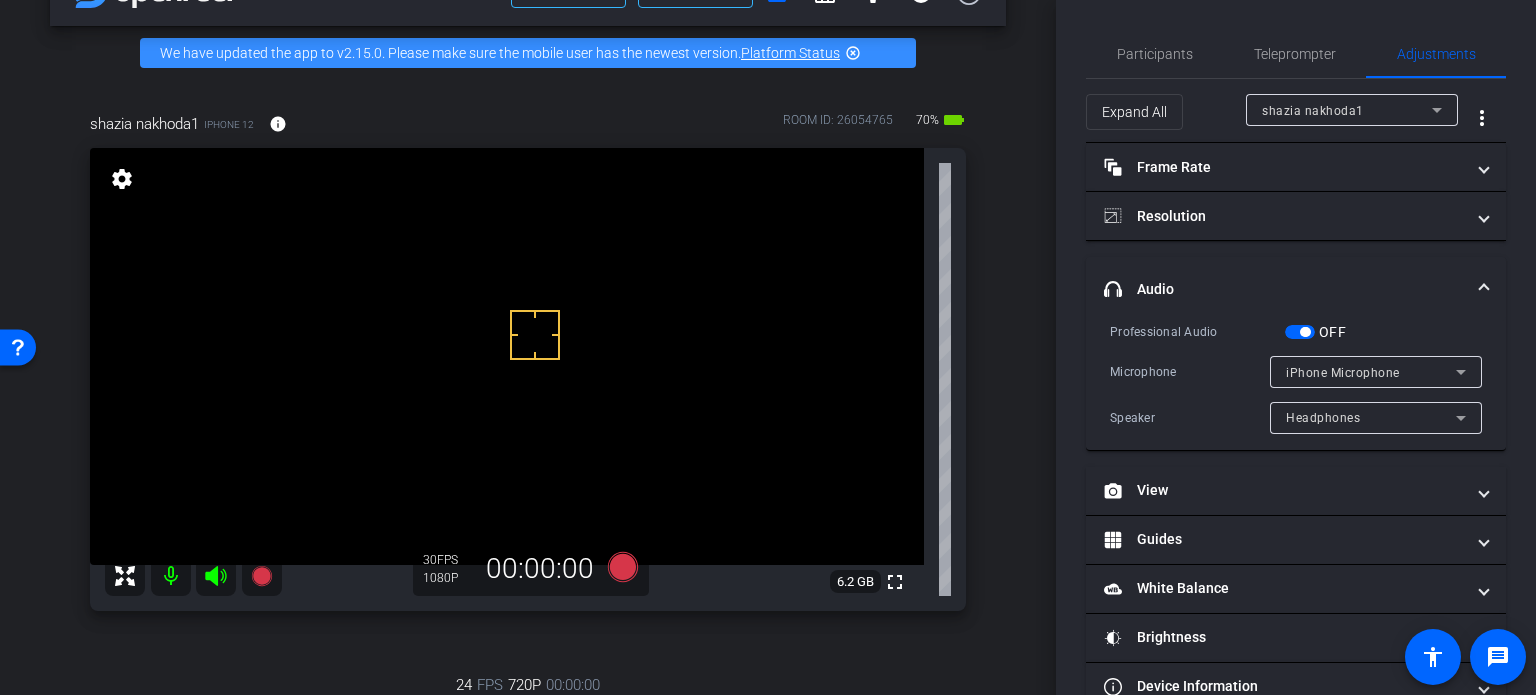 click on "OFF" at bounding box center (1300, 332) 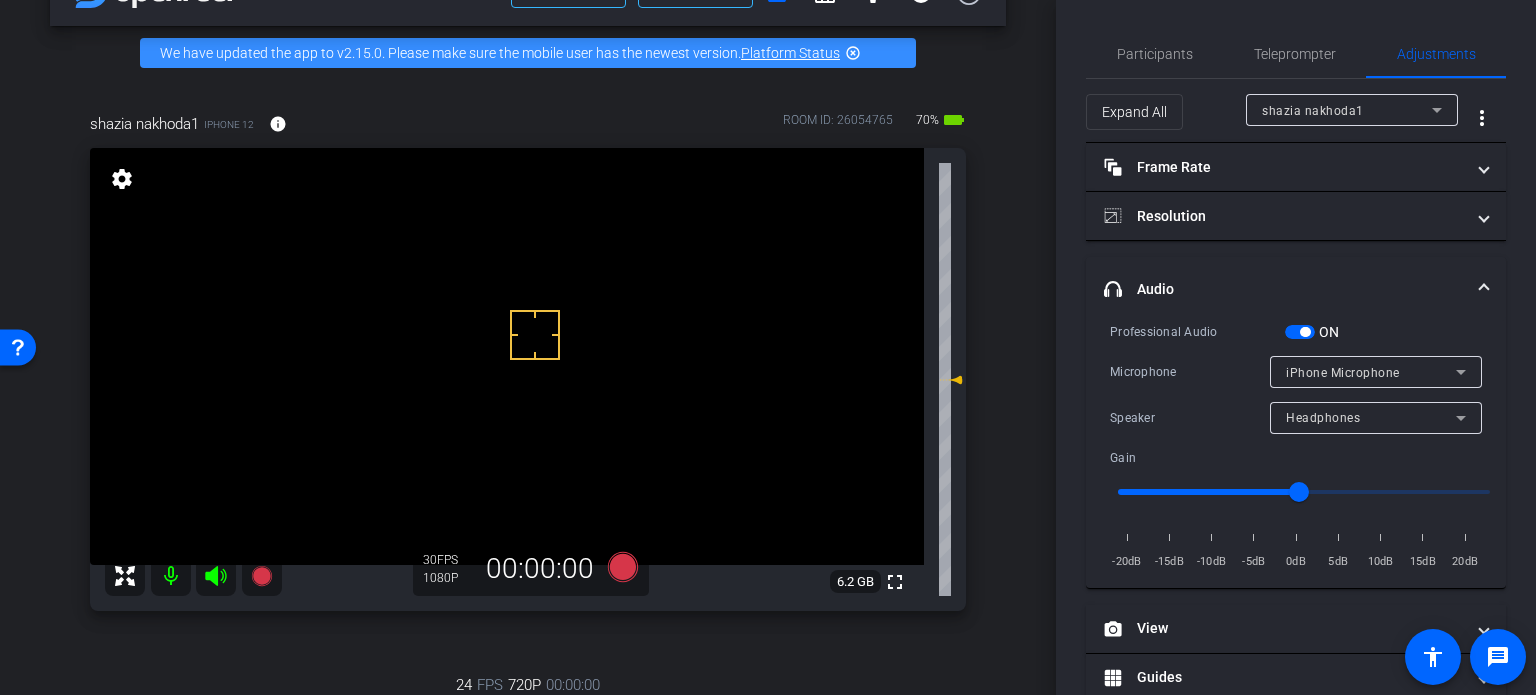 drag, startPoint x: 1296, startPoint y: 329, endPoint x: 1196, endPoint y: 346, distance: 101.43471 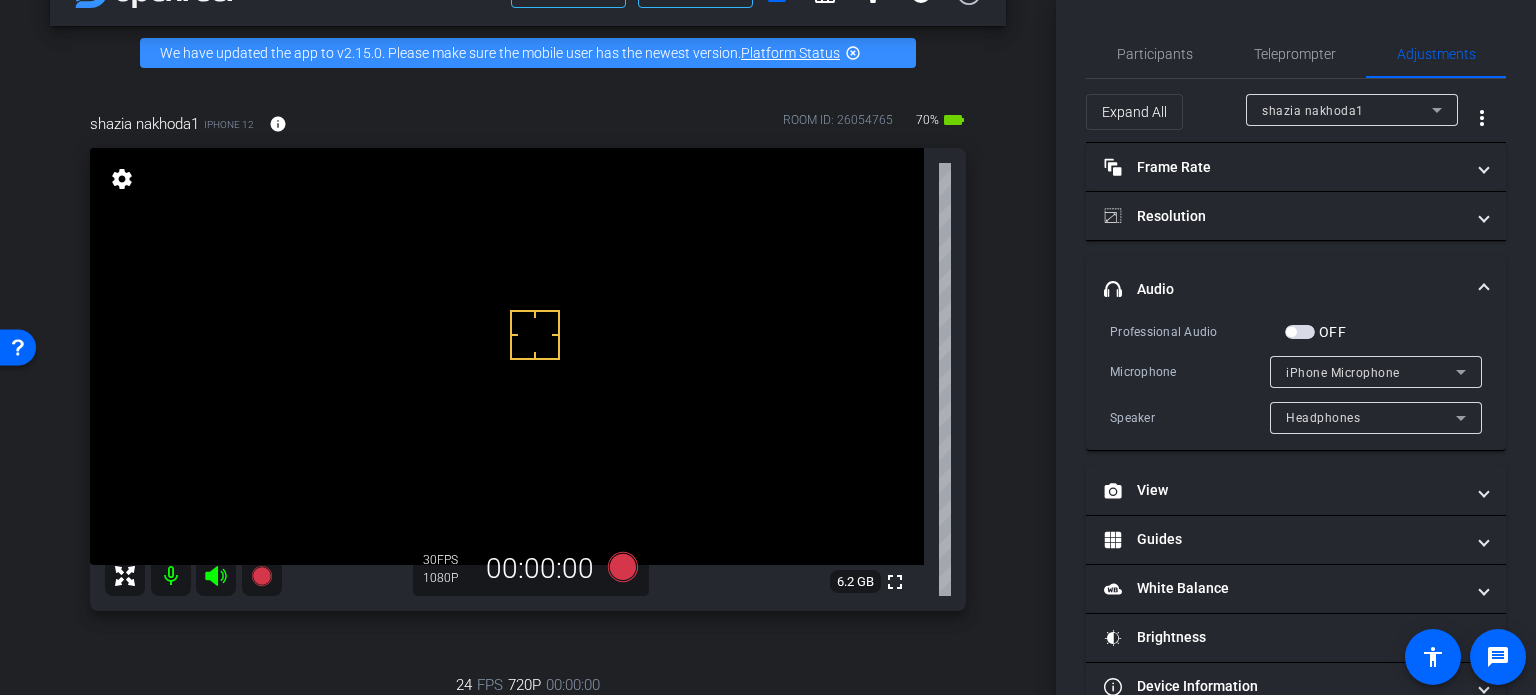 click at bounding box center [1300, 332] 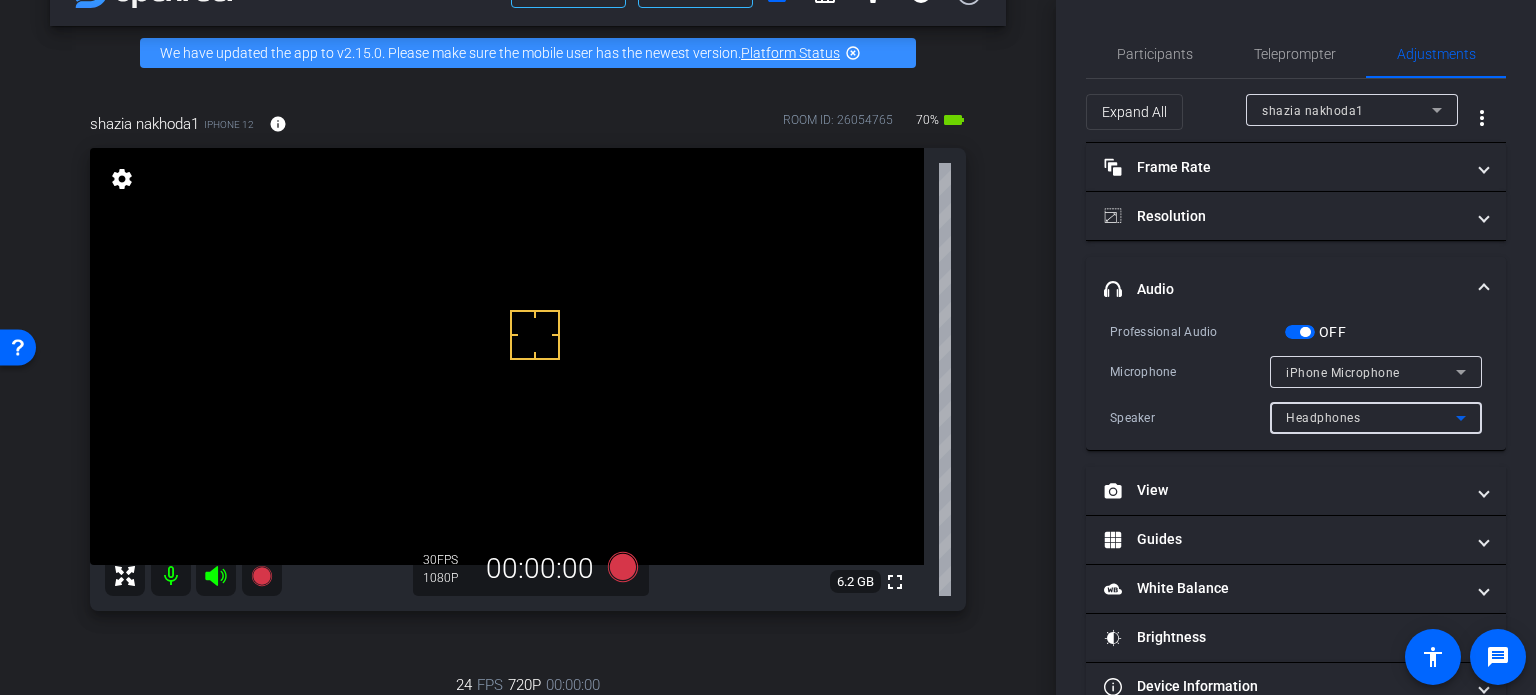 click on "Headphones" at bounding box center (1323, 418) 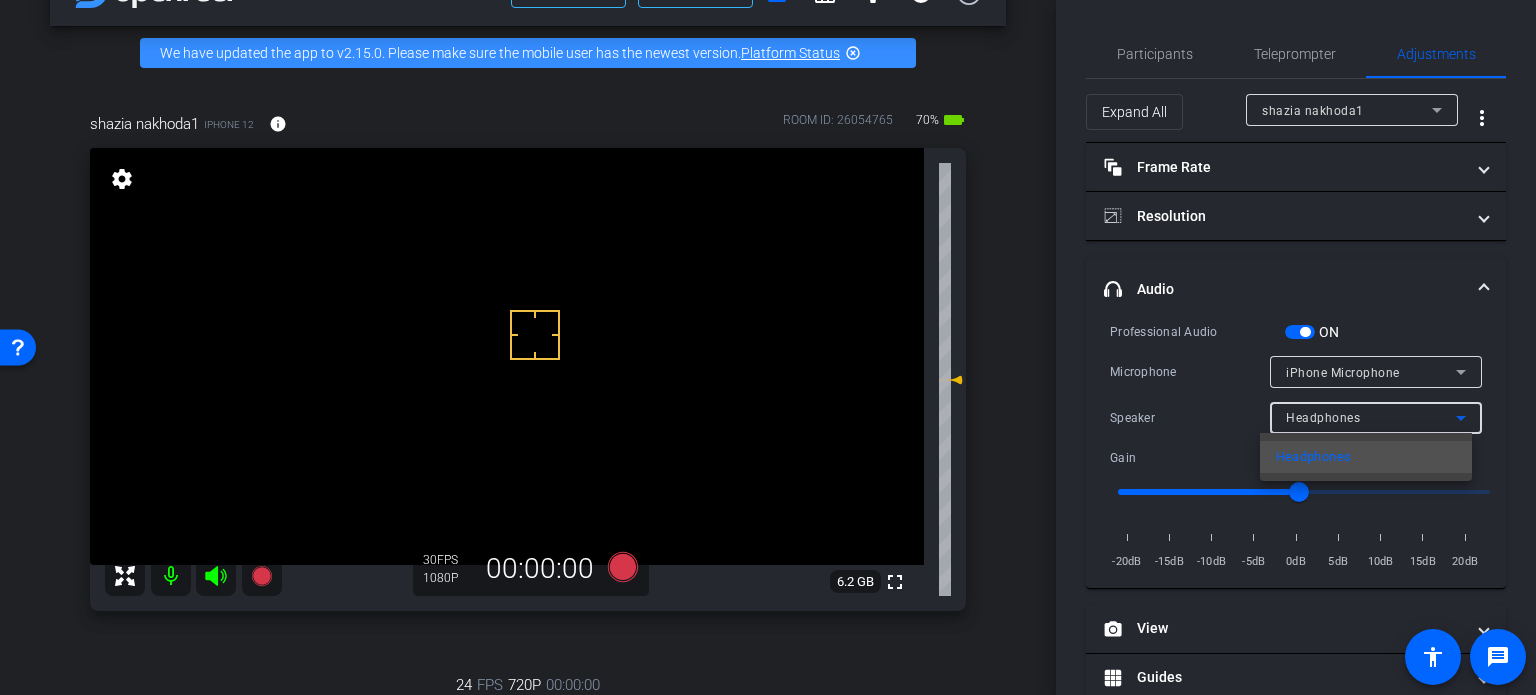 click at bounding box center (768, 347) 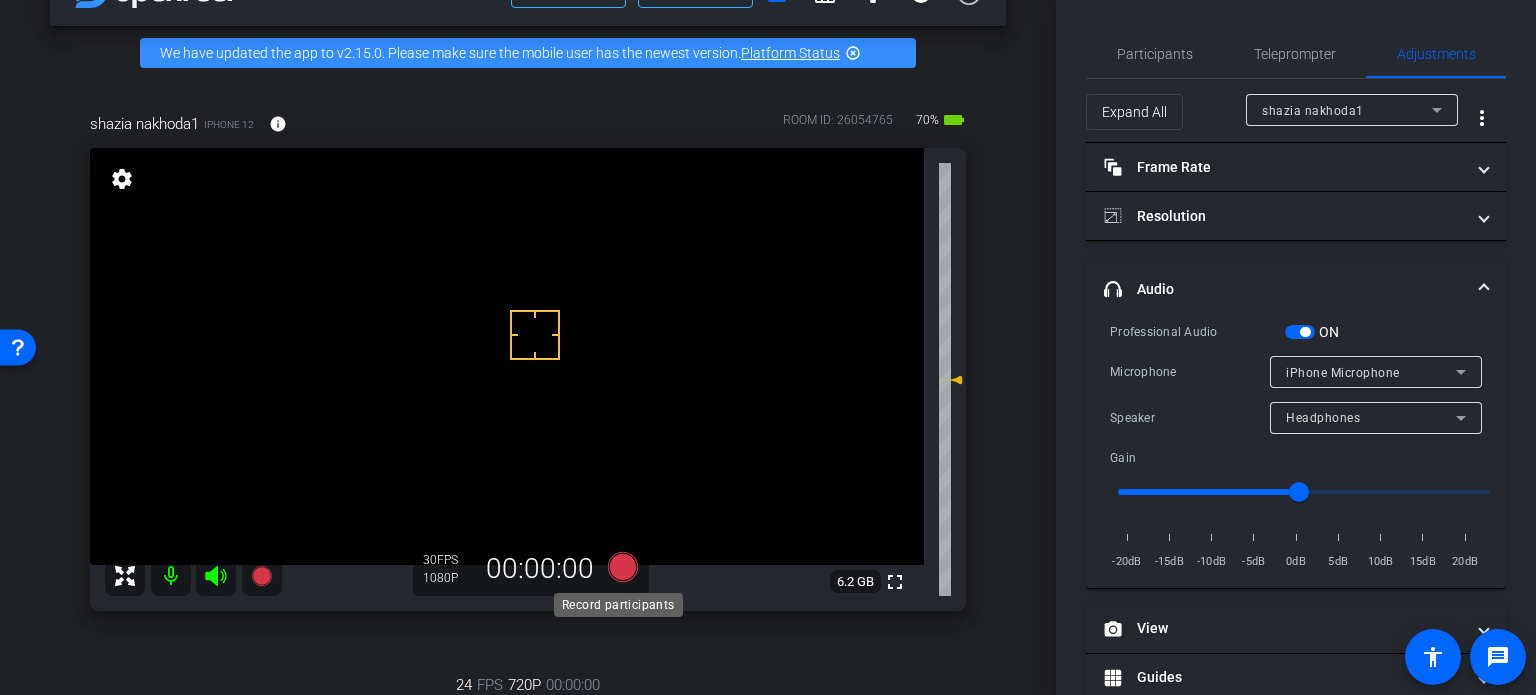 click 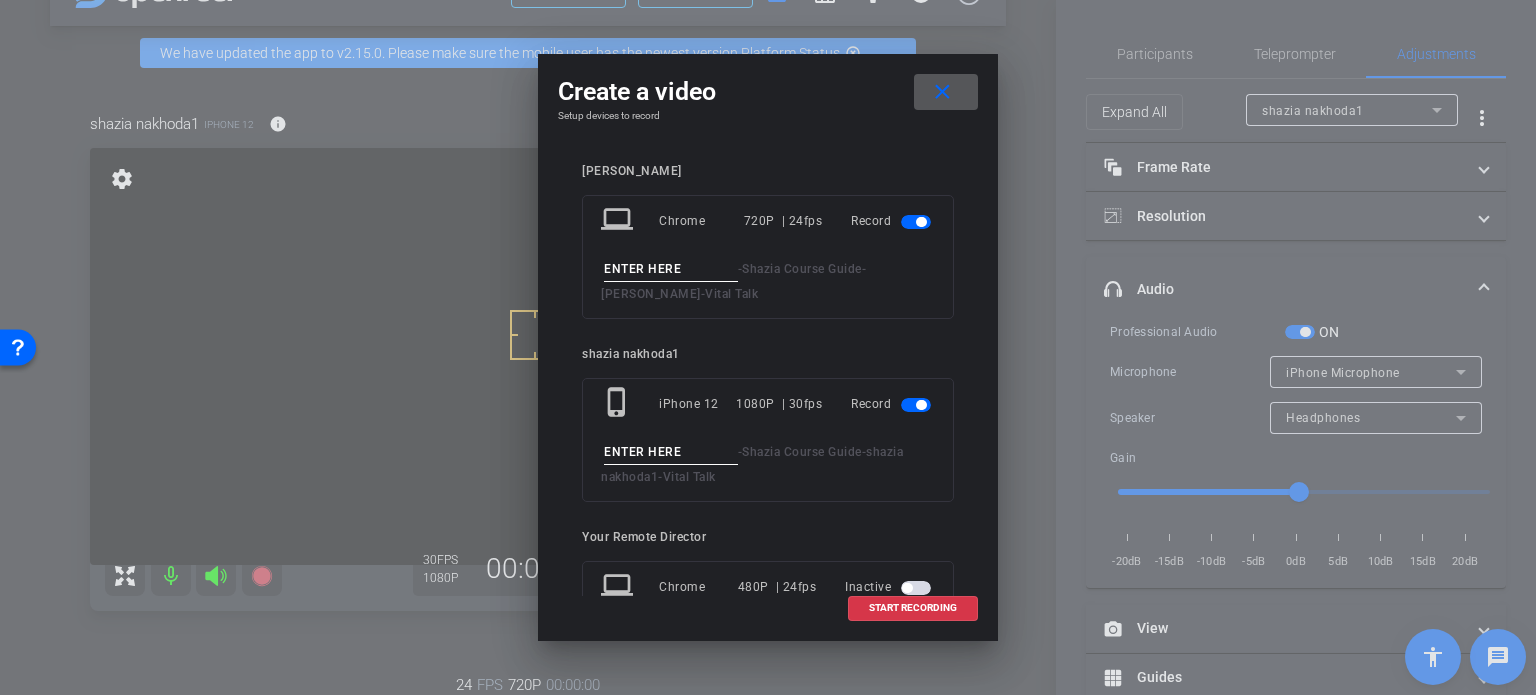 click at bounding box center (671, 269) 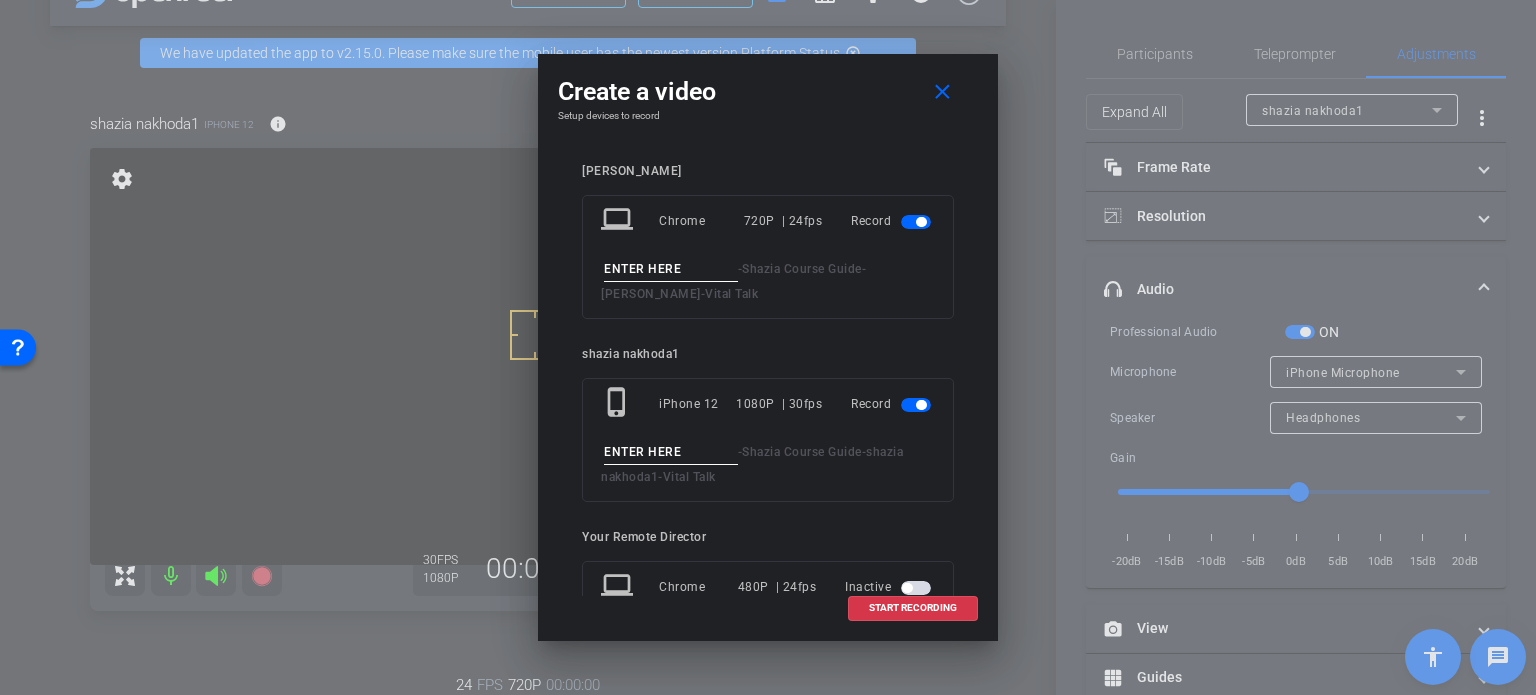 drag, startPoint x: 635, startPoint y: 429, endPoint x: 634, endPoint y: 454, distance: 25.019993 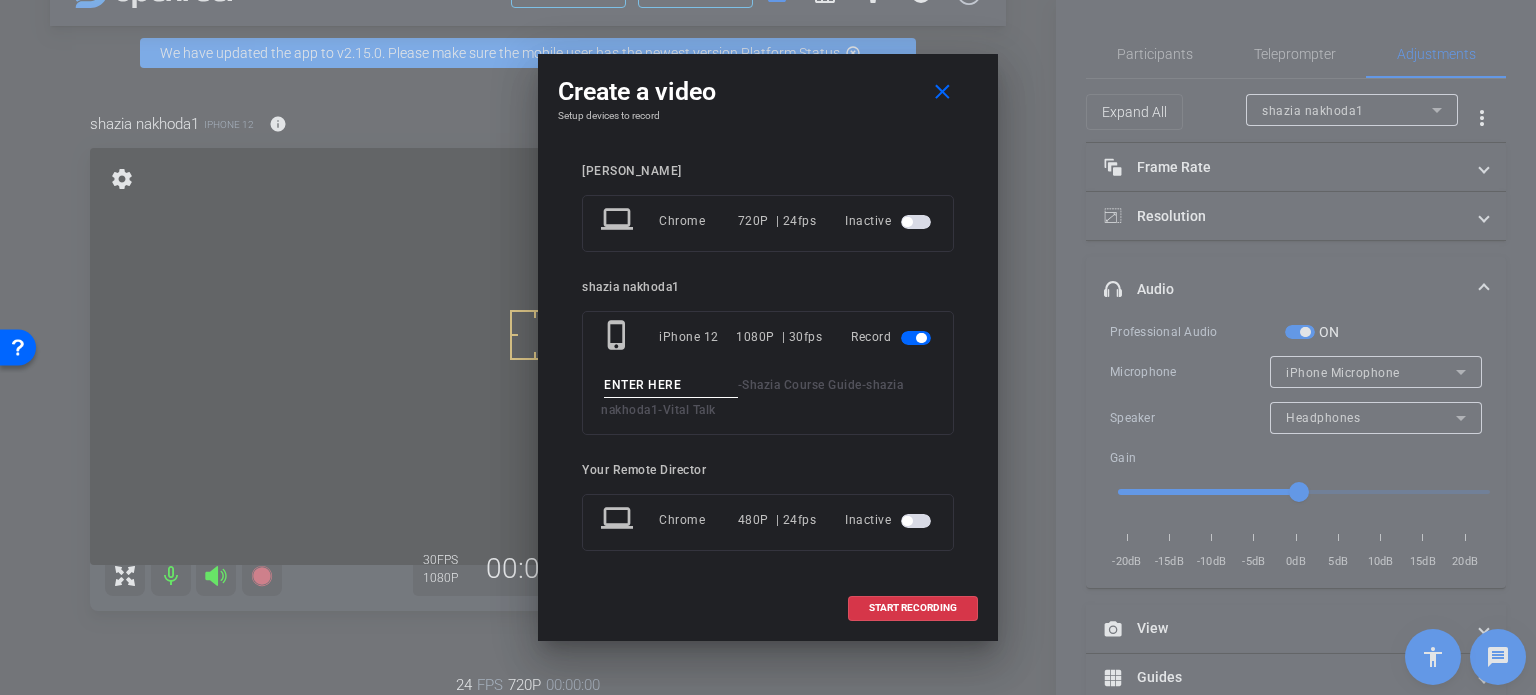 click on "phone_iphone  iPhone 12   1080P  | 30fps   Record  -  Shazia Course Guide  -  shazia nakhoda1  -  Vital Talk" at bounding box center [768, 373] 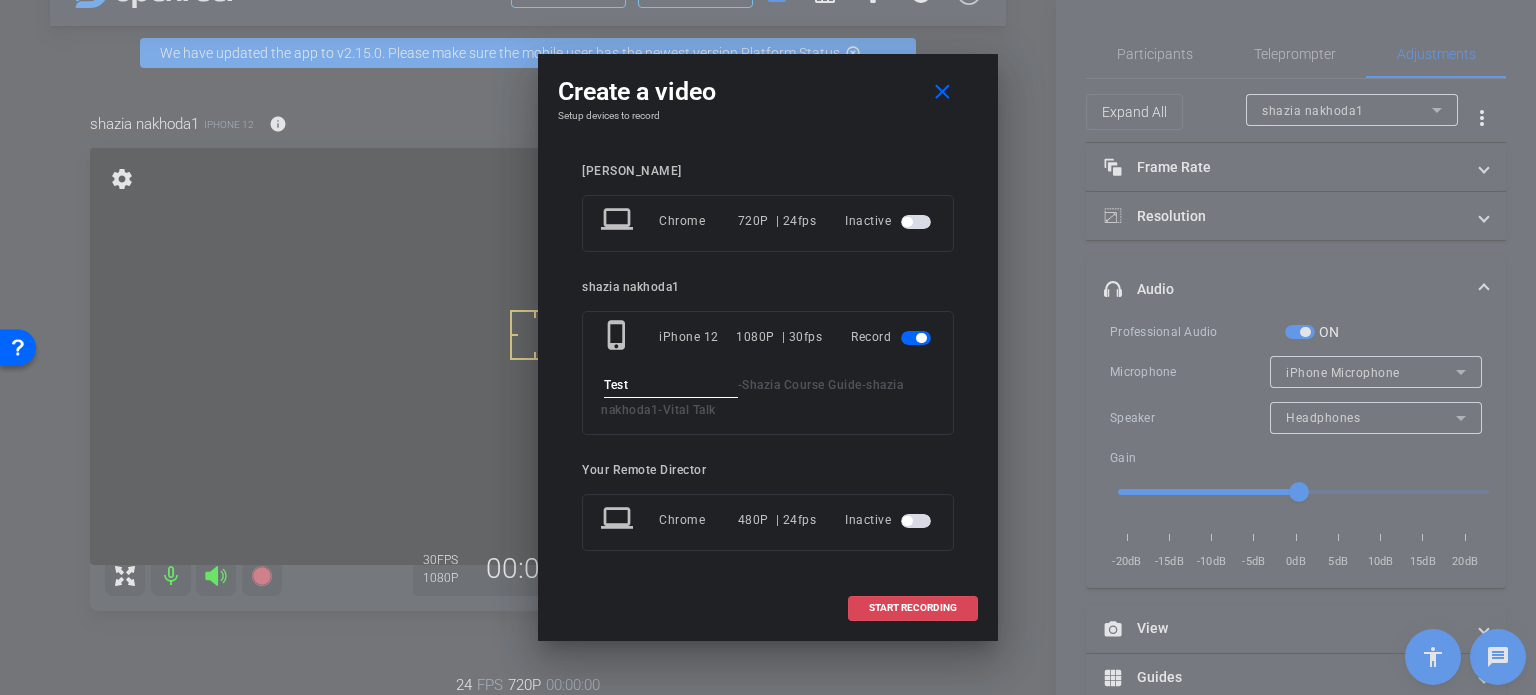 type on "Test" 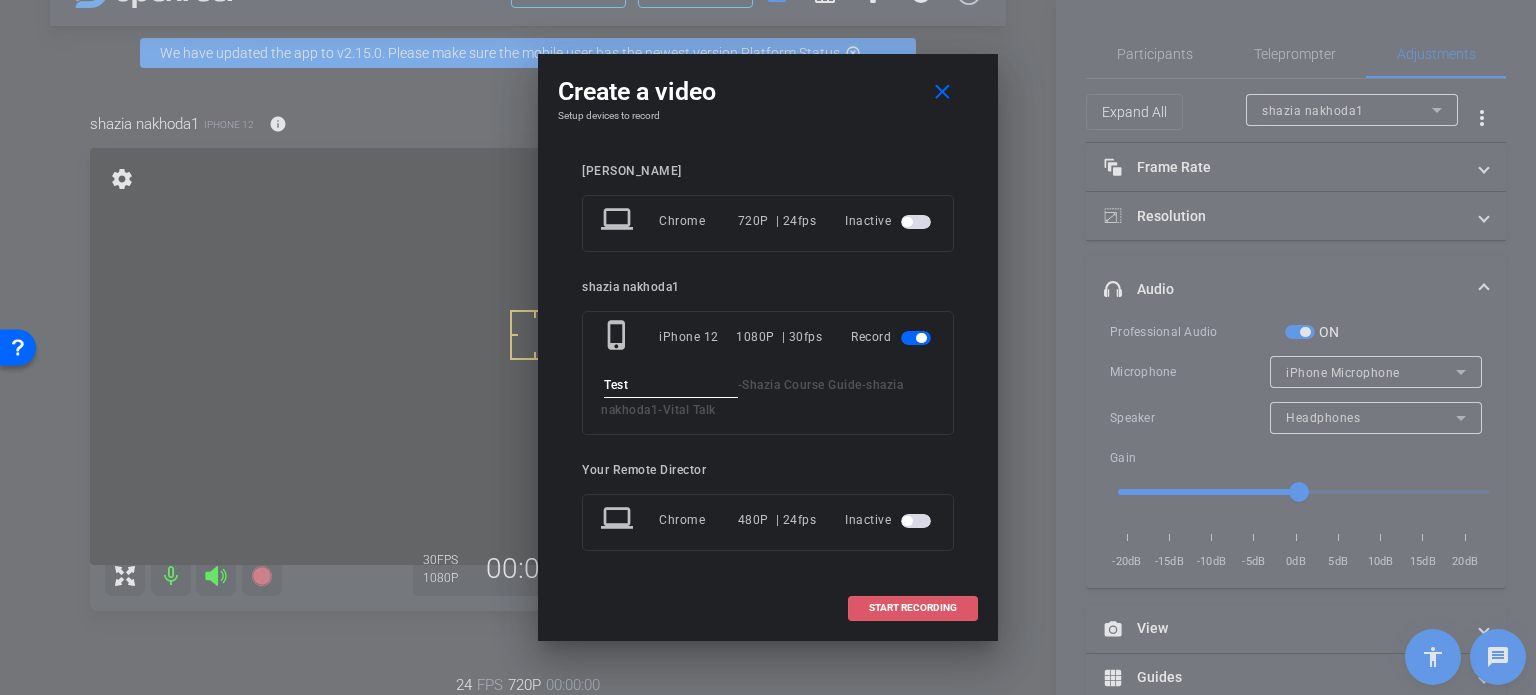 click at bounding box center [913, 608] 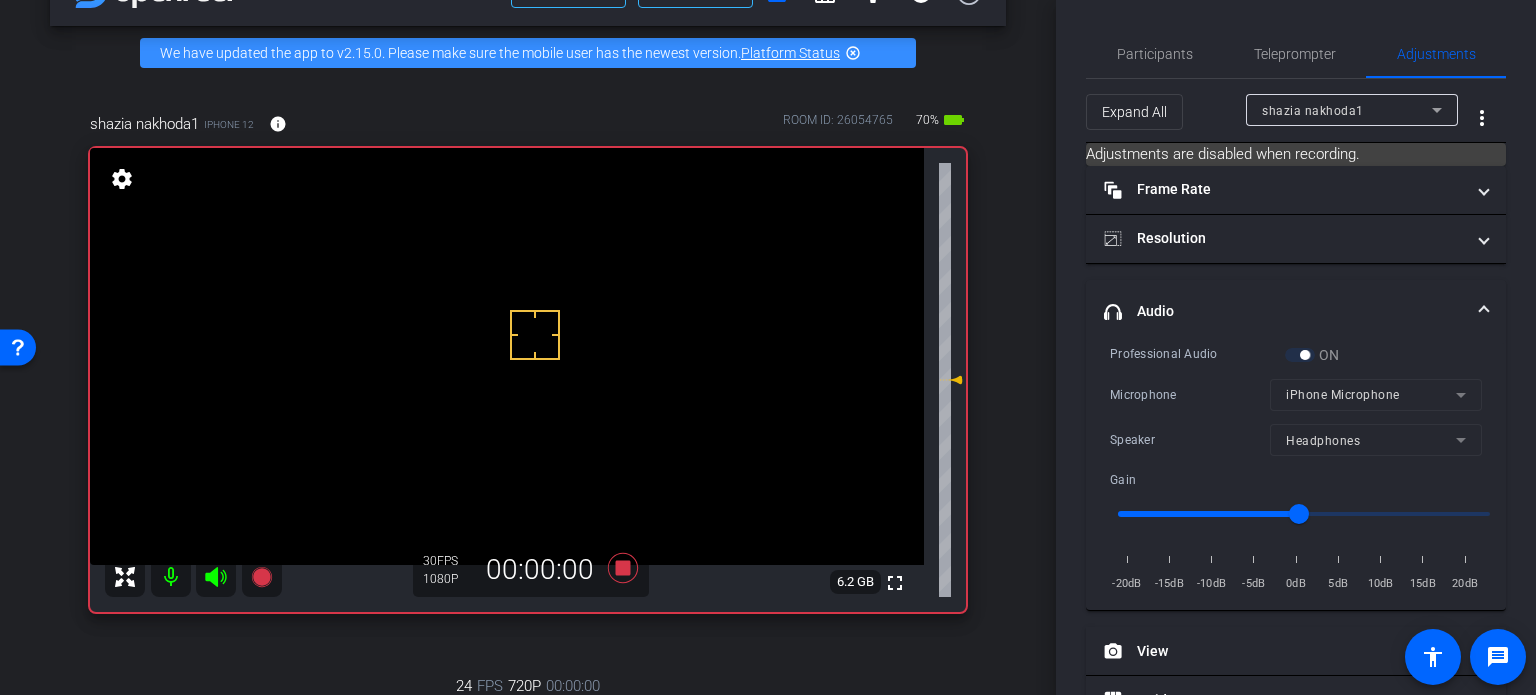 drag, startPoint x: 465, startPoint y: 327, endPoint x: 15, endPoint y: 251, distance: 456.37265 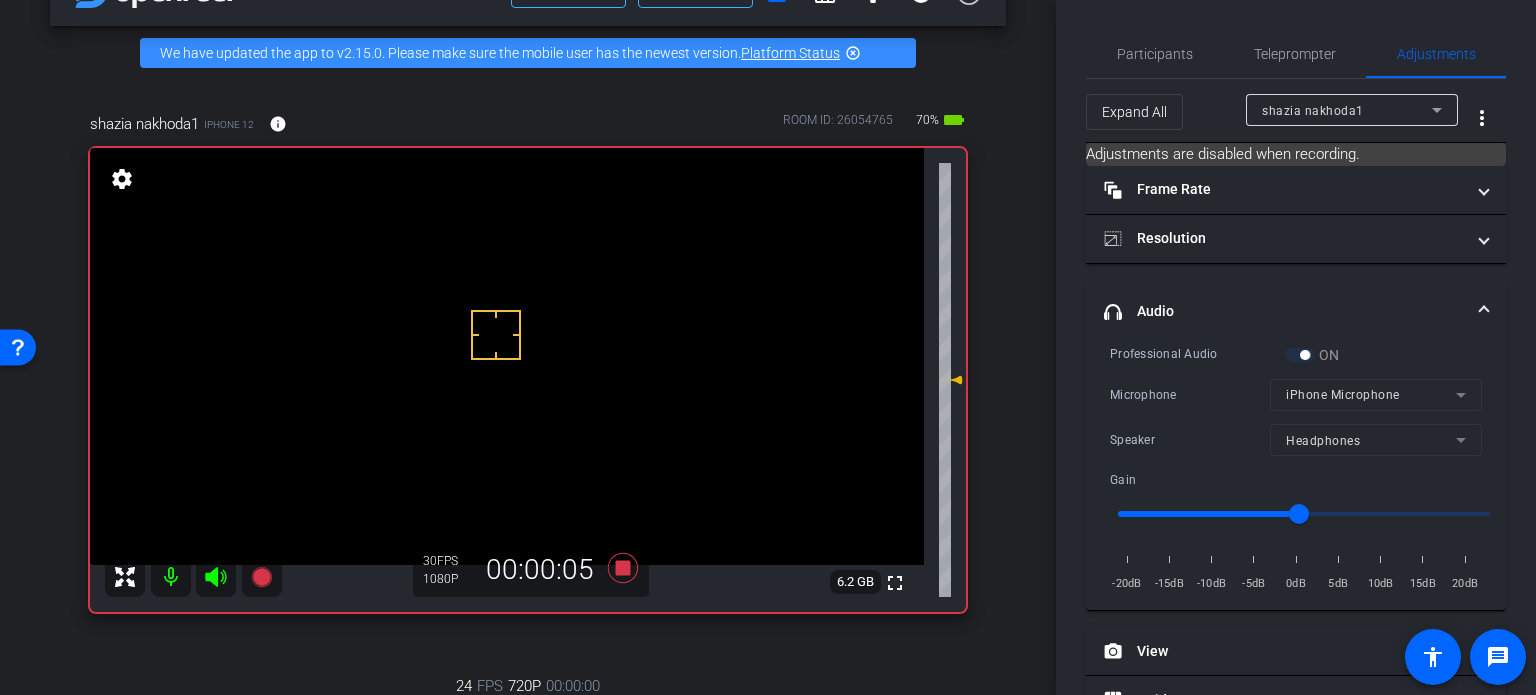 click on "Headphones" at bounding box center [1376, 440] 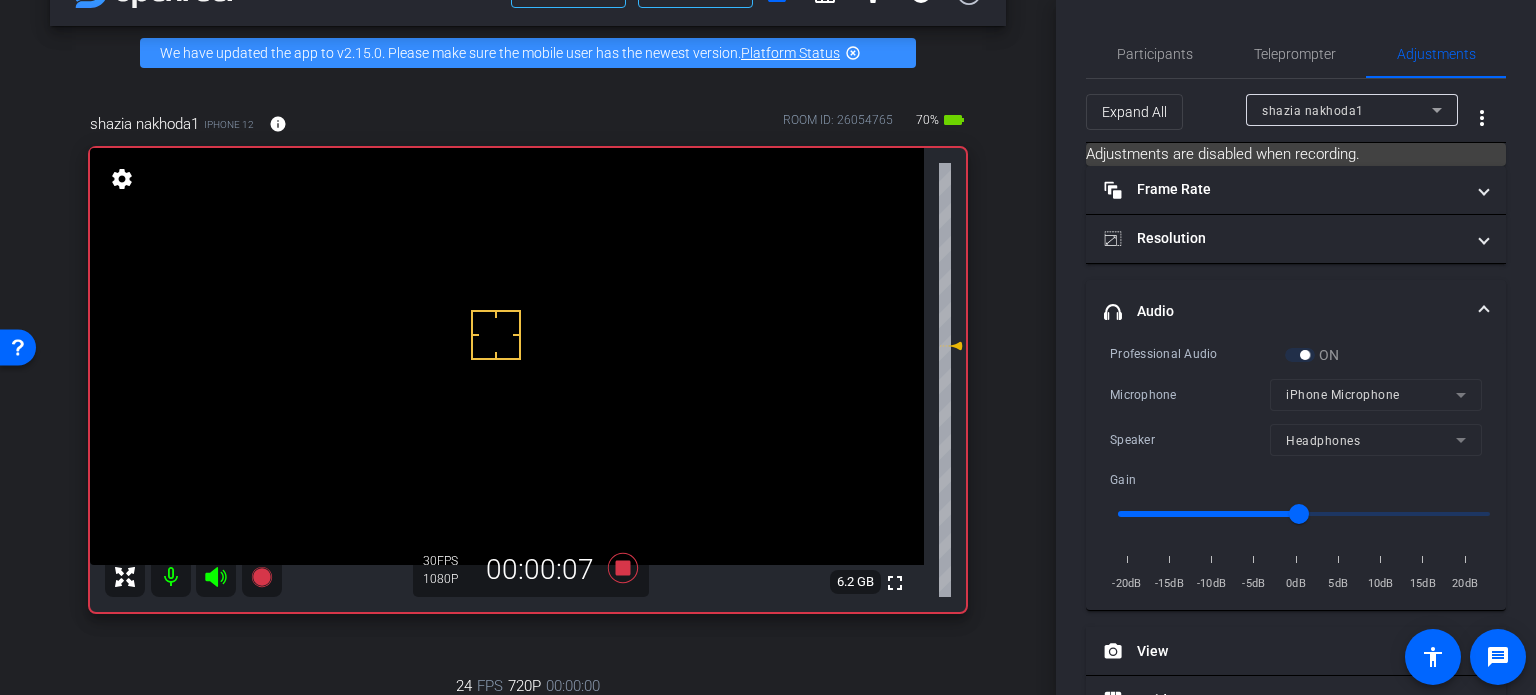 drag, startPoint x: 939, startPoint y: 372, endPoint x: 939, endPoint y: 333, distance: 39 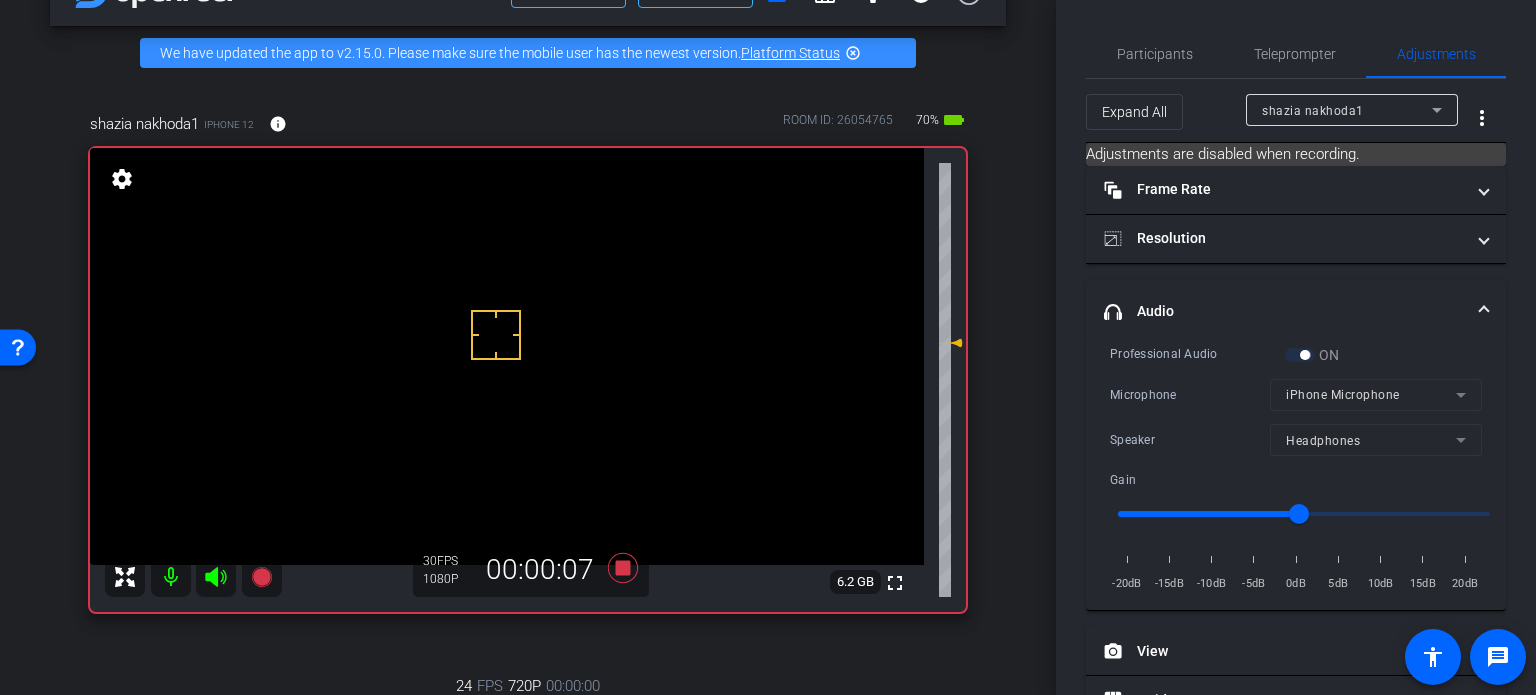 type on "3" 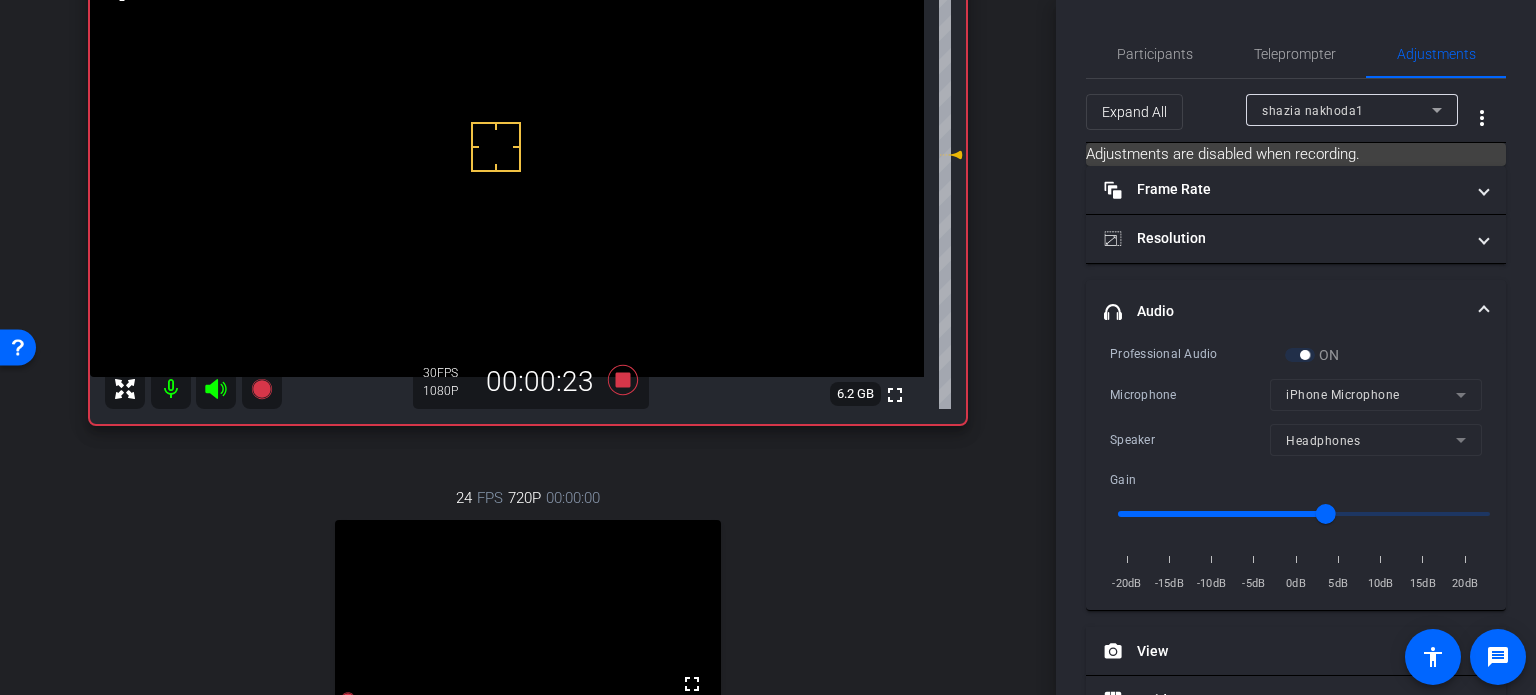 scroll, scrollTop: 248, scrollLeft: 0, axis: vertical 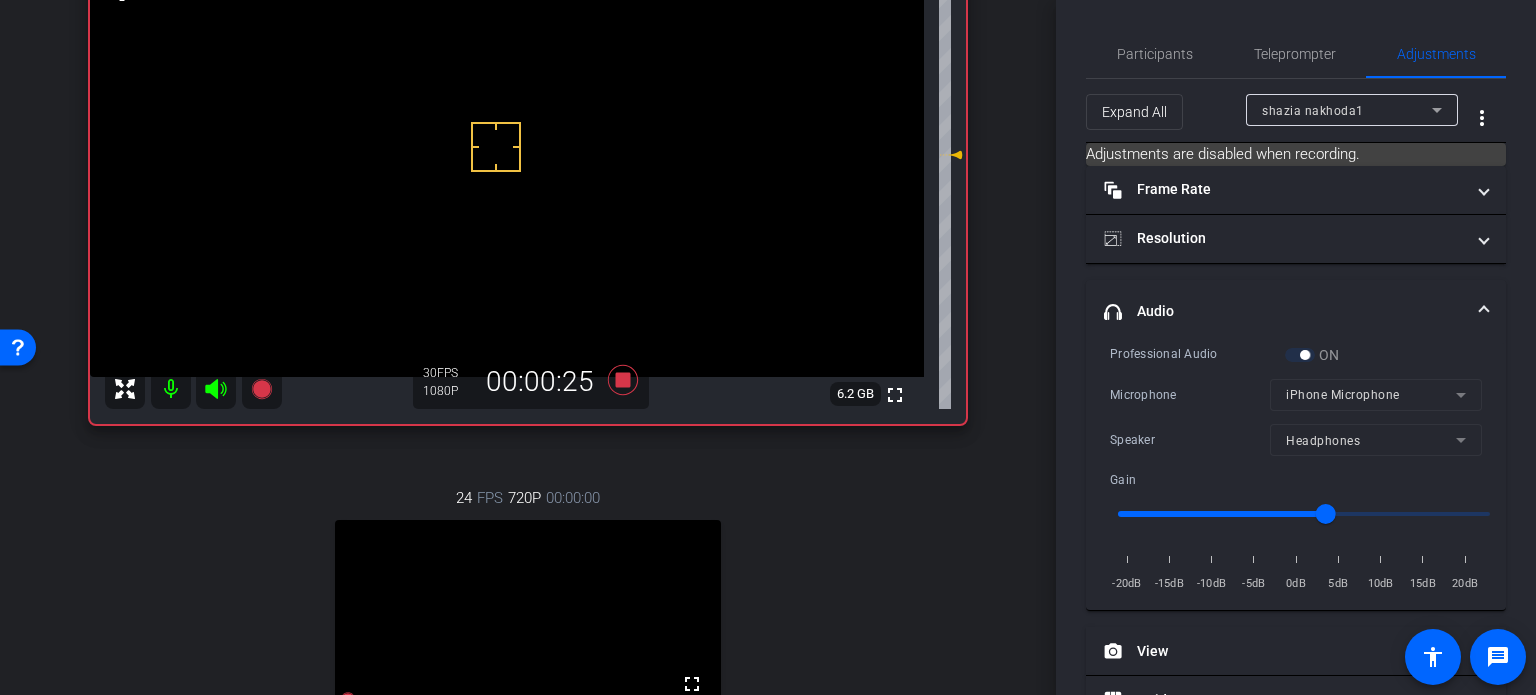 drag, startPoint x: 606, startPoint y: 376, endPoint x: 806, endPoint y: 485, distance: 227.77402 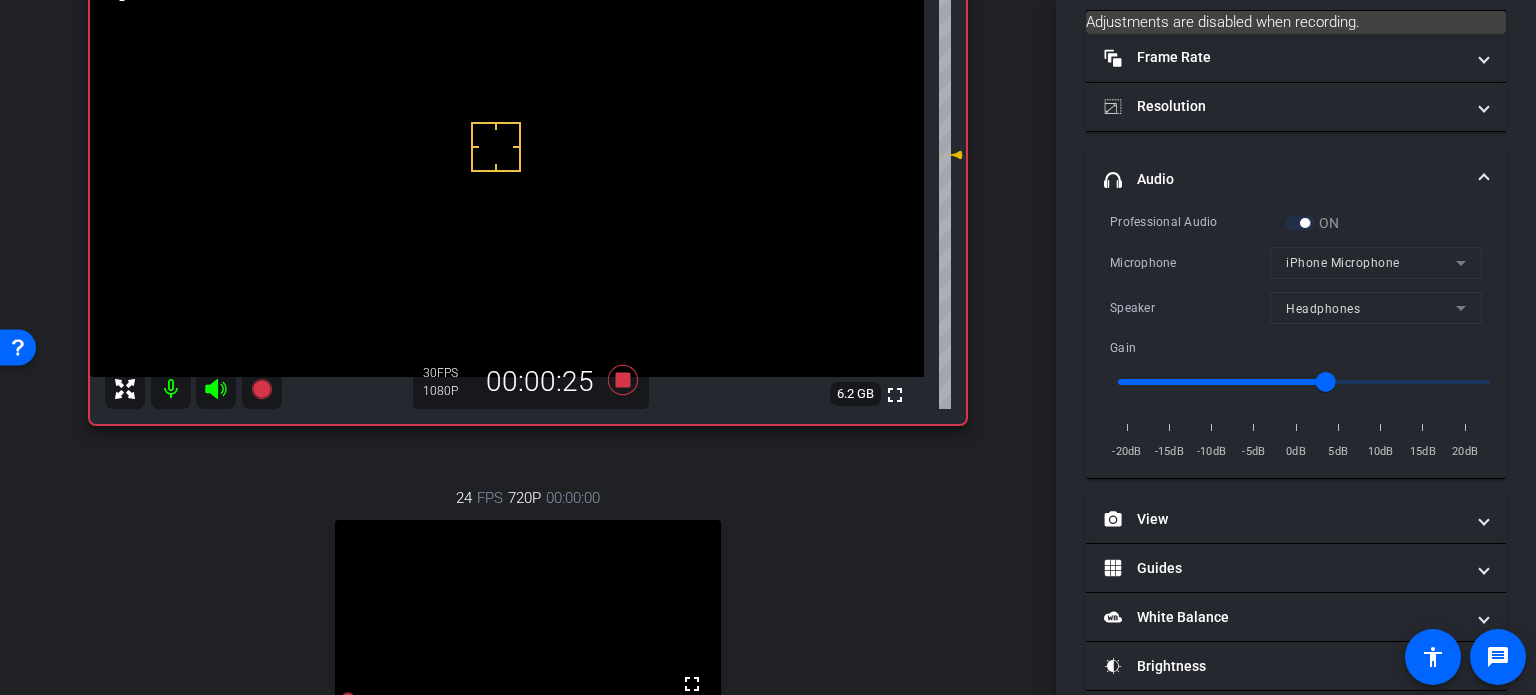 scroll, scrollTop: 152, scrollLeft: 0, axis: vertical 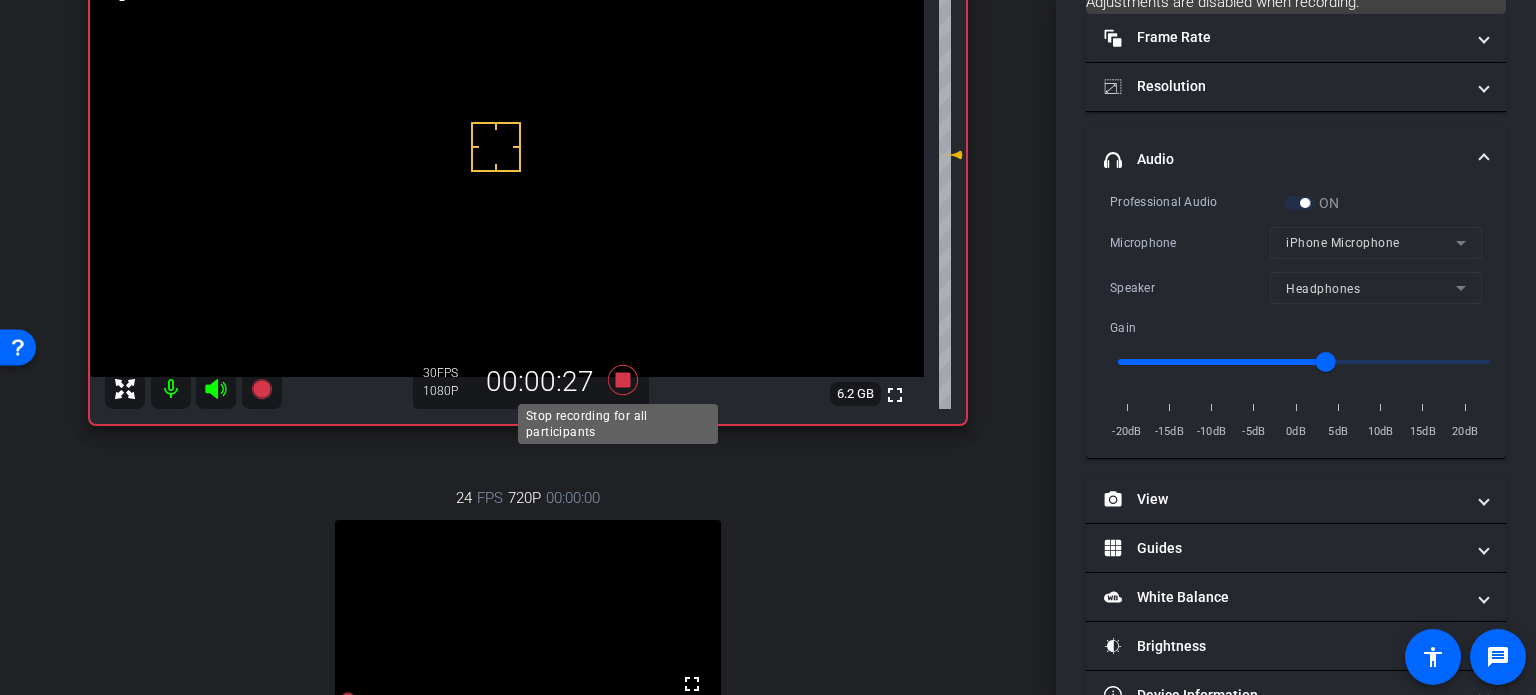 drag, startPoint x: 642, startPoint y: 374, endPoint x: 630, endPoint y: 386, distance: 16.970562 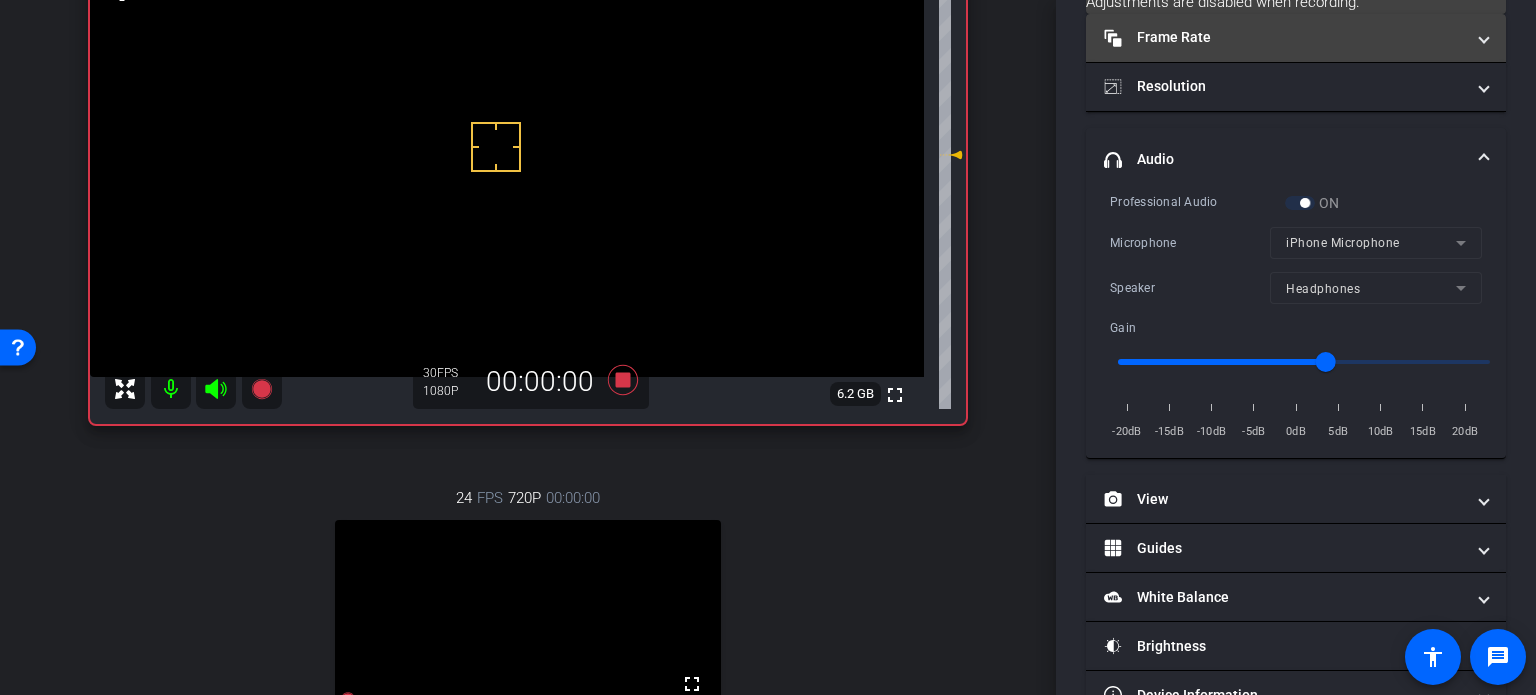 scroll, scrollTop: 0, scrollLeft: 0, axis: both 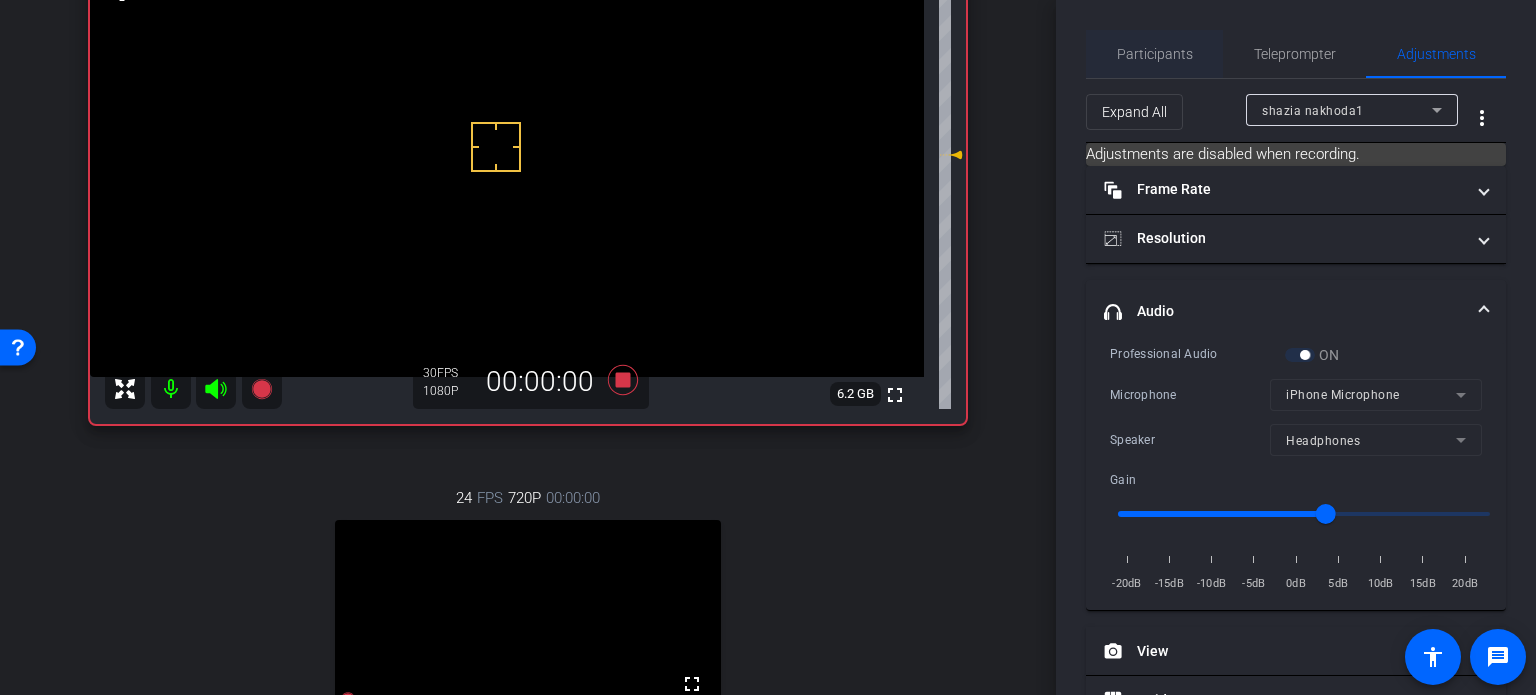click on "Participants" at bounding box center [1155, 54] 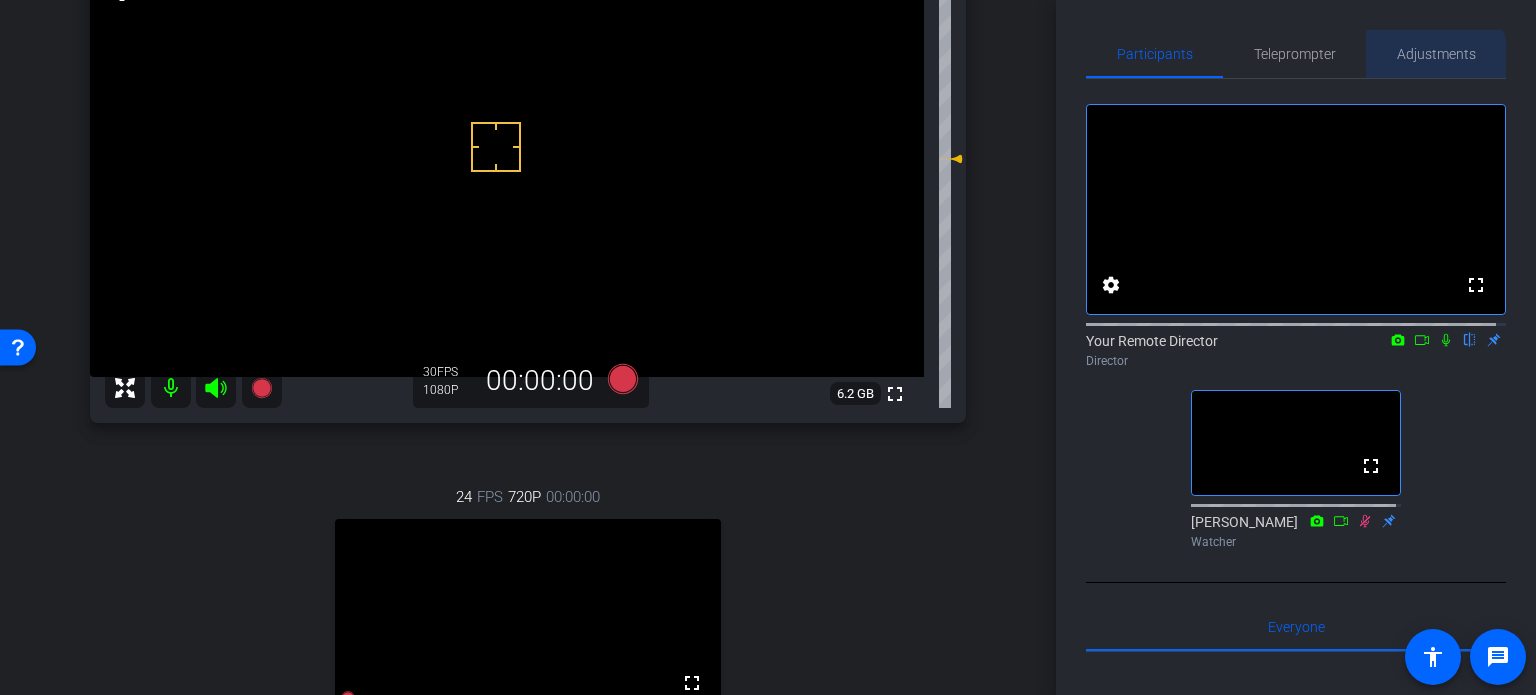 click on "Adjustments" at bounding box center (1436, 54) 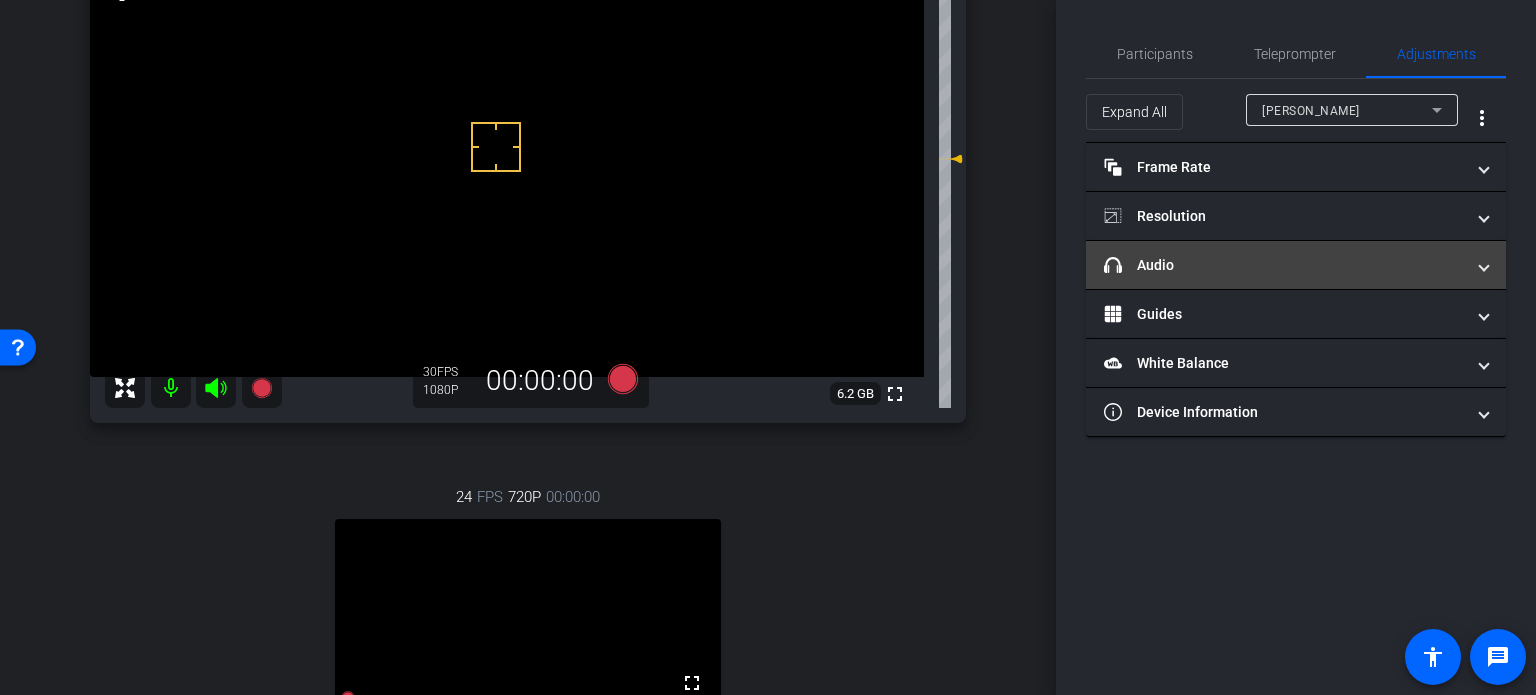 click on "headphone icon
Audio" at bounding box center (1284, 265) 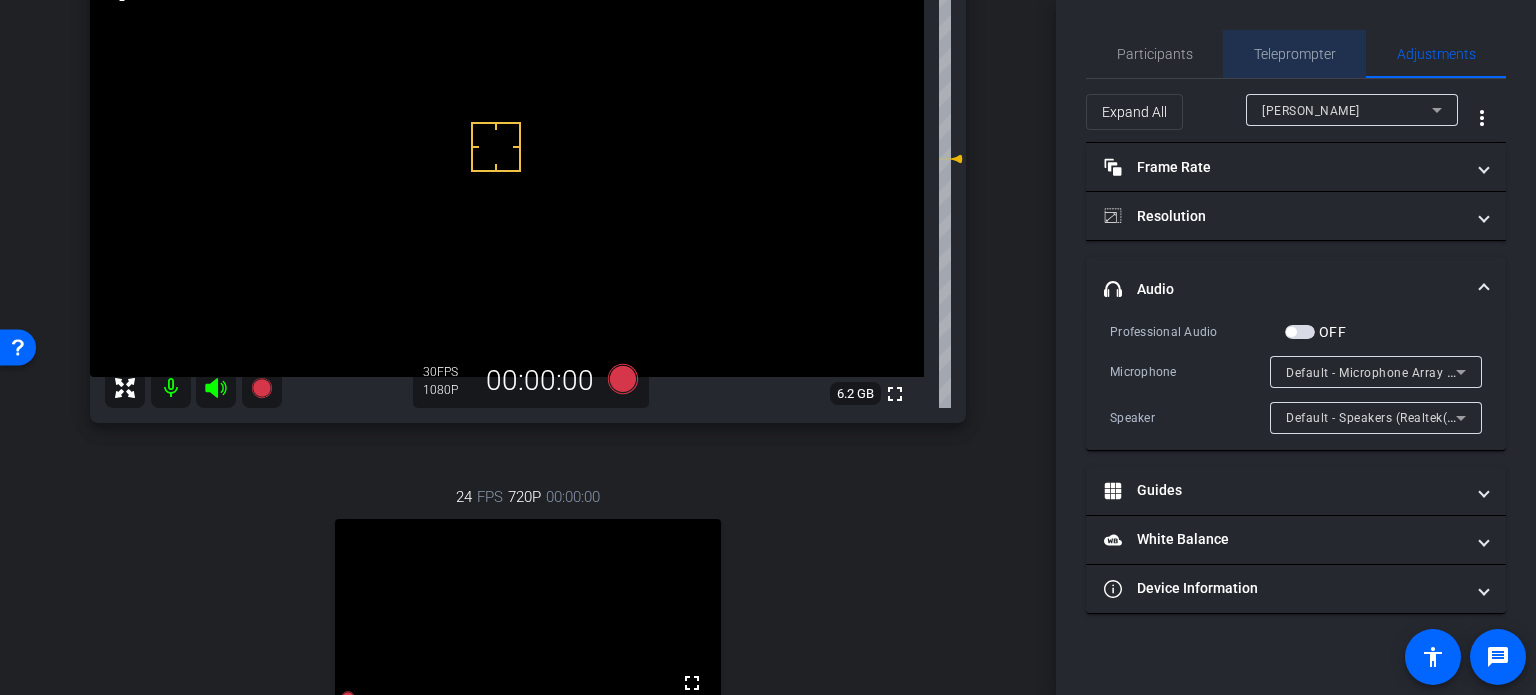 click on "Teleprompter" at bounding box center (1295, 54) 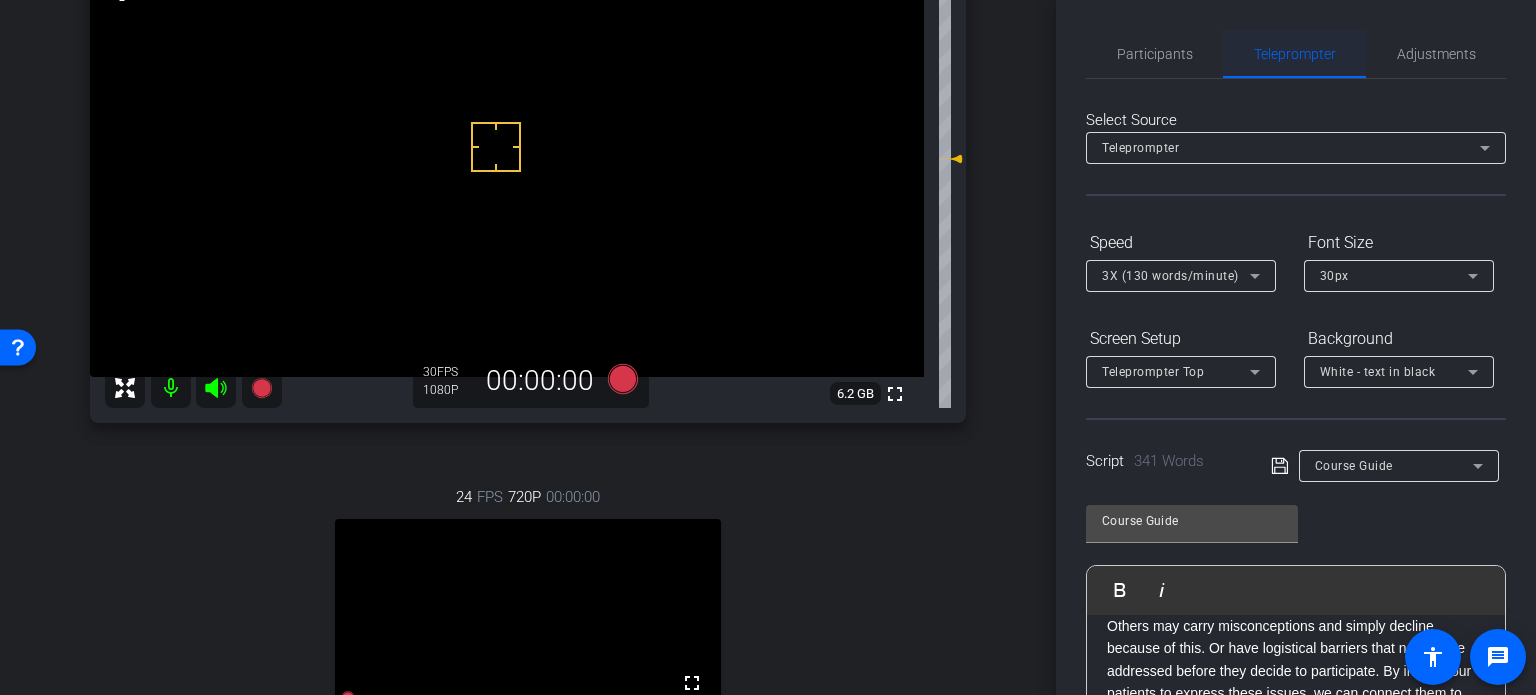 scroll, scrollTop: 780, scrollLeft: 0, axis: vertical 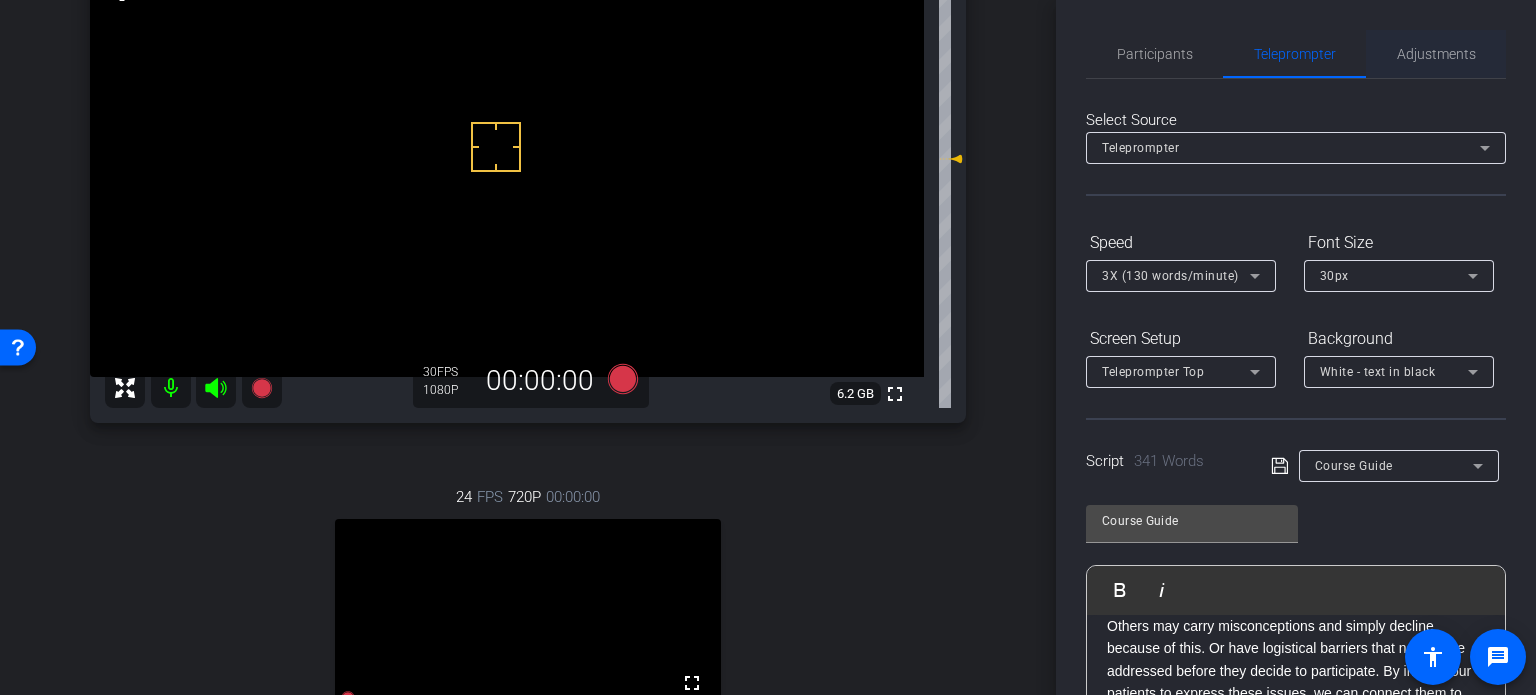click on "Adjustments" at bounding box center (1436, 54) 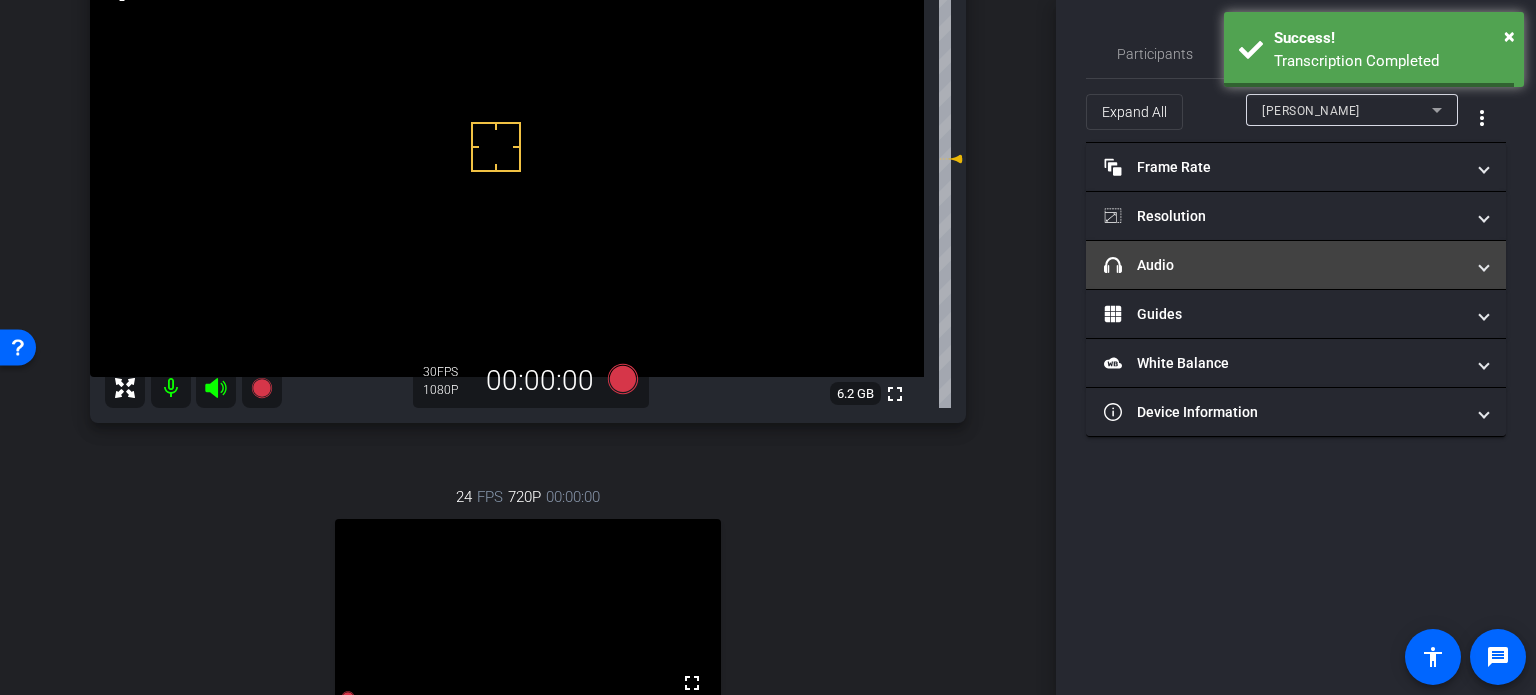 click on "headphone icon
Audio" at bounding box center (1296, 265) 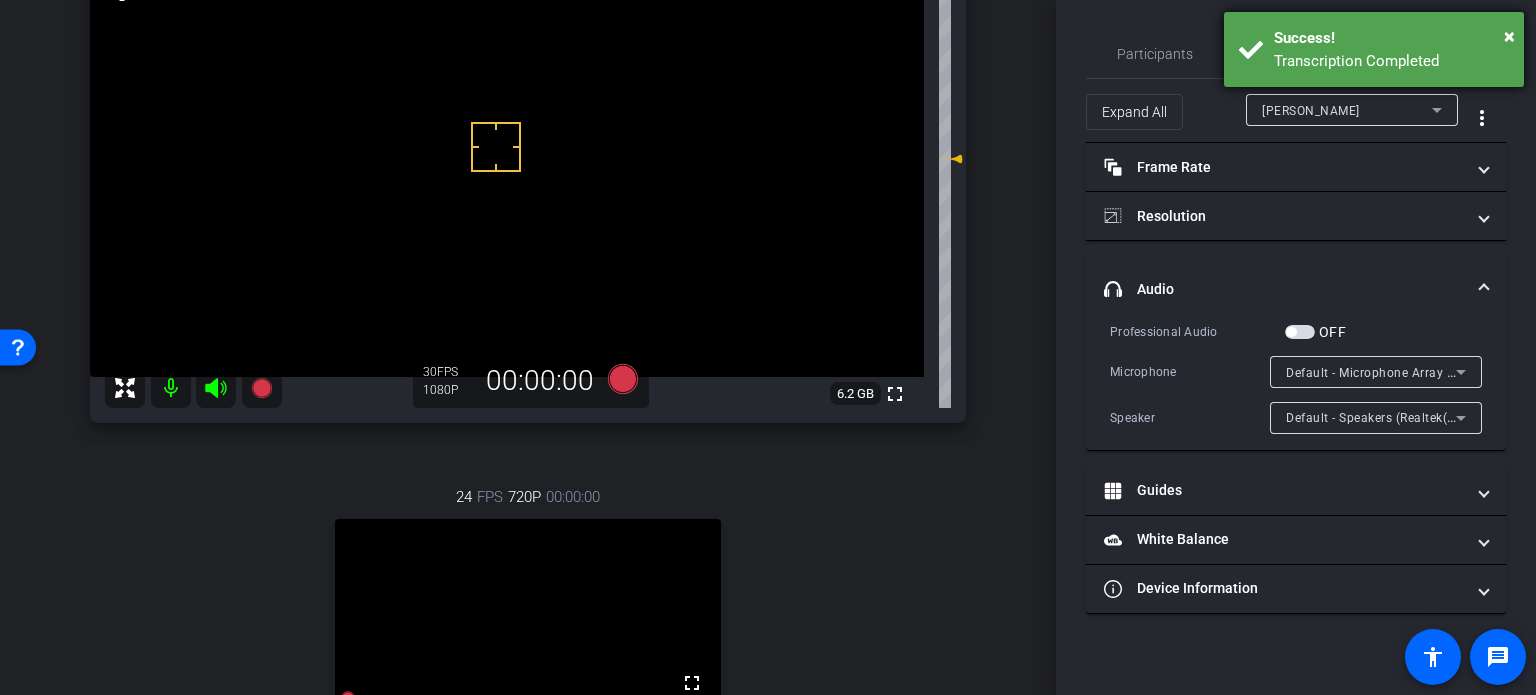 click on "×  Success!   Transcription Completed" at bounding box center [1374, 49] 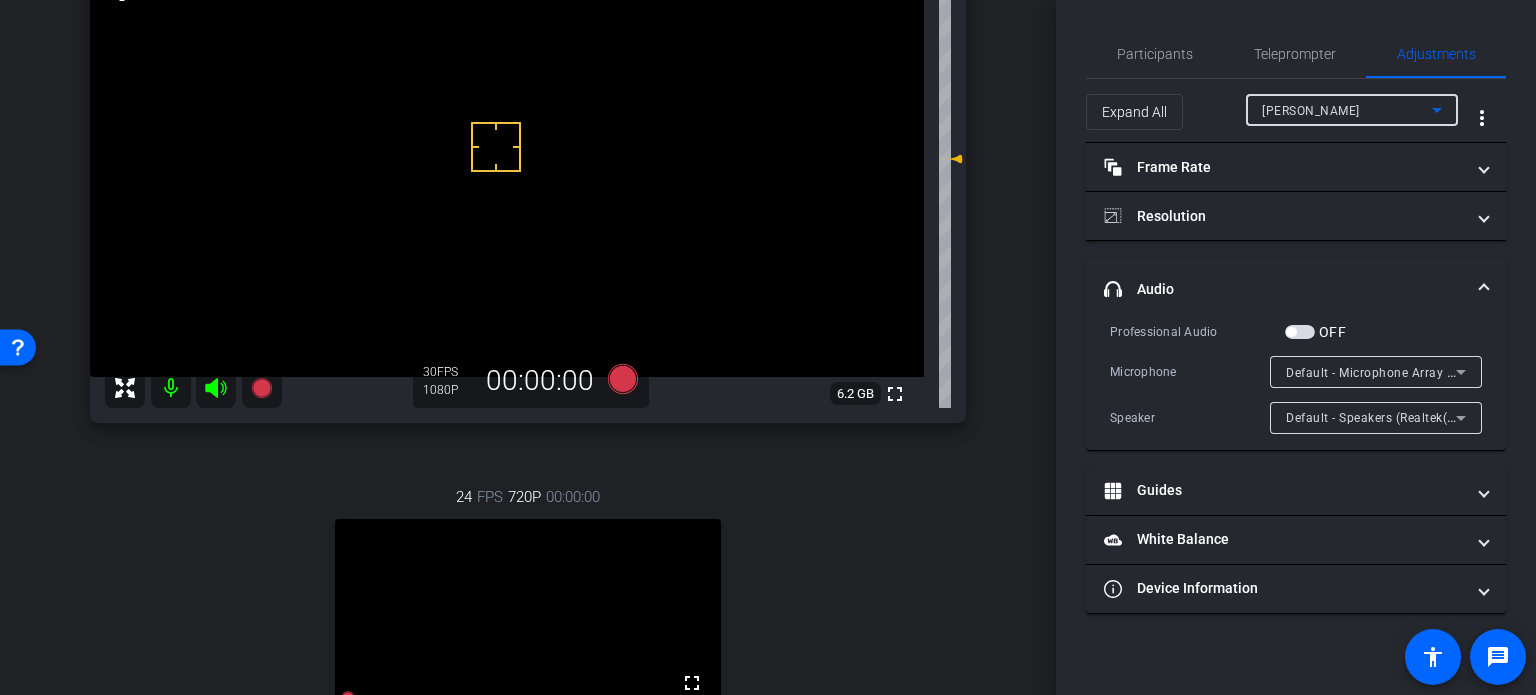 click on "[PERSON_NAME]" at bounding box center [1311, 111] 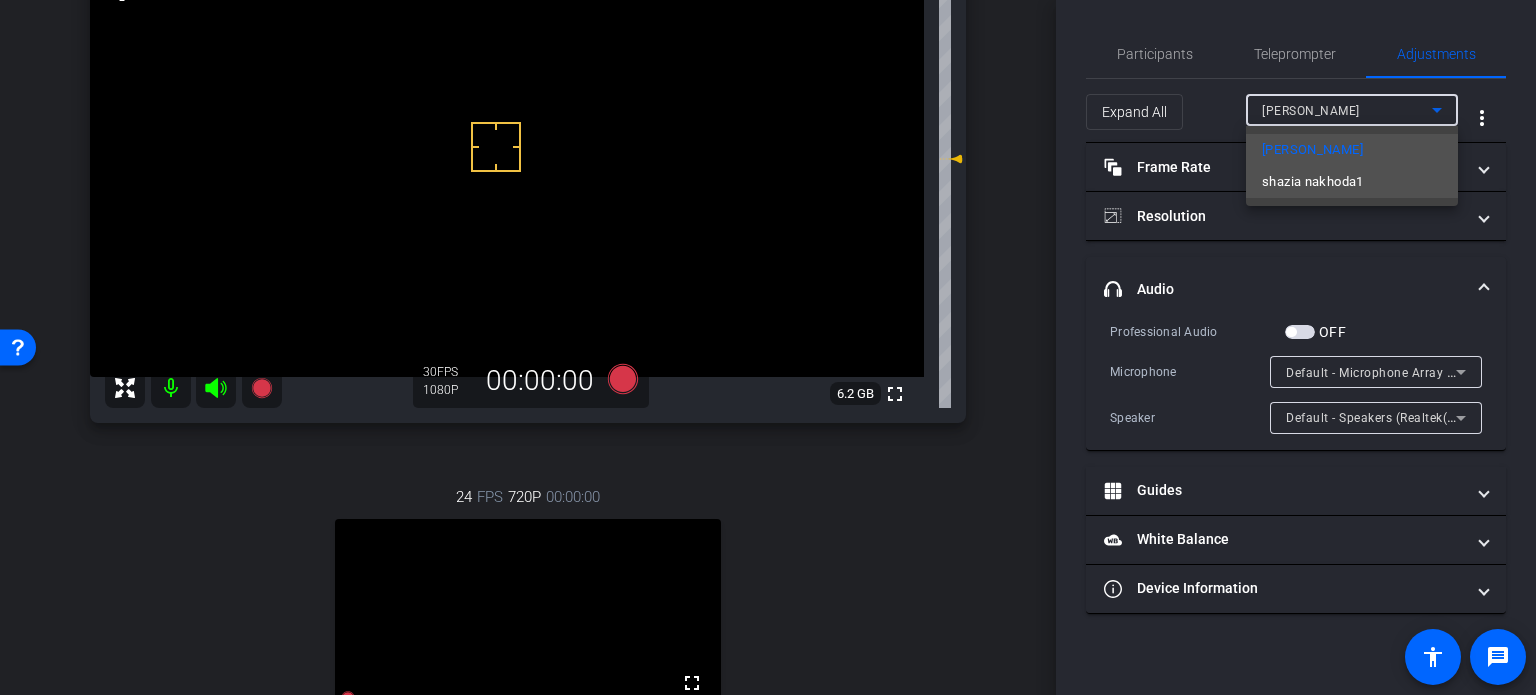 click on "shazia nakhoda1" at bounding box center [1313, 182] 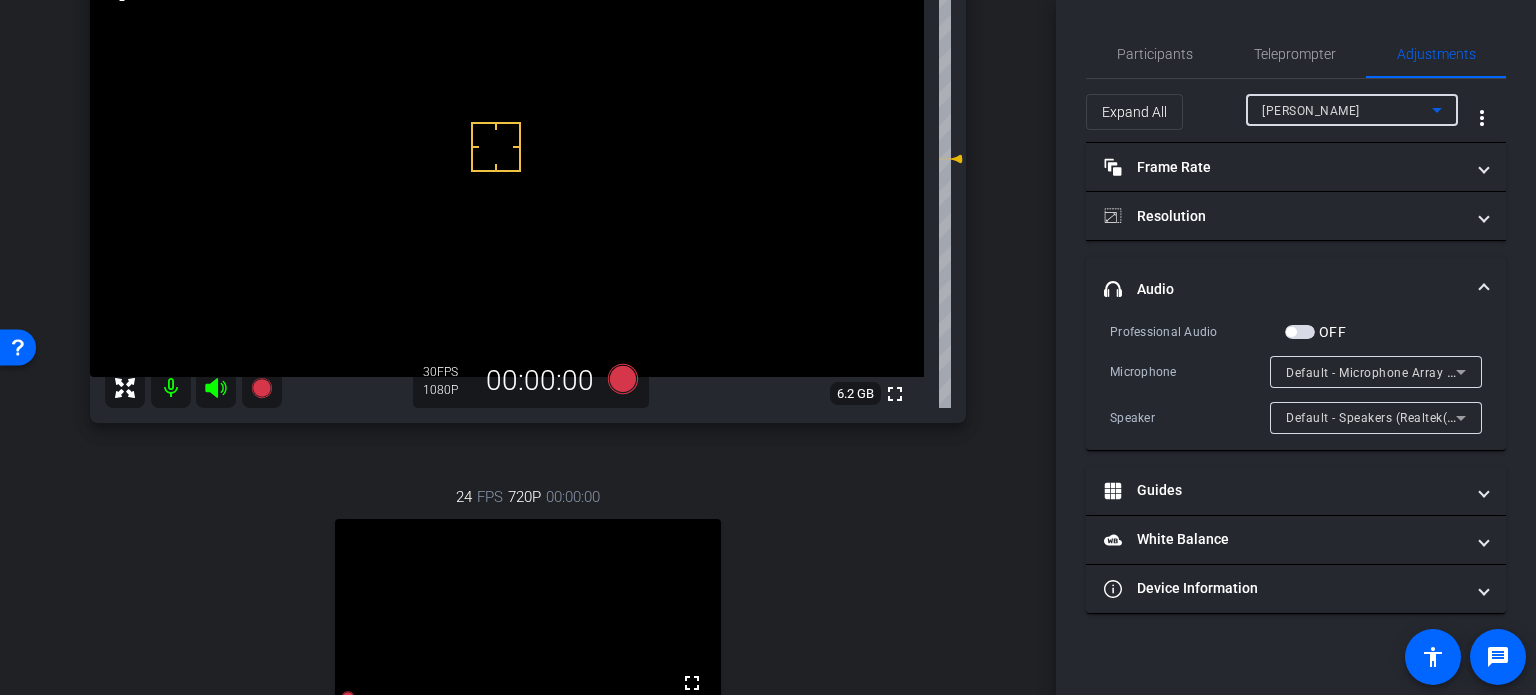 type on "1000" 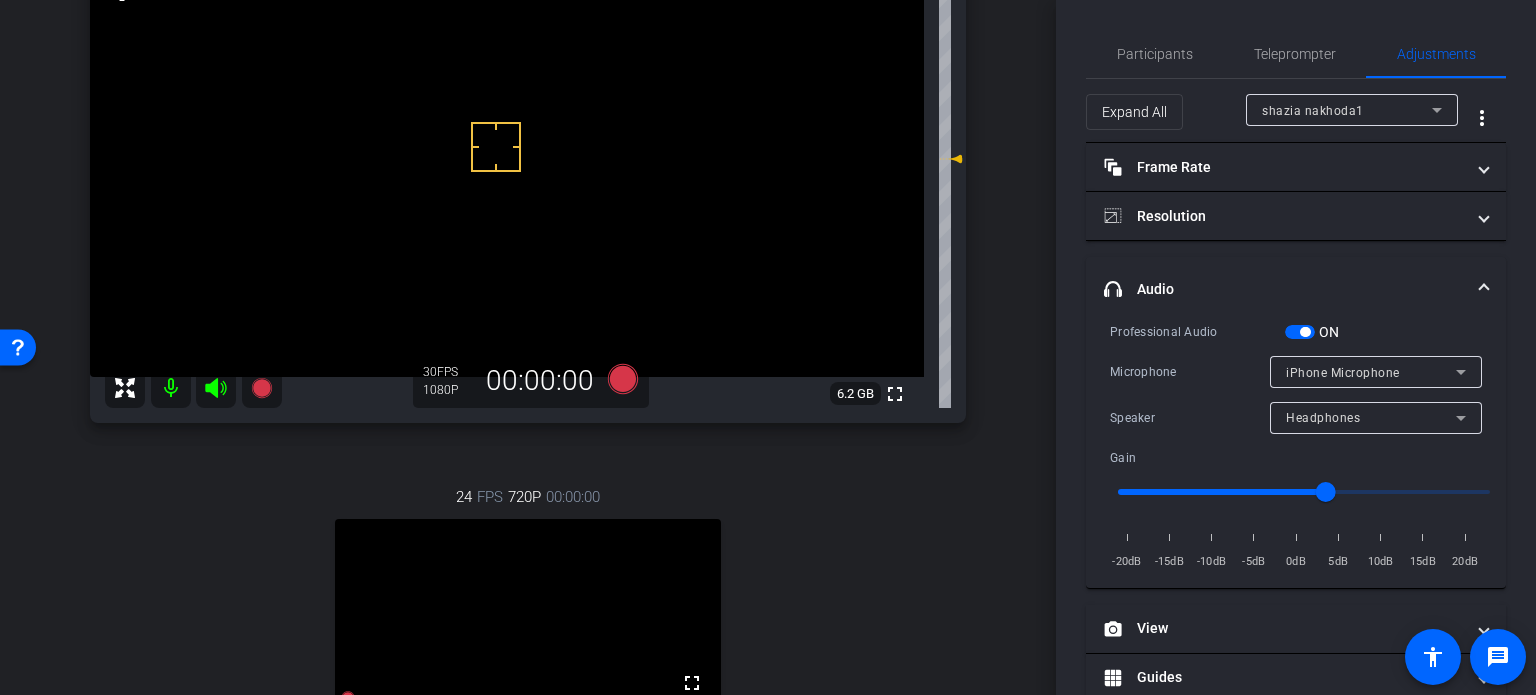 click at bounding box center (1300, 332) 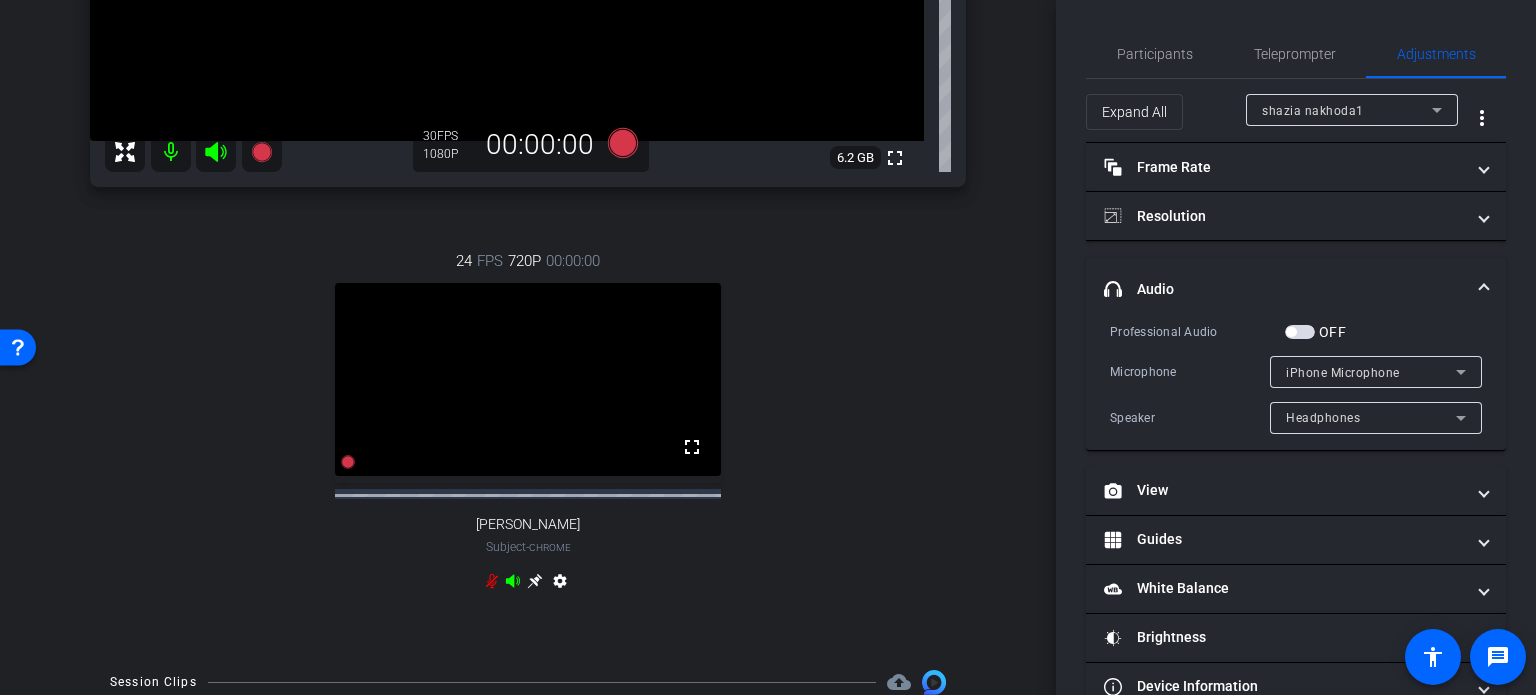 scroll, scrollTop: 484, scrollLeft: 0, axis: vertical 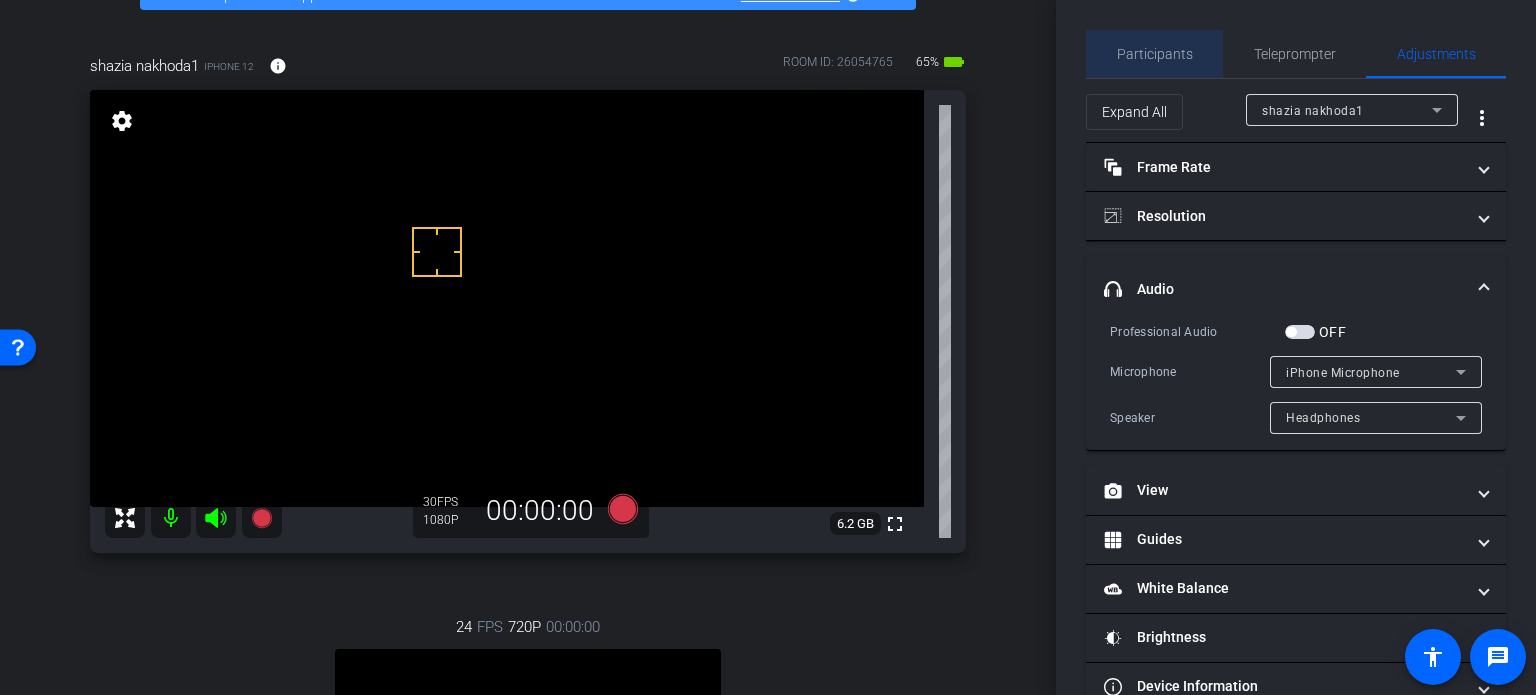 click on "Participants" at bounding box center (1155, 54) 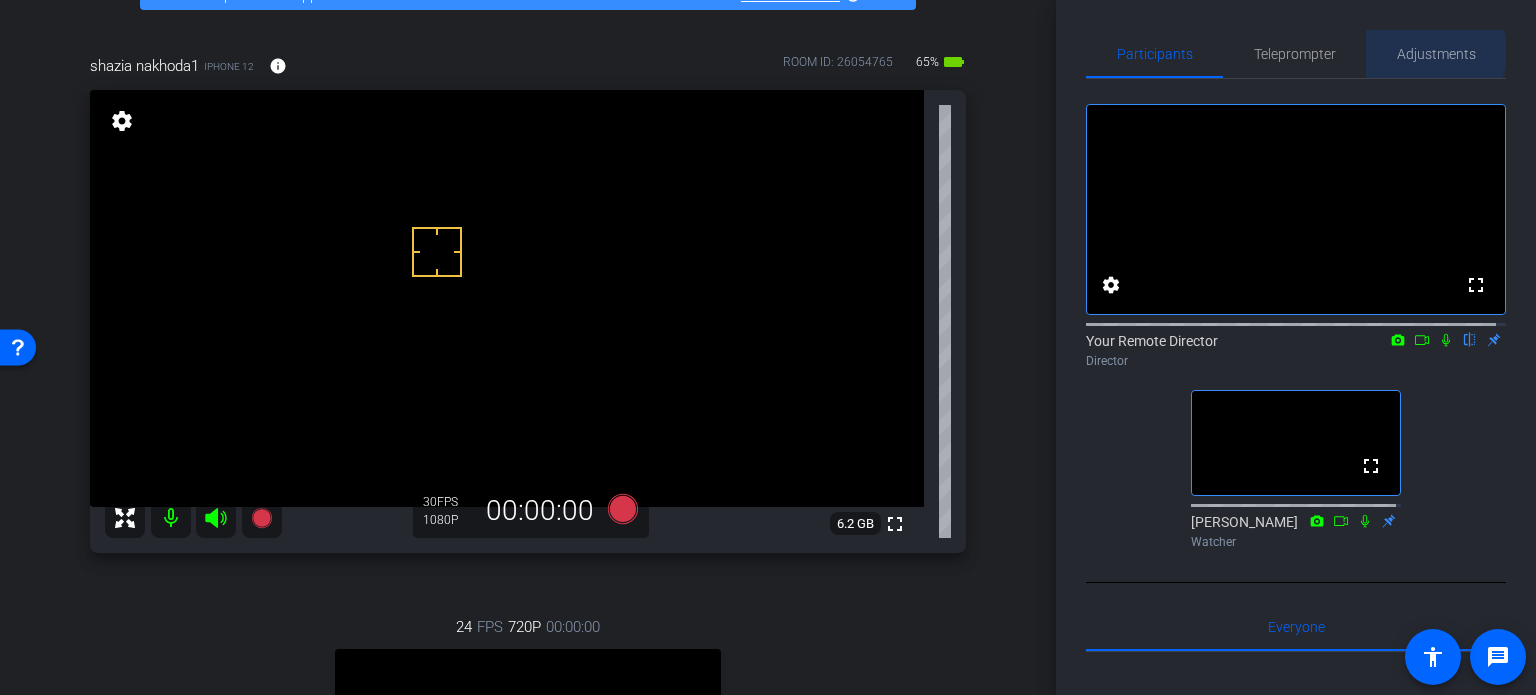 click on "Adjustments" at bounding box center (1436, 54) 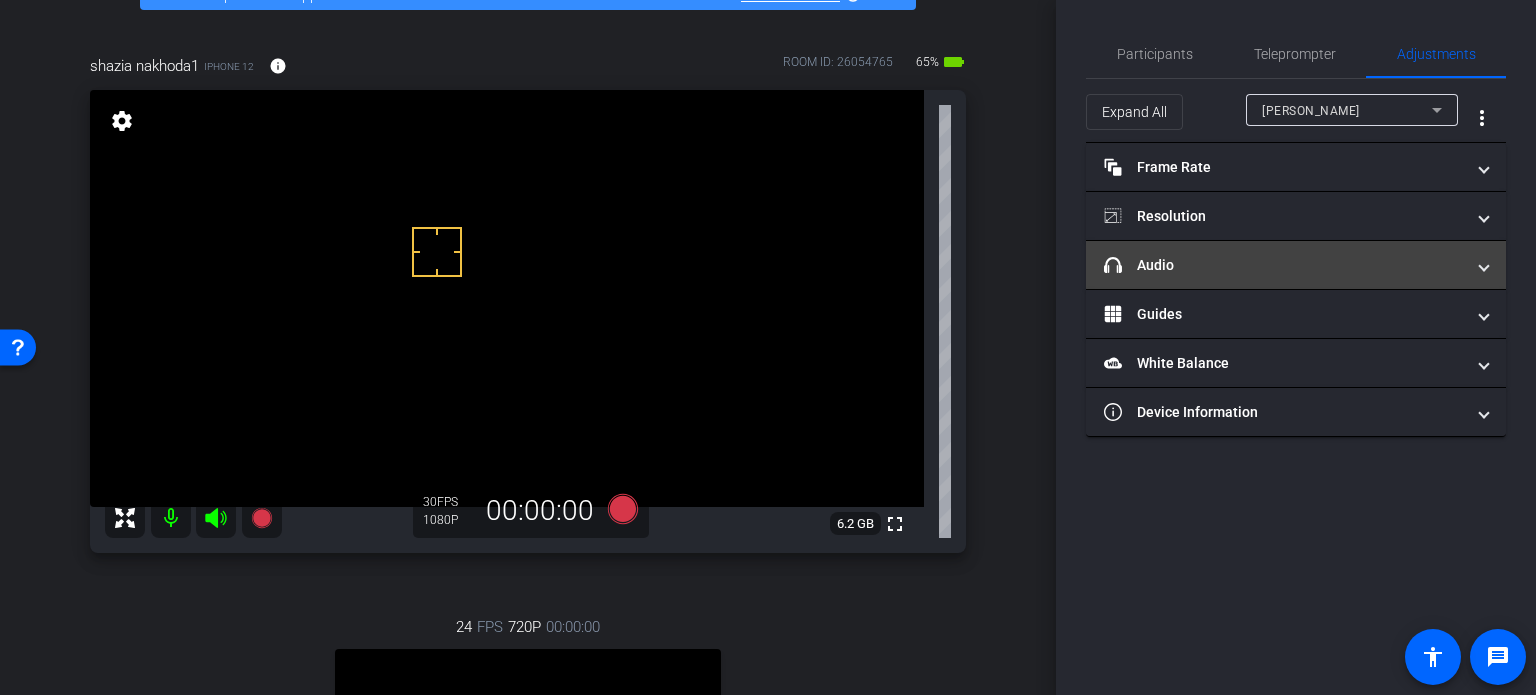 click on "headphone icon
Audio" at bounding box center (1284, 265) 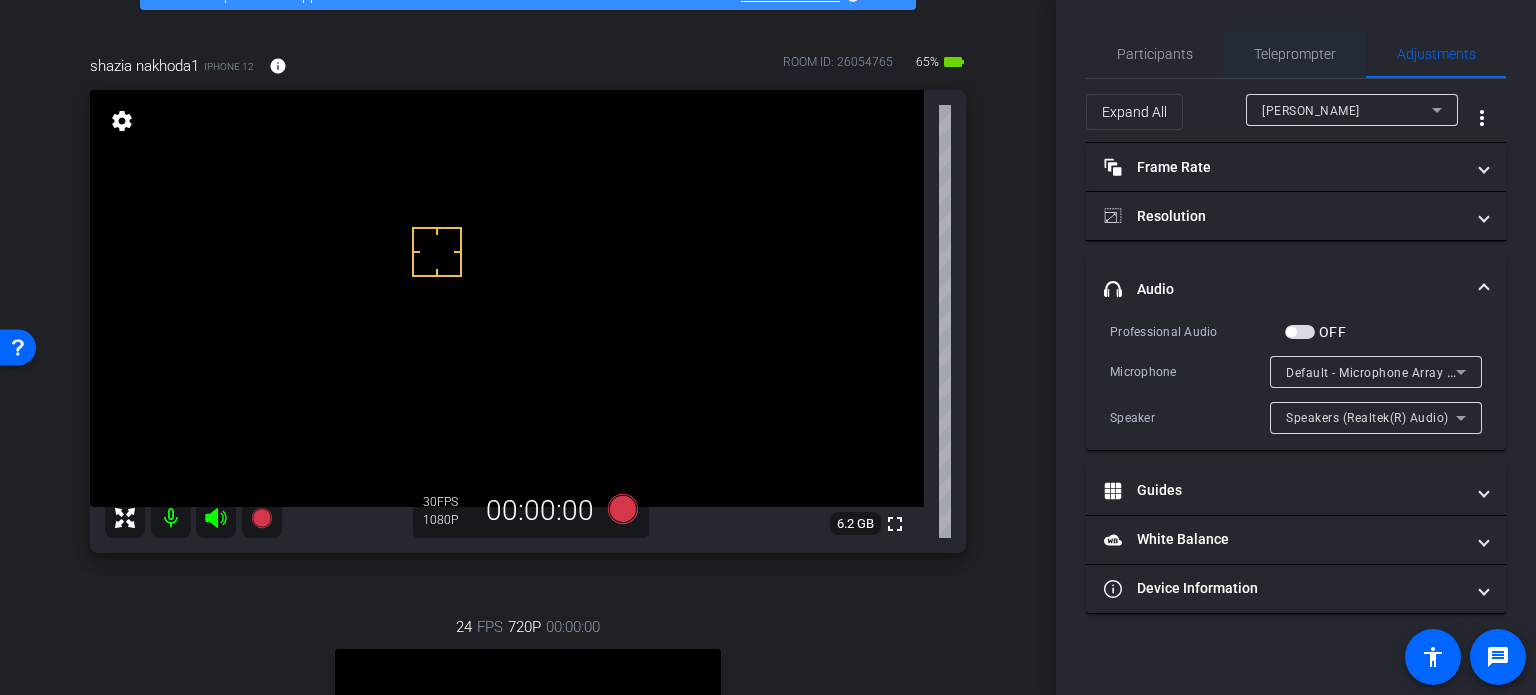 click on "Teleprompter" at bounding box center [1295, 54] 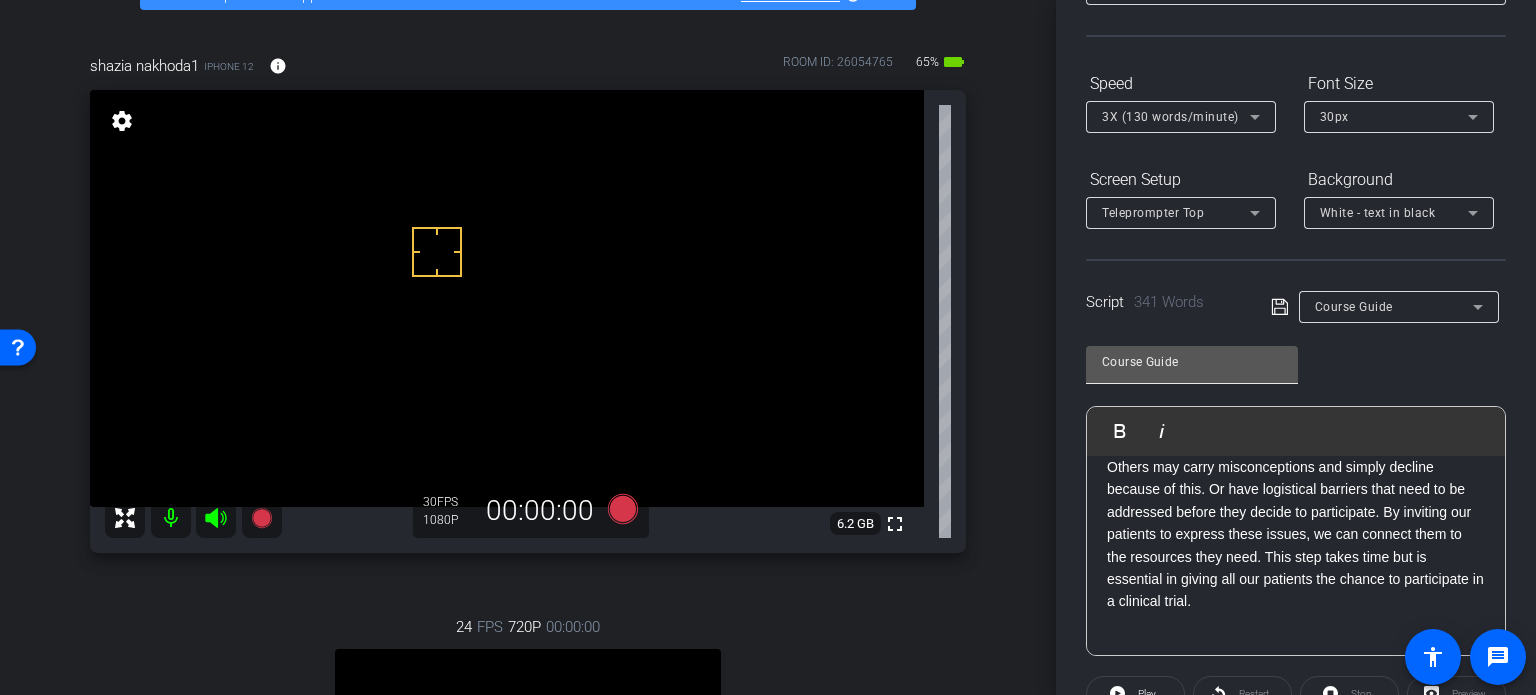 scroll, scrollTop: 0, scrollLeft: 0, axis: both 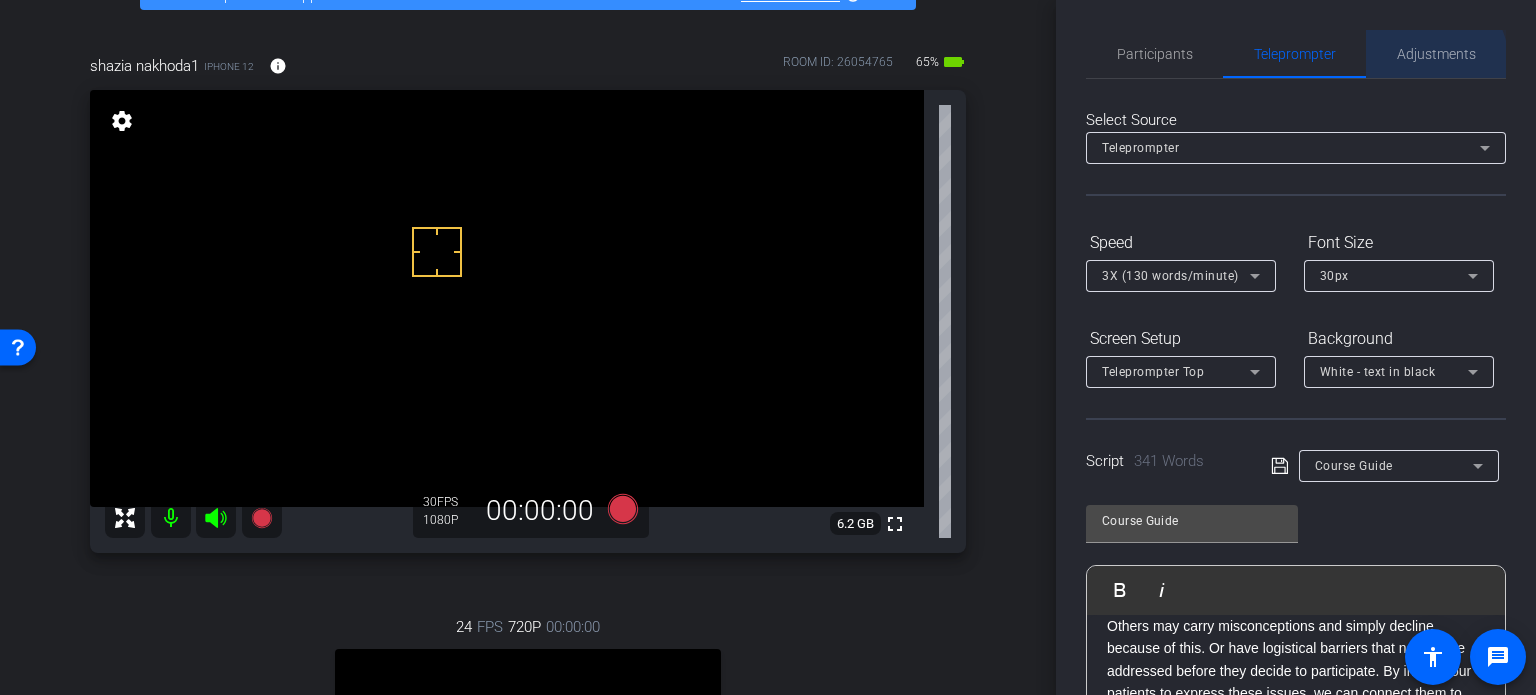 click on "Adjustments" at bounding box center [1436, 54] 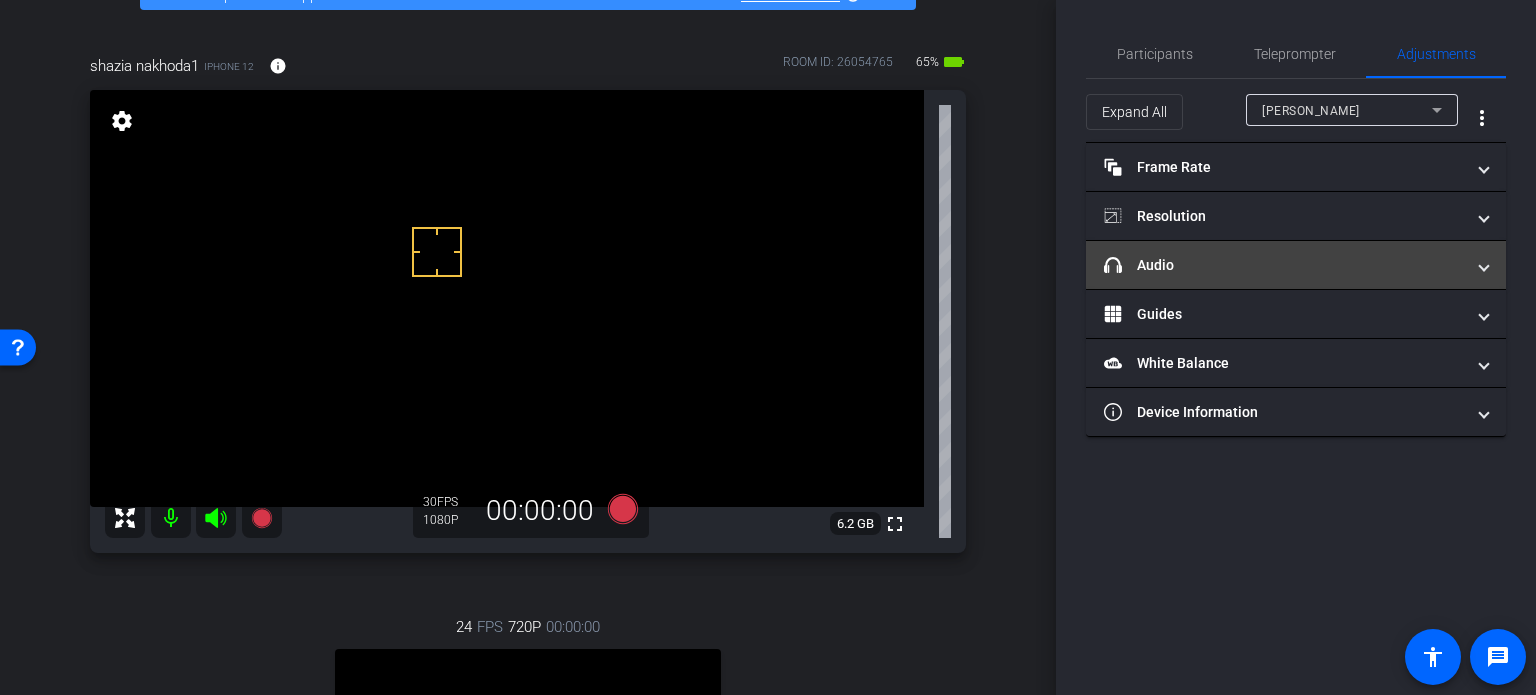 click on "headphone icon
Audio" at bounding box center (1284, 265) 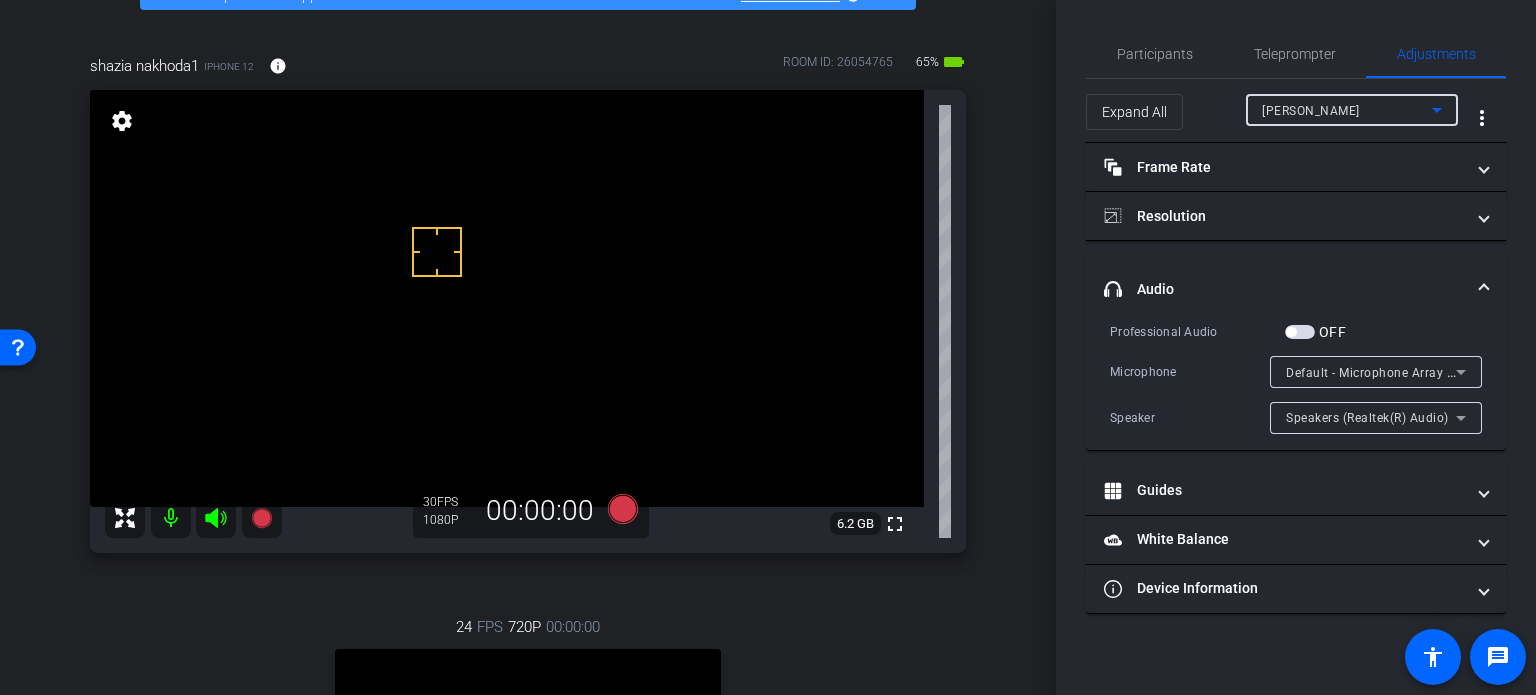 click on "[PERSON_NAME]" at bounding box center [1347, 110] 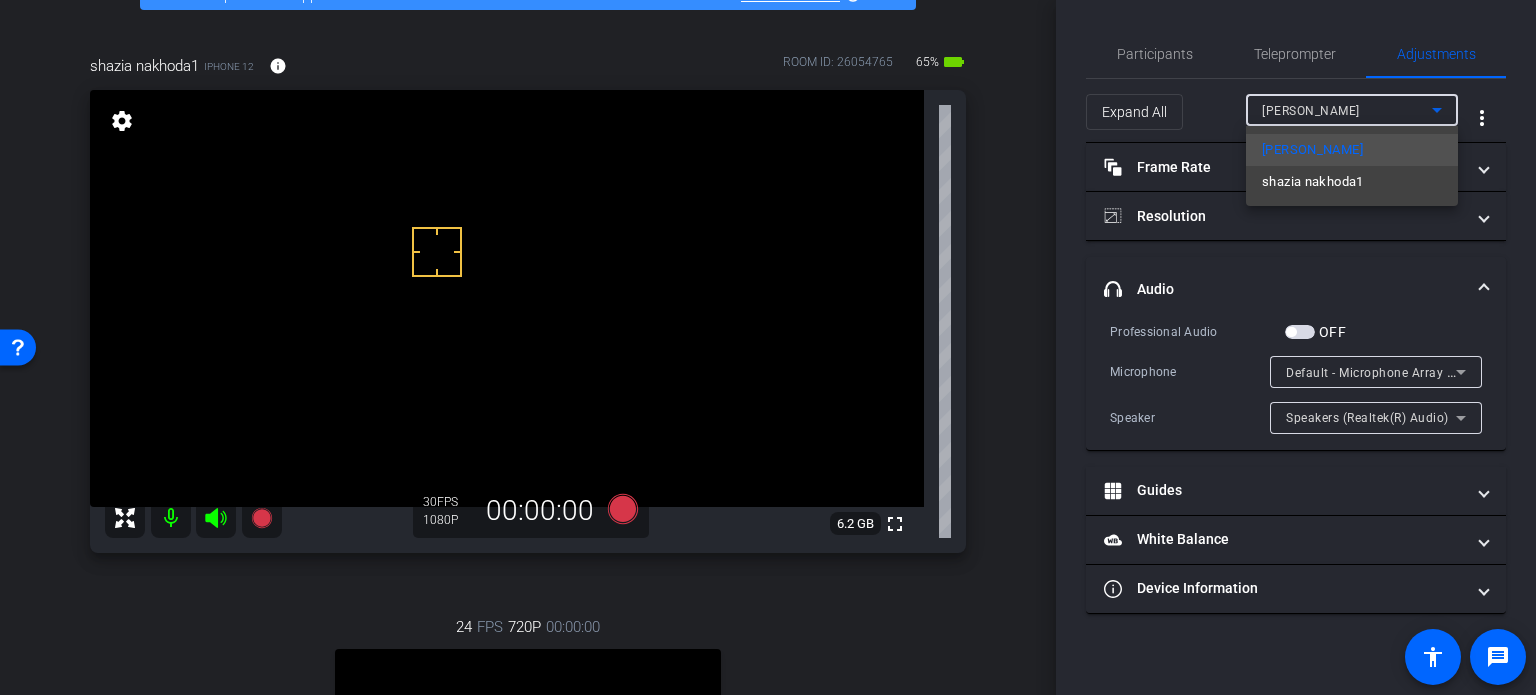 click on "shazia nakhoda1" at bounding box center (1352, 182) 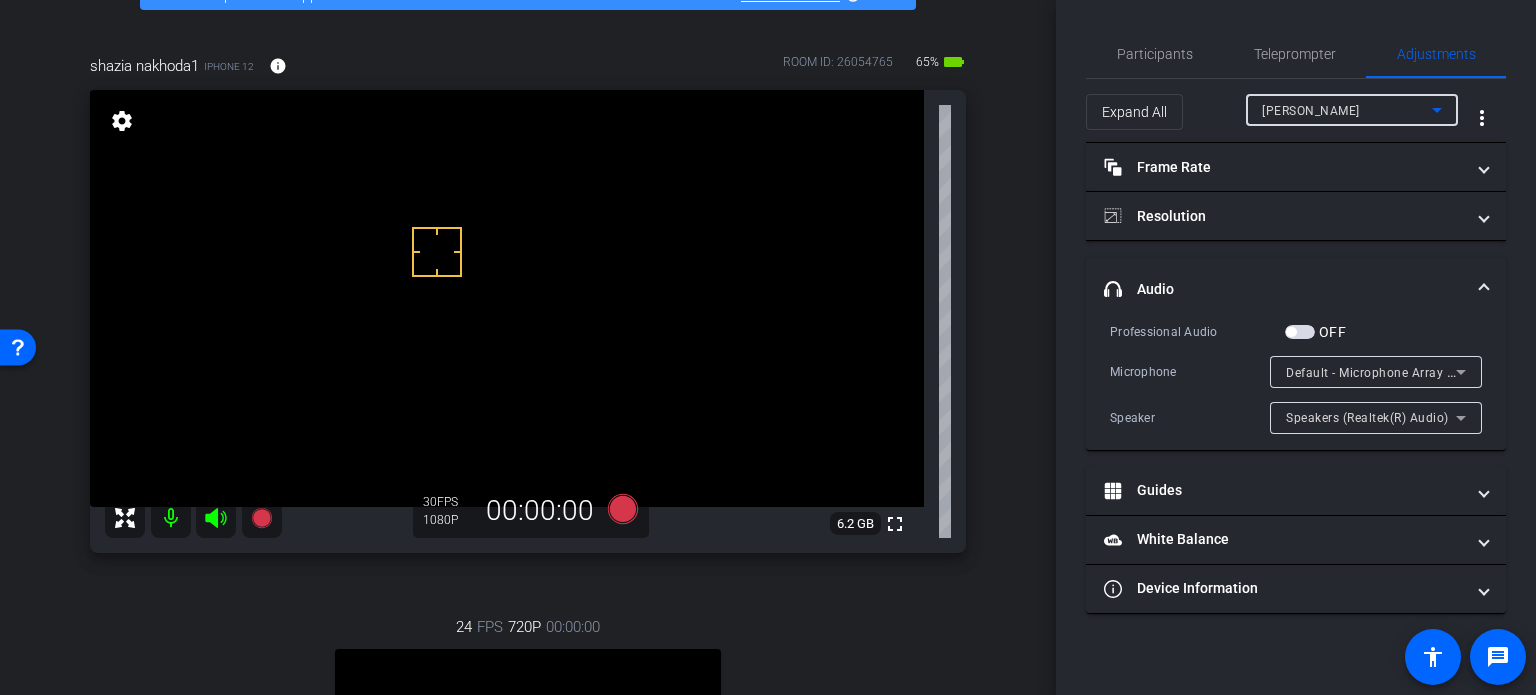 type on "1000" 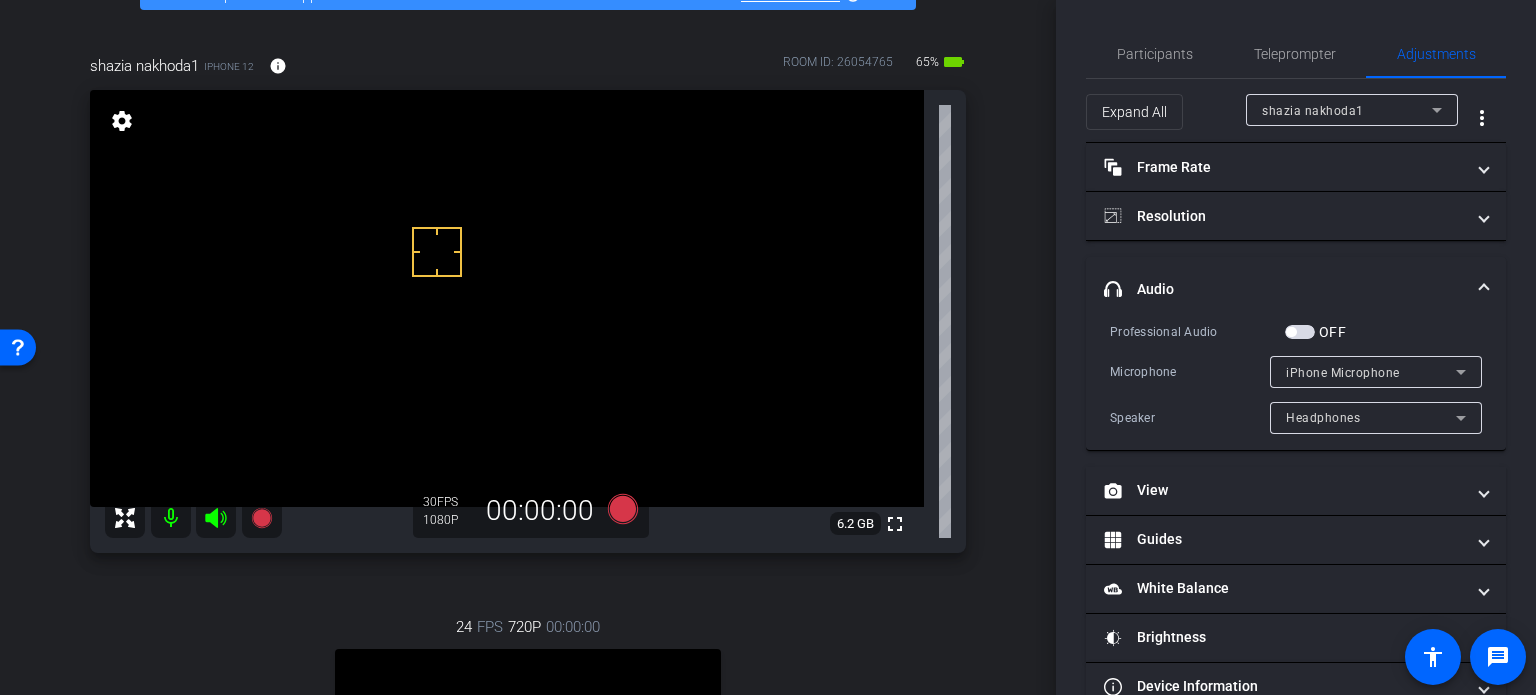 click at bounding box center (1300, 332) 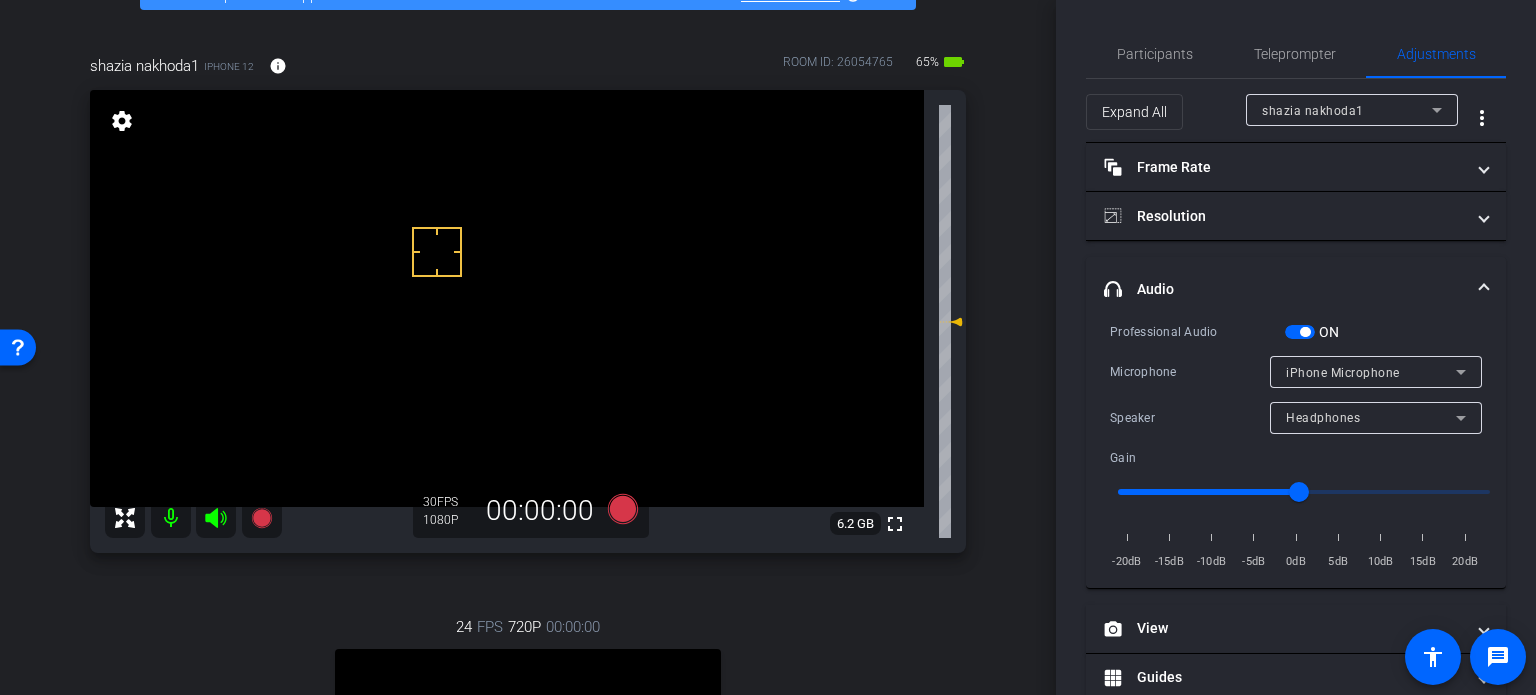 click on "Professional Audio  ON  Microphone iPhone Microphone Speaker Headphones Gain -20dB -15dB -10dB -5dB 0dB 5dB 10dB 15dB 20dB" at bounding box center [1296, 446] 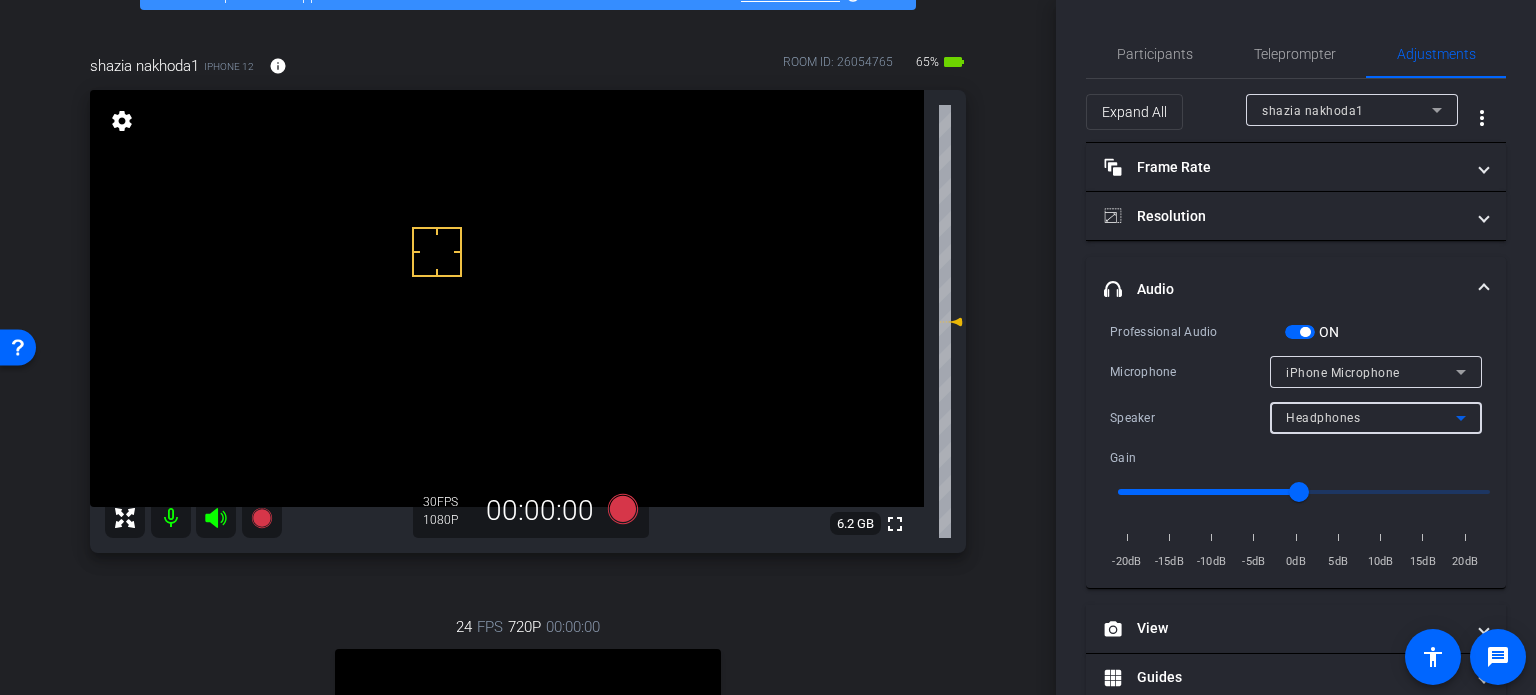 click on "Headphones" at bounding box center [1371, 417] 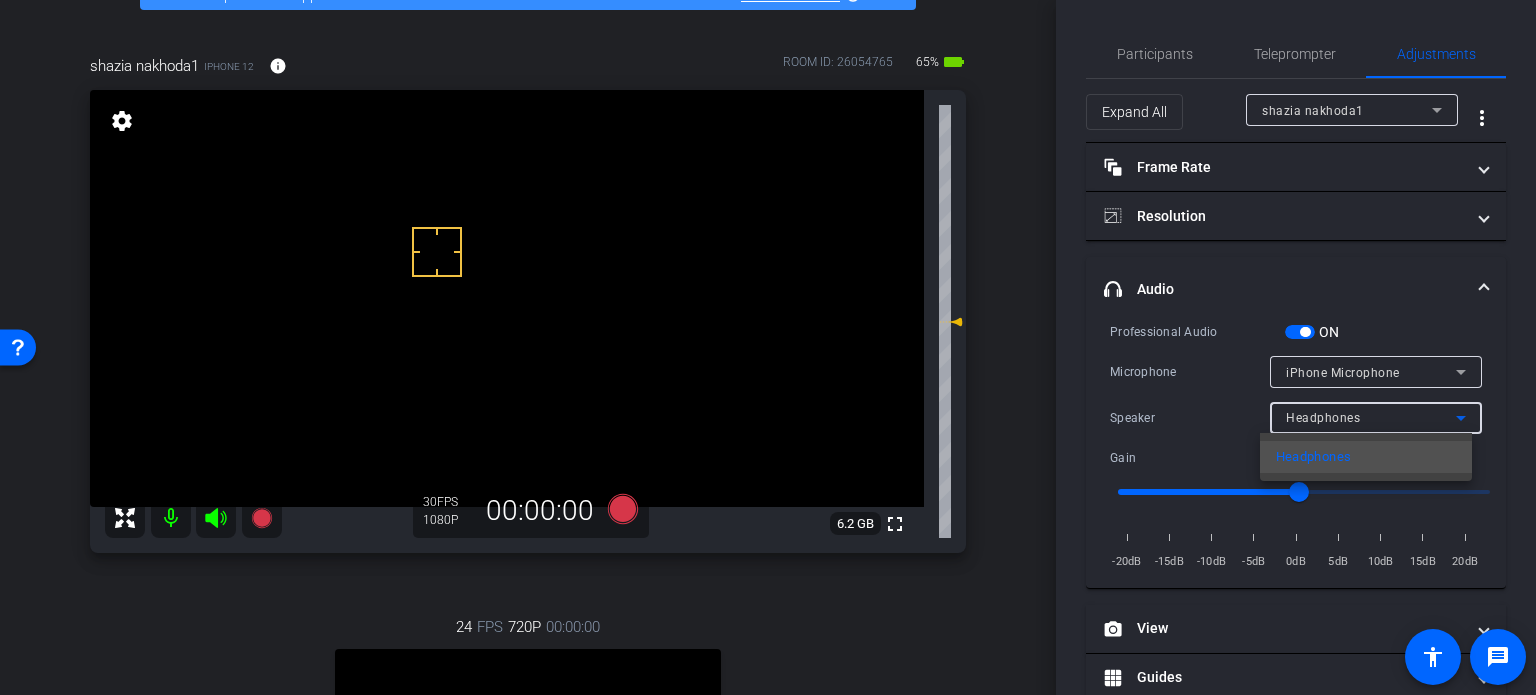 click at bounding box center (768, 347) 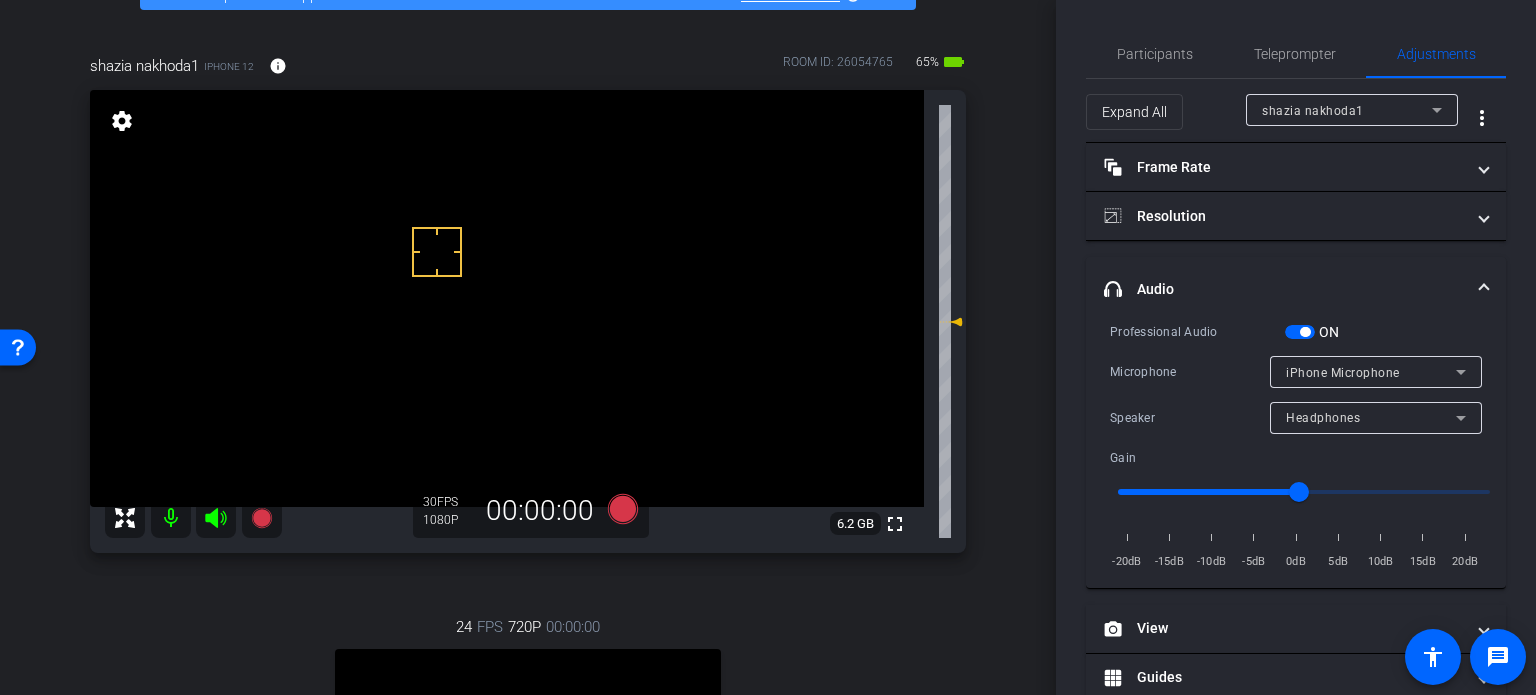 click on "iPhone Microphone" at bounding box center (1371, 372) 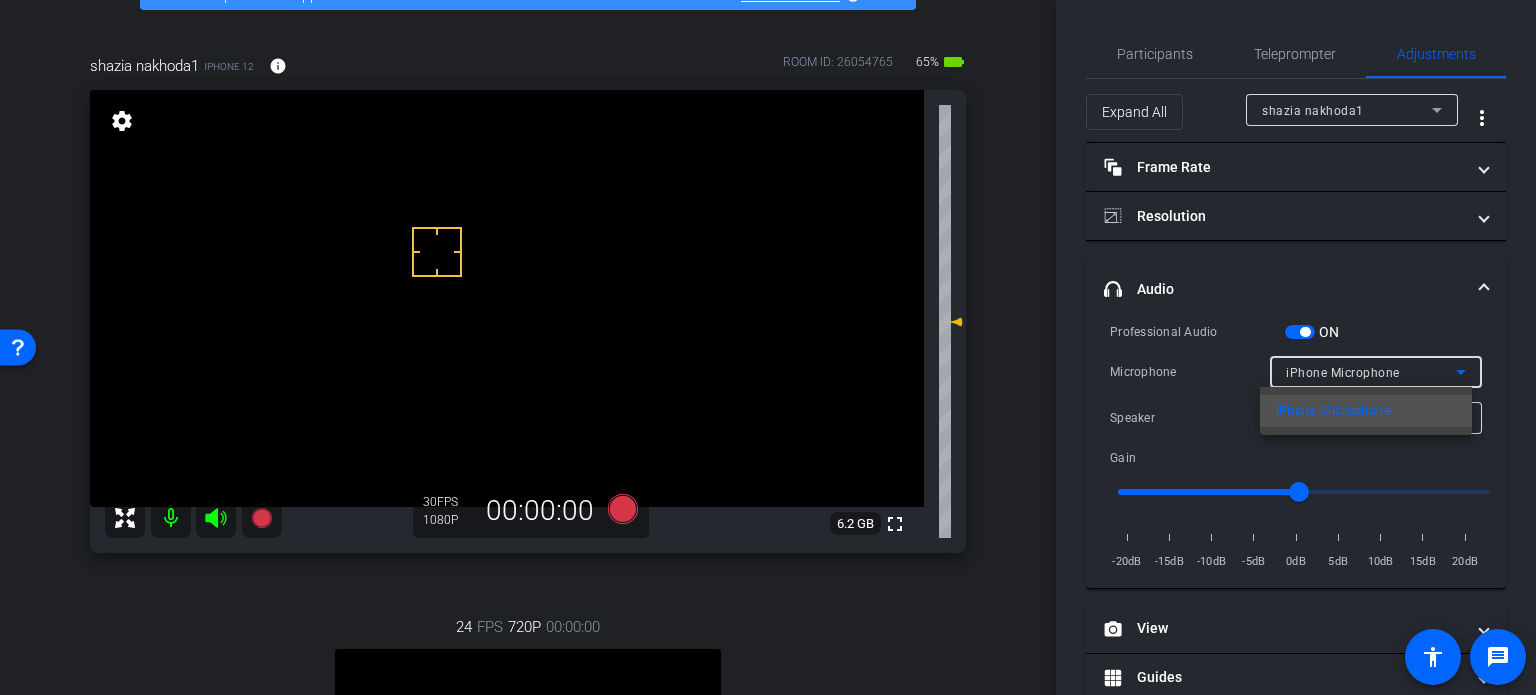 click at bounding box center (768, 347) 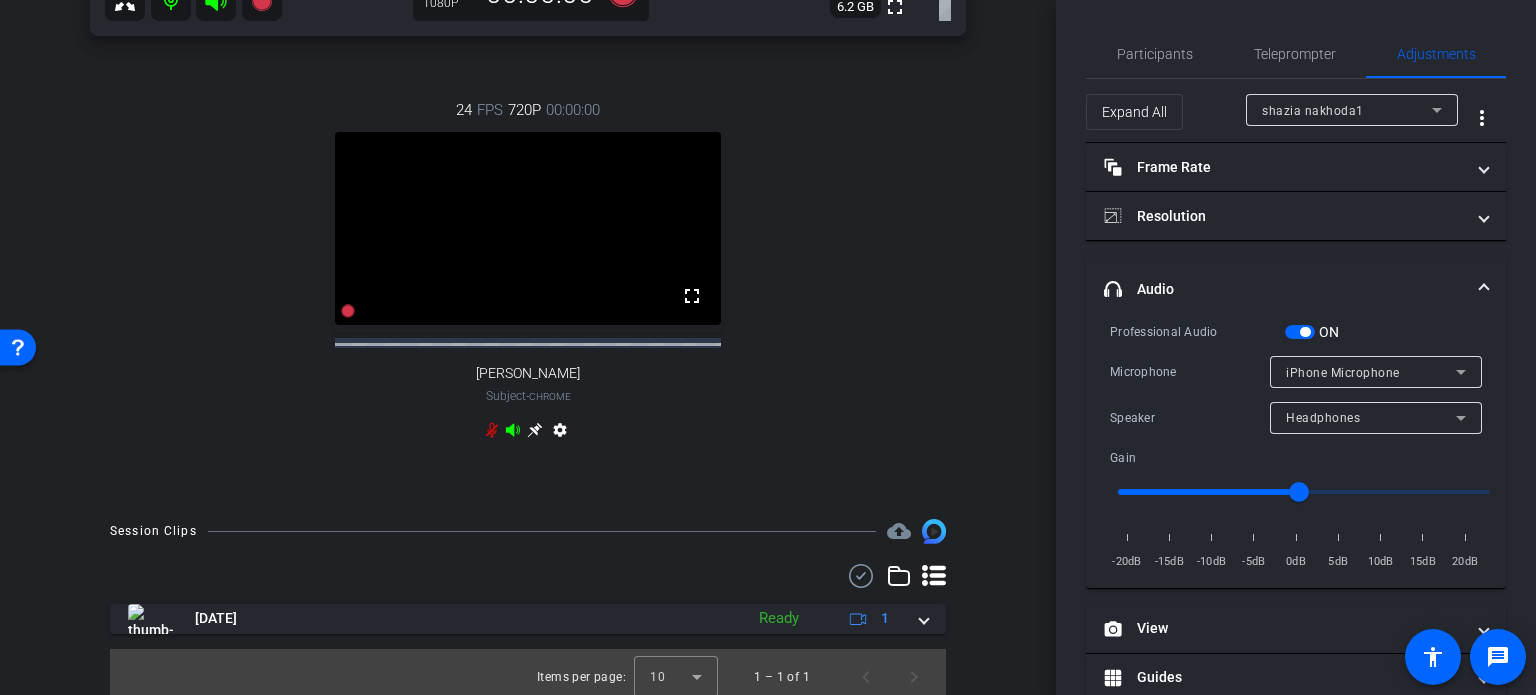 scroll, scrollTop: 636, scrollLeft: 0, axis: vertical 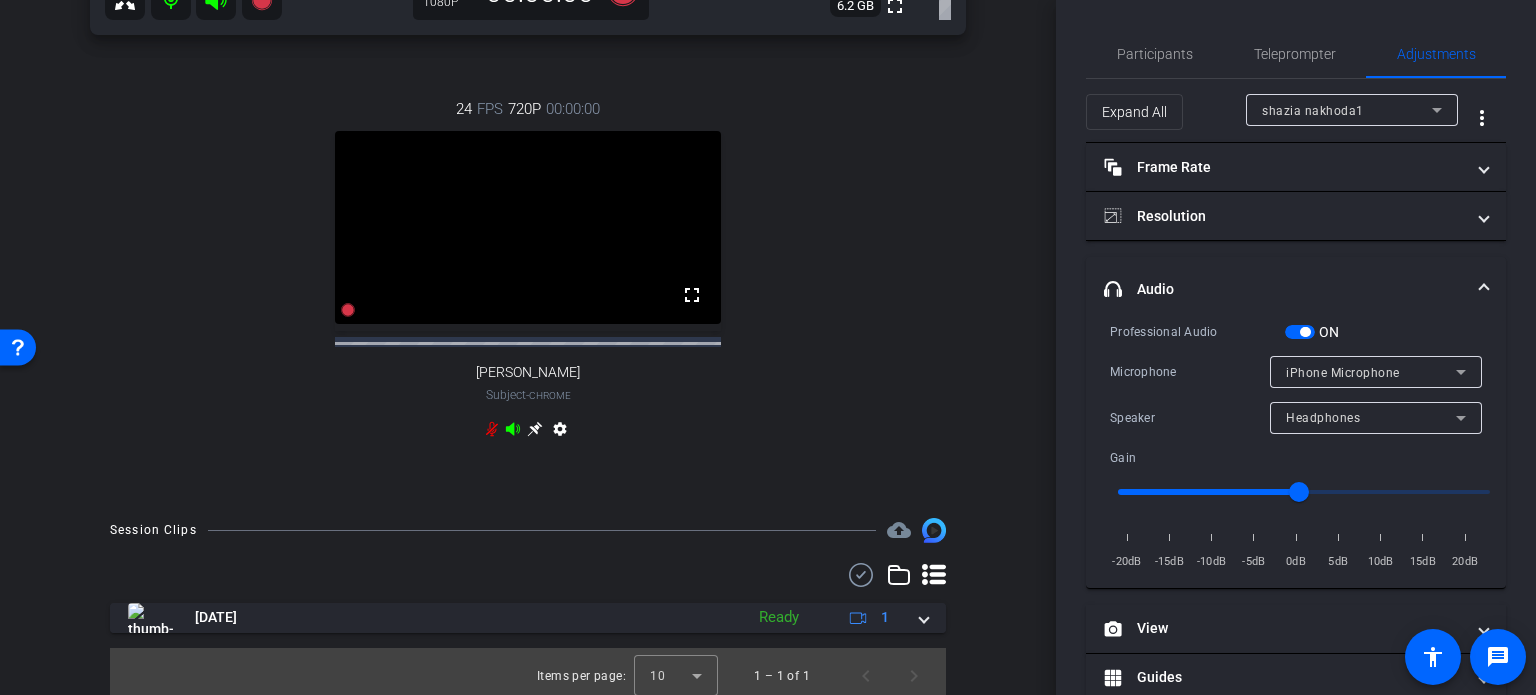 click 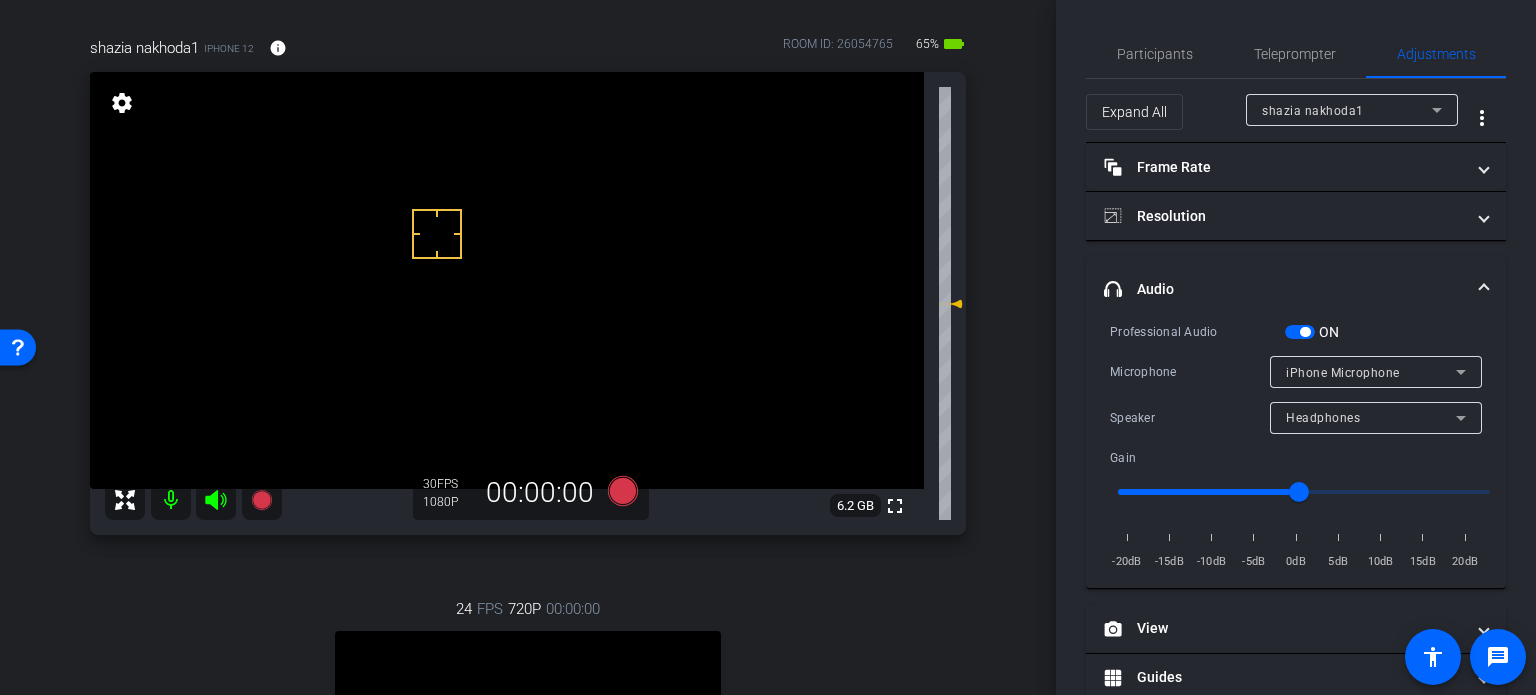scroll, scrollTop: 136, scrollLeft: 0, axis: vertical 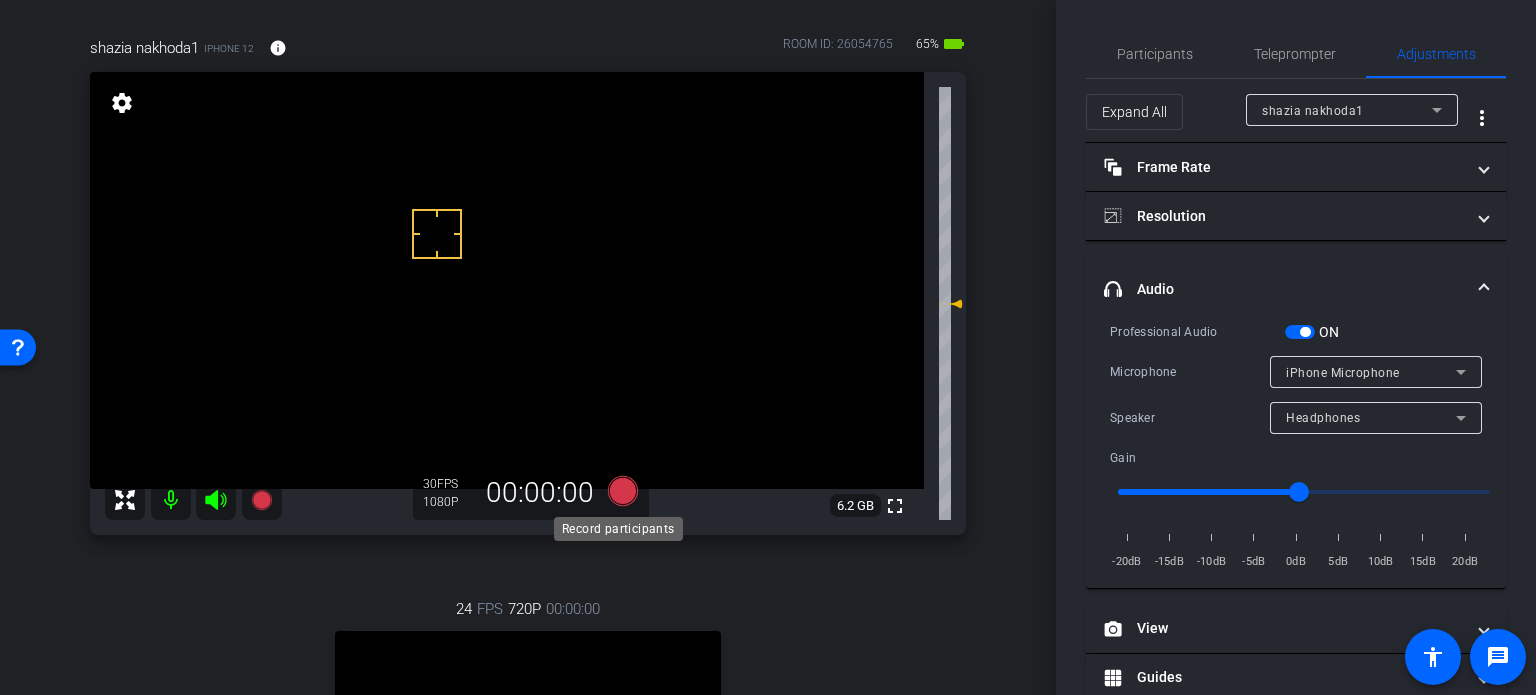 click 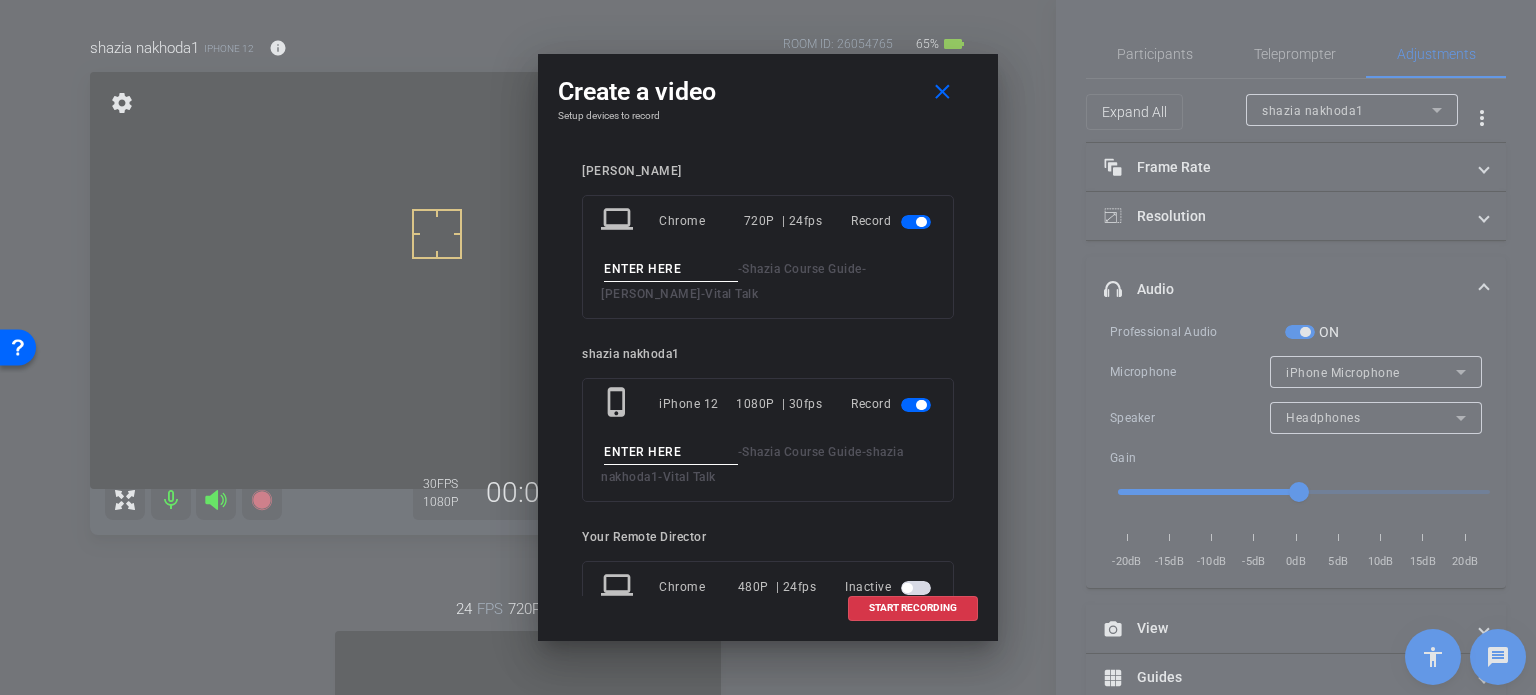 click on "-  Shazia Course Guide  -  Shazia Nakhoda  -  Vital Talk" at bounding box center [768, 281] 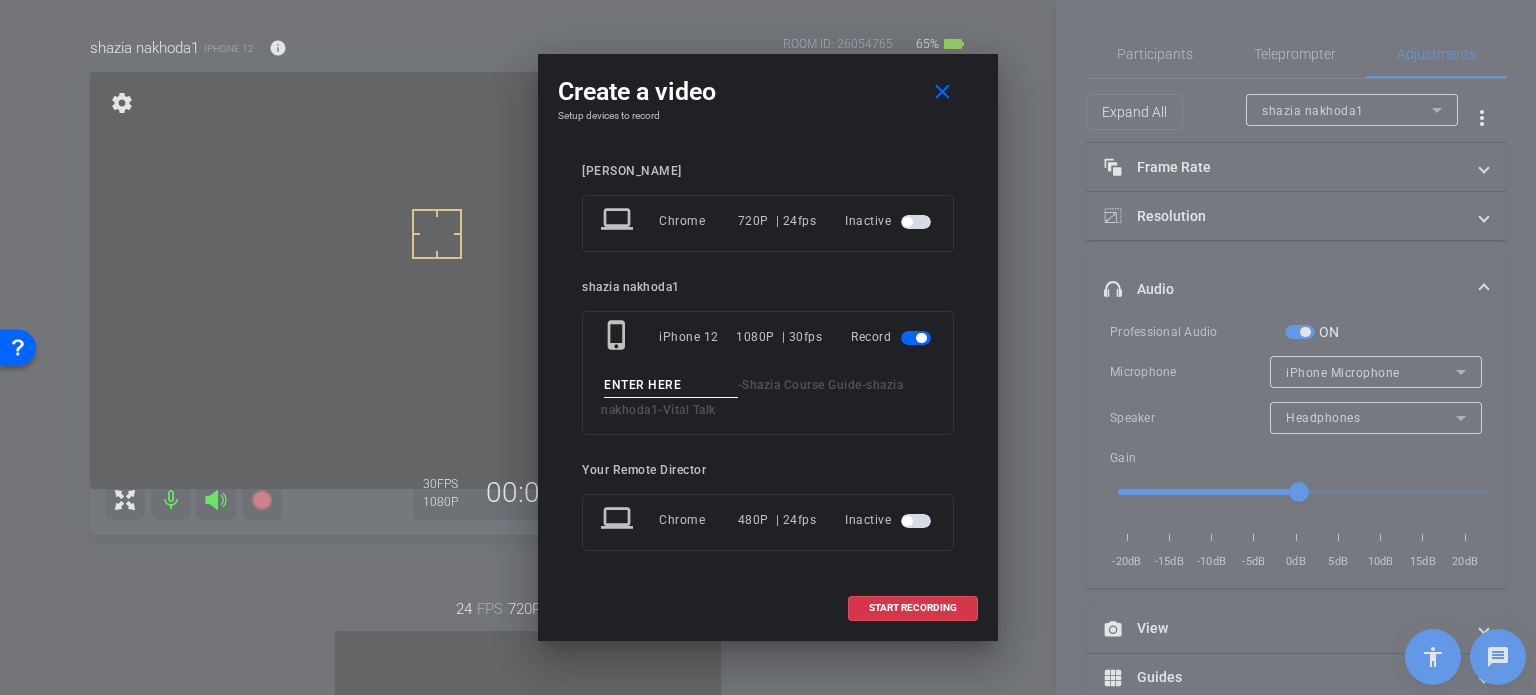 click on "-  Shazia Course Guide  -  shazia nakhoda1  -  Vital Talk" at bounding box center (768, 397) 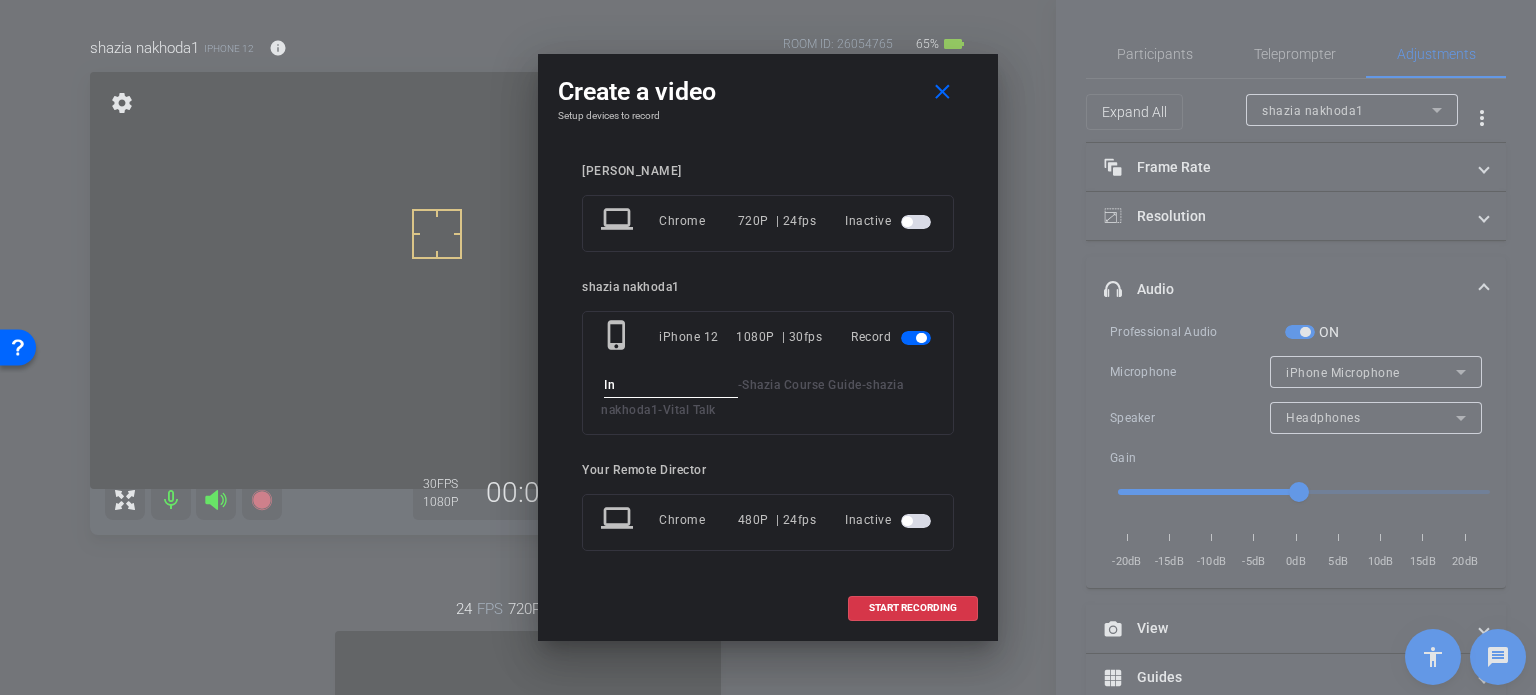 type on "I" 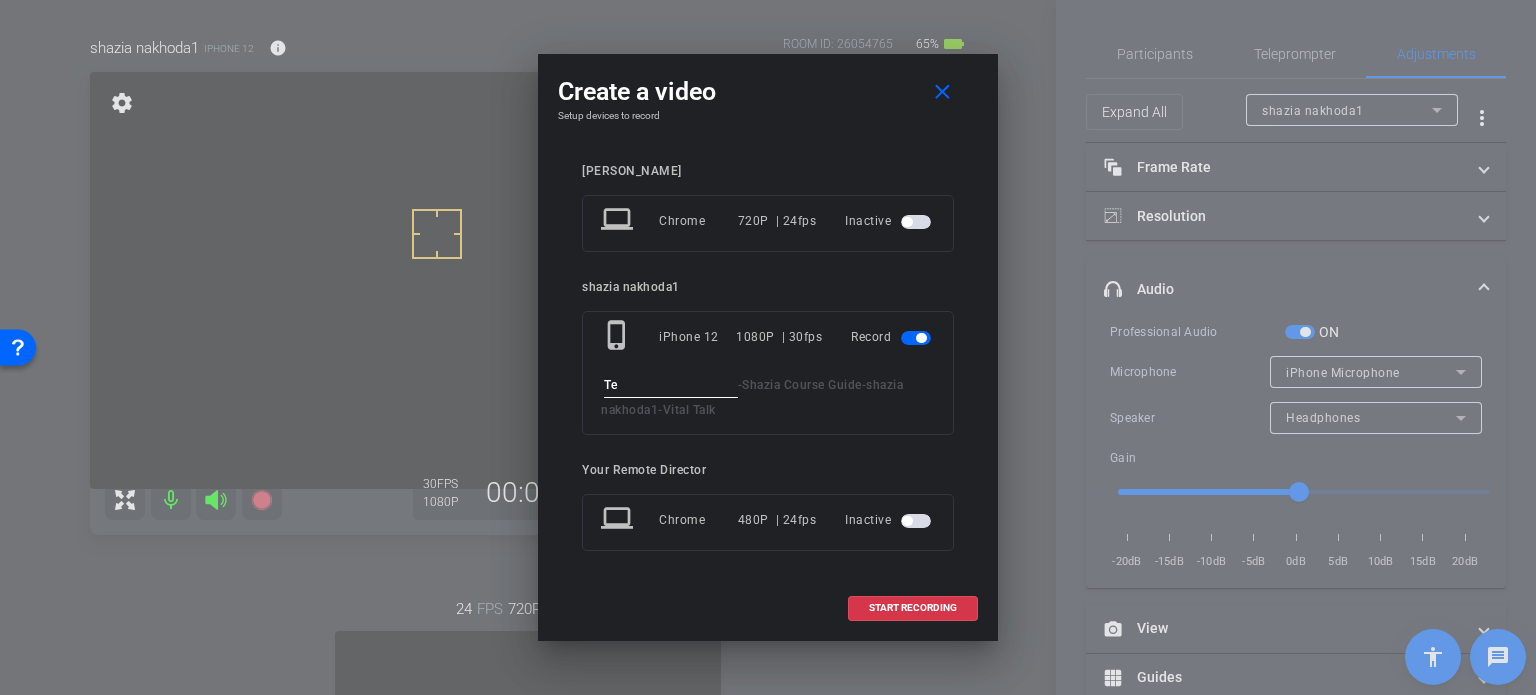 type on "T" 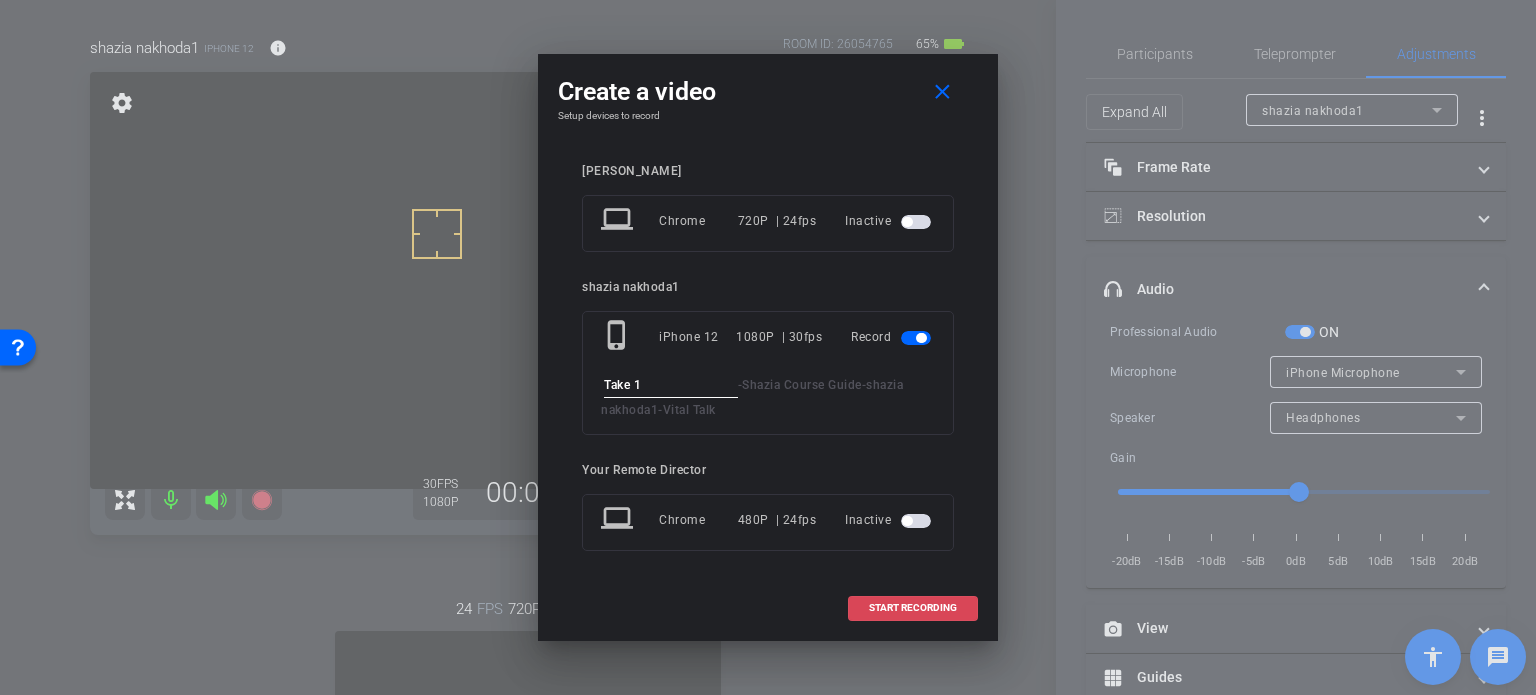 type on "Take 1" 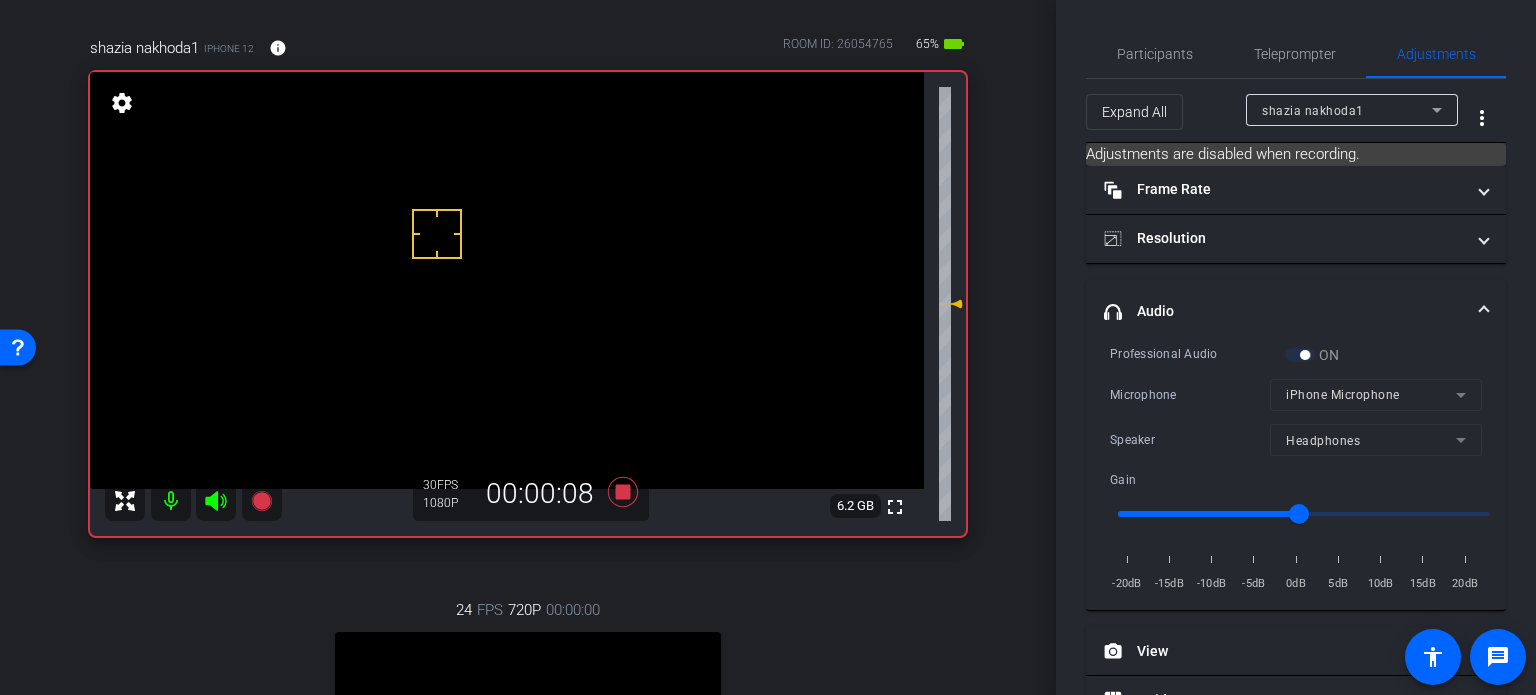click on "iPhone Microphone" at bounding box center (1376, 395) 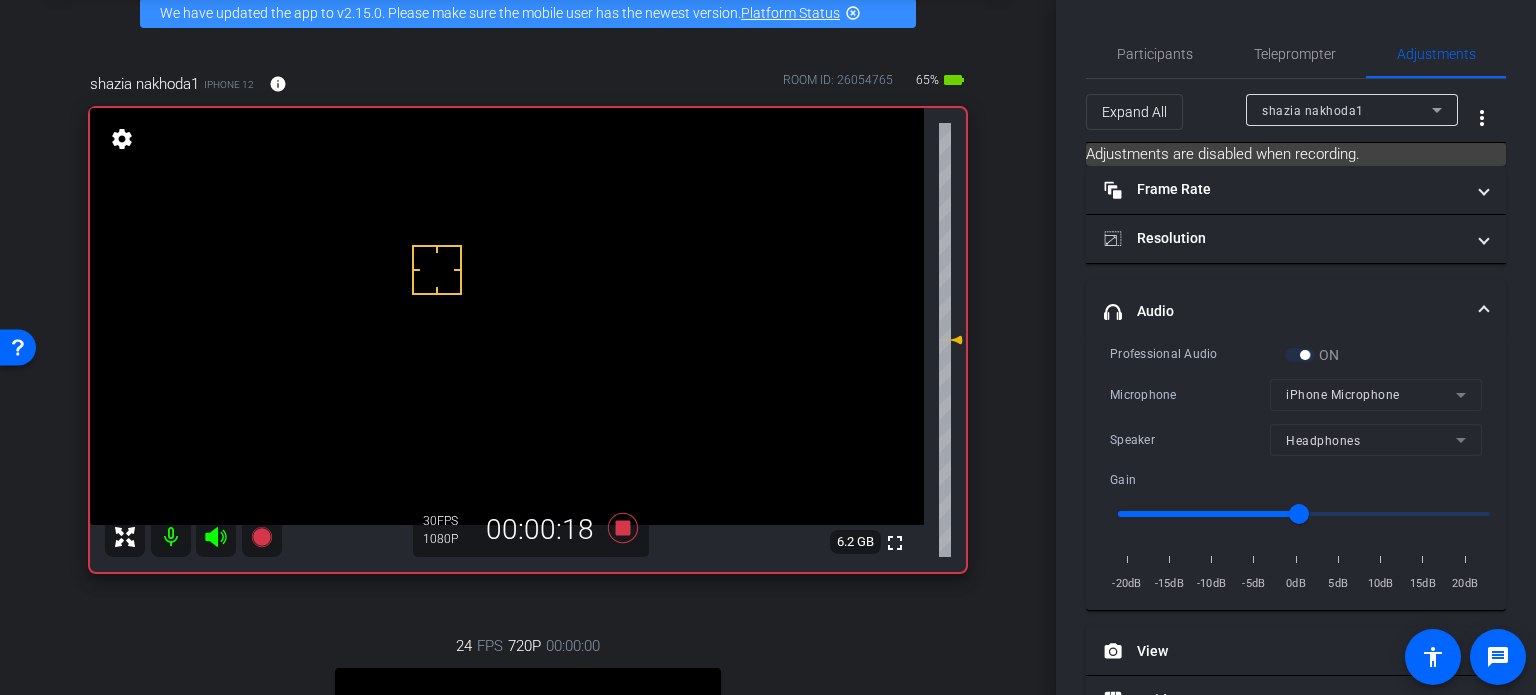 scroll, scrollTop: 87, scrollLeft: 0, axis: vertical 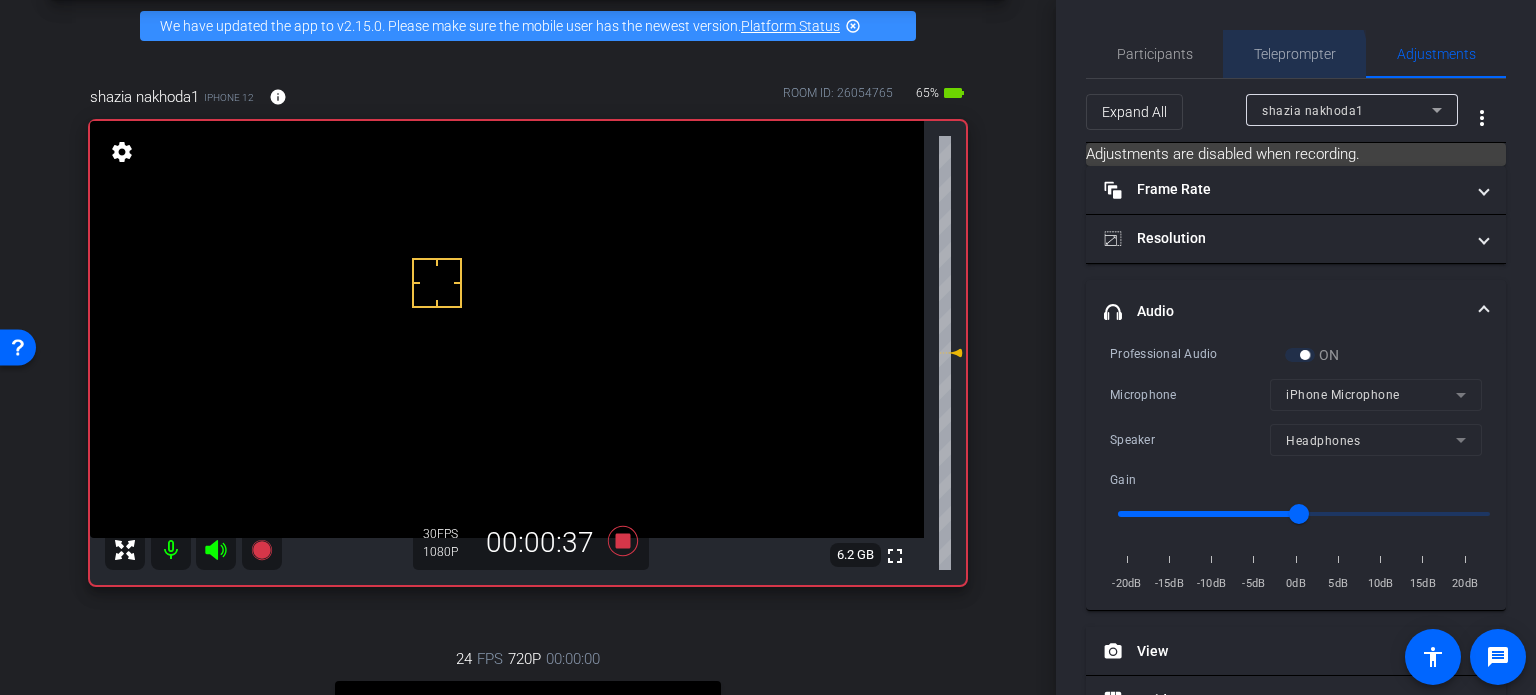 click on "Teleprompter" at bounding box center [1295, 54] 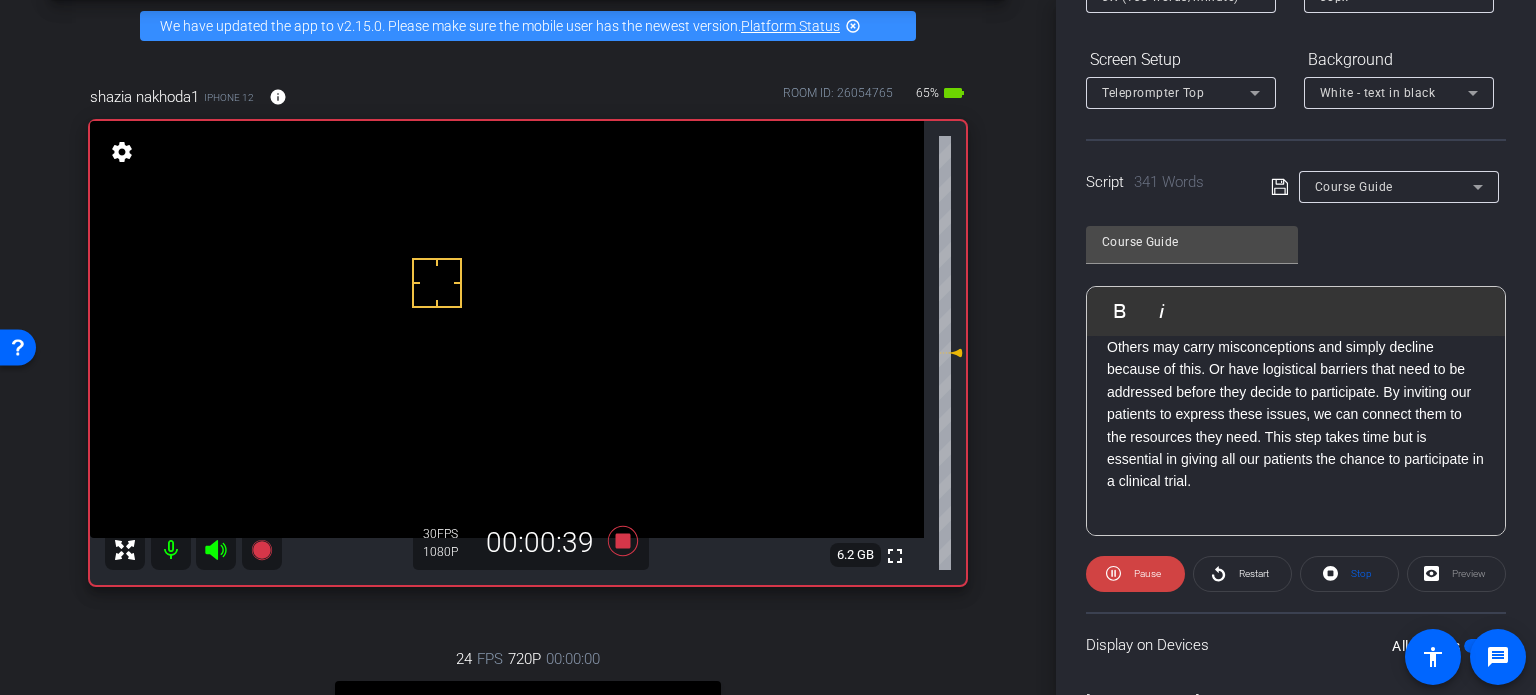 scroll, scrollTop: 259, scrollLeft: 0, axis: vertical 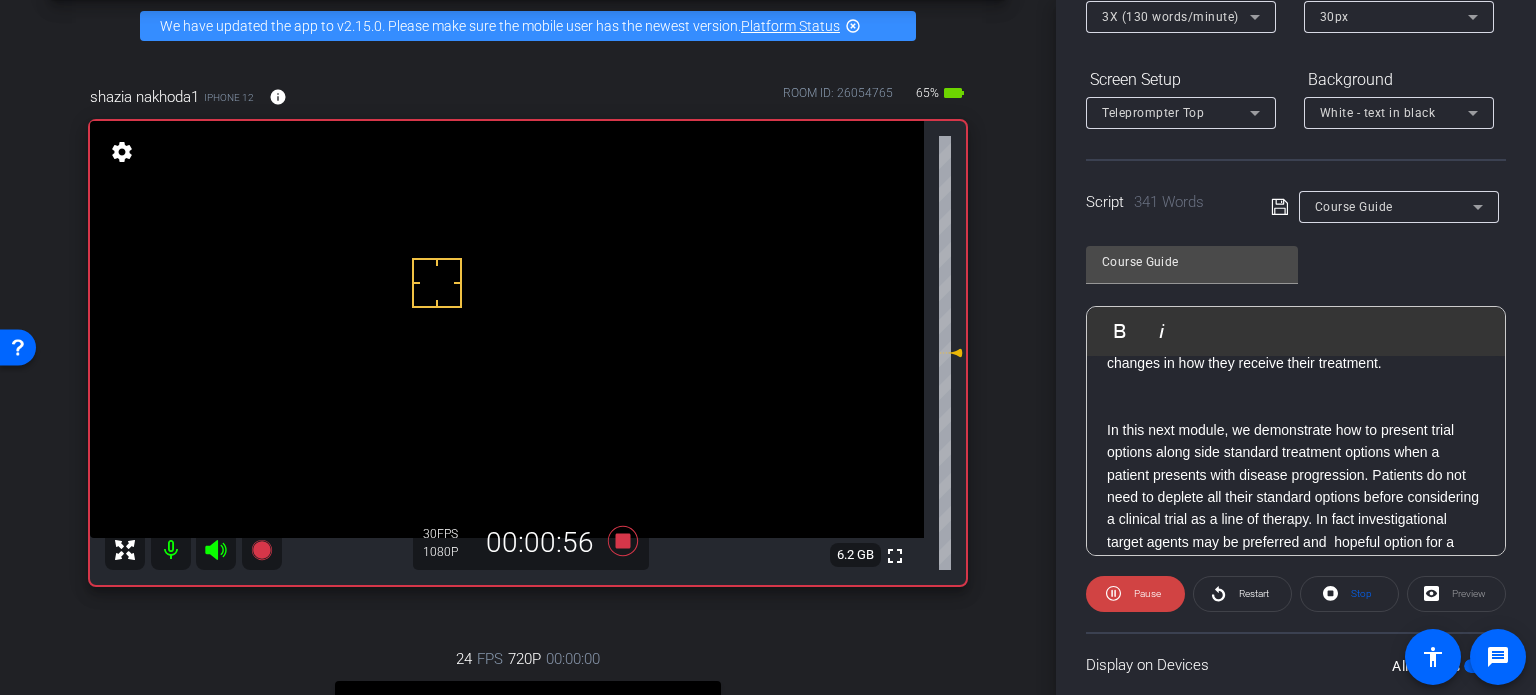 click 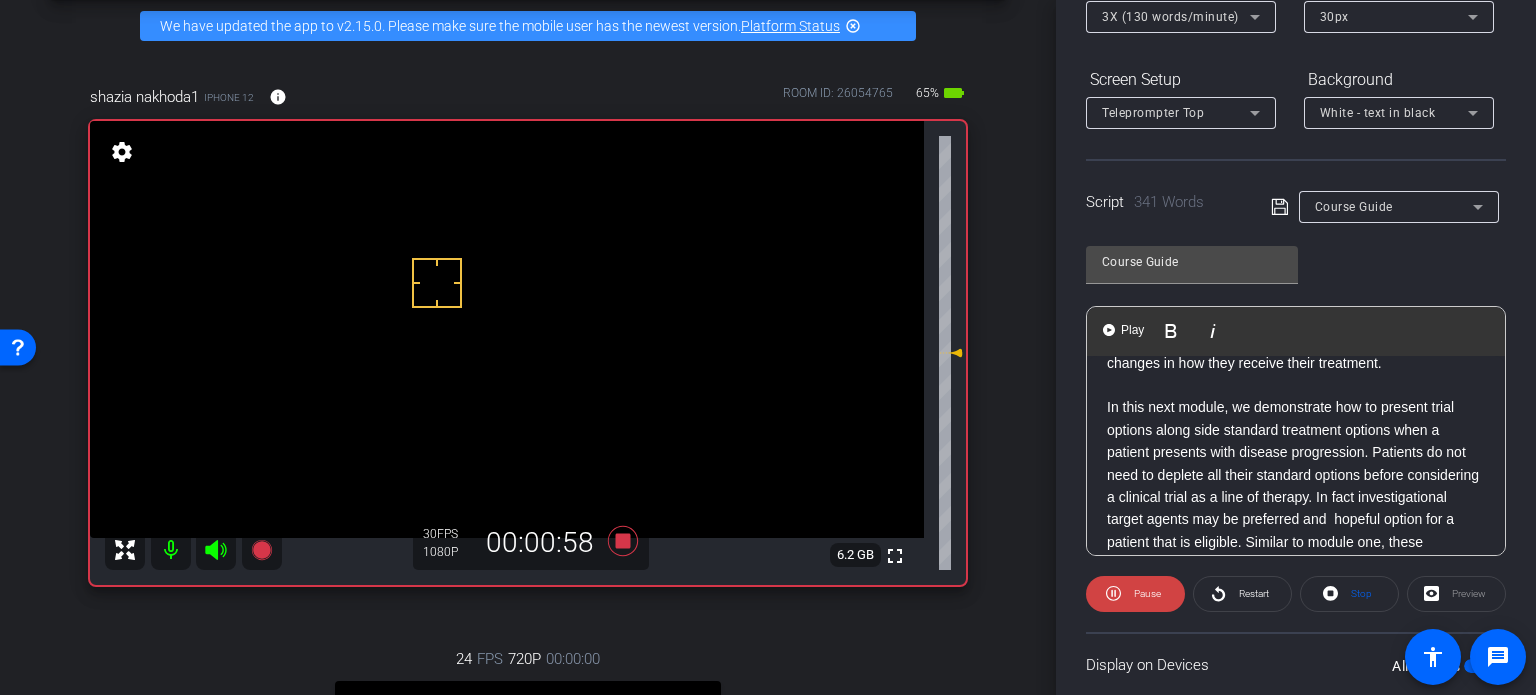 click on "In this next module, we demonstrate how to present trial options along side standard treatment options when a patient presents with disease progression. Patients do not need to deplete all their standard options before considering a clinical trial as a line of therapy. In fact investigational target agents may be preferred and  hopeful option for a patient that is eligible. Similar to module one, these conversations should be patient focused and free of medical jargon.  By reviewing the pros and cons of all their treatments side by side, we can ensure they are making the right decision for them based on their personal values." 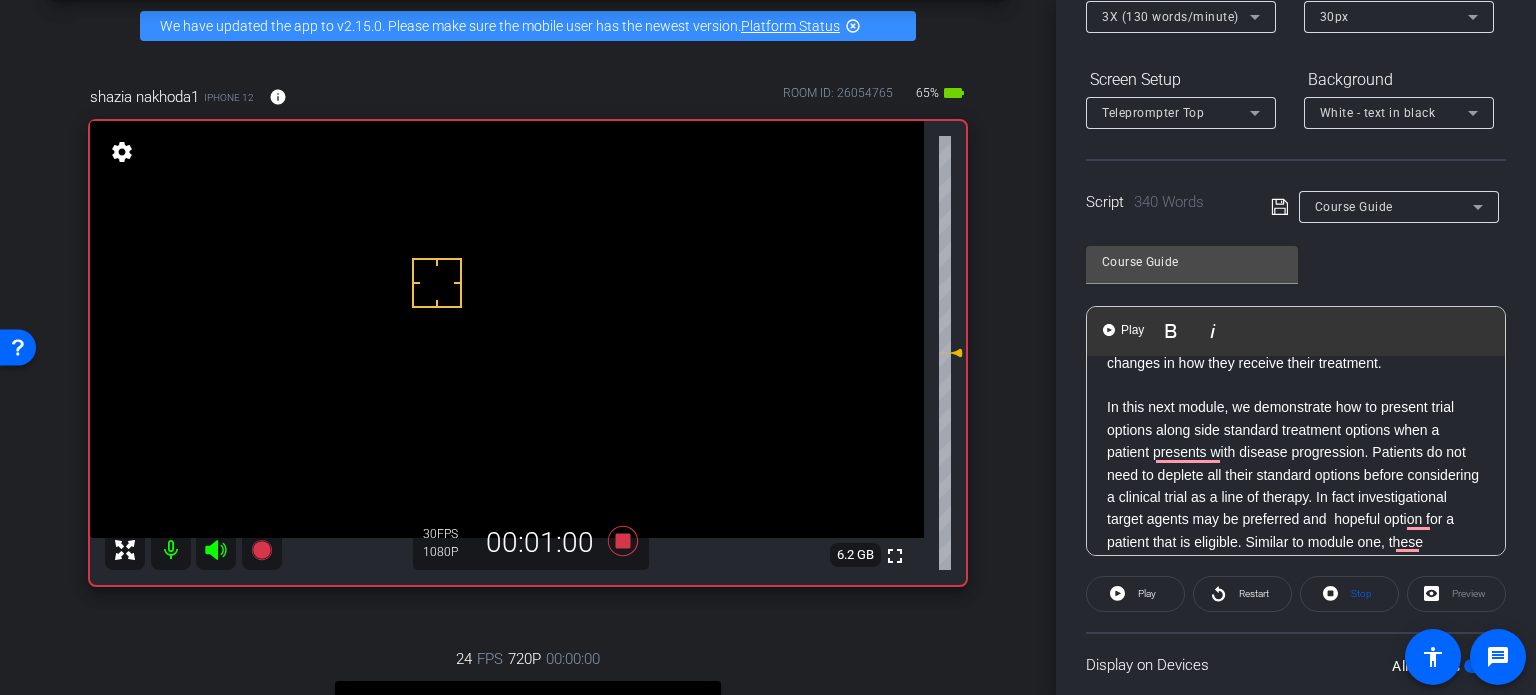 scroll, scrollTop: 259, scrollLeft: 0, axis: vertical 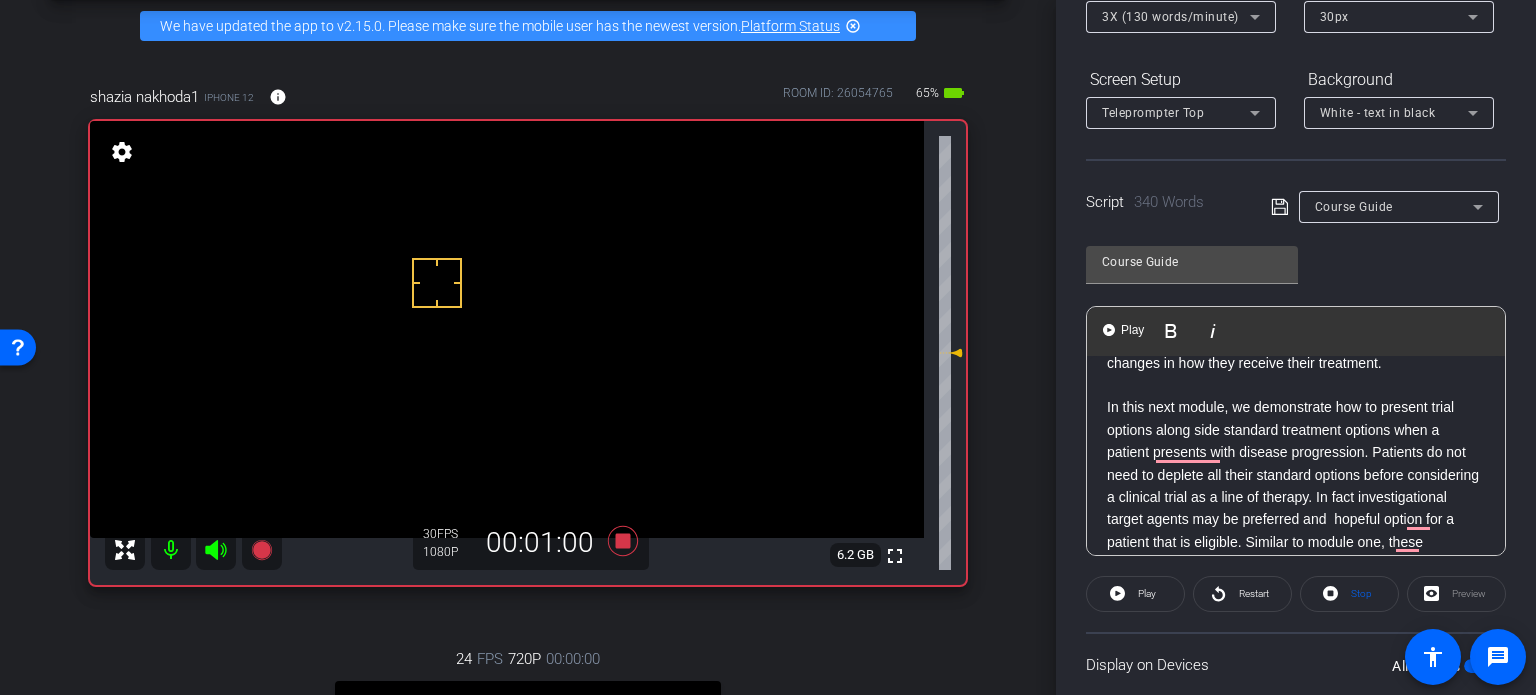 click 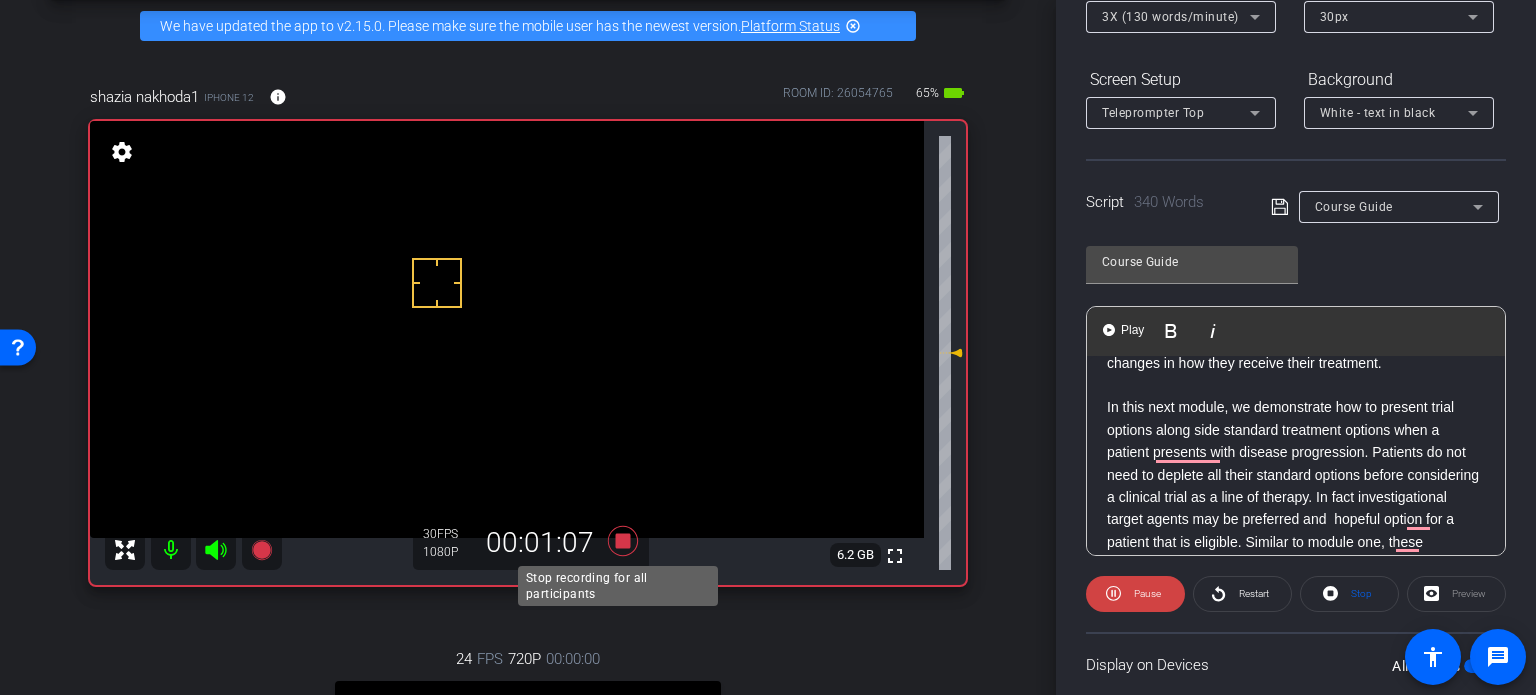 click 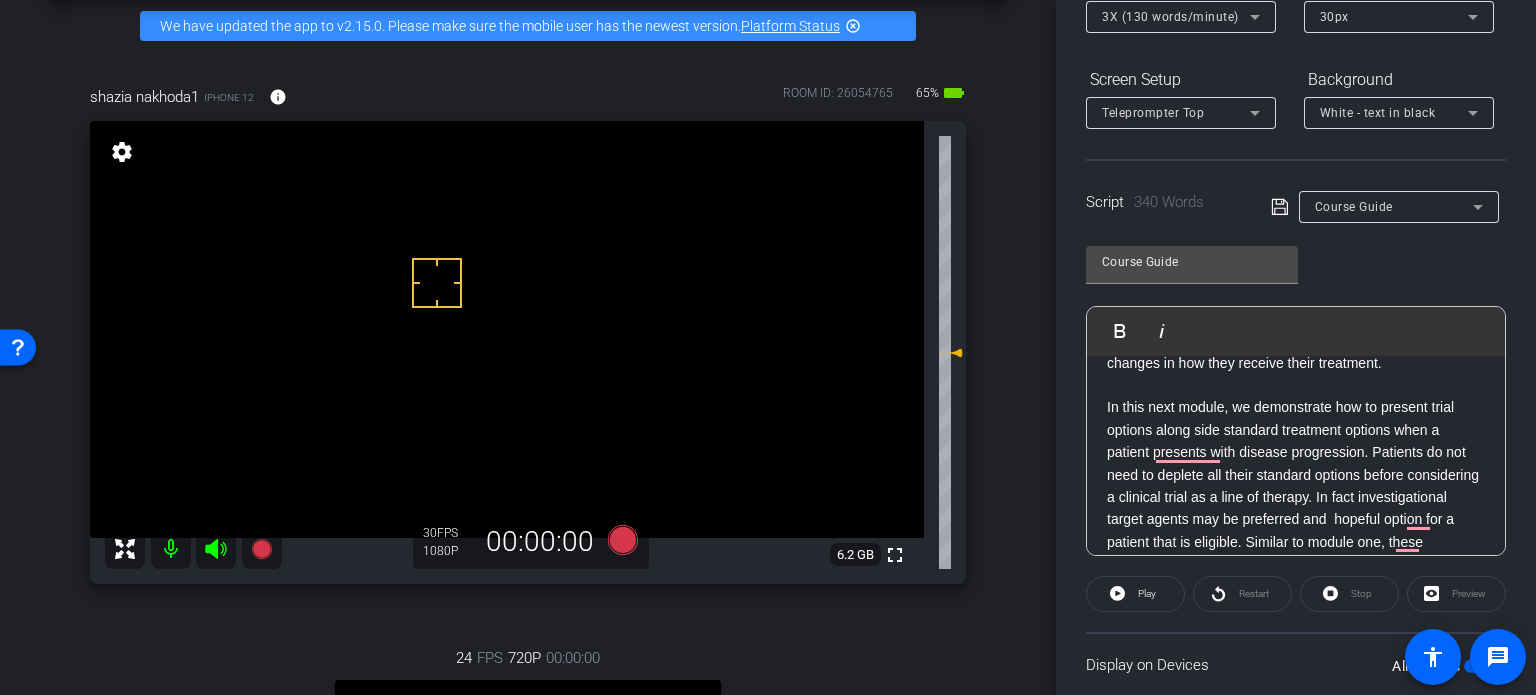 scroll, scrollTop: 0, scrollLeft: 0, axis: both 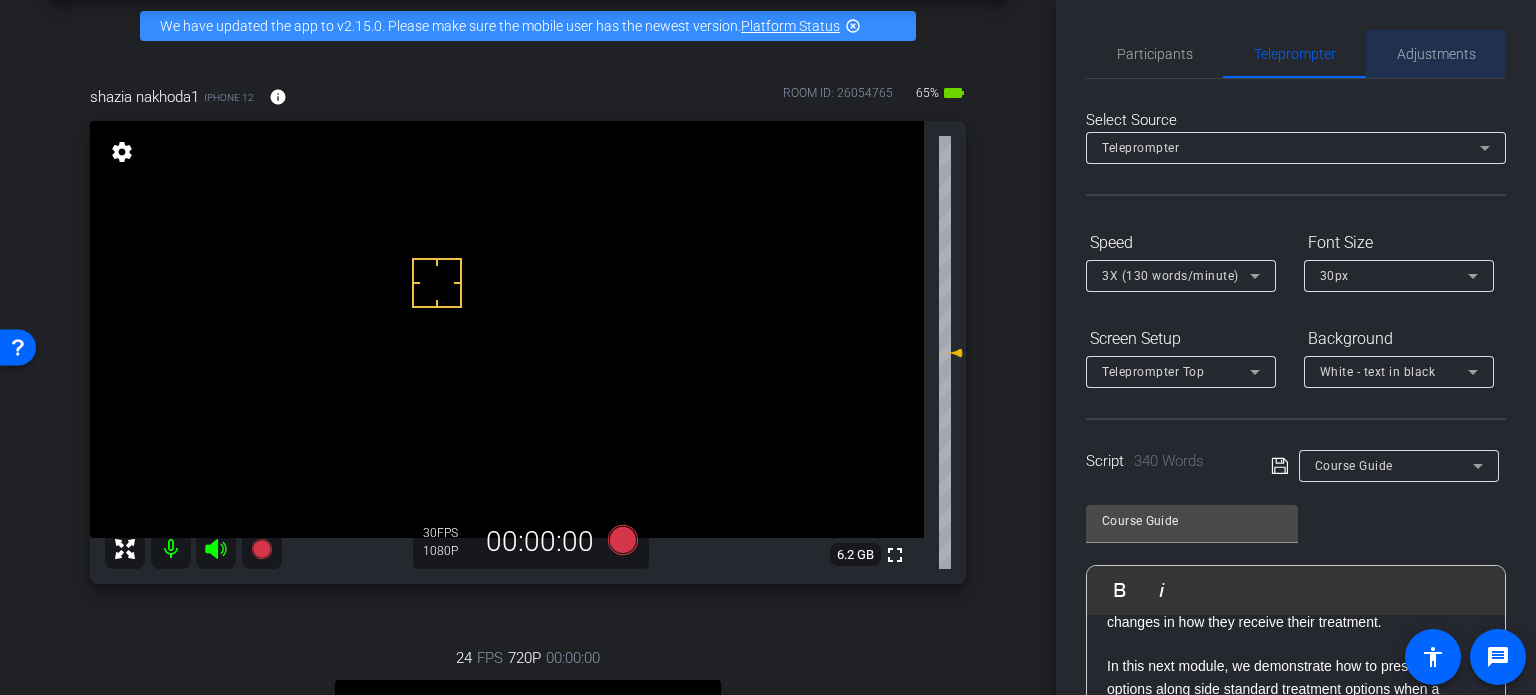 click on "Adjustments" at bounding box center [1436, 54] 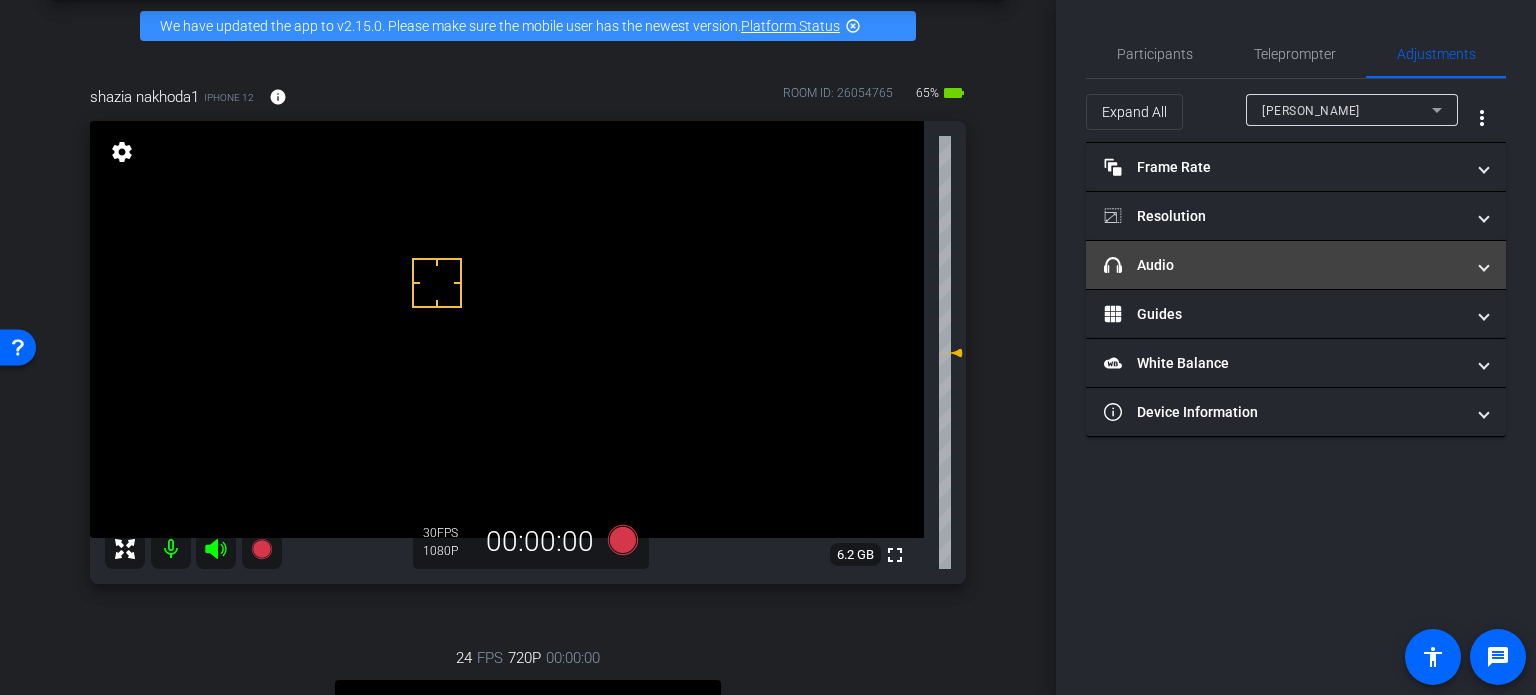 click on "headphone icon
Audio" at bounding box center (1284, 265) 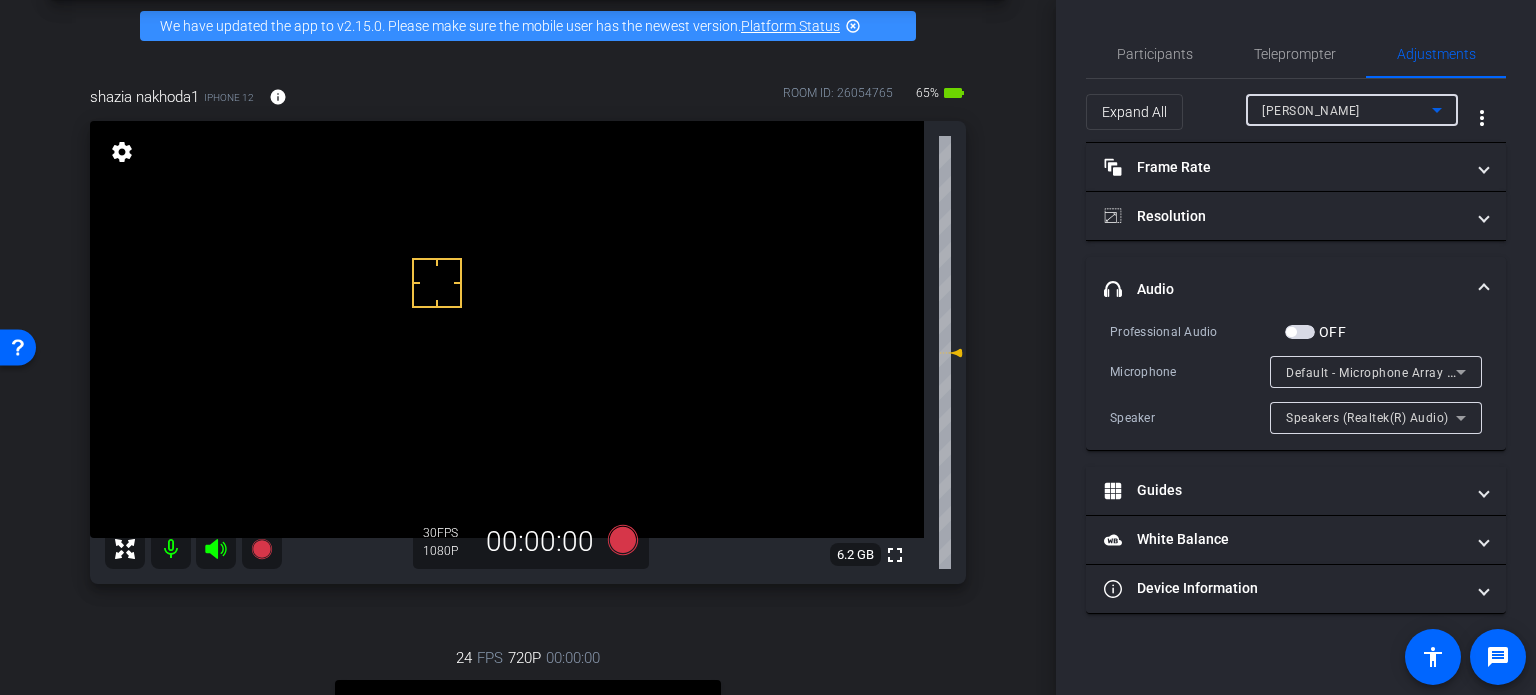 click on "[PERSON_NAME]" at bounding box center (1347, 110) 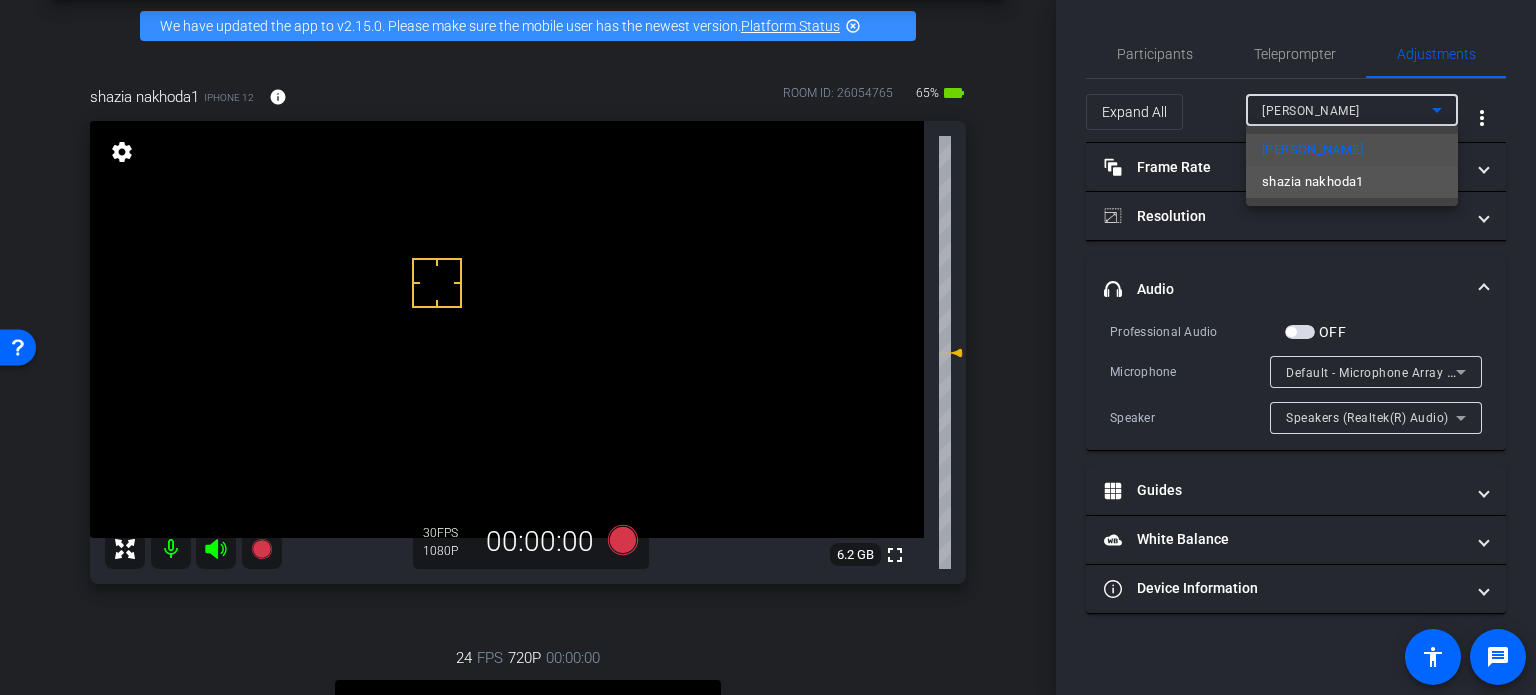 click on "shazia nakhoda1" at bounding box center [1313, 182] 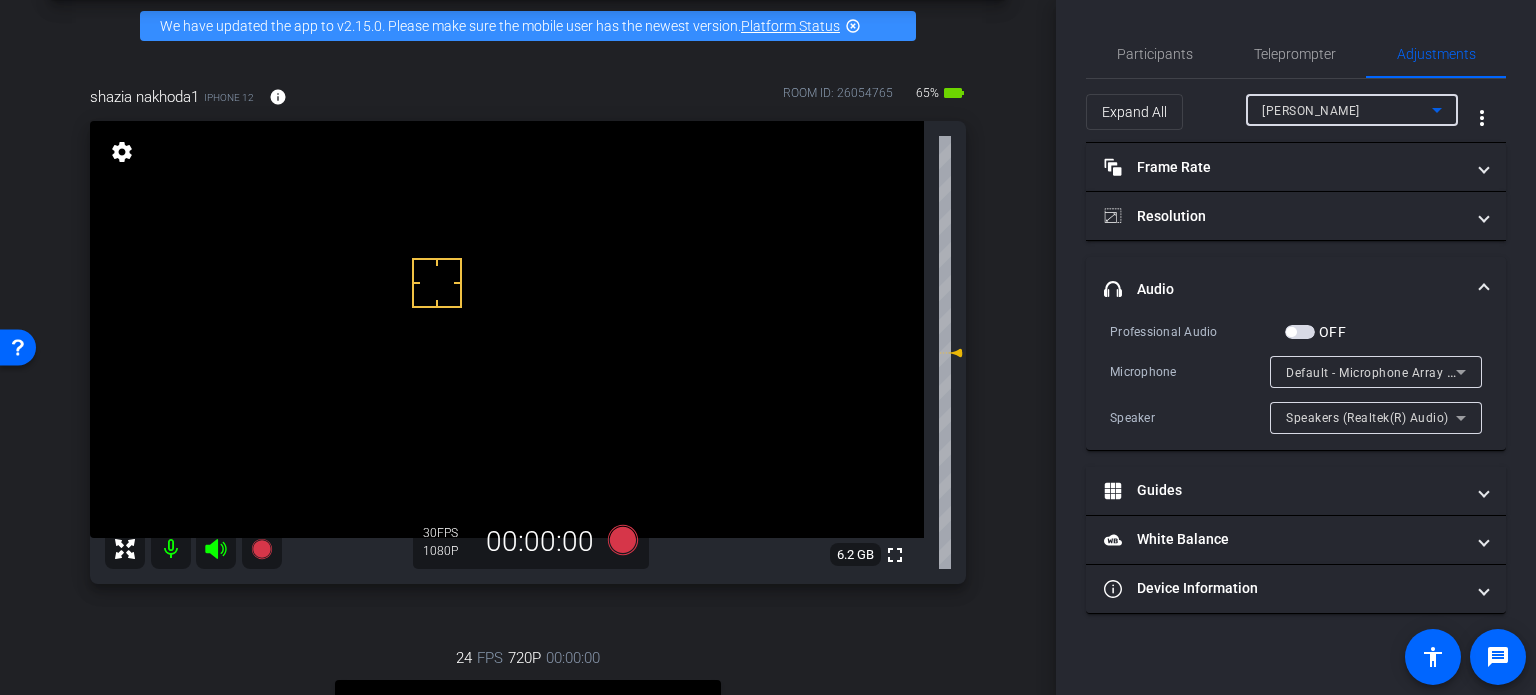 type on "1000" 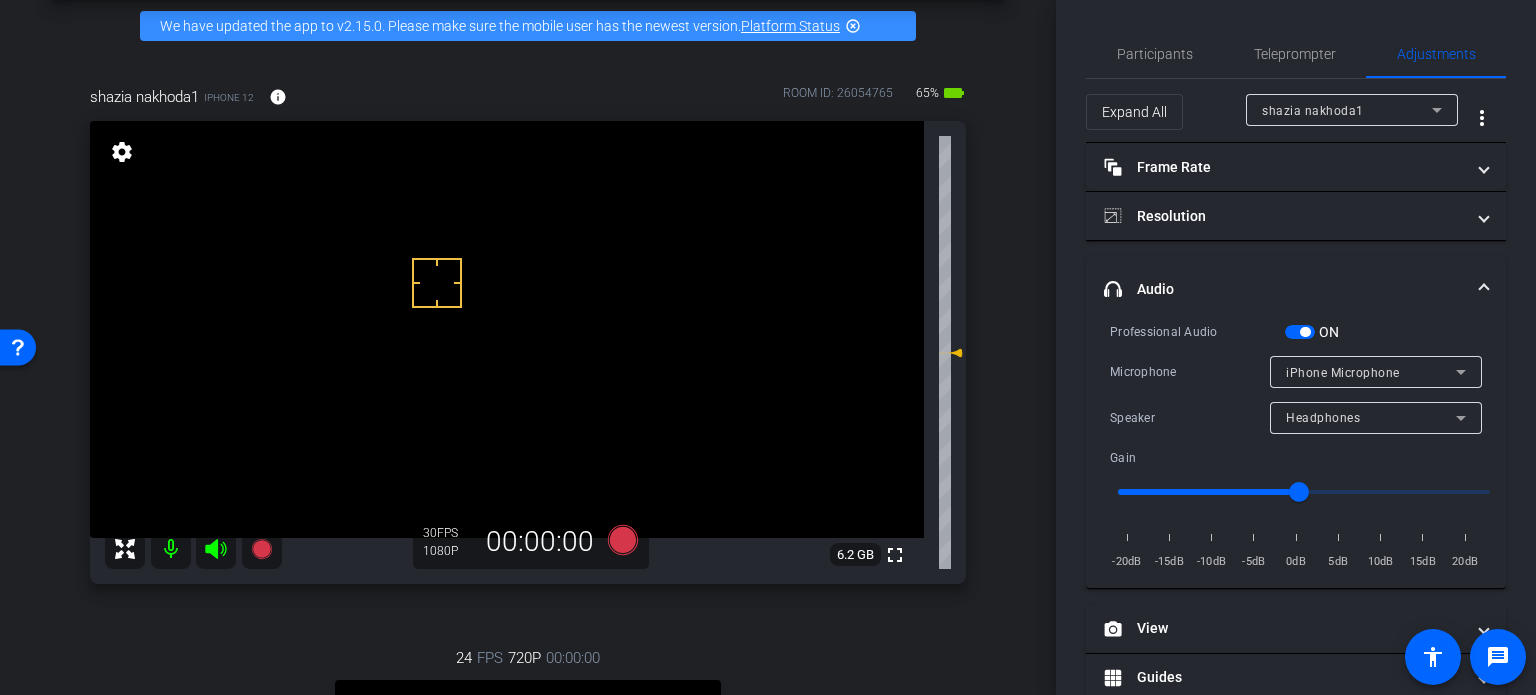 click at bounding box center [1305, 332] 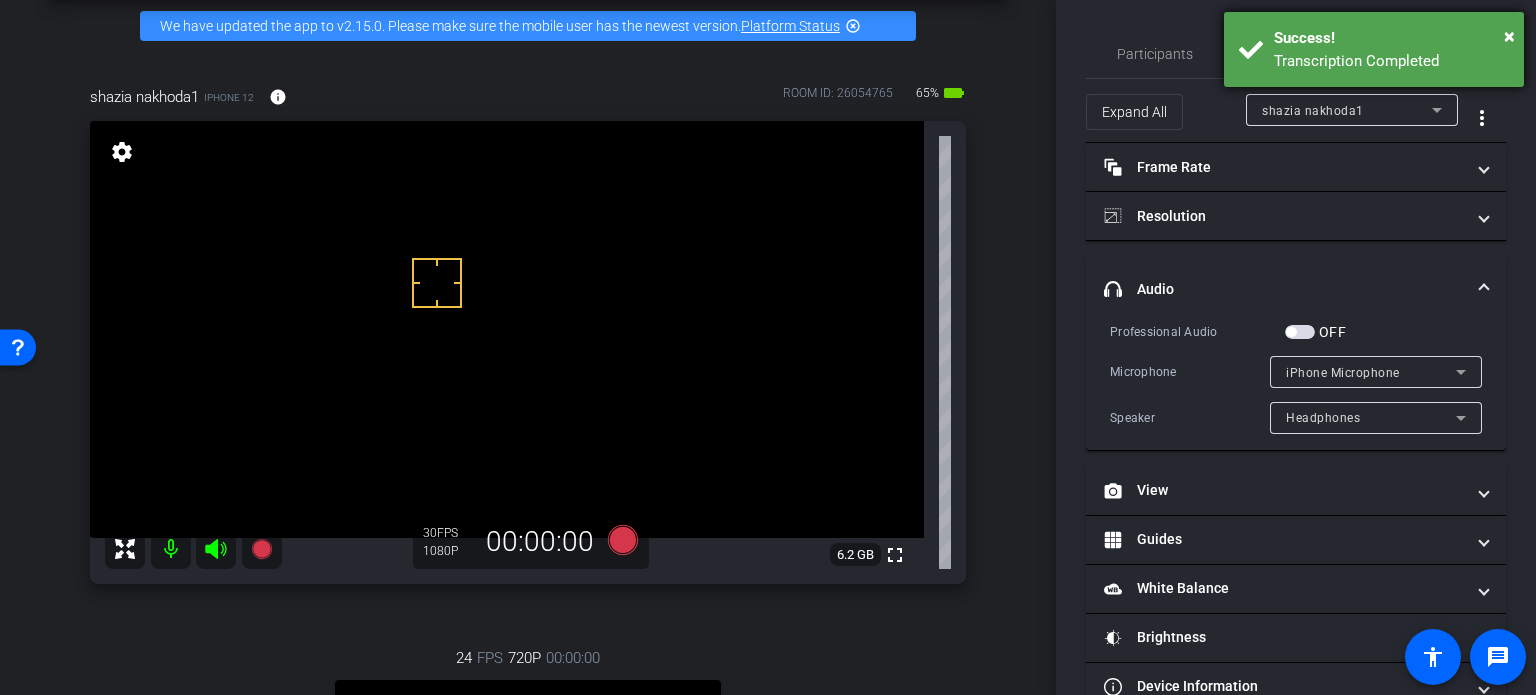click on "×  Success!   Transcription Completed" at bounding box center [1374, 49] 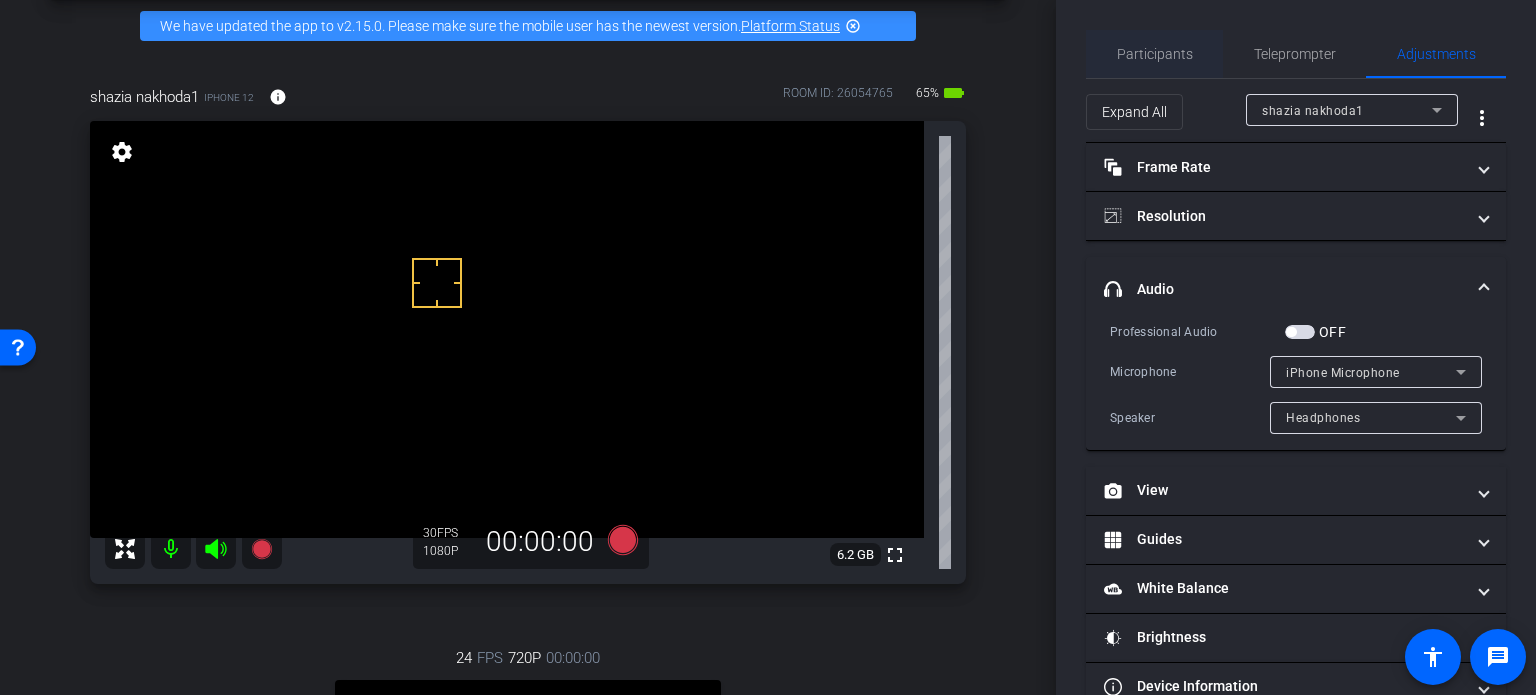 click on "Participants" at bounding box center [1155, 54] 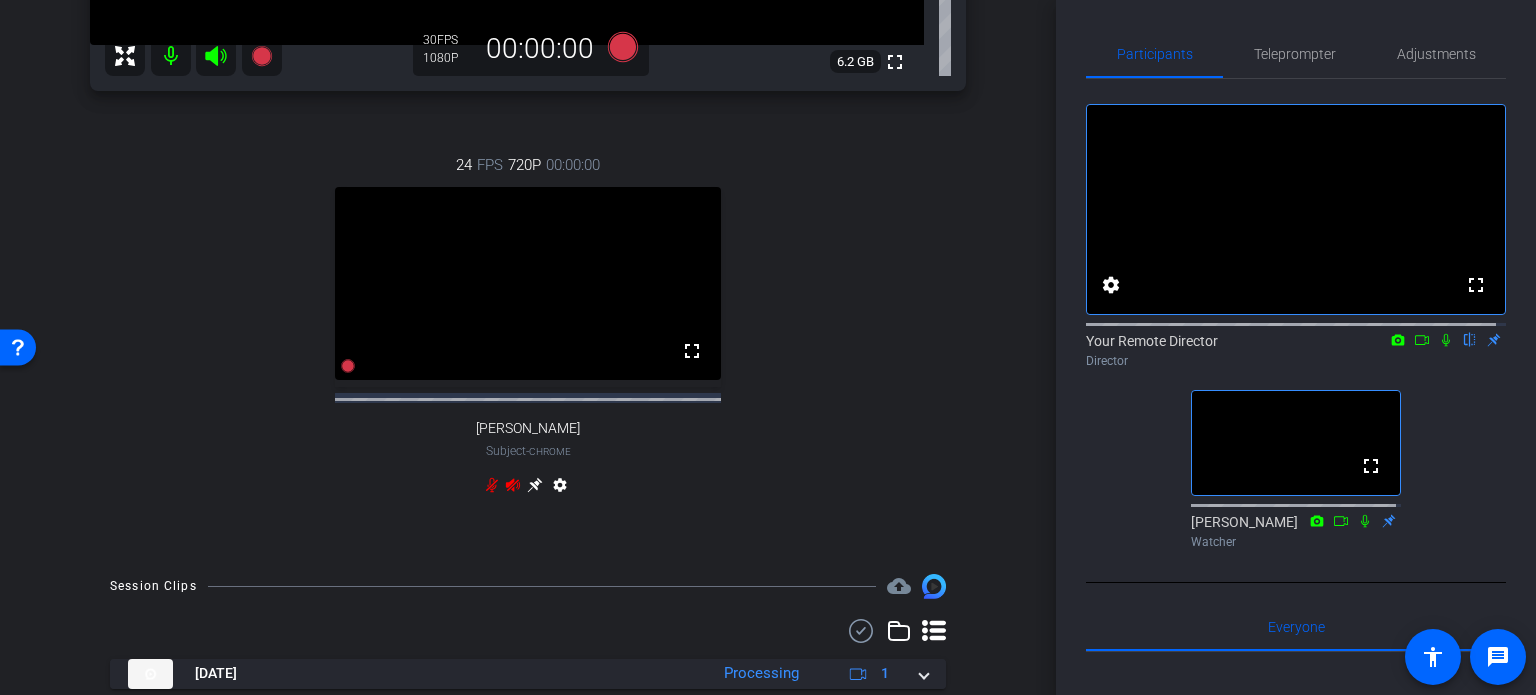 scroll, scrollTop: 707, scrollLeft: 0, axis: vertical 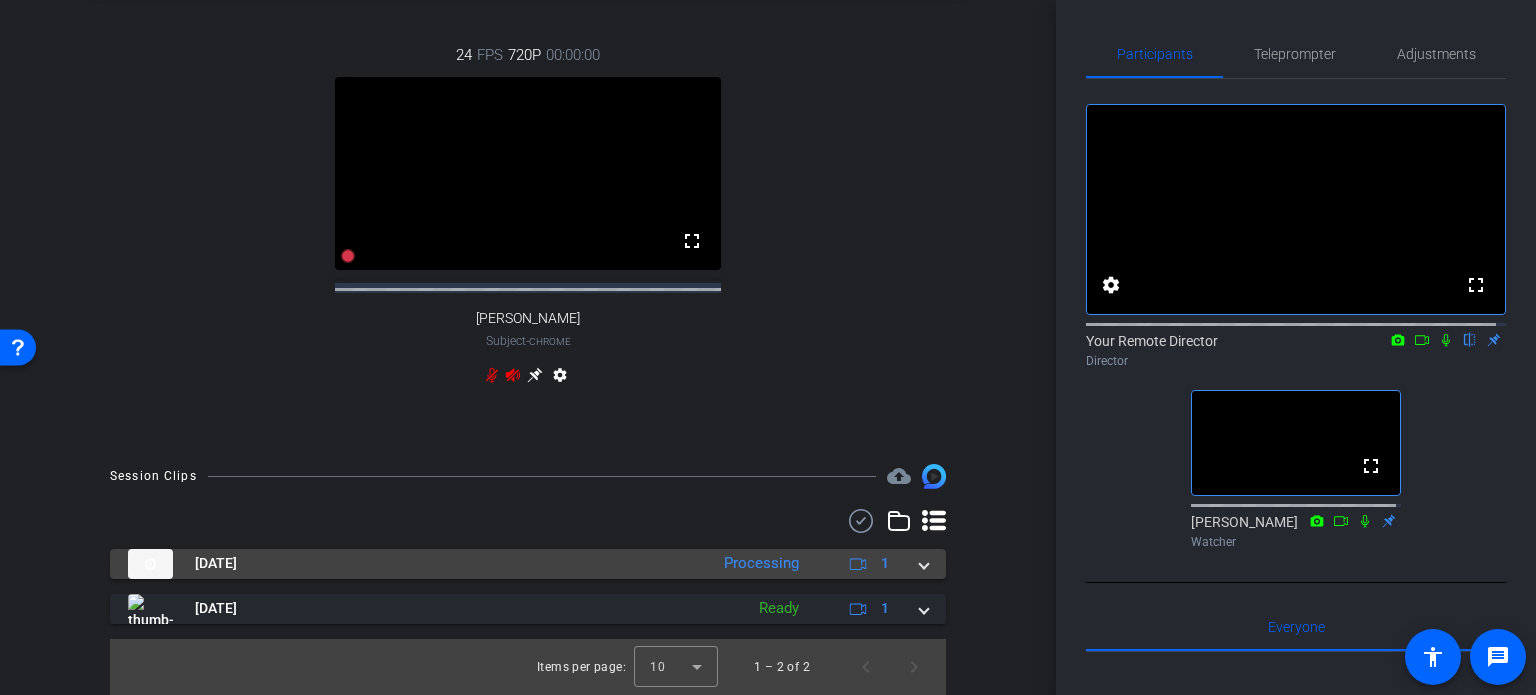 click on "[DATE]" at bounding box center (413, 564) 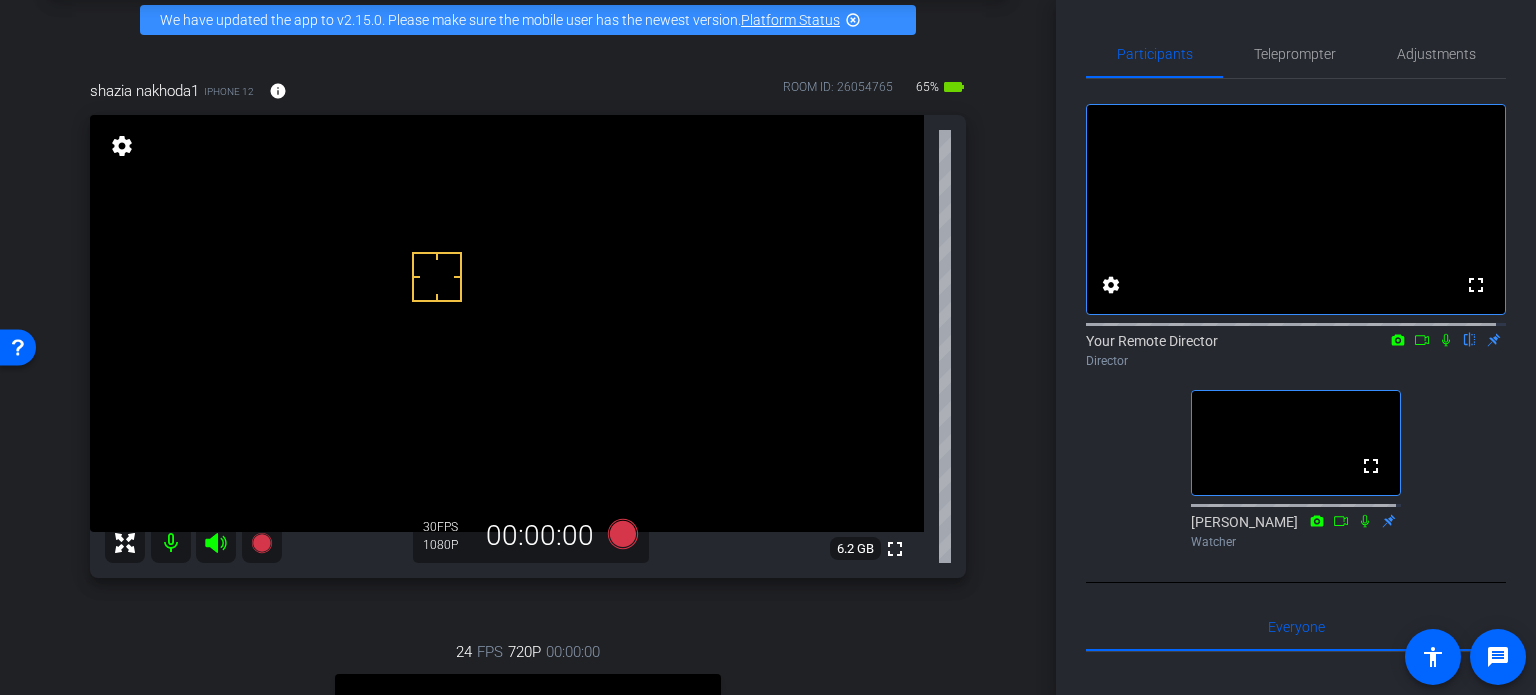 scroll, scrollTop: 0, scrollLeft: 0, axis: both 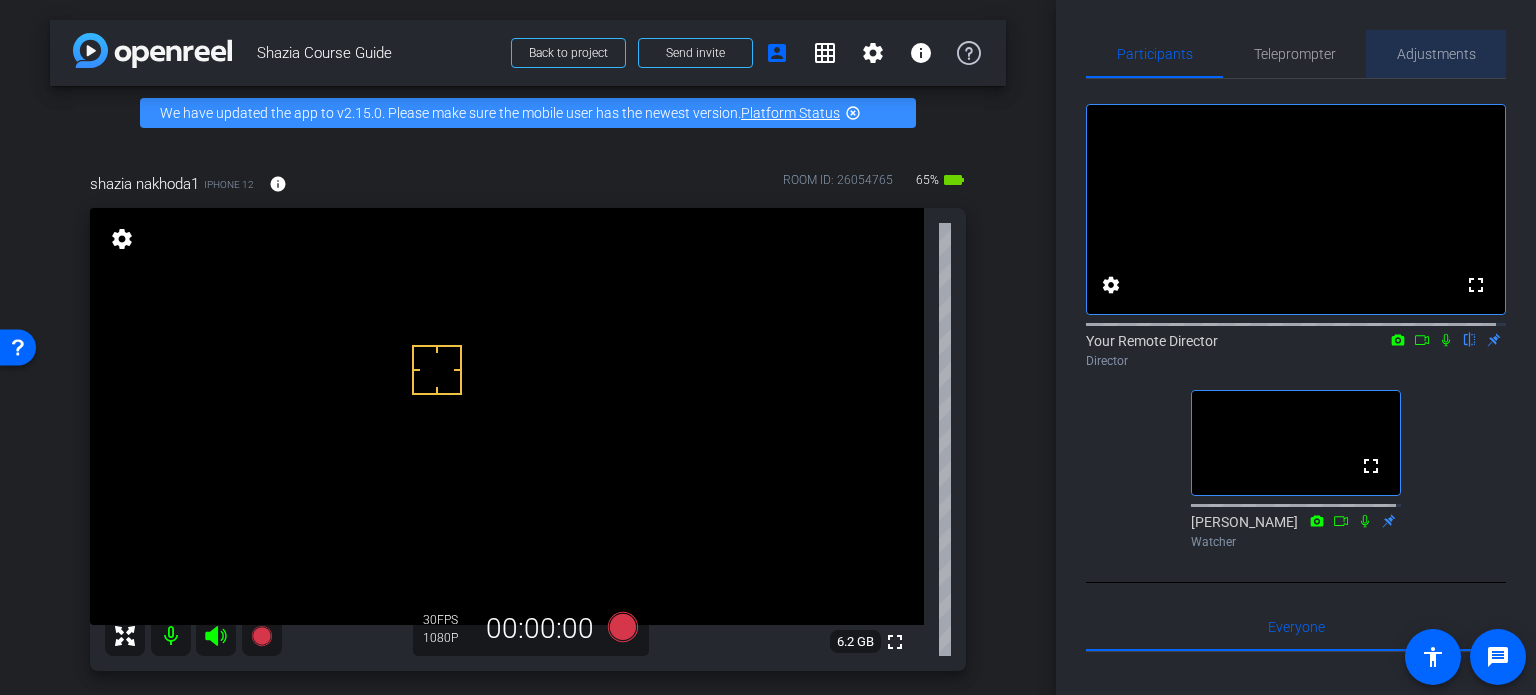 click on "Adjustments" at bounding box center [1436, 54] 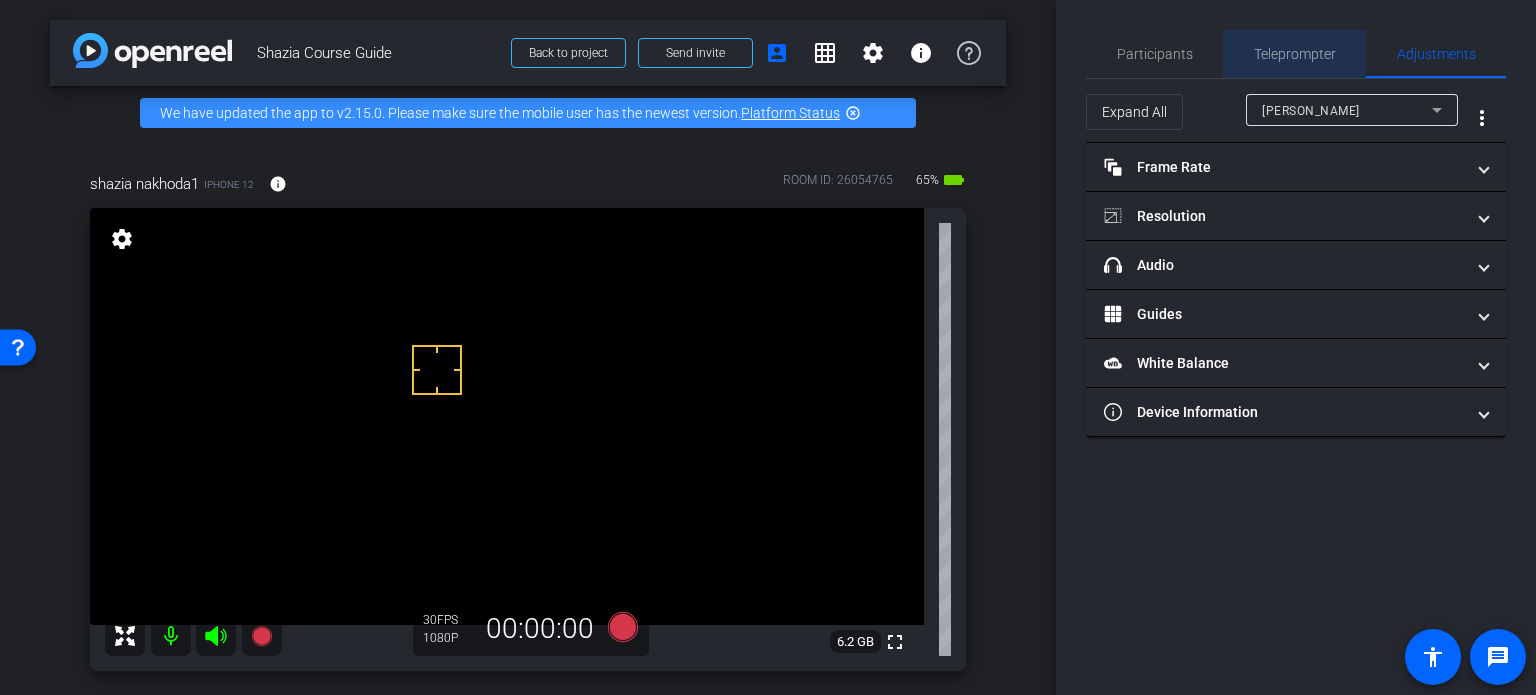 click on "Teleprompter" at bounding box center (1295, 54) 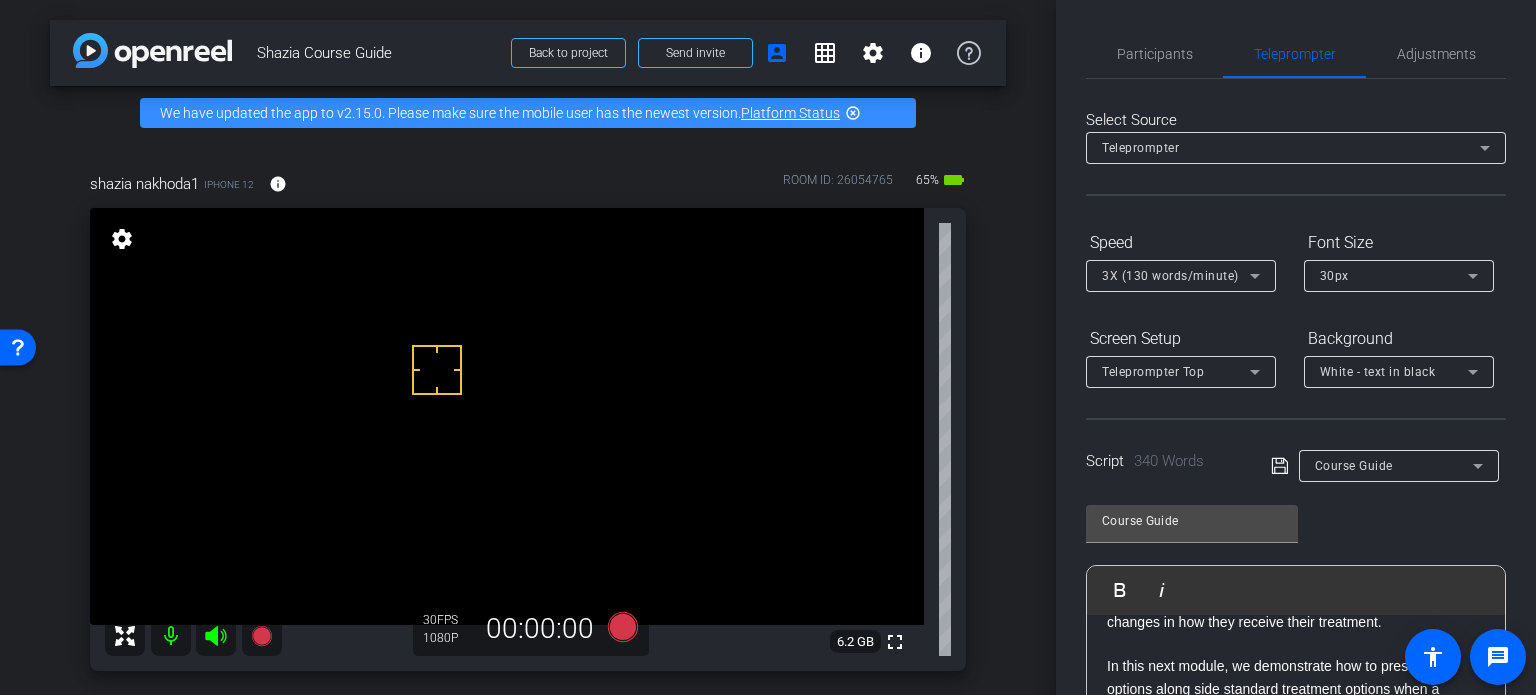 scroll, scrollTop: 188, scrollLeft: 0, axis: vertical 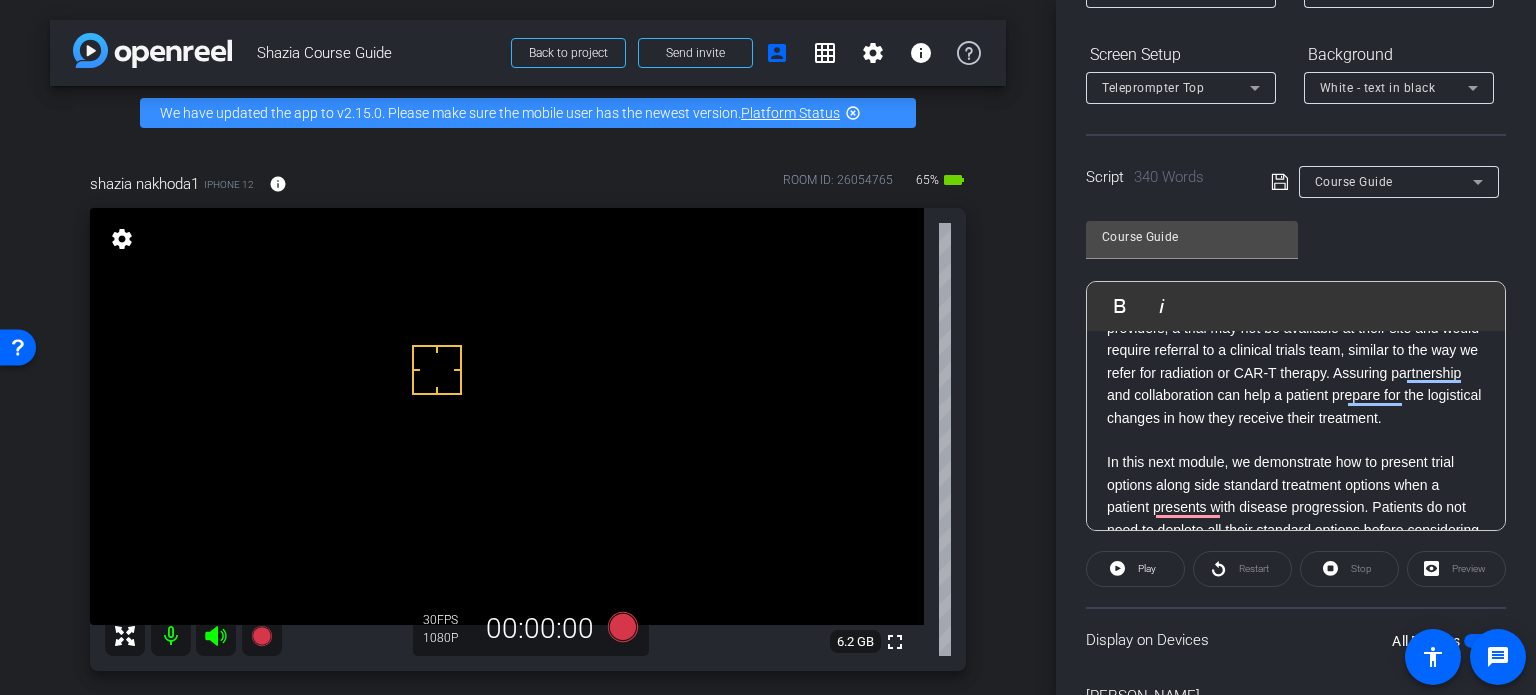 click 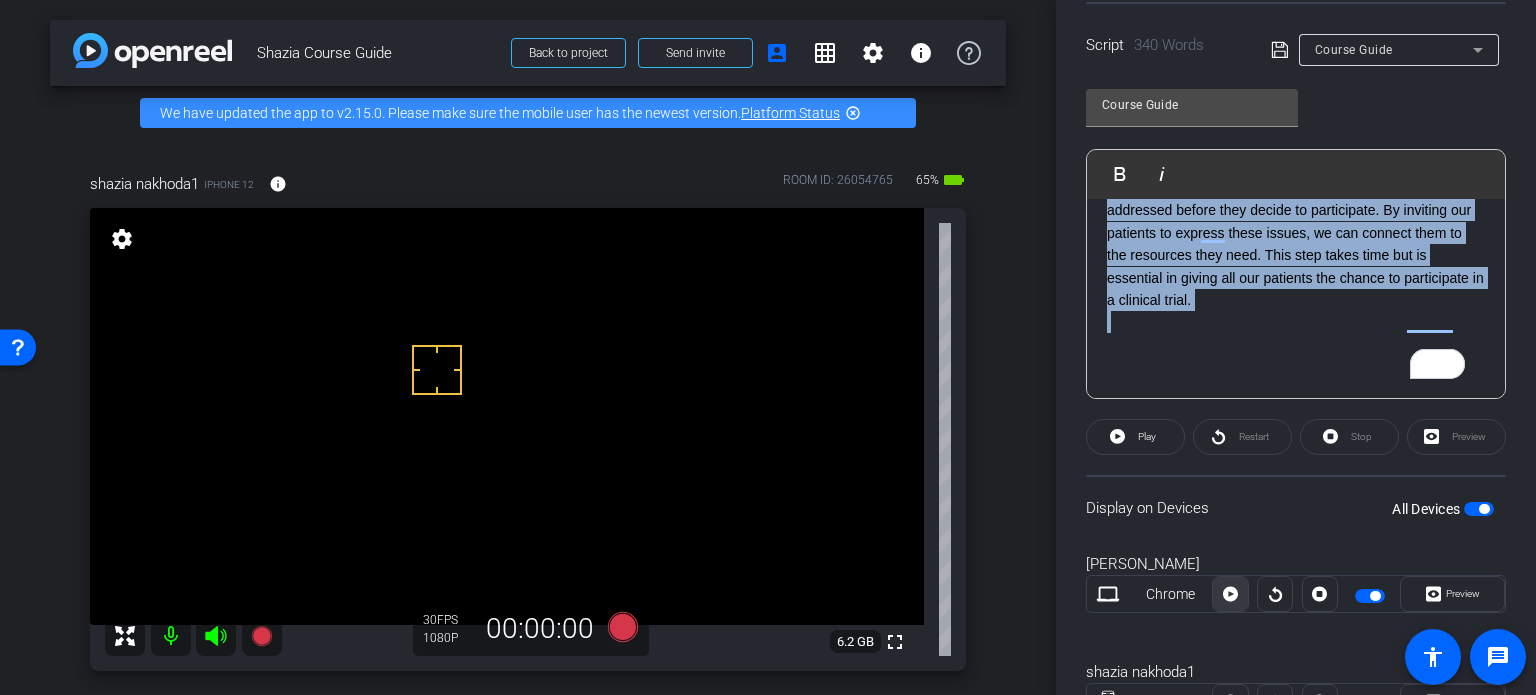 drag, startPoint x: 1106, startPoint y: 462, endPoint x: 1212, endPoint y: 567, distance: 149.2012 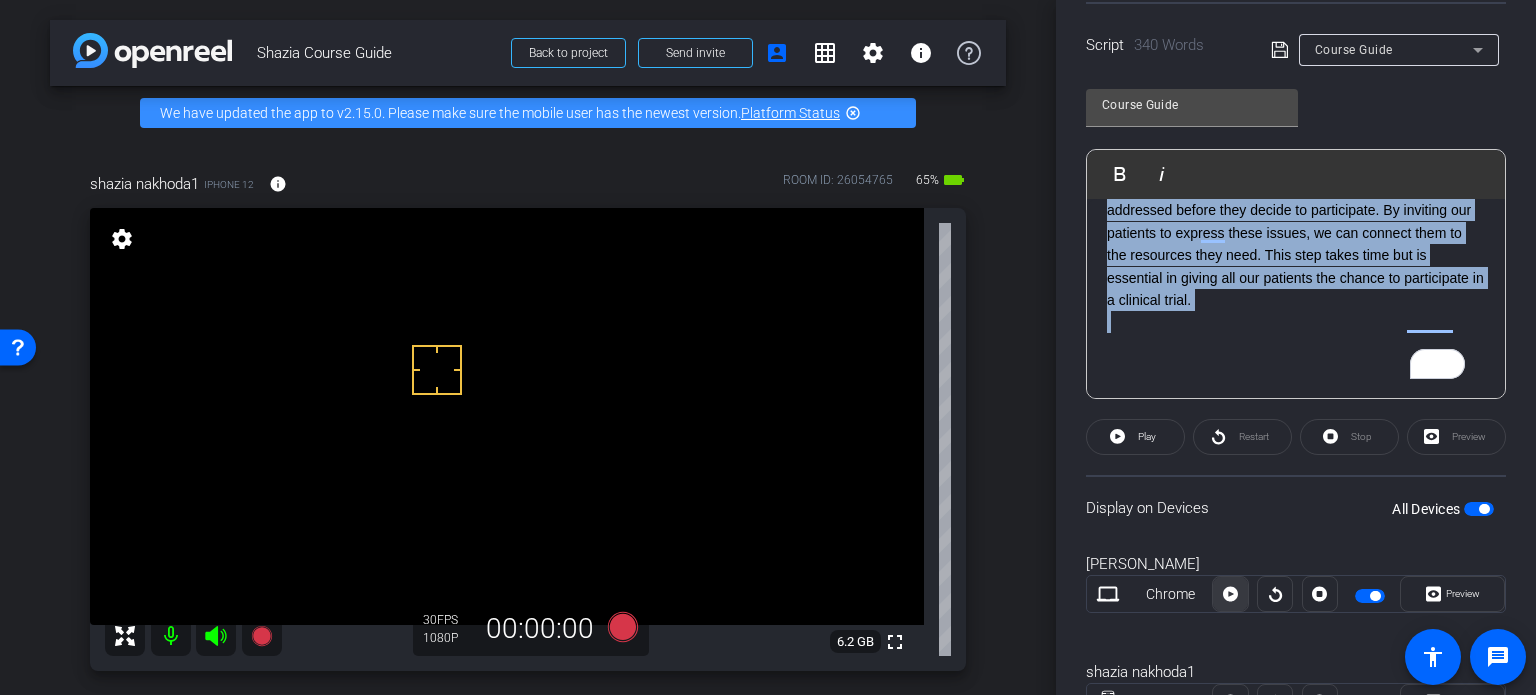 click on "Speed 3X (130 words/minute) Font Size 30px Screen Setup Teleprompter Top Background White - text in black  Script  340 Words
Course Guide Course Guide               Play        Play from this location               Play Selected        Play and display the selected text only Bold Italic    In this next module, we demonstrate how to present trial options along side standard treatment options when a patient presents with disease progression. Patients do not need to deplete all their standard options before considering a clinical trial as a line of therapy. In fact investigational target agents may be preferred and  hopeful option for a patient that is eligible. Similar to module one, these conversations should be patient focused and free of medical jargon.  By reviewing the pros and cons of all their treatments side by side, we can ensure they are making the right decision for them based on their personal values.       Enter script here..." 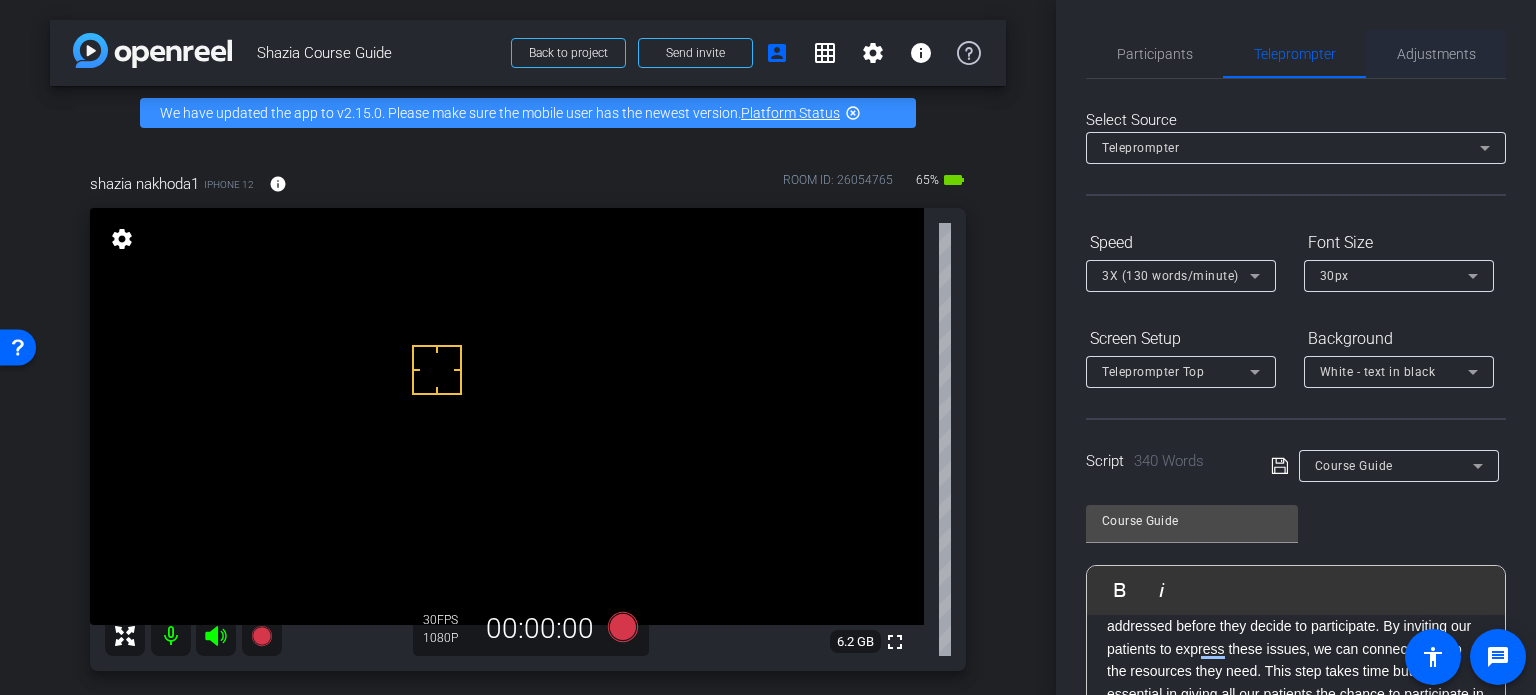 click on "Adjustments" at bounding box center (1436, 54) 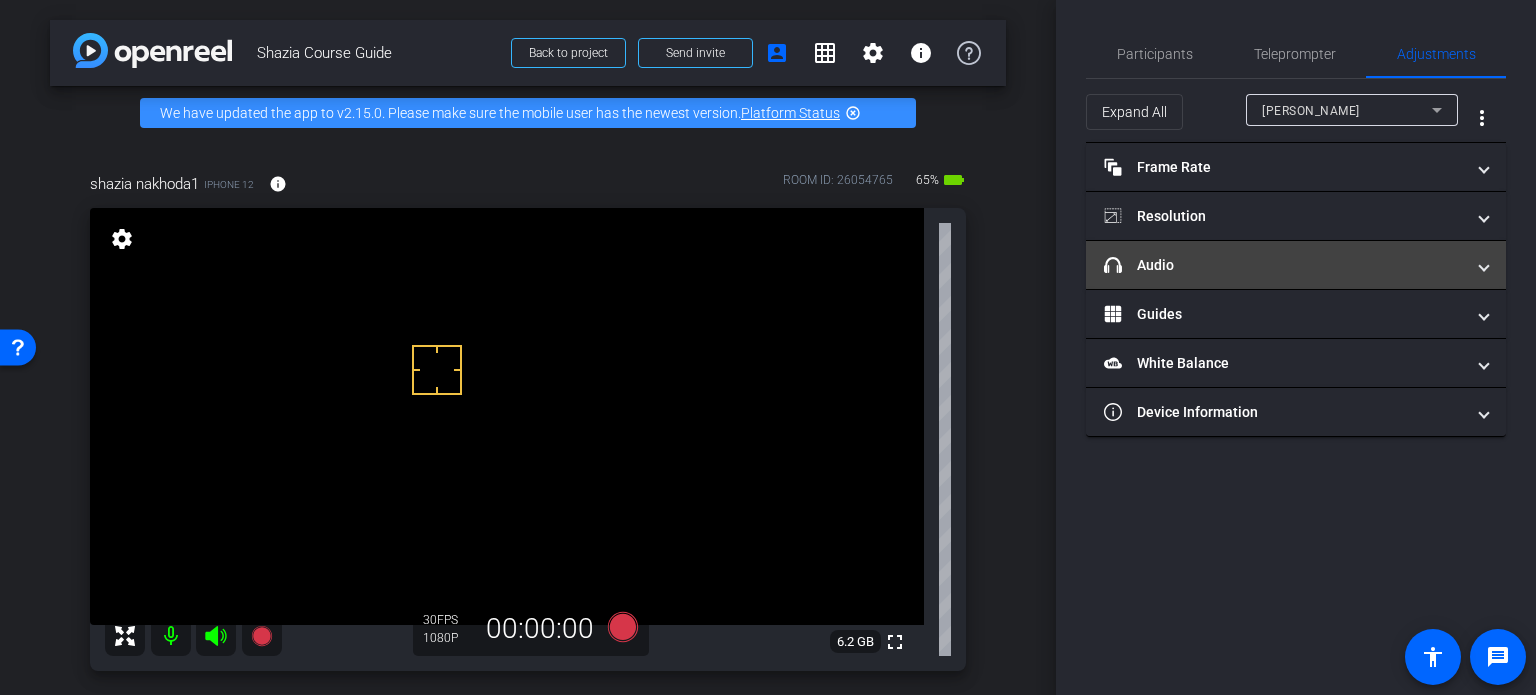 click on "headphone icon
Audio" at bounding box center [1284, 265] 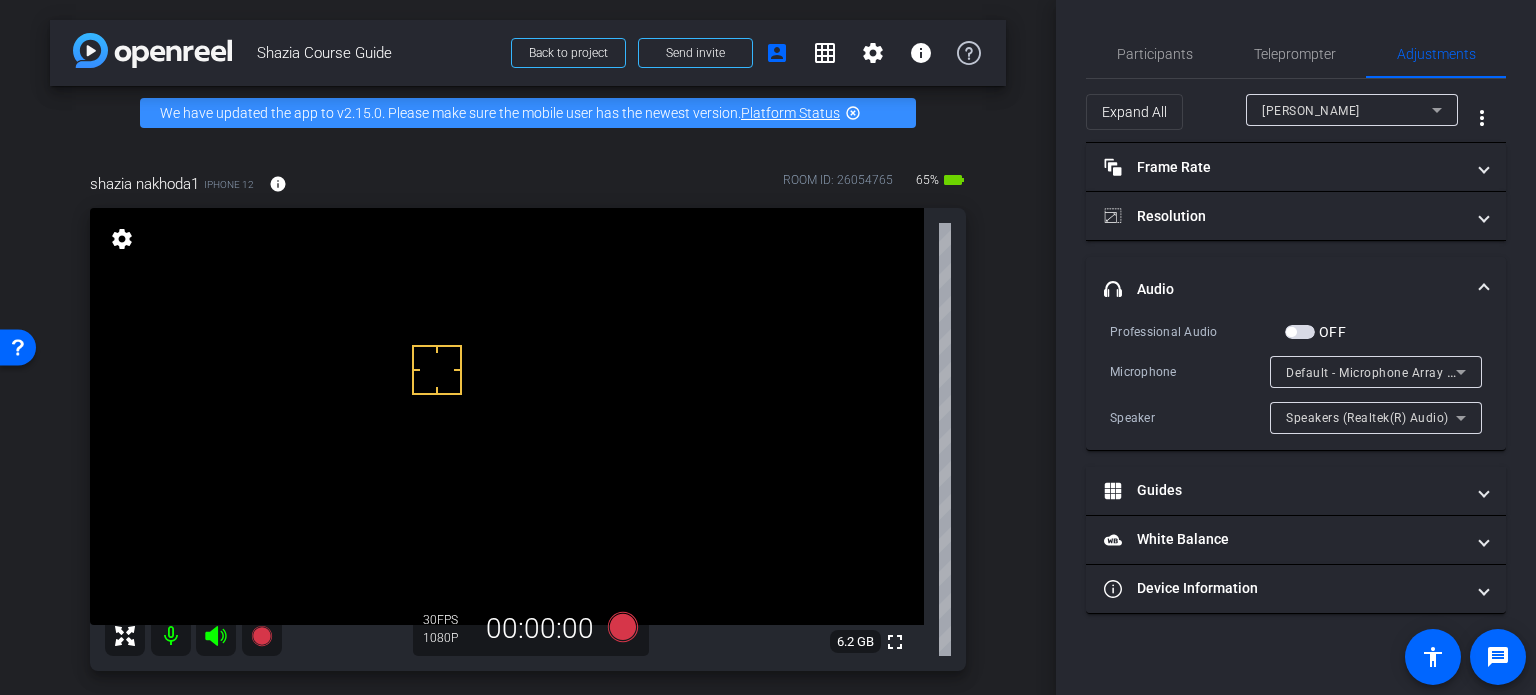 drag, startPoint x: 1360, startPoint y: 77, endPoint x: 1352, endPoint y: 122, distance: 45.705578 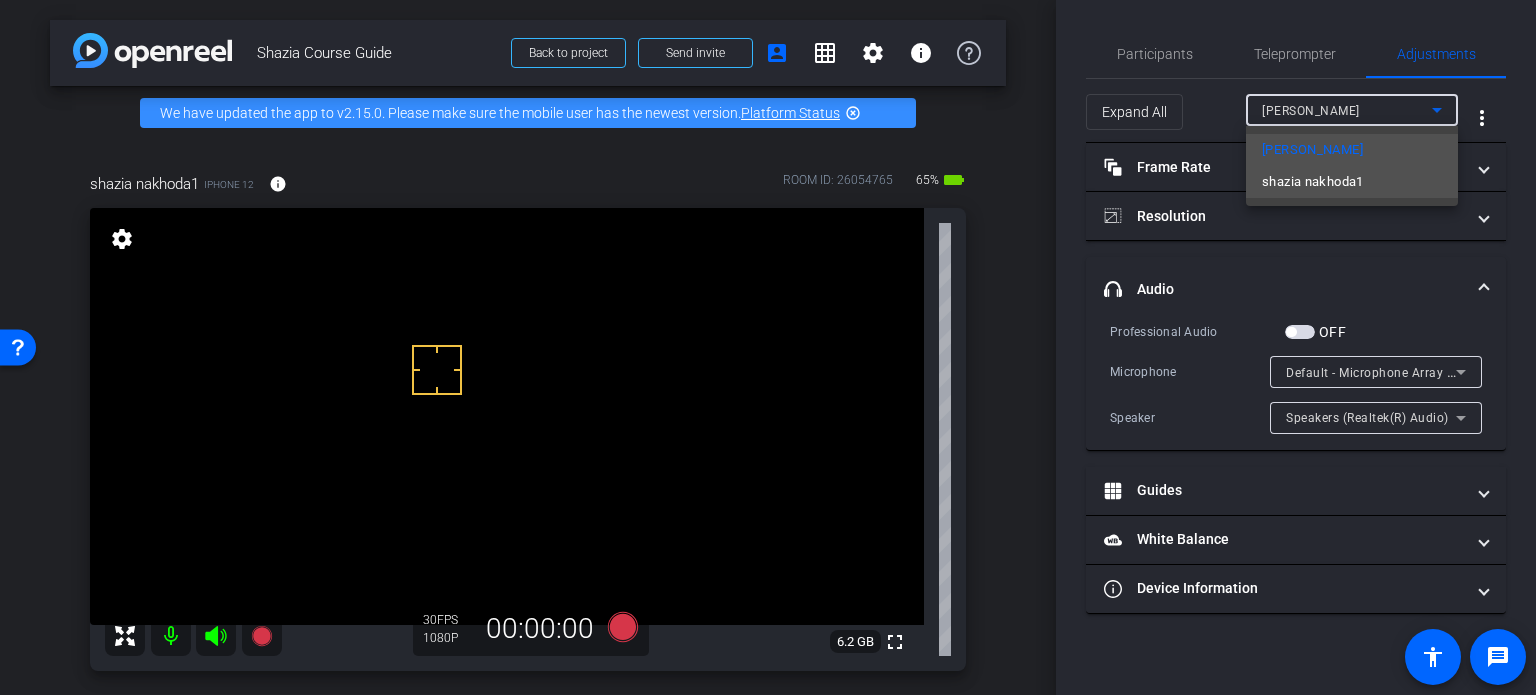 click on "shazia nakhoda1" at bounding box center (1313, 182) 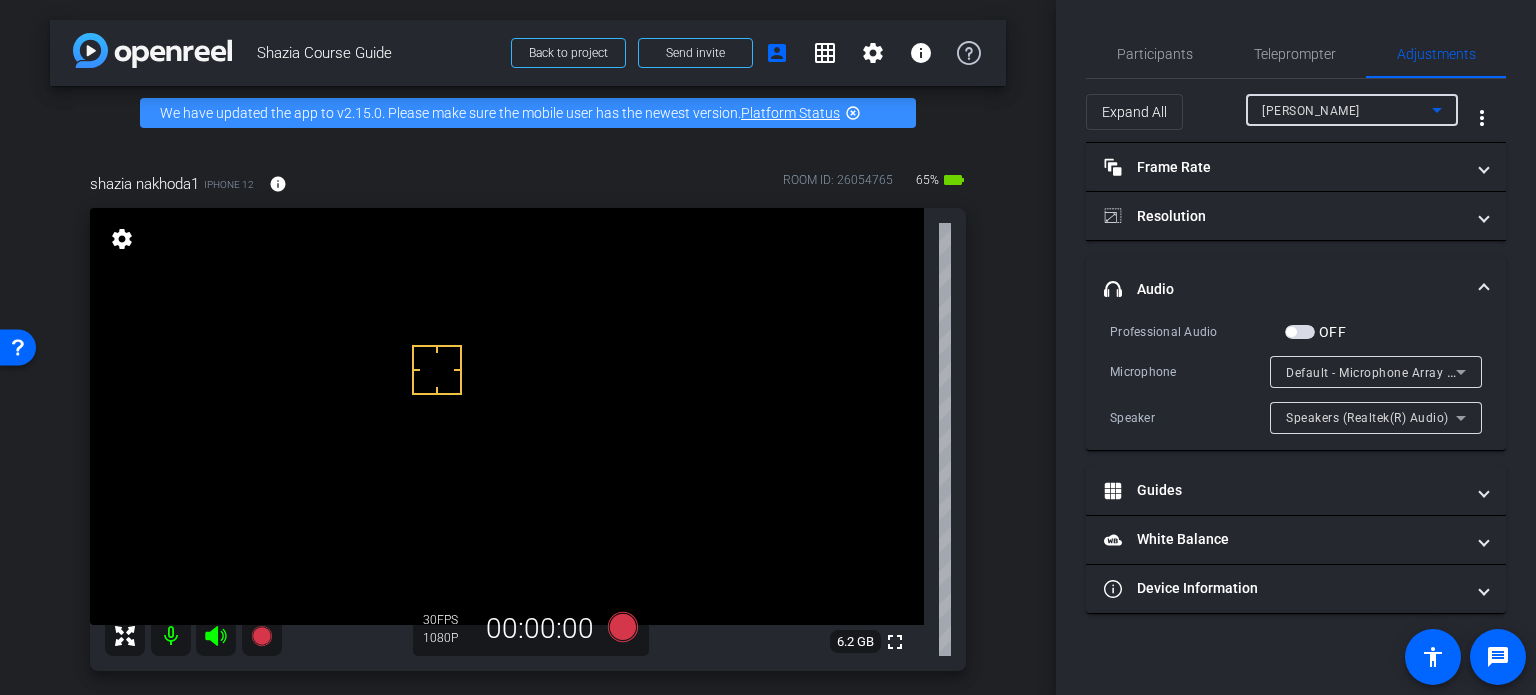type on "1000" 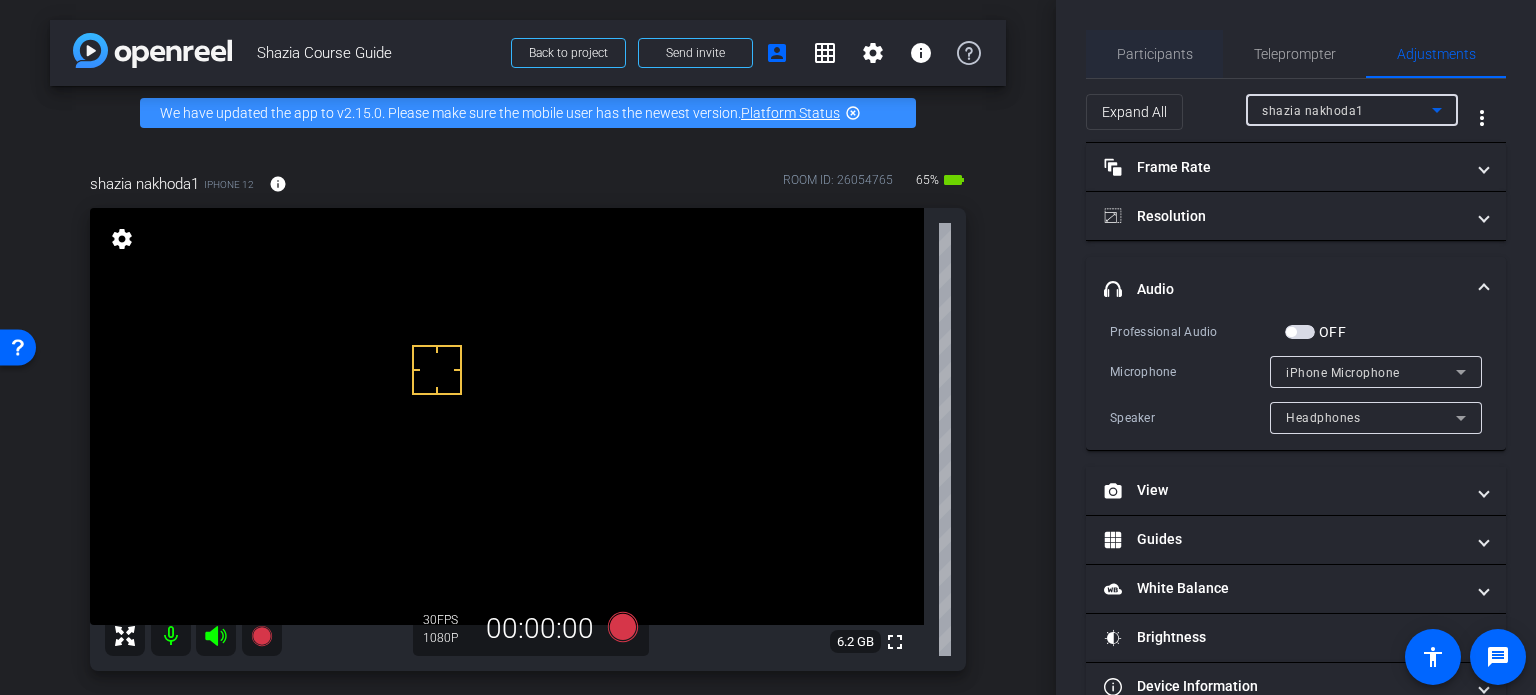 click on "Participants" at bounding box center [1155, 54] 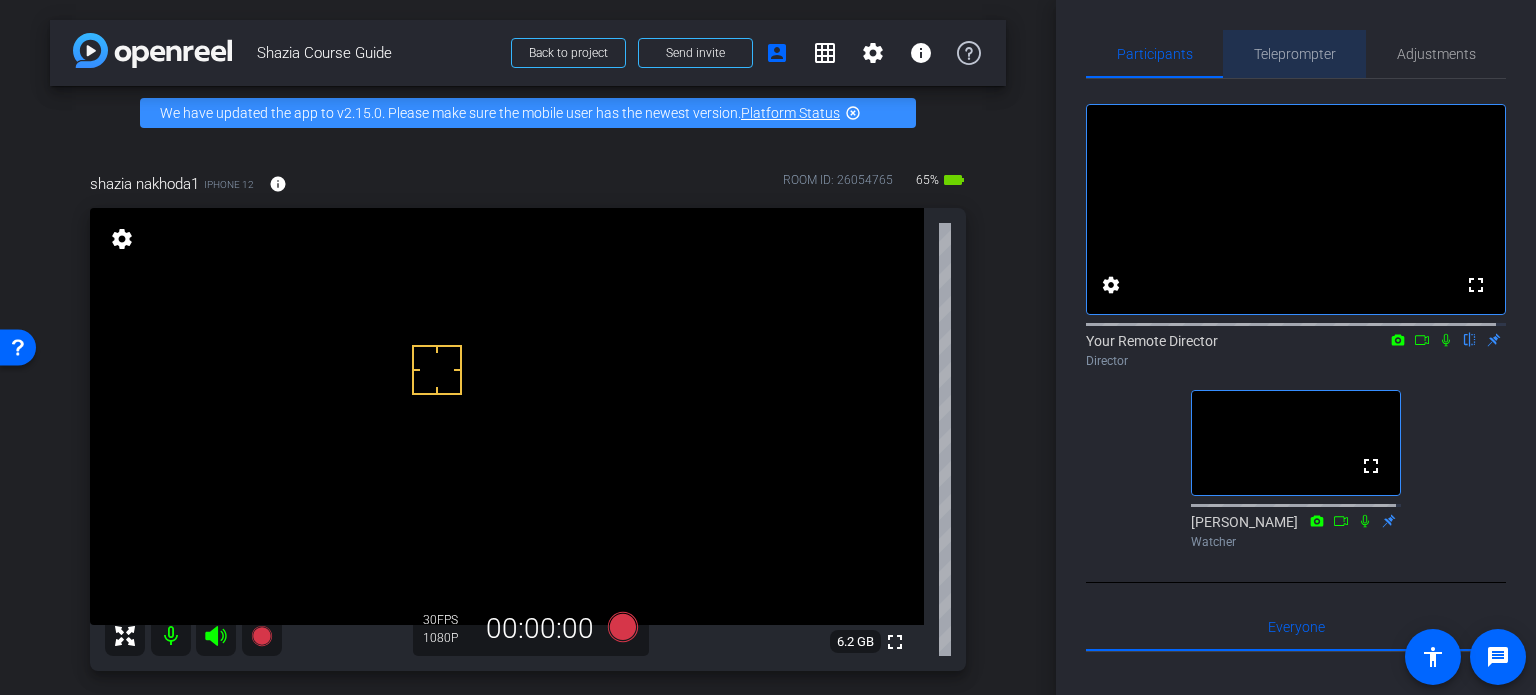 click on "Teleprompter" at bounding box center [1295, 54] 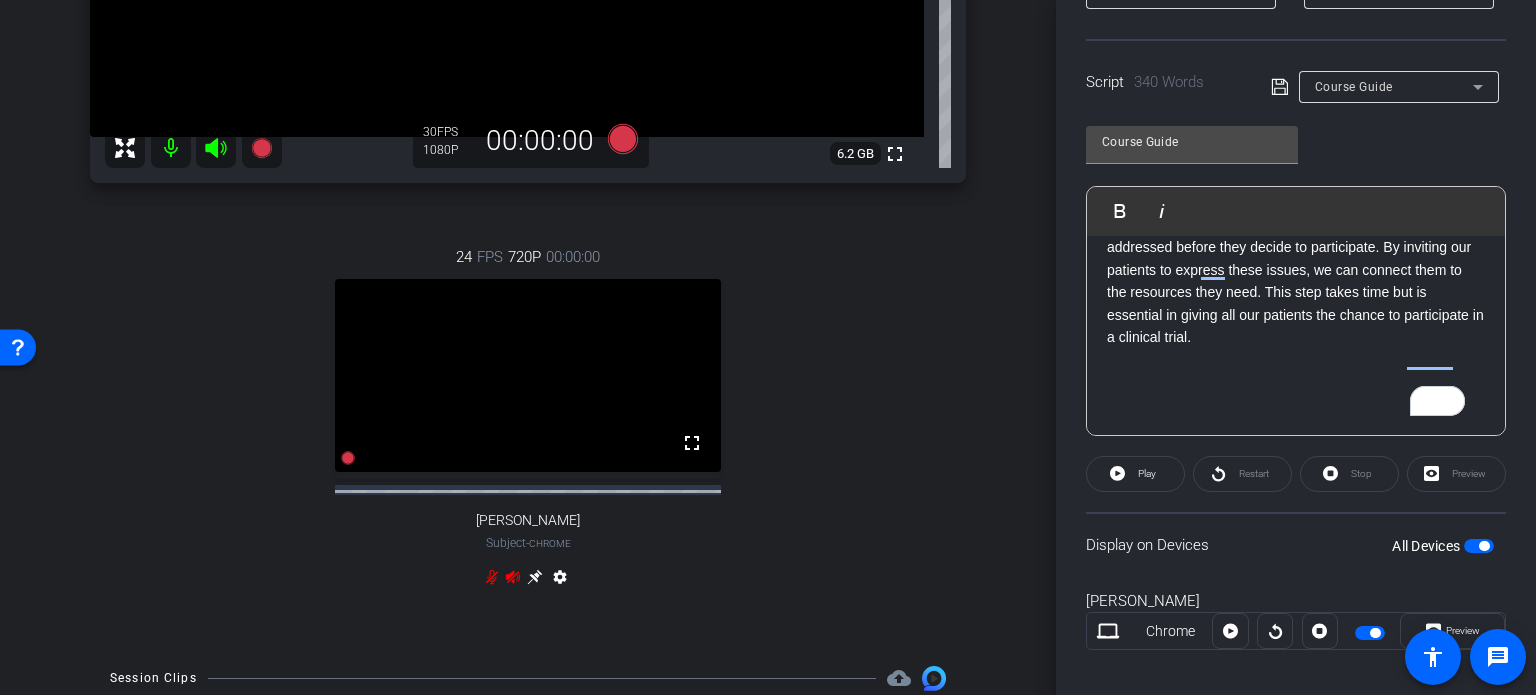 click 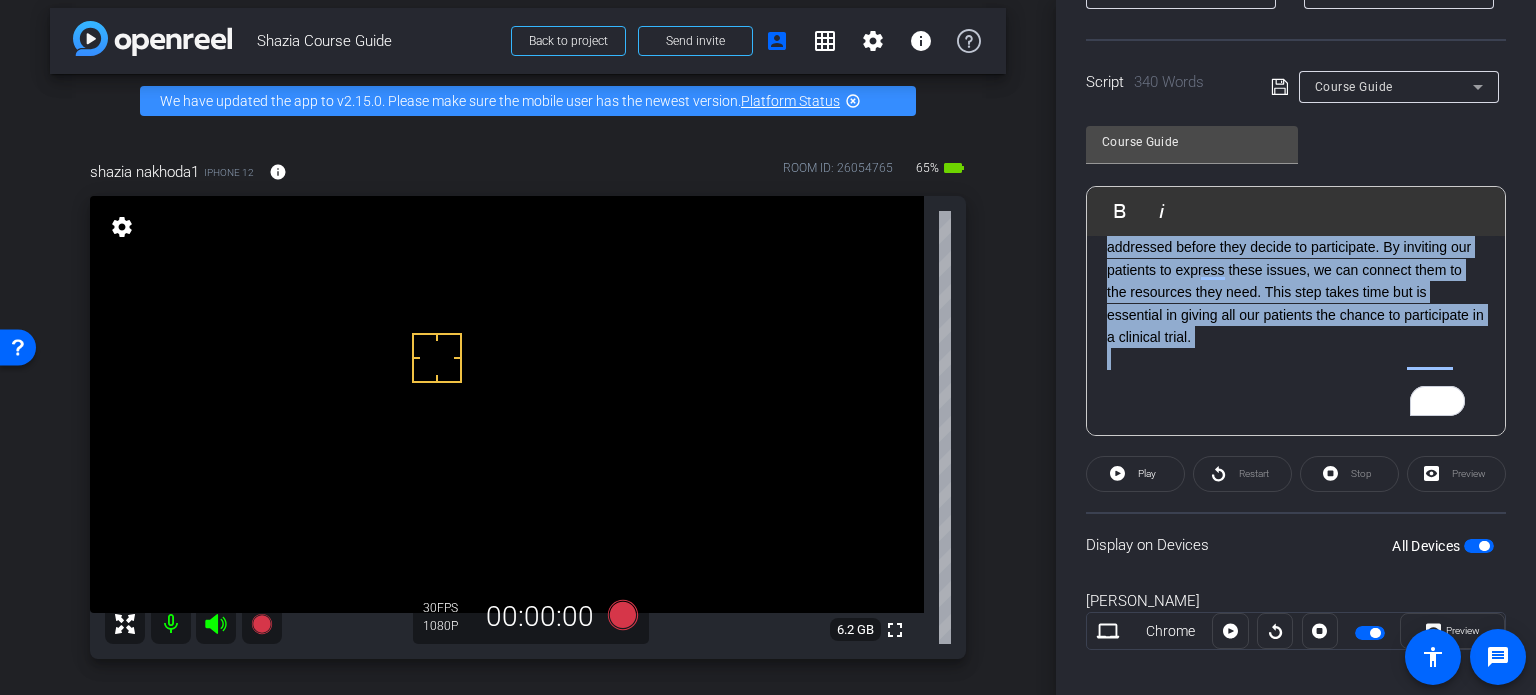 drag, startPoint x: 1196, startPoint y: 347, endPoint x: 1386, endPoint y: 427, distance: 206.15529 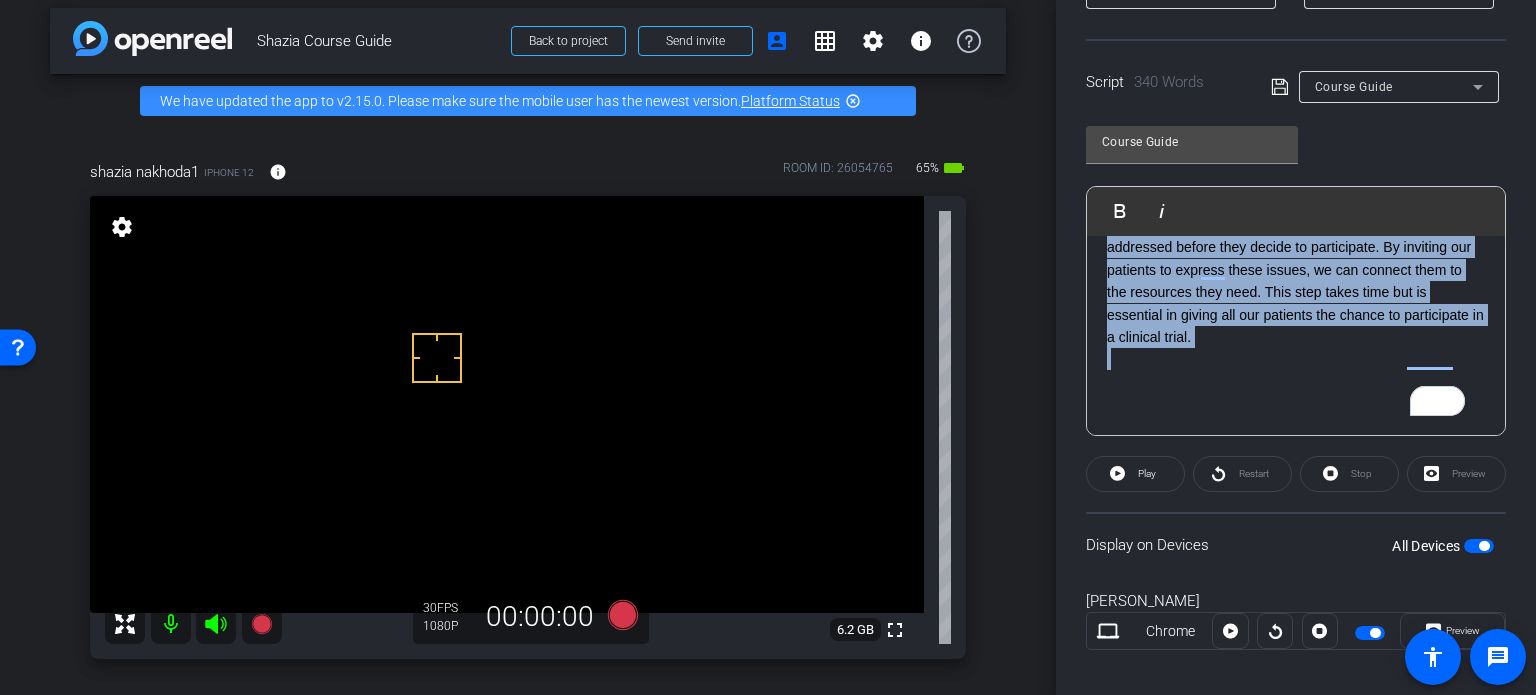 click on "In this first module, we hope to demonstrate the value of introducing clinical trials early on in a patient’s cancer journey. A great time to do this is at a “low stakes visit” where you may be mapping possible future treatments options and exploring the patient’s goals. As clinicians, we tend to have these conversations naturally when seeing a patient for the first time or planning a restaging scan. These conversations can be concise. And they should be patient focused and jargon free. For some providers, a trial may not be available at their site and would require referral to a clinical trials team, similar to the way we refer for radiation or CAR-T therapy. Assuring partnership and collaboration can help a patient prepare for the logistical changes in how they receive their treatment." 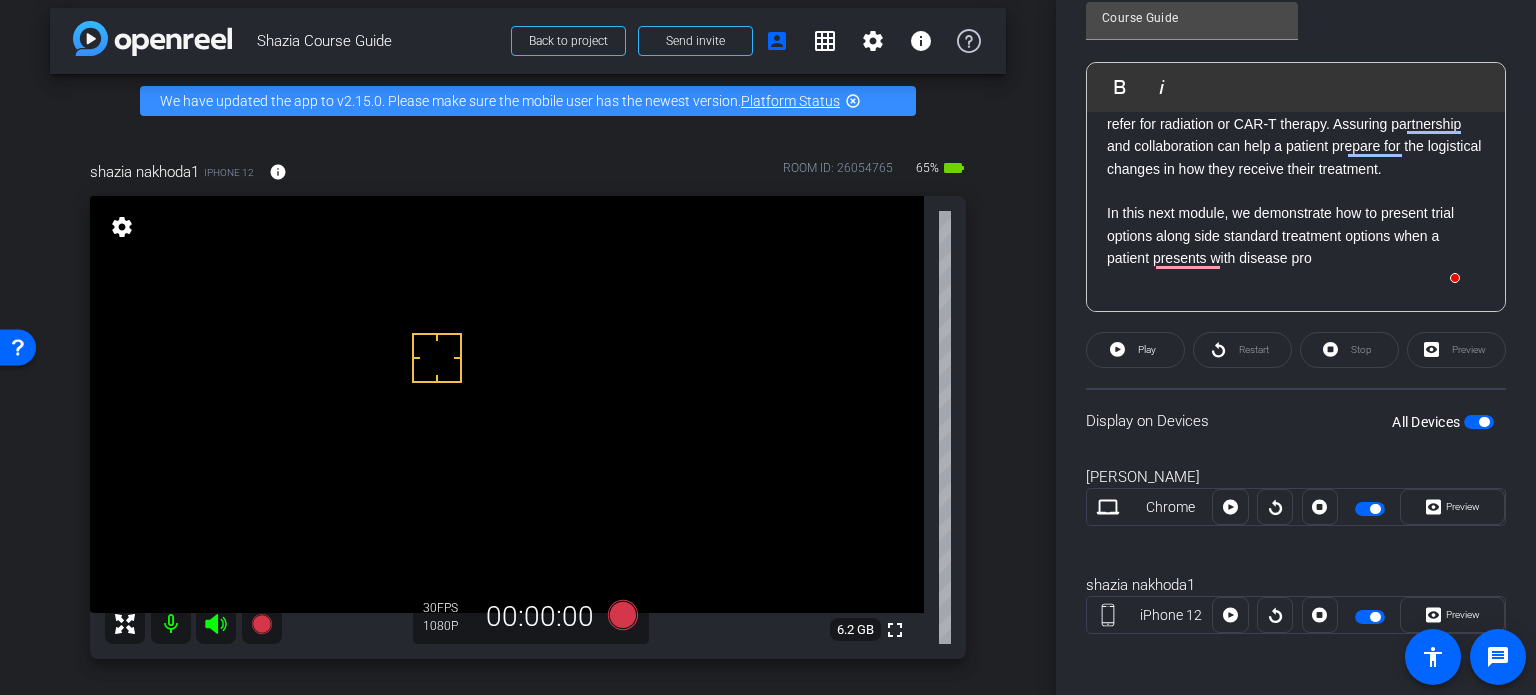 click on "In this next module, we demonstrate how to present trial options along side standard treatment options when a patient presents with disease pro" 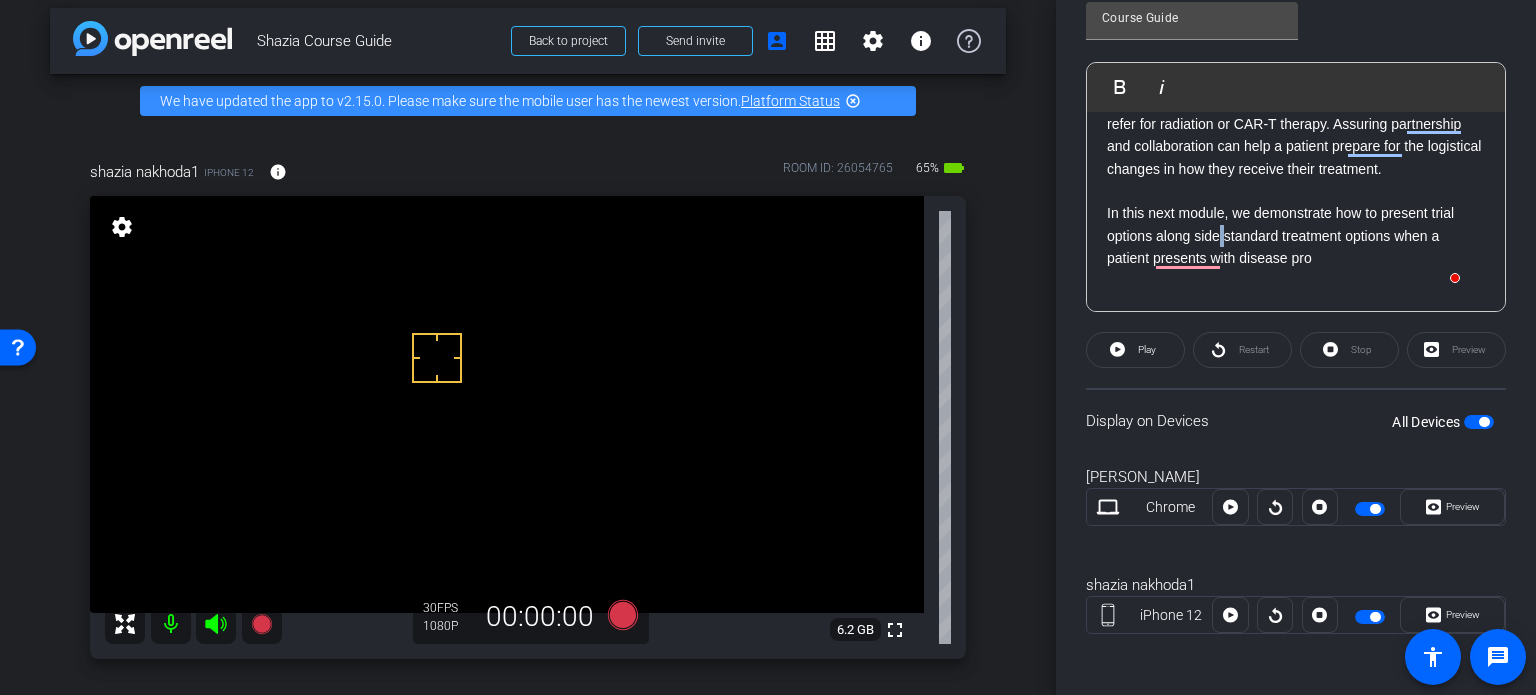 click on "In this next module, we demonstrate how to present trial options along side standard treatment options when a patient presents with disease pro" 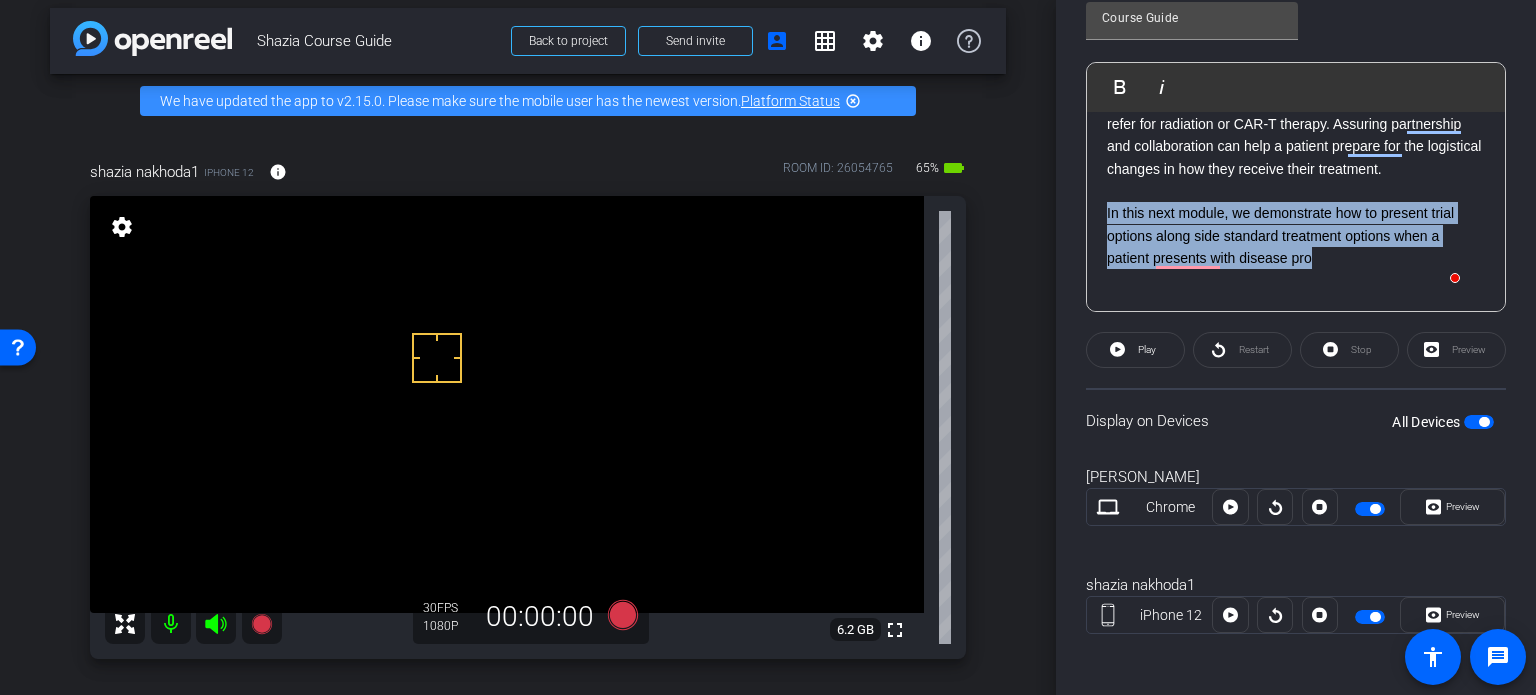 click on "In this next module, we demonstrate how to present trial options along side standard treatment options when a patient presents with disease pro" 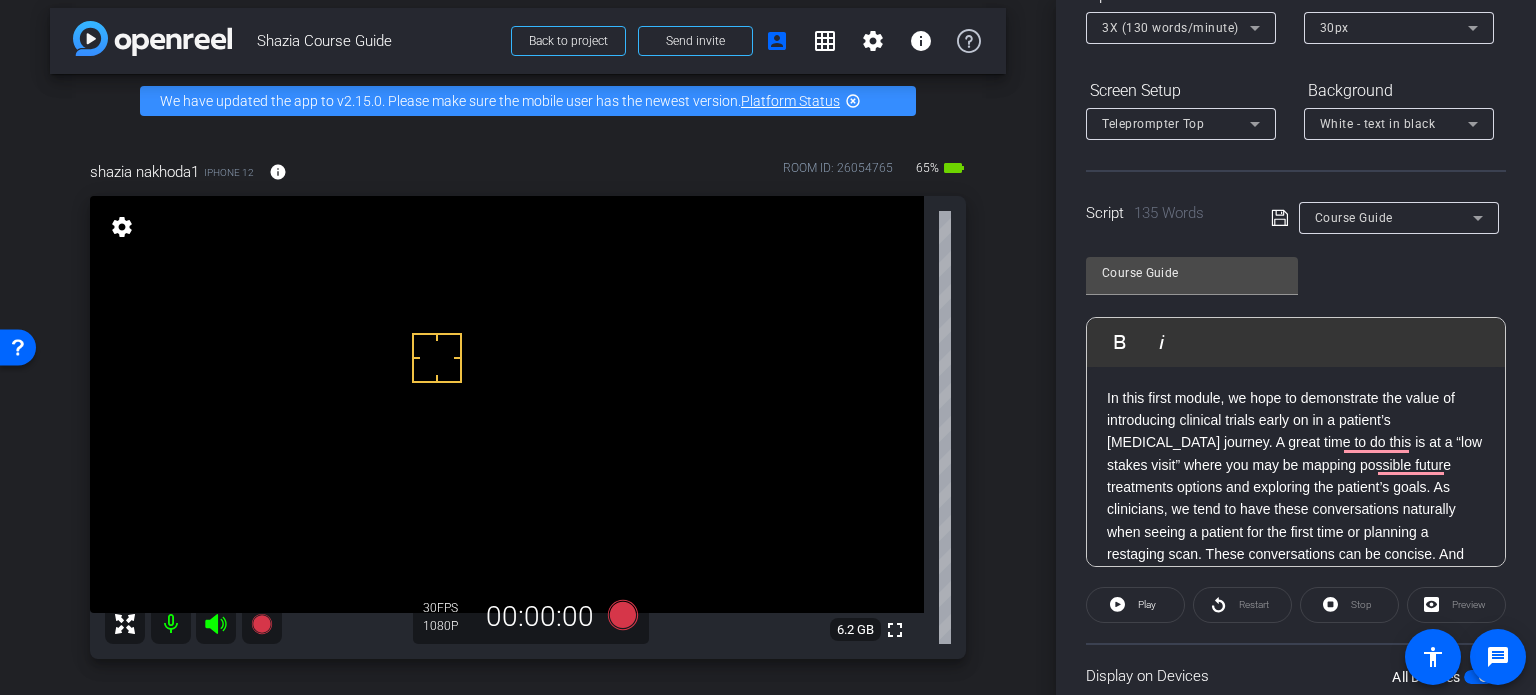 click 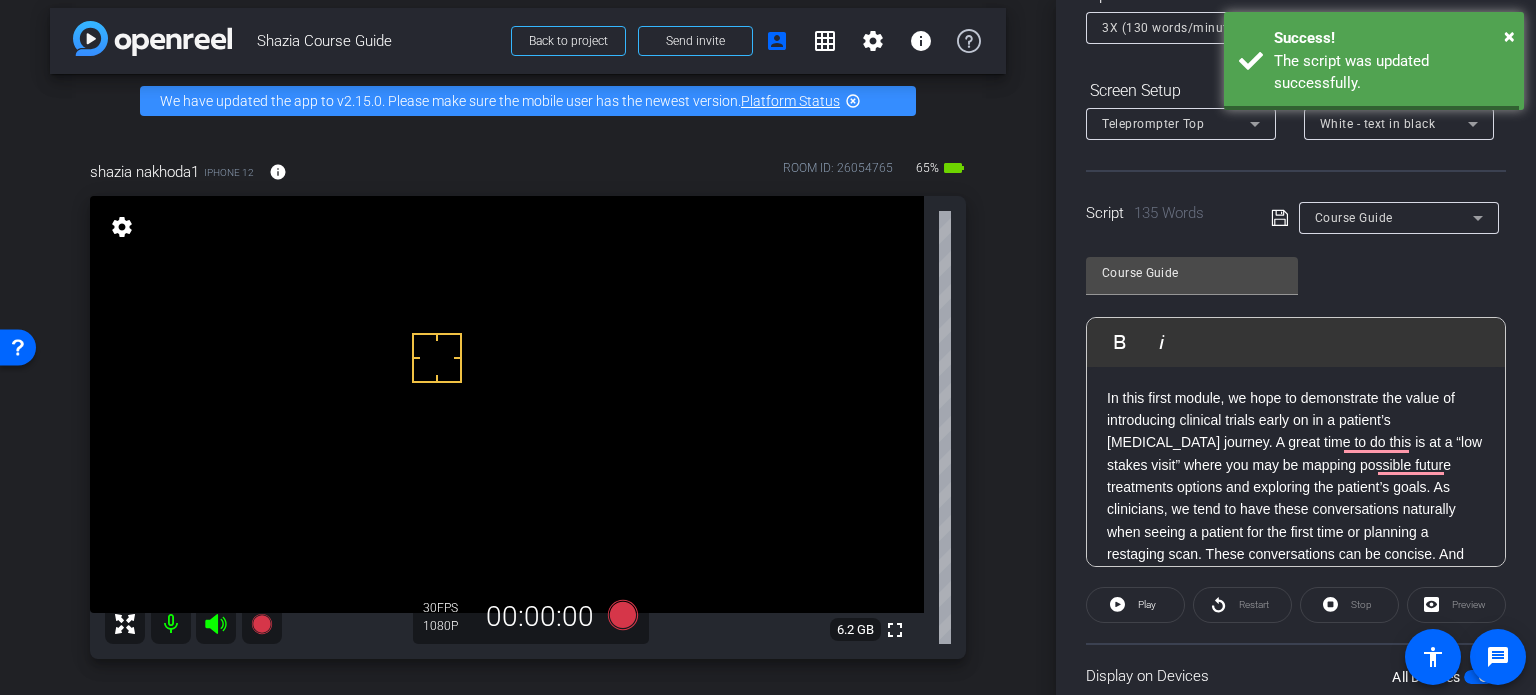 click 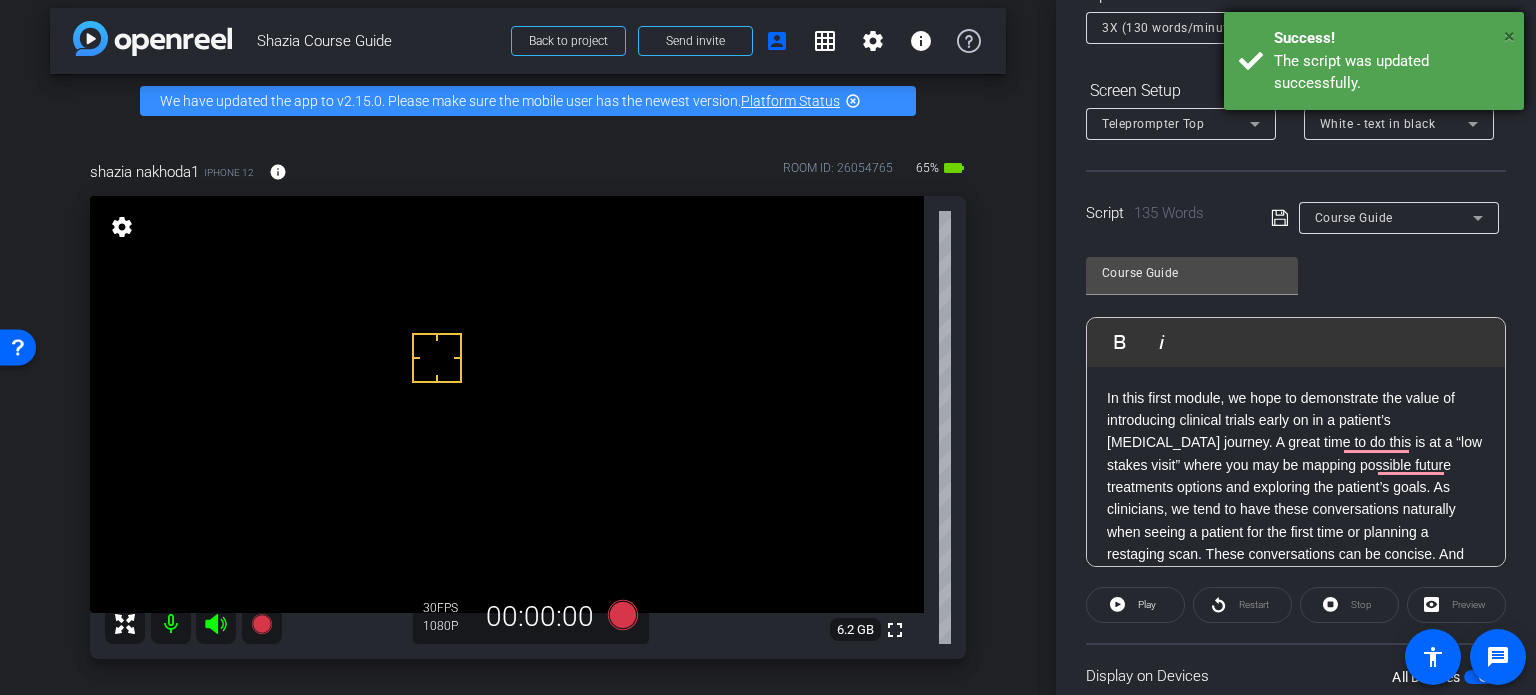 click on "×" at bounding box center [1509, 36] 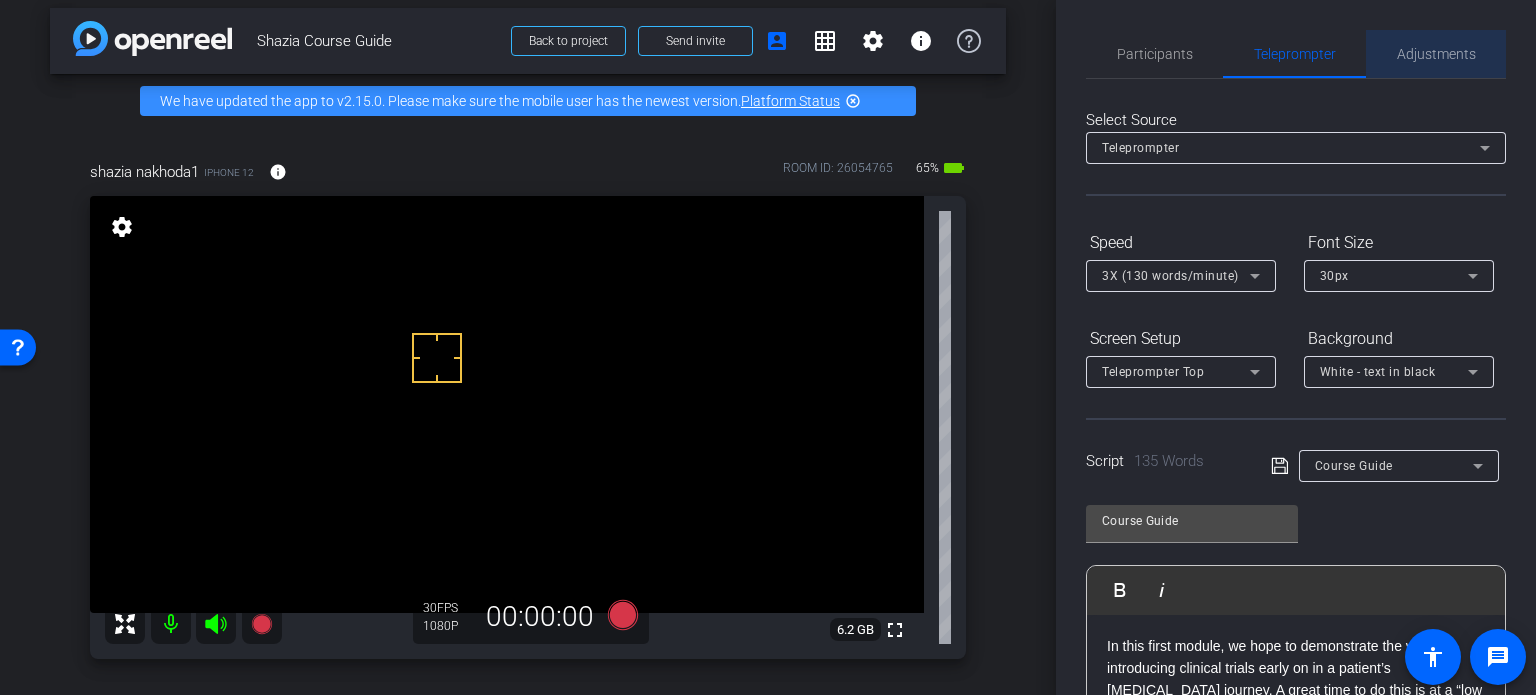 click on "Adjustments" at bounding box center [1436, 54] 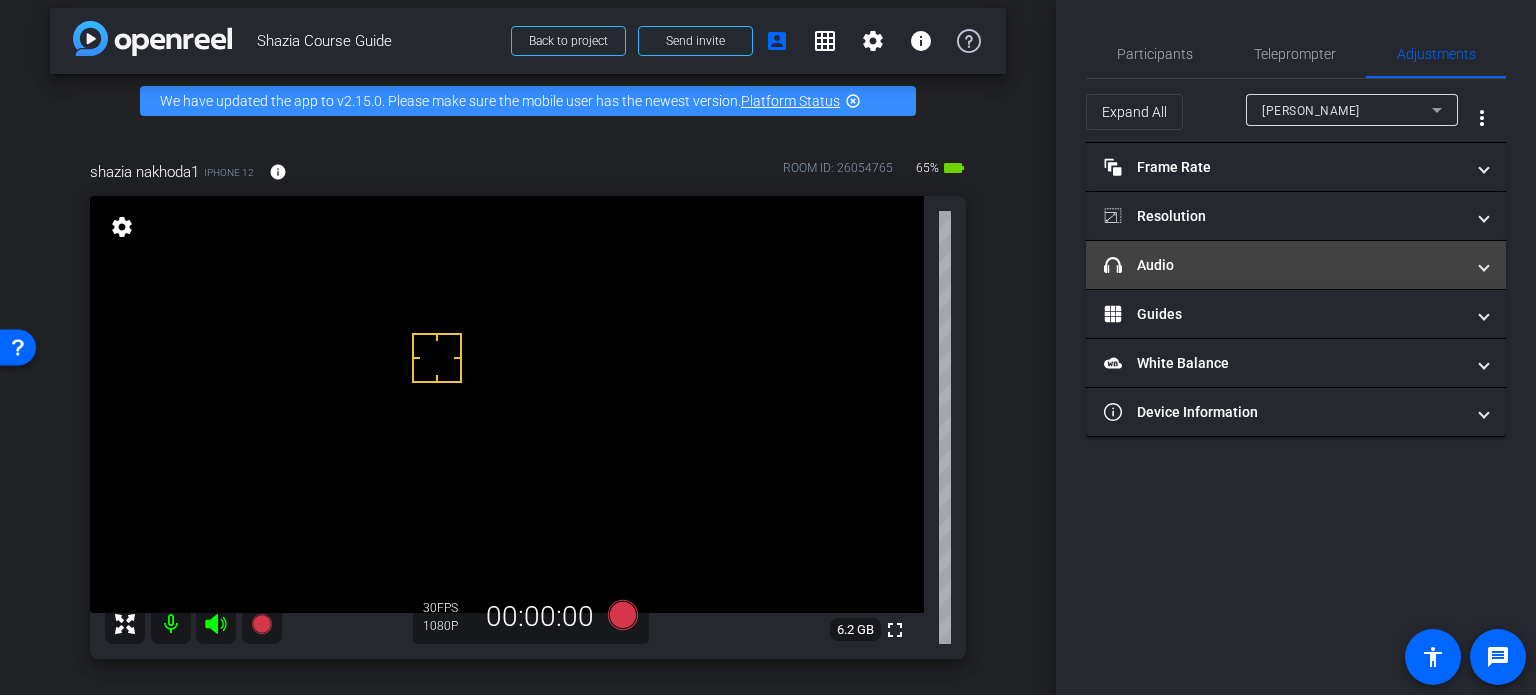 click on "headphone icon
Audio" at bounding box center (1284, 265) 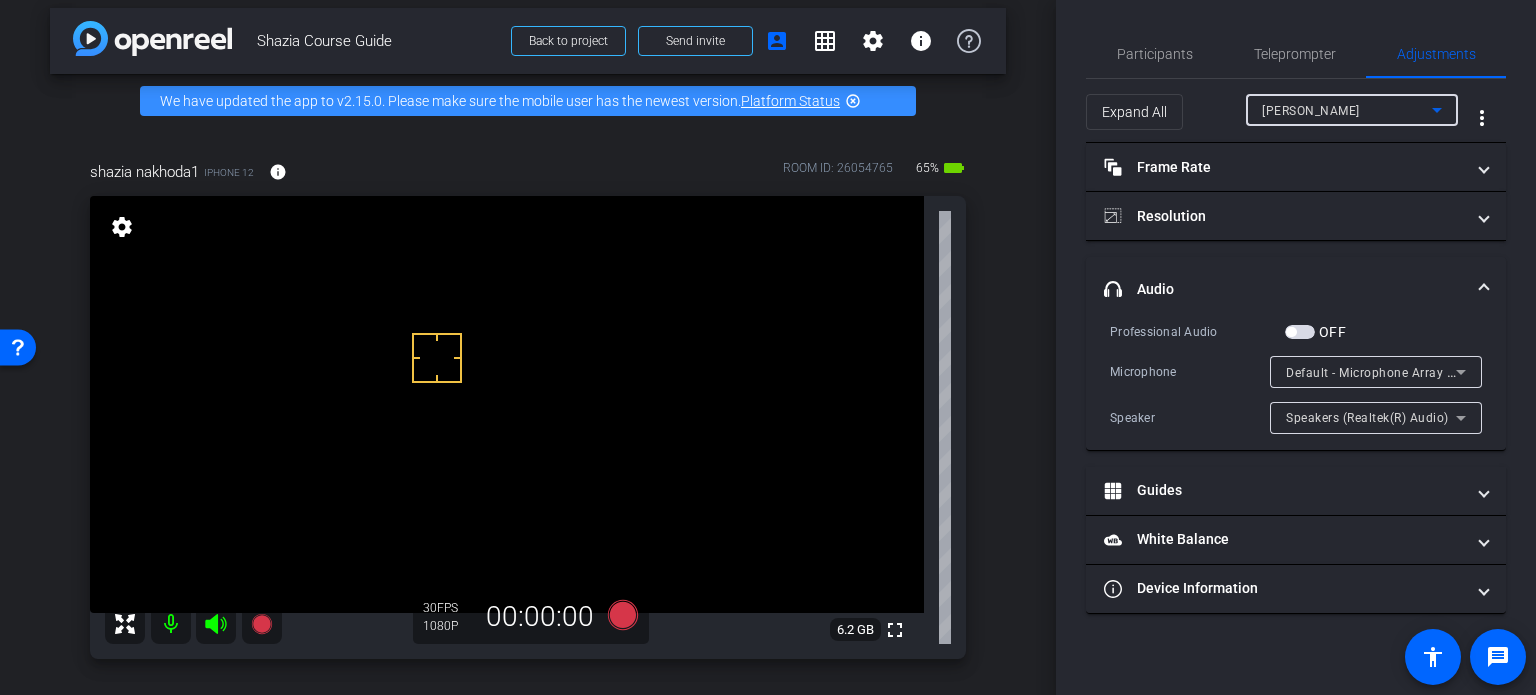 click on "[PERSON_NAME]" at bounding box center (1347, 110) 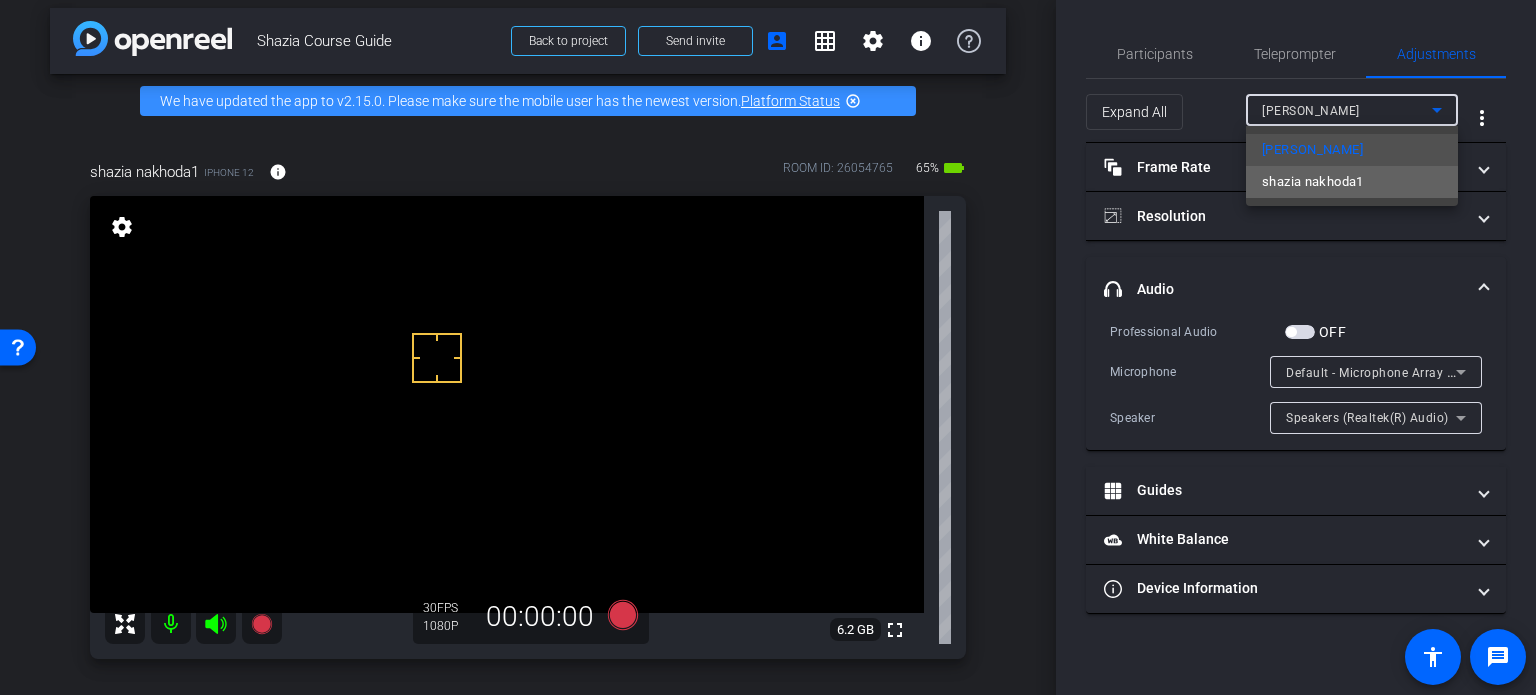 click on "shazia nakhoda1" at bounding box center [1352, 182] 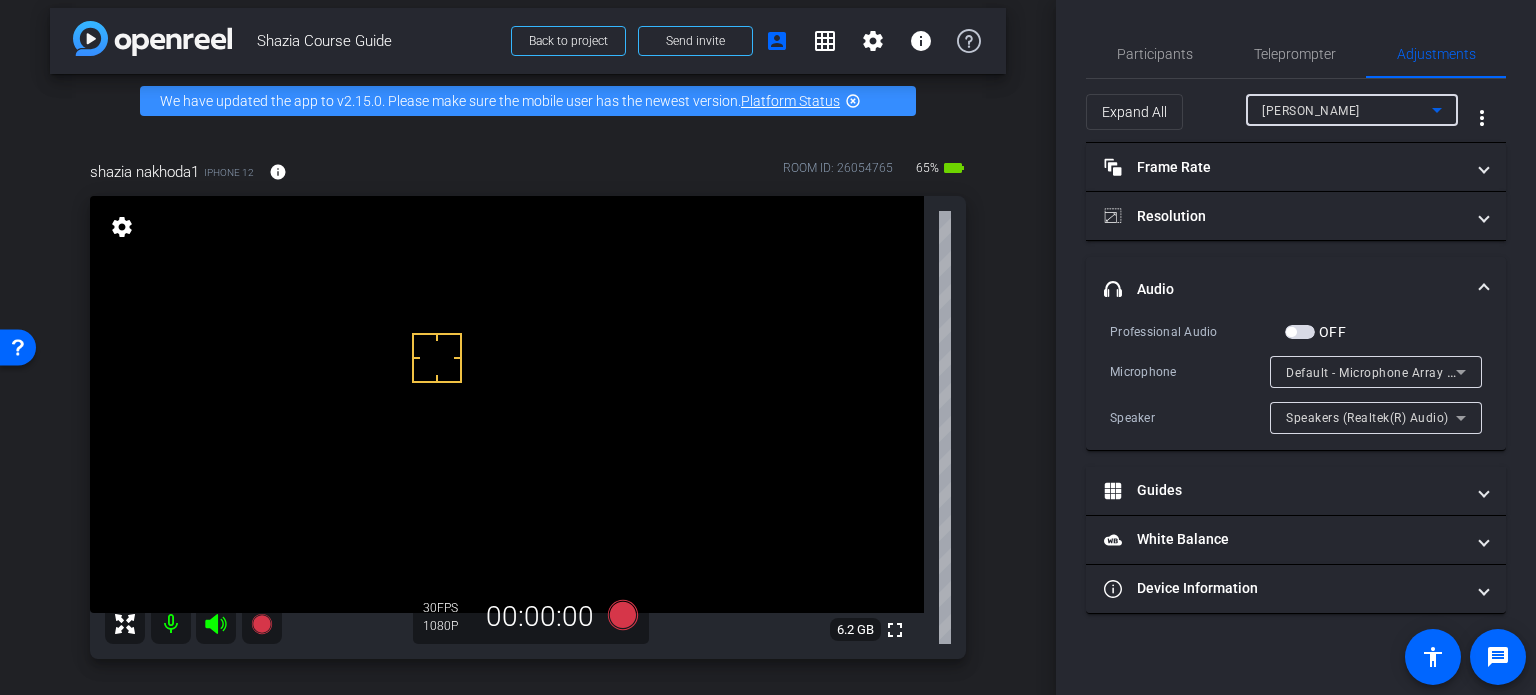 type on "1000" 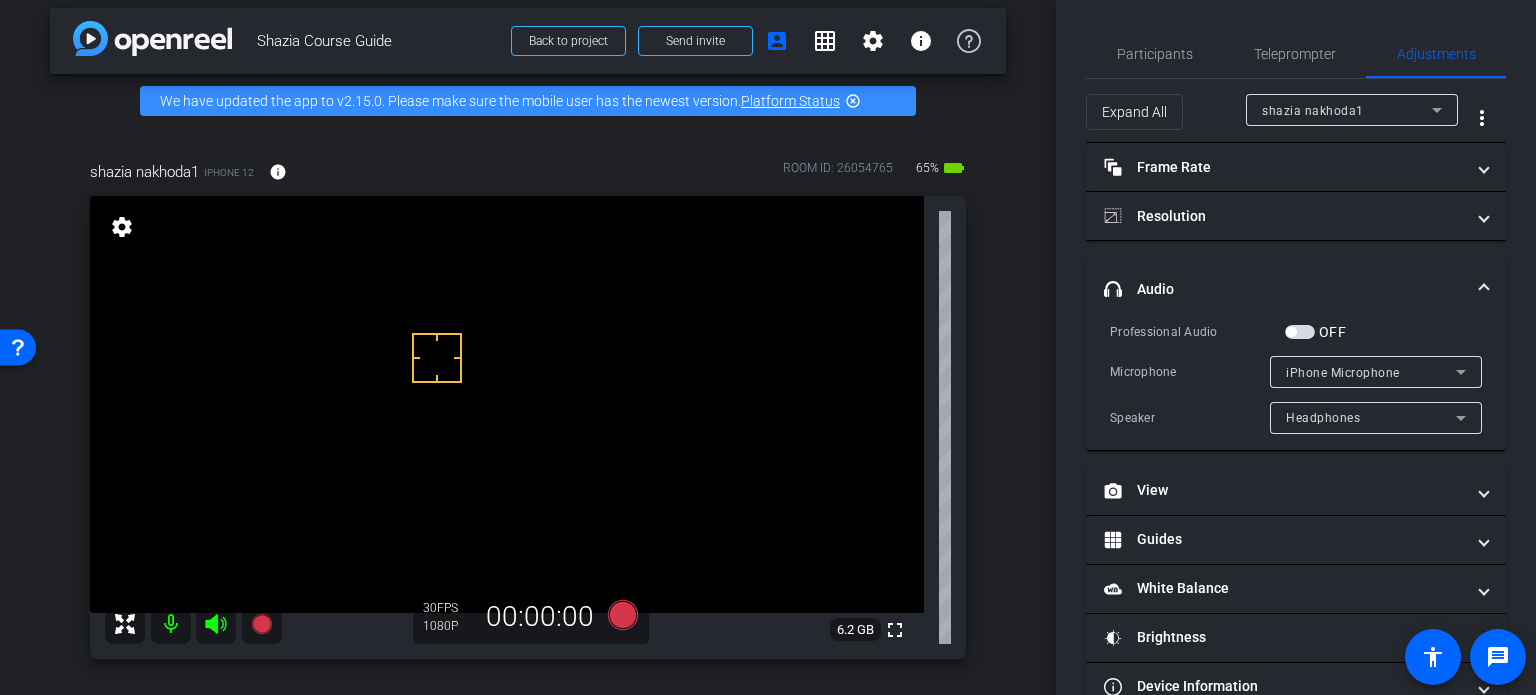 click at bounding box center (1300, 332) 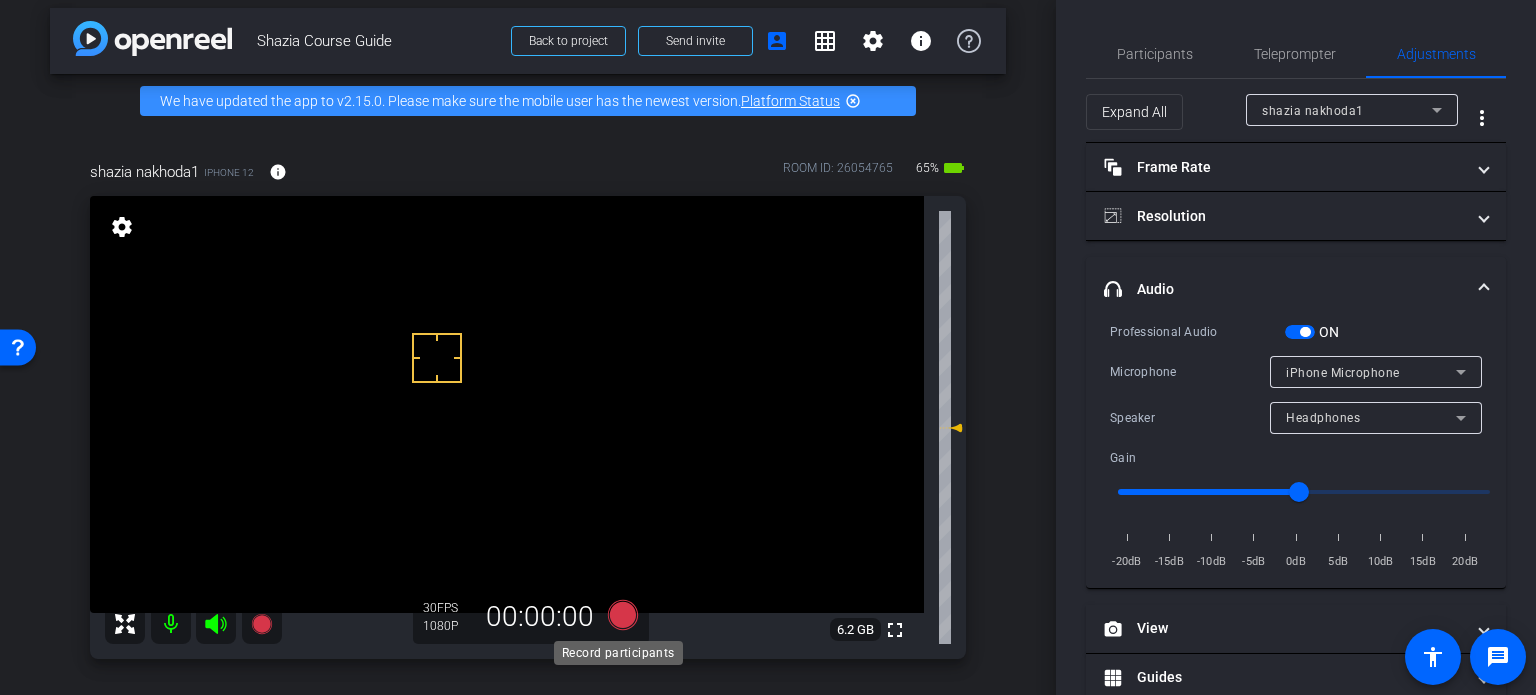 click 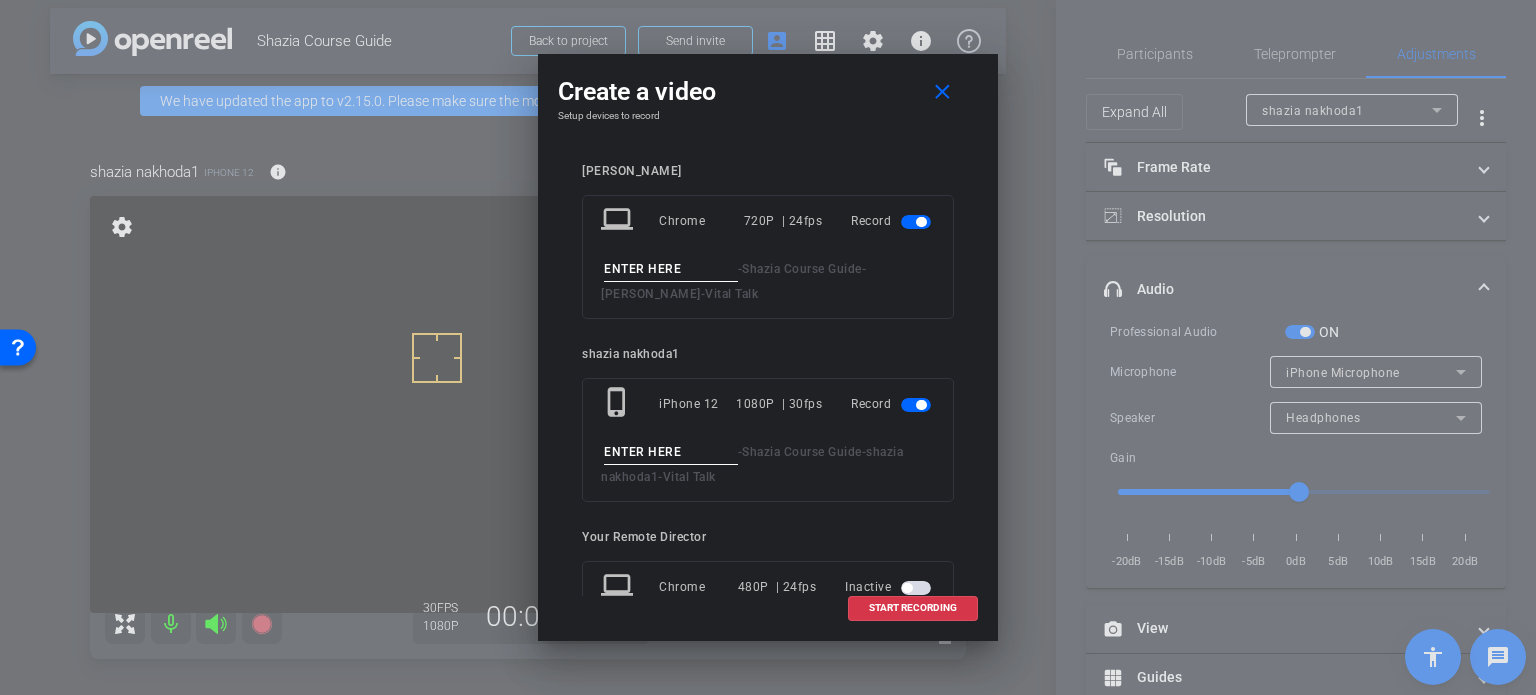 click at bounding box center (916, 222) 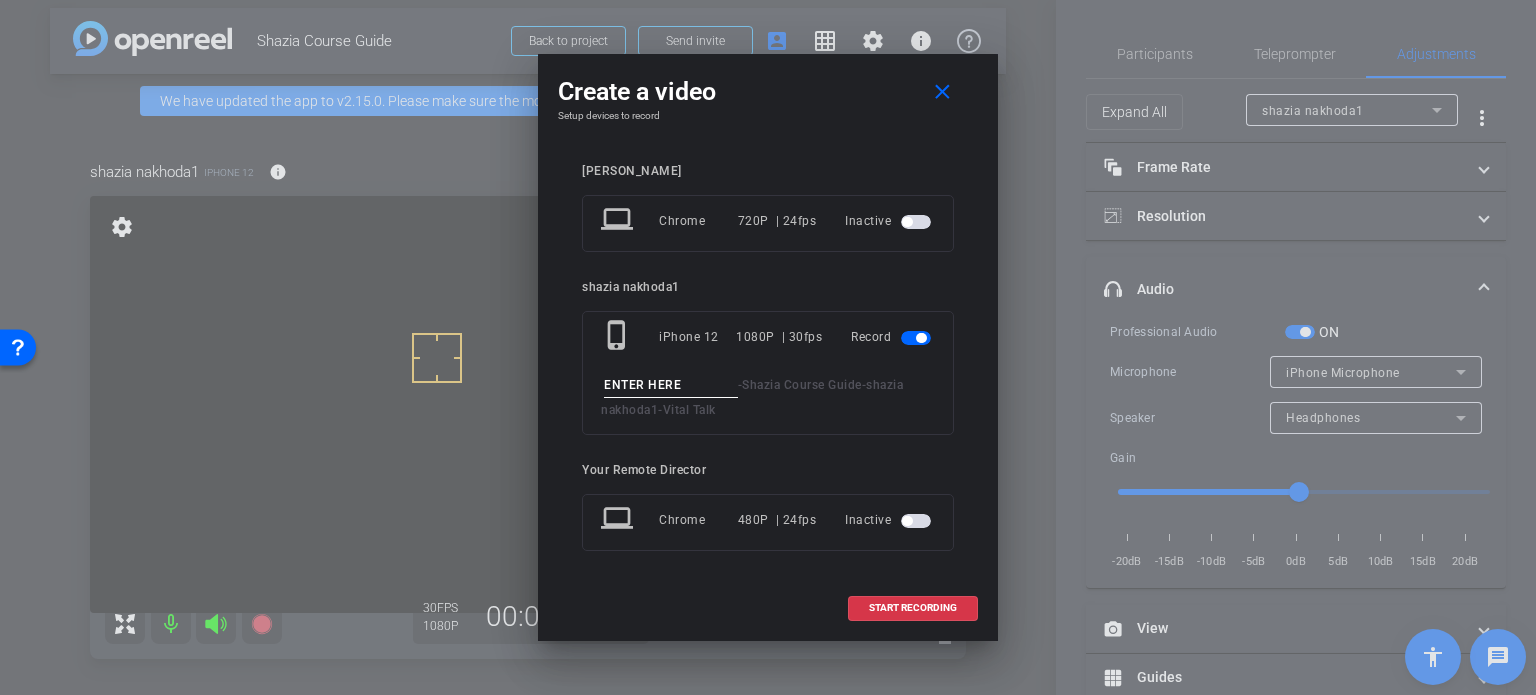 click at bounding box center [671, 385] 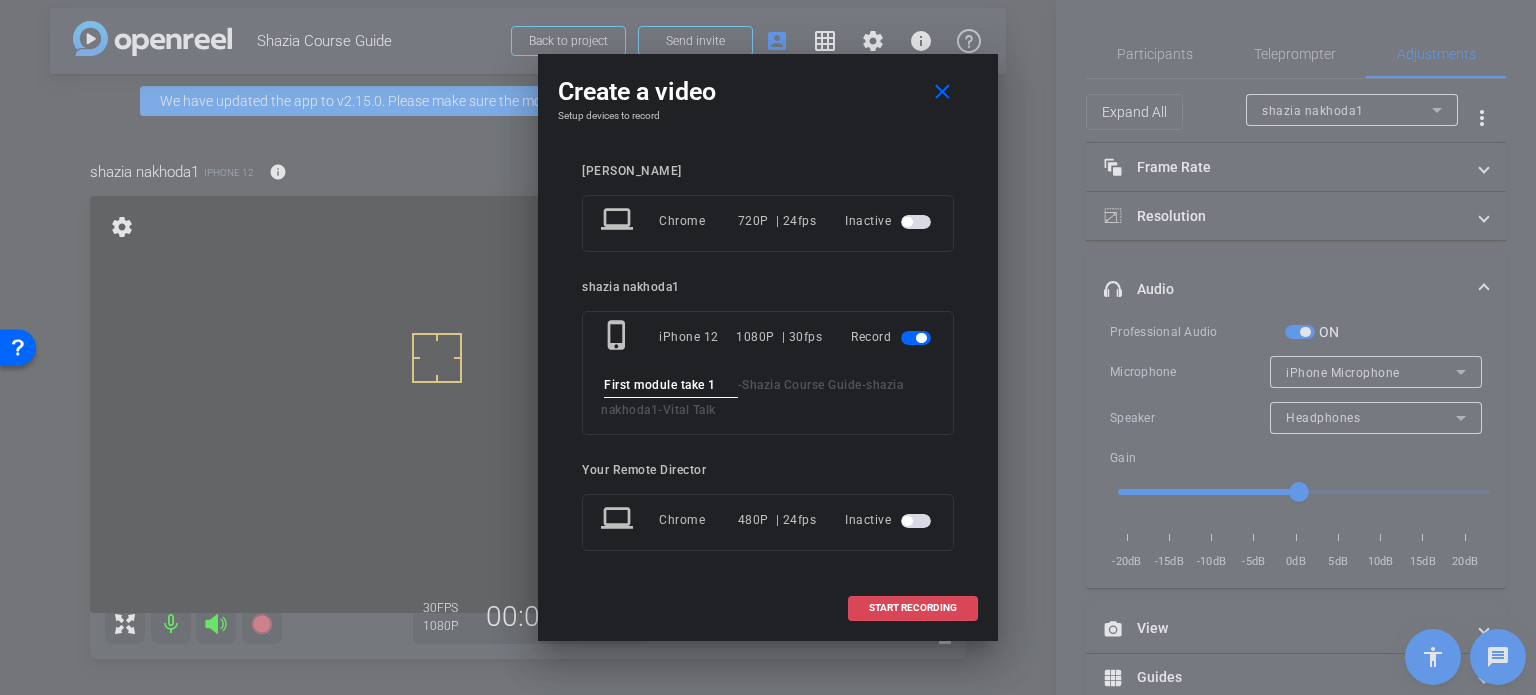 type on "First module take 1" 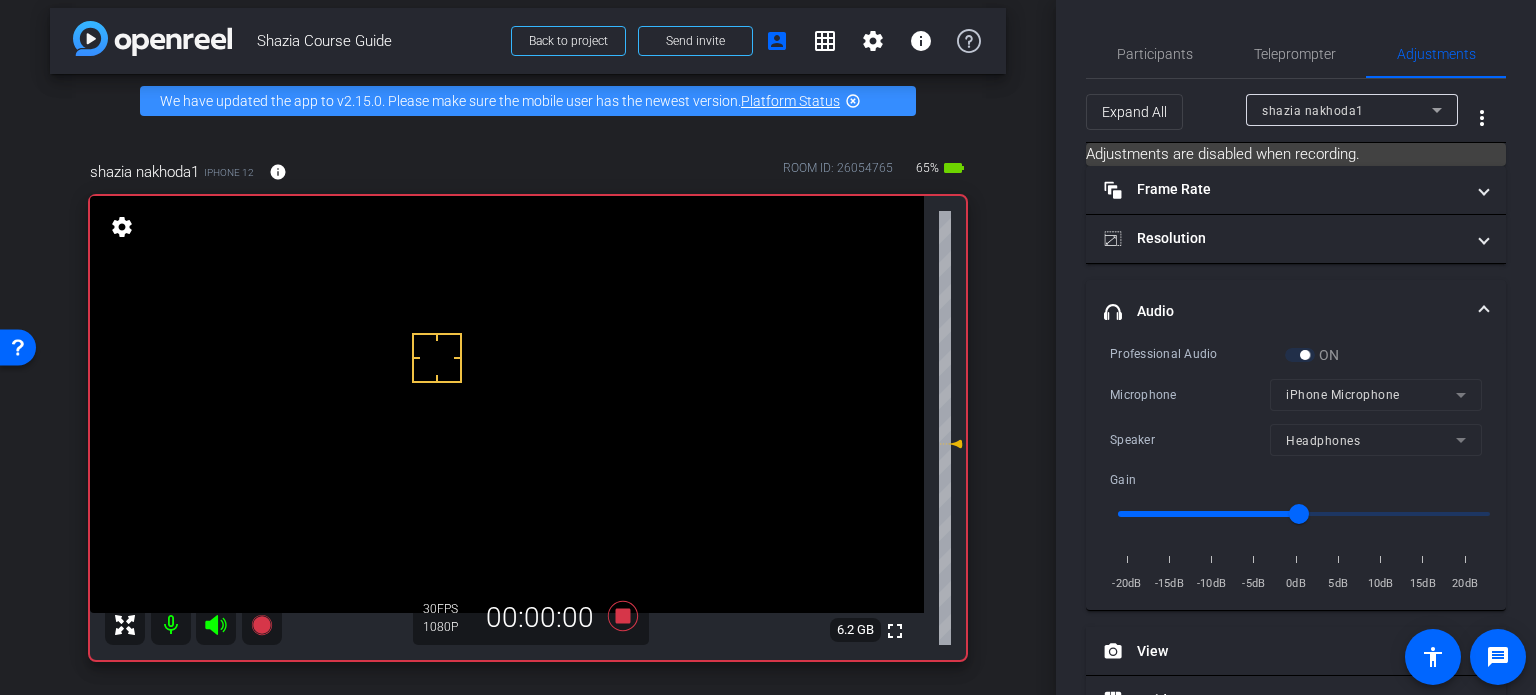 drag, startPoint x: 940, startPoint y: 430, endPoint x: 933, endPoint y: 446, distance: 17.464249 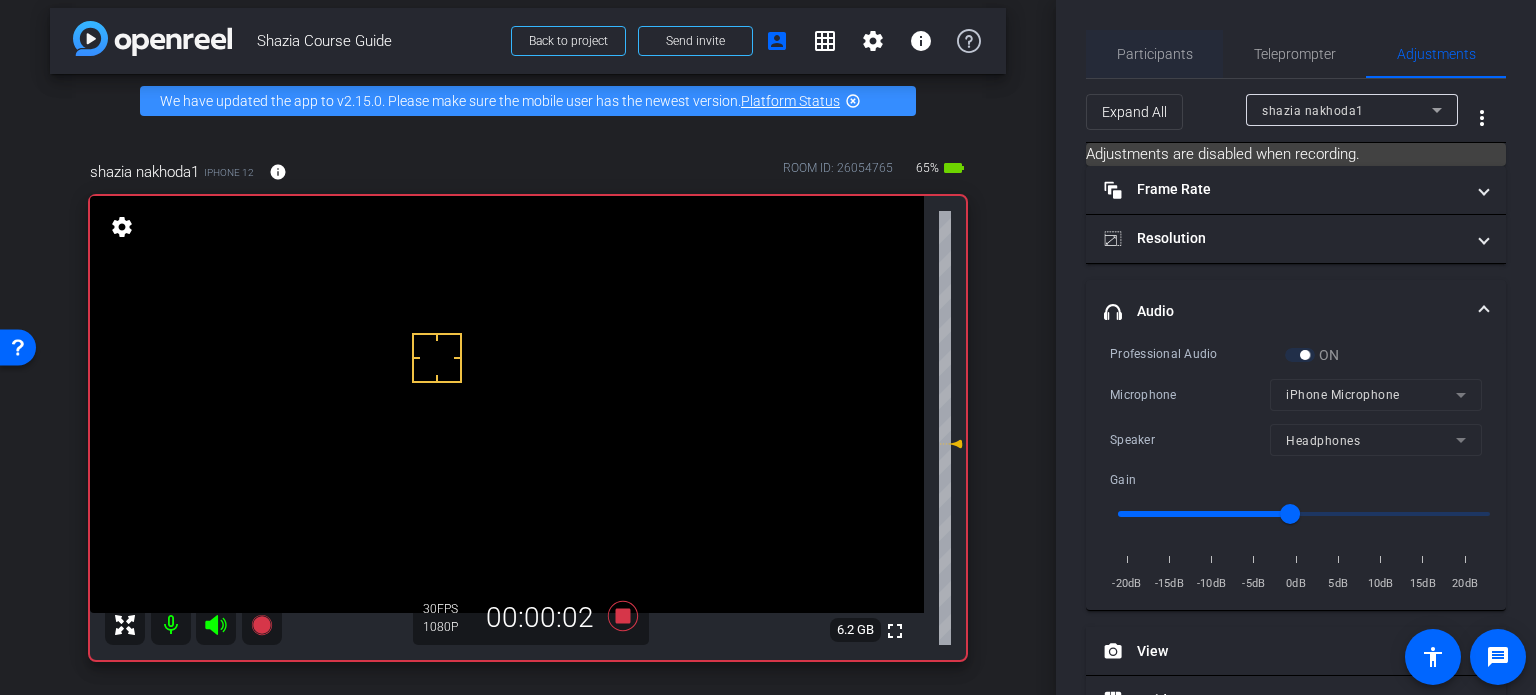 click on "Participants" at bounding box center [1155, 54] 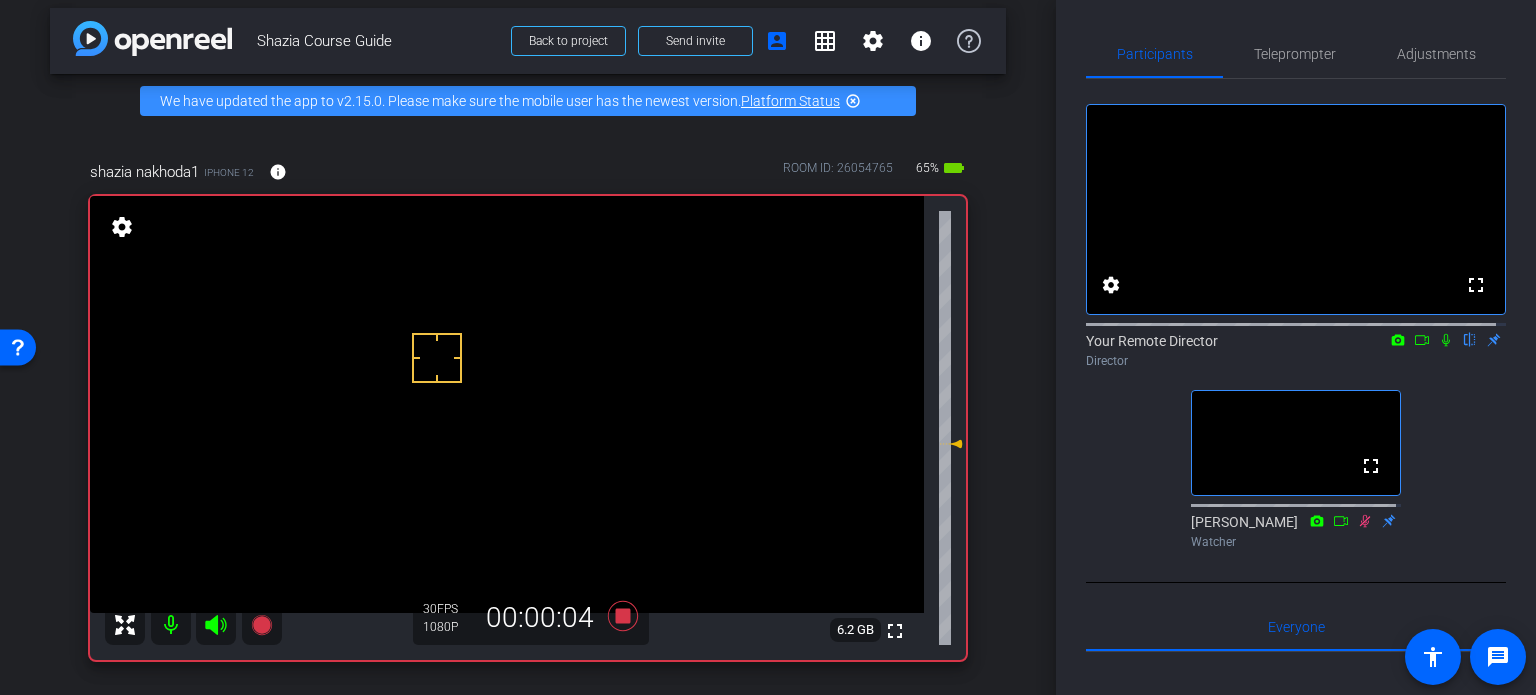 click 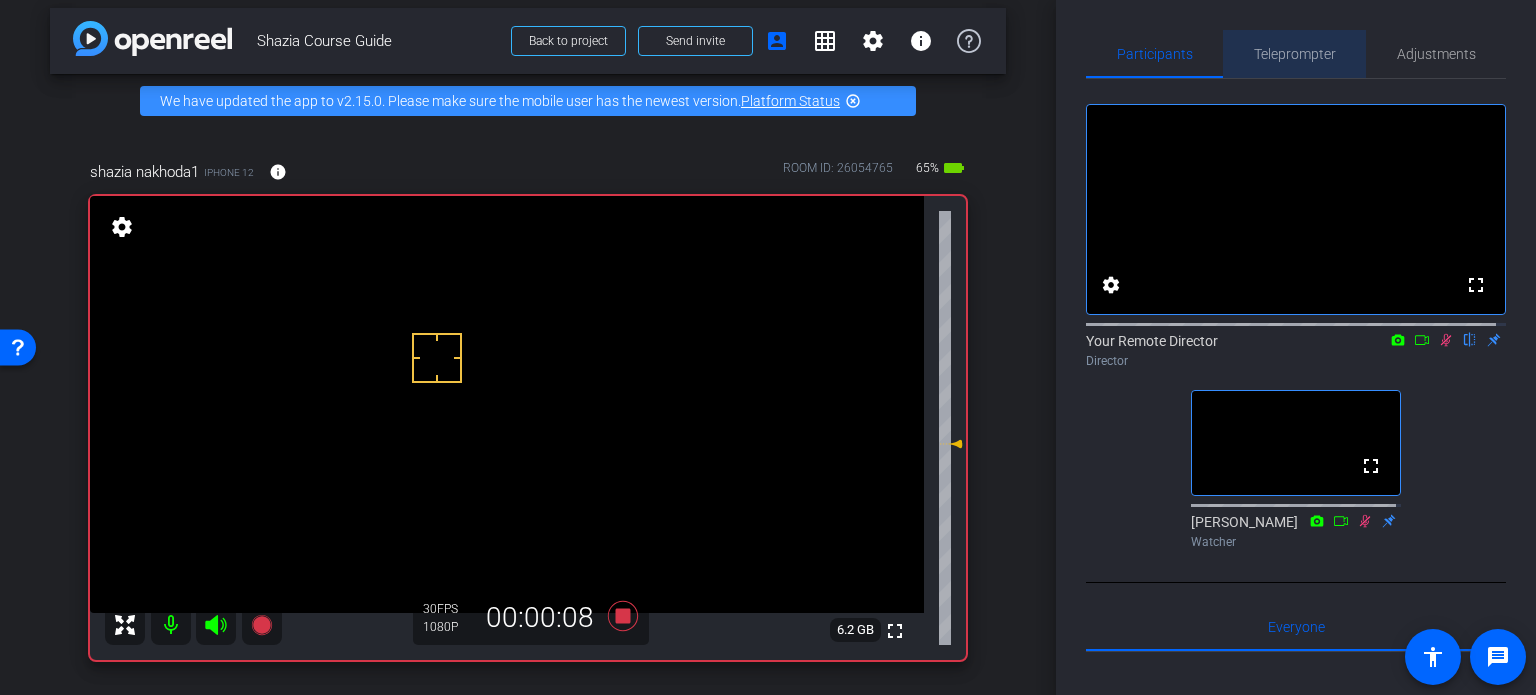 click on "Teleprompter" at bounding box center [1294, 54] 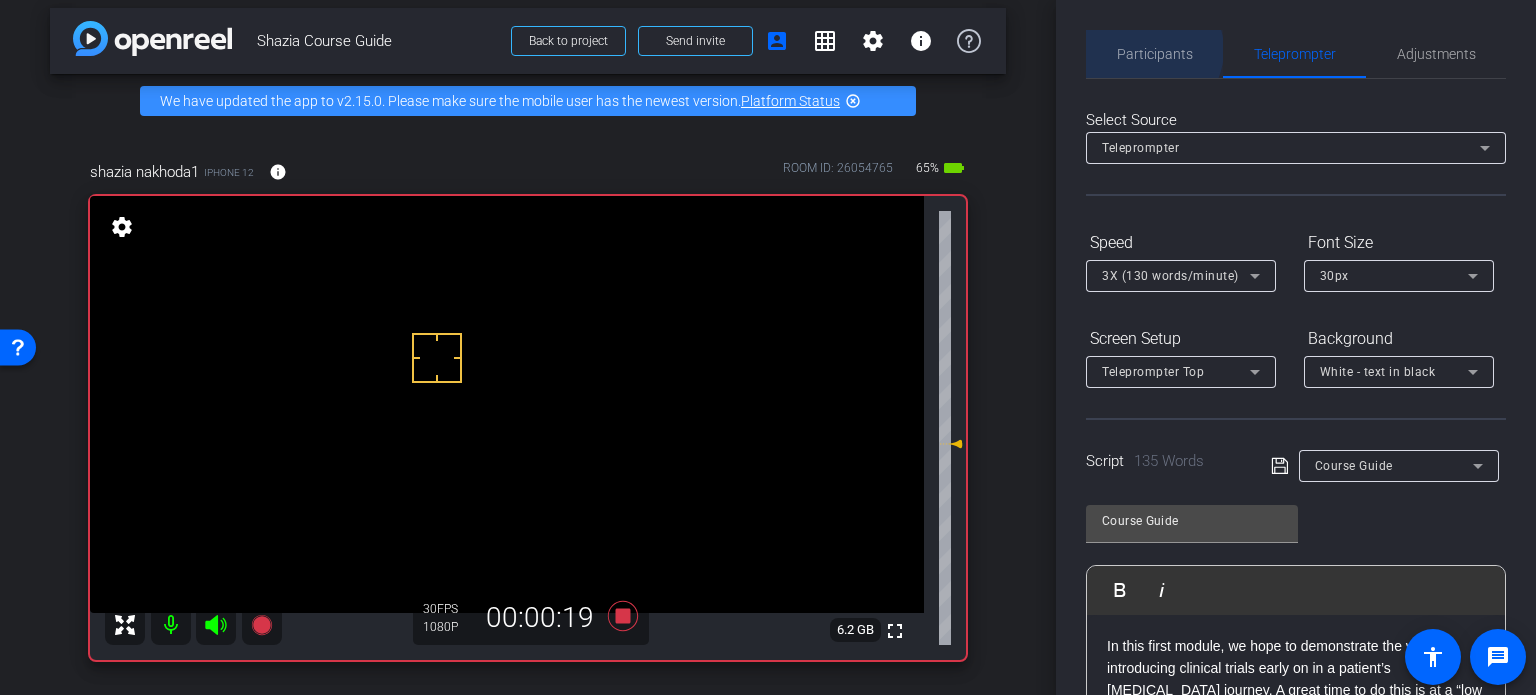 click on "Participants" at bounding box center (1155, 54) 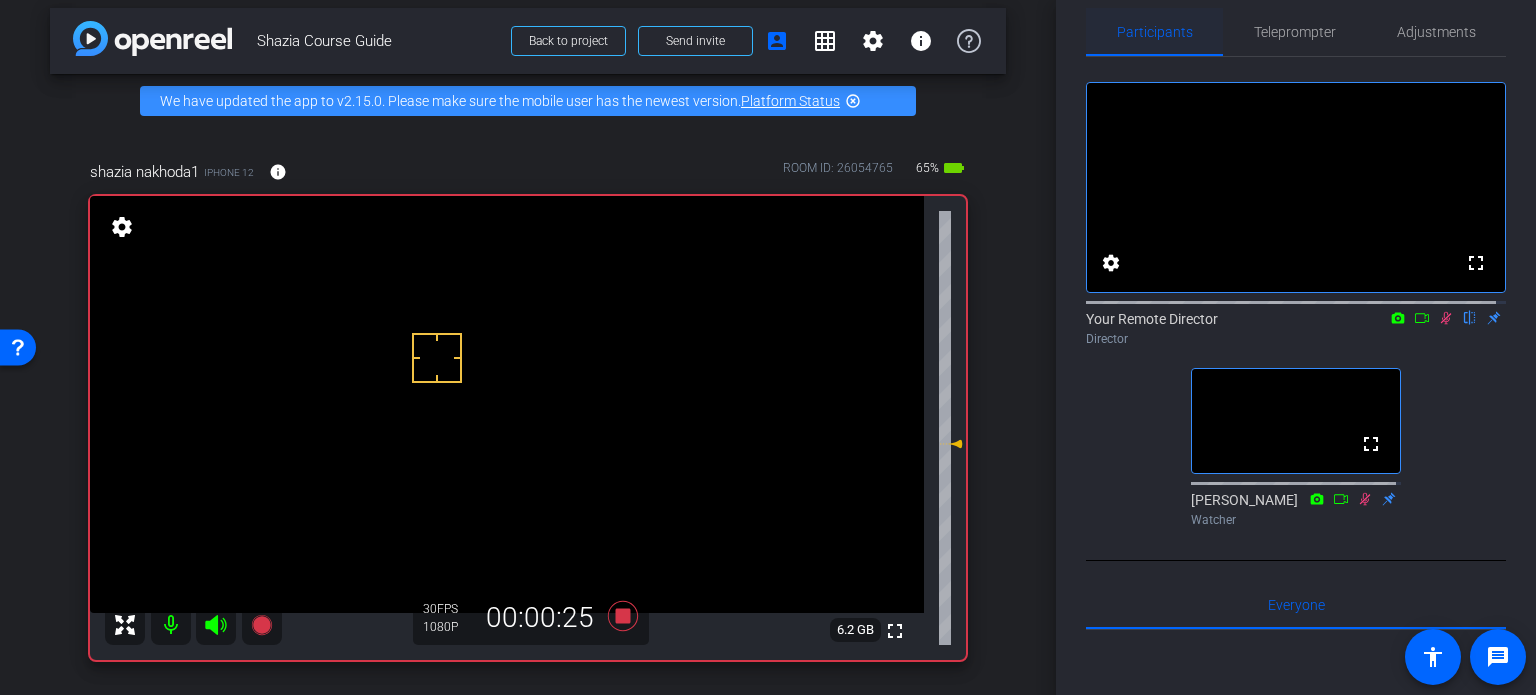 scroll, scrollTop: 19, scrollLeft: 0, axis: vertical 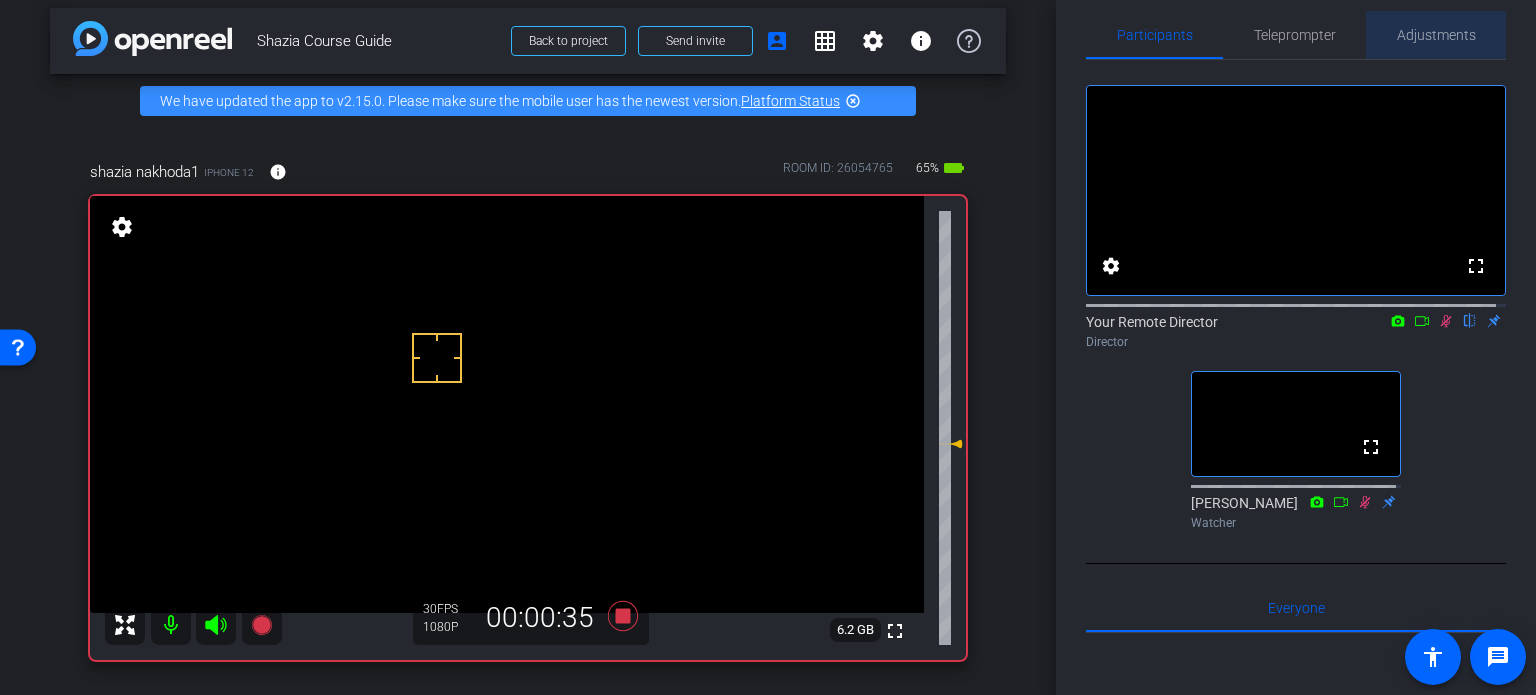 click on "Adjustments" at bounding box center [1436, 35] 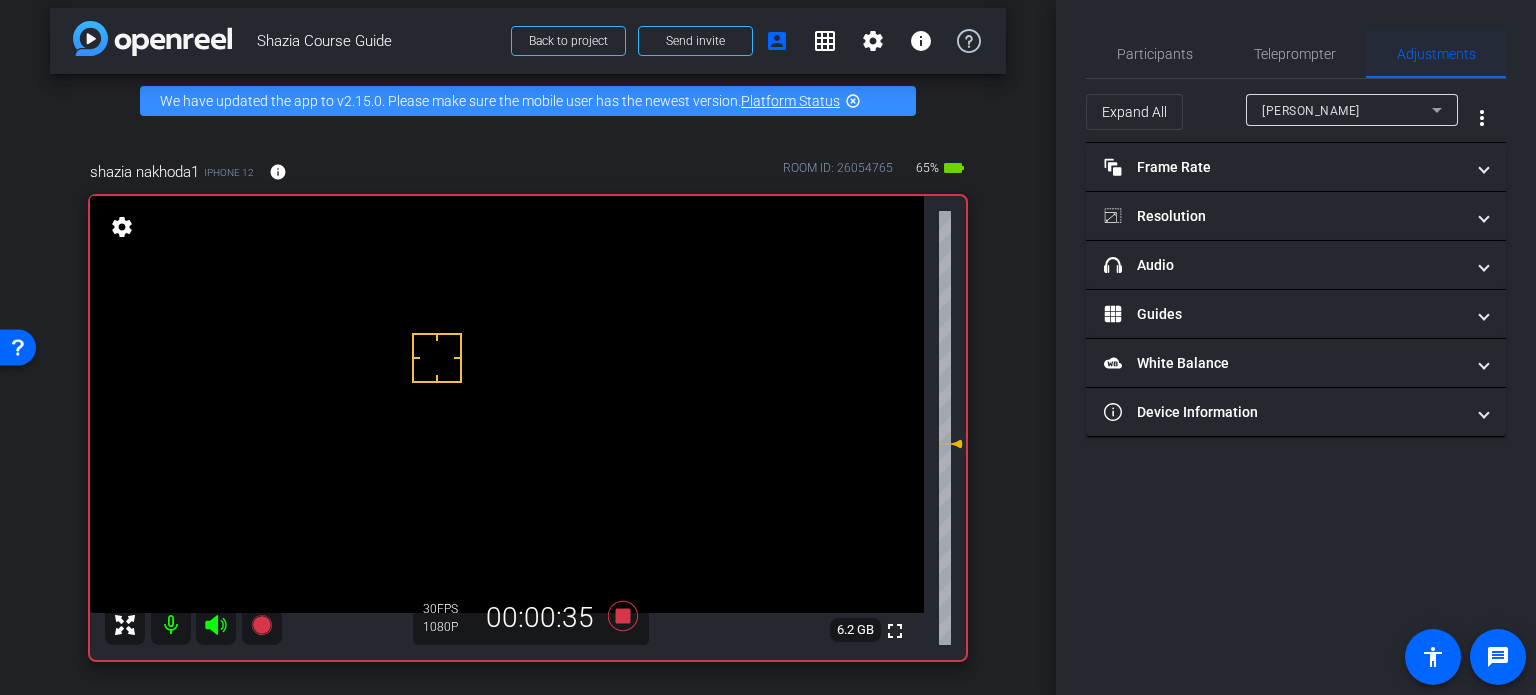scroll, scrollTop: 0, scrollLeft: 0, axis: both 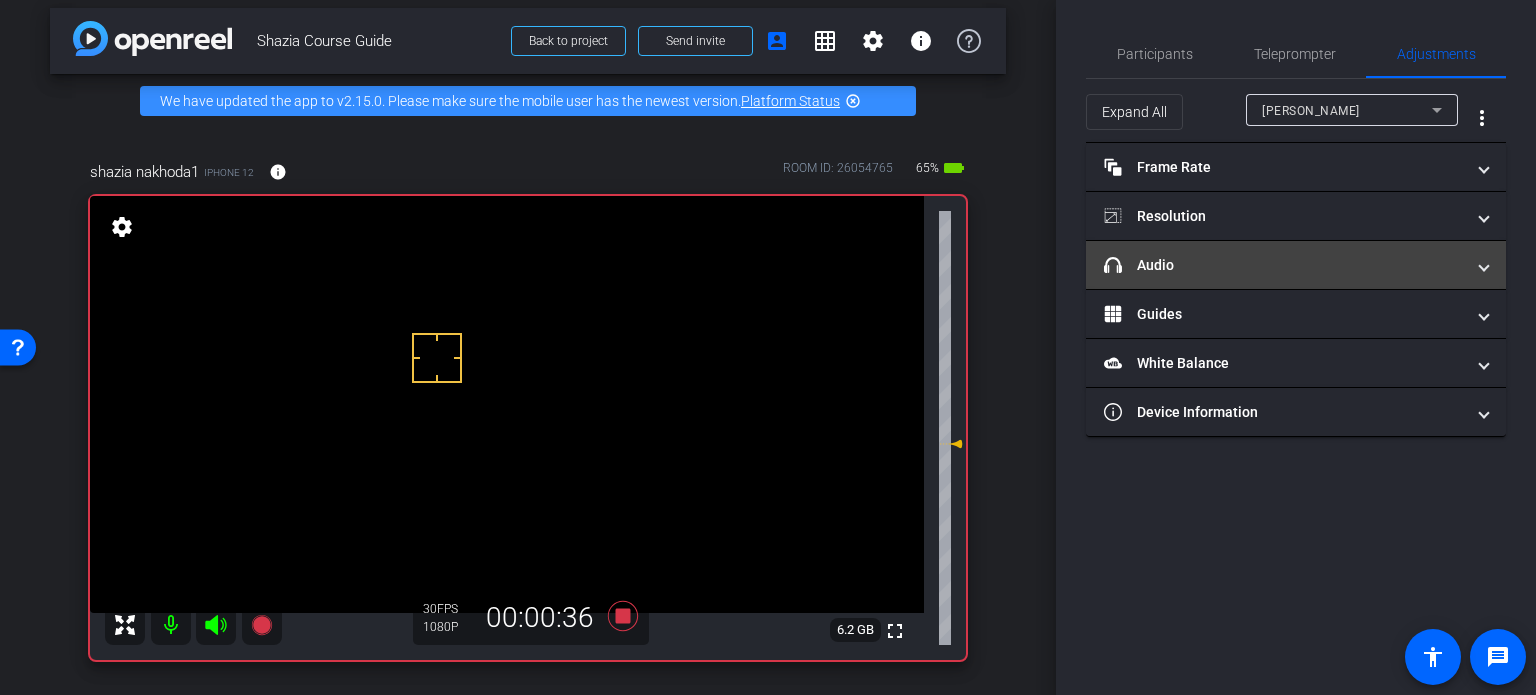 click on "headphone icon
Audio" at bounding box center (1284, 265) 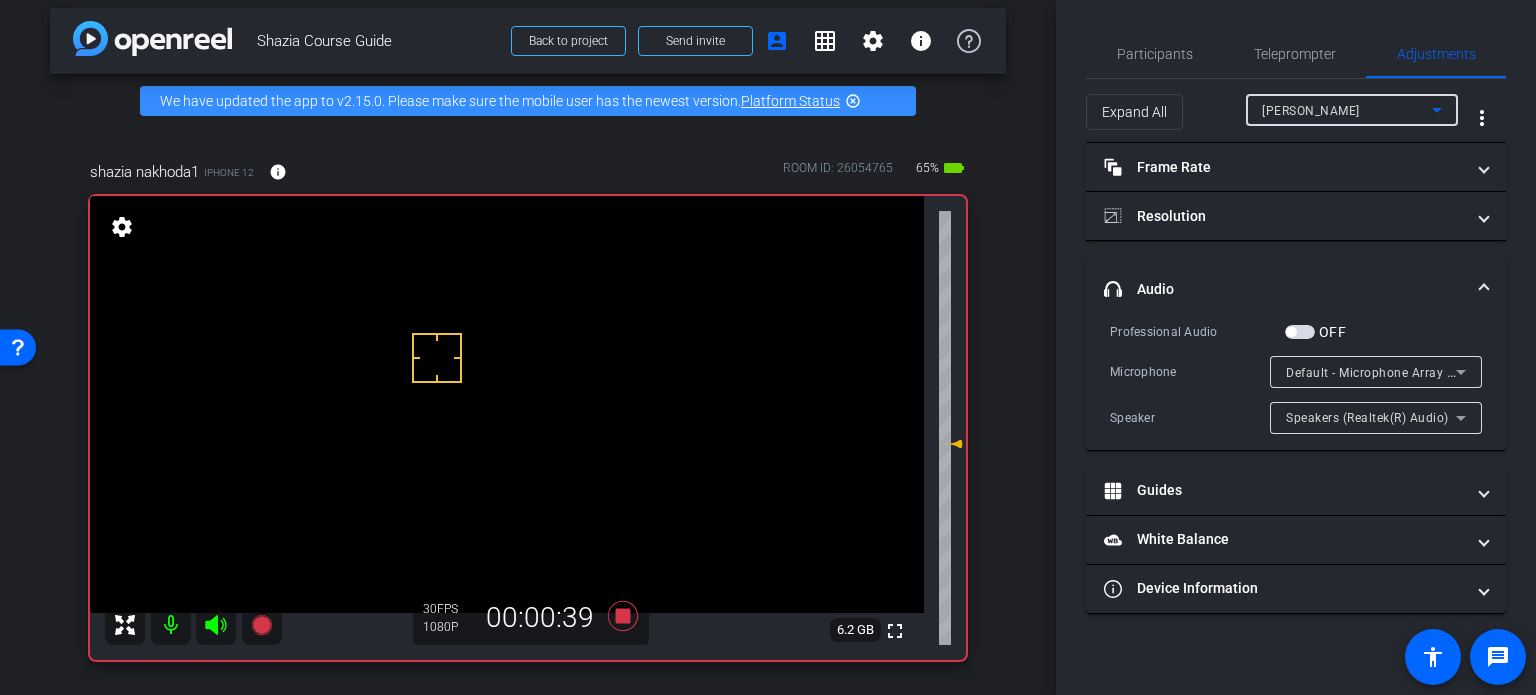 click on "[PERSON_NAME]" at bounding box center (1347, 110) 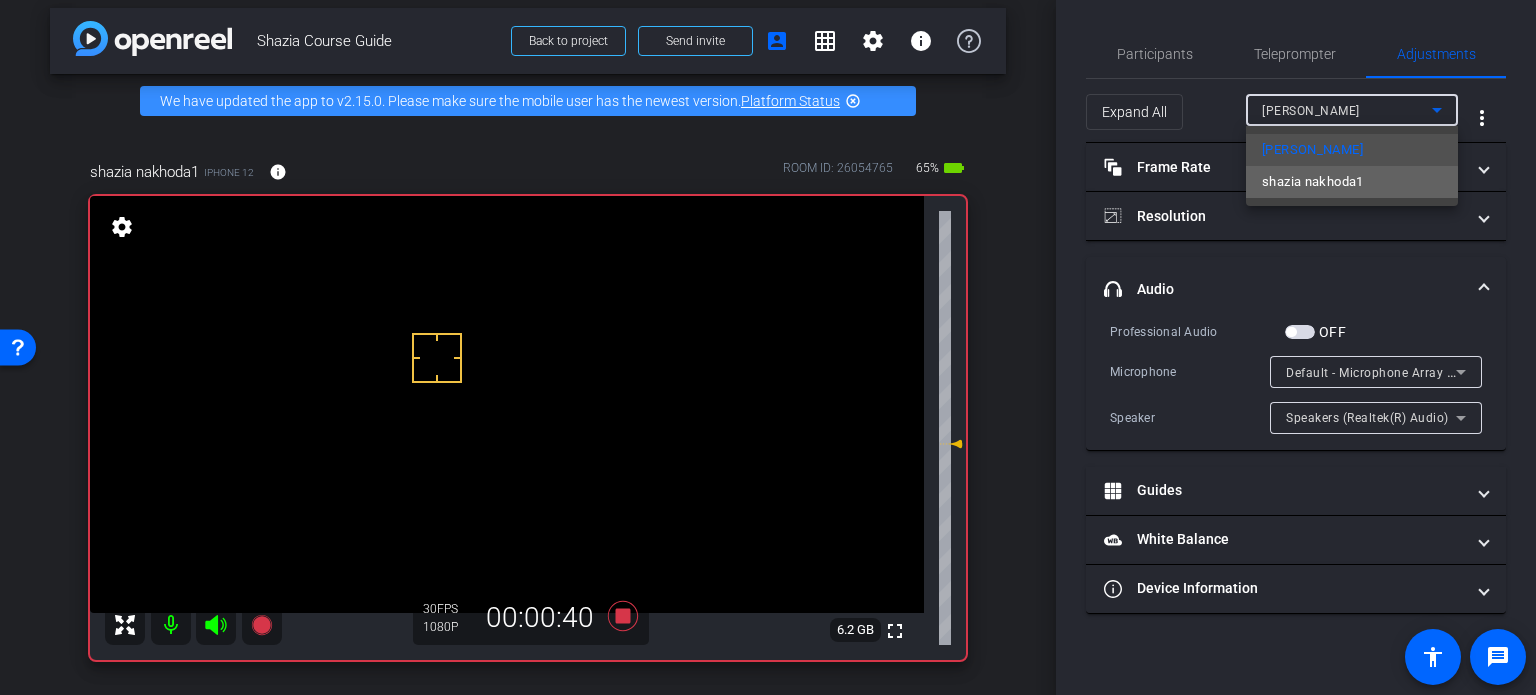click on "shazia nakhoda1" at bounding box center [1313, 182] 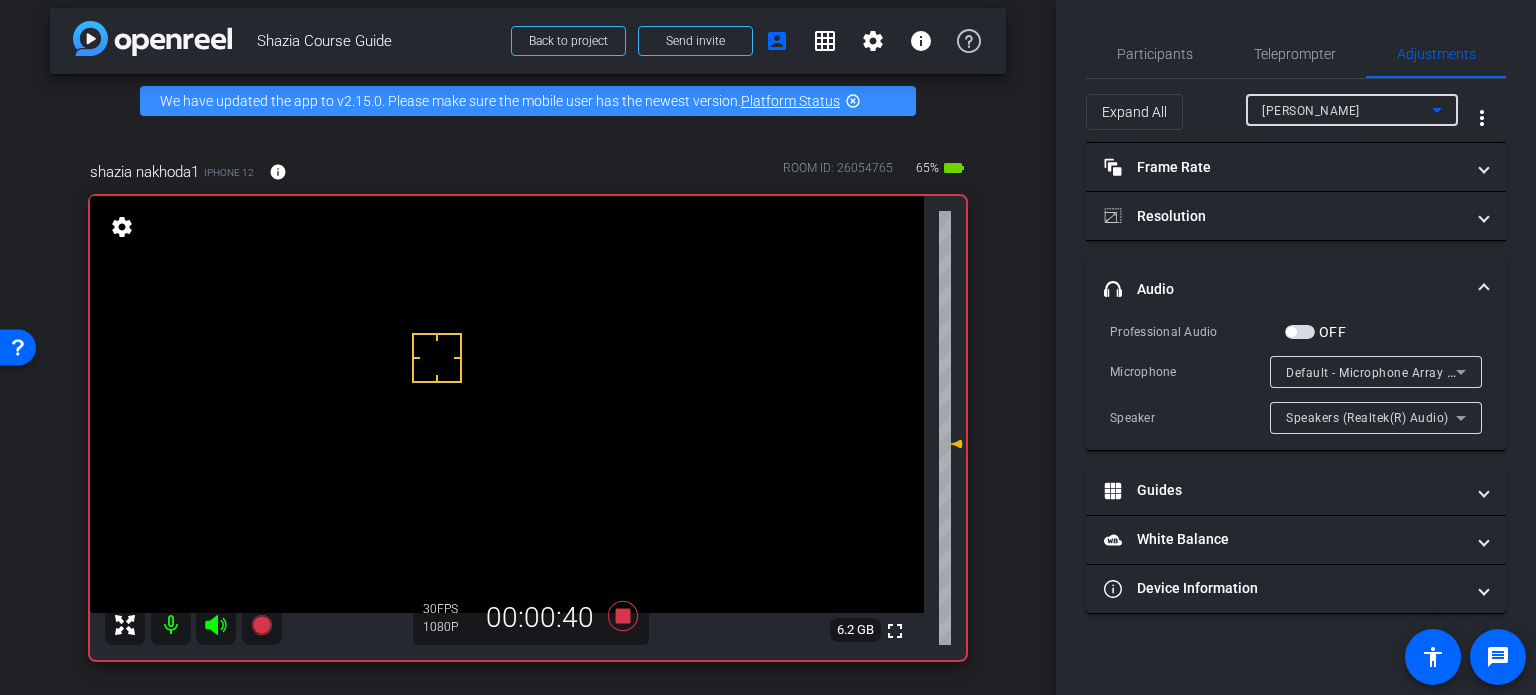 type on "1000" 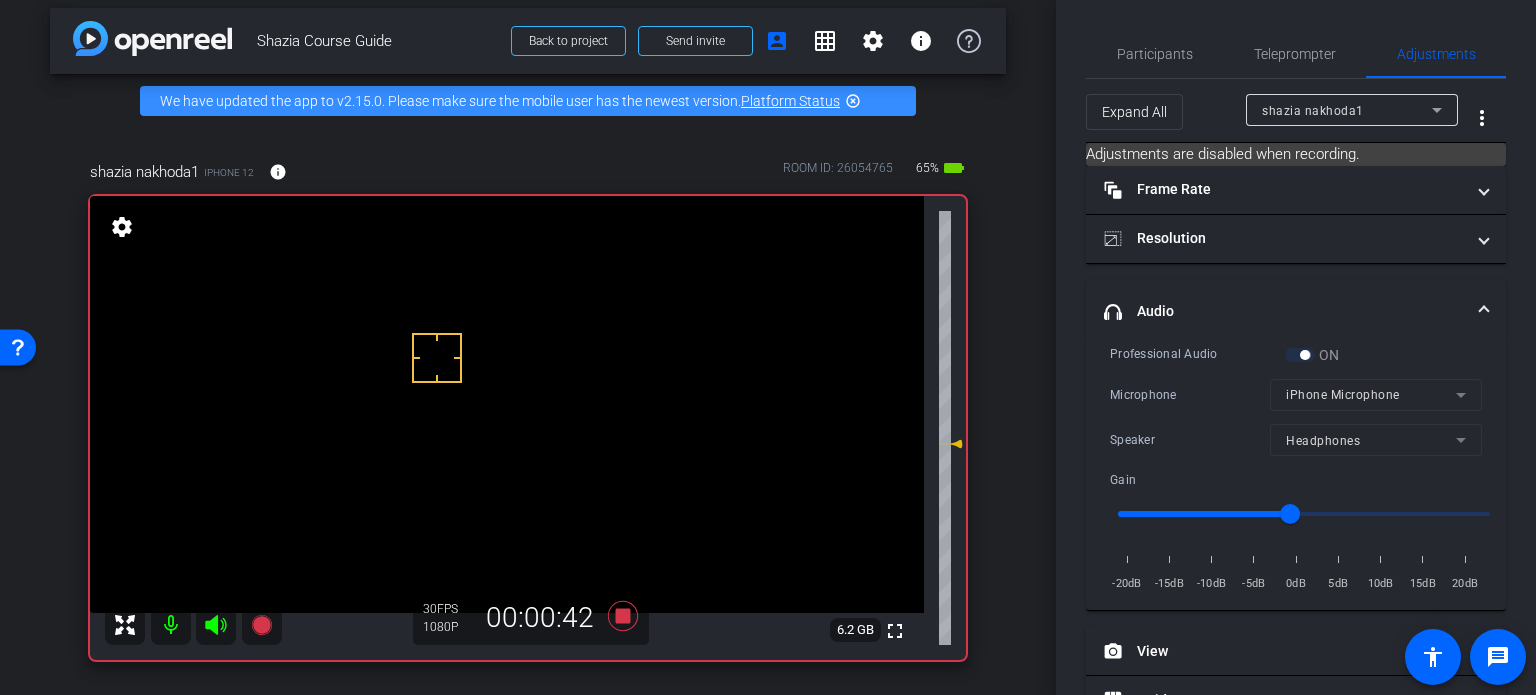 click on "Headphones" at bounding box center [1376, 440] 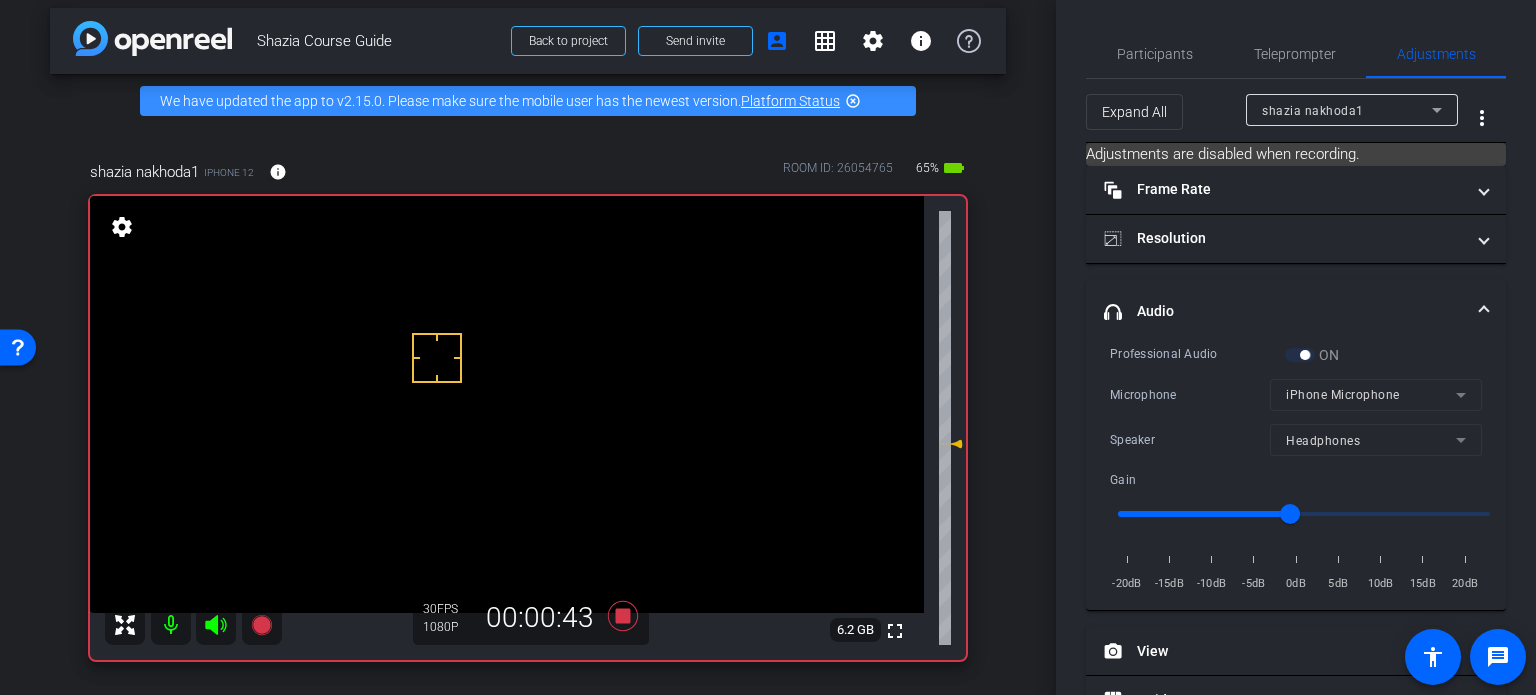 click at bounding box center (1376, 422) 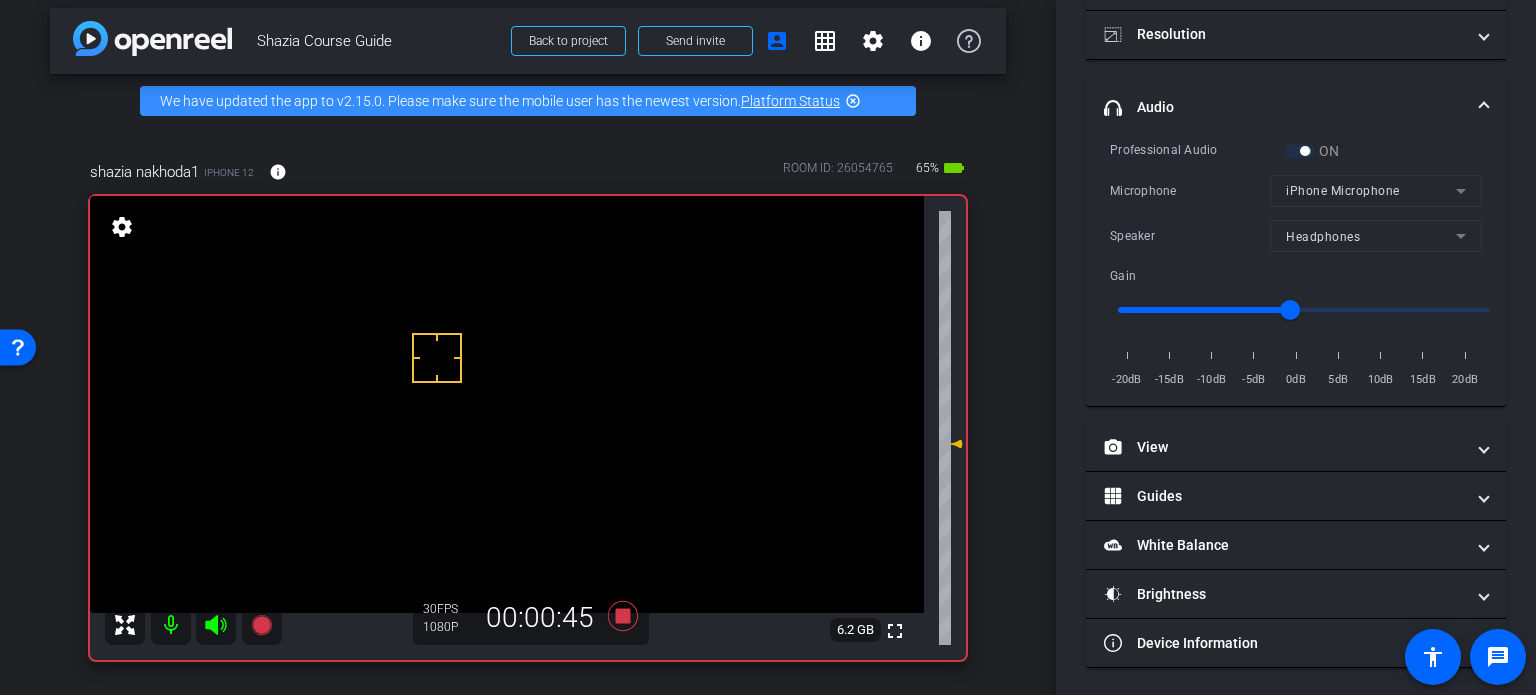 scroll, scrollTop: 0, scrollLeft: 0, axis: both 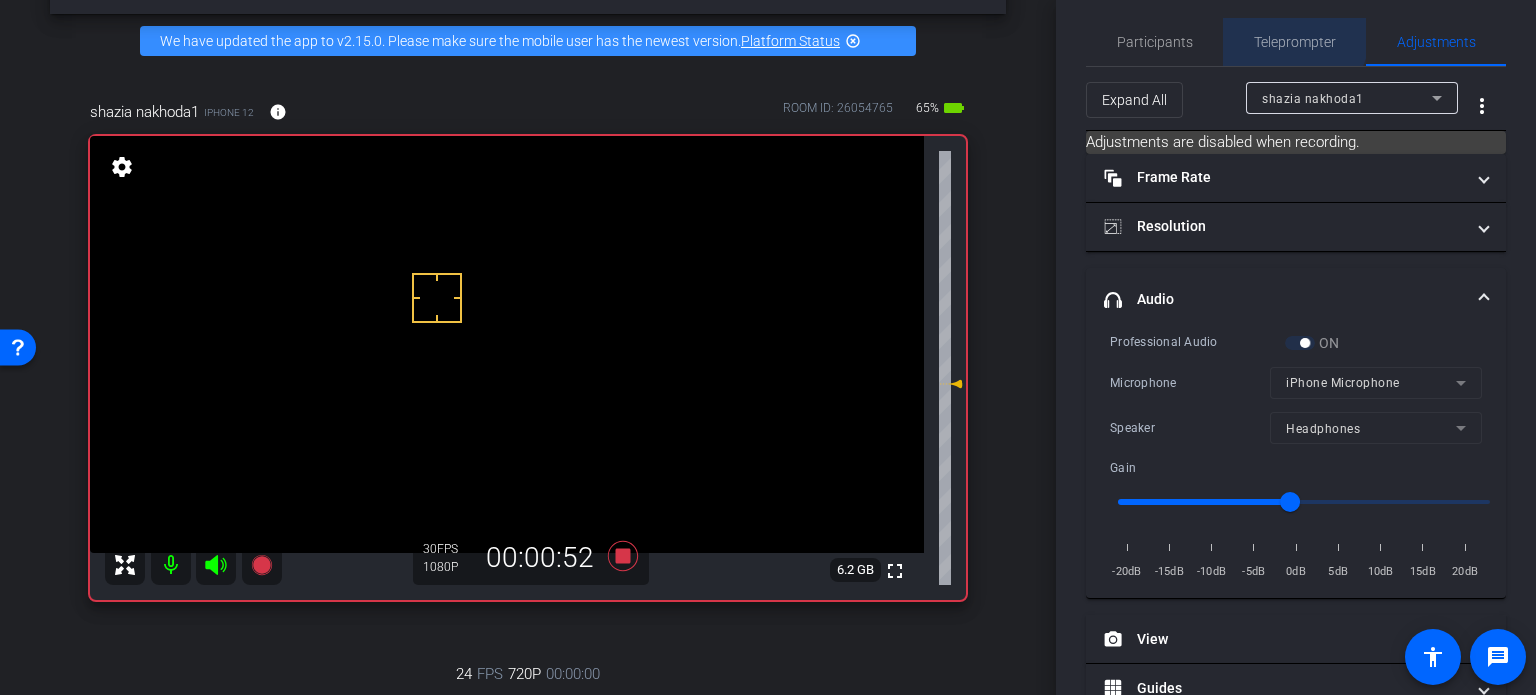 click on "Teleprompter" at bounding box center (1295, 42) 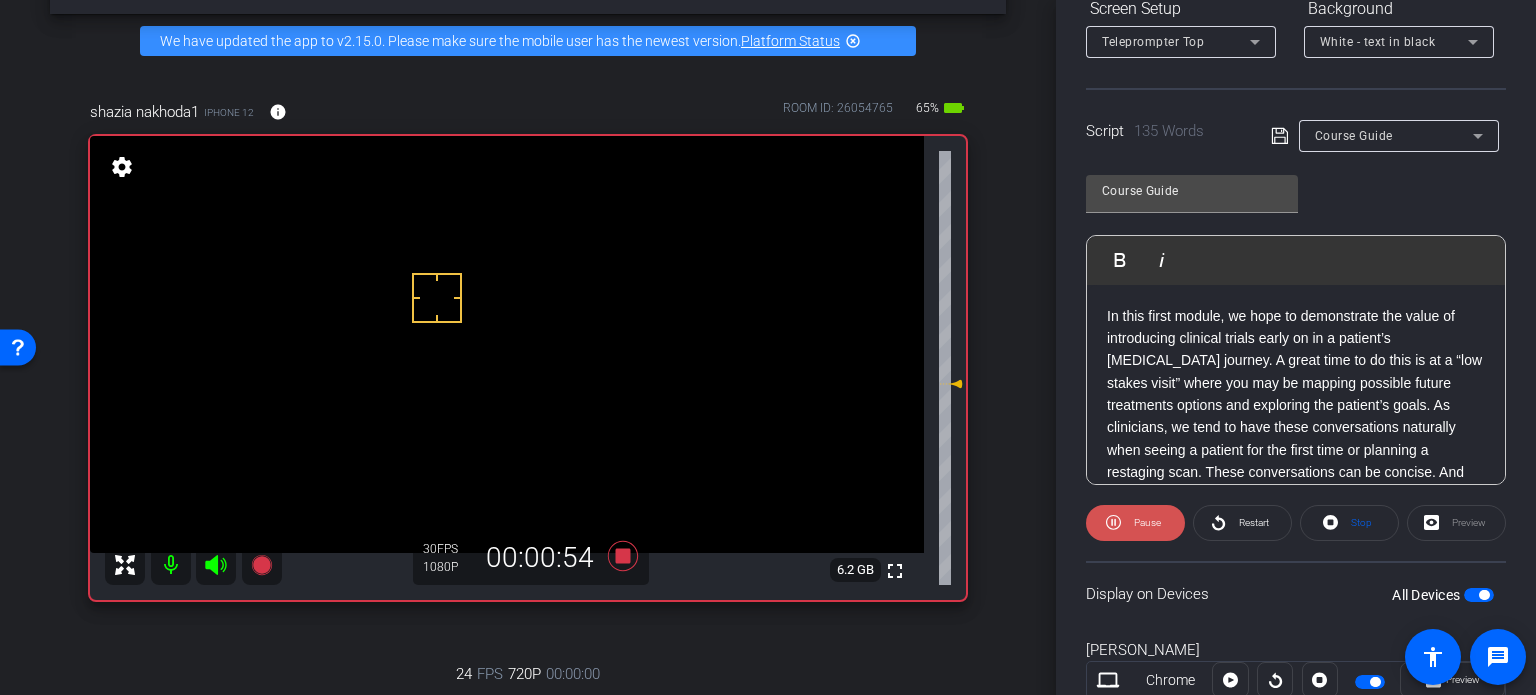 scroll, scrollTop: 340, scrollLeft: 0, axis: vertical 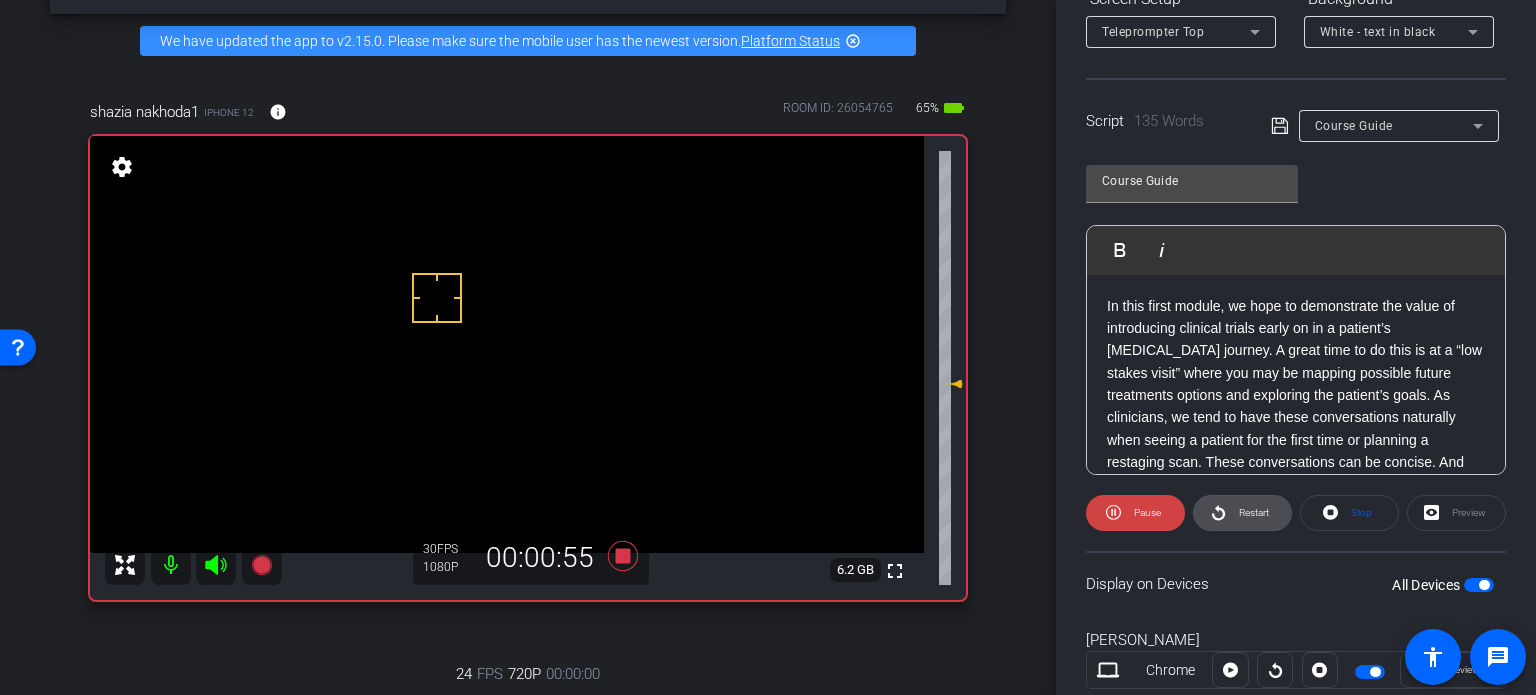 click 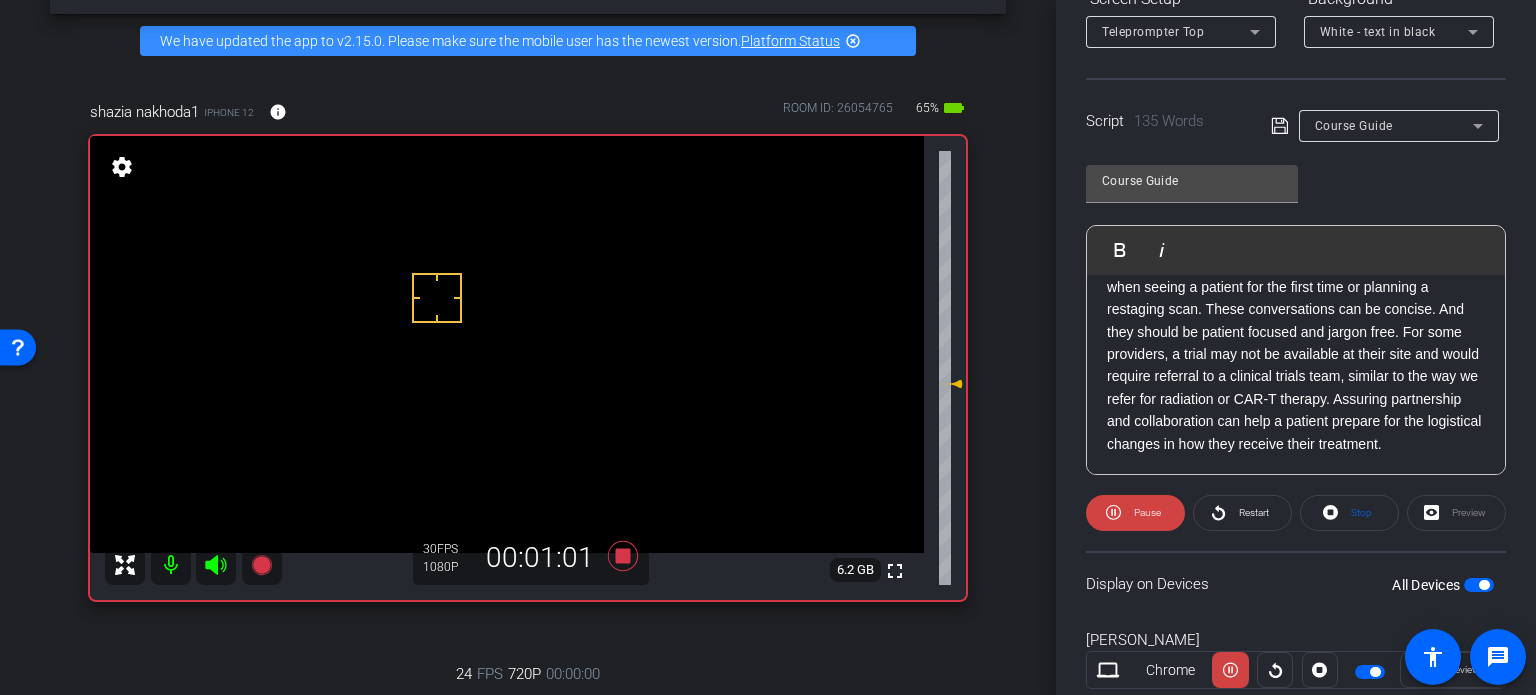 scroll, scrollTop: 0, scrollLeft: 0, axis: both 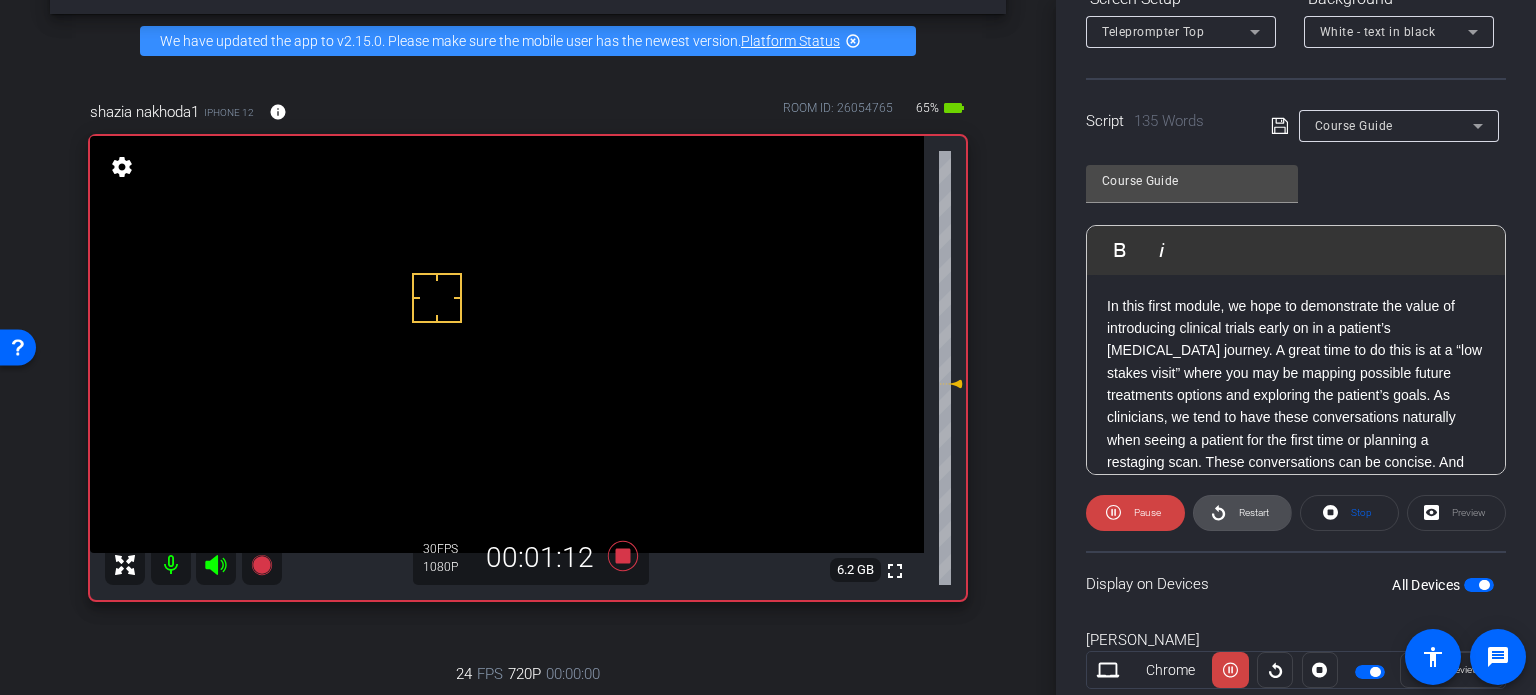 click 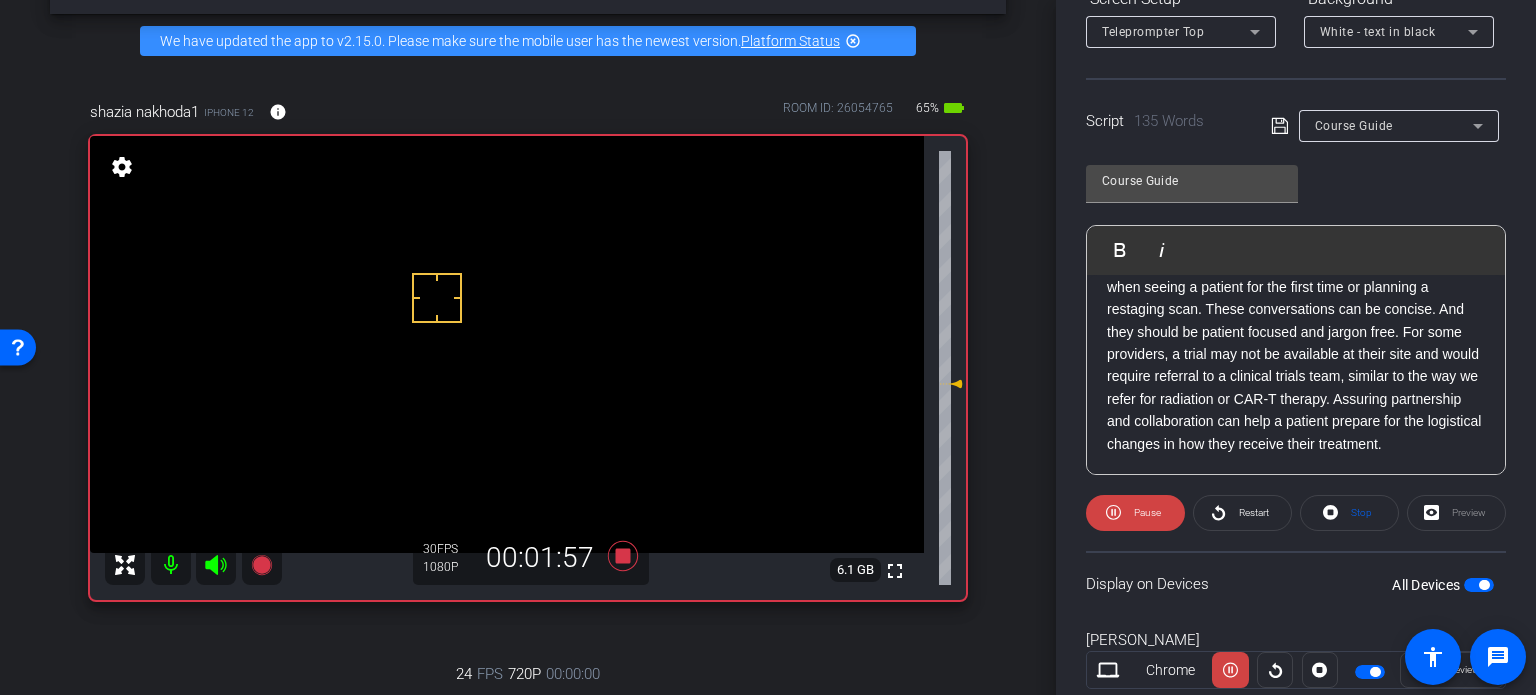scroll, scrollTop: 176, scrollLeft: 0, axis: vertical 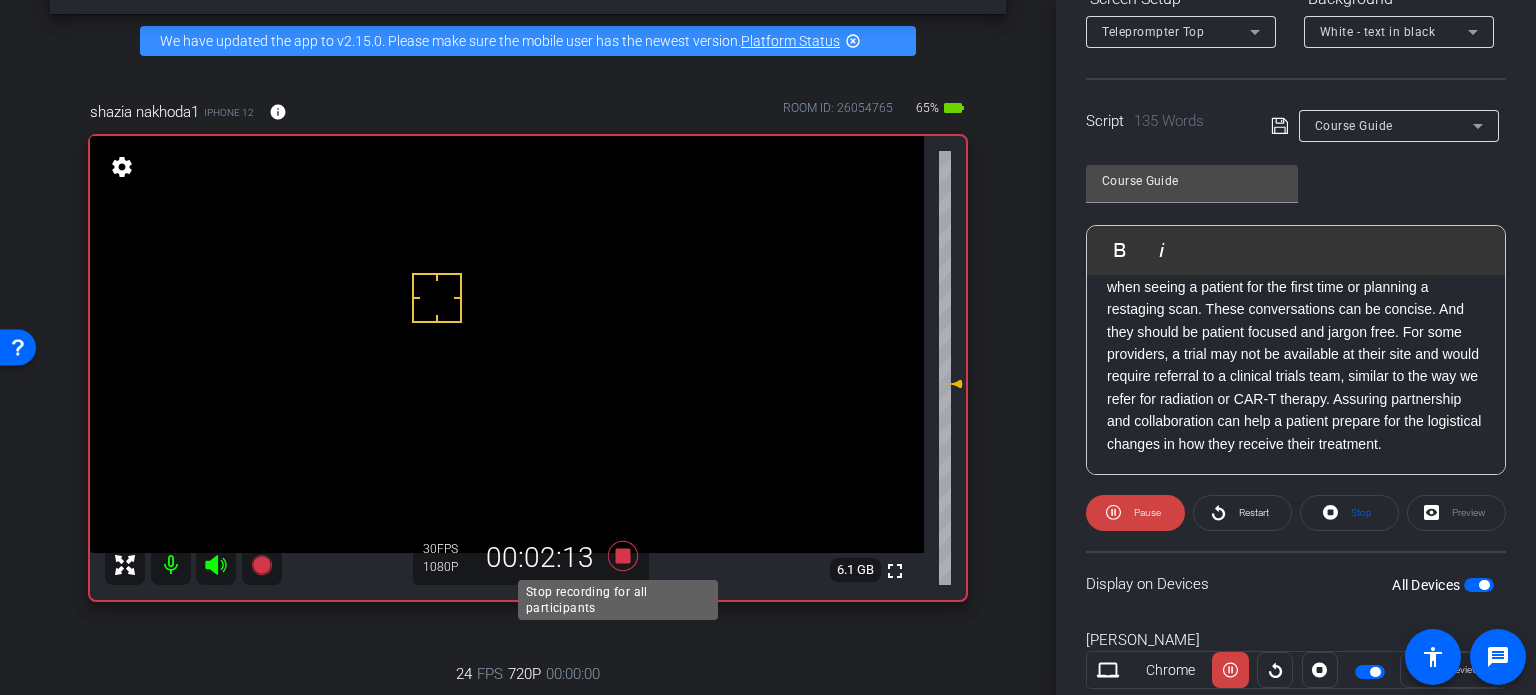 click 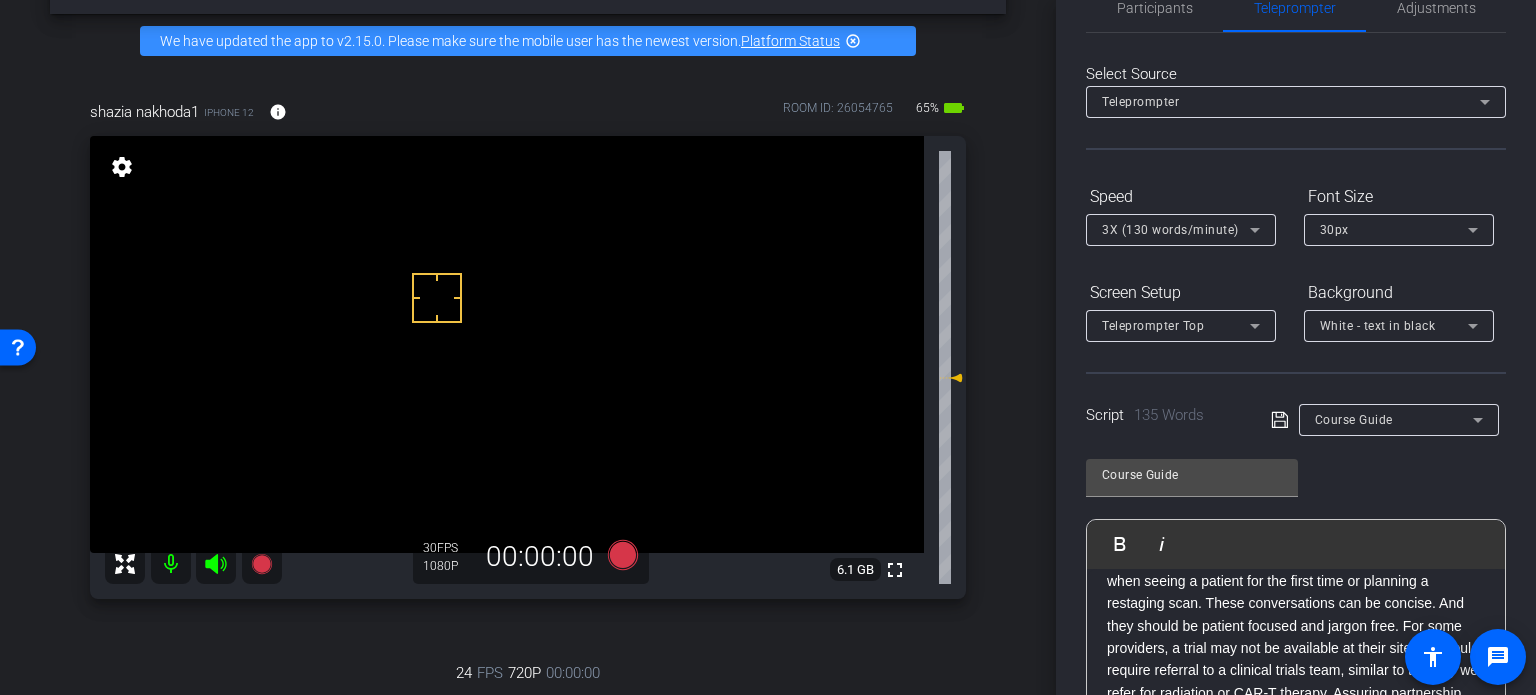 scroll, scrollTop: 0, scrollLeft: 0, axis: both 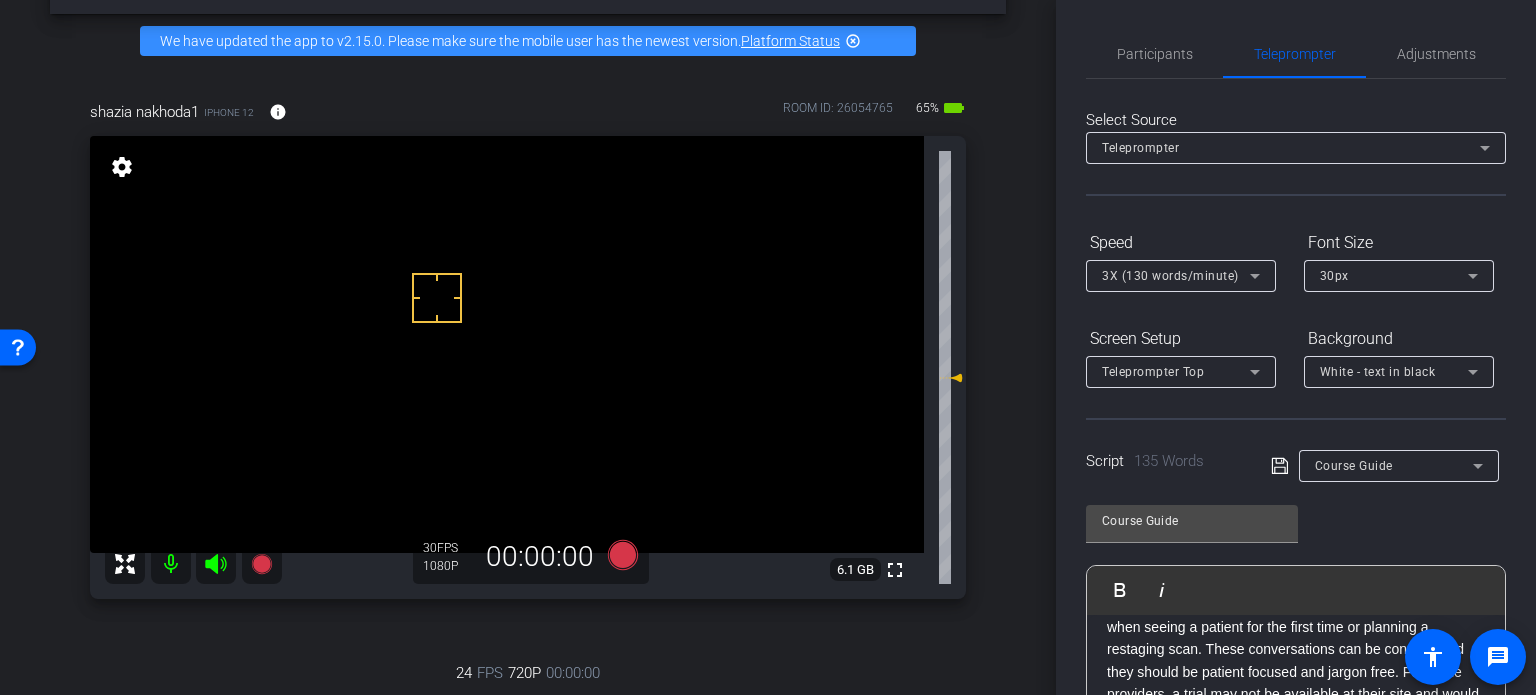 click on "Select Source Teleprompter Speed 3X (130 words/minute) Font Size 30px Screen Setup Teleprompter Top Background White - text in black  Script  135 Words
Course Guide Course Guide               Play        Play from this location               Play Selected        Play and display the selected text only Bold Italic Enter script here...
Play
Restart
Stop
Preview  Display on Devices  All Devices Shazia Nakhoda" 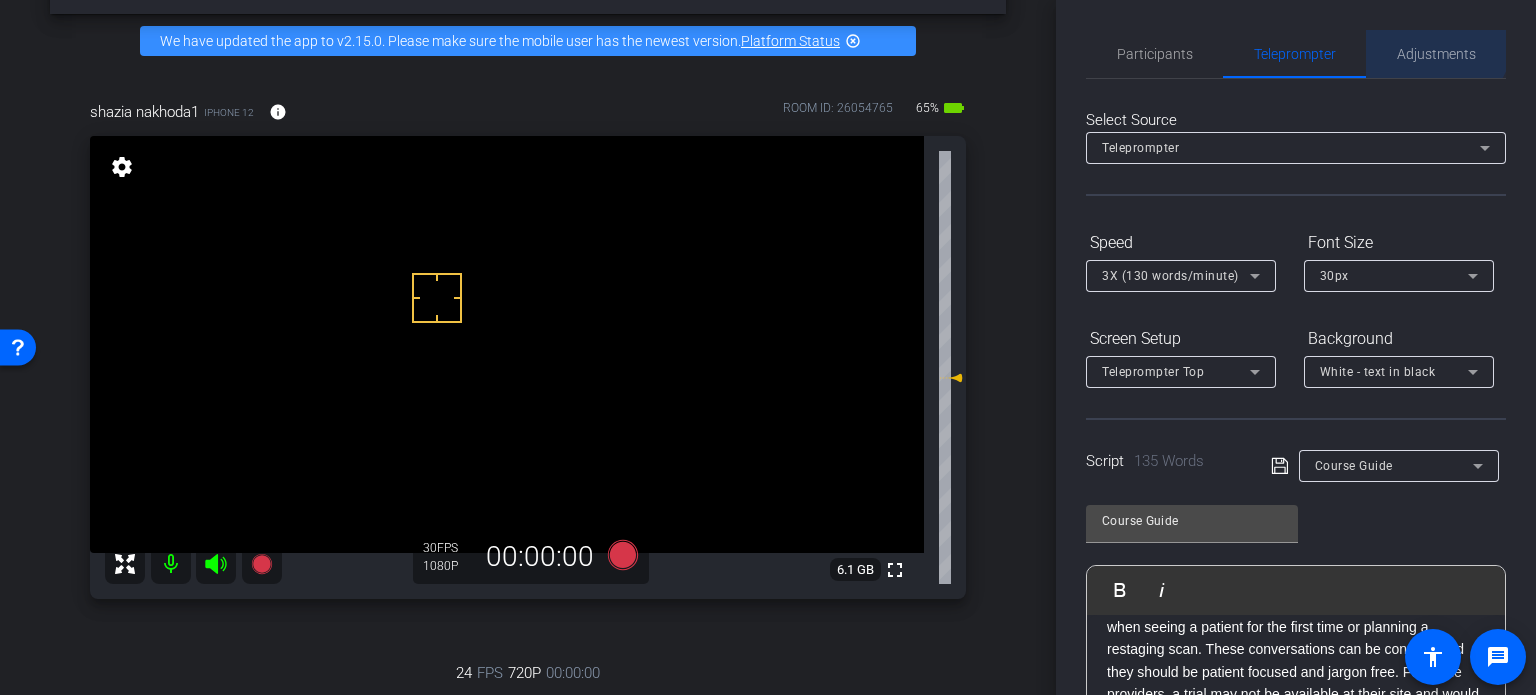 click on "Adjustments" at bounding box center (1436, 54) 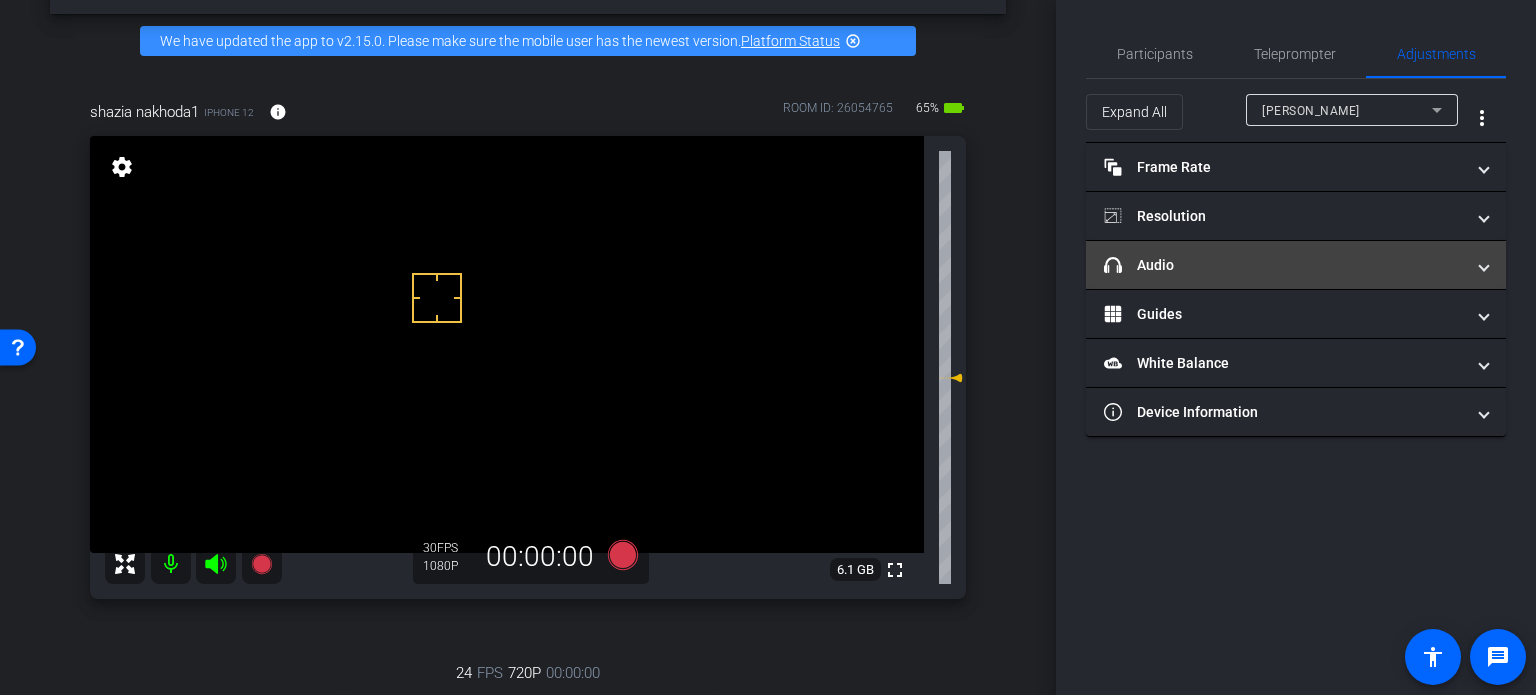 click on "headphone icon
Audio" at bounding box center [1296, 265] 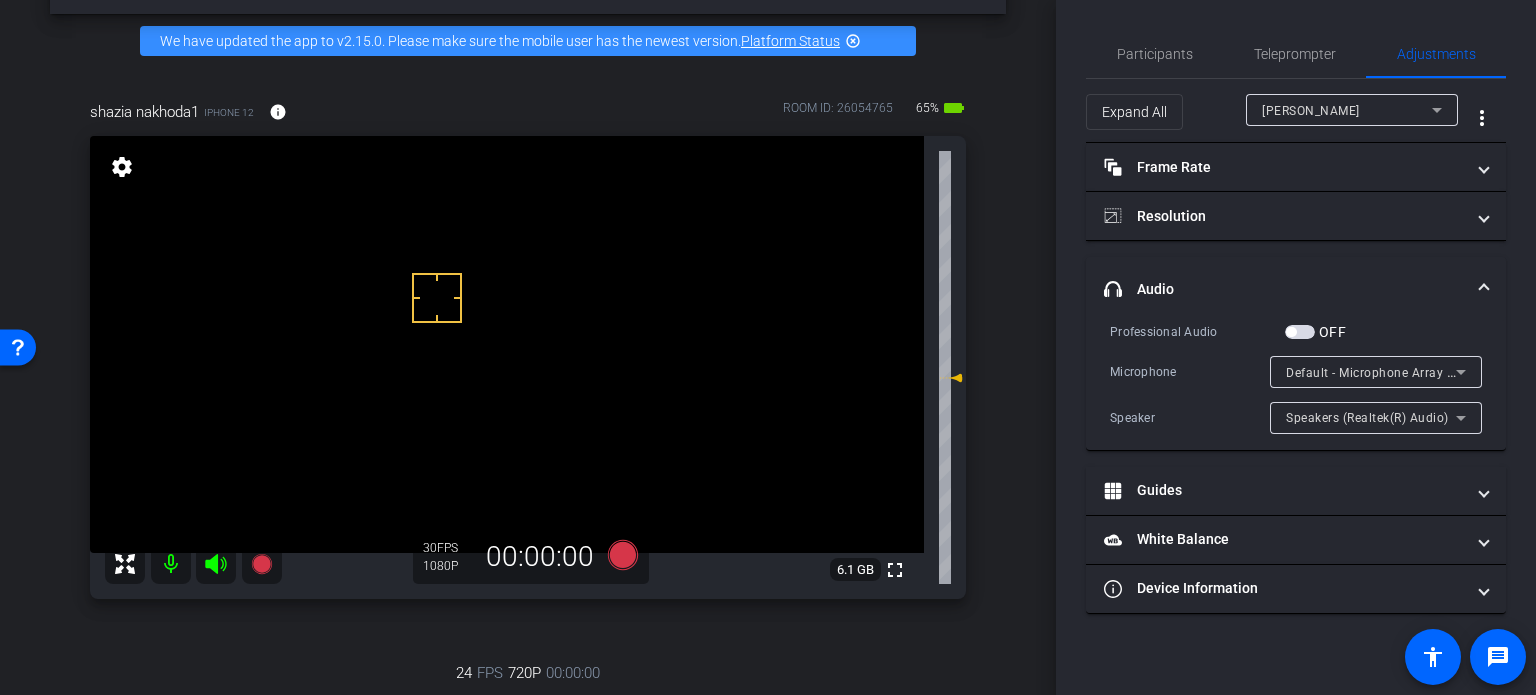 click on "Expand All  Shazia Nakhoda more_vert" 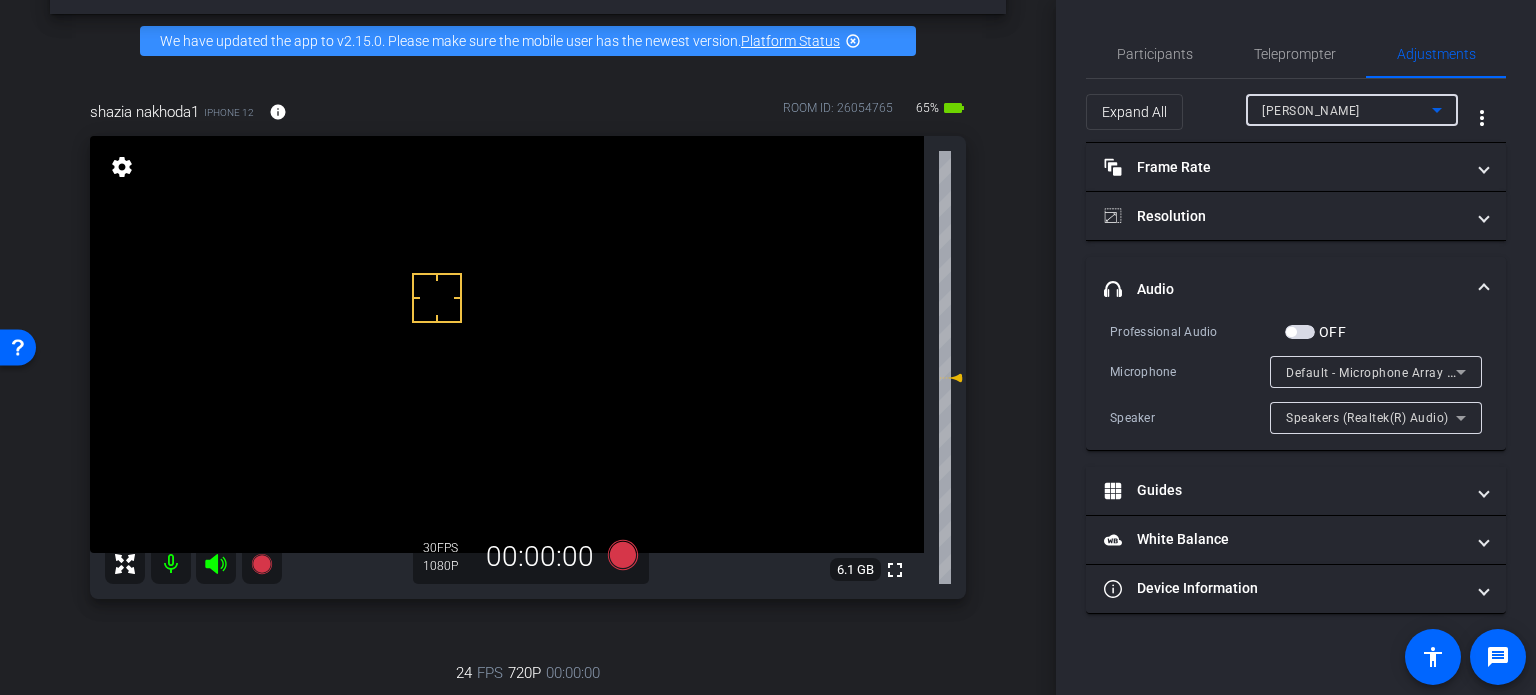 click on "[PERSON_NAME]" at bounding box center [1347, 110] 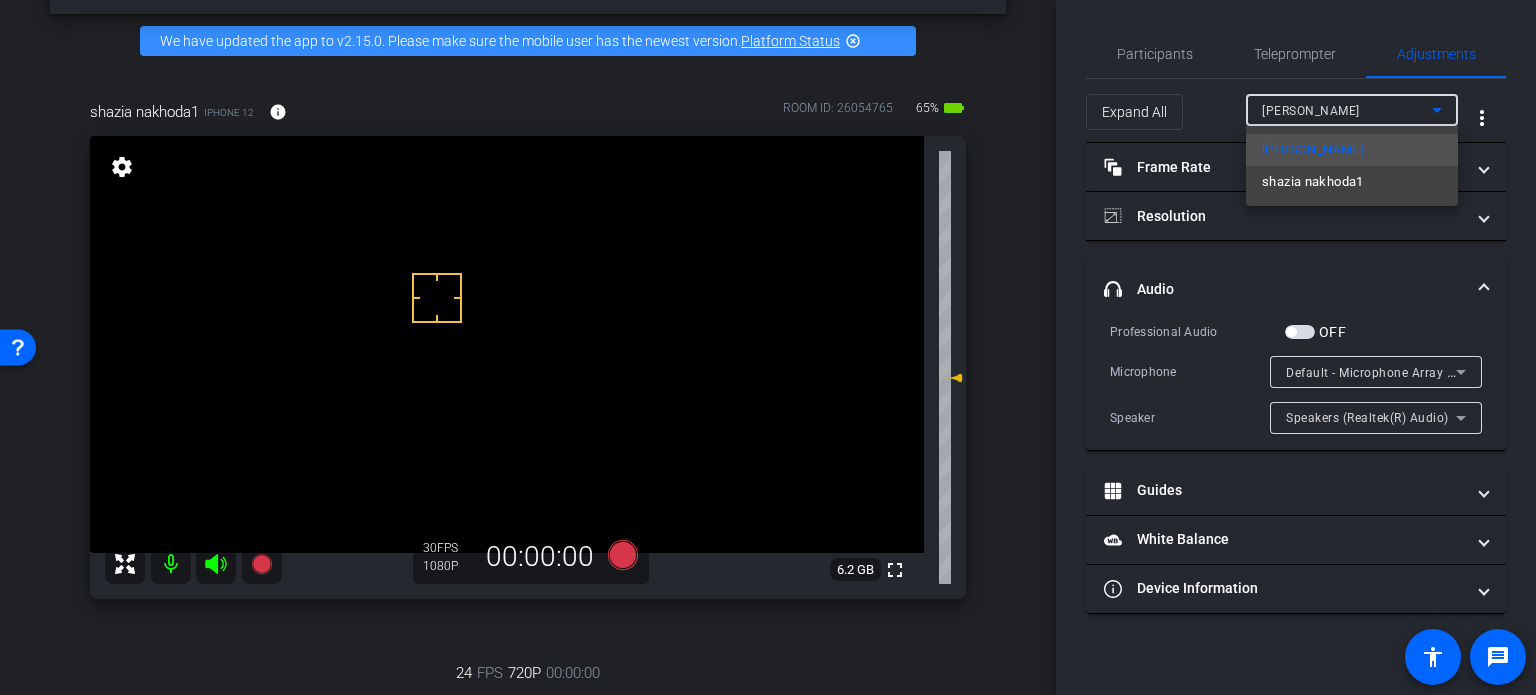 click on "shazia nakhoda1" at bounding box center [1313, 182] 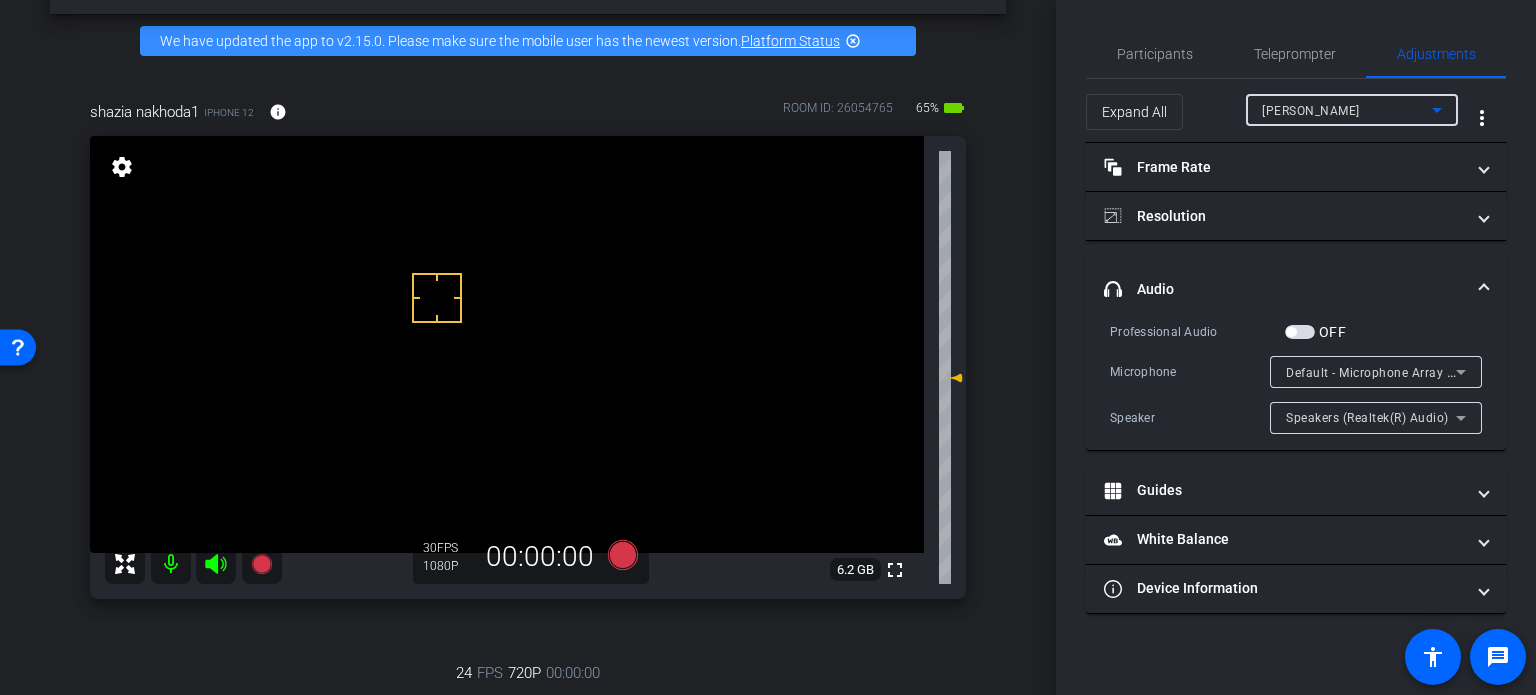 type on "1000" 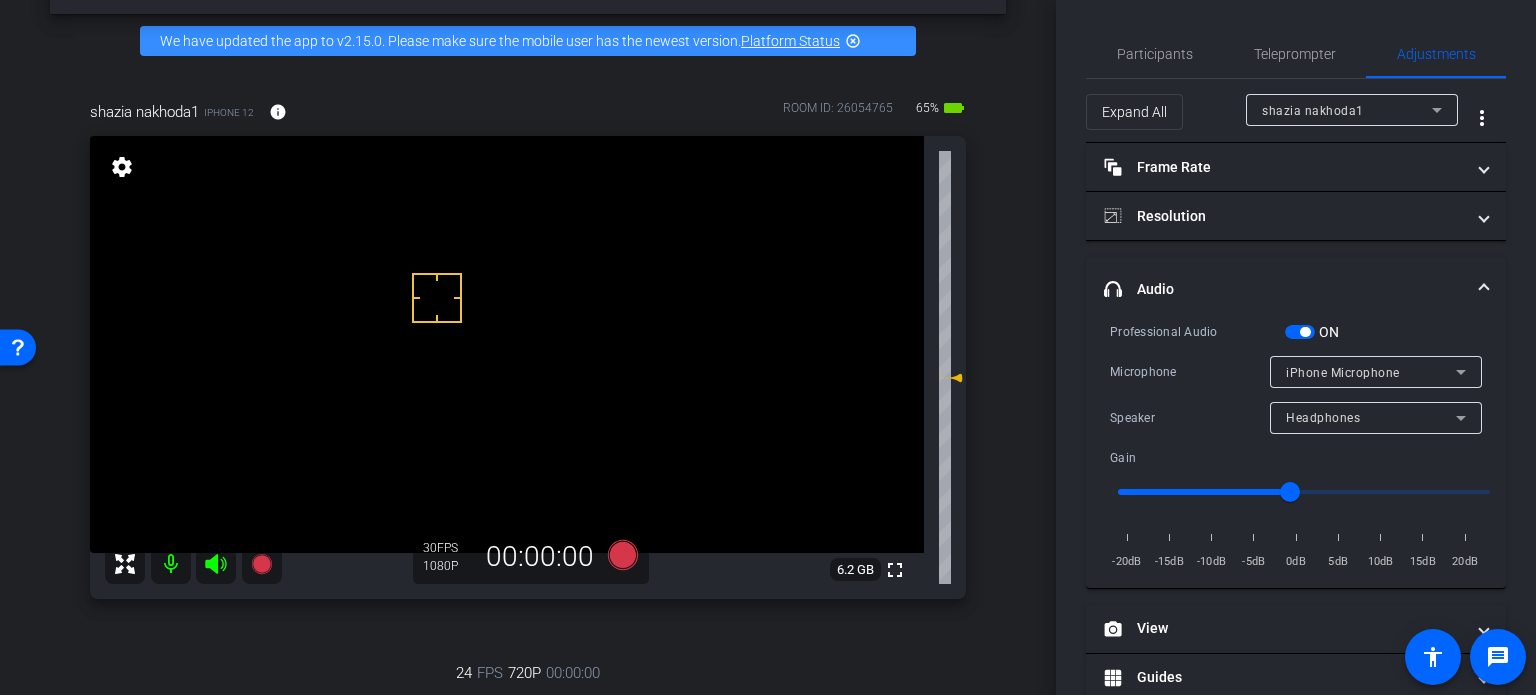 drag, startPoint x: 1313, startPoint y: 322, endPoint x: 1309, endPoint y: 339, distance: 17.464249 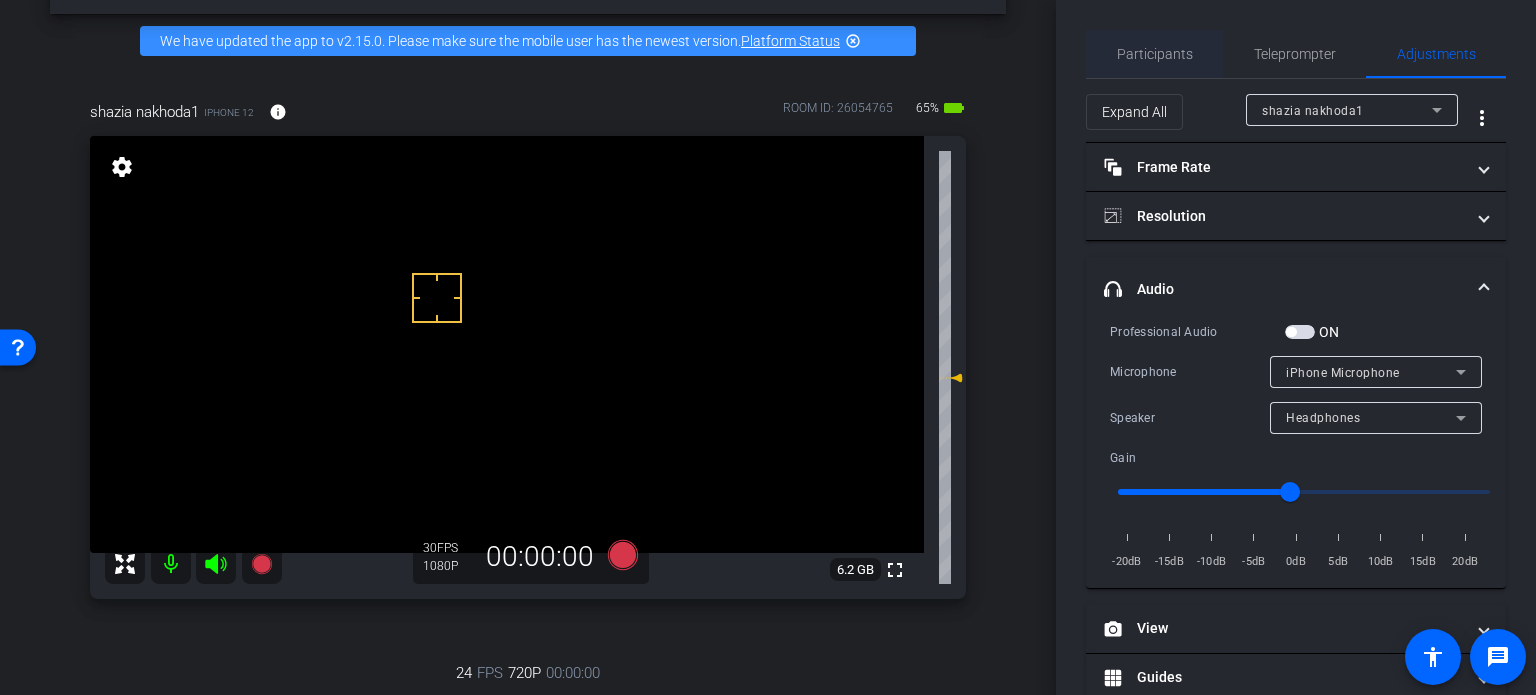 click on "Participants" at bounding box center [1155, 54] 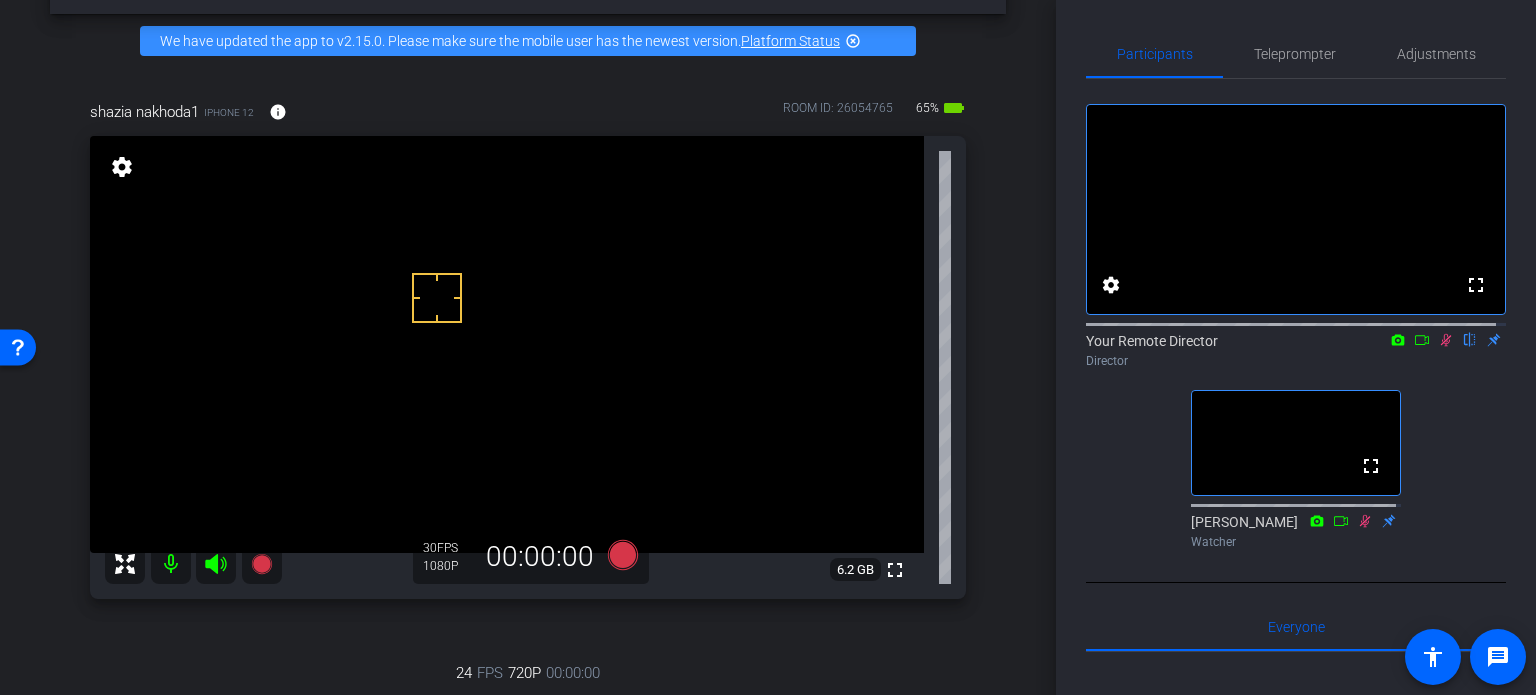 click 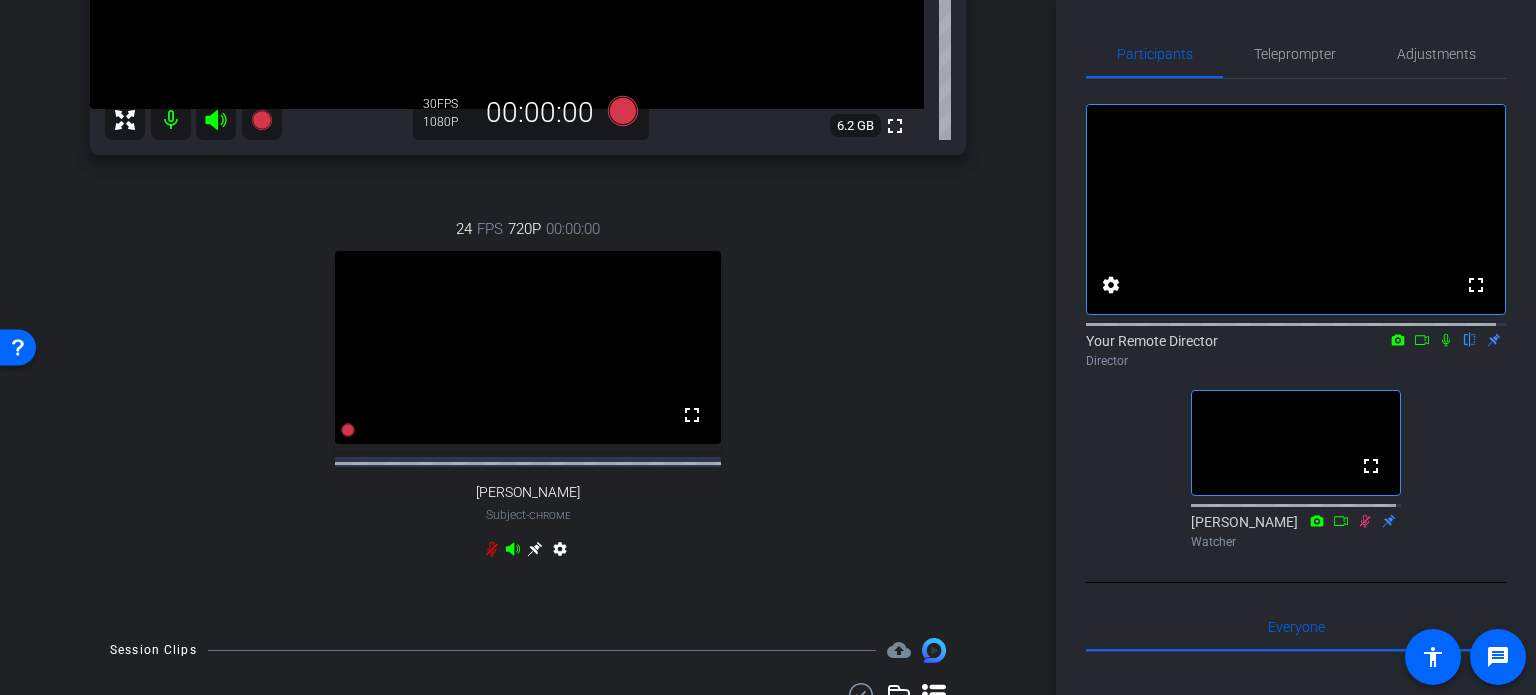scroll, scrollTop: 518, scrollLeft: 0, axis: vertical 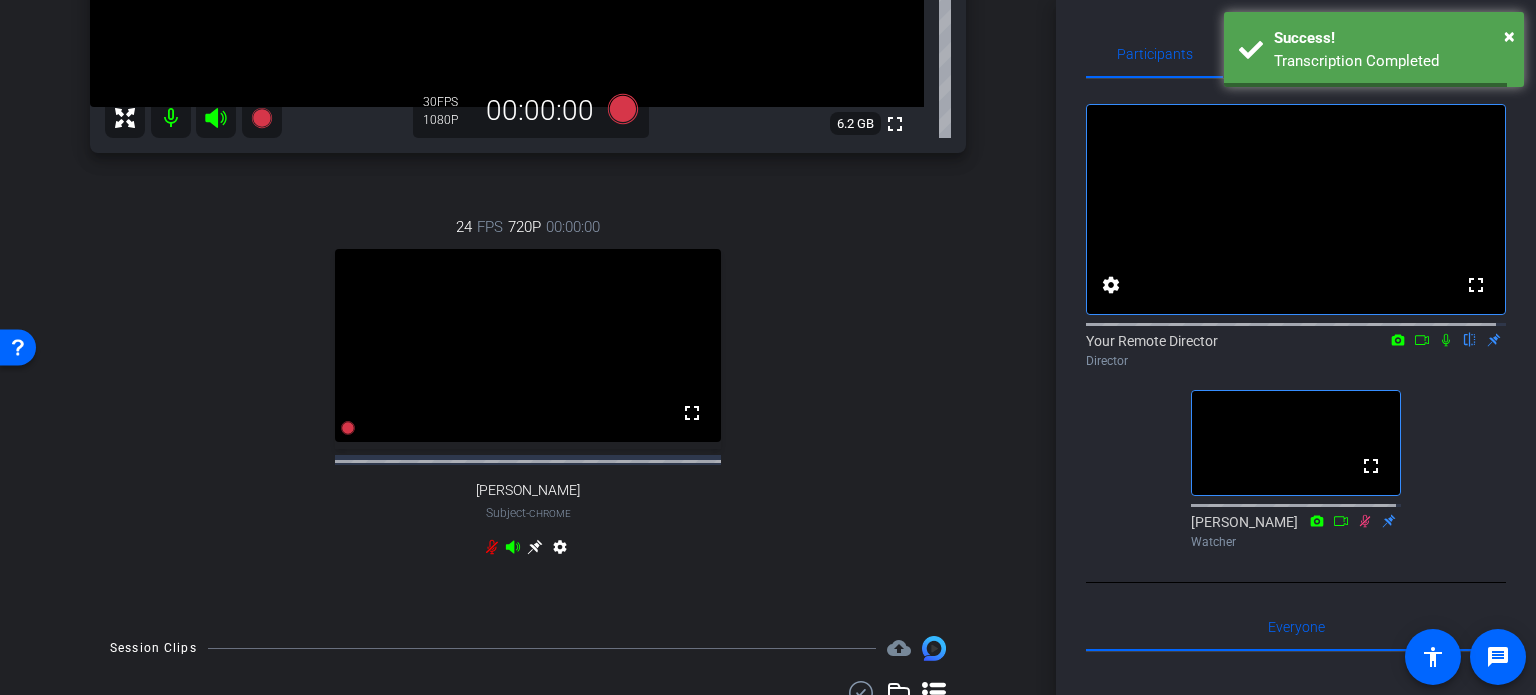 click 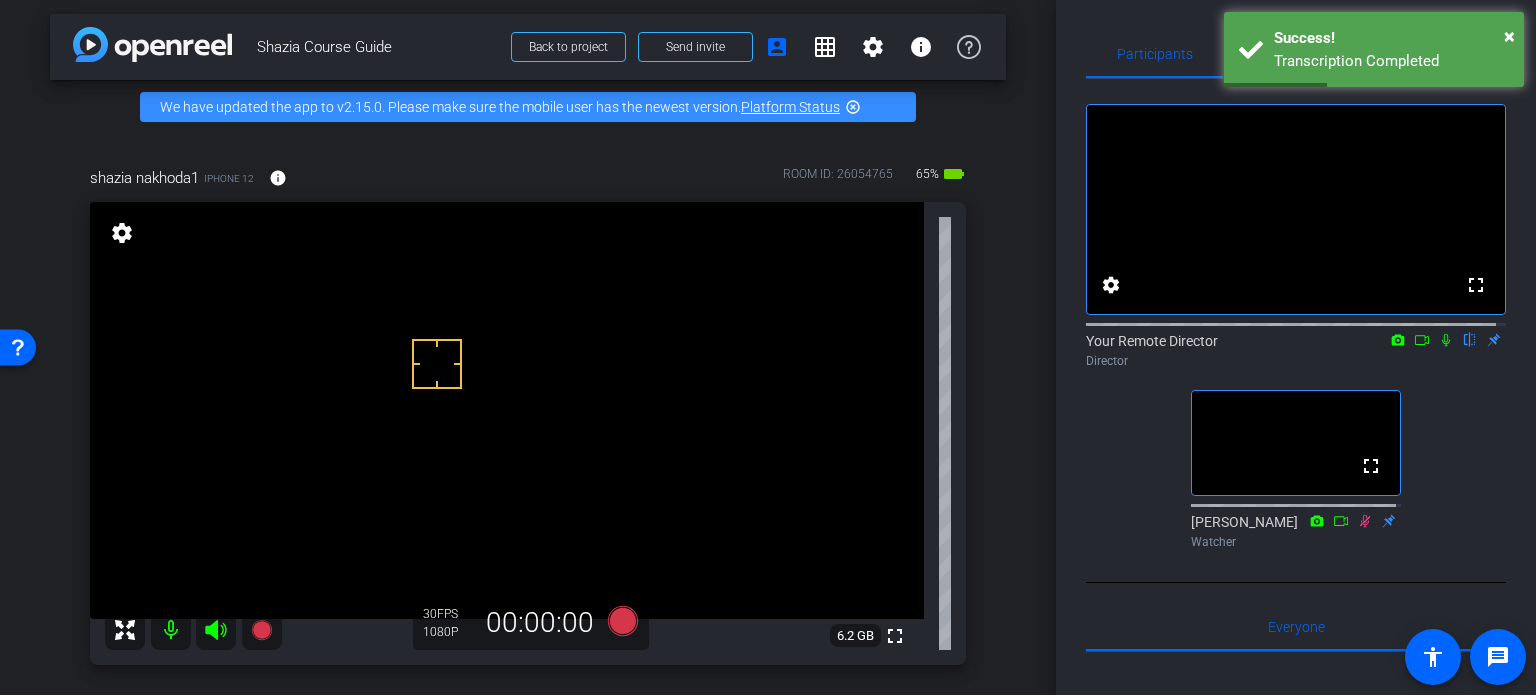 scroll, scrollTop: 4, scrollLeft: 0, axis: vertical 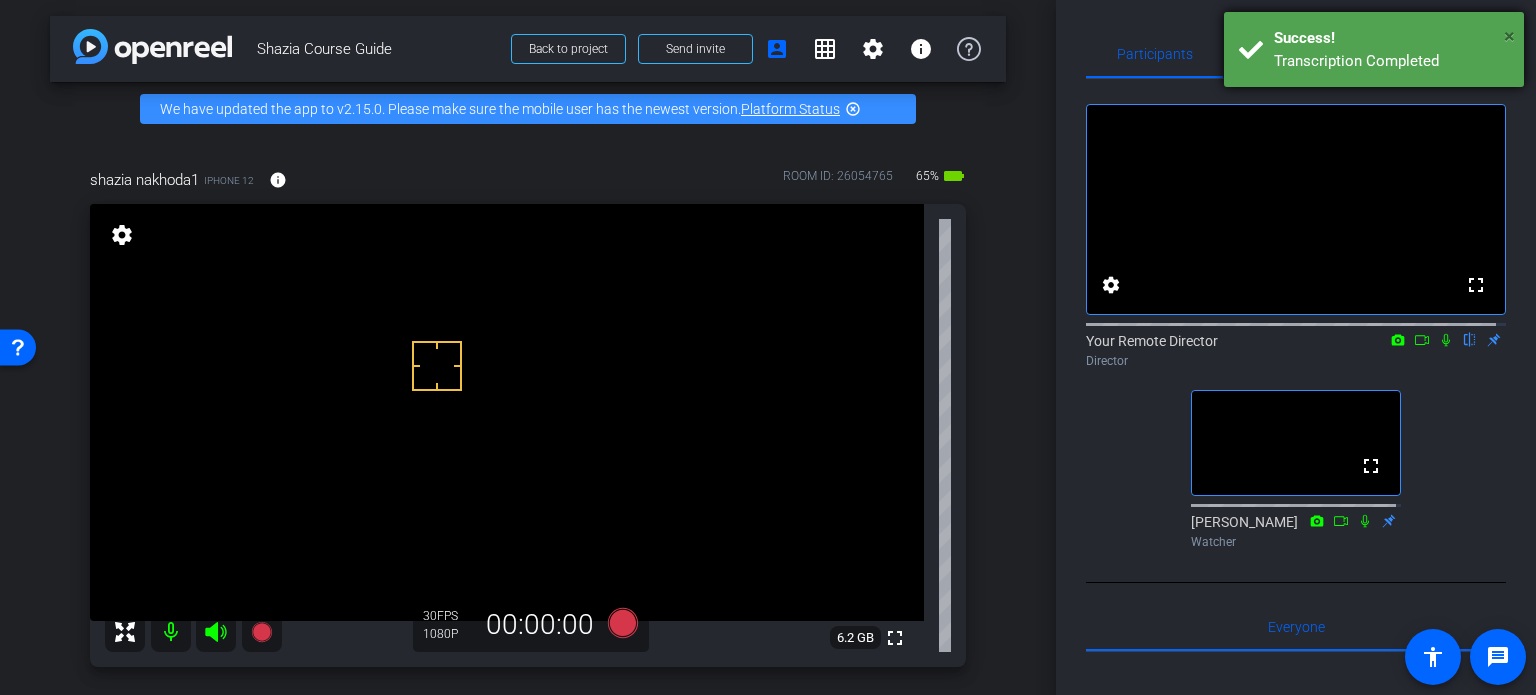 click on "×" at bounding box center (1509, 36) 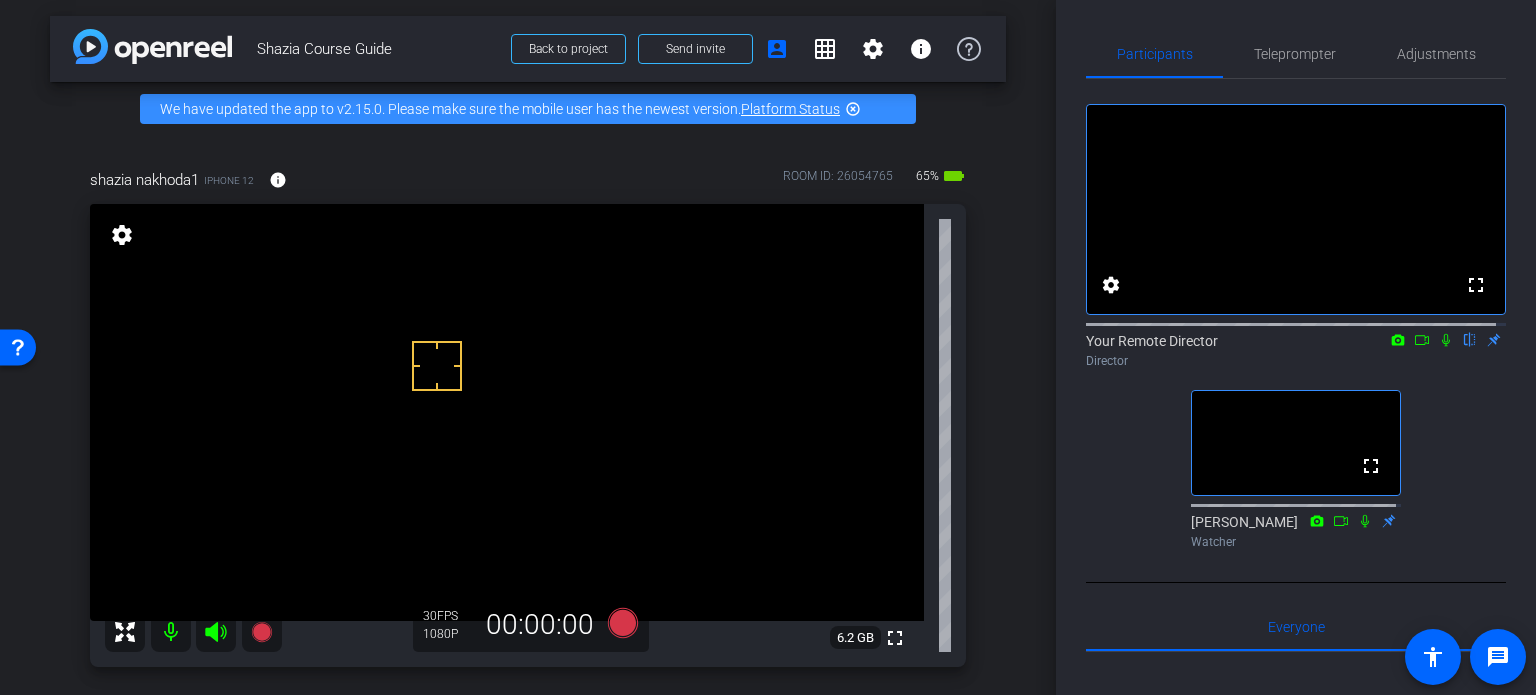 click on "fullscreen settings  Your Remote Director
flip
Director  fullscreen  Kim Gannon
Watcher" 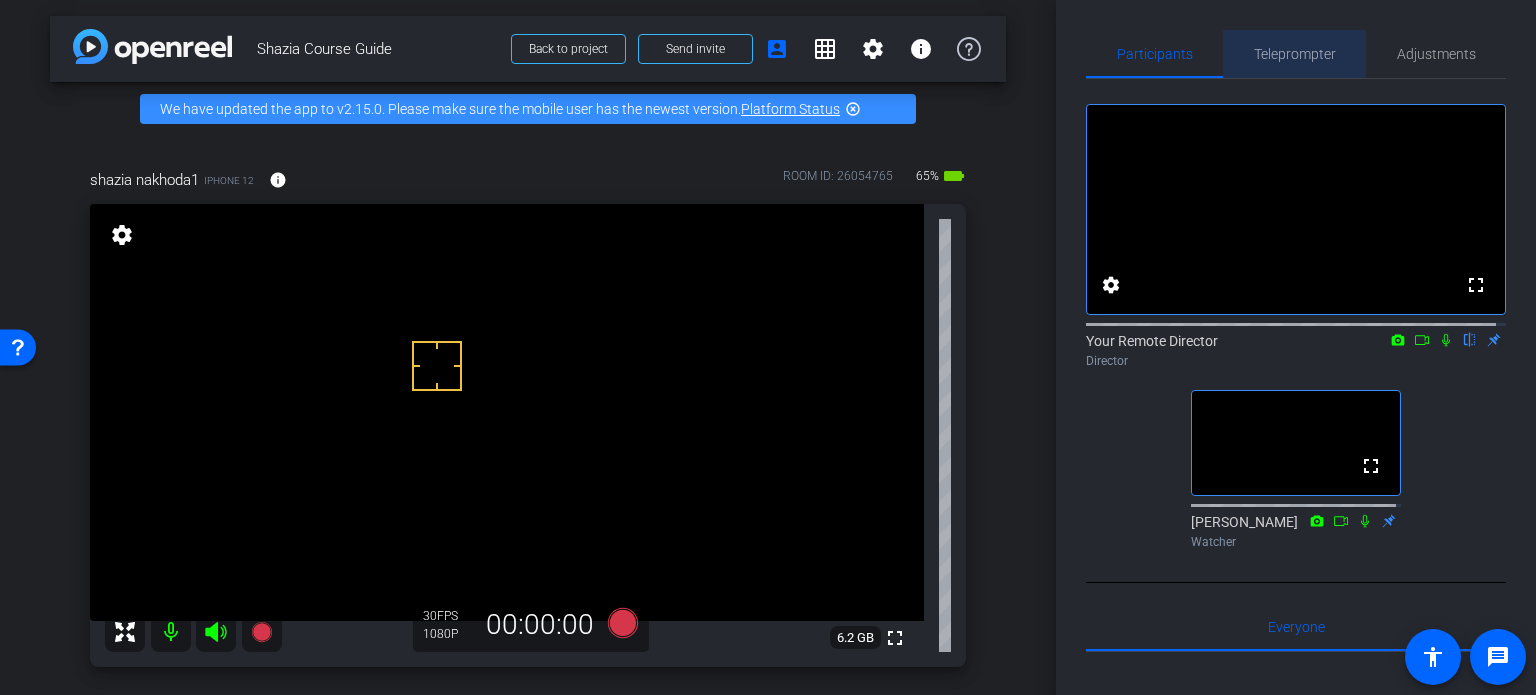 click on "Teleprompter" at bounding box center [1295, 54] 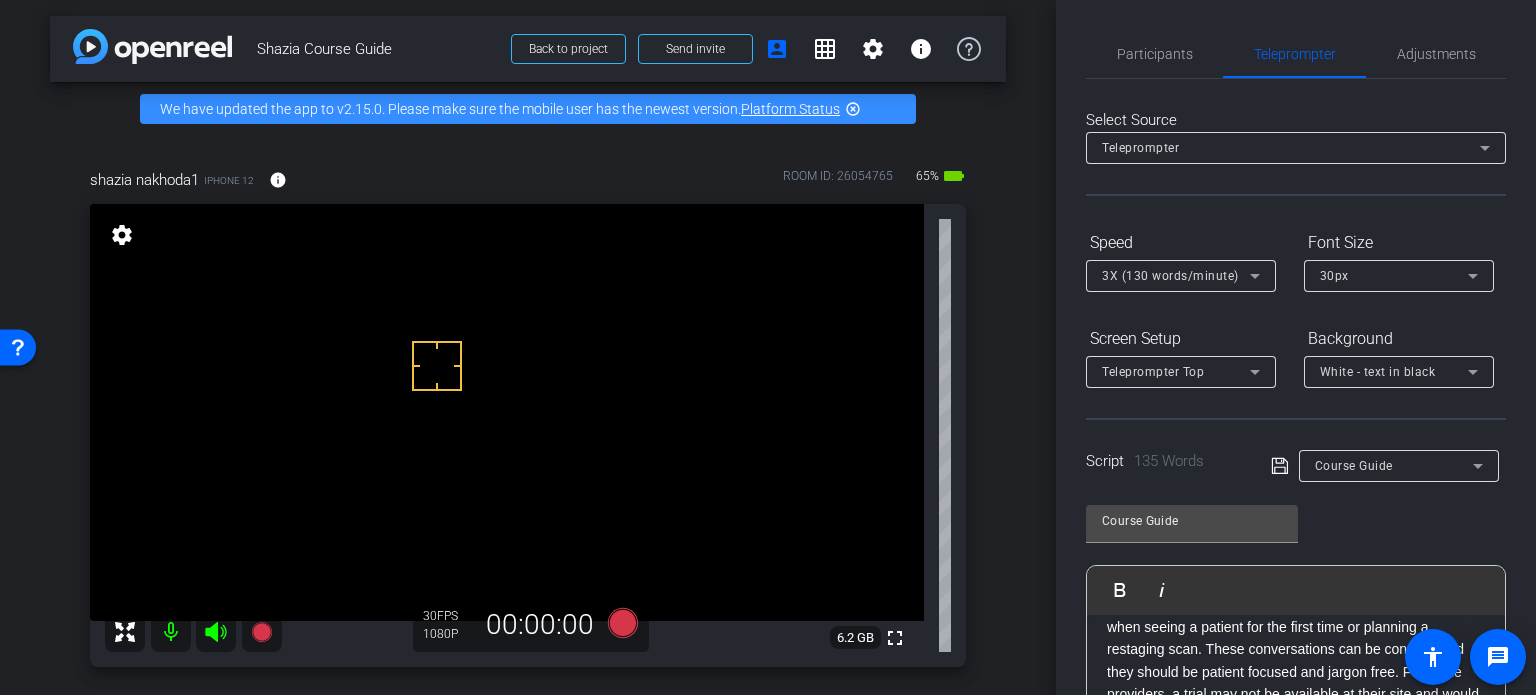 scroll, scrollTop: 320, scrollLeft: 0, axis: vertical 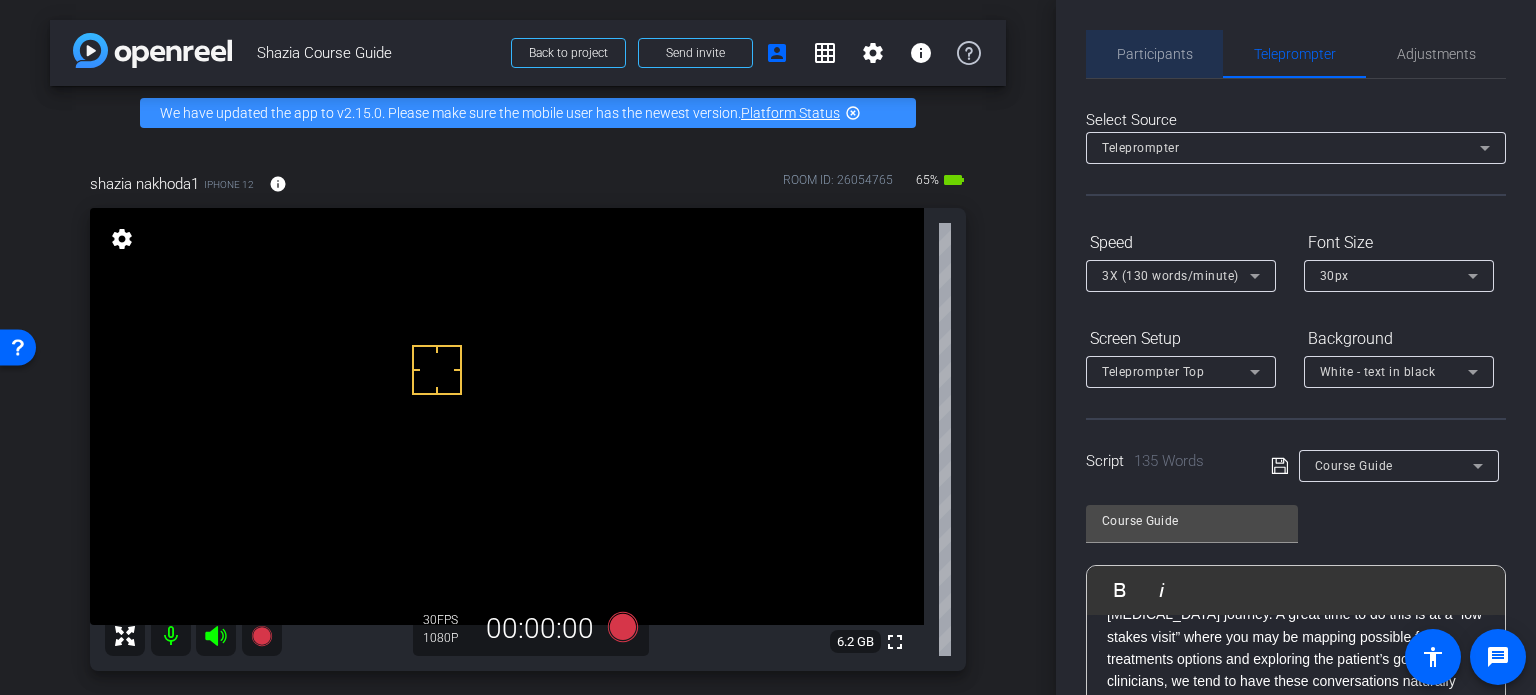 click on "Participants" at bounding box center [1155, 54] 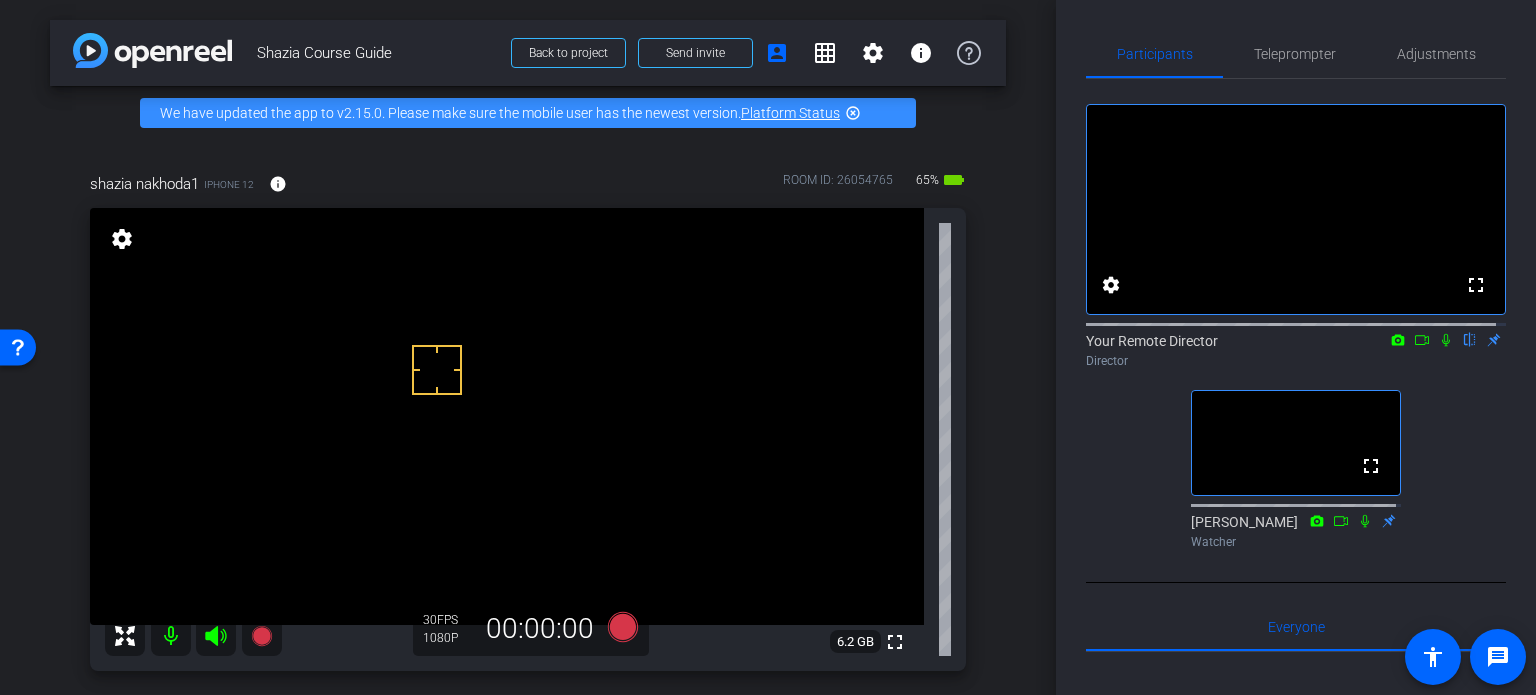 click on "arrow_back  Shazia Course Guide   Back to project   Send invite  account_box grid_on settings info
We have updated the app to v2.15.0. Please make sure the mobile user has the newest version.  Platform Status highlight_off  shazia nakhoda1 iPhone 12 info ROOM ID: 26054765 65% battery_std fullscreen settings  6.2 GB
30 FPS  1080P   00:00:00
24 FPS 720P  00:00:00  fullscreen
Shazia Nakhoda Subject   -  Chrome
settings  Session Clips" at bounding box center (528, 347) 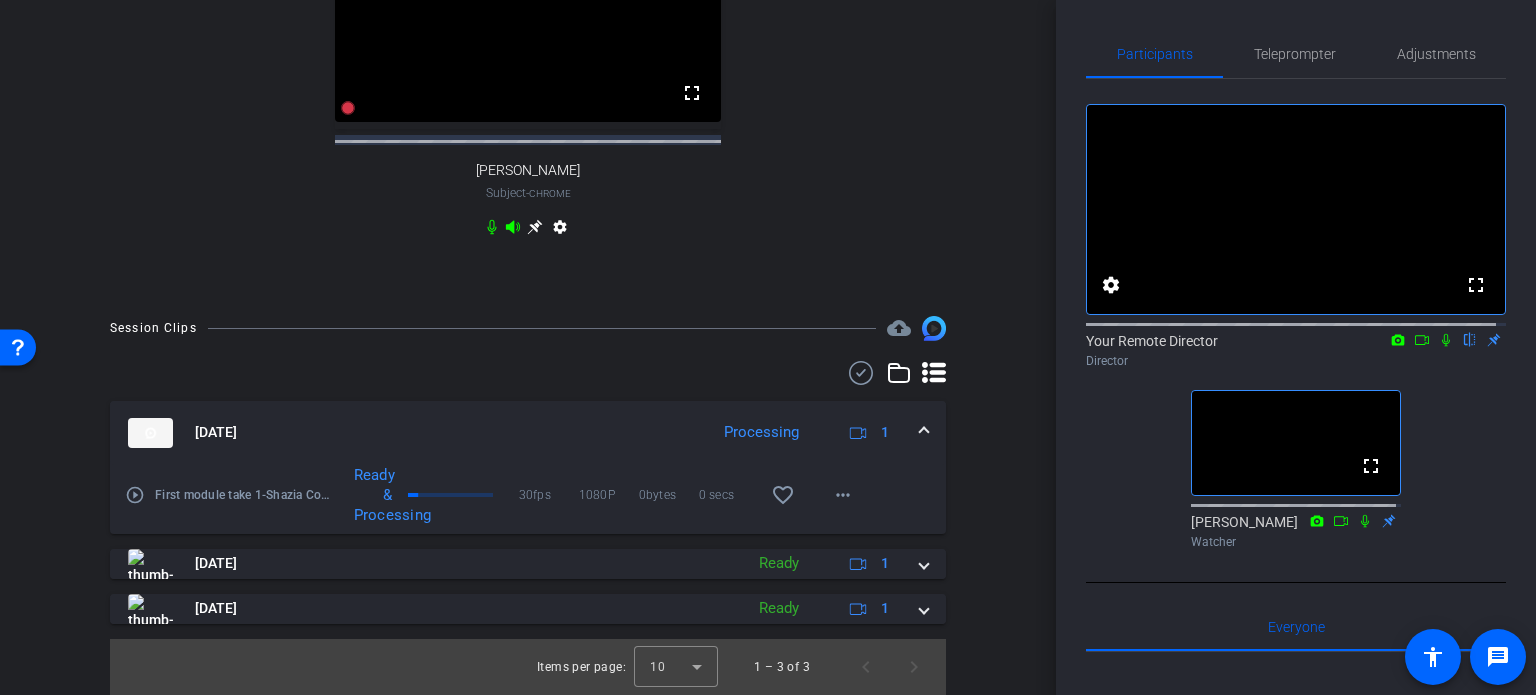 scroll, scrollTop: 843, scrollLeft: 0, axis: vertical 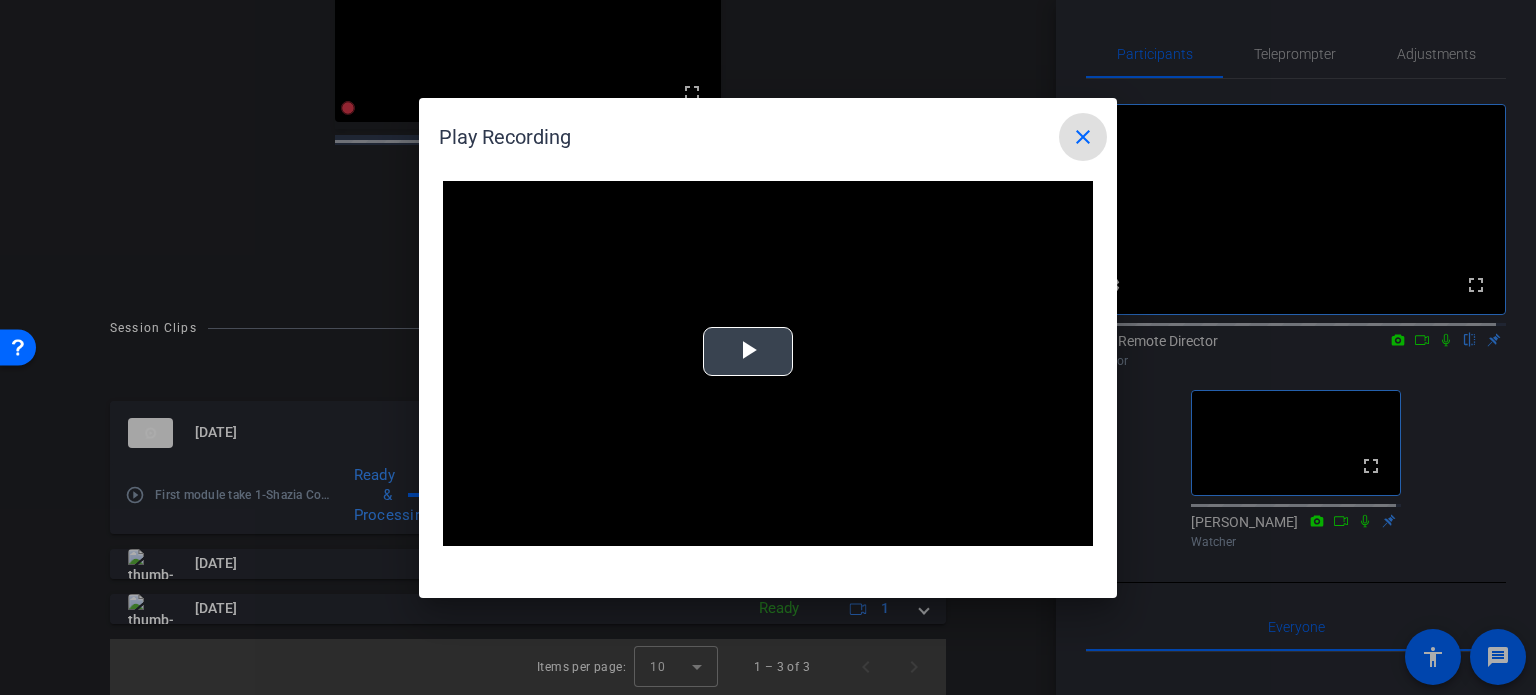 click at bounding box center (748, 351) 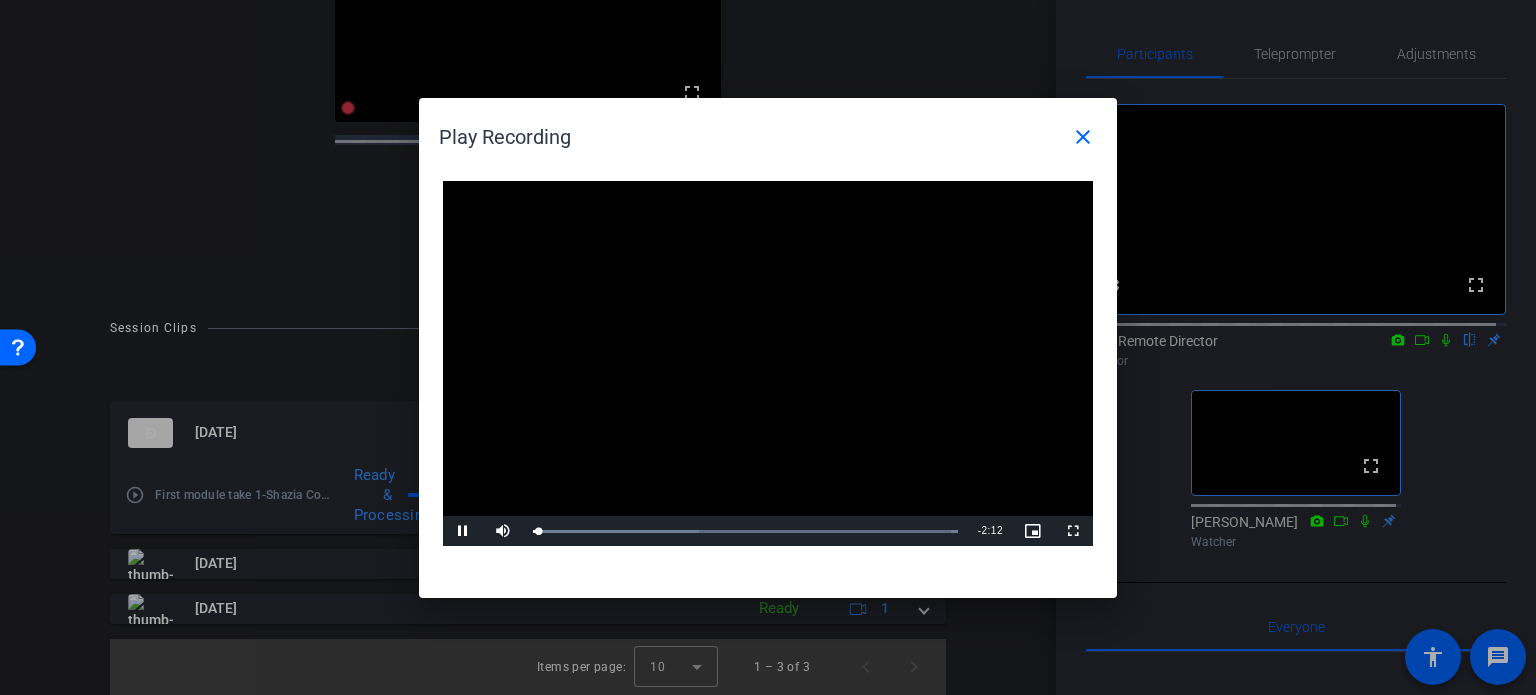 click at bounding box center (768, 364) 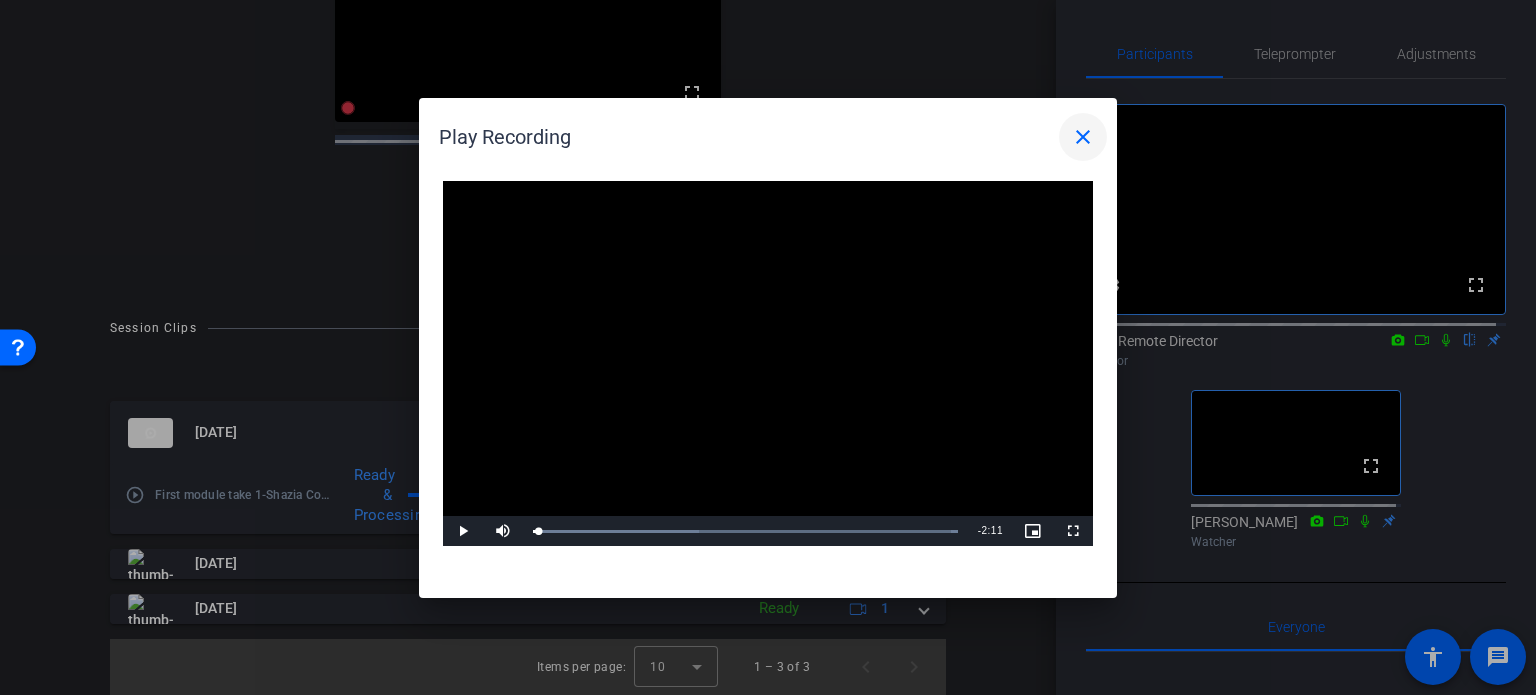 click on "close" at bounding box center [1083, 137] 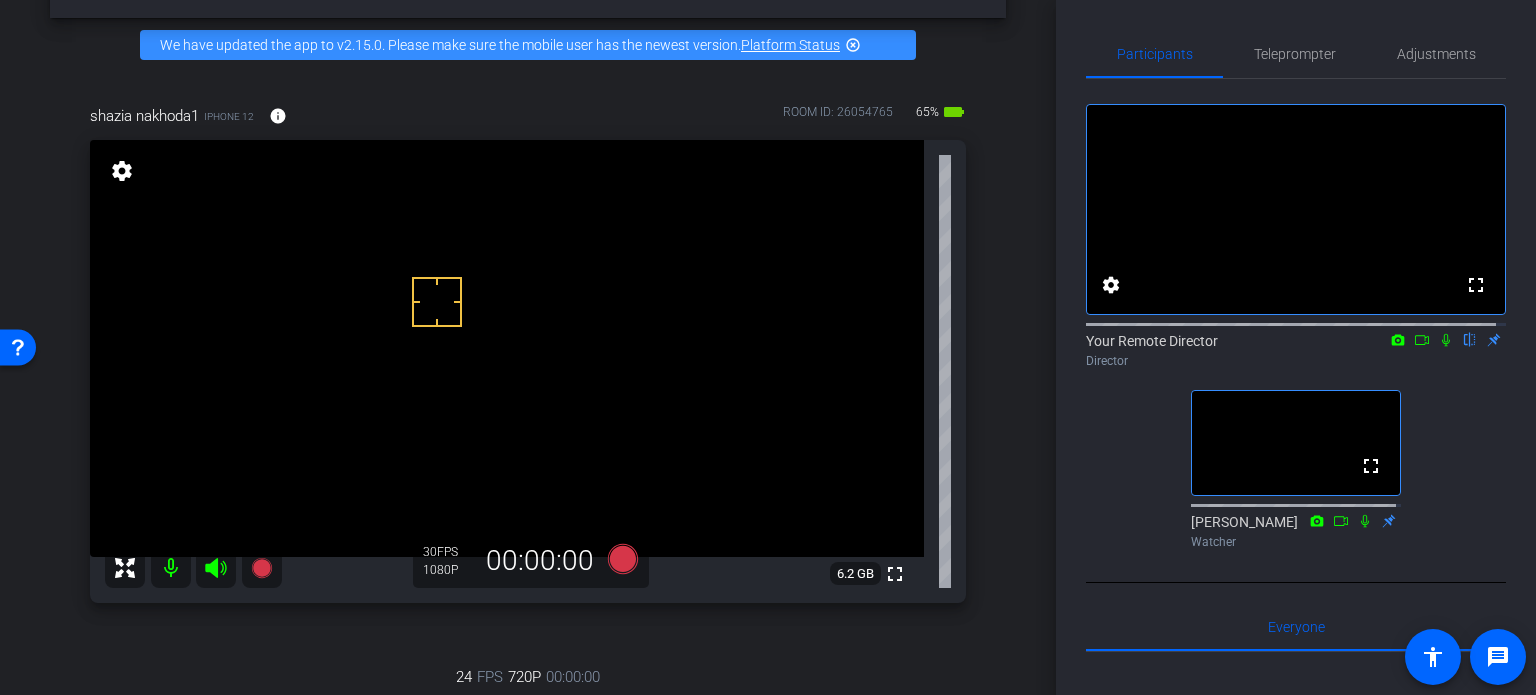 scroll, scrollTop: 70, scrollLeft: 0, axis: vertical 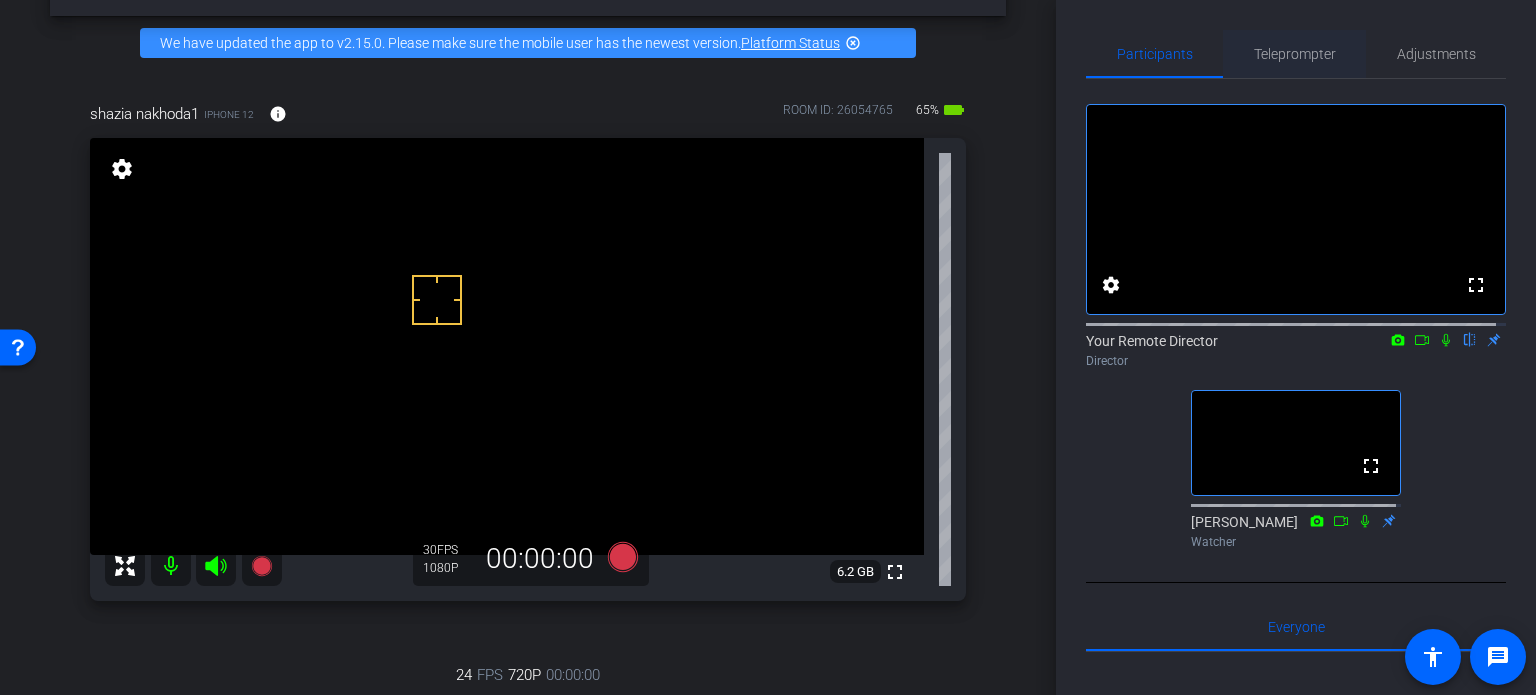 click on "Teleprompter" at bounding box center (1295, 54) 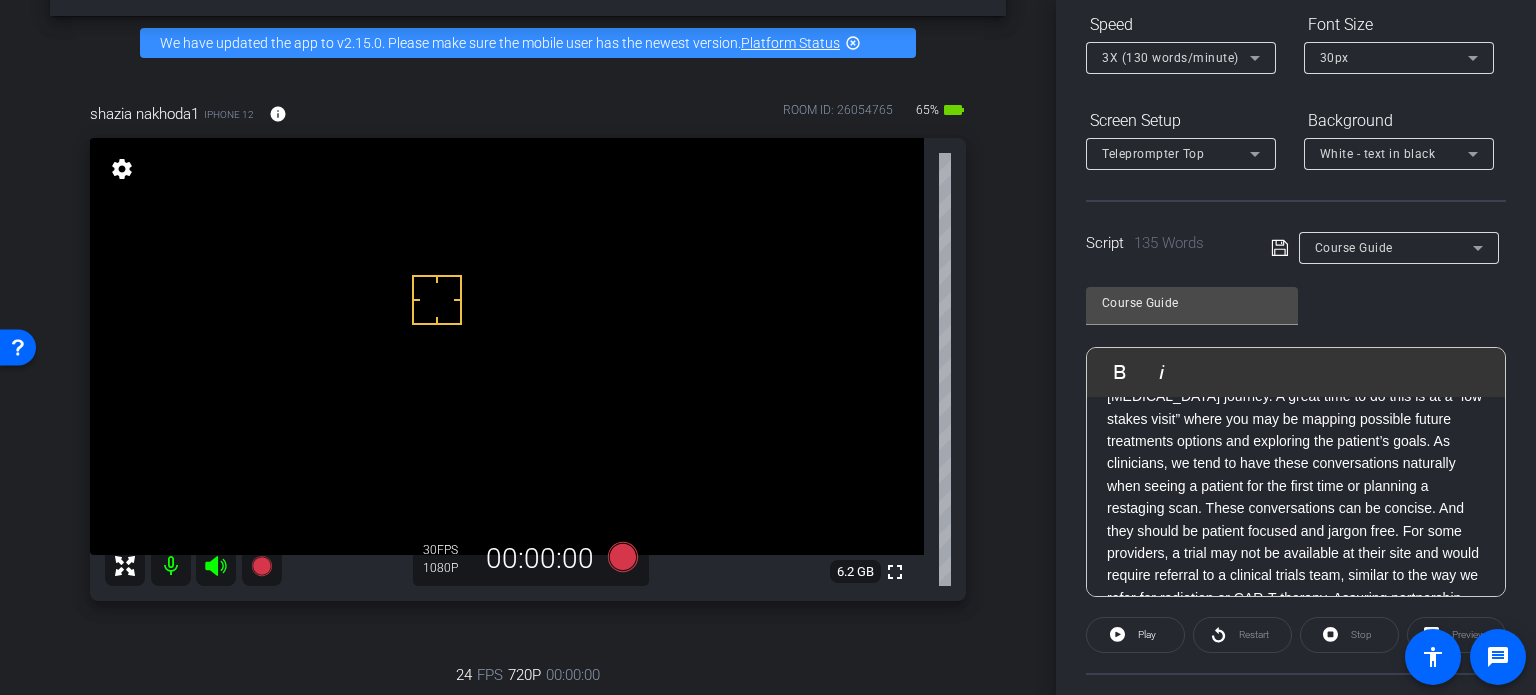scroll, scrollTop: 223, scrollLeft: 0, axis: vertical 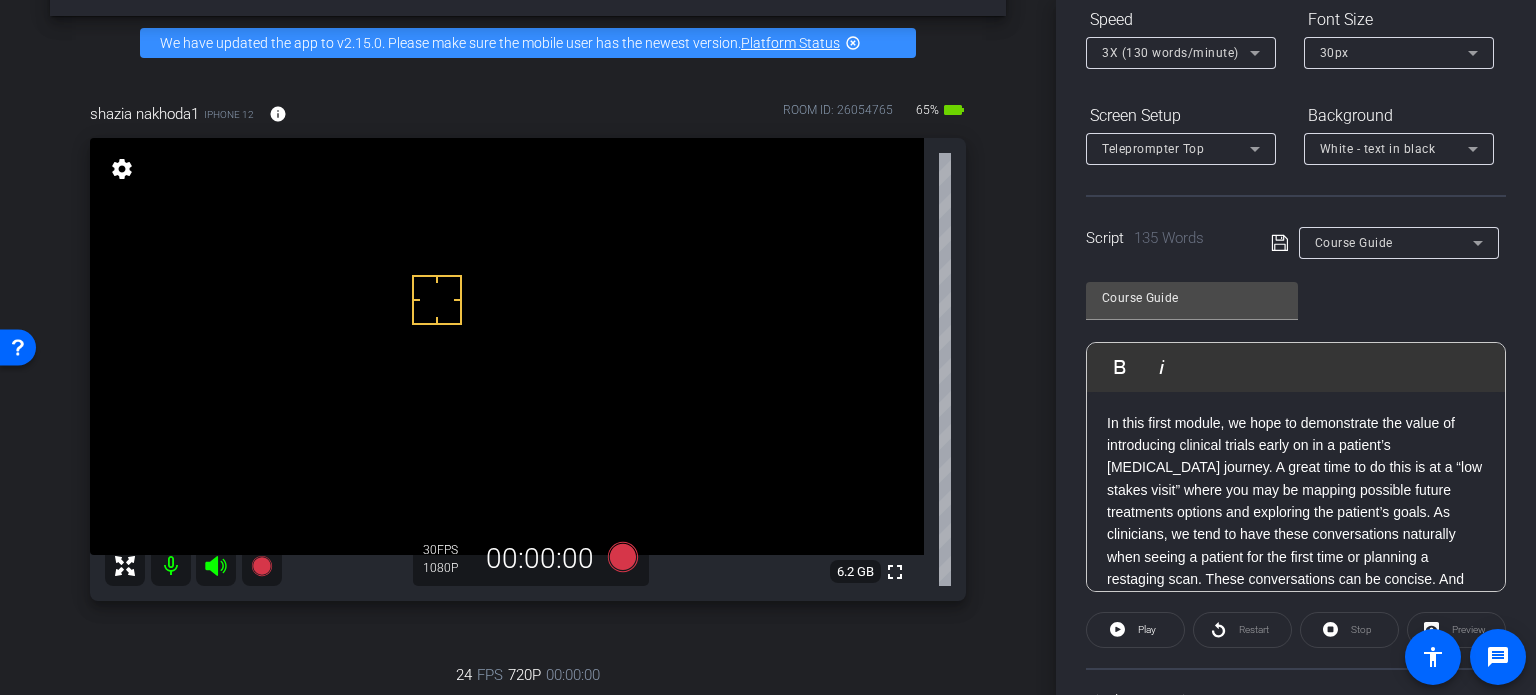 click on "In this first module, we hope to demonstrate the value of introducing clinical trials early on in a patient’s cancer journey. A great time to do this is at a “low stakes visit” where you may be mapping possible future treatments options and exploring the patient’s goals. As clinicians, we tend to have these conversations naturally when seeing a patient for the first time or planning a restaging scan. These conversations can be concise. And they should be patient focused and jargon free. For some providers, a trial may not be available at their site and would require referral to a clinical trials team, similar to the way we refer for radiation or CAR-T therapy. Assuring partnership and collaboration can help a patient prepare for the logistical changes in how they receive their treatment." at bounding box center (1296, 568) 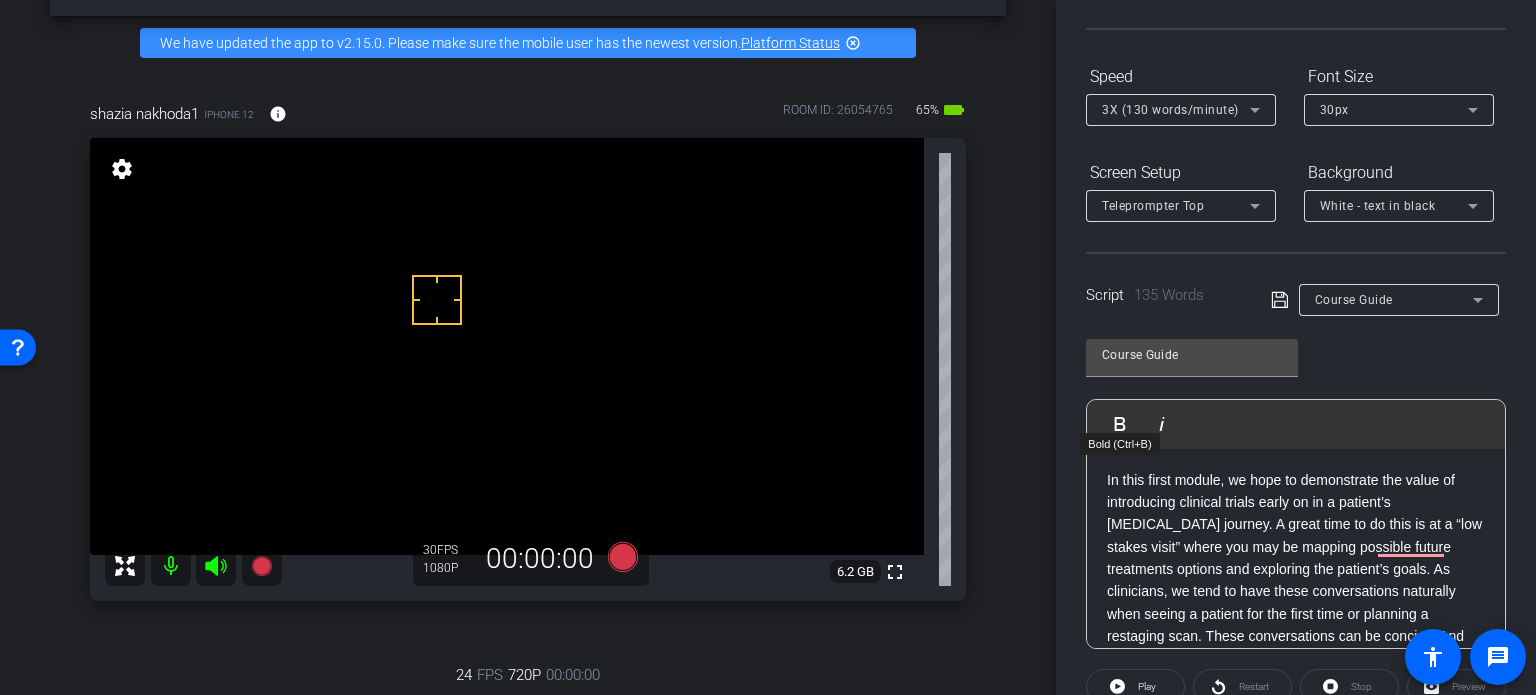 scroll, scrollTop: 203, scrollLeft: 0, axis: vertical 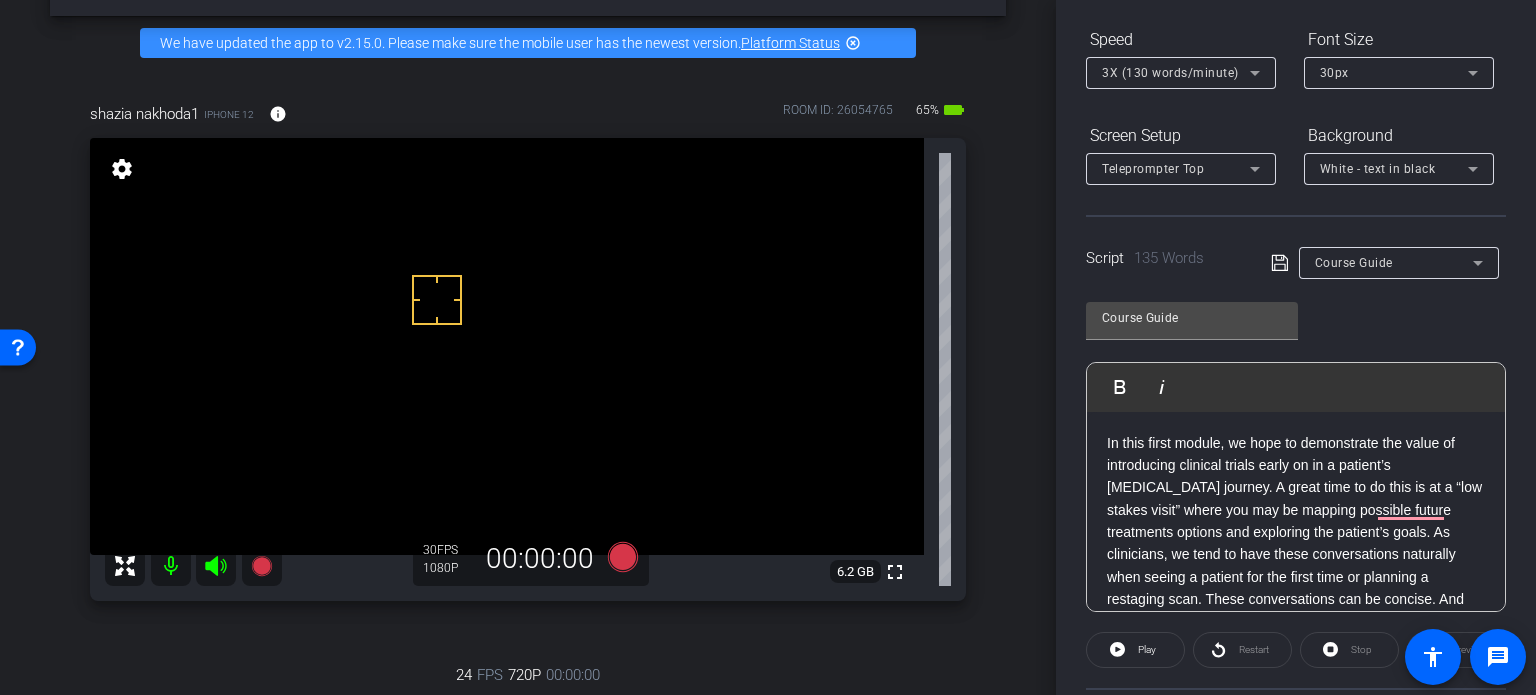 click on "In this first module, we hope to demonstrate the value of introducing clinical trials early on in a patient’s cancer journey. A great time to do this is at a “low stakes visit” where you may be mapping possible future treatments options and exploring the patient’s goals. As clinicians, we tend to have these conversations naturally when seeing a patient for the first time or planning a restaging scan. These conversations can be concise. And they should be patient focused and jargon free. For some providers, a trial may not be available at their site and would require referral to a clinical trials team, similar to the way we refer for radiation or CAR-T therapy. Assuring partnership and collaboration can help a patient prepare for the logistical changes in how they receive their treatment." 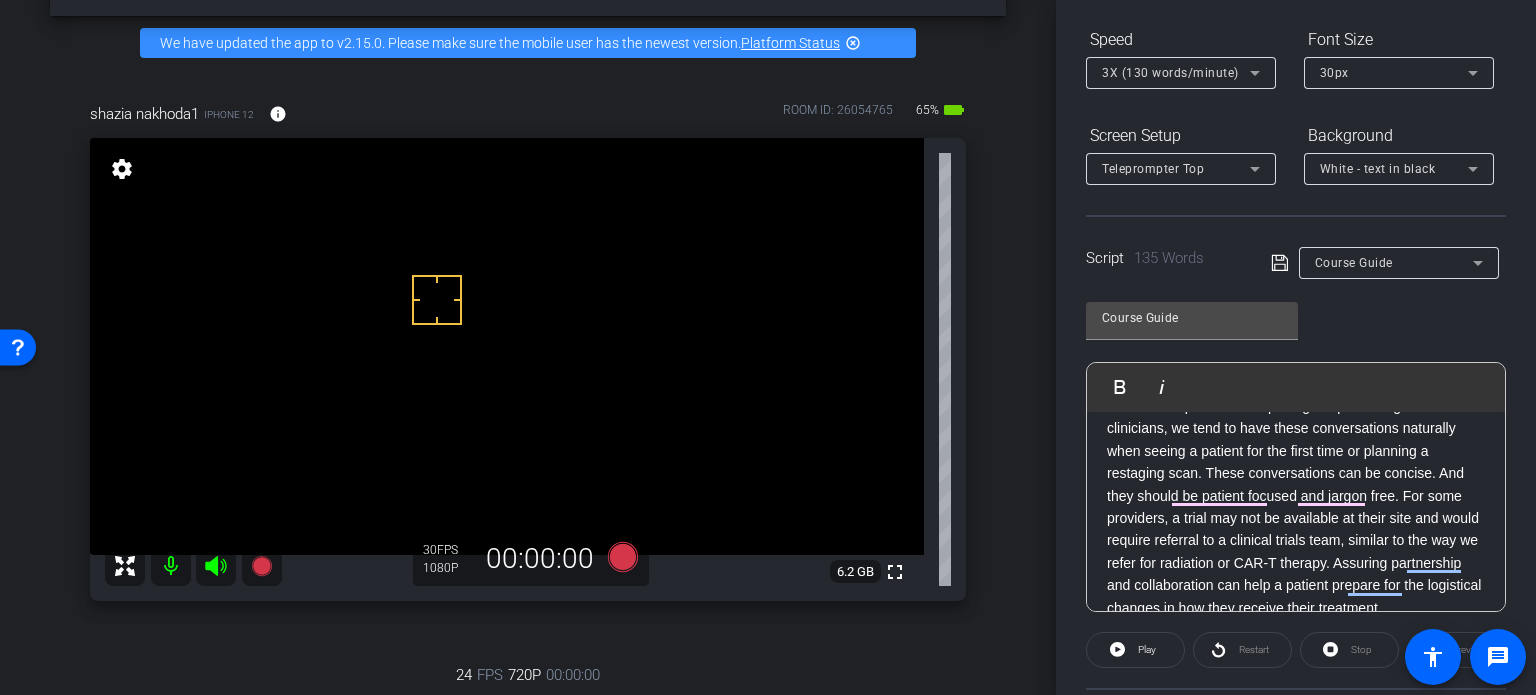 scroll, scrollTop: 0, scrollLeft: 0, axis: both 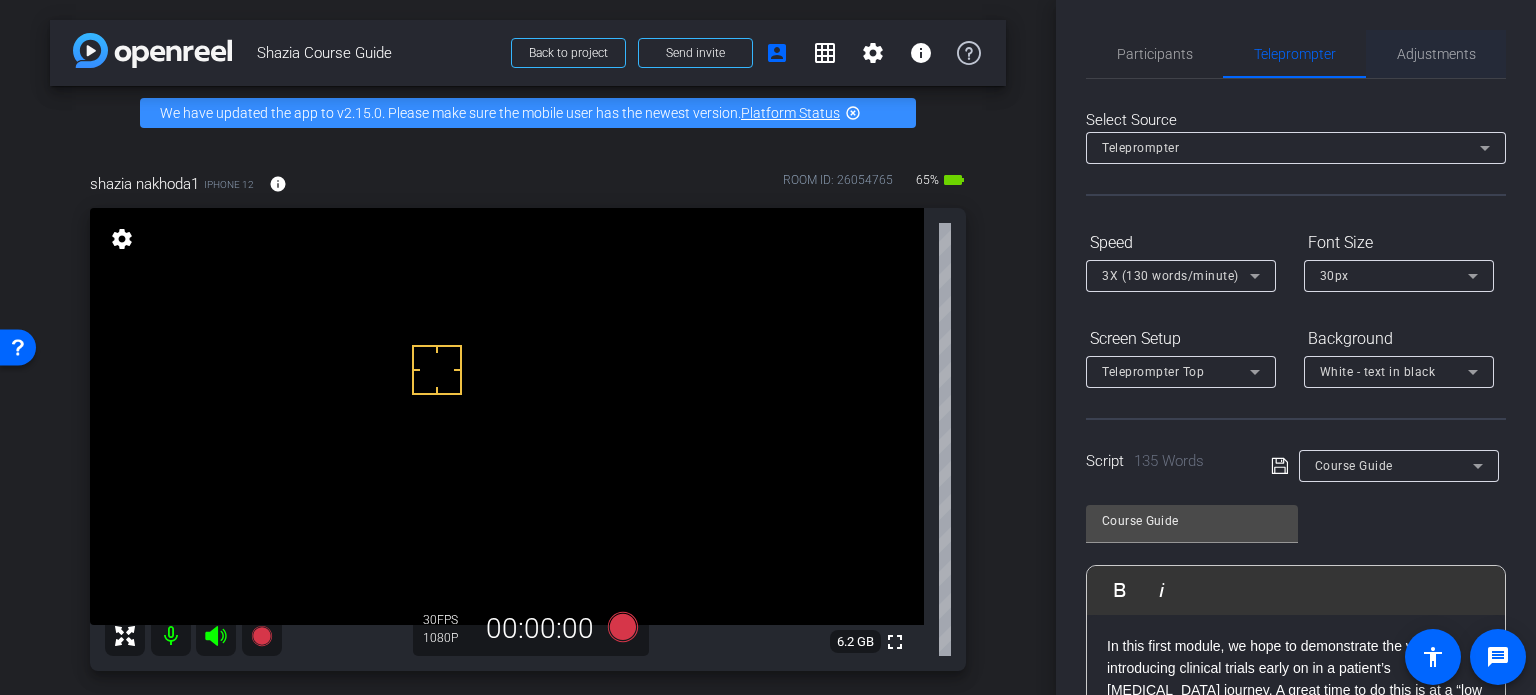 drag, startPoint x: 1412, startPoint y: 80, endPoint x: 1424, endPoint y: 43, distance: 38.8973 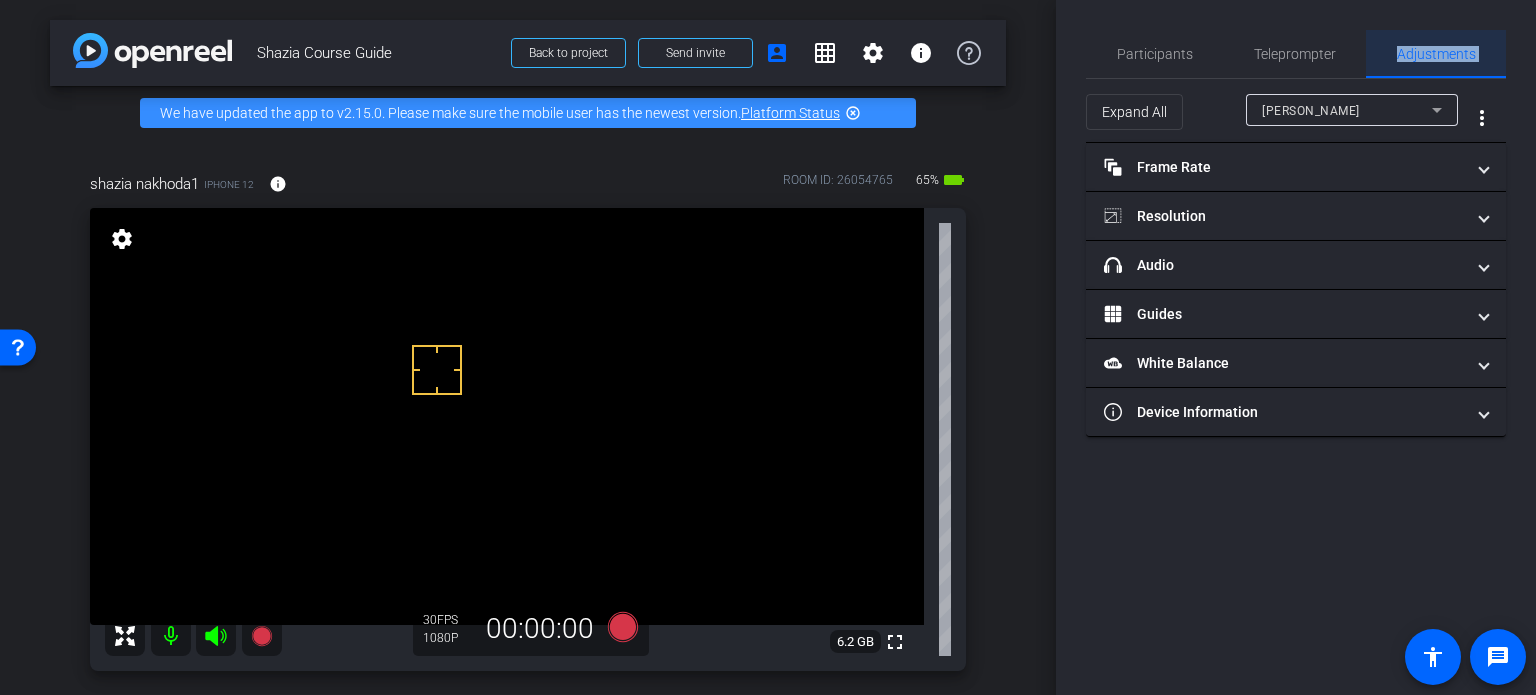 drag, startPoint x: 1388, startPoint y: 71, endPoint x: 1360, endPoint y: 99, distance: 39.59798 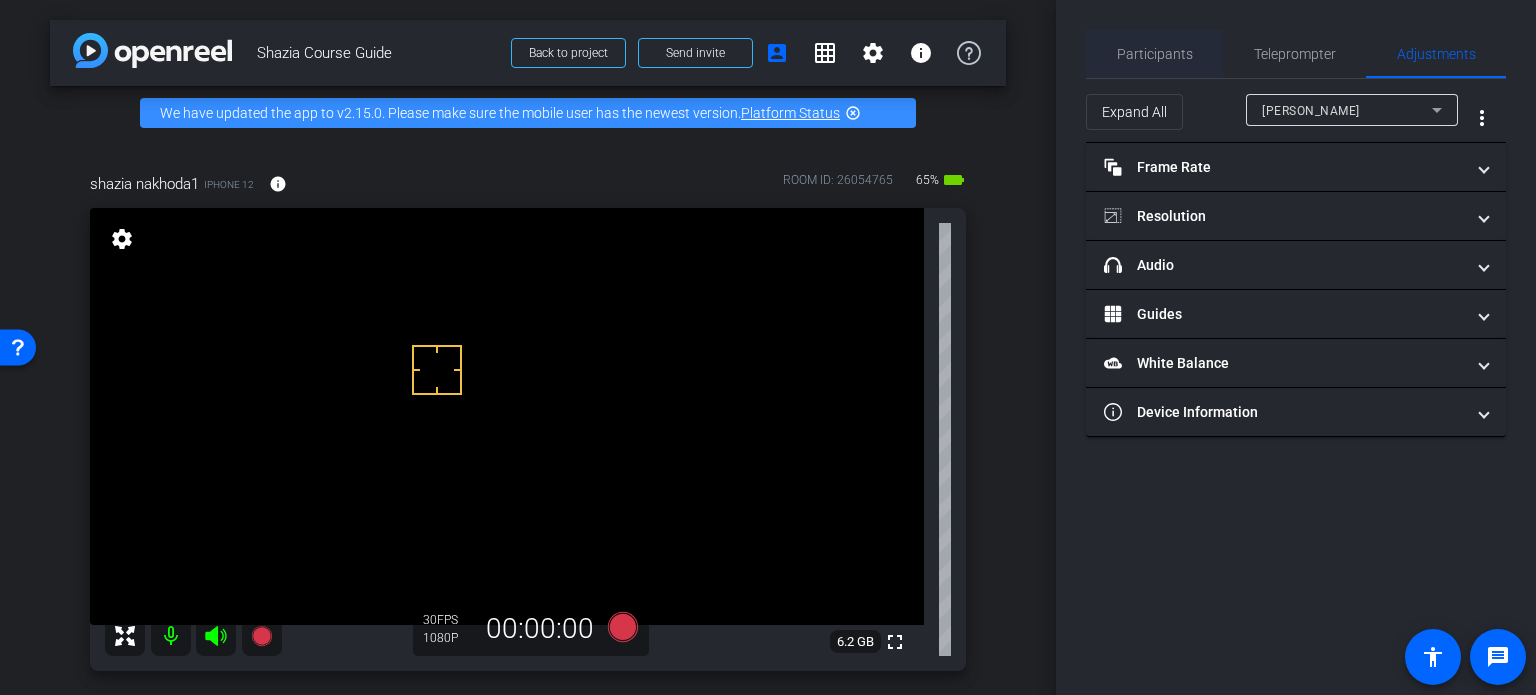 click on "Participants" at bounding box center [1155, 54] 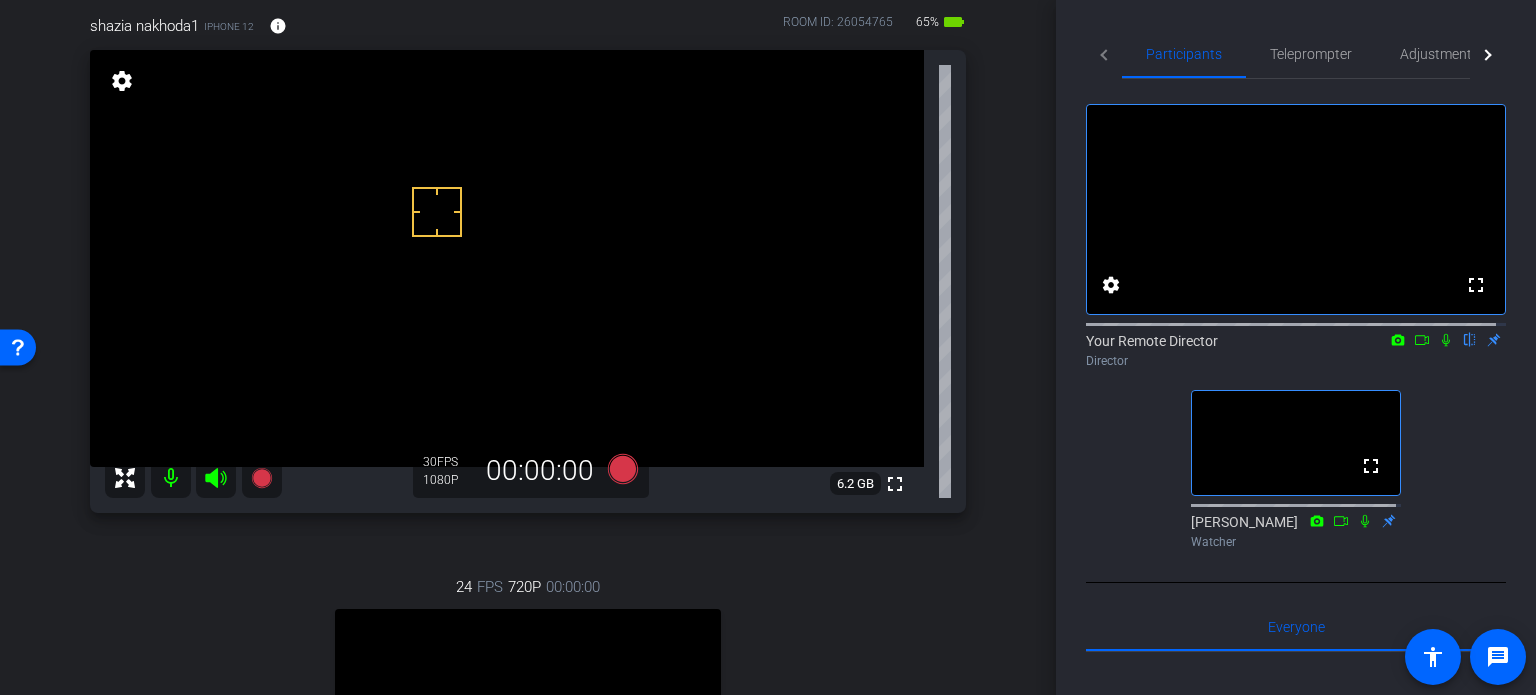 scroll, scrollTop: 0, scrollLeft: 0, axis: both 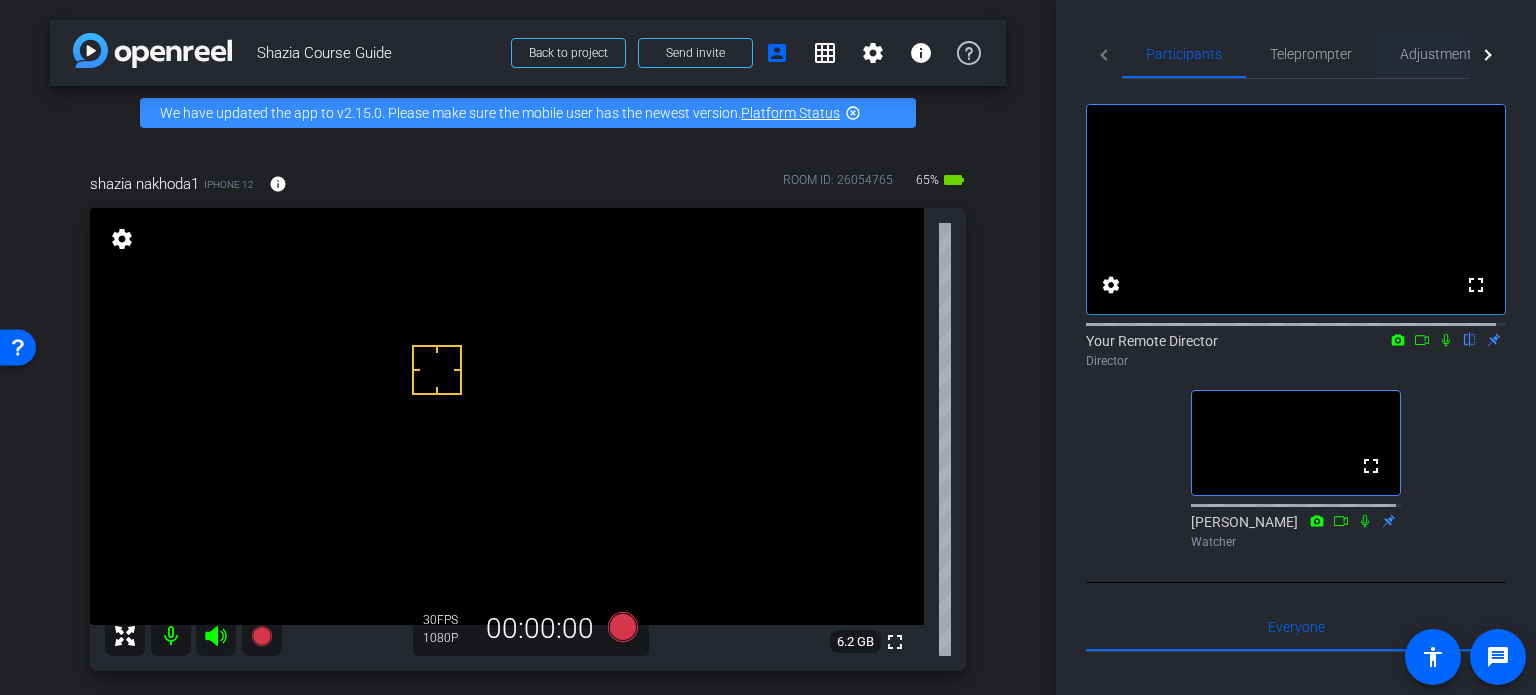 click on "Adjustments" at bounding box center [1439, 54] 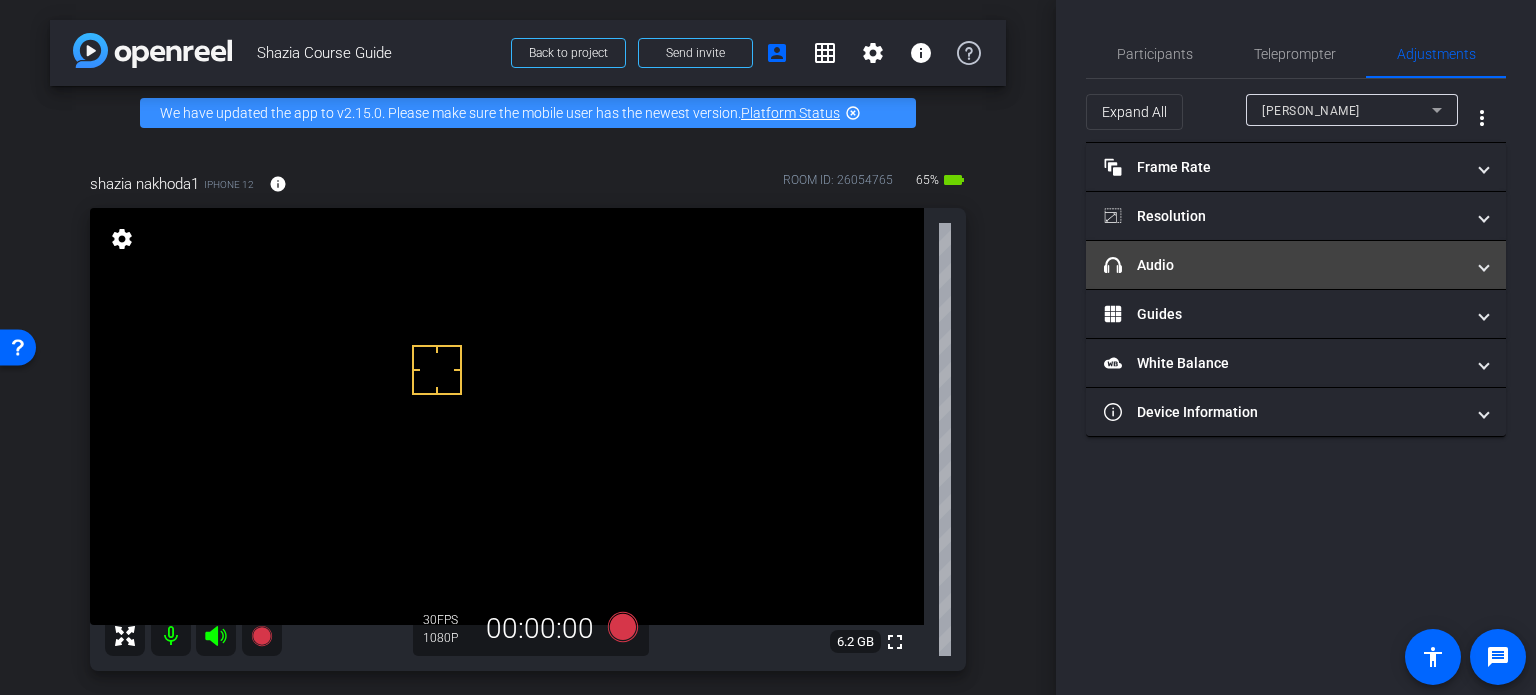 click on "headphone icon
Audio" at bounding box center [1296, 265] 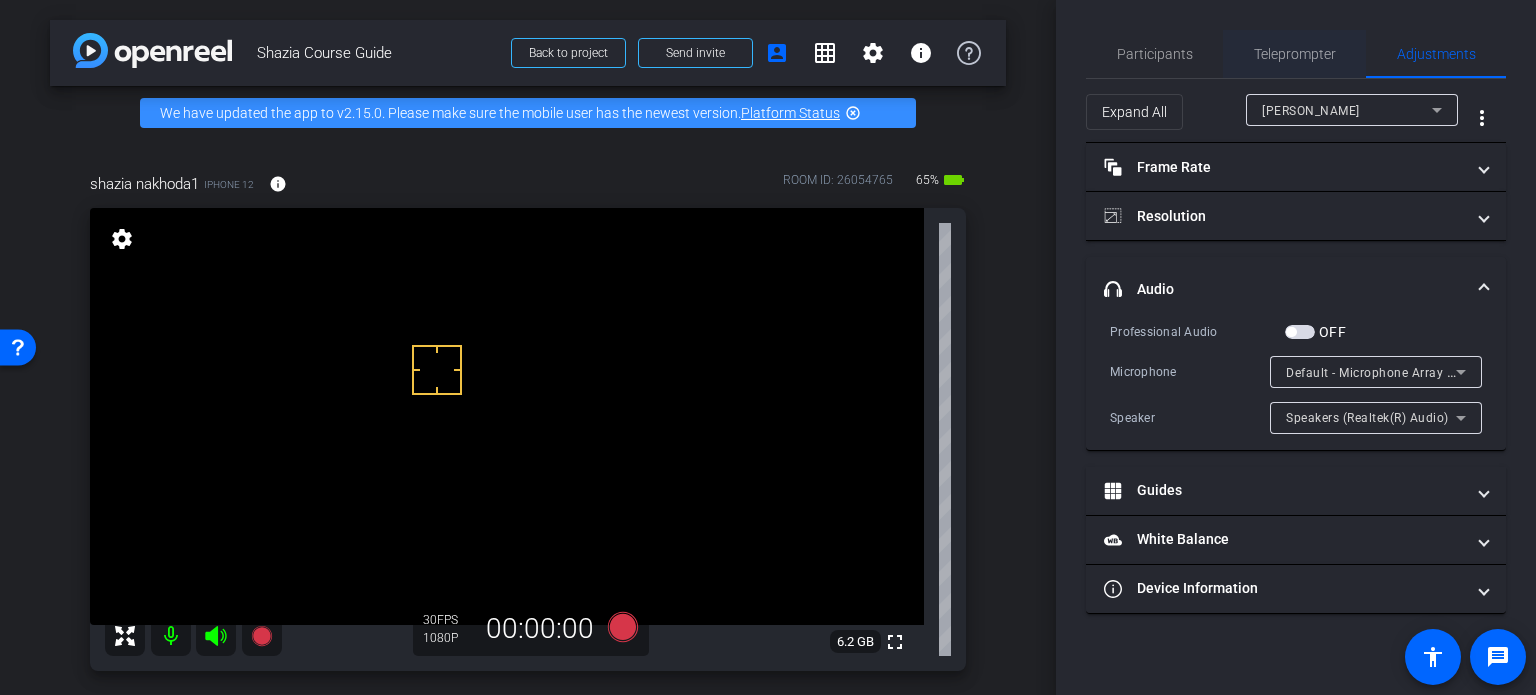 click on "Teleprompter" at bounding box center (1295, 54) 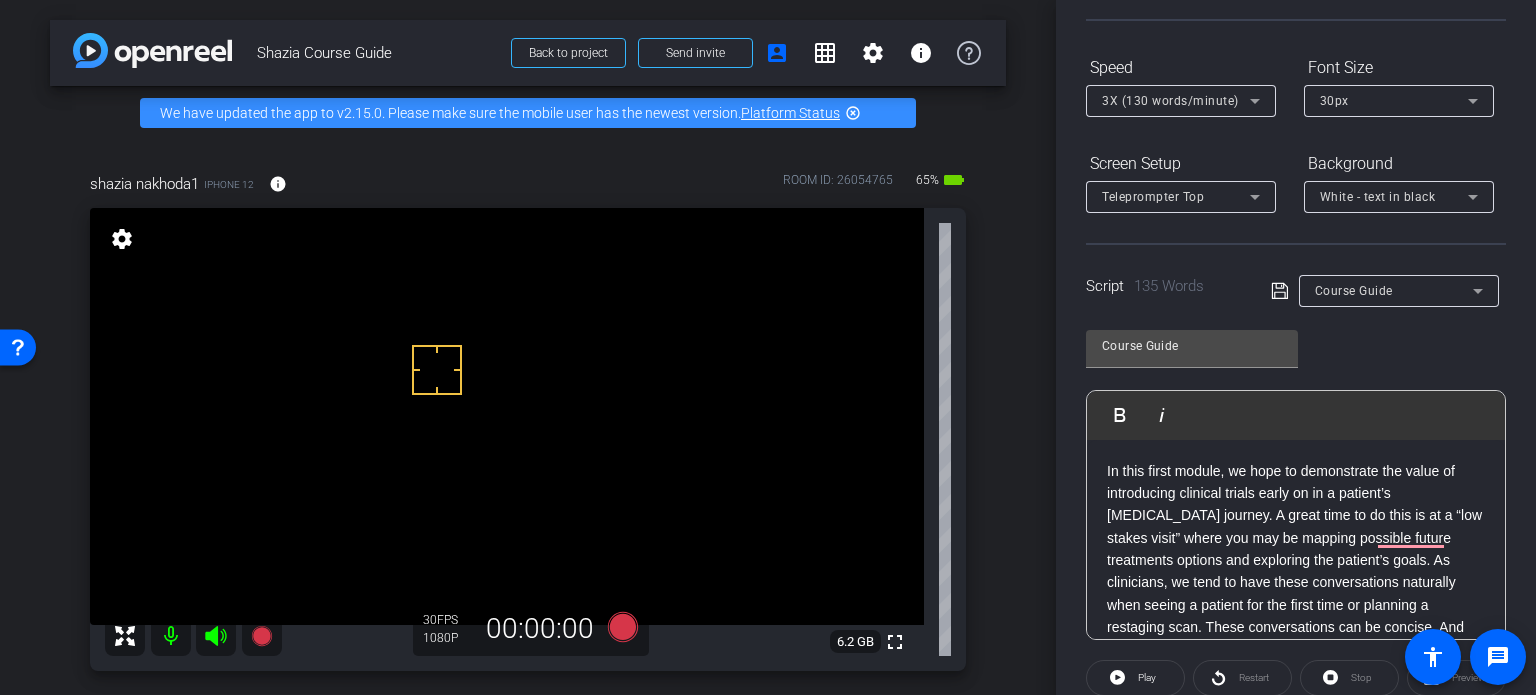 scroll, scrollTop: 192, scrollLeft: 0, axis: vertical 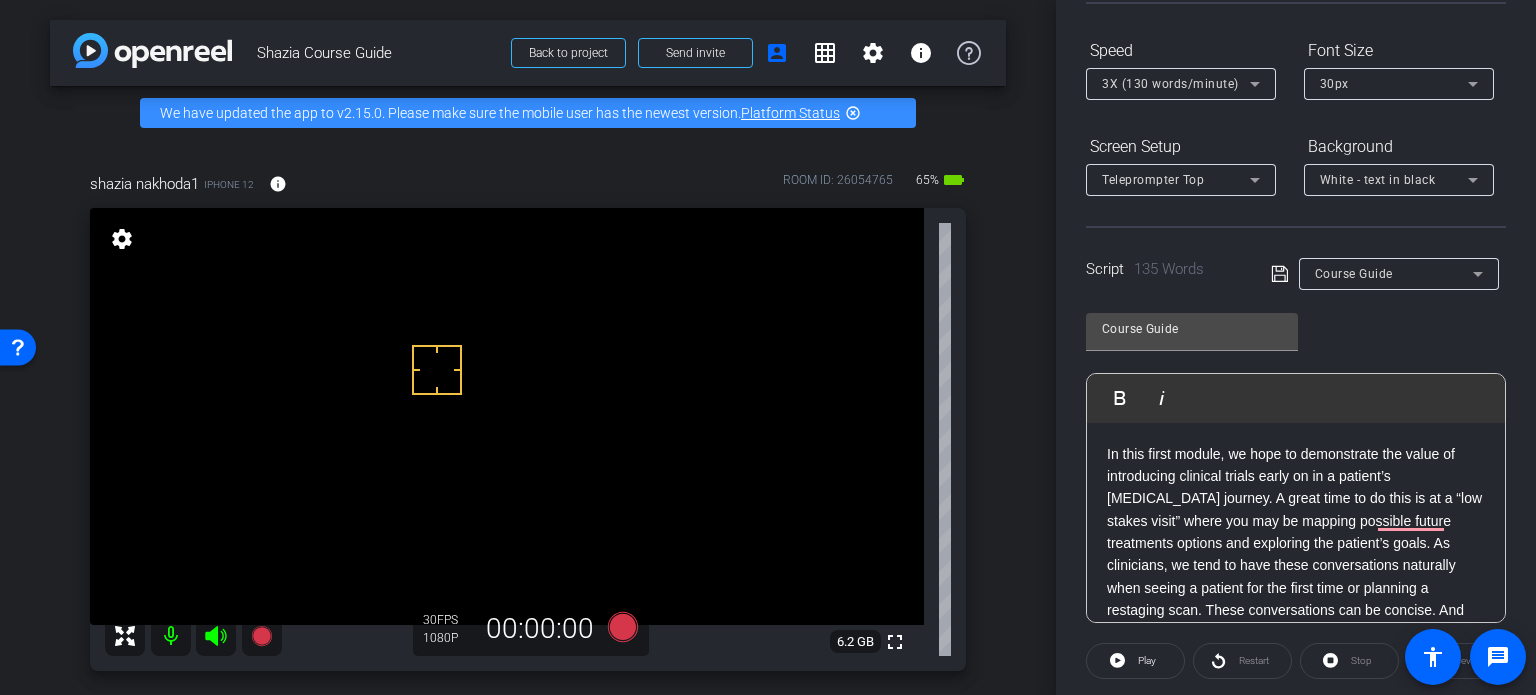 click on "In this first module, we hope to demonstrate the value of introducing clinical trials early on in a patient’s cancer journey. A great time to do this is at a “low stakes visit” where you may be mapping possible future treatments options and exploring the patient’s goals. As clinicians, we tend to have these conversations naturally when seeing a patient for the first time or planning a restaging scan. These conversations can be concise. And they should be patient focused and jargon free. For some providers, a trial may not be available at their site and would require referral to a clinical trials team, similar to the way we refer for radiation or CAR-T therapy. Assuring partnership and collaboration can help a patient prepare for the logistical changes in how they receive their treatment." 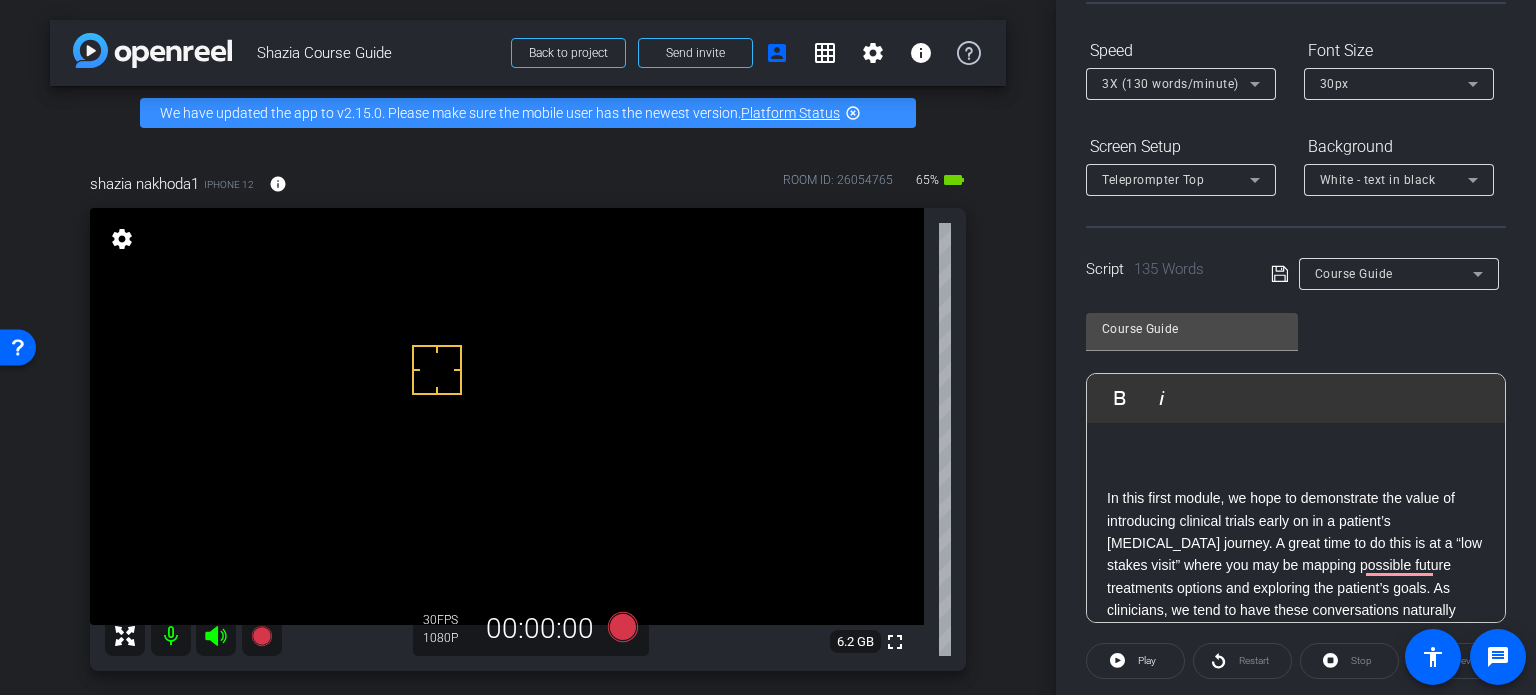 scroll, scrollTop: 192, scrollLeft: 0, axis: vertical 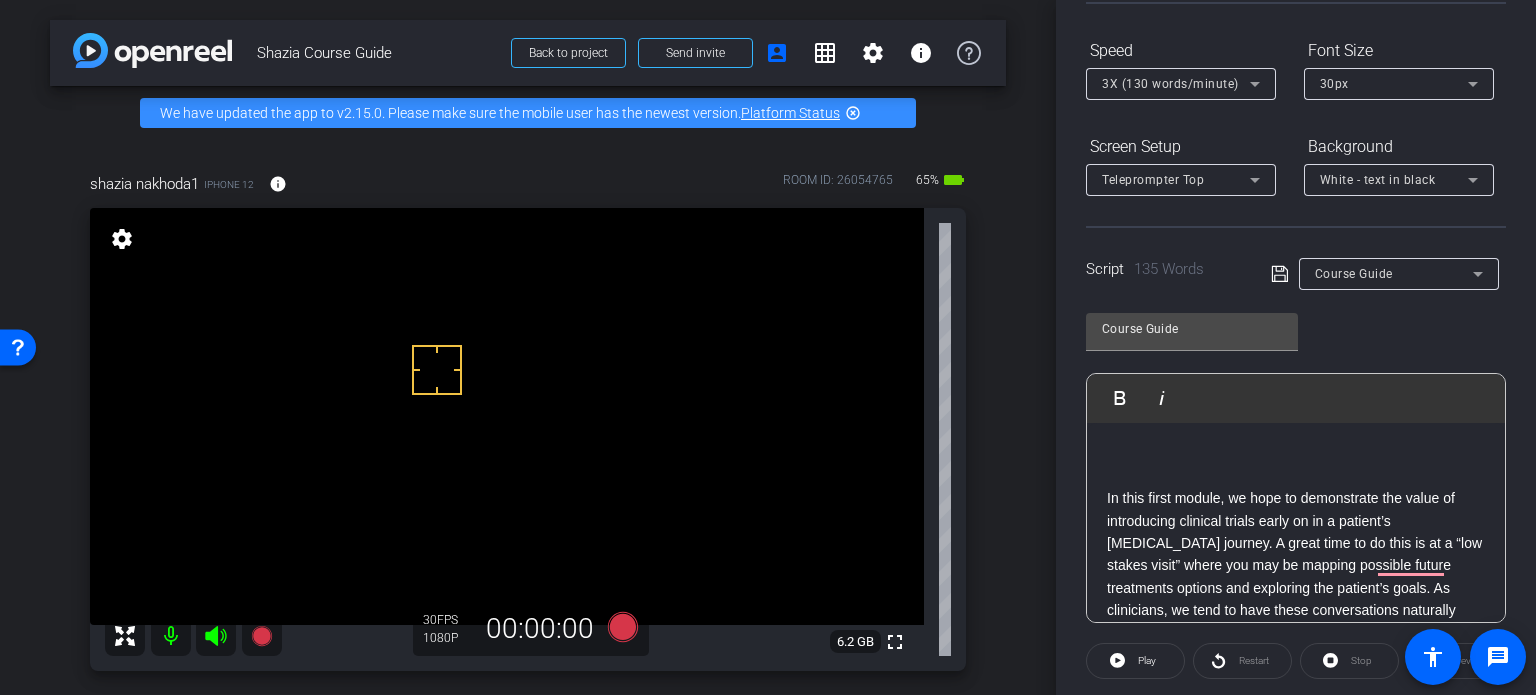 type 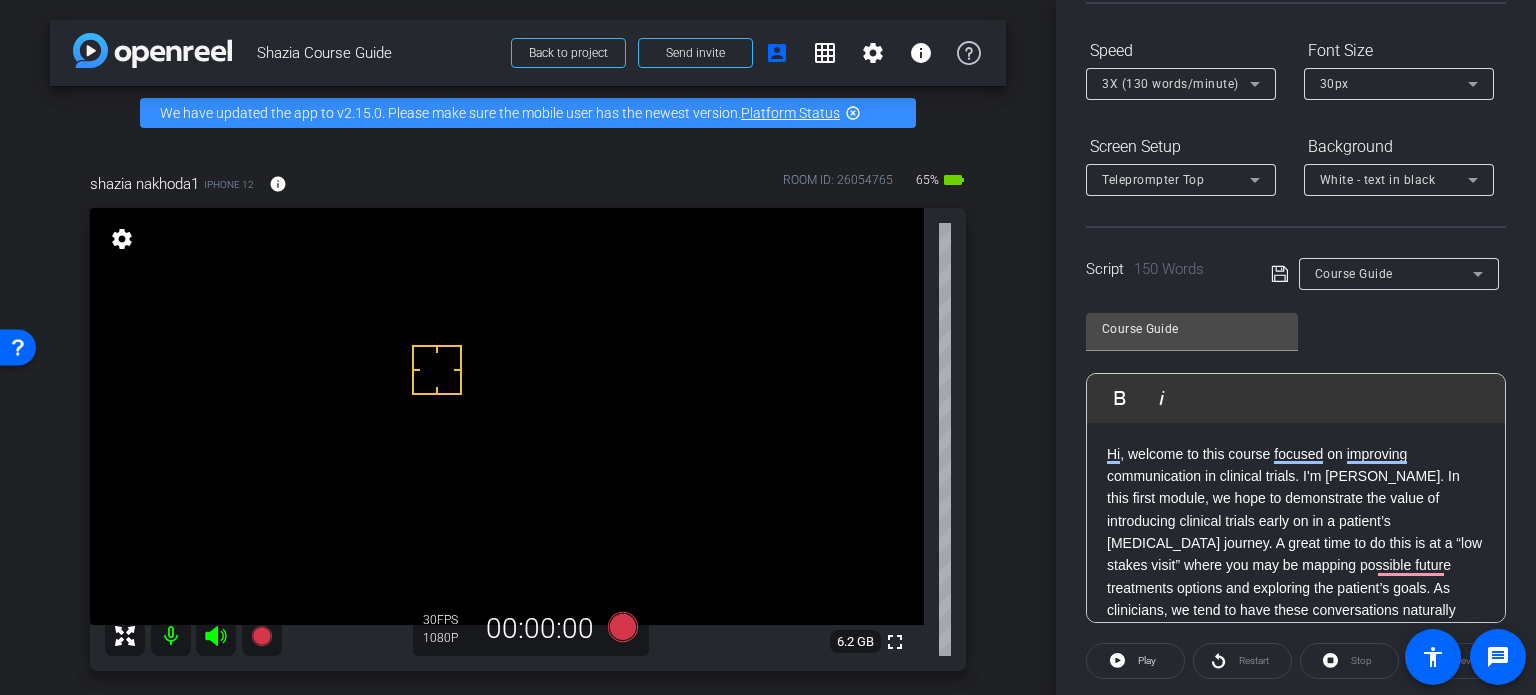 scroll, scrollTop: 278, scrollLeft: 0, axis: vertical 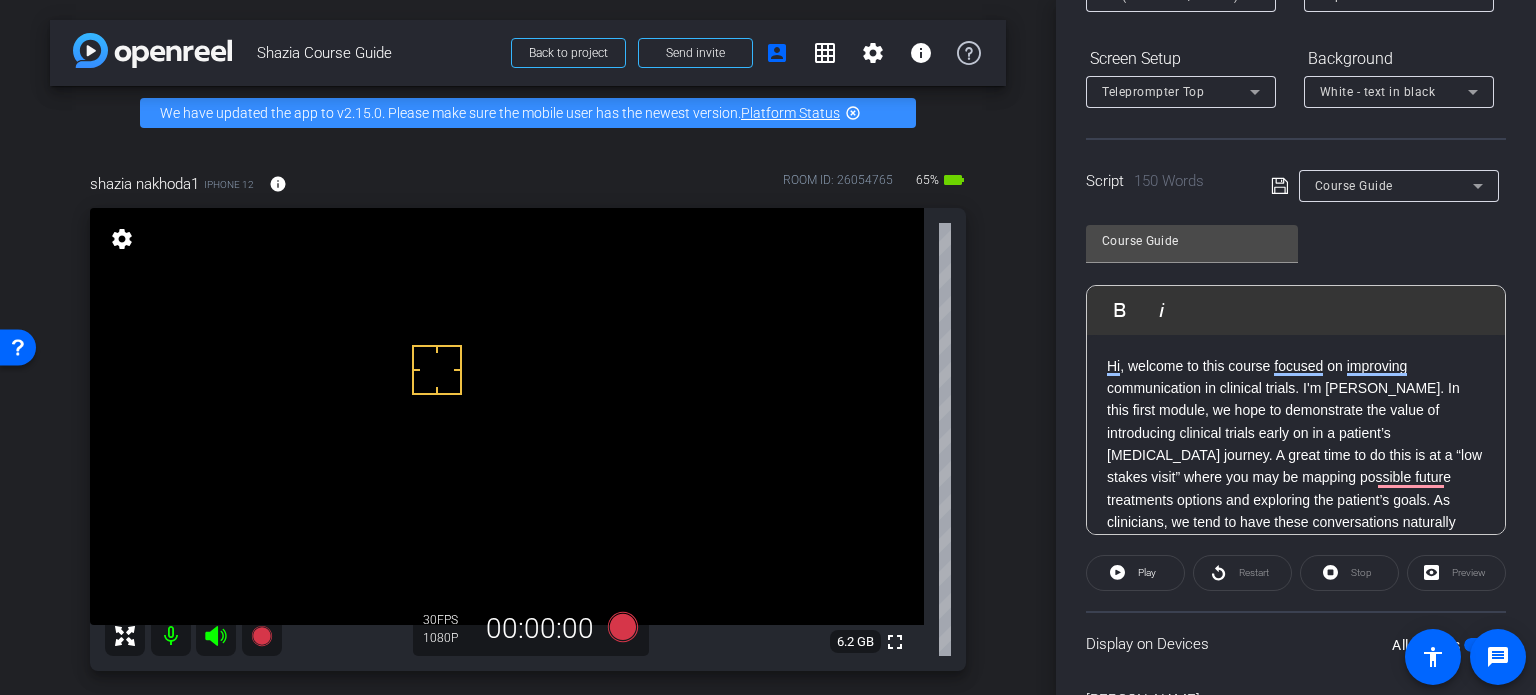 click on "Hi, welcome to this course focused on improving communication in clinical trials. I'm Betsy Plimack. In this first module, we hope to demonstrate the value of introducing clinical trials early on in a patient’s cancer journey. A great time to do this is at a “low stakes visit” where you may be mapping possible future treatments options and exploring the patient’s goals. As clinicians, we tend to have these conversations naturally when seeing a patient for the first time or planning a restaging scan. These conversations can be concise. And they should be patient focused and jargon free. For some providers, a trial may not be available at their site and would require referral to a clinical trials team, similar to the way we refer for radiation or CAR-T therapy. Assuring partnership and collaboration can help a patient prepare for the logistical changes in how they receive their treatment." at bounding box center [1296, 534] 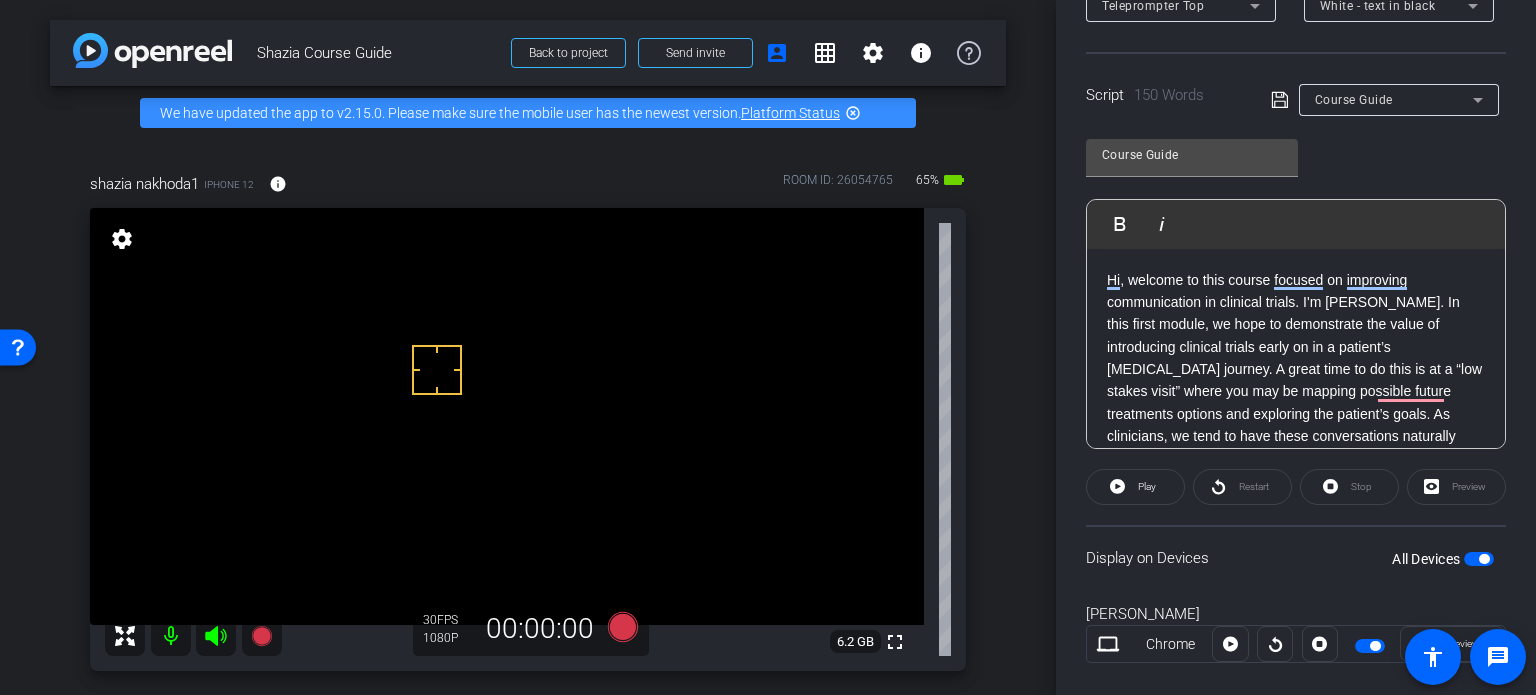 scroll, scrollTop: 371, scrollLeft: 0, axis: vertical 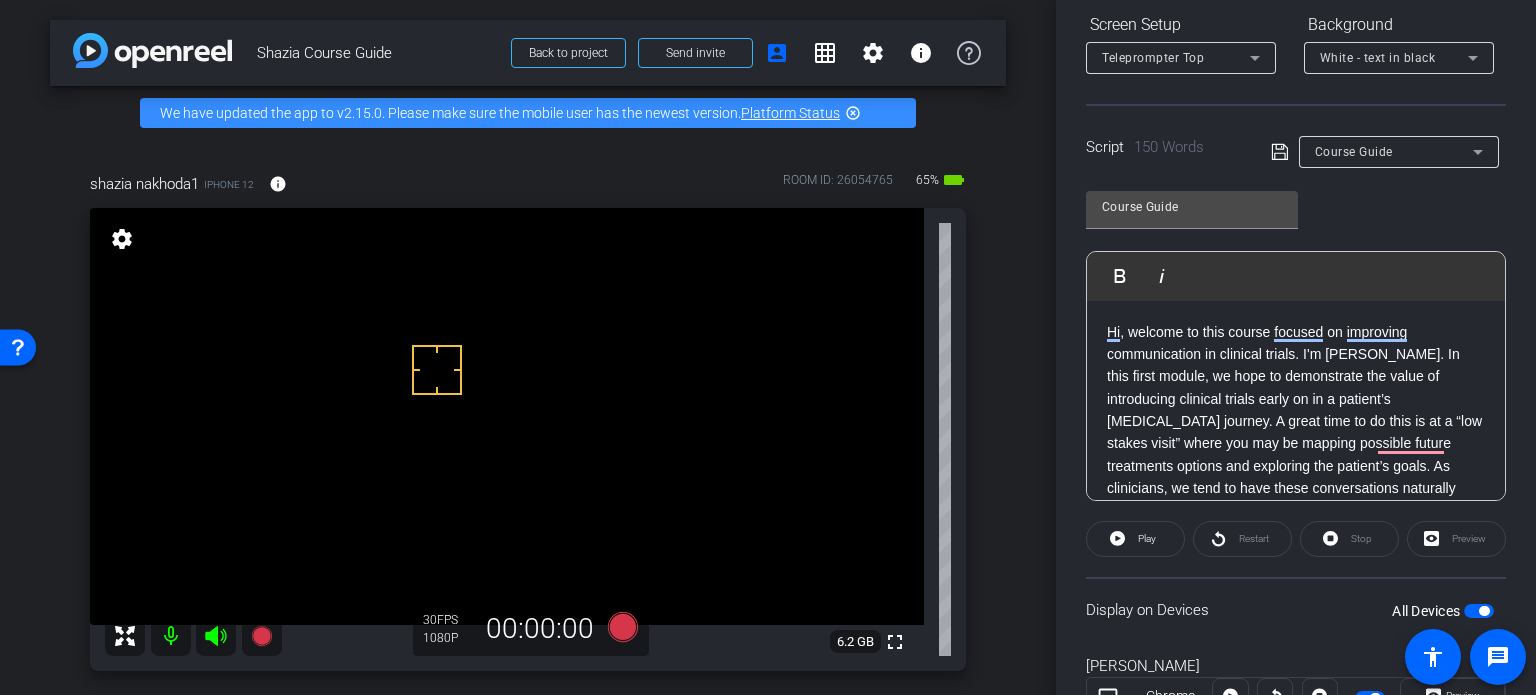 click on "Course Guide" 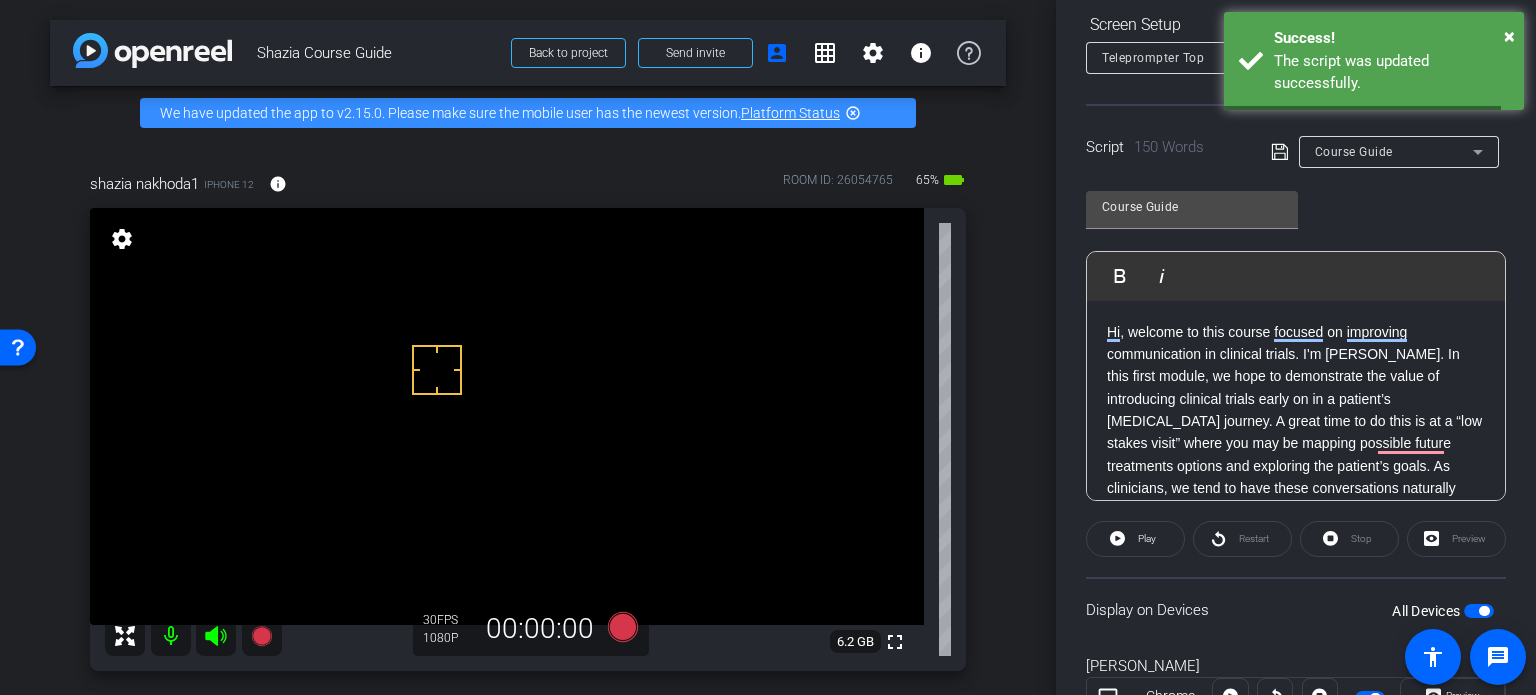 scroll, scrollTop: 60, scrollLeft: 0, axis: vertical 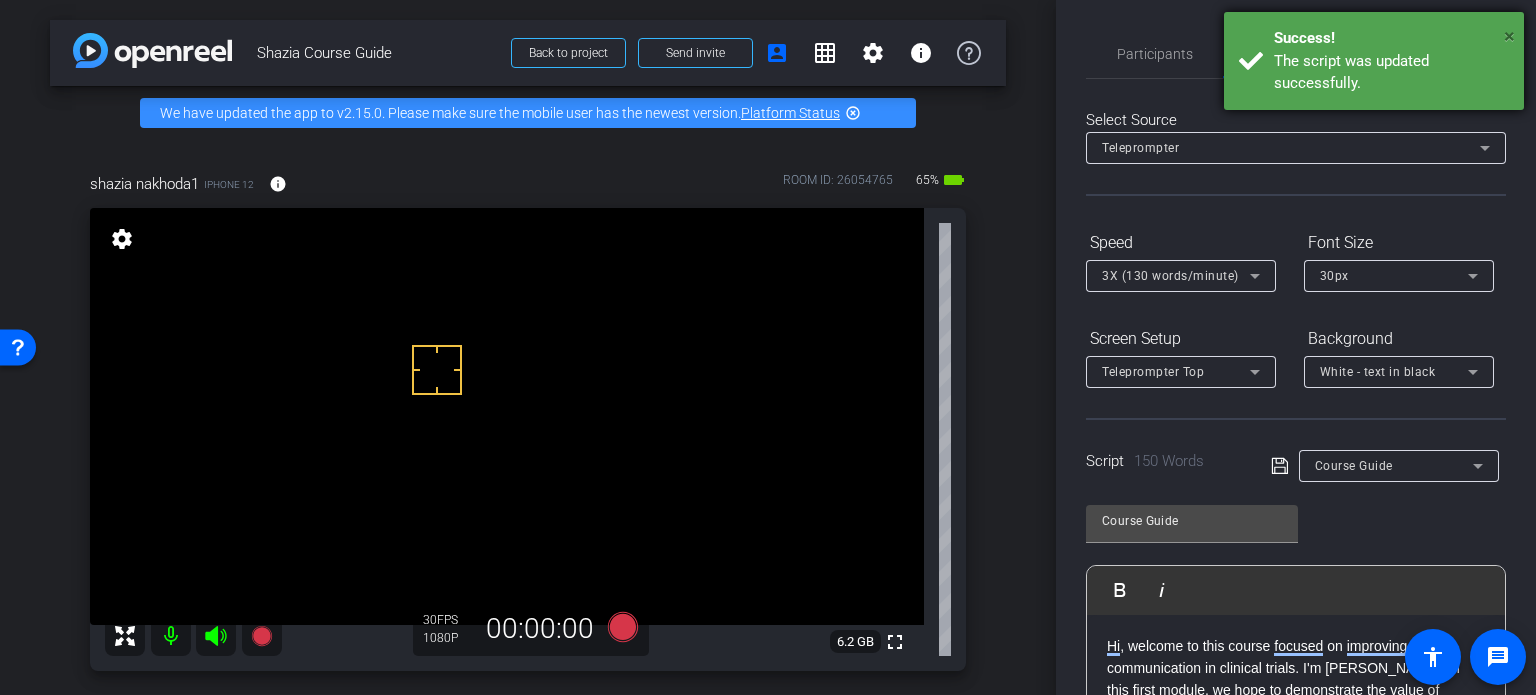 click on "×" at bounding box center [1509, 36] 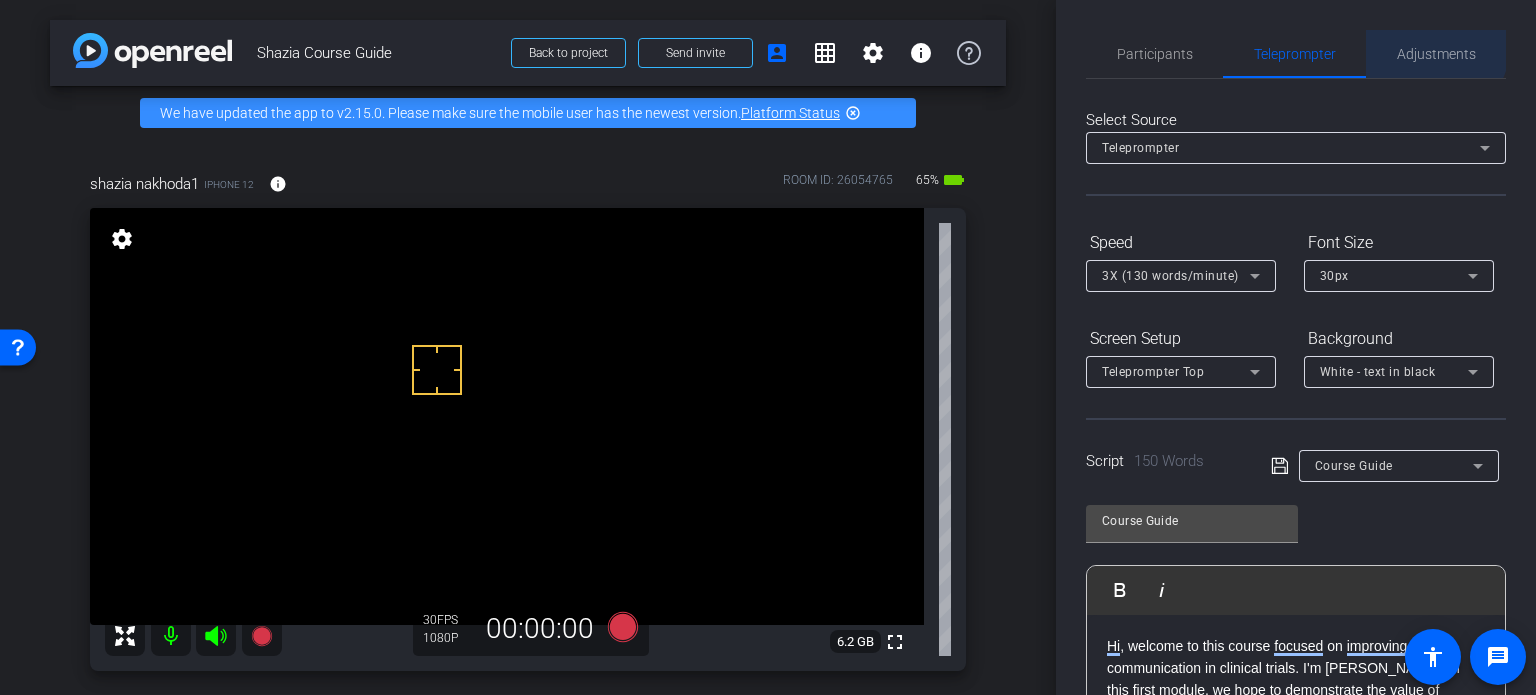 click on "Adjustments" at bounding box center (1436, 54) 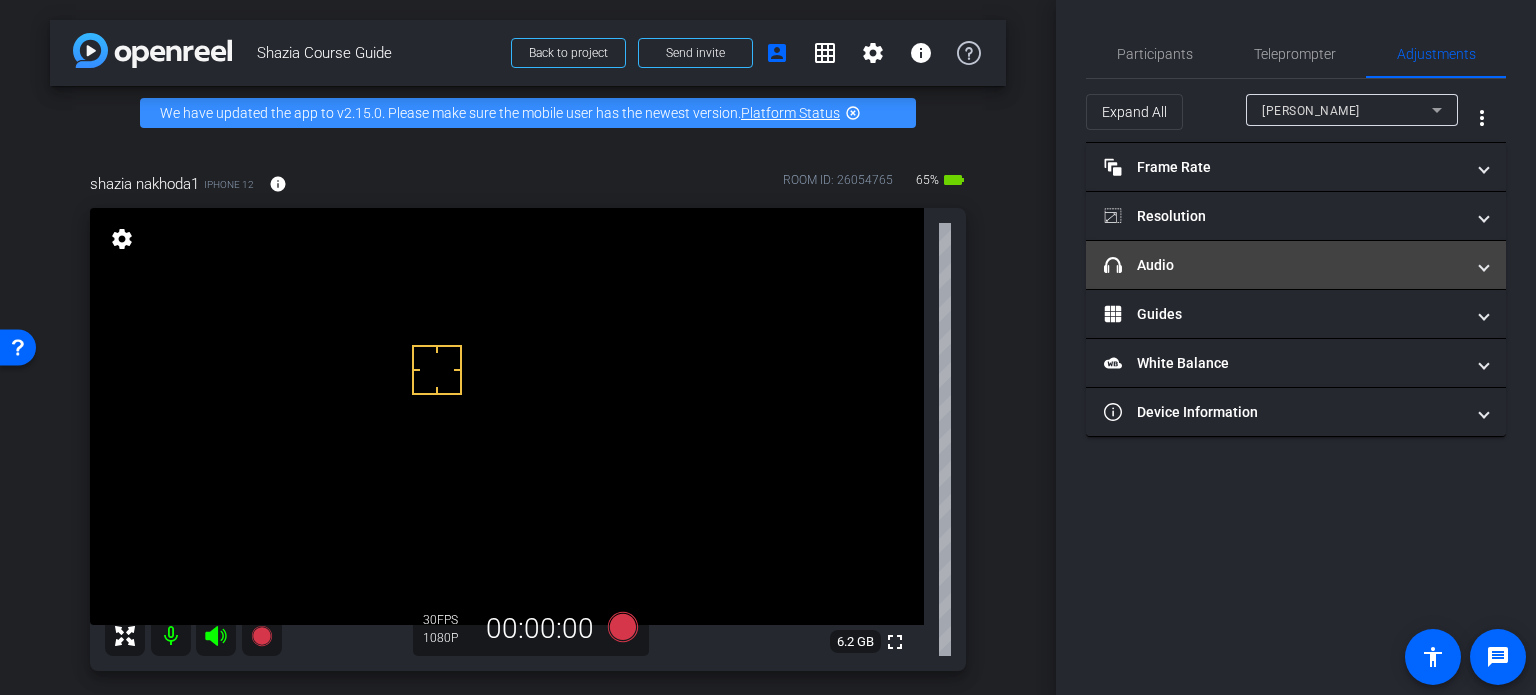 click on "headphone icon
Audio" at bounding box center (1284, 265) 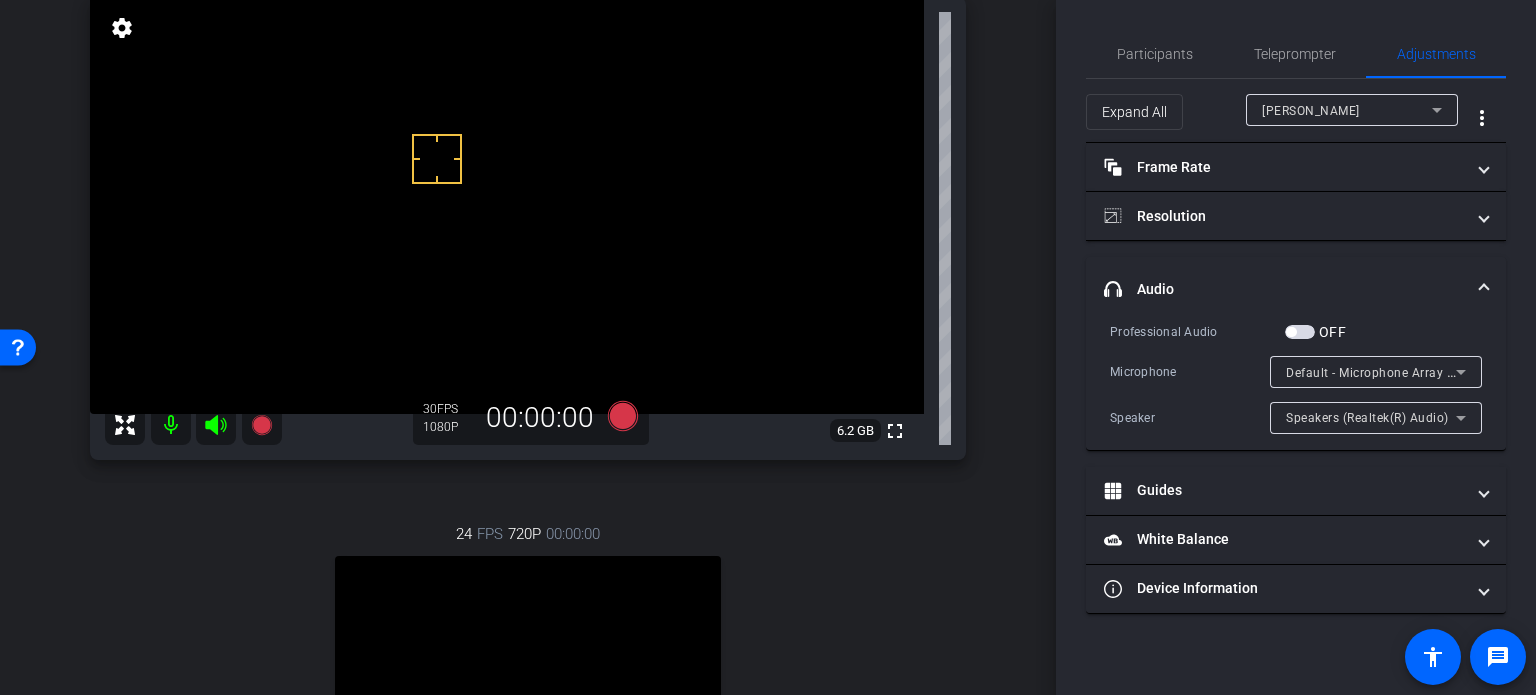 scroll, scrollTop: 0, scrollLeft: 0, axis: both 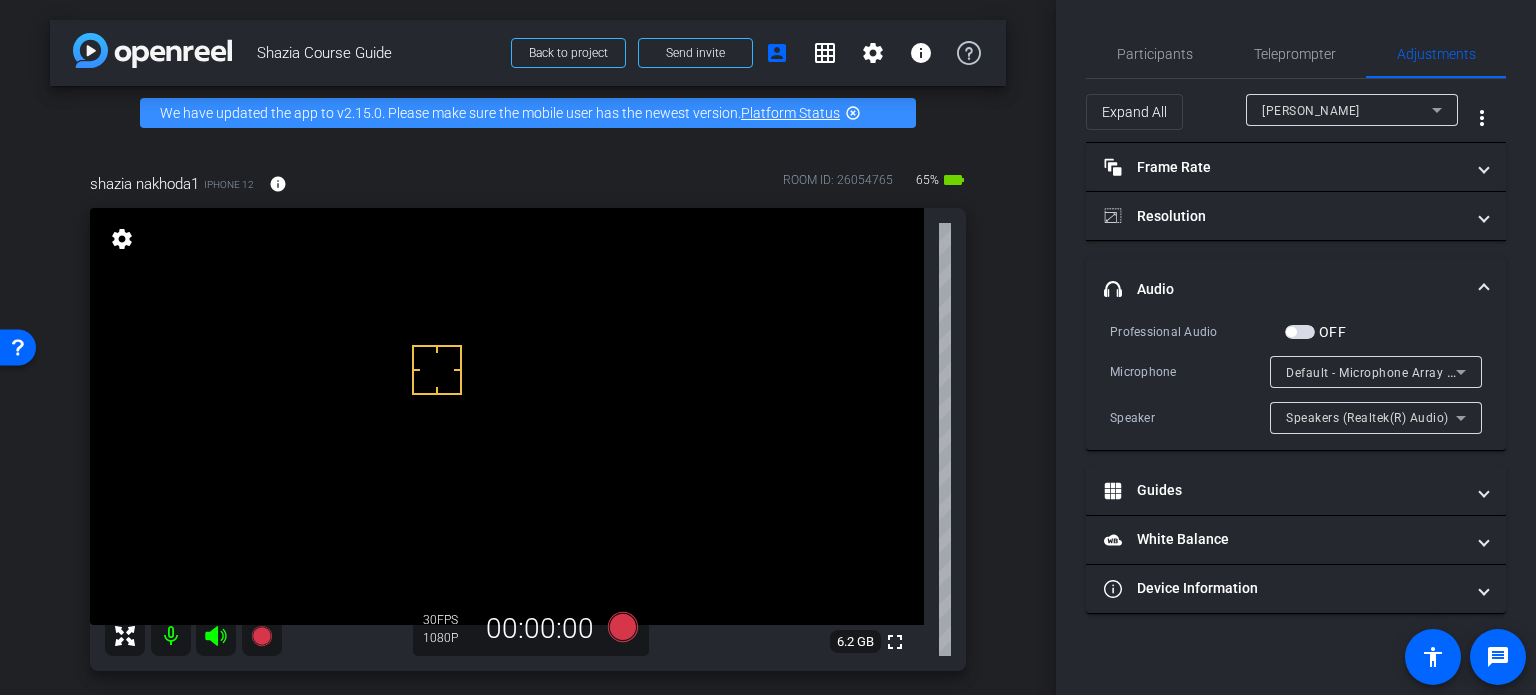 click on "[PERSON_NAME]" at bounding box center (1311, 111) 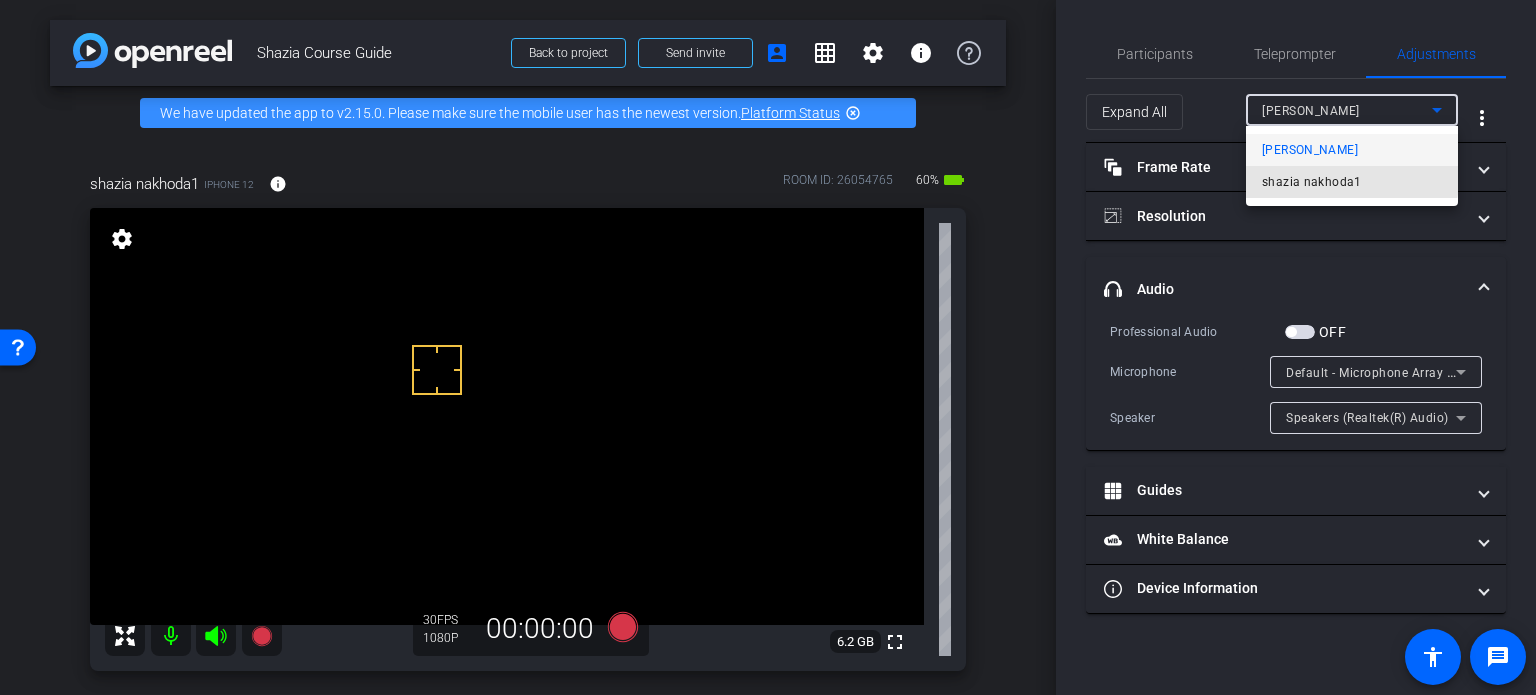click on "shazia nakhoda1" at bounding box center (1312, 182) 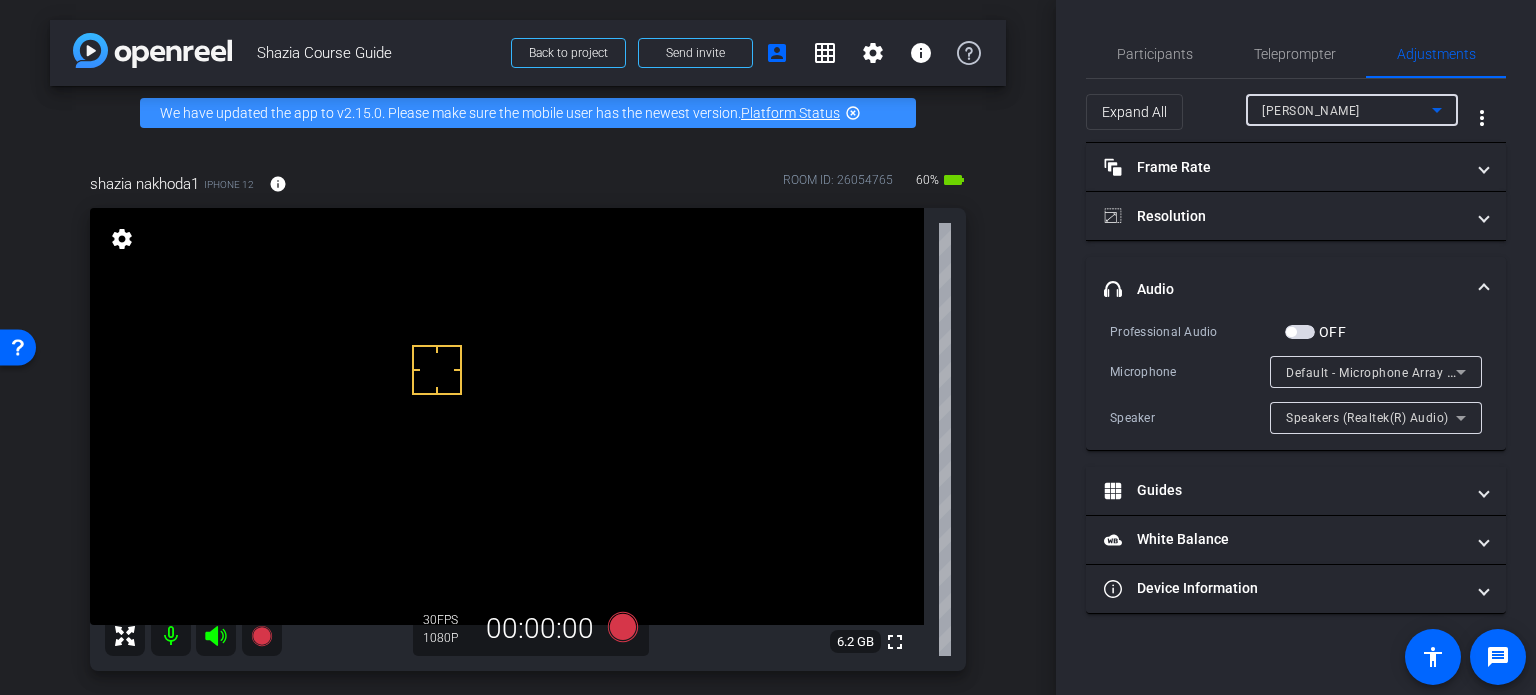 type on "1000" 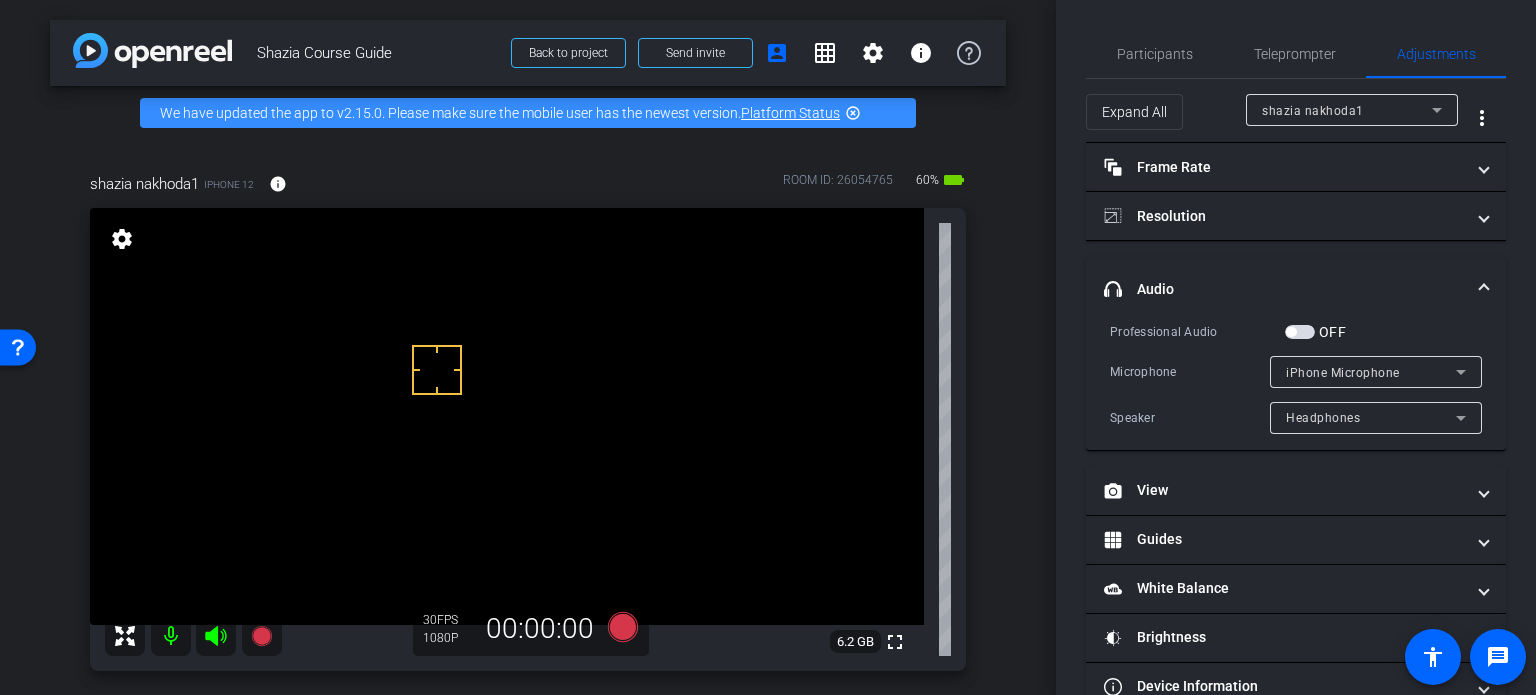 click at bounding box center (1300, 332) 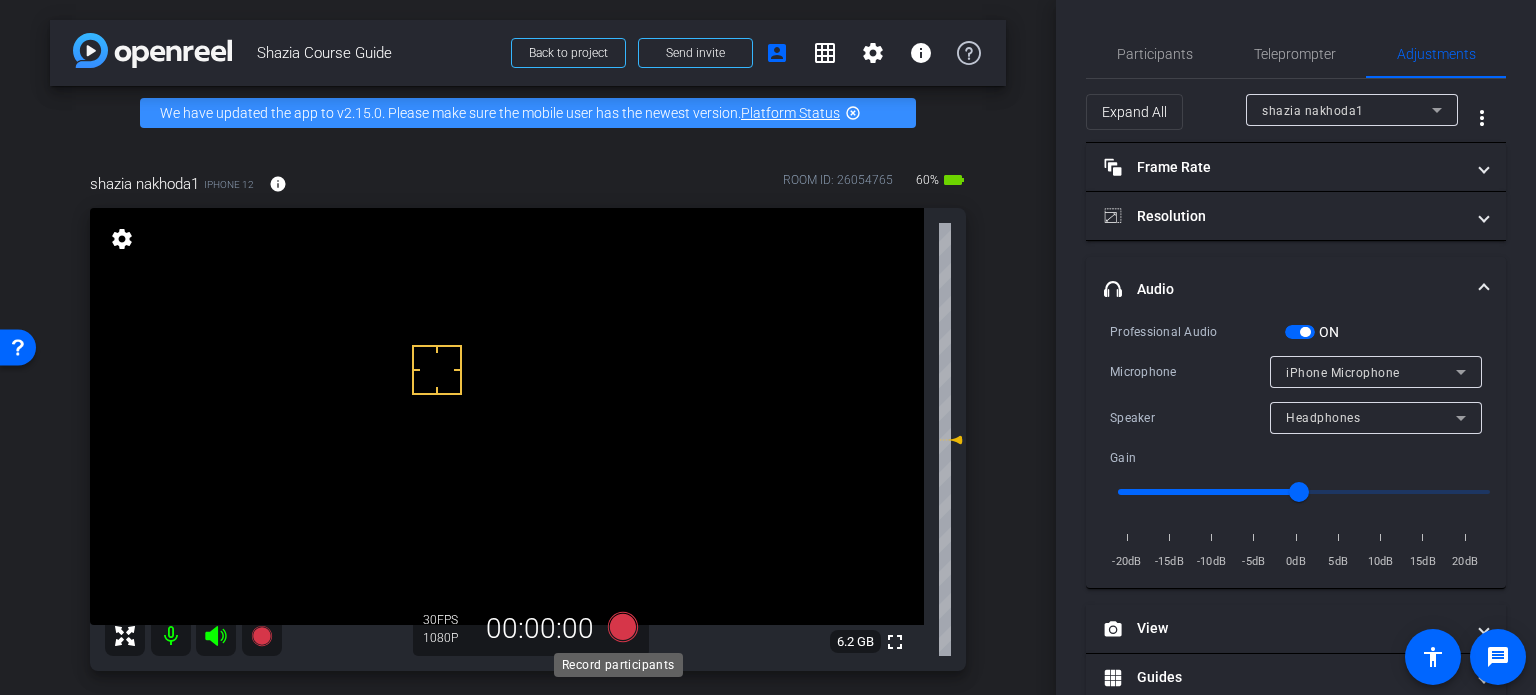 click 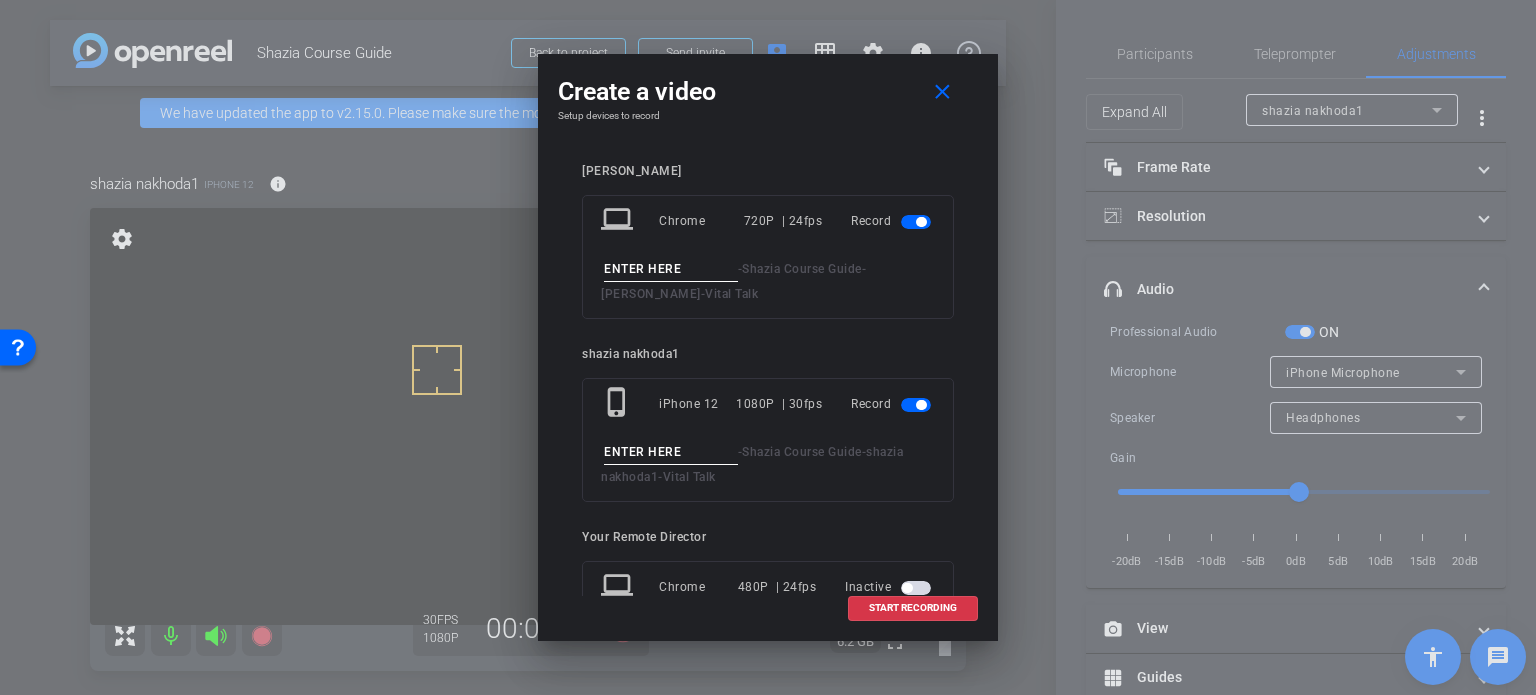 click at bounding box center (921, 222) 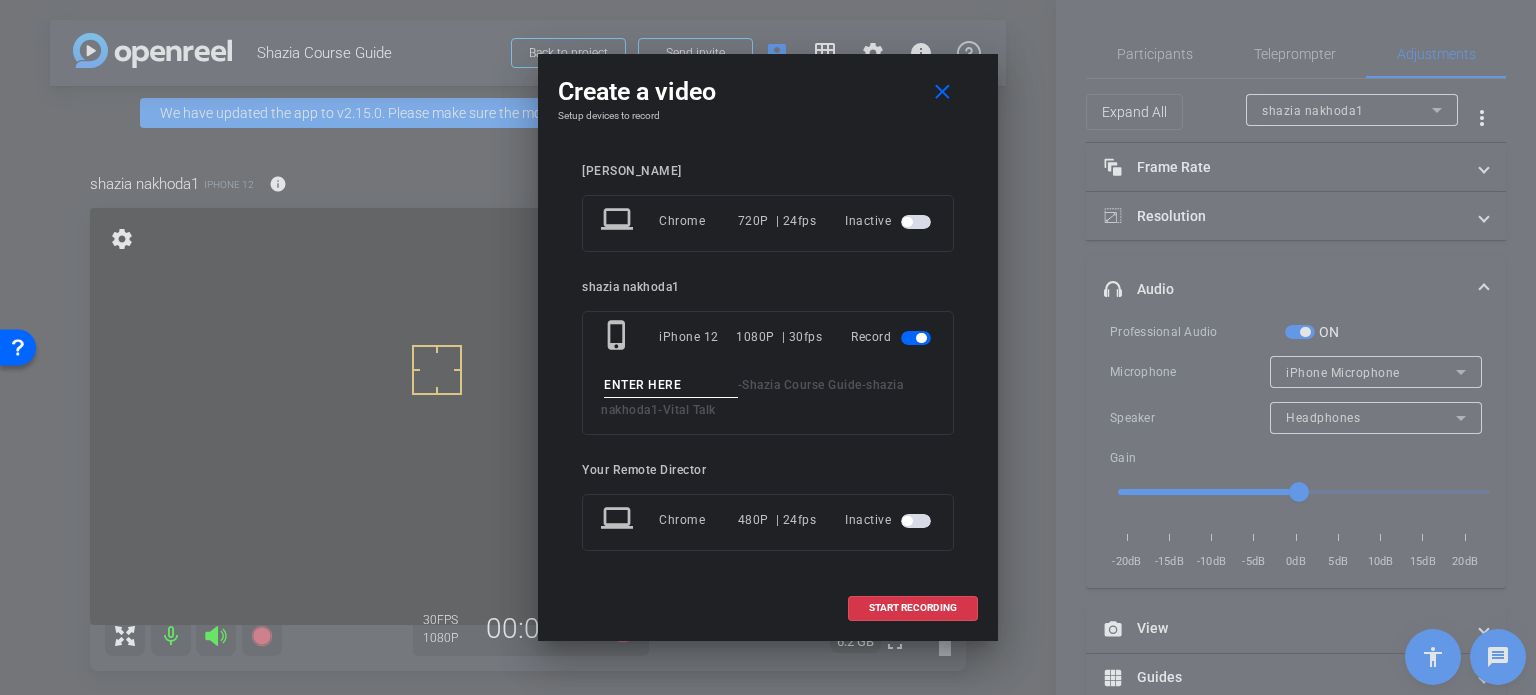 drag, startPoint x: 676, startPoint y: 369, endPoint x: 686, endPoint y: 394, distance: 26.925823 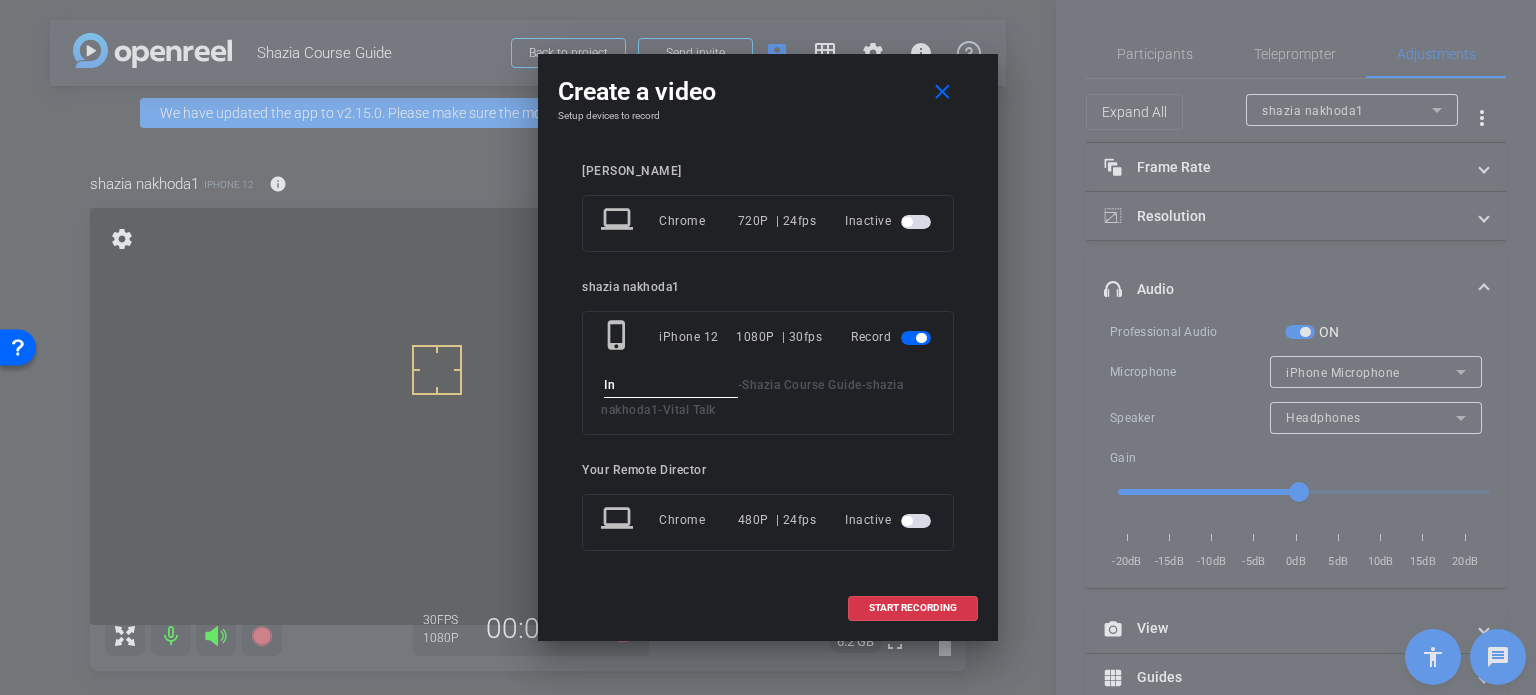 type on "I" 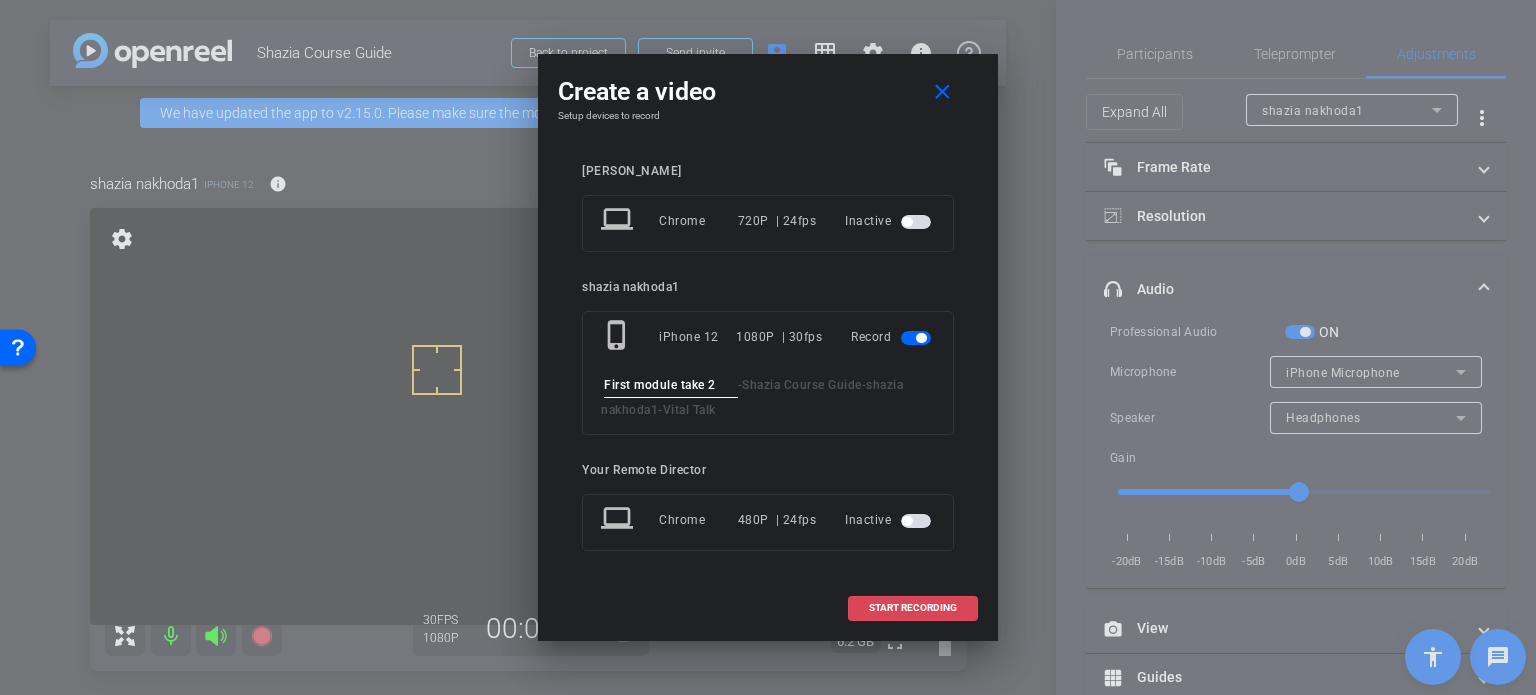 type on "First module take 2" 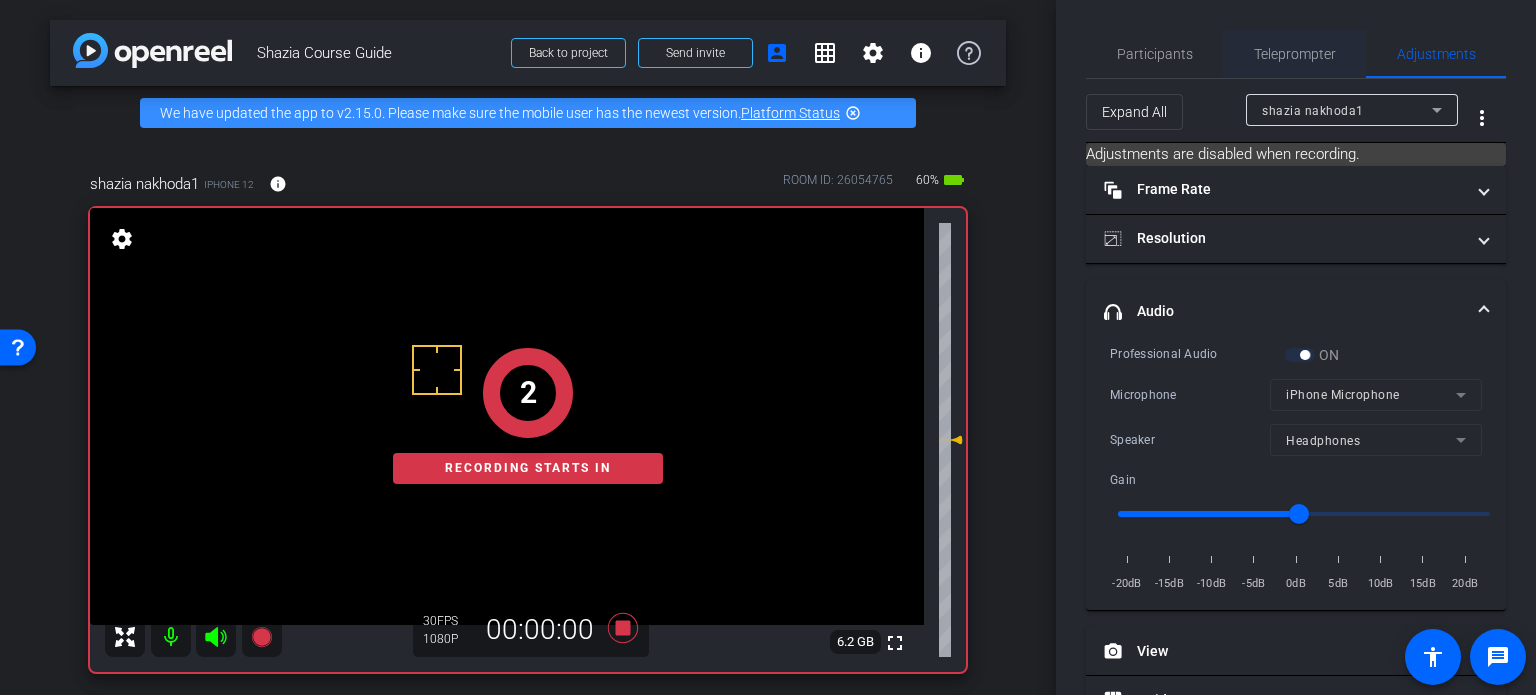 click on "Teleprompter" at bounding box center (1295, 54) 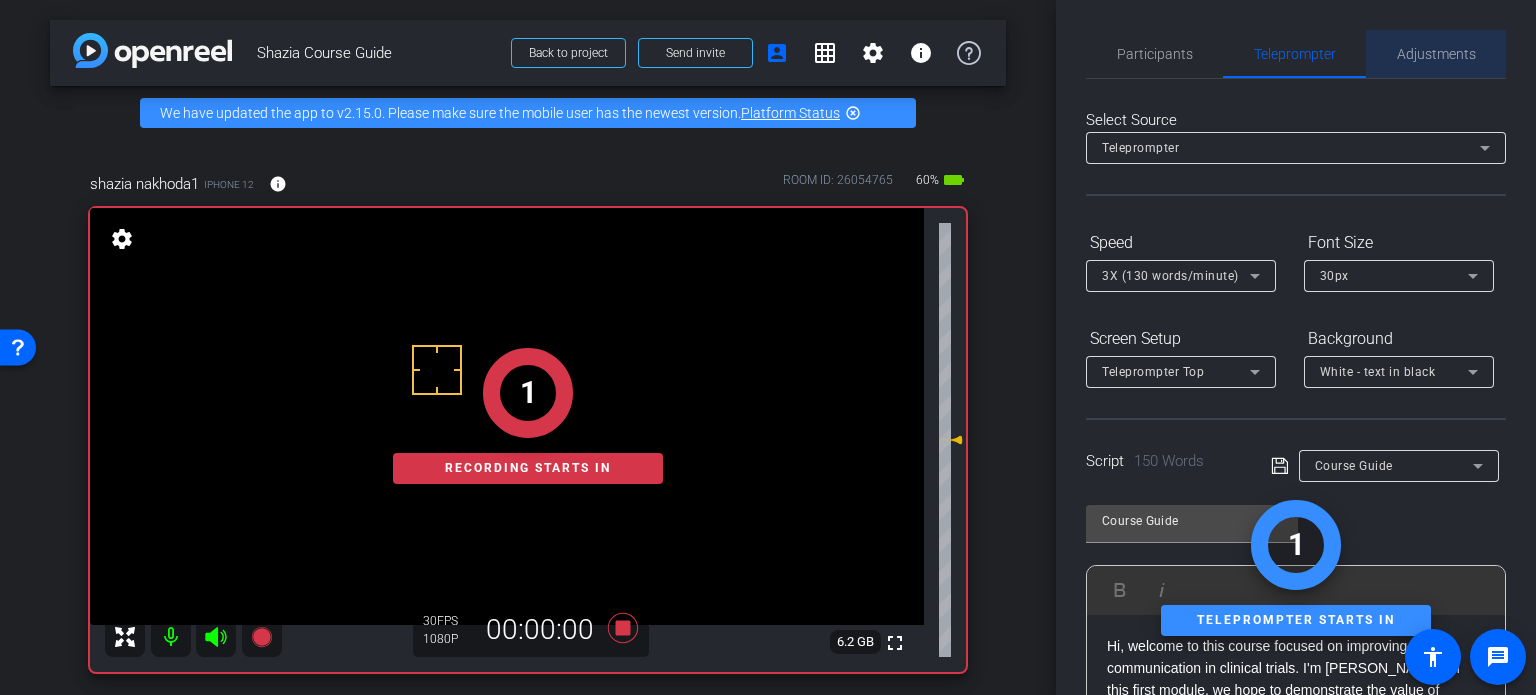 click on "Adjustments" at bounding box center [1436, 54] 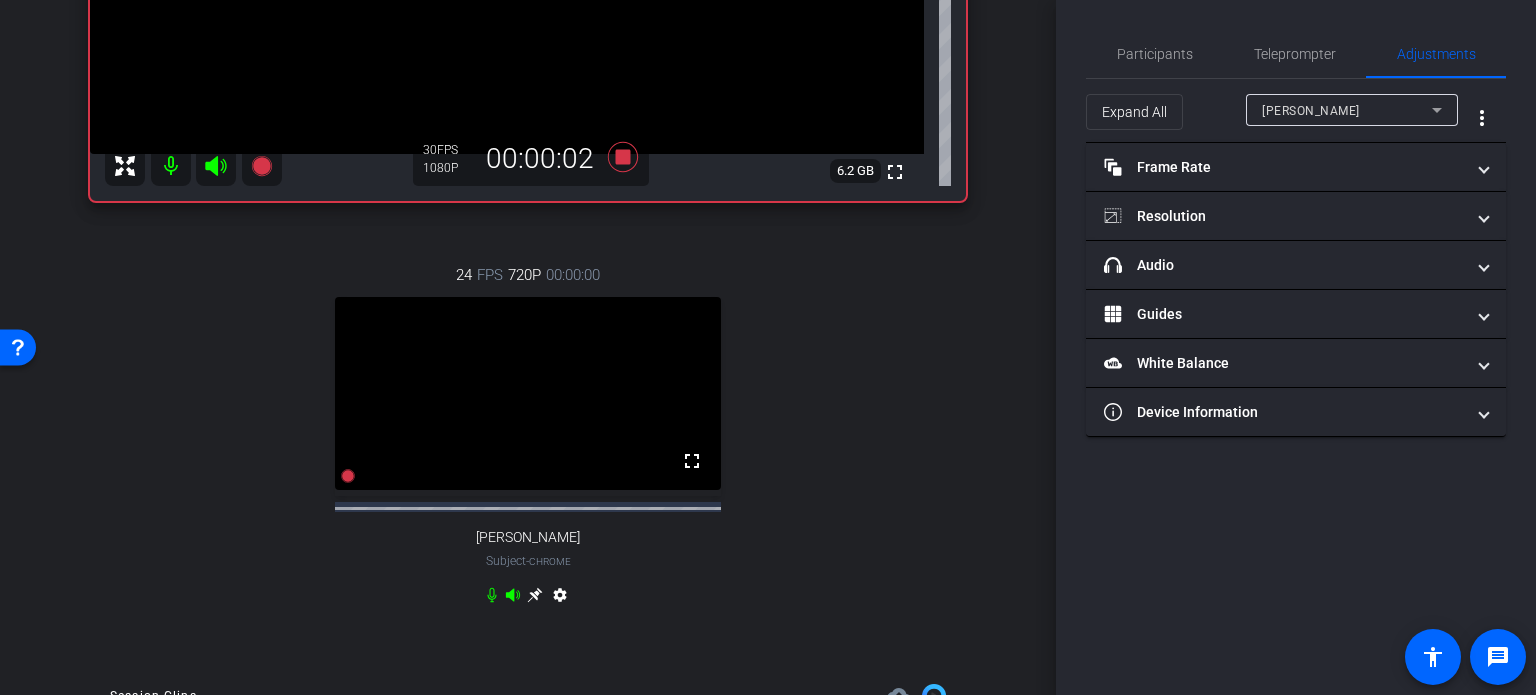 scroll, scrollTop: 476, scrollLeft: 0, axis: vertical 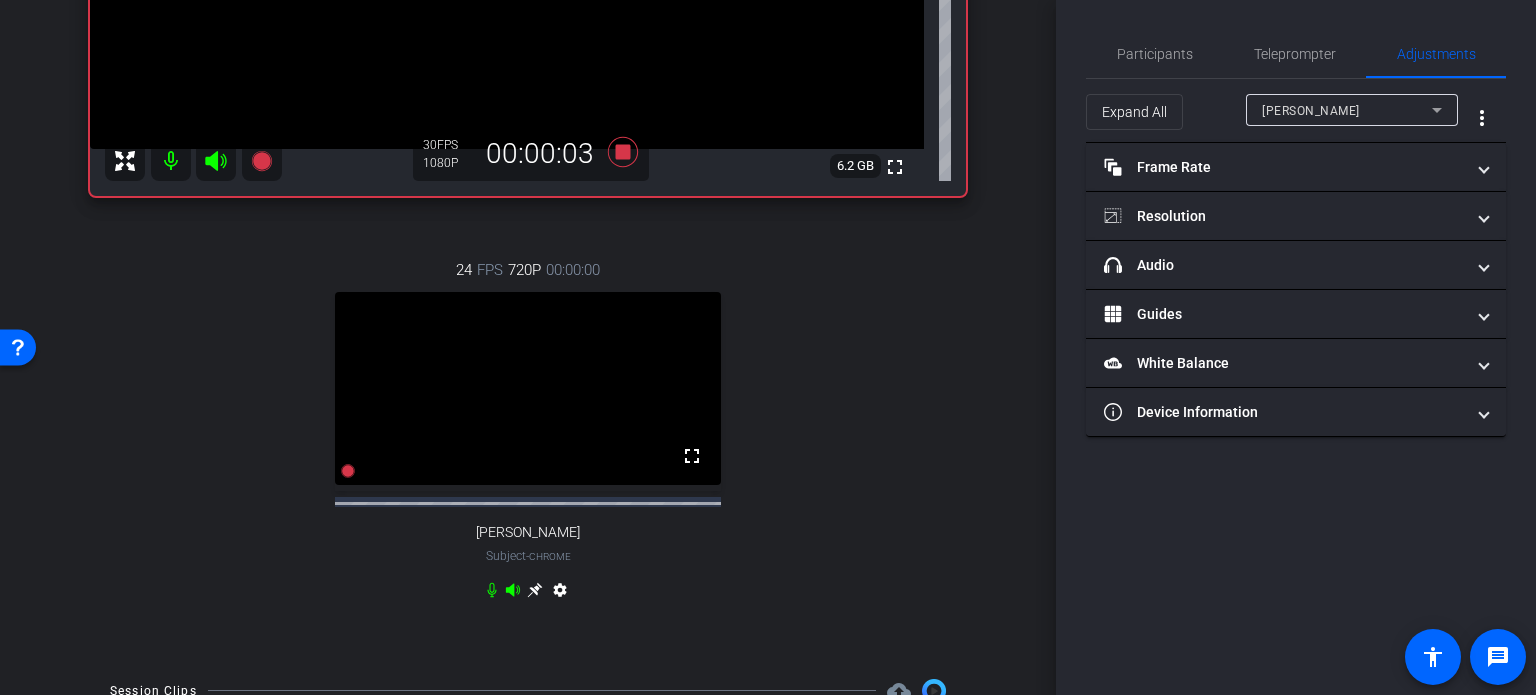 click 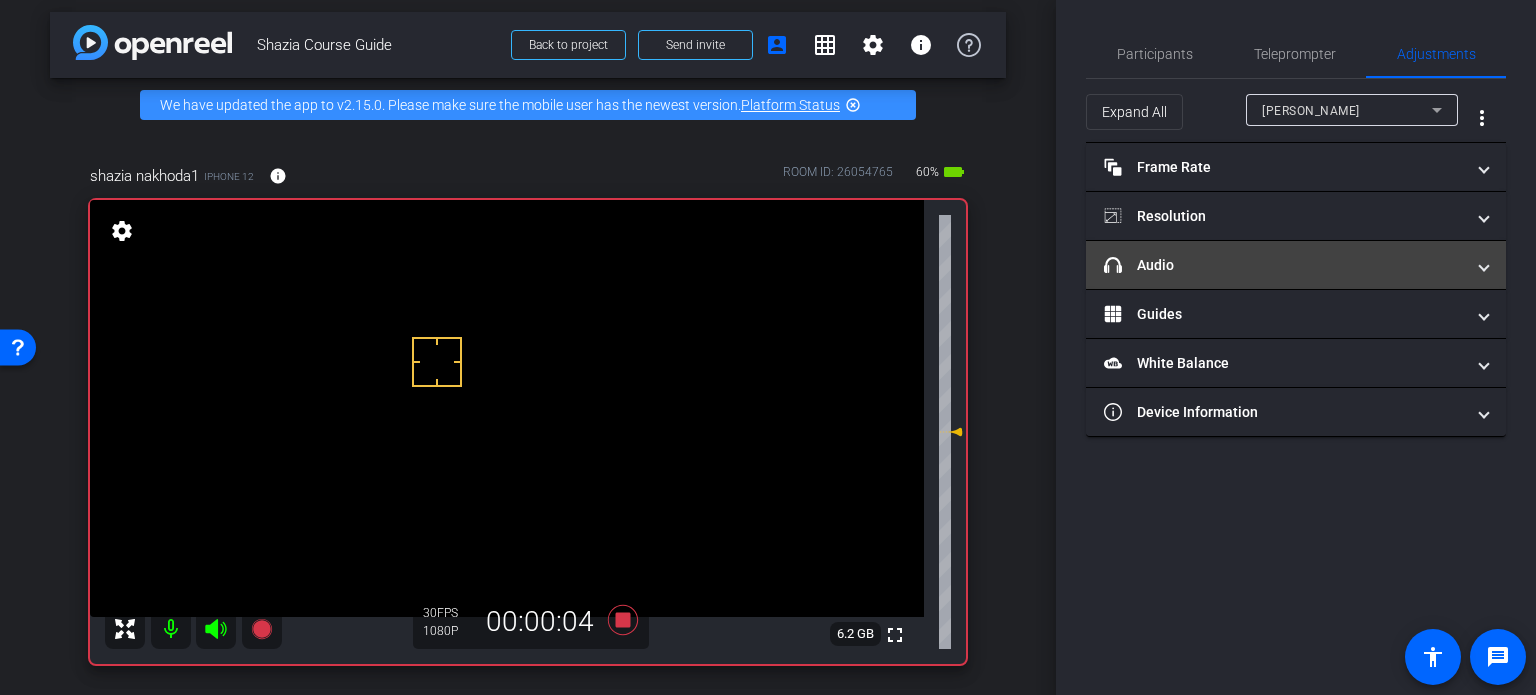 scroll, scrollTop: 0, scrollLeft: 0, axis: both 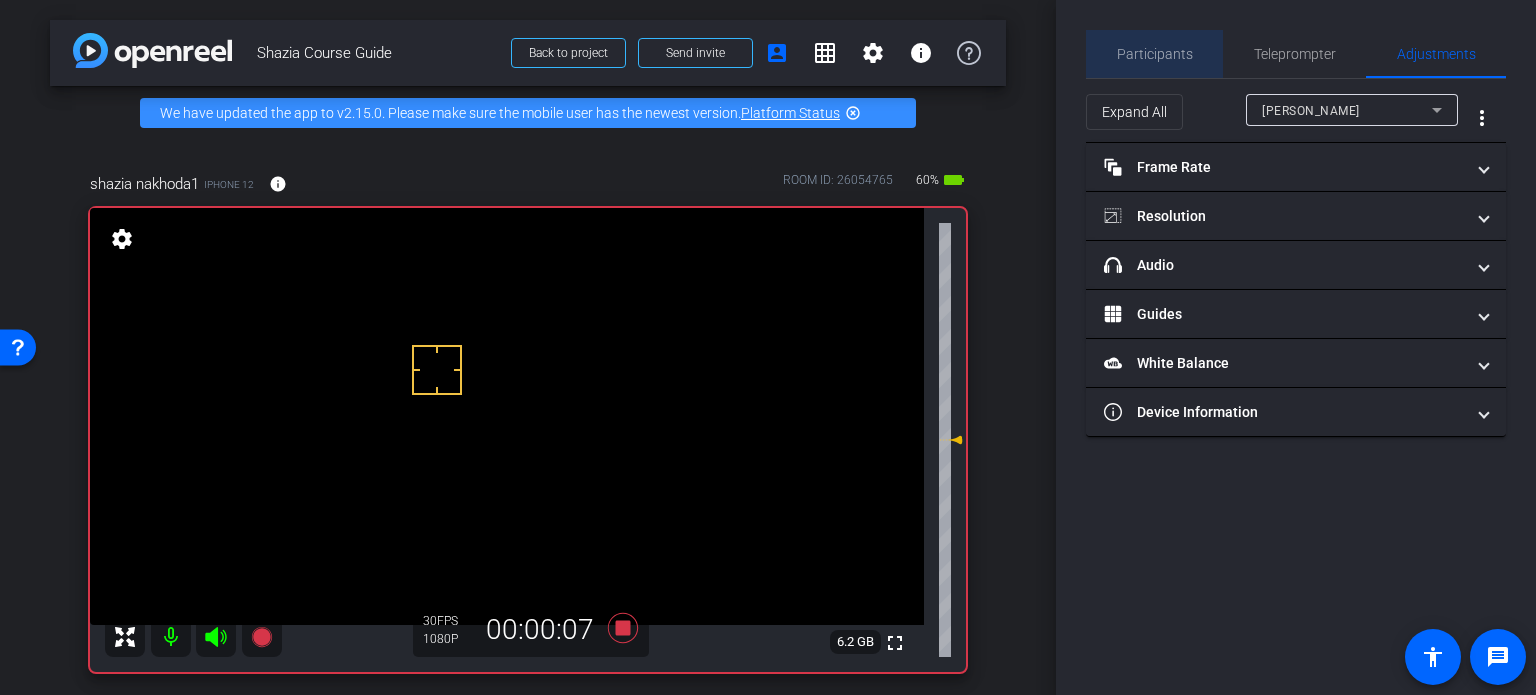 click on "Participants" at bounding box center [1155, 54] 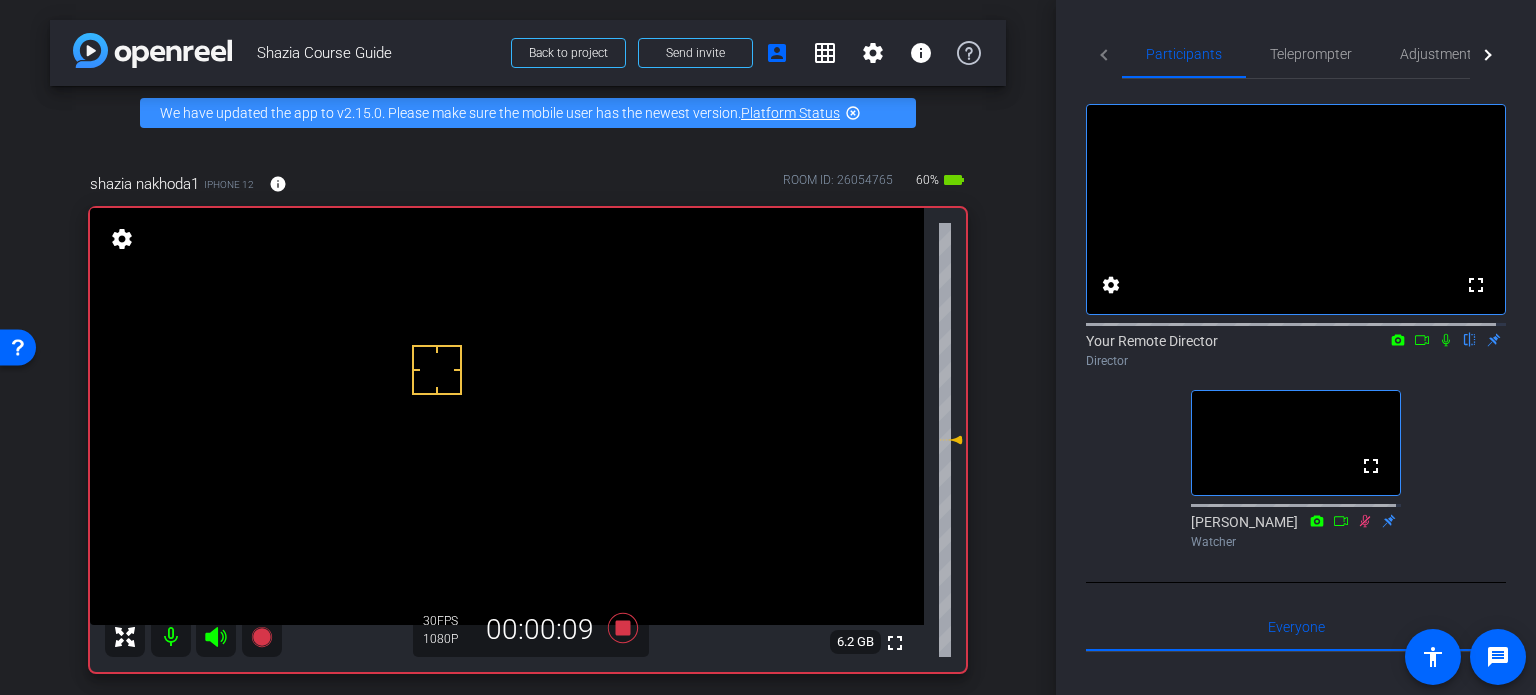 click 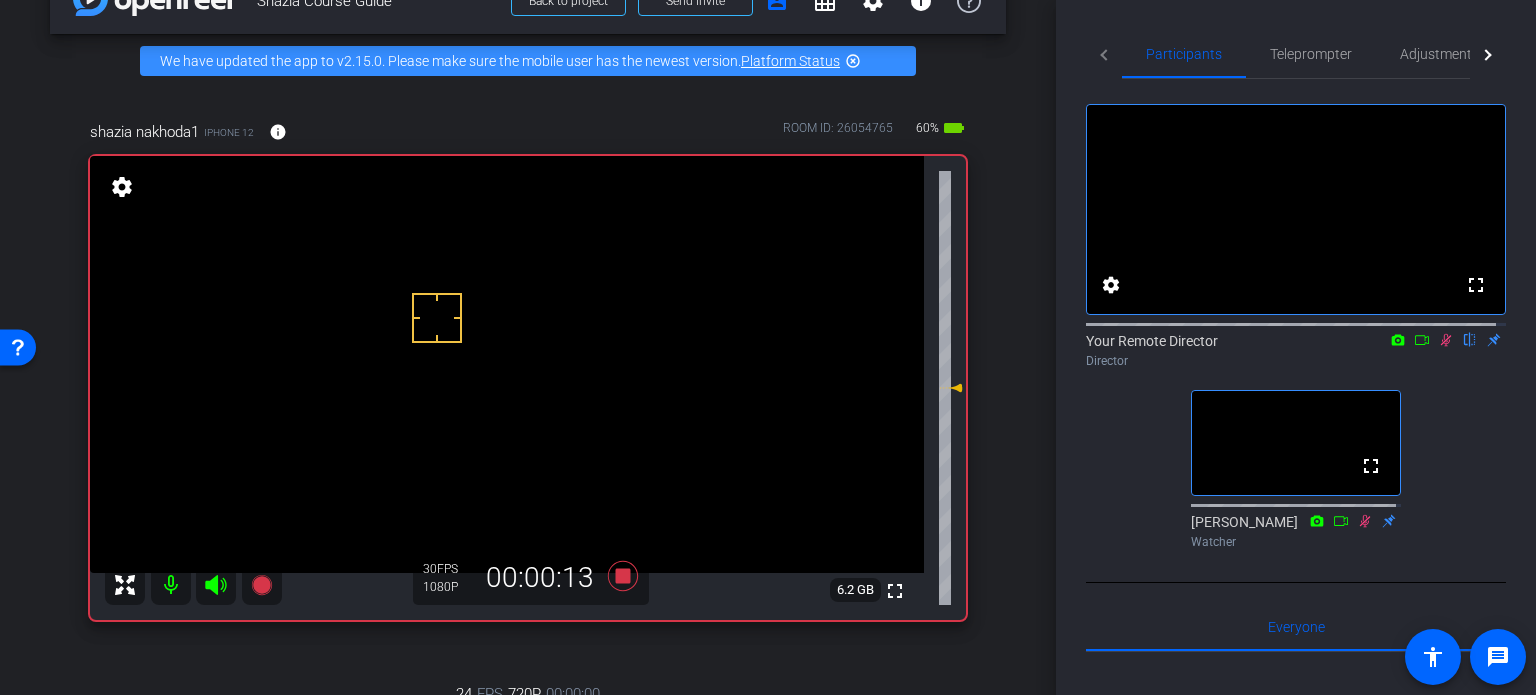 scroll, scrollTop: 38, scrollLeft: 0, axis: vertical 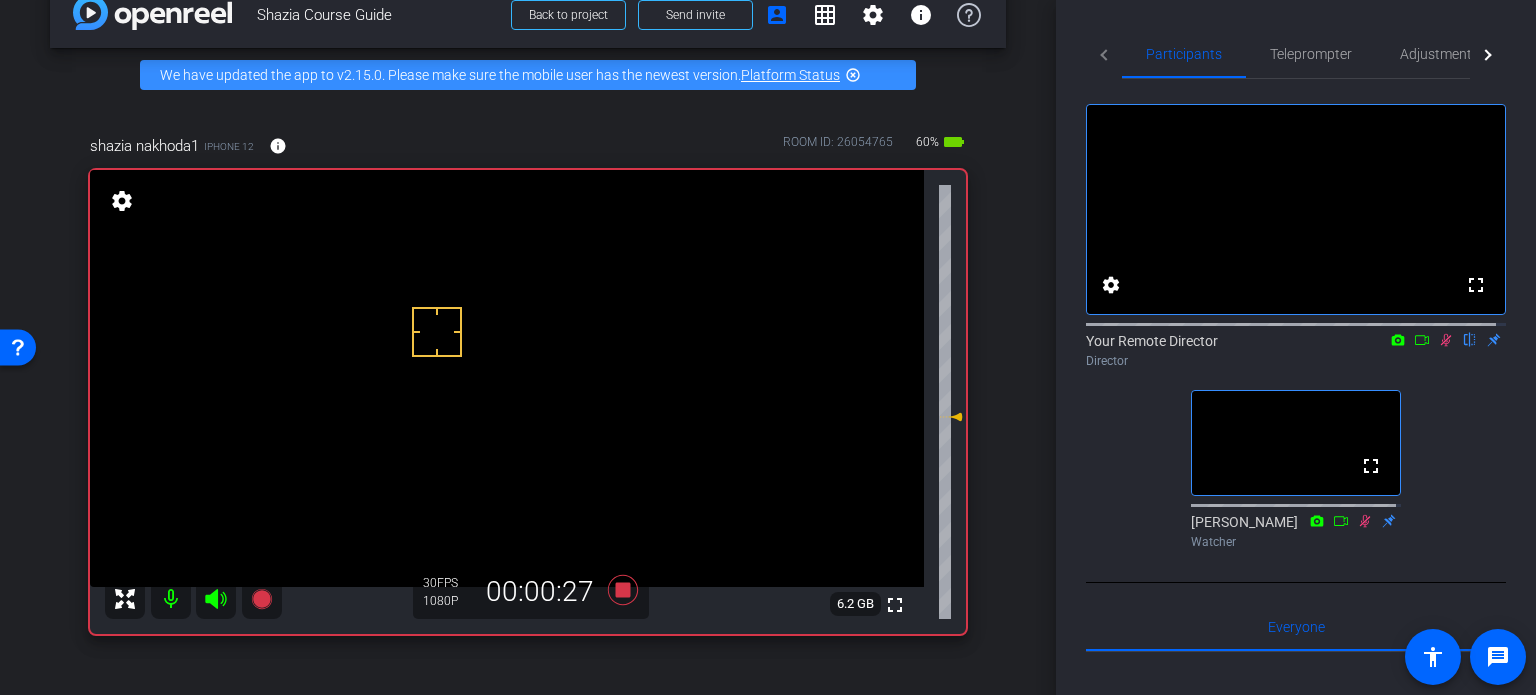 drag, startPoint x: 949, startPoint y: 402, endPoint x: 956, endPoint y: 419, distance: 18.384777 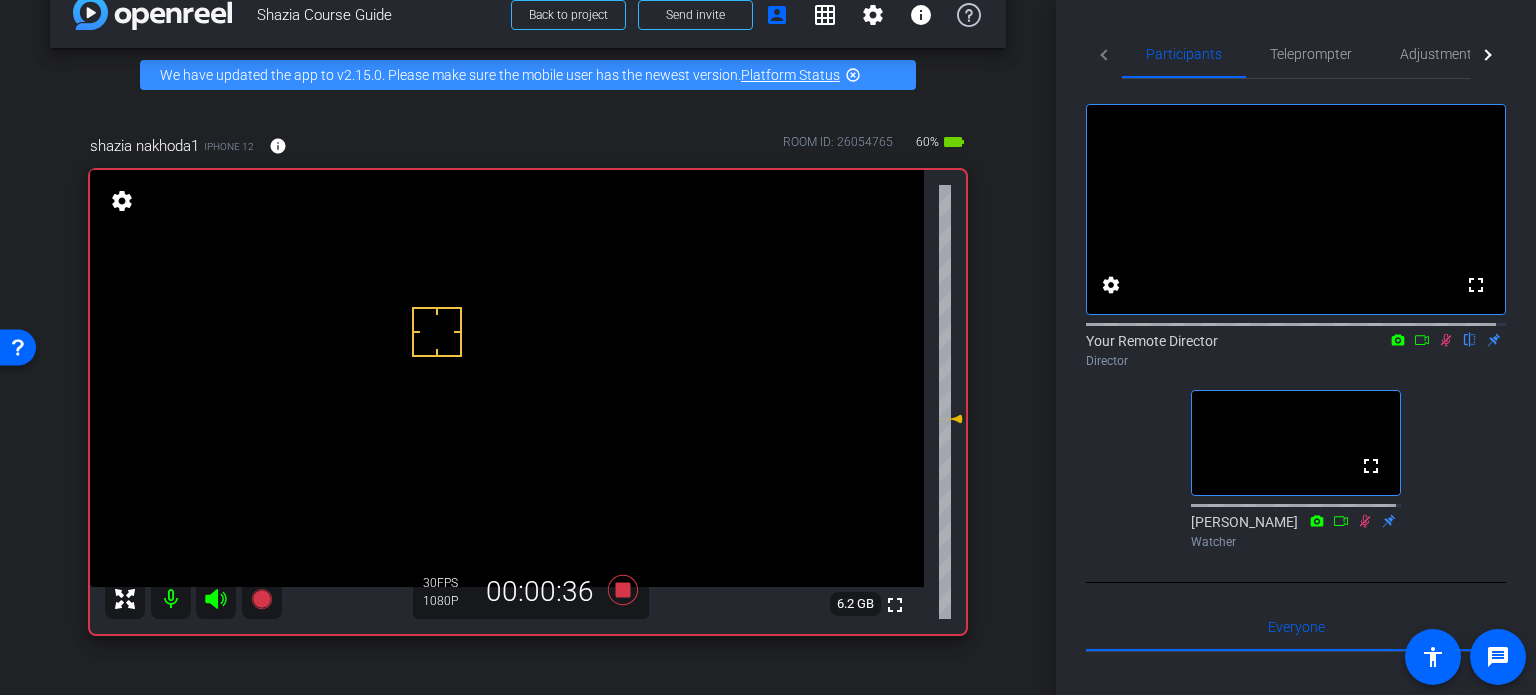click 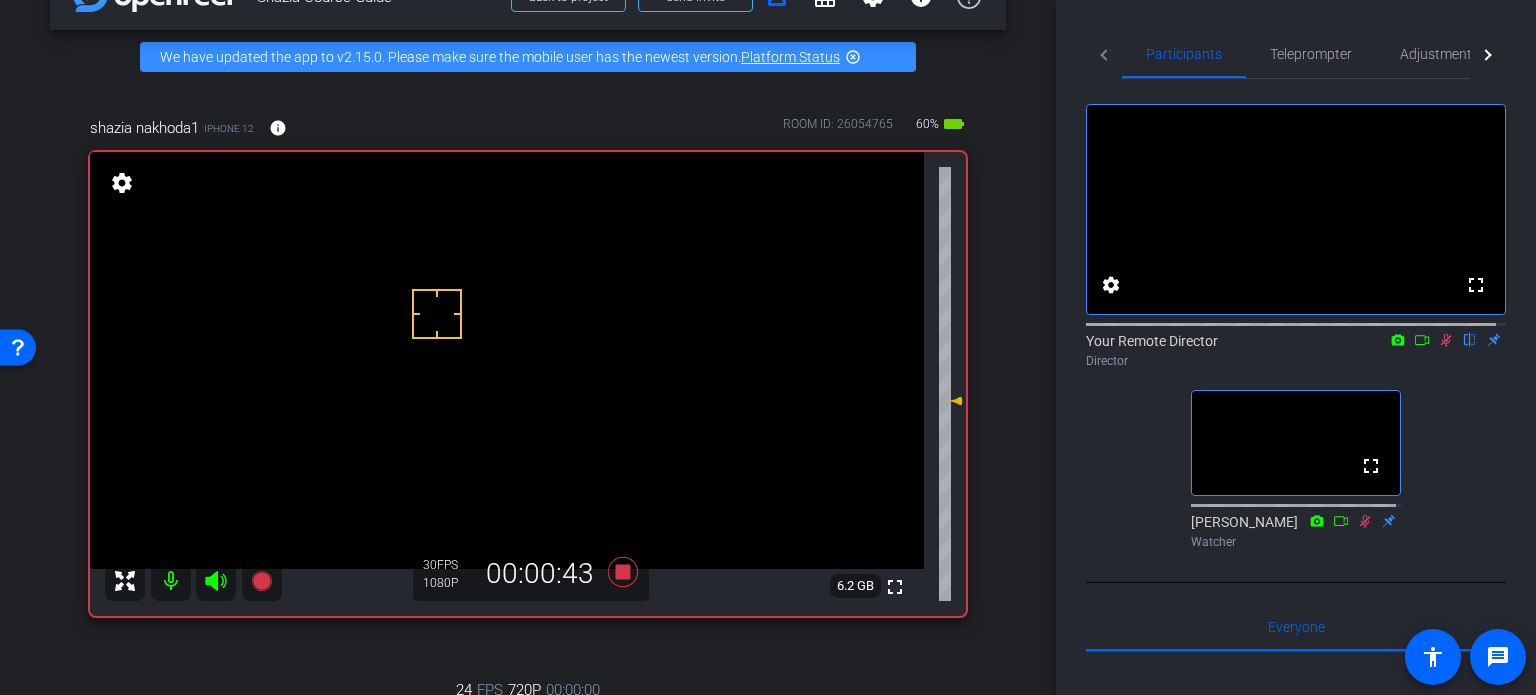 scroll, scrollTop: 0, scrollLeft: 0, axis: both 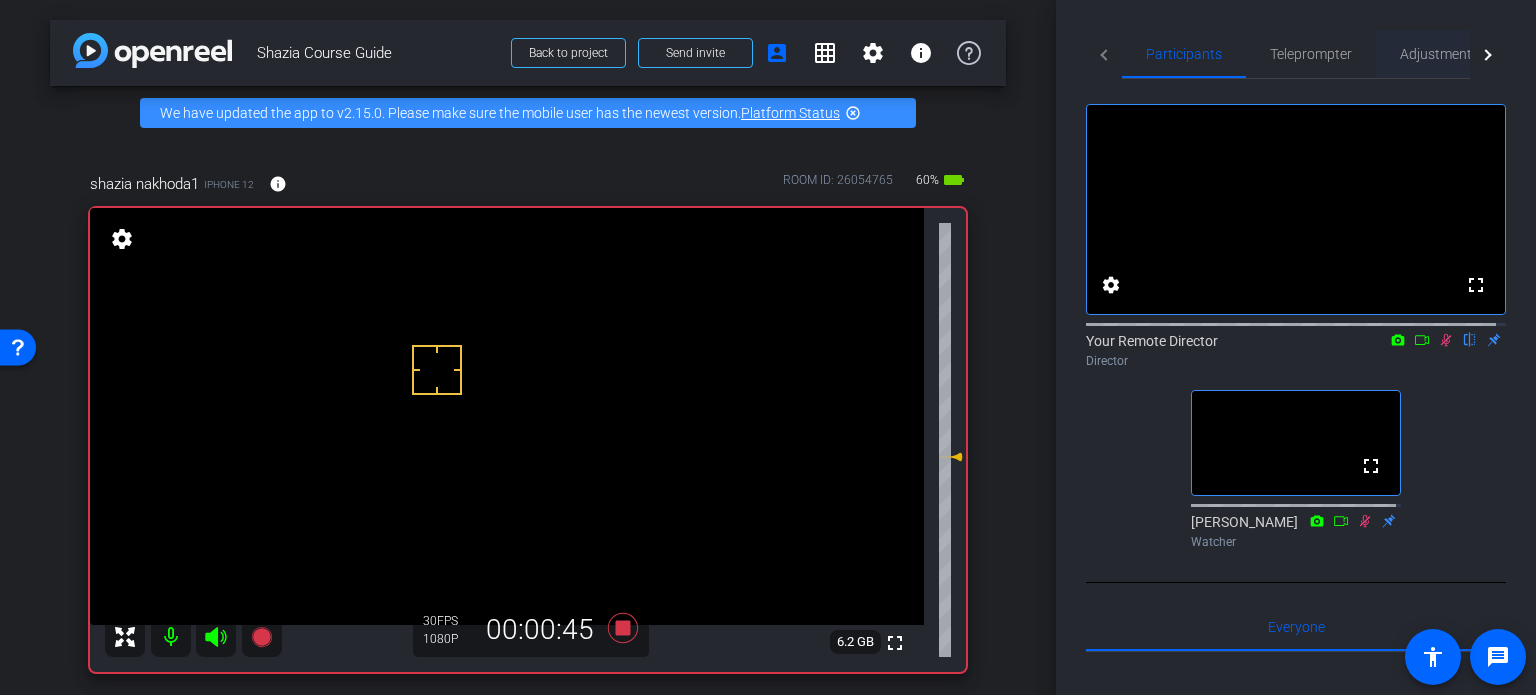 click on "Adjustments" at bounding box center [1439, 54] 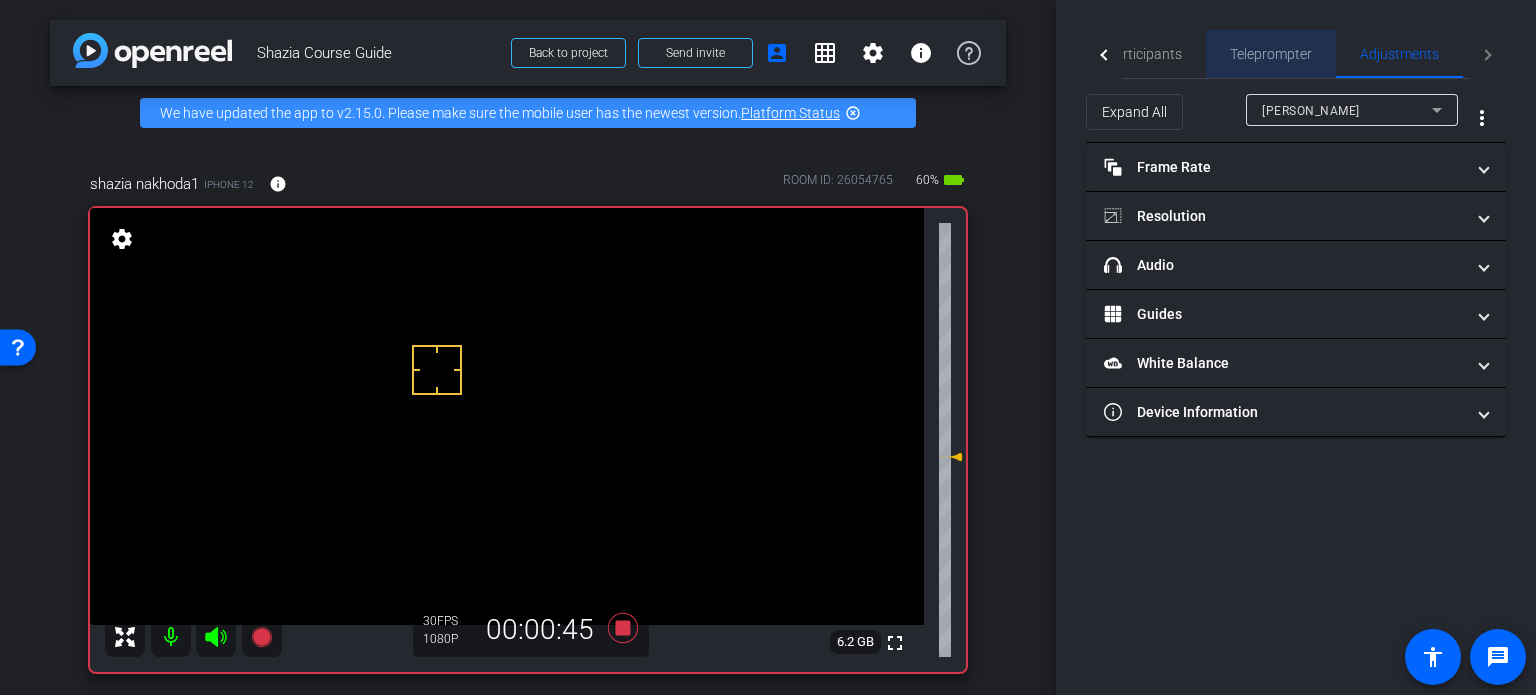 click on "Teleprompter" at bounding box center (1271, 54) 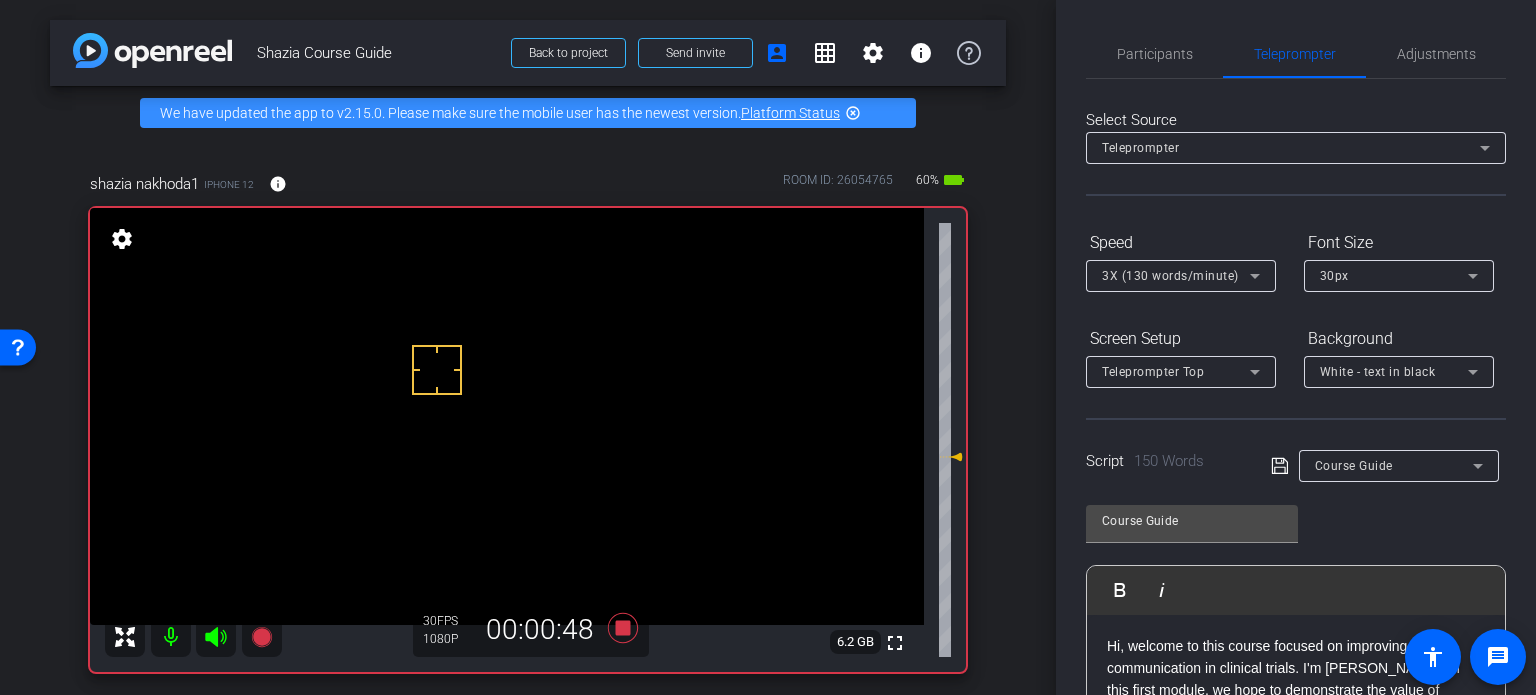 scroll, scrollTop: 476, scrollLeft: 0, axis: vertical 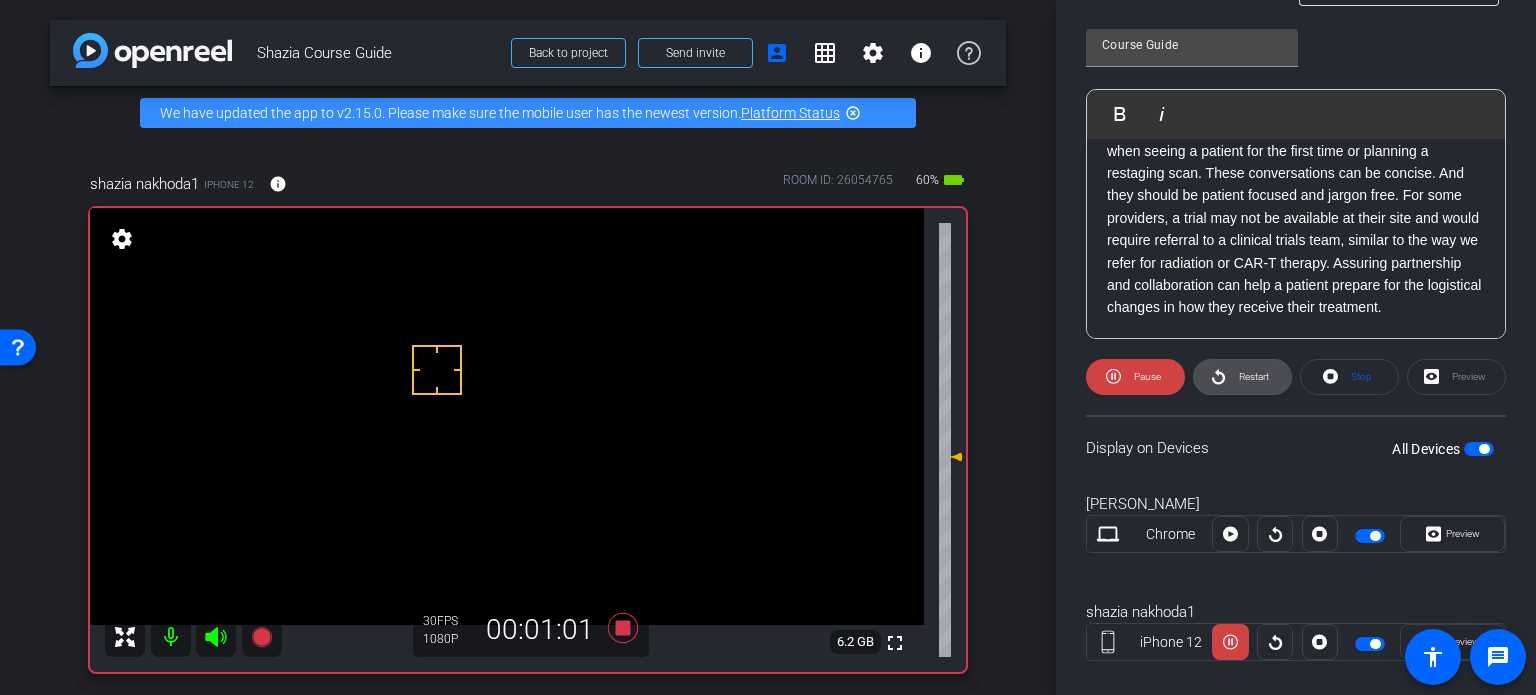 click on "Restart" 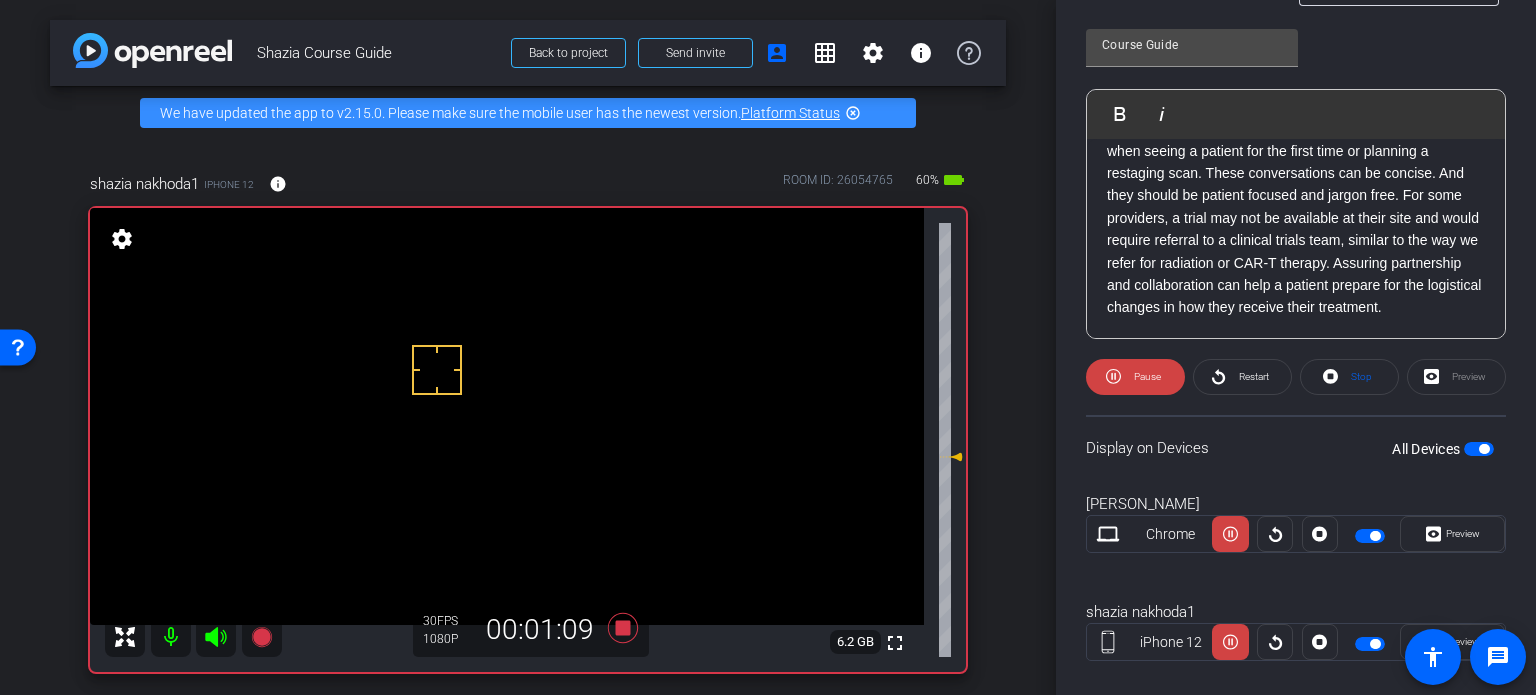 scroll, scrollTop: 0, scrollLeft: 0, axis: both 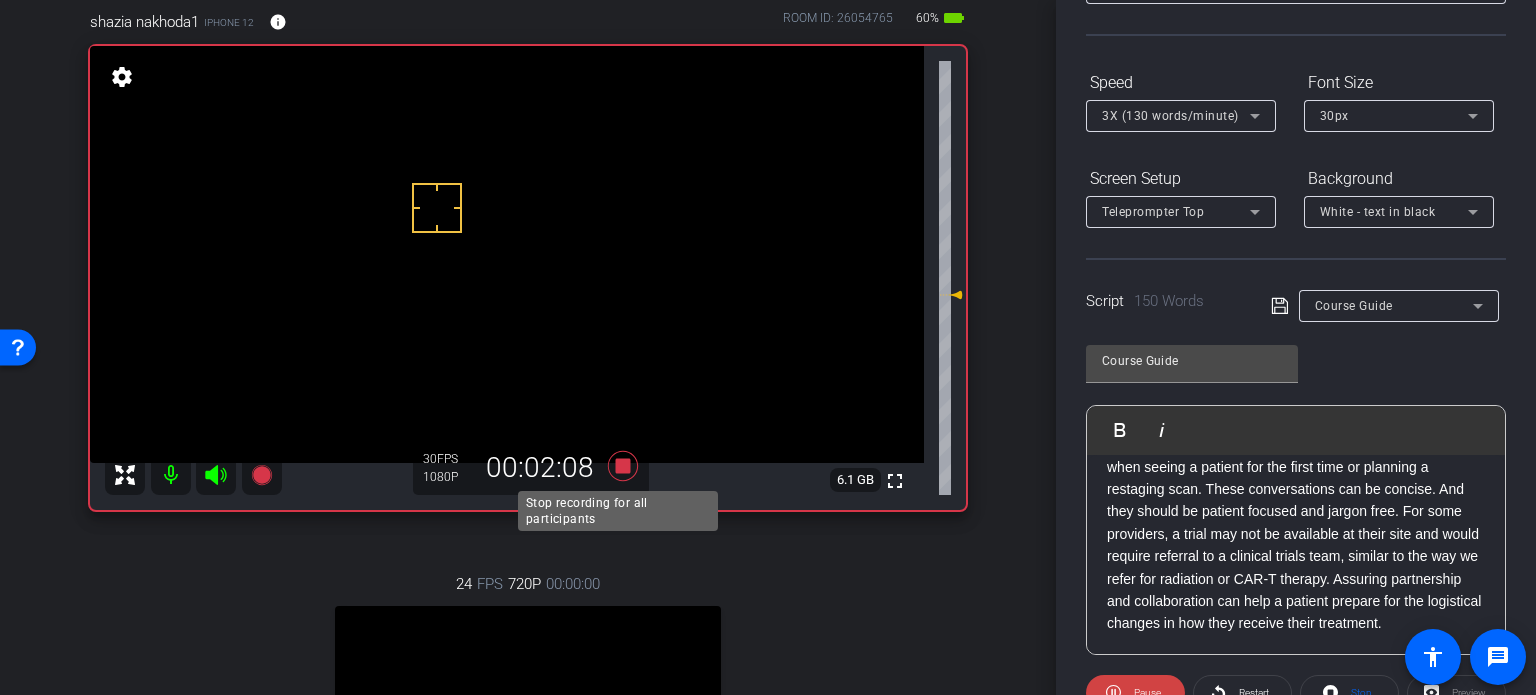 click 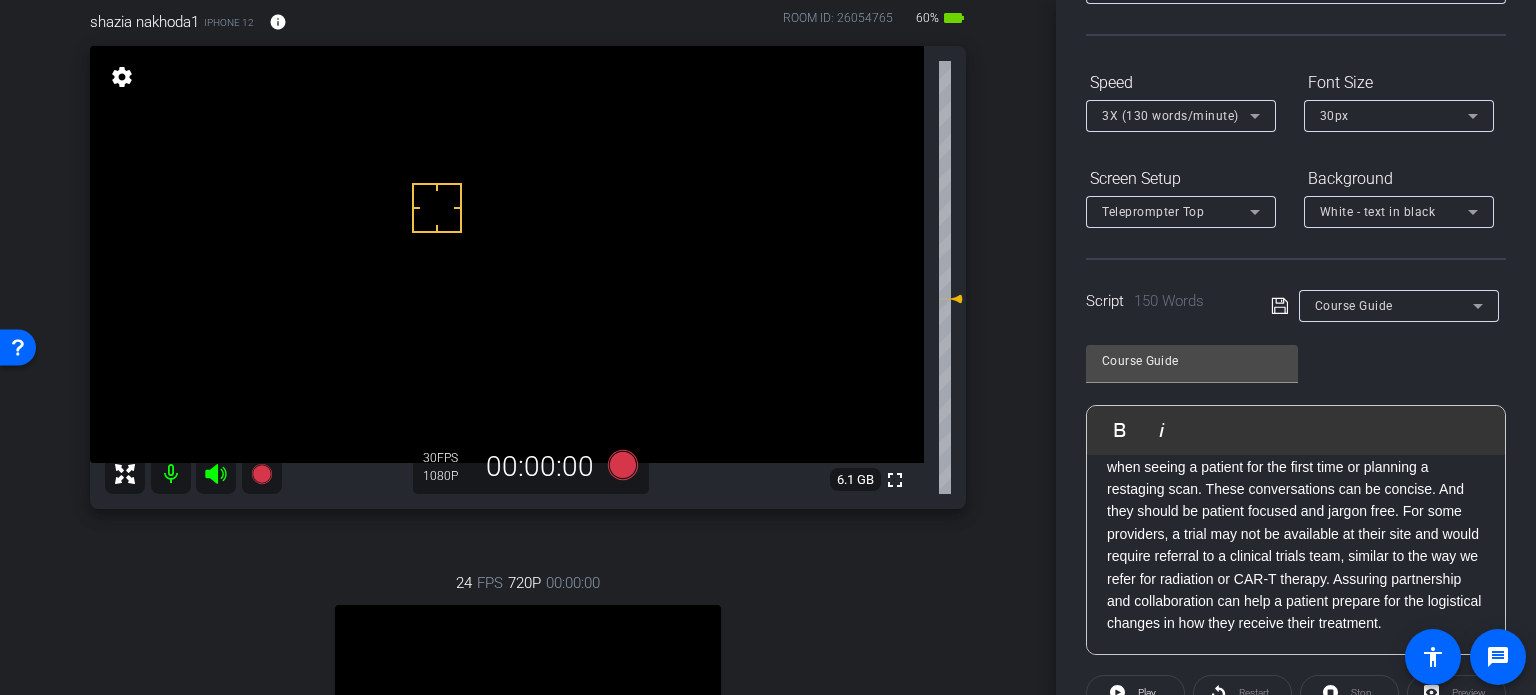 scroll, scrollTop: 0, scrollLeft: 0, axis: both 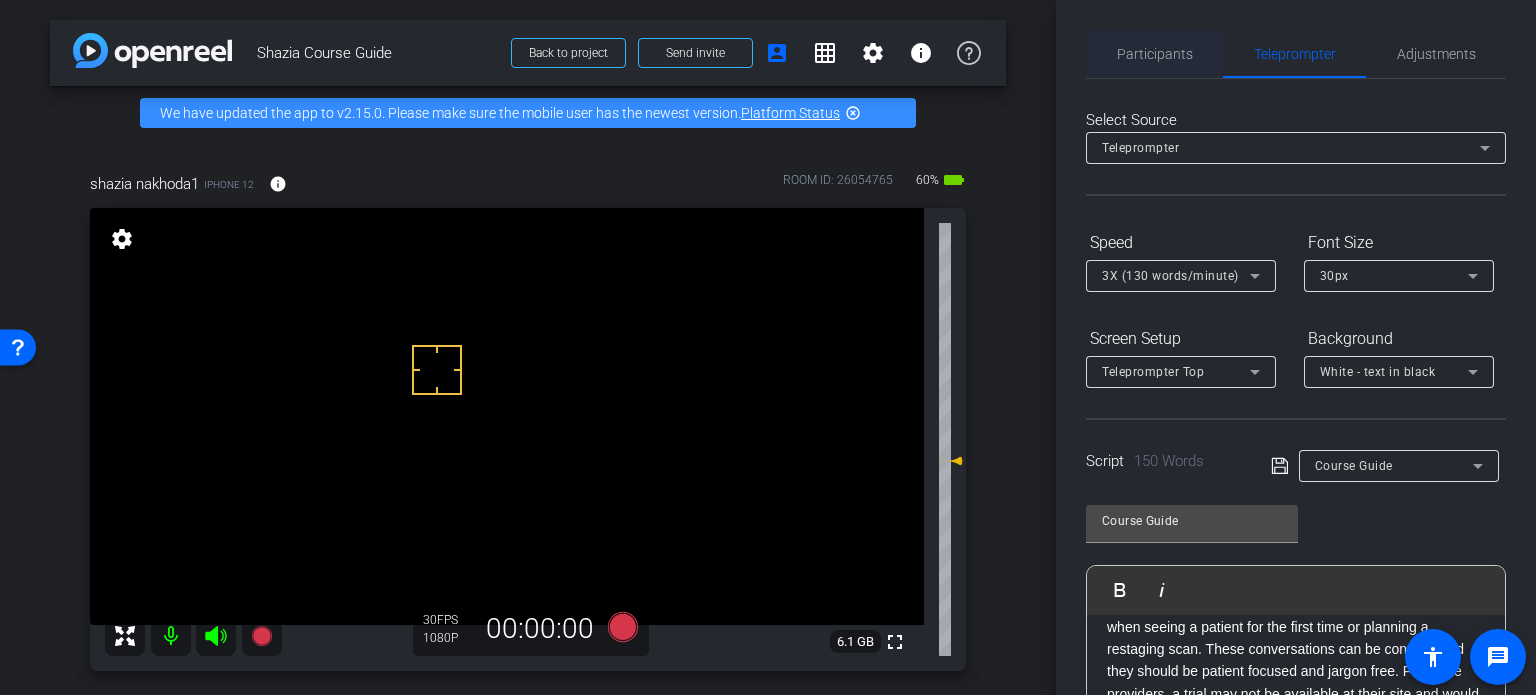 click on "Participants" at bounding box center [1155, 54] 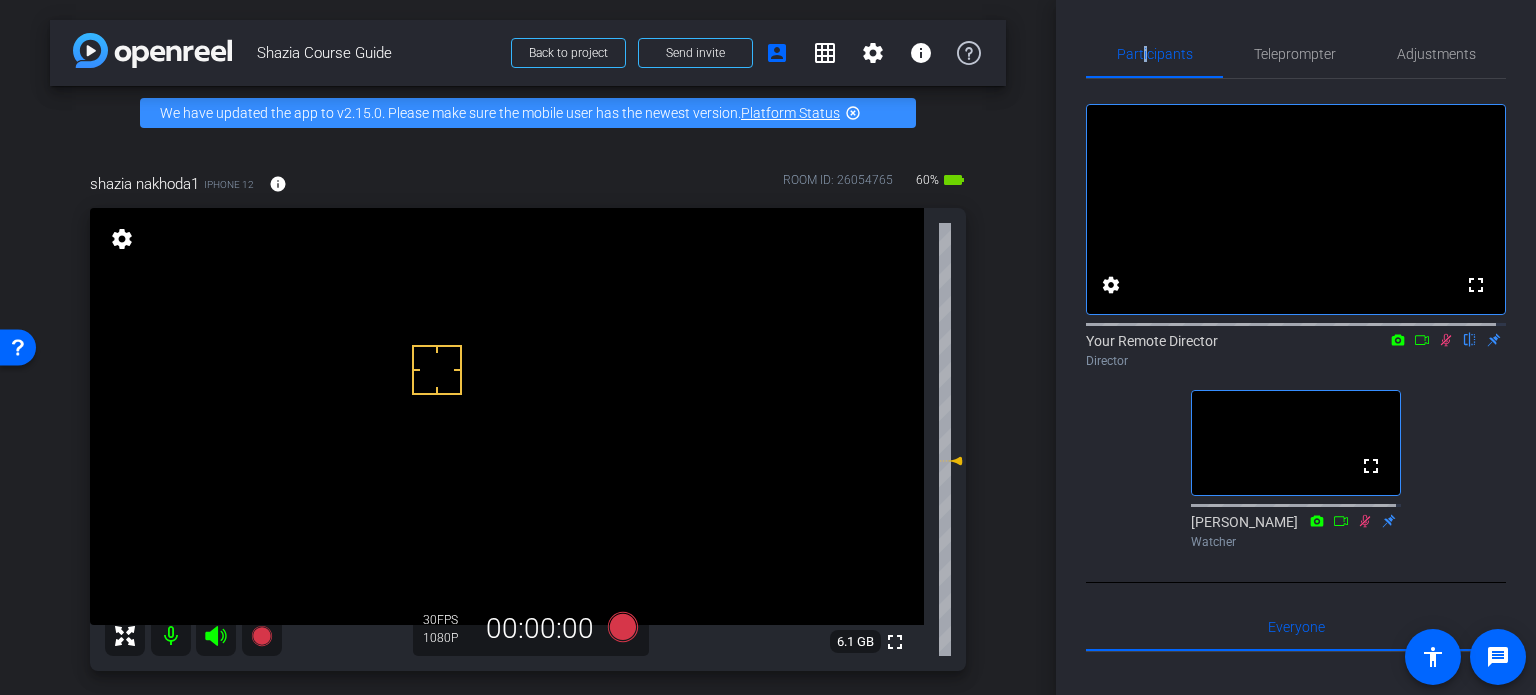 click 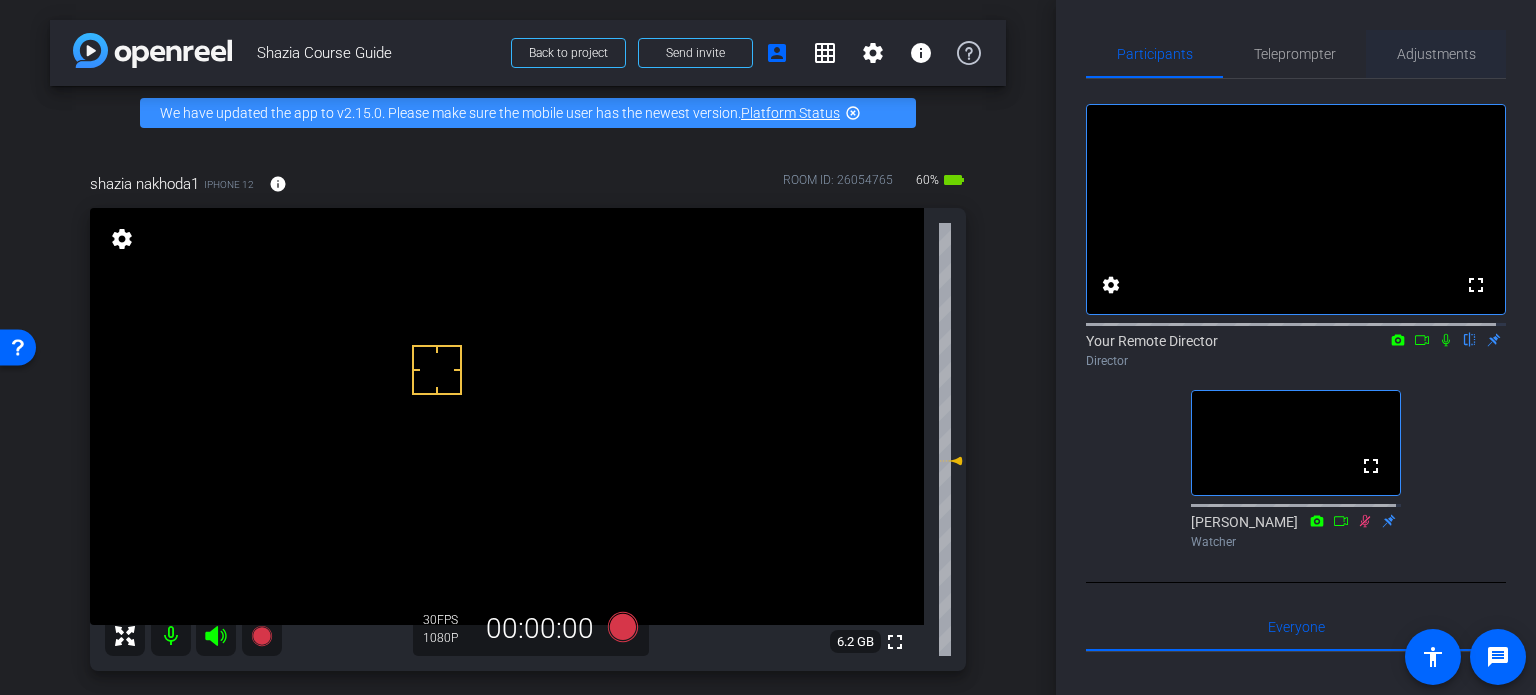 click on "Adjustments" at bounding box center (1436, 54) 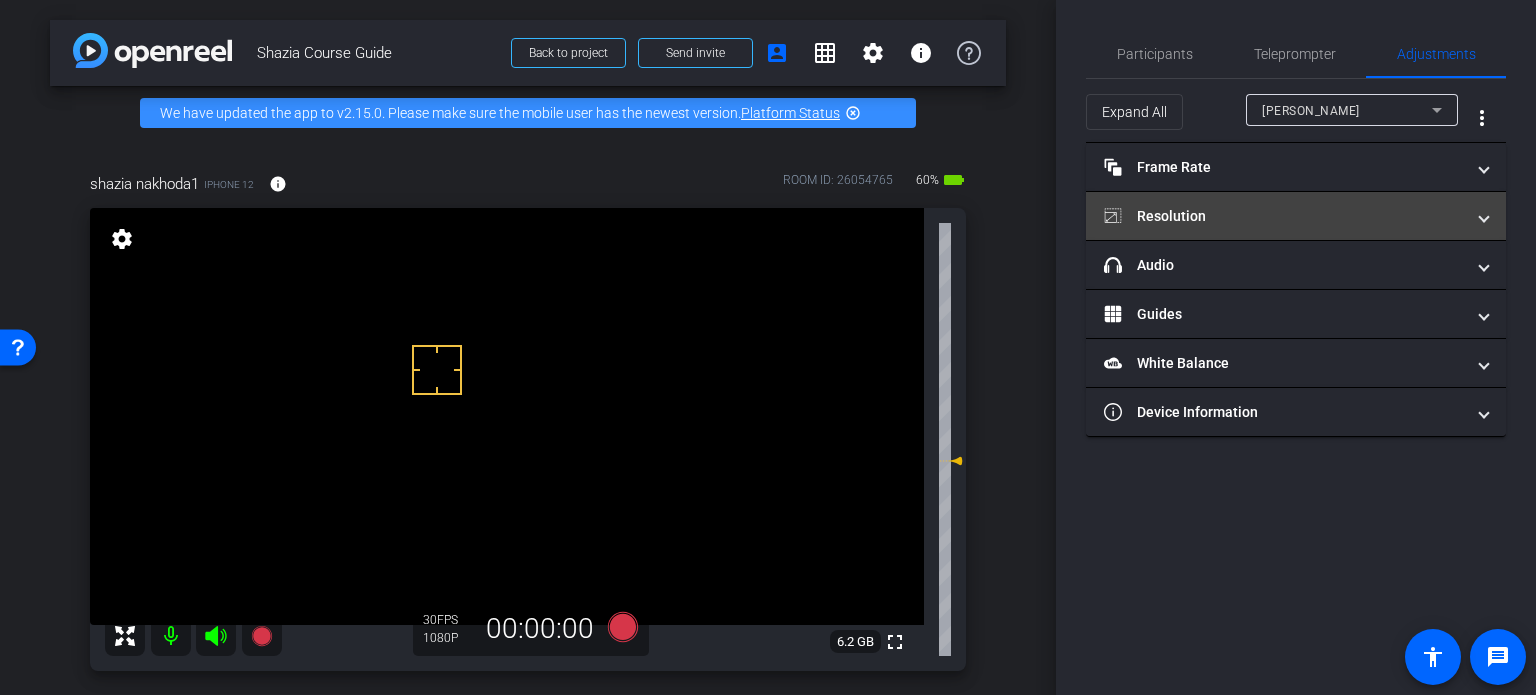 click on "Resolution" at bounding box center (1296, 216) 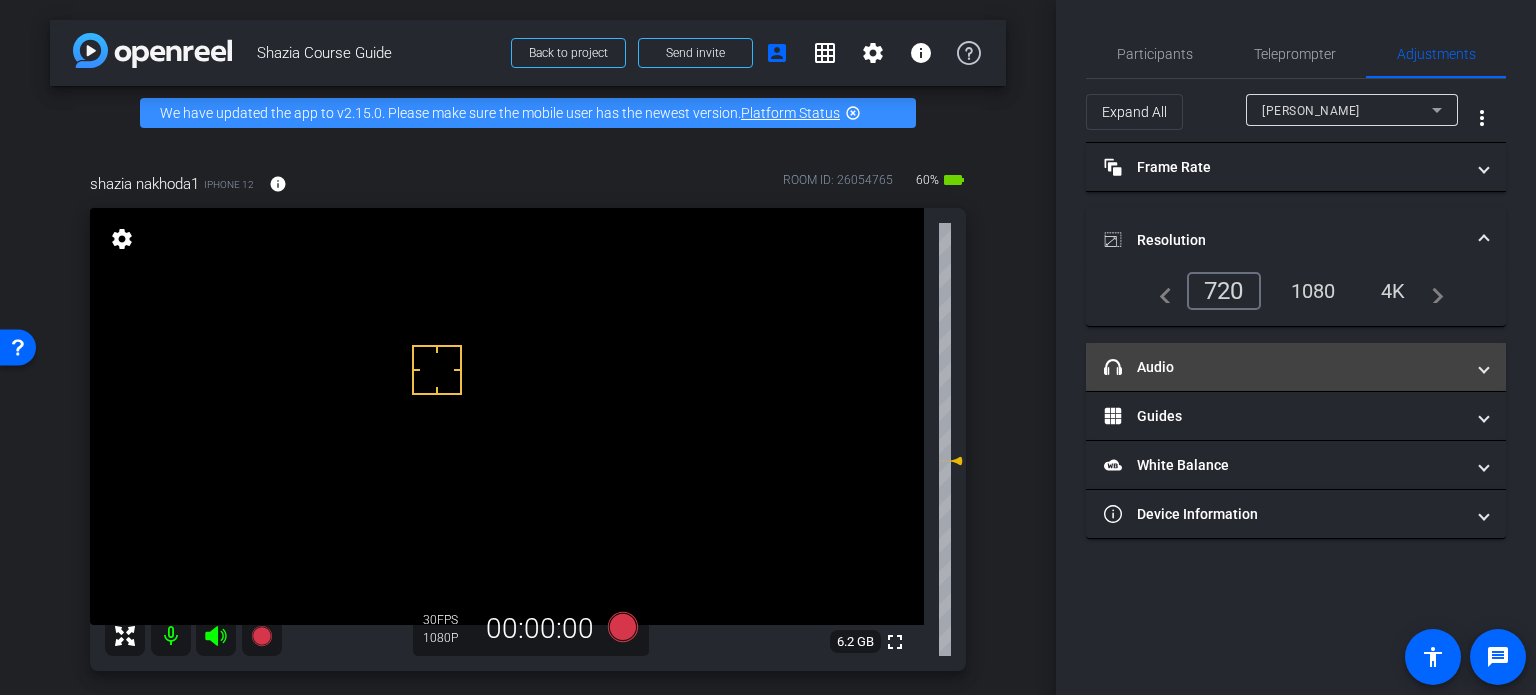 click on "headphone icon
Audio" at bounding box center [1296, 367] 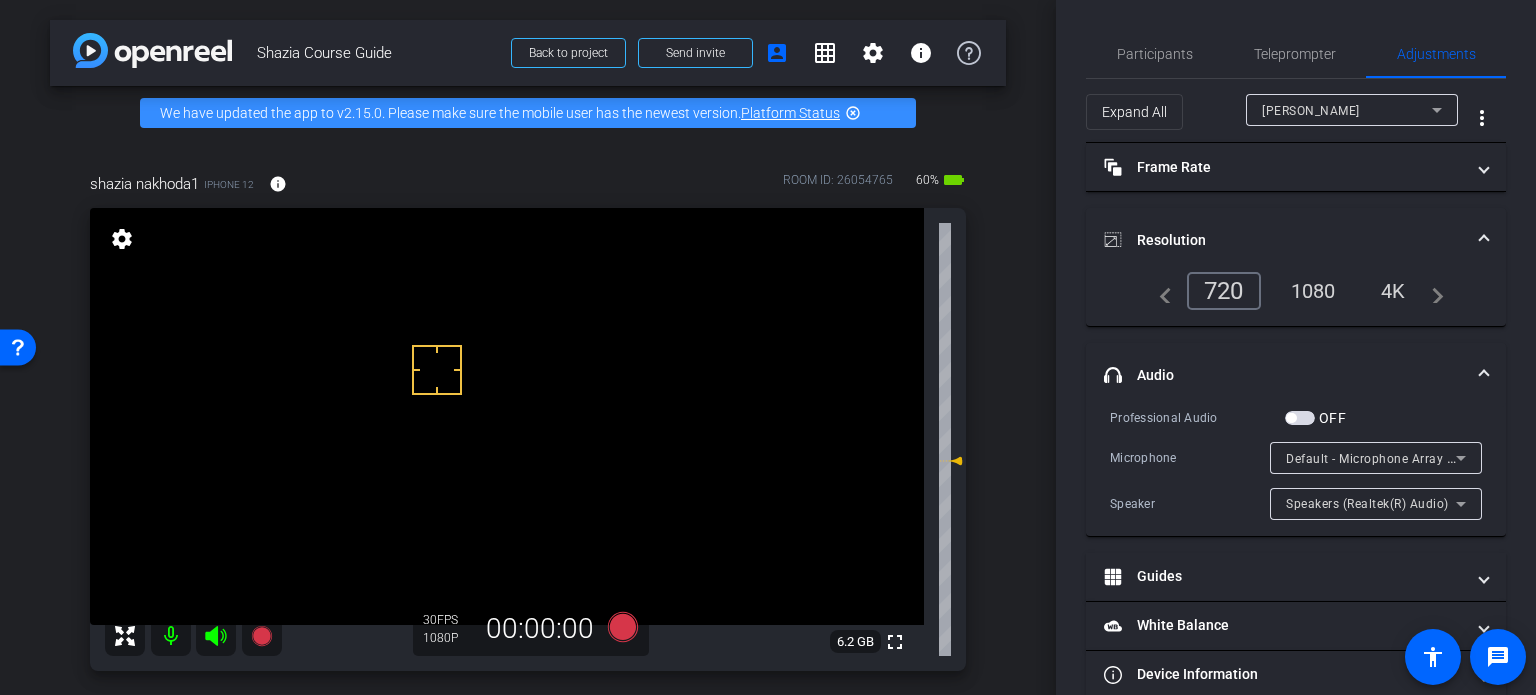 click on "[PERSON_NAME]" at bounding box center (1347, 110) 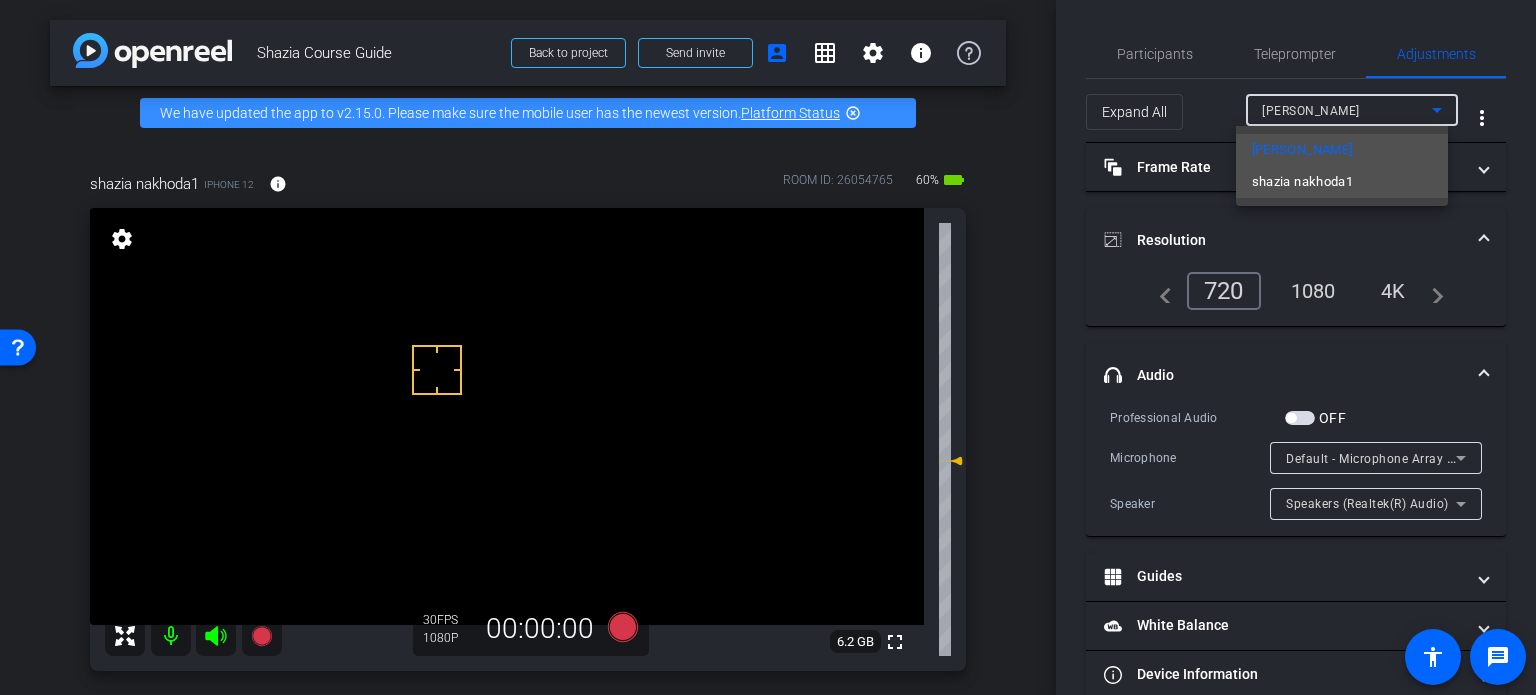 drag, startPoint x: 1329, startPoint y: 197, endPoint x: 1316, endPoint y: 177, distance: 23.853722 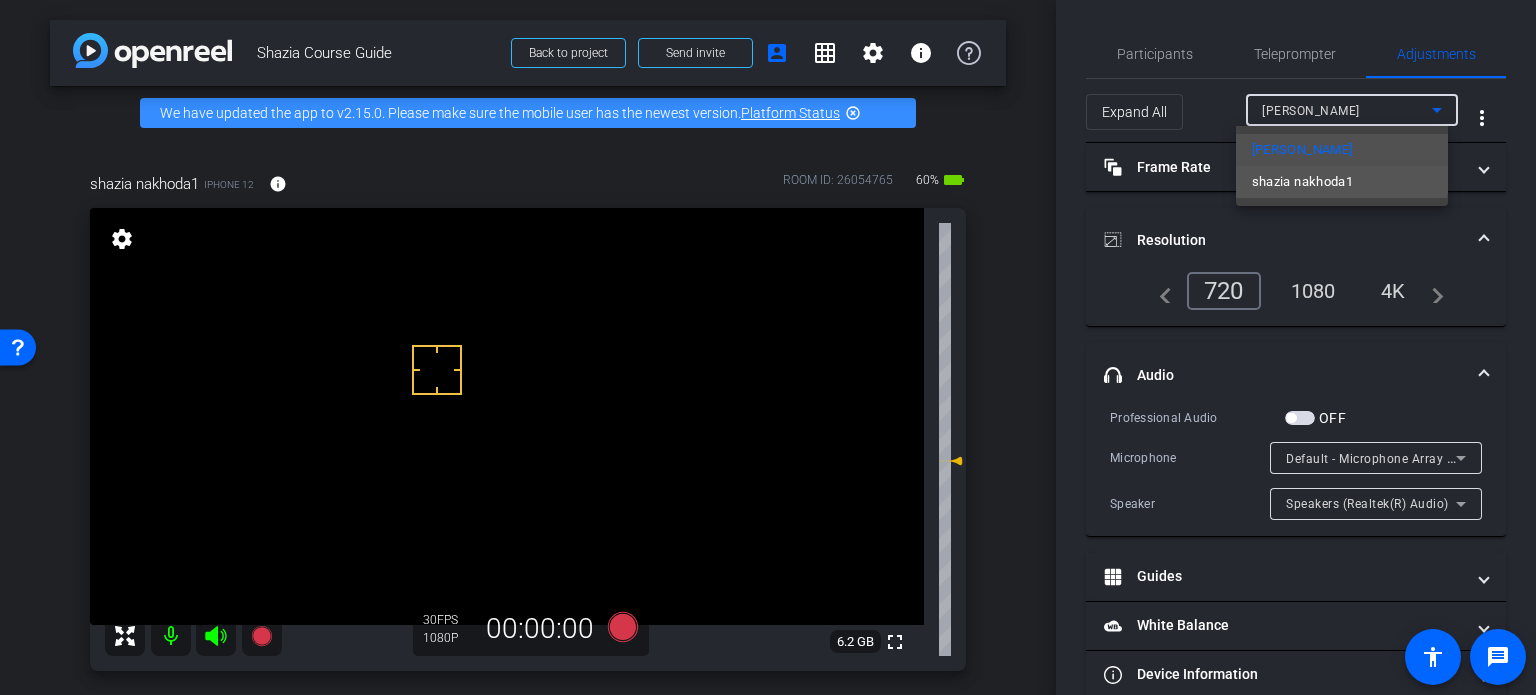 click on "shazia nakhoda1" at bounding box center (1303, 182) 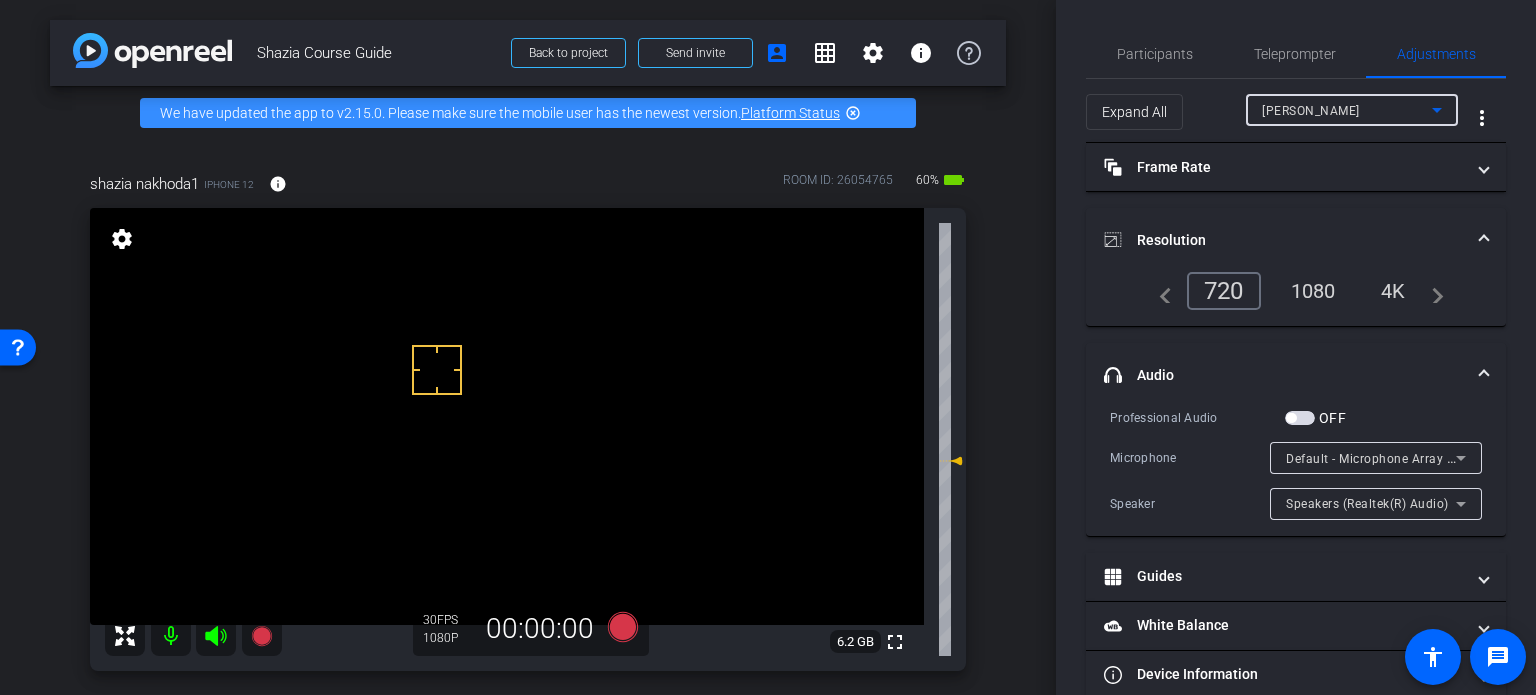 type on "1000" 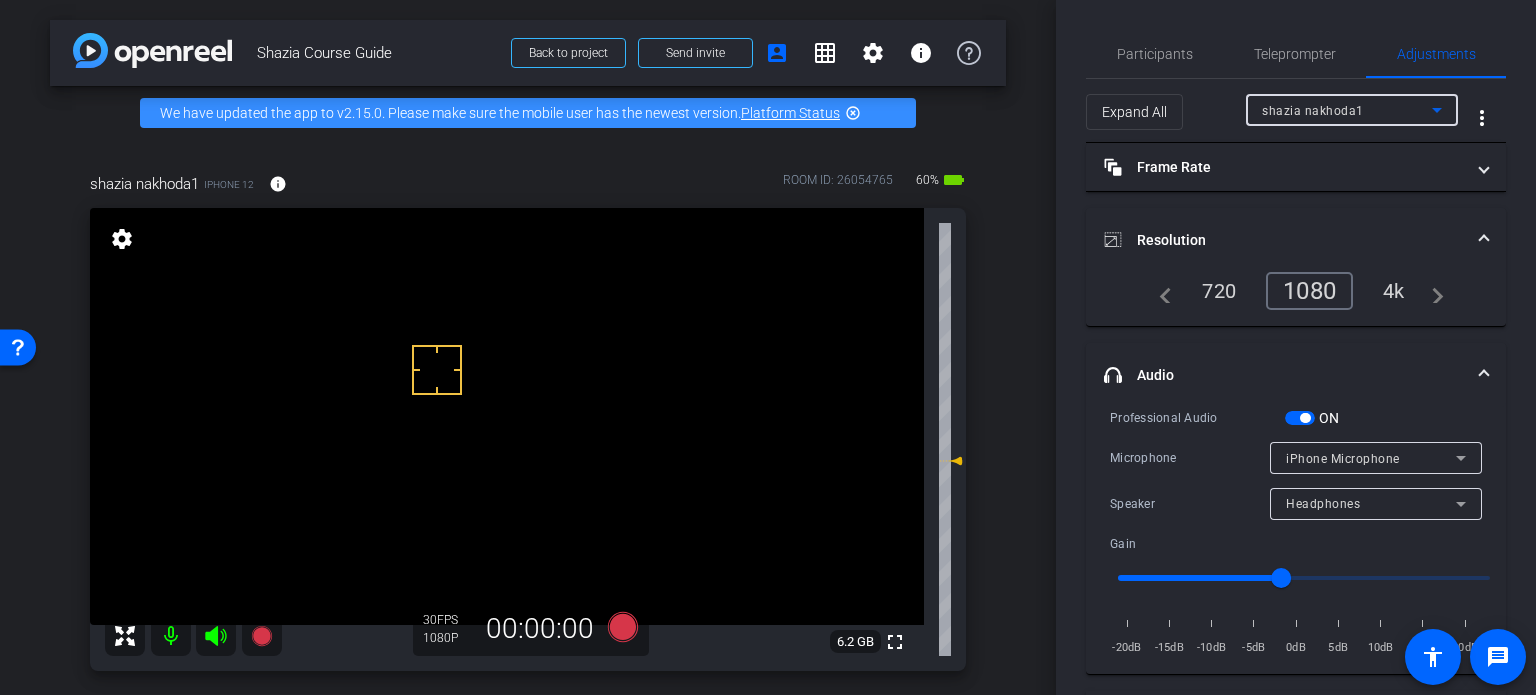 click at bounding box center (1300, 418) 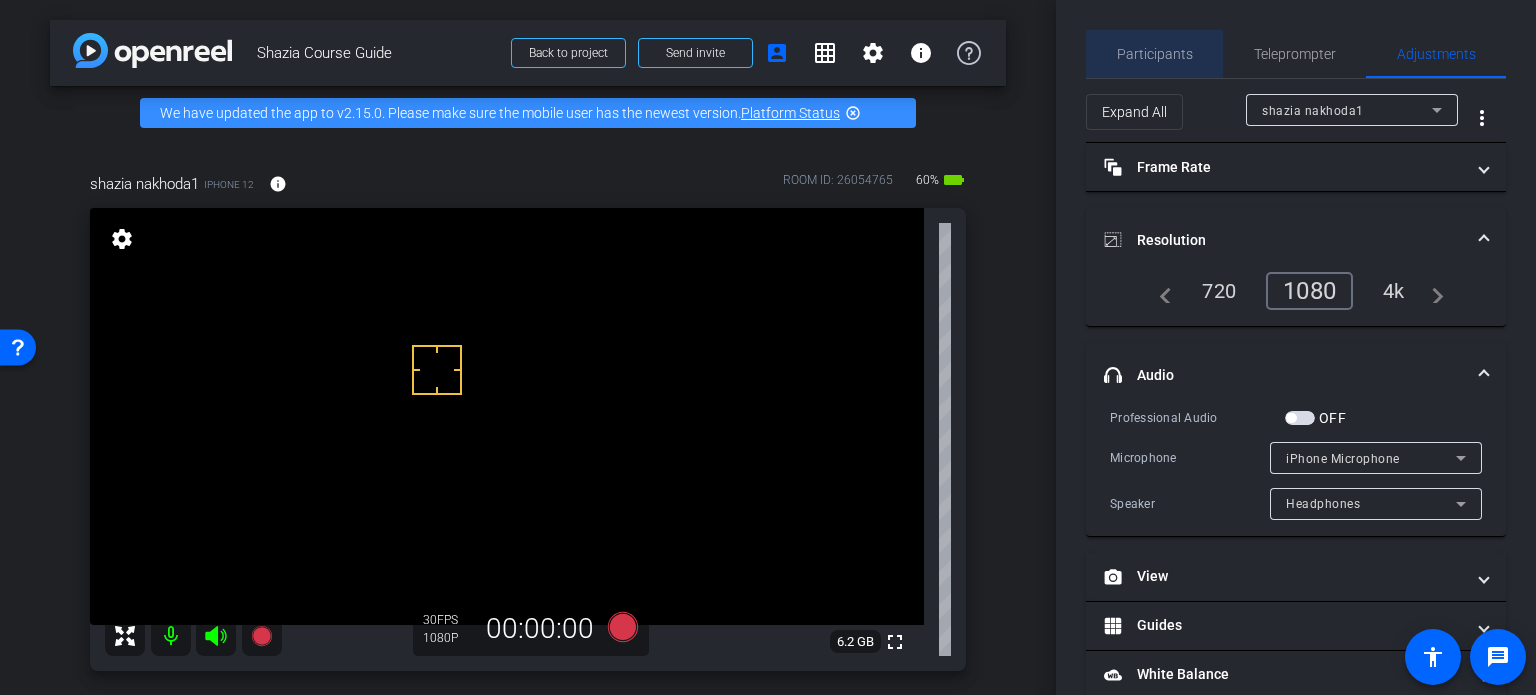 click on "Participants" at bounding box center (1154, 54) 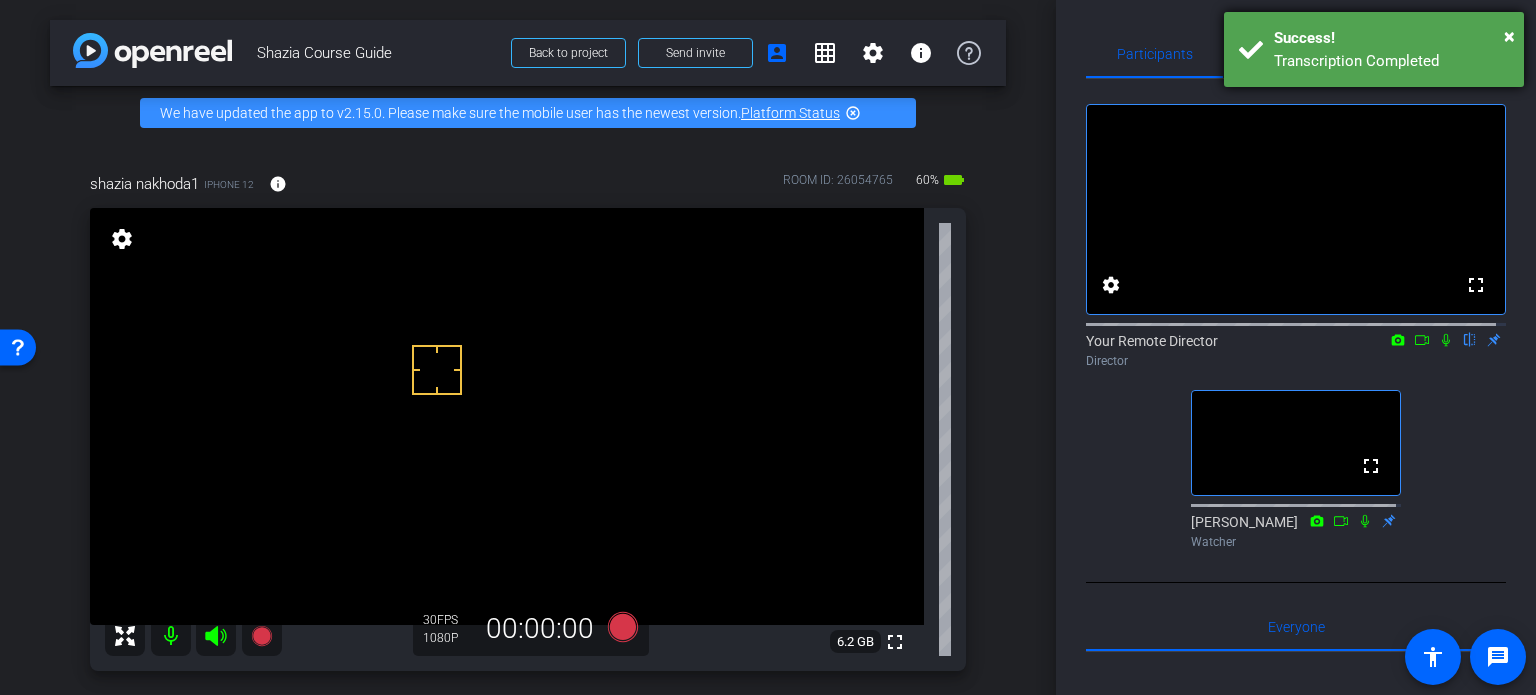 click on "×  Success!   Transcription Completed" at bounding box center (1374, 49) 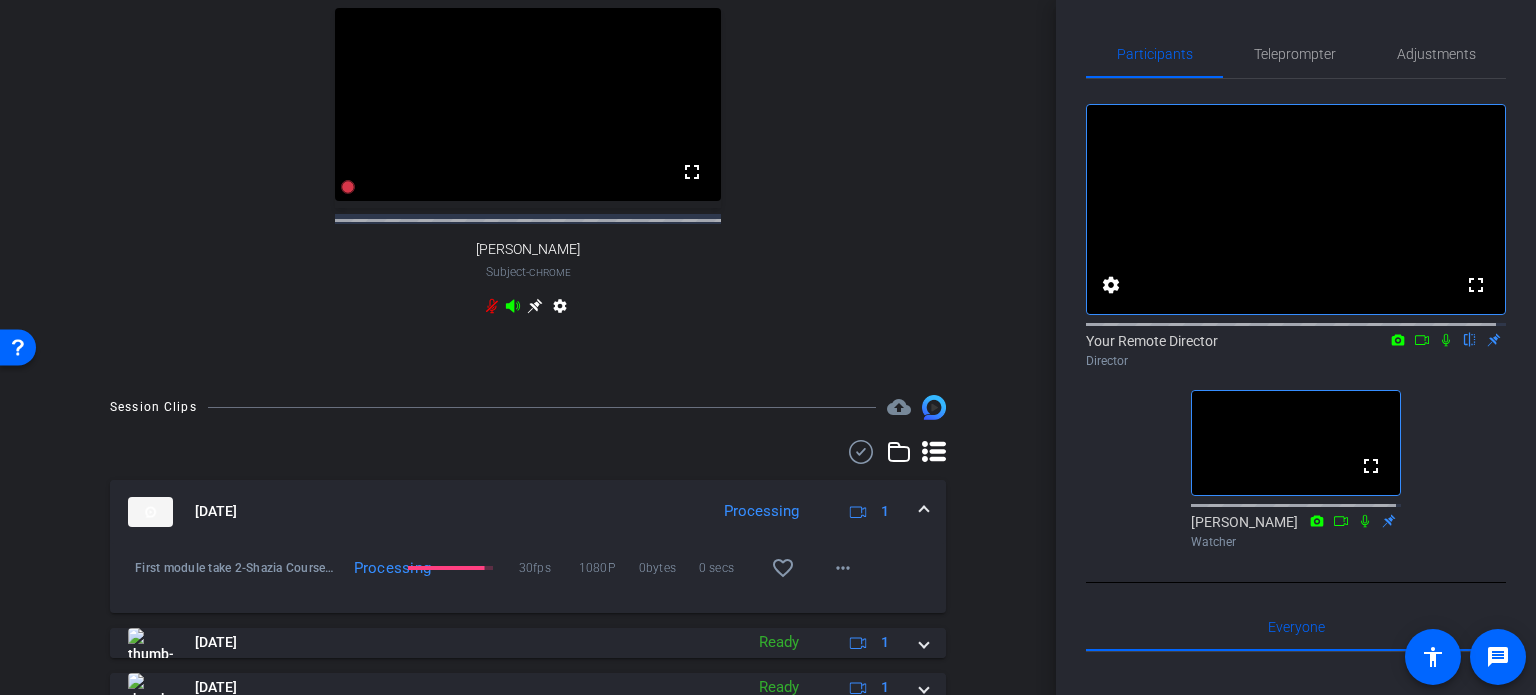 scroll, scrollTop: 900, scrollLeft: 0, axis: vertical 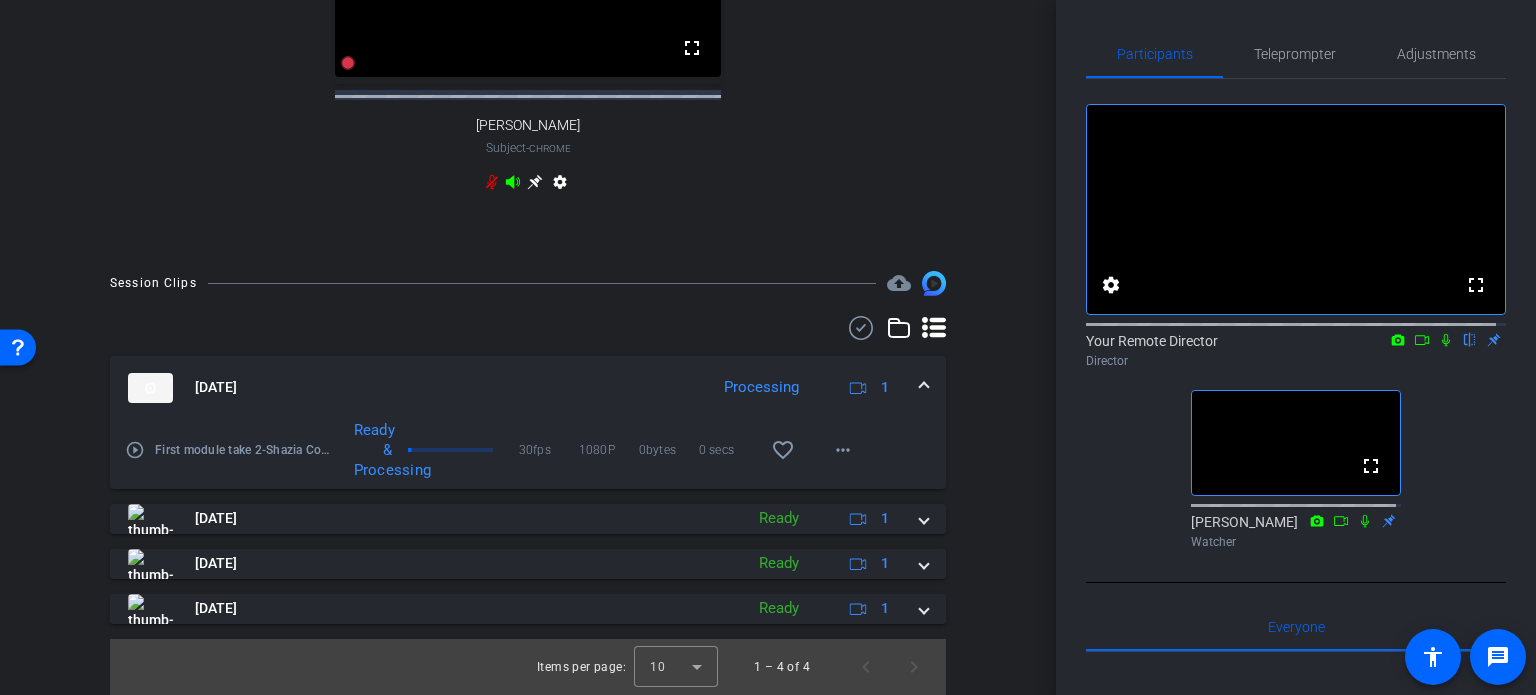 click on "play_circle_outline" at bounding box center [135, 450] 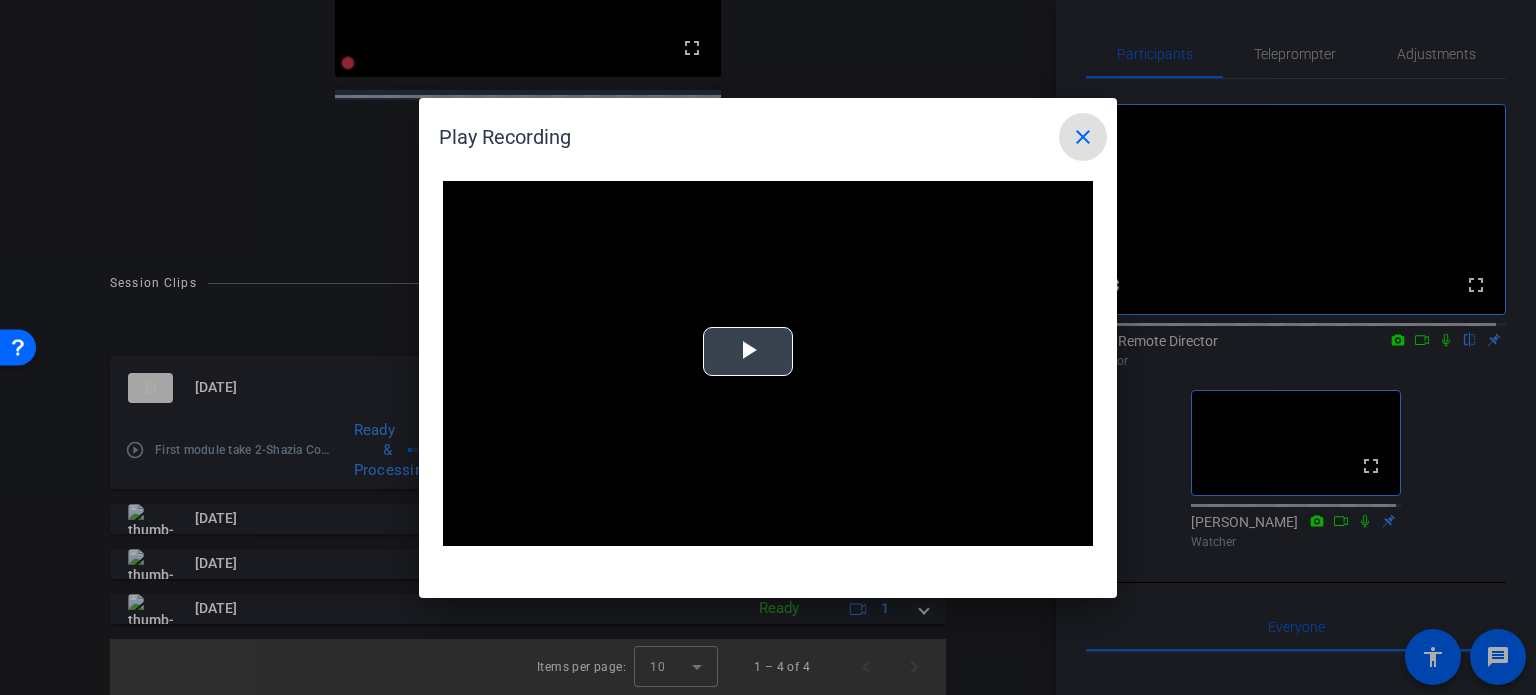 click at bounding box center (768, 364) 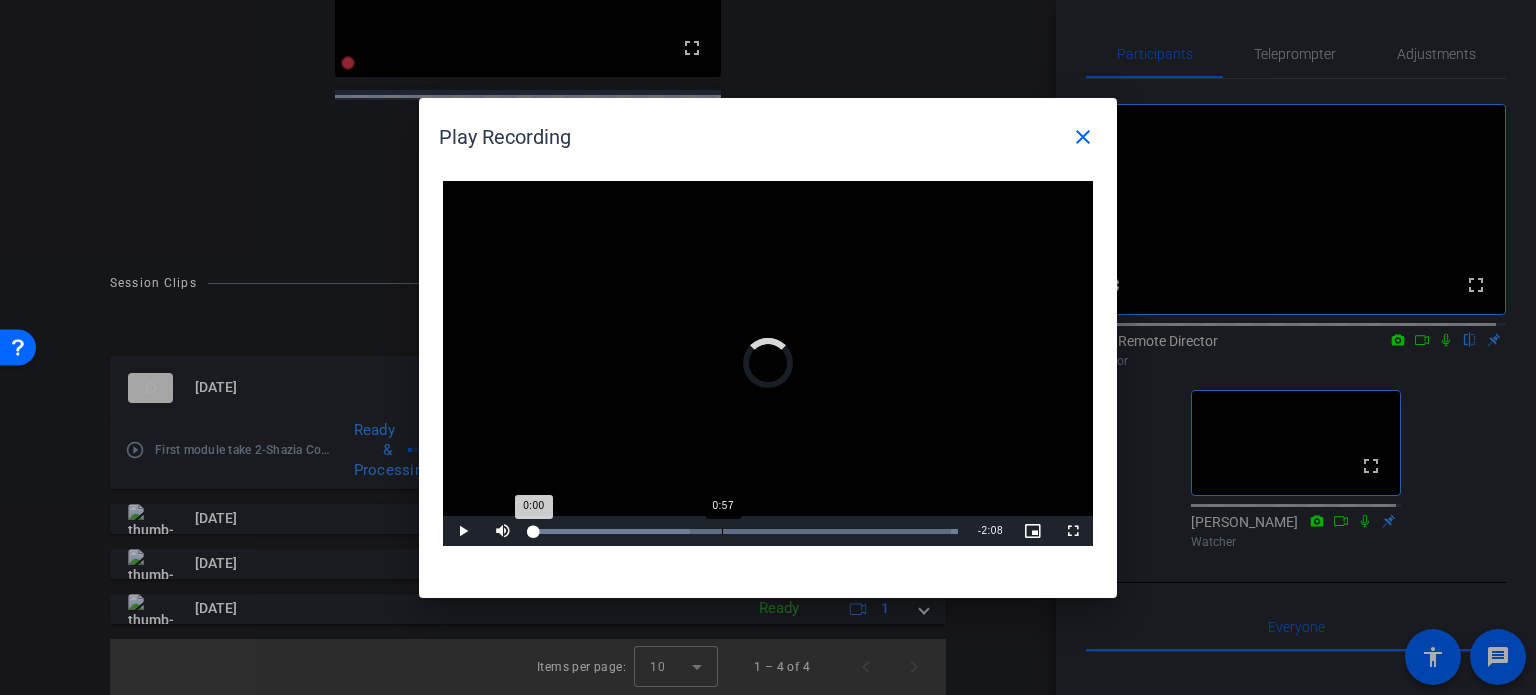 click on "Loaded :  100.00% 0:57 0:00" at bounding box center (745, 531) 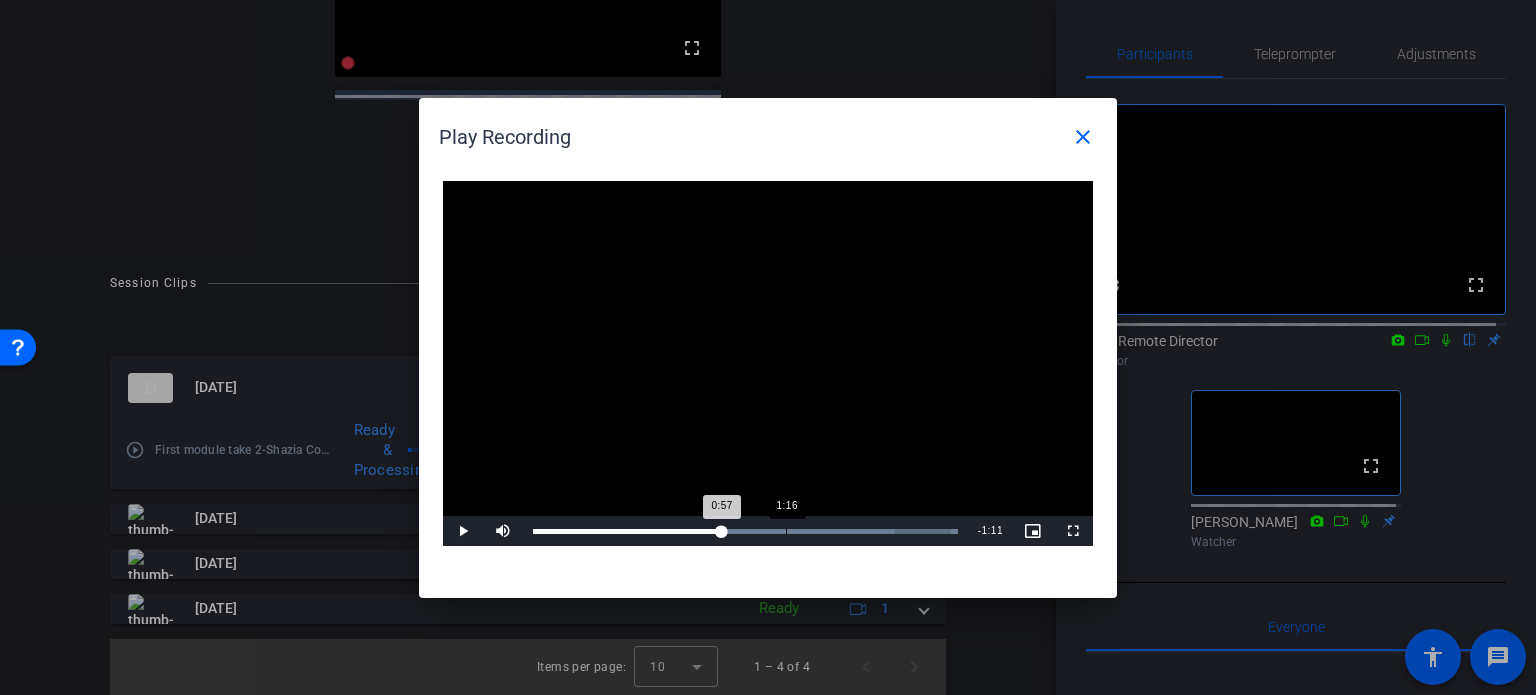 click on "Loaded :  100.00% 1:16 0:57" at bounding box center [745, 531] 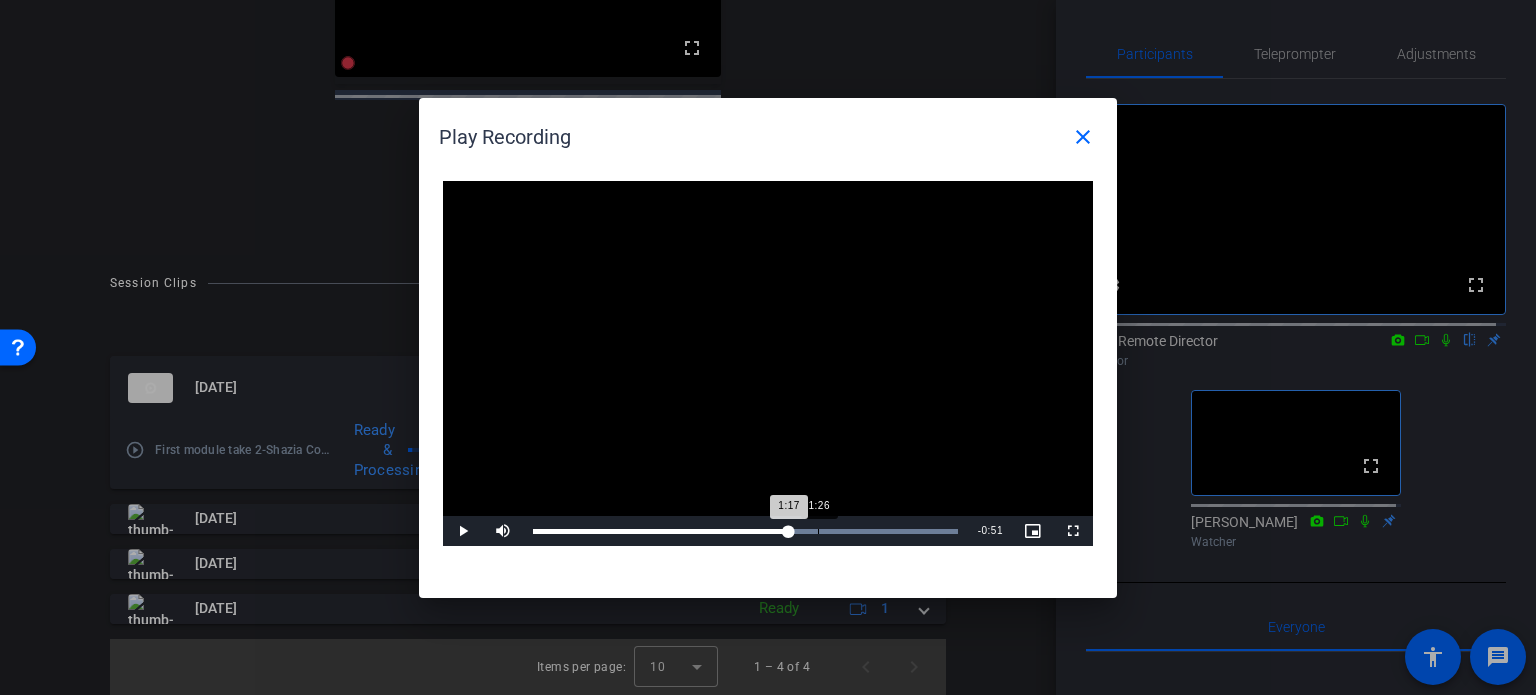 click on "Loaded :  100.00% 1:26 1:17" at bounding box center [745, 531] 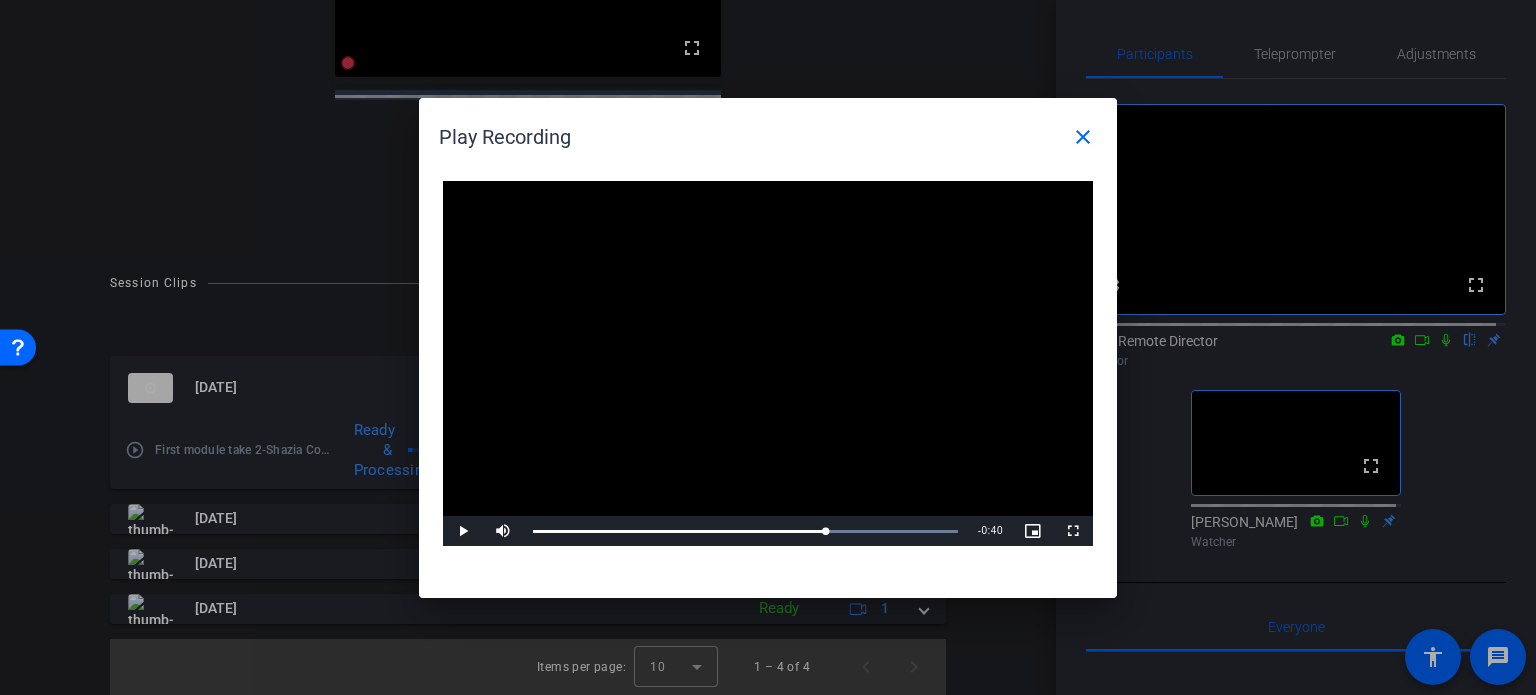 click at bounding box center [768, 364] 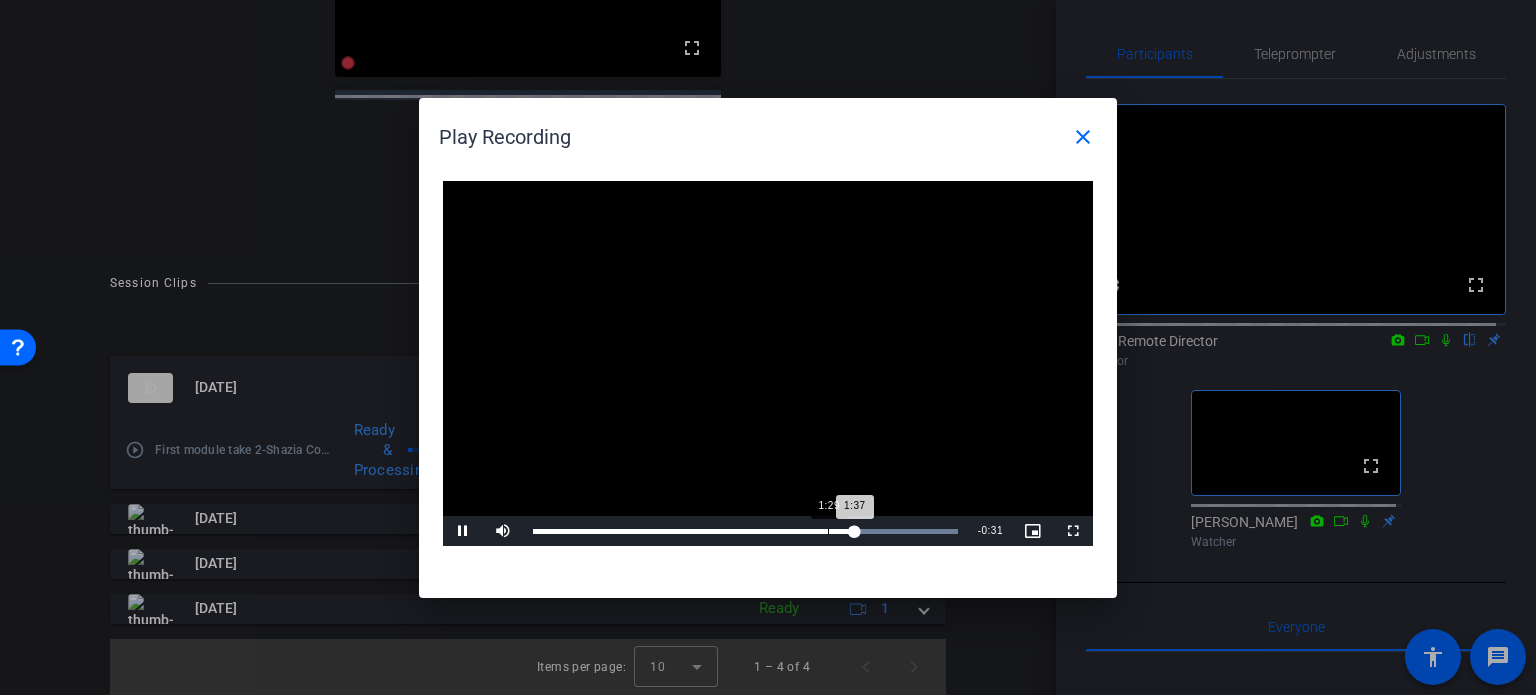 click on "Loaded :  100.00% 1:29 1:37" at bounding box center (745, 531) 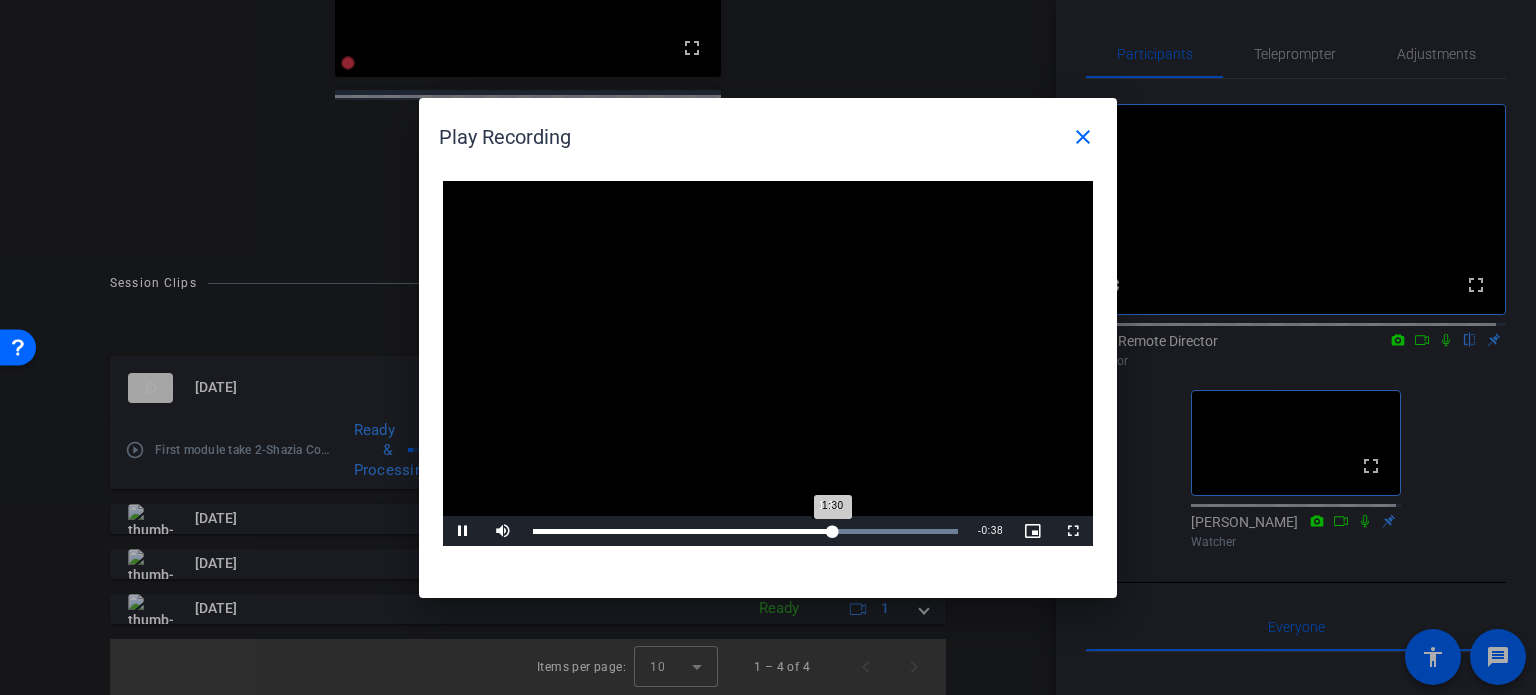 click on "1:30" at bounding box center (683, 531) 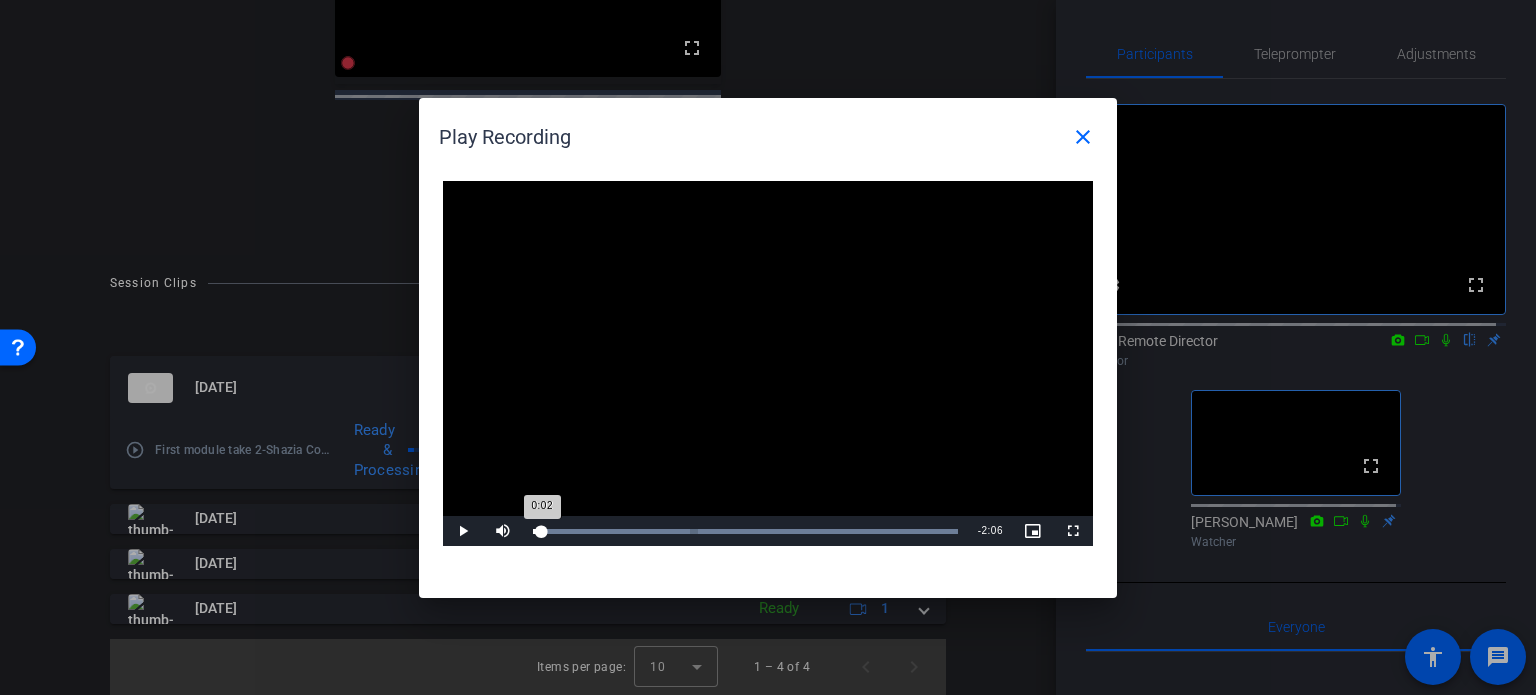 click on "Loaded :  100.00% 0:02 0:02" at bounding box center [745, 531] 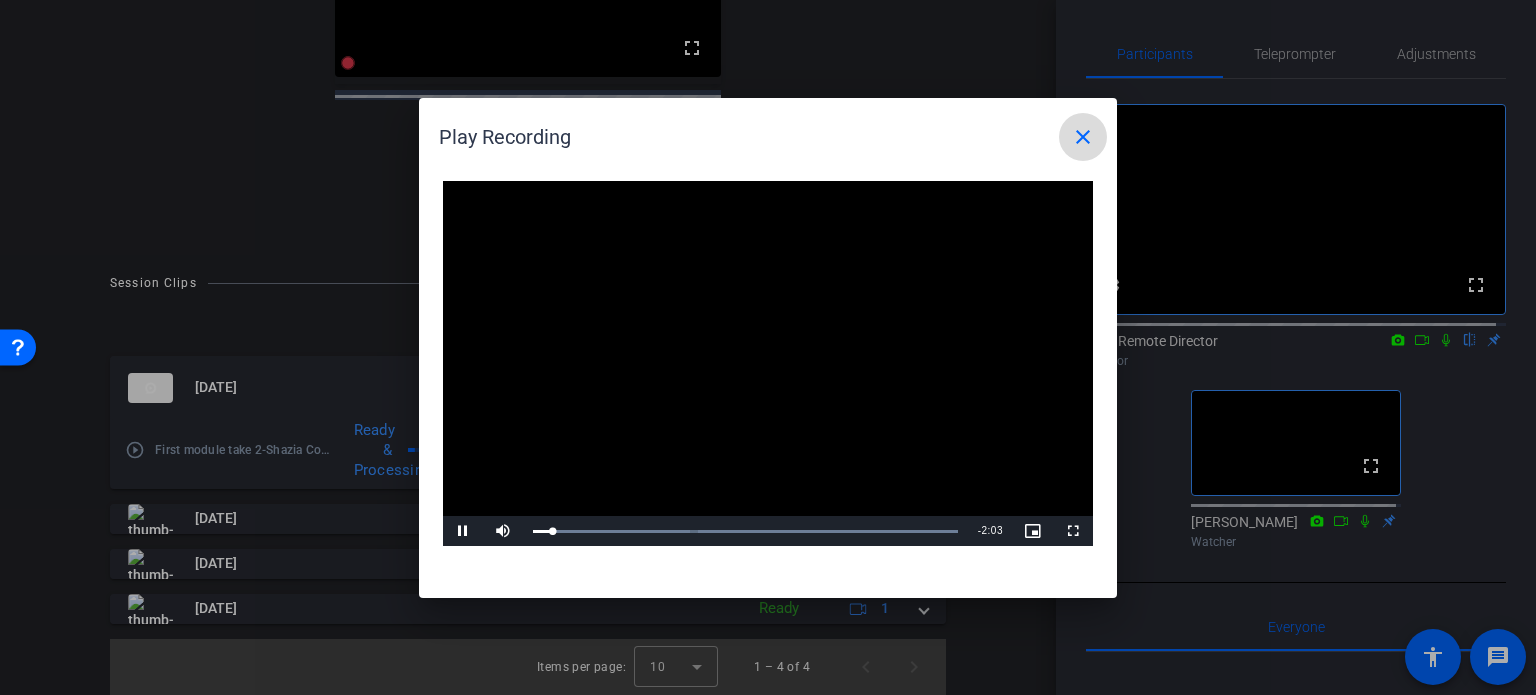 click on "close" at bounding box center (1083, 137) 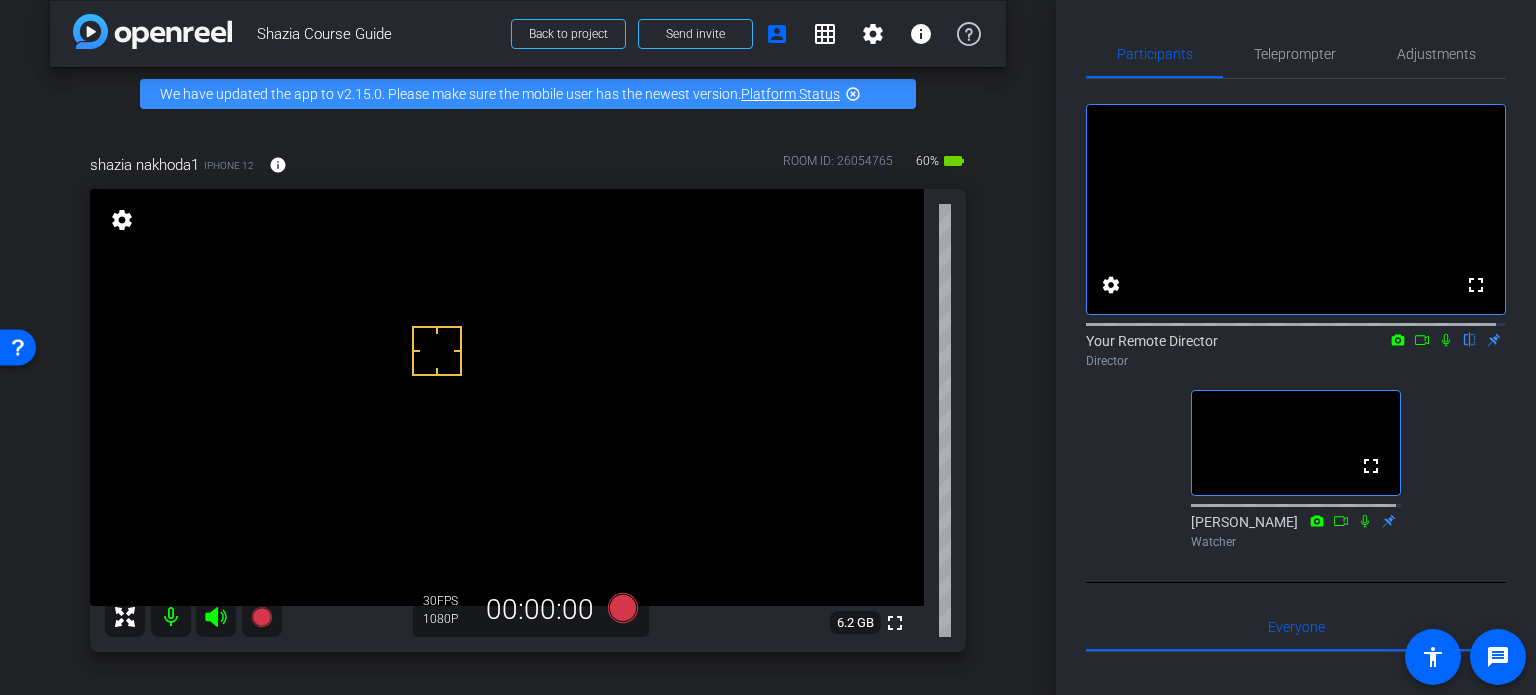scroll, scrollTop: 16, scrollLeft: 0, axis: vertical 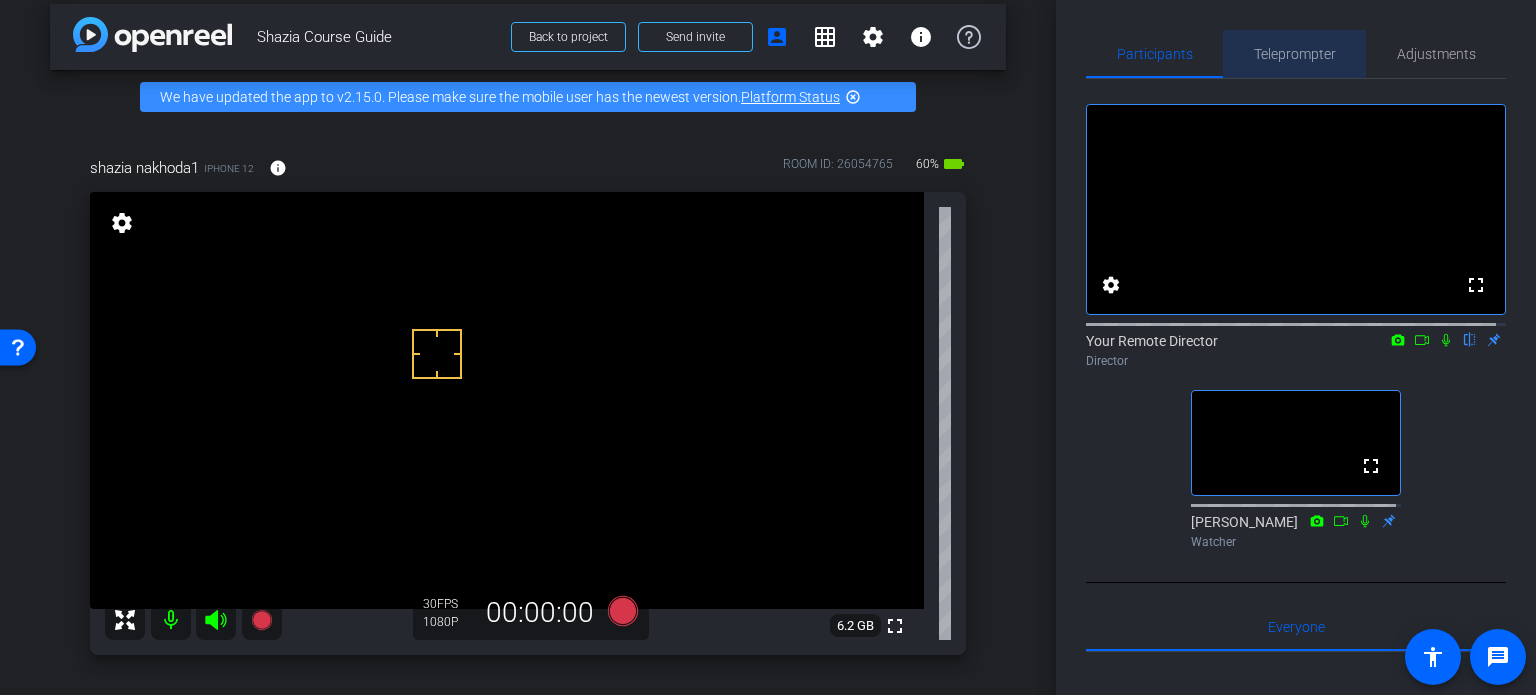 click on "Teleprompter" at bounding box center [1295, 54] 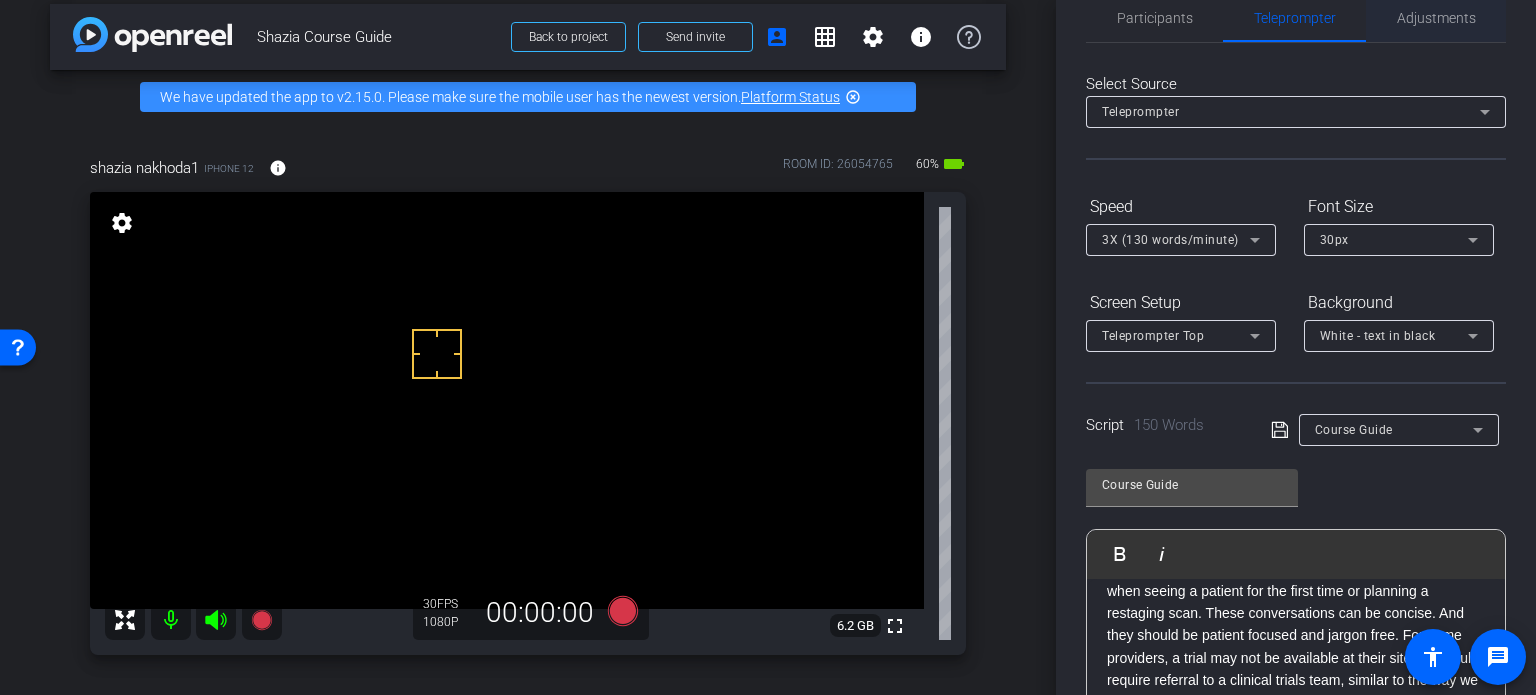 scroll, scrollTop: 0, scrollLeft: 0, axis: both 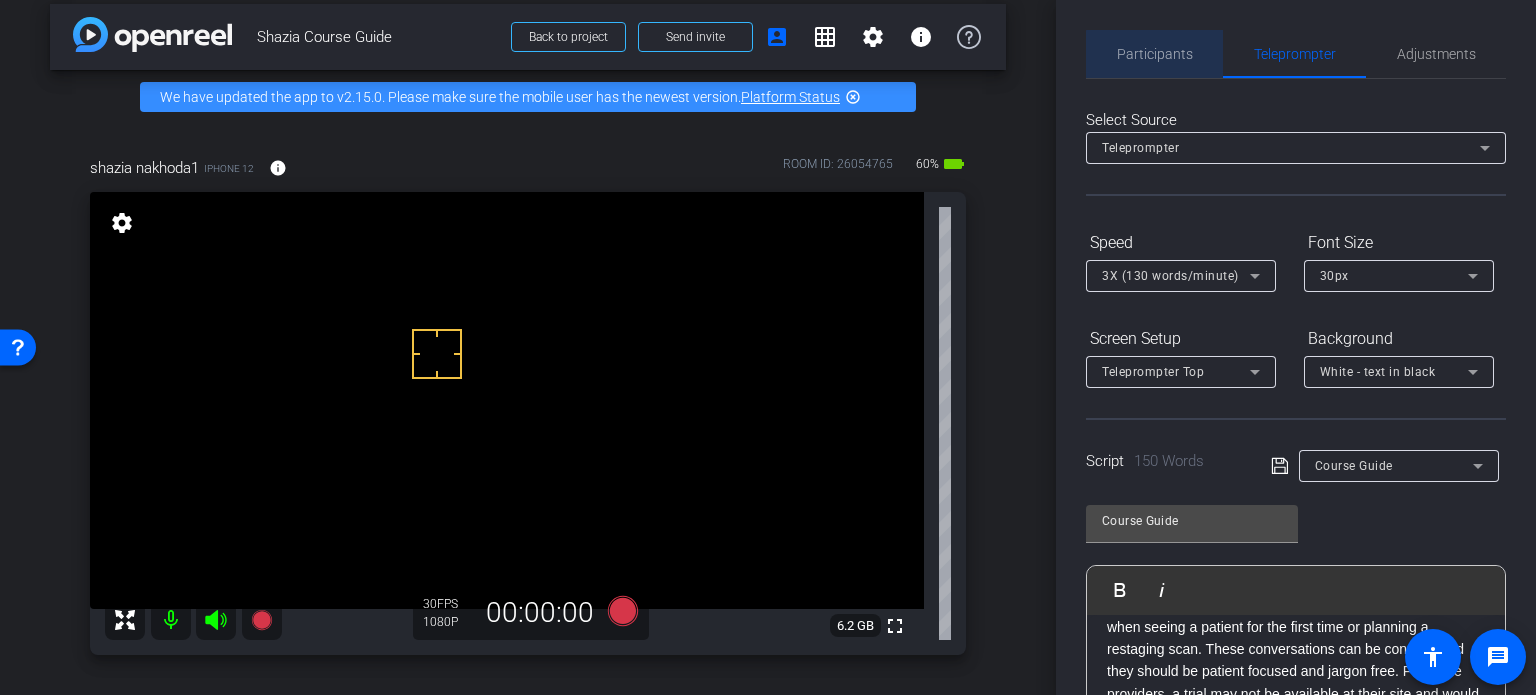 click on "Participants" at bounding box center [1155, 54] 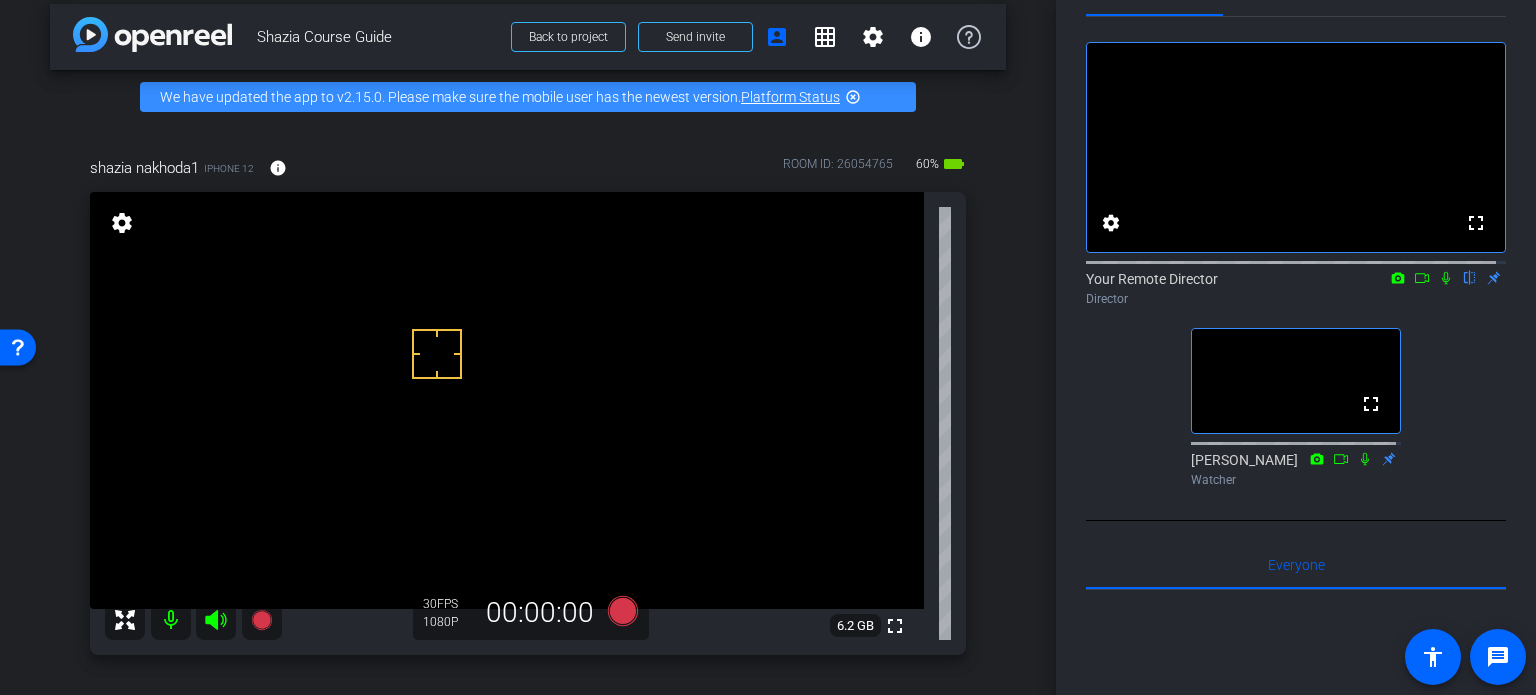 scroll, scrollTop: 0, scrollLeft: 0, axis: both 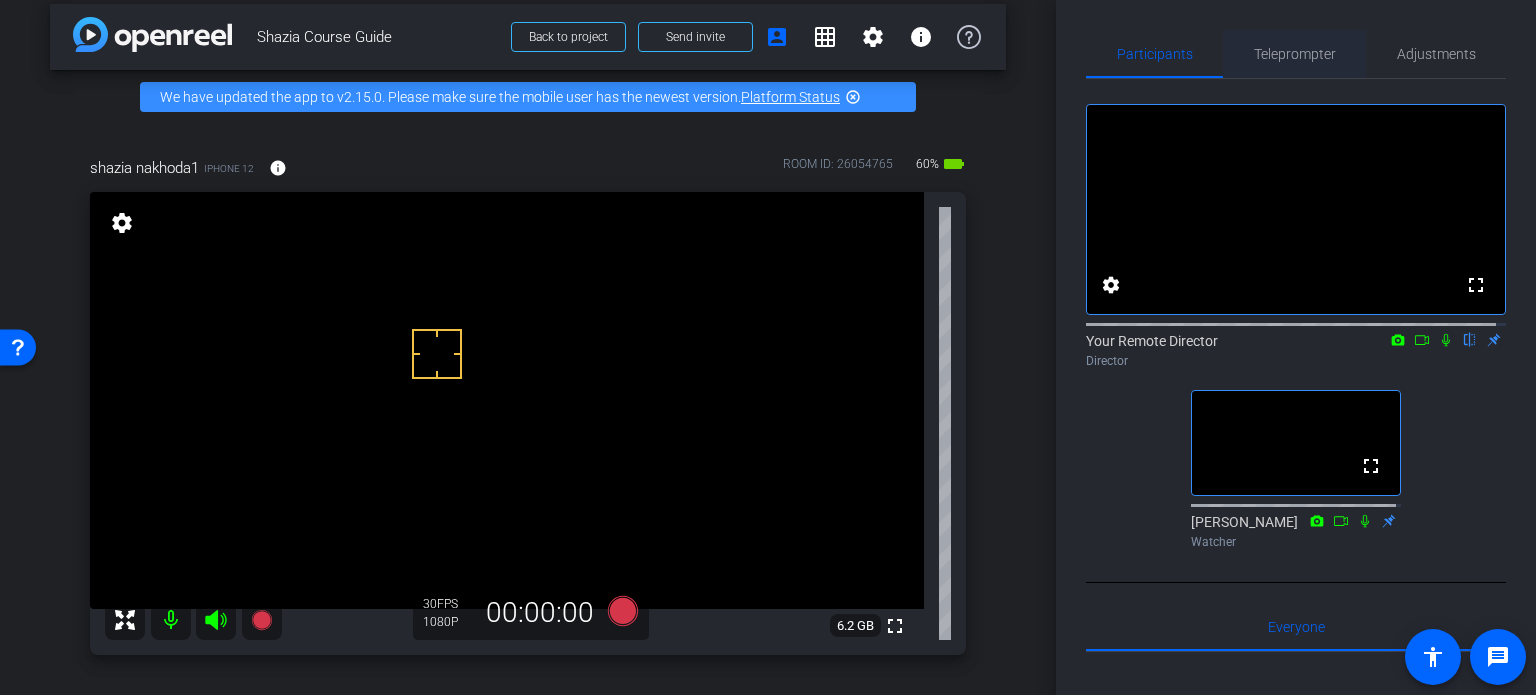 click on "Teleprompter" at bounding box center [1295, 54] 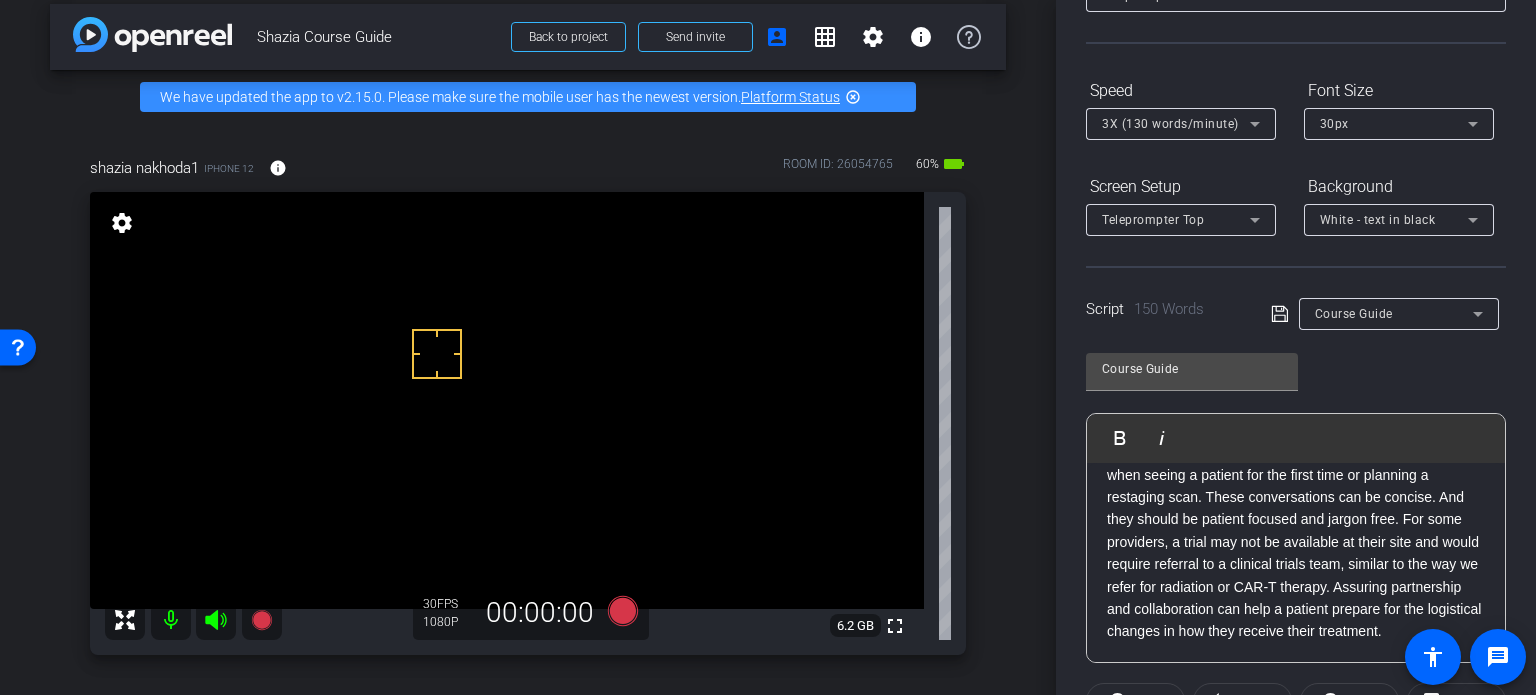 click on "Hi, welcome to this course focused on improving communication in clinical trials. I'm Betsy Plimack. In this first module, we hope to demonstrate the value of introducing clinical trials early on in a patient’s cancer journey. A great time to do this is at a “low stakes visit” where you may be mapping possible future treatments options and exploring the patient’s goals. As clinicians, we tend to have these conversations naturally when seeing a patient for the first time or planning a restaging scan. These conversations can be concise. And they should be patient focused and jargon free. For some providers, a trial may not be available at their site and would require referral to a clinical trials team, similar to the way we refer for radiation or CAR-T therapy. Assuring partnership and collaboration can help a patient prepare for the logistical changes in how they receive their treatment." at bounding box center (1296, 464) 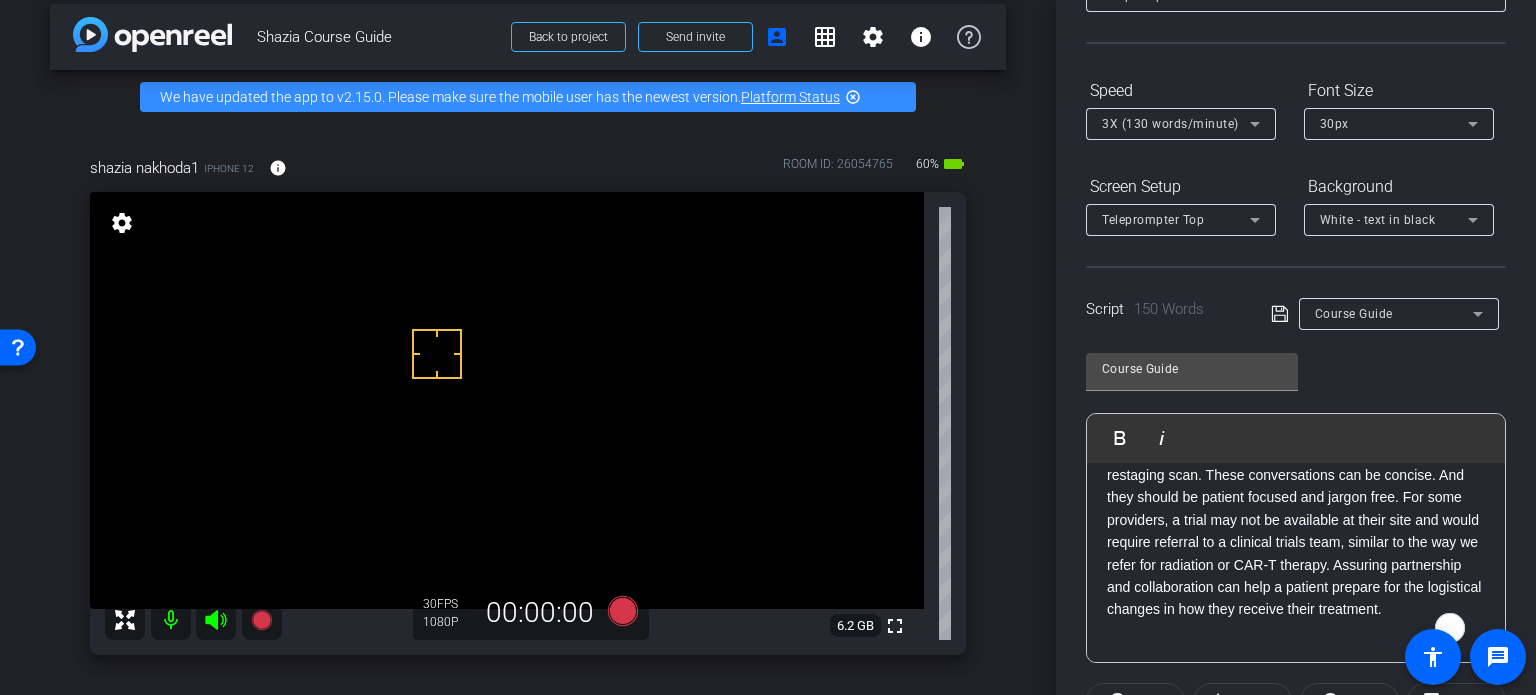 scroll, scrollTop: 154, scrollLeft: 0, axis: vertical 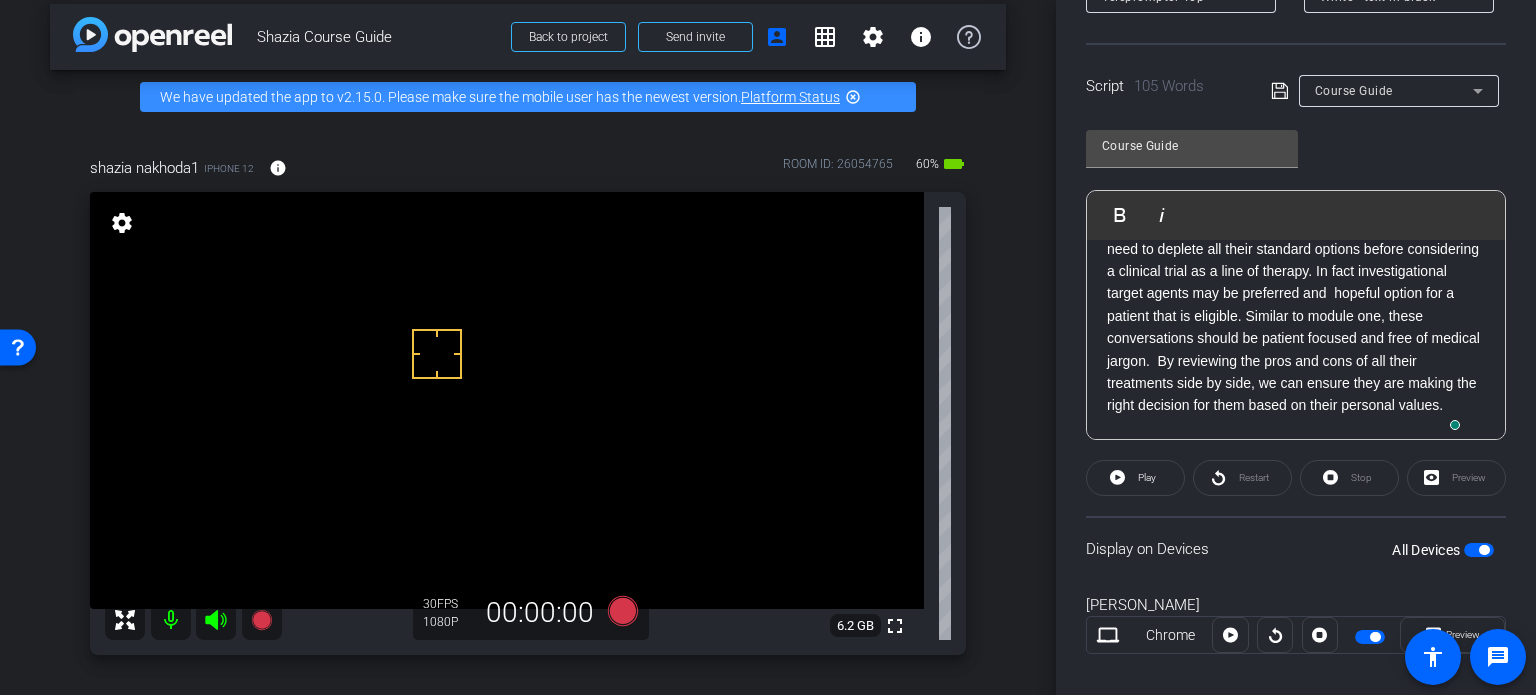 drag, startPoint x: 1279, startPoint y: 101, endPoint x: 1276, endPoint y: 87, distance: 14.3178215 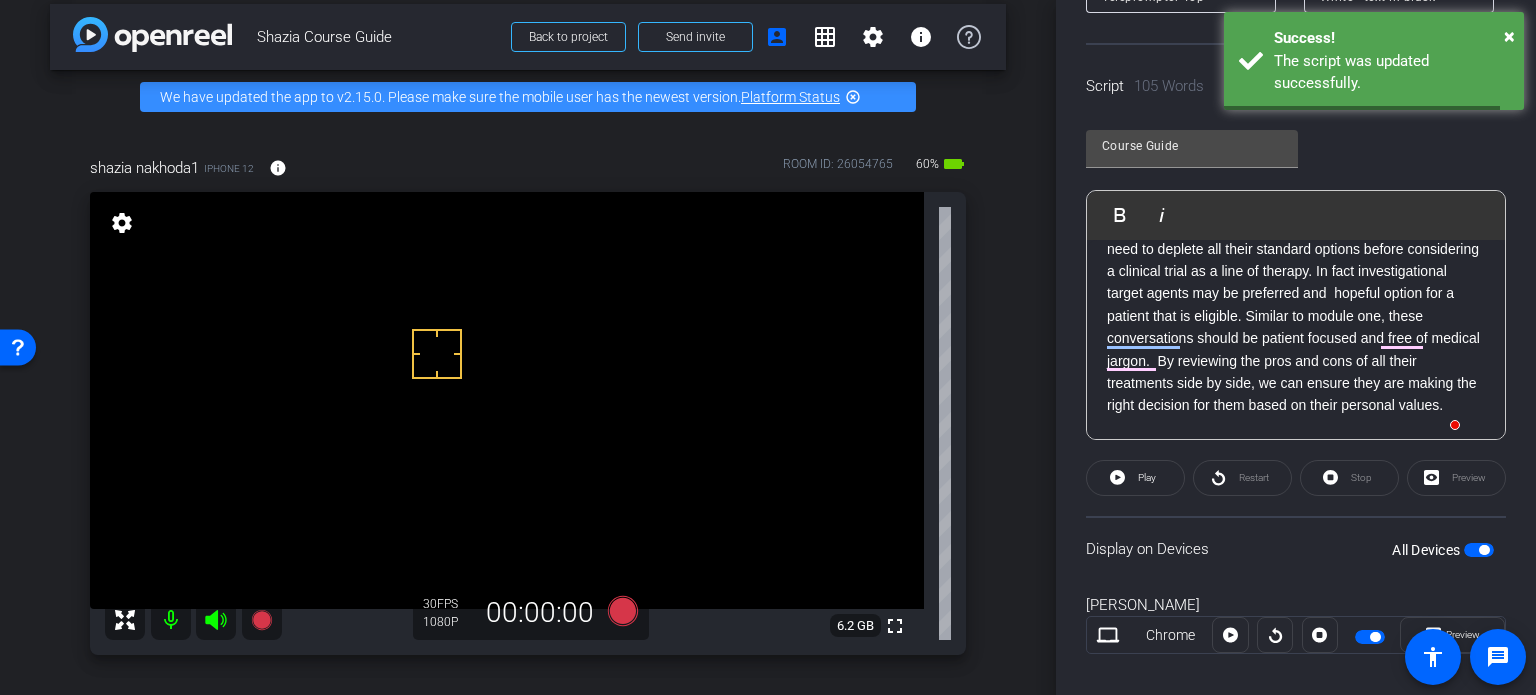 scroll, scrollTop: 0, scrollLeft: 0, axis: both 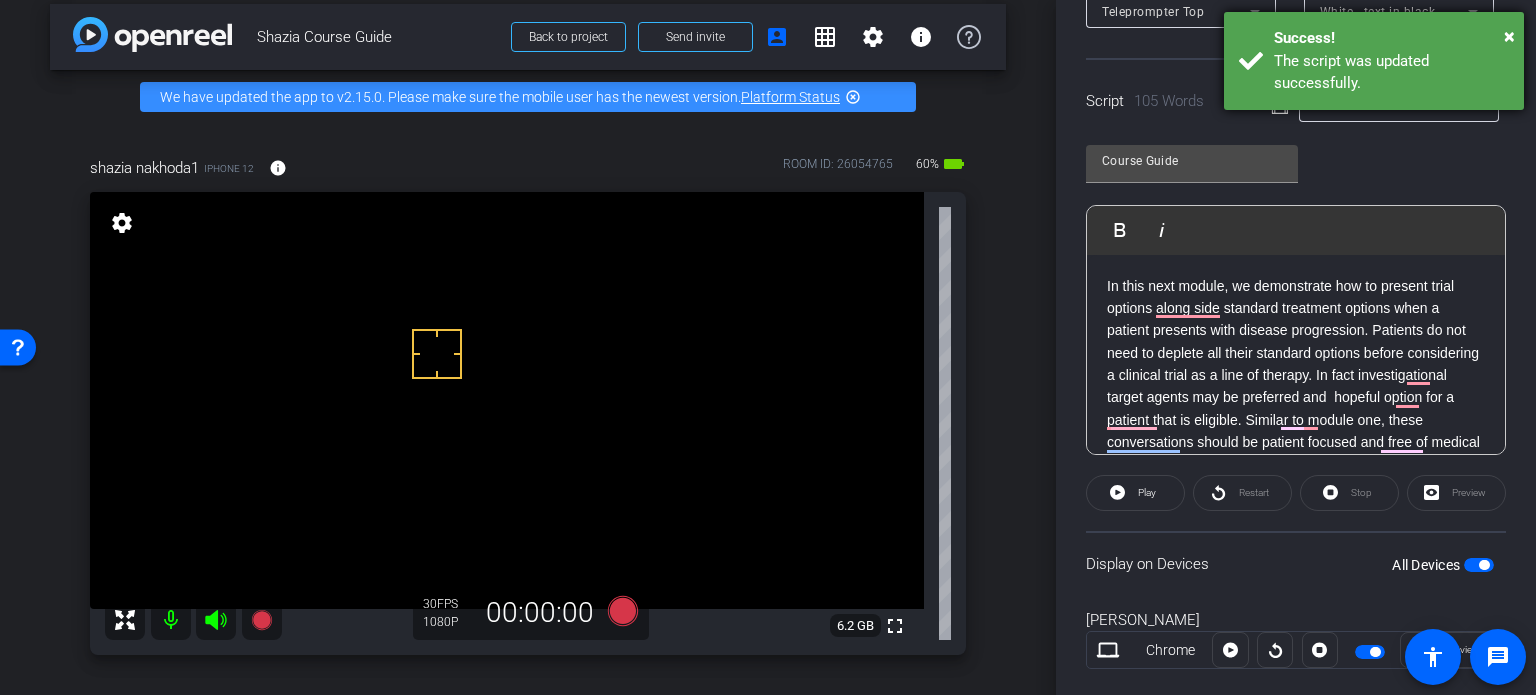 click on "Success!" at bounding box center (1391, 38) 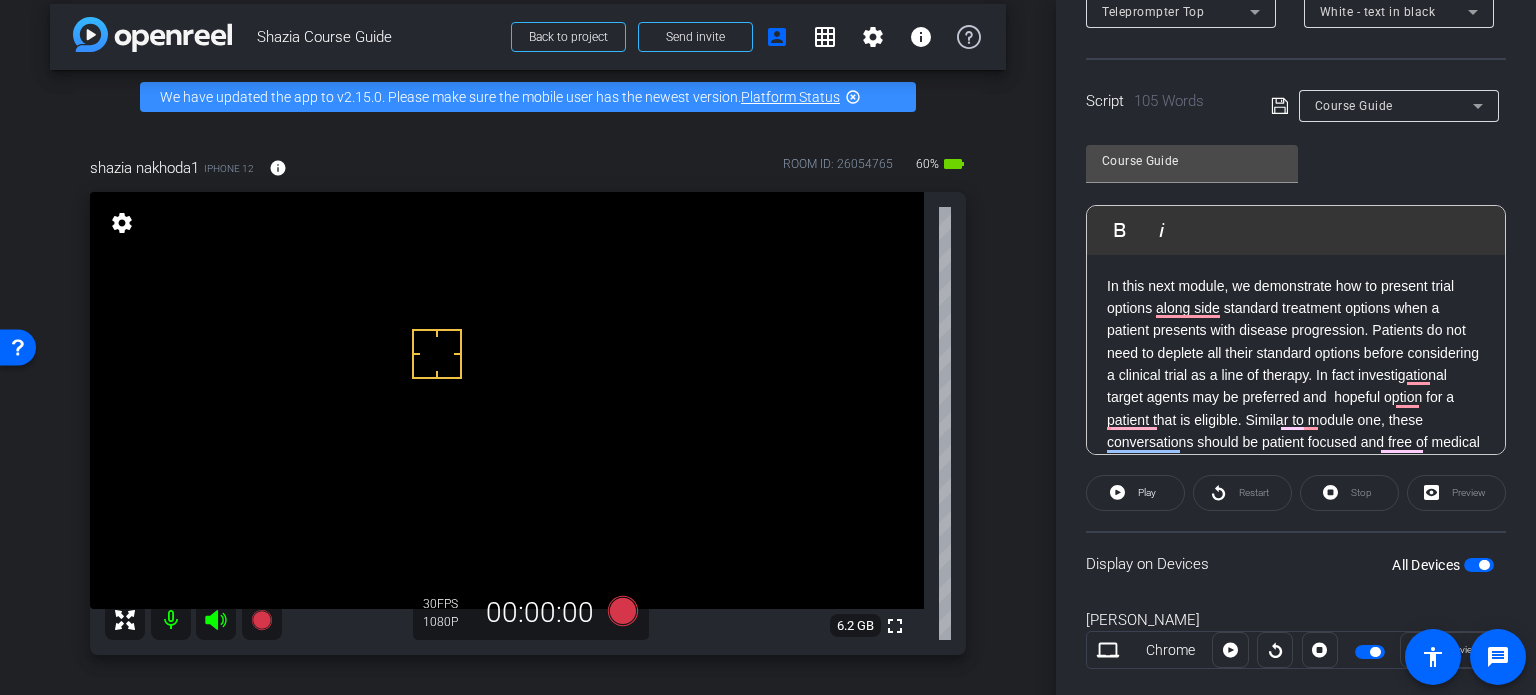 scroll, scrollTop: 0, scrollLeft: 0, axis: both 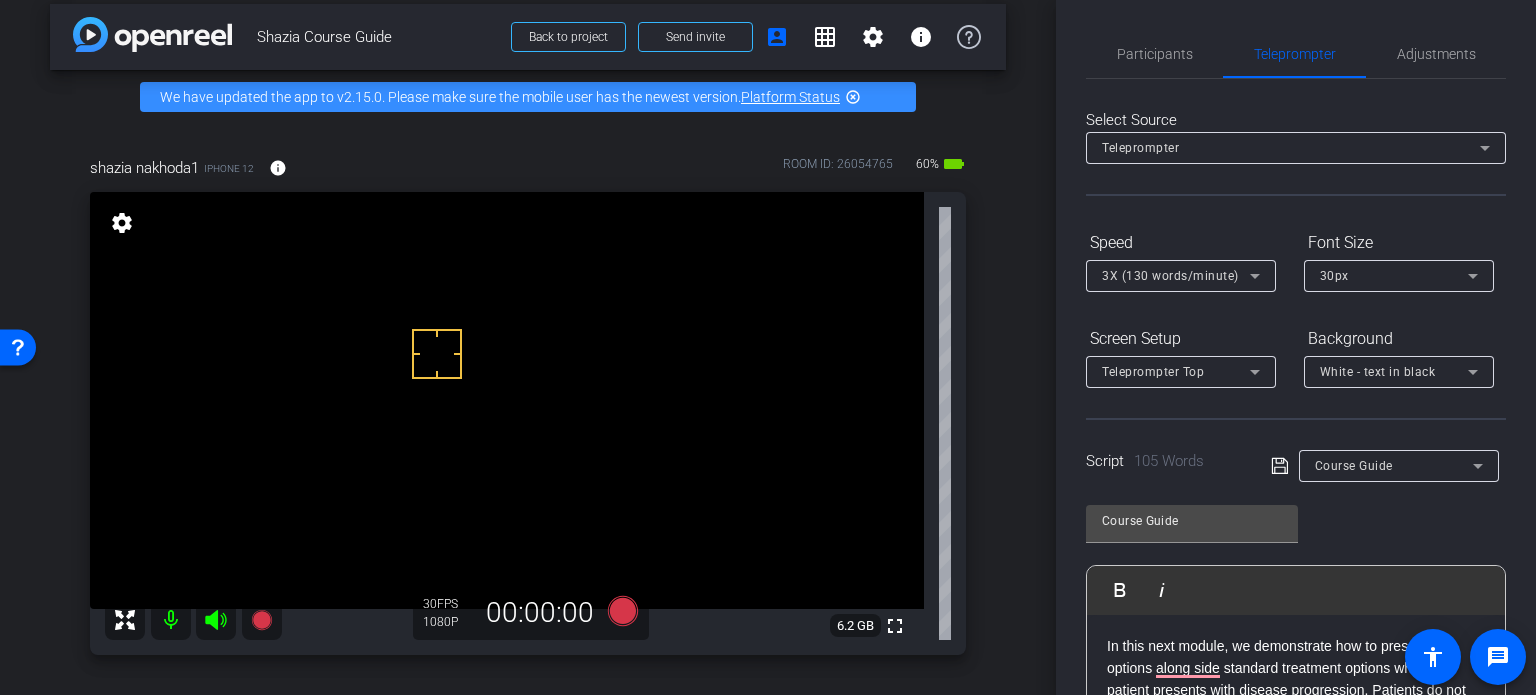 click on "Participants Teleprompter Adjustments settings  Your Remote Director
flip
Director   Kim Gannon
Watcher   Everyone  0 Mark all read To: Everyone Mark all read Select Source Teleprompter Speed 3X (130 words/minute) Font Size 30px Screen Setup Teleprompter Top Background White - text in black  Script  105 Words
Course Guide Course Guide               Play        Play from this location               Play Selected        Play and display the selected text only Bold Italic Enter script here...
Play" 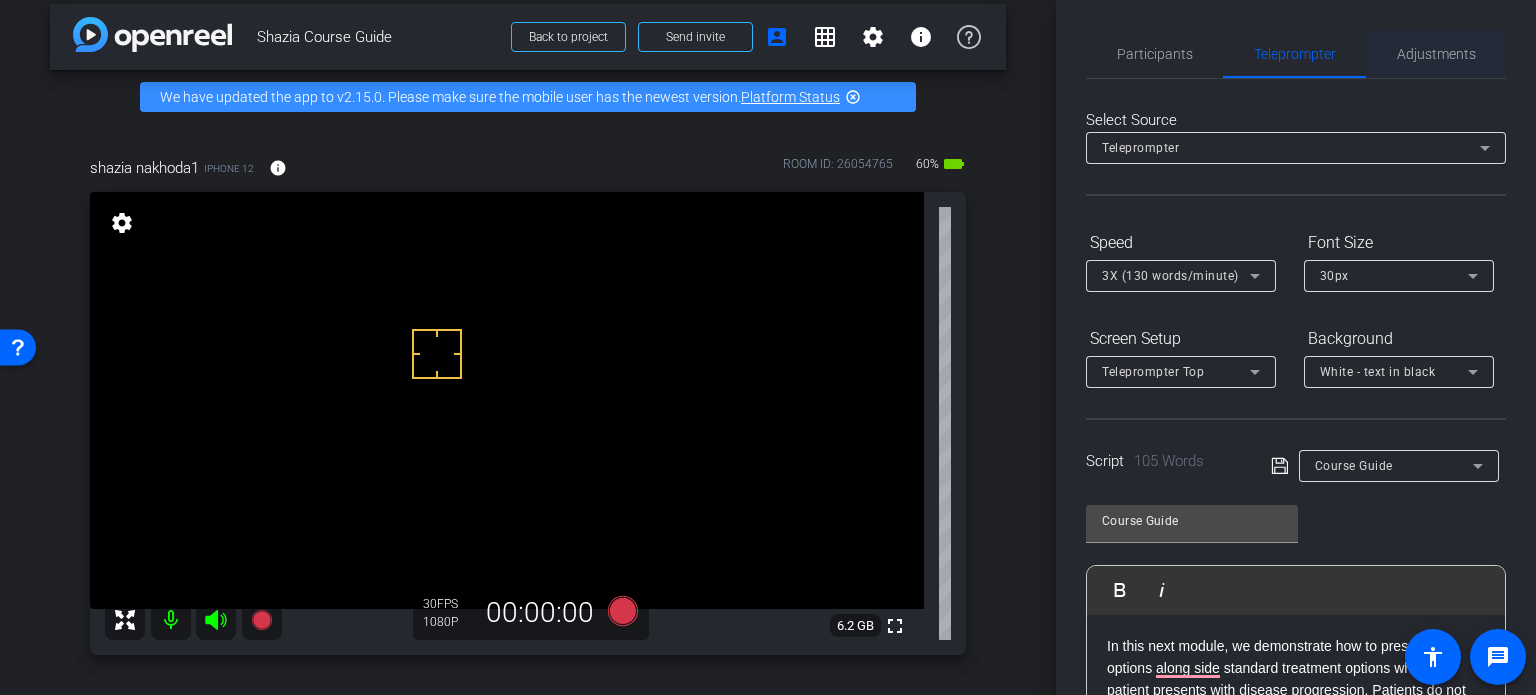 click on "Adjustments" at bounding box center [1436, 54] 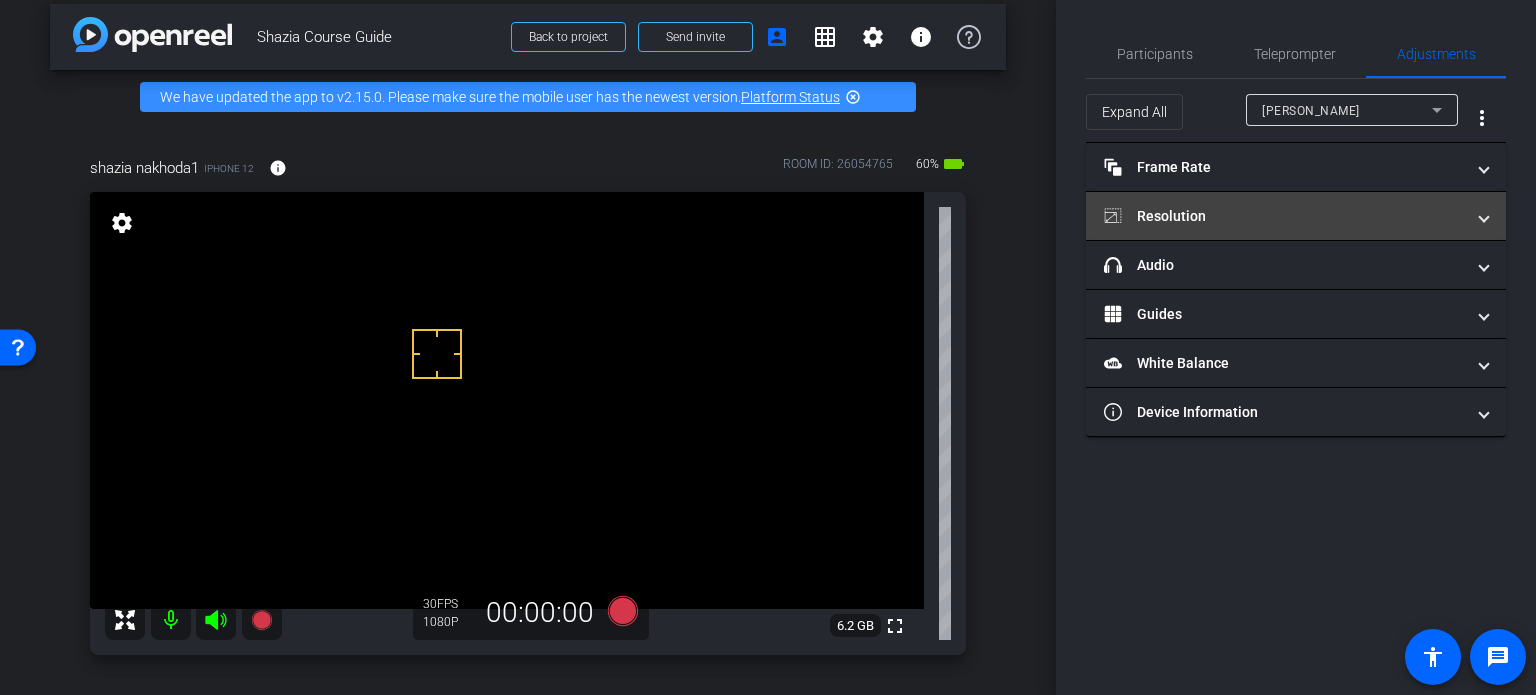 click on "Resolution" at bounding box center [1284, 216] 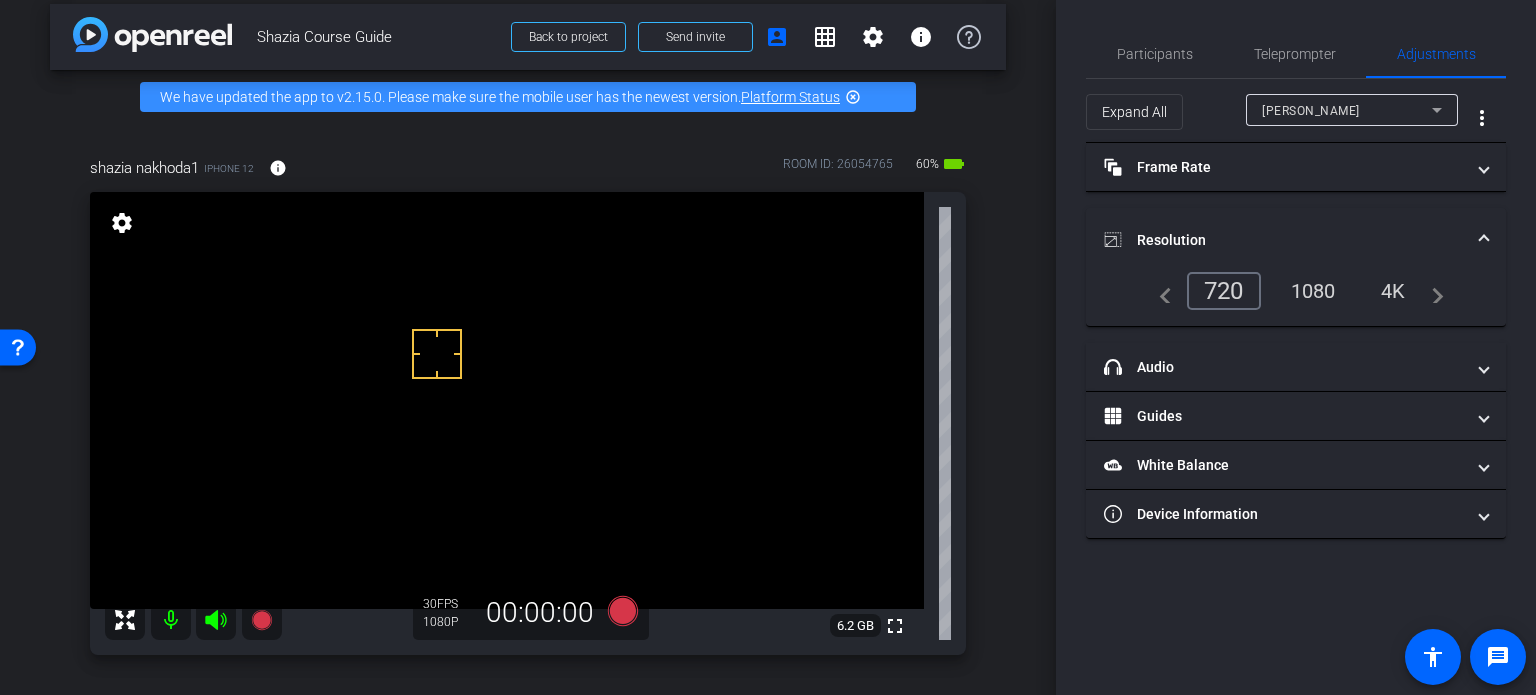 click on "[PERSON_NAME]" at bounding box center (1311, 111) 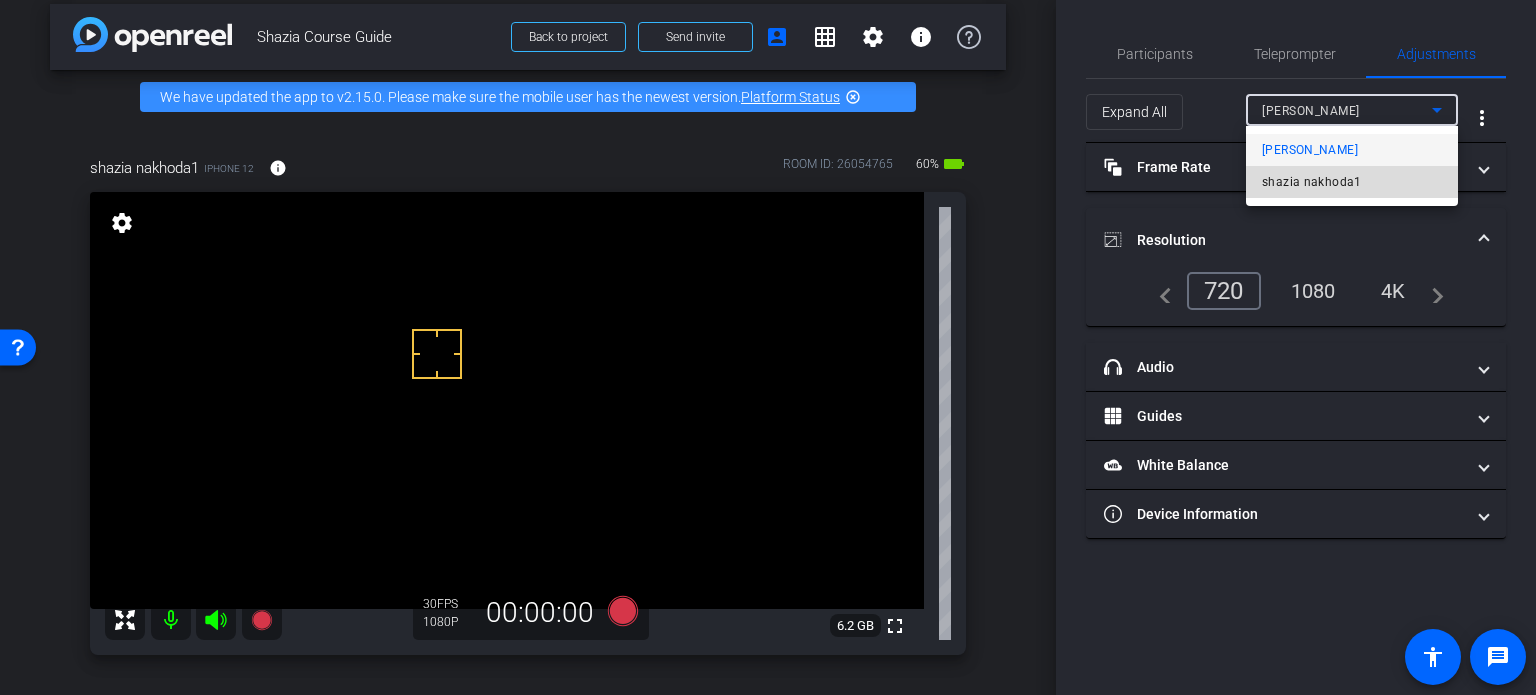 click on "shazia nakhoda1" at bounding box center [1312, 182] 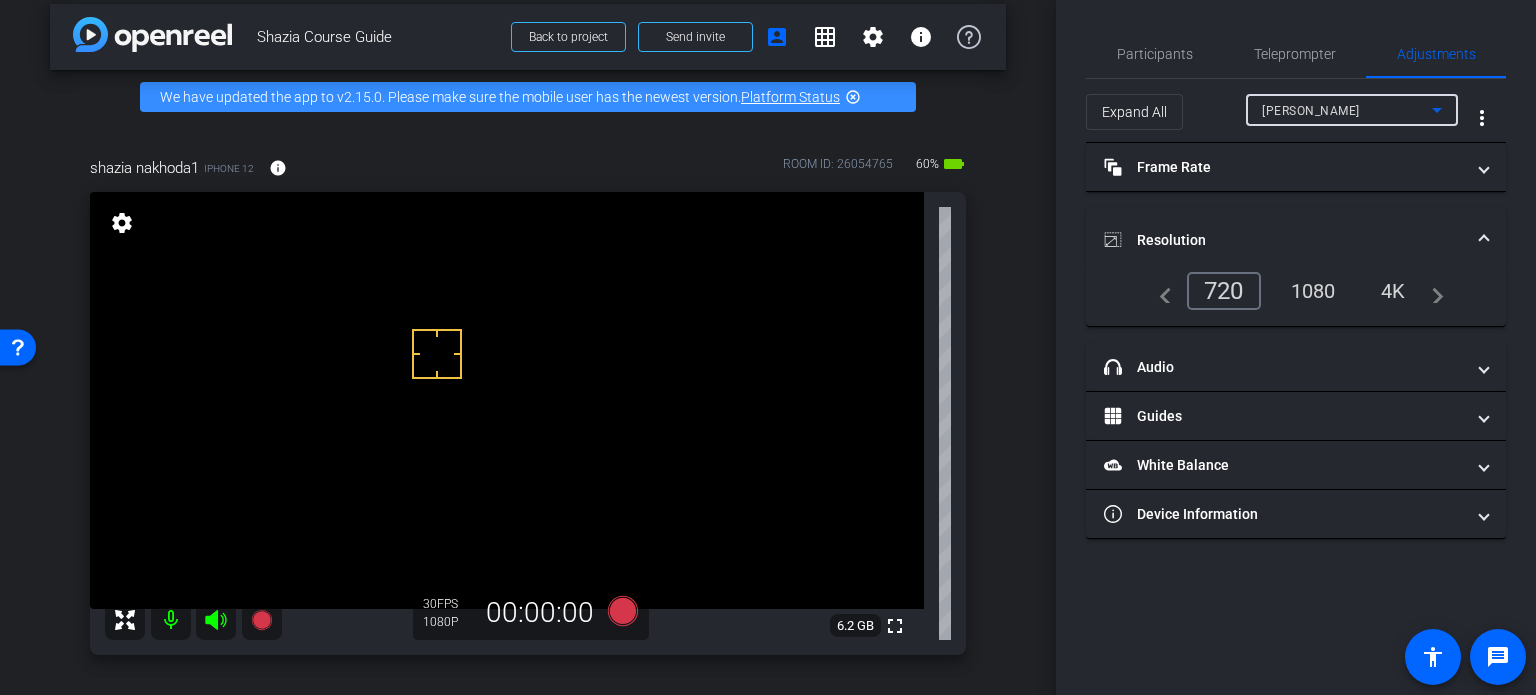 type on "1000" 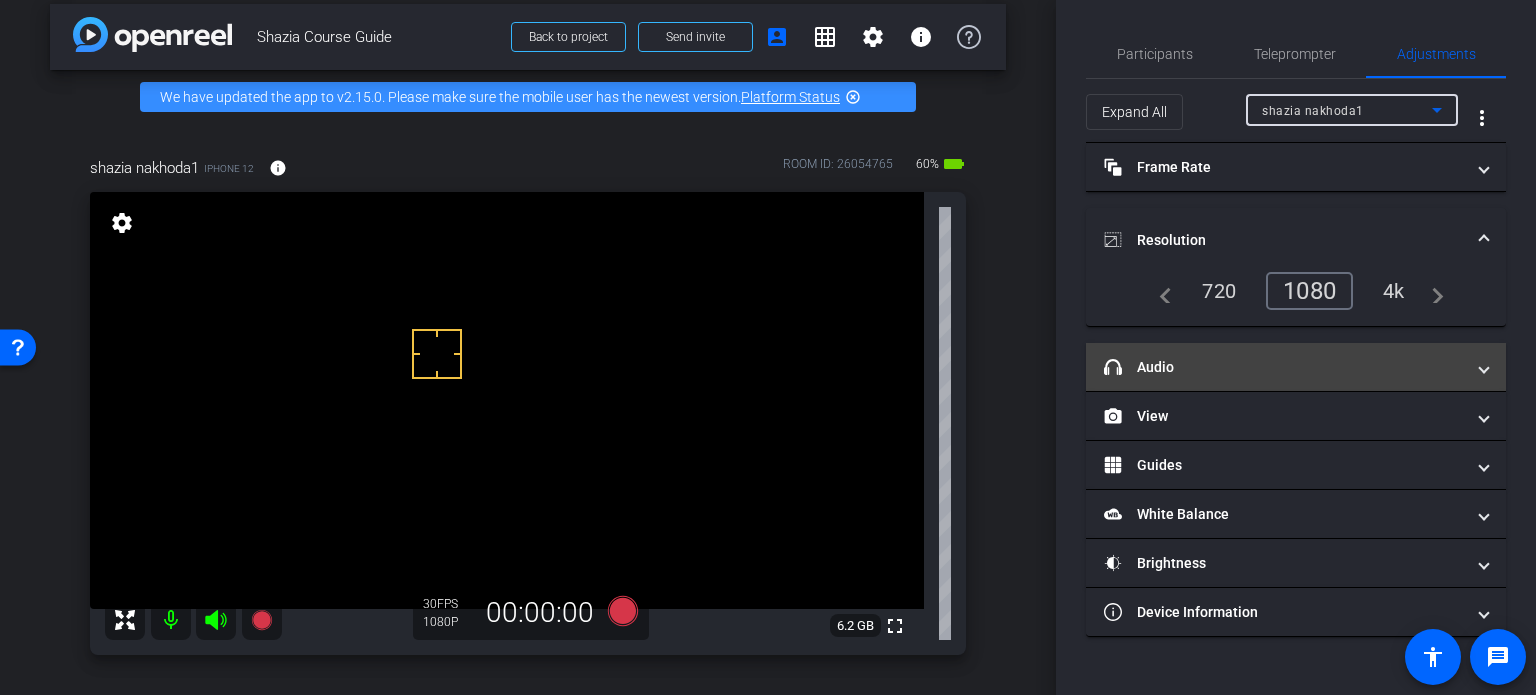 click on "headphone icon
Audio" at bounding box center [1296, 367] 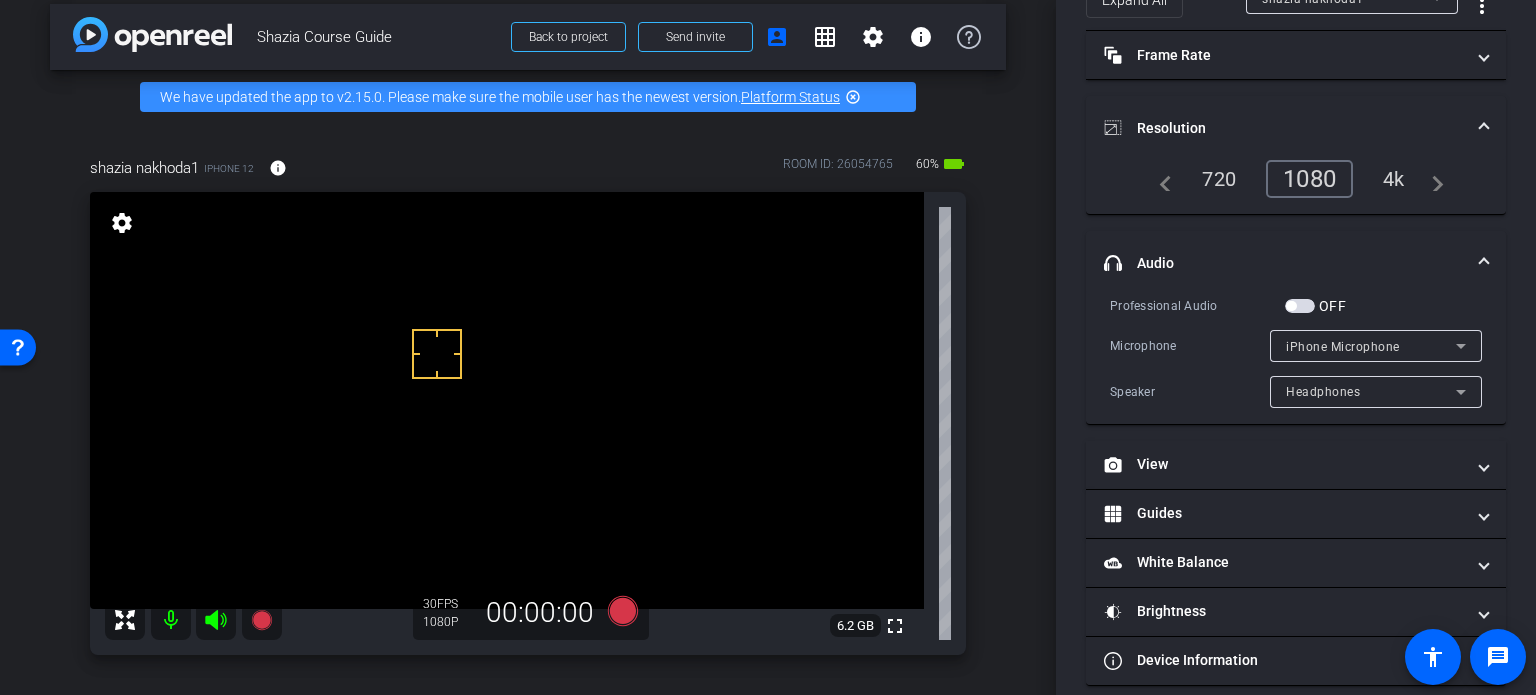 scroll, scrollTop: 0, scrollLeft: 0, axis: both 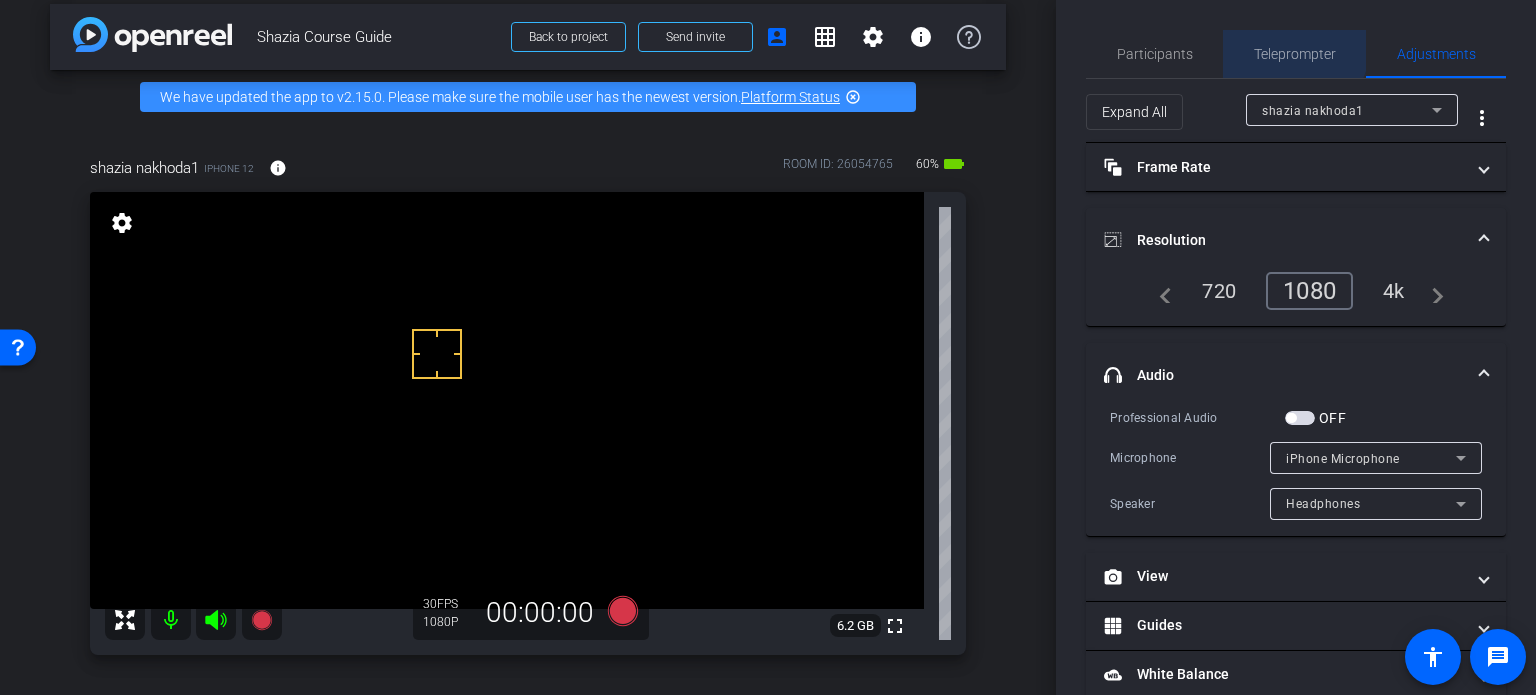click on "Teleprompter" at bounding box center (1295, 54) 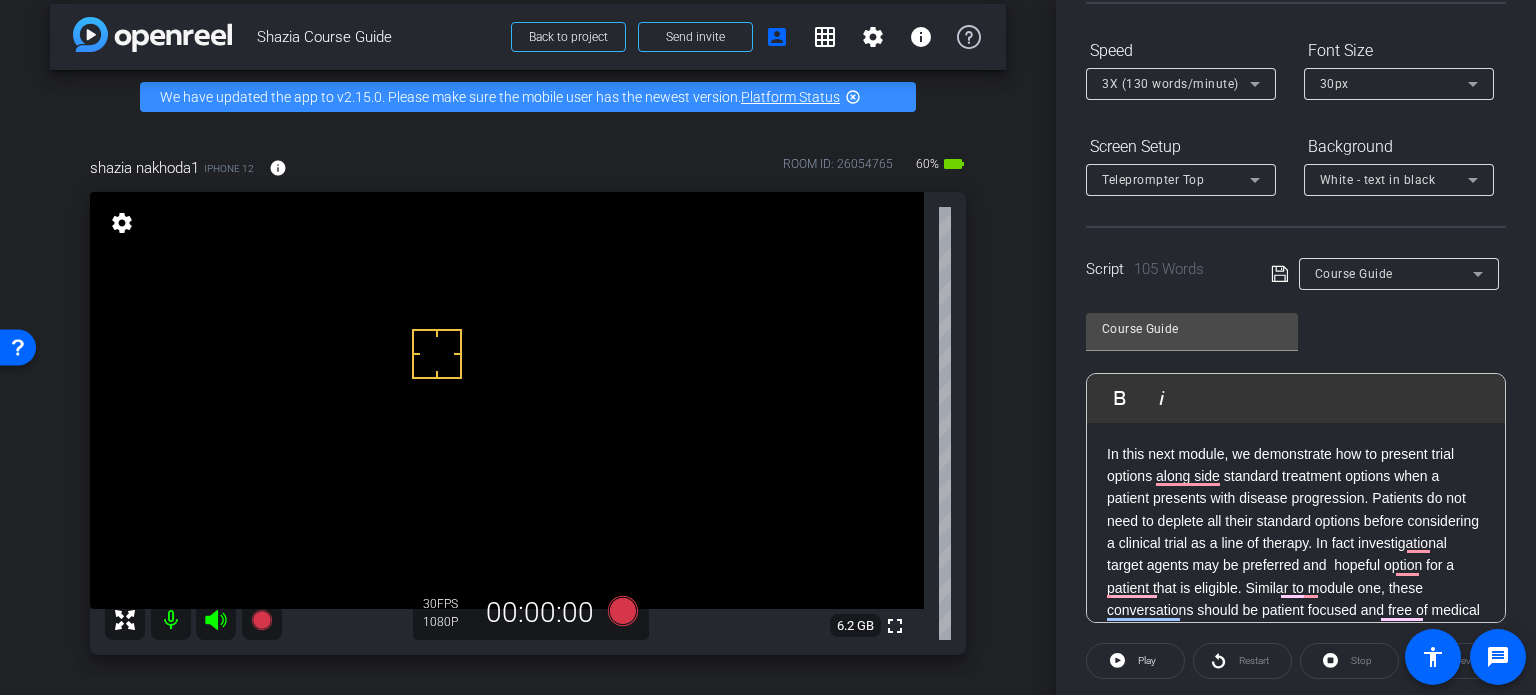 scroll, scrollTop: 196, scrollLeft: 0, axis: vertical 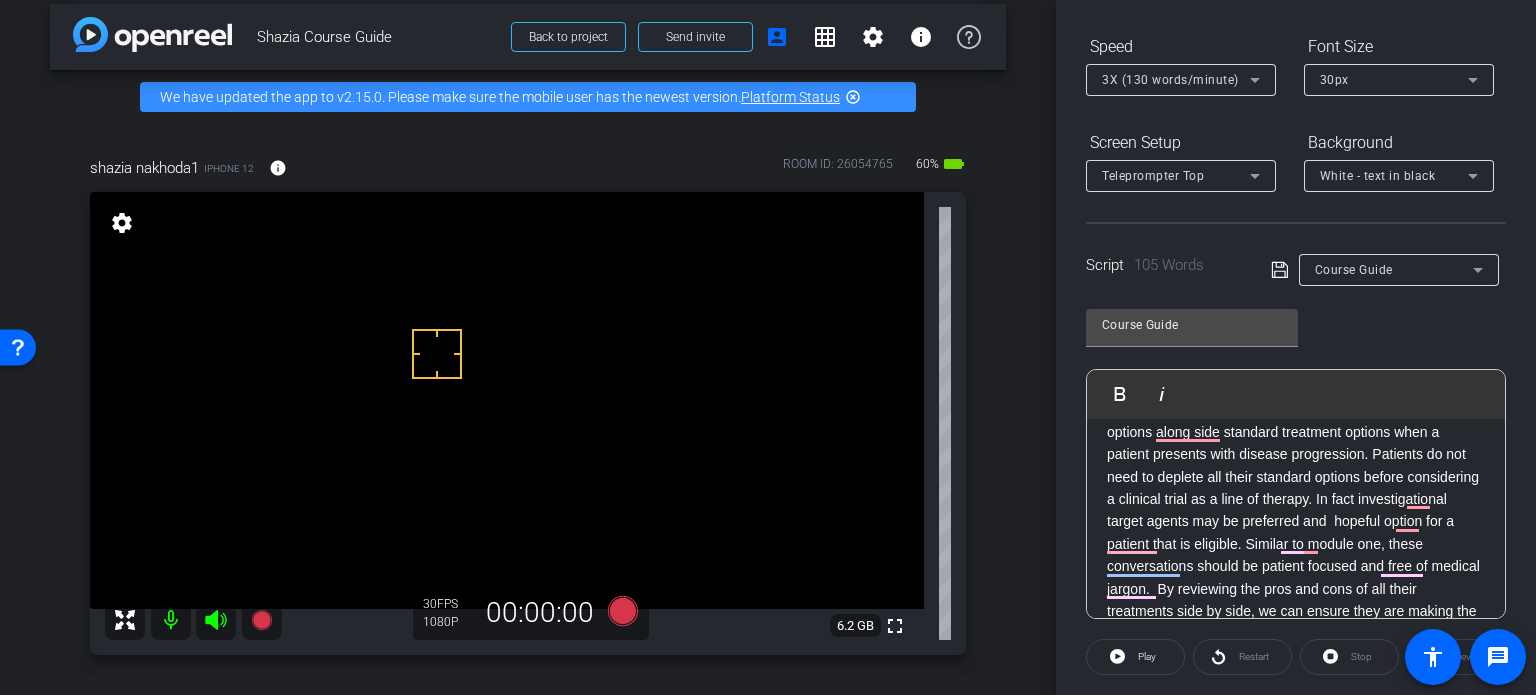 click on "In this next module, we demonstrate how to present trial options along side standard treatment options when a patient presents with disease progression. Patients do not need to deplete all their standard options before considering a clinical trial as a line of therapy. In fact investigational target agents may be preferred and  hopeful option for a patient that is eligible. Similar to module one, these conversations should be patient focused and free of medical jargon.  By reviewing the pros and cons of all their treatments side by side, we can ensure they are making the right decision for them based on their personal values." 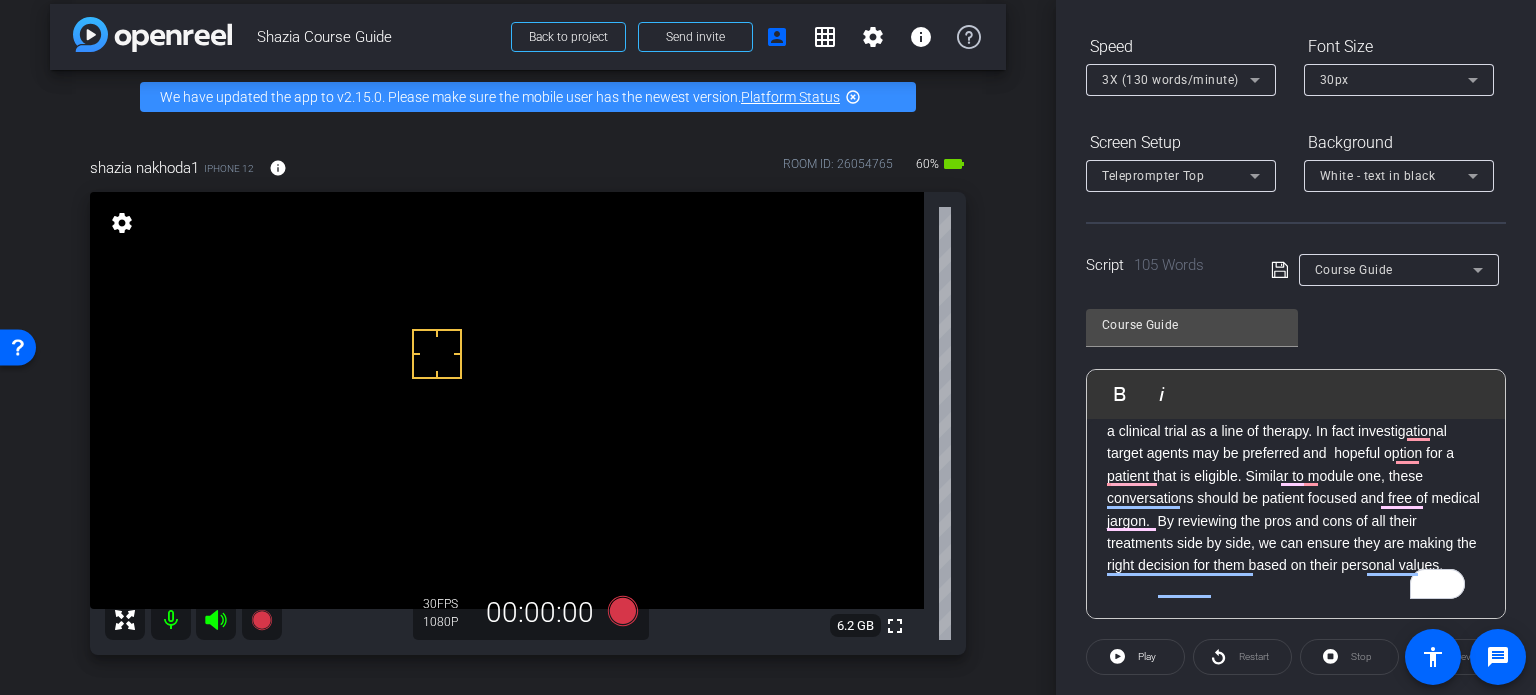 scroll, scrollTop: 28, scrollLeft: 0, axis: vertical 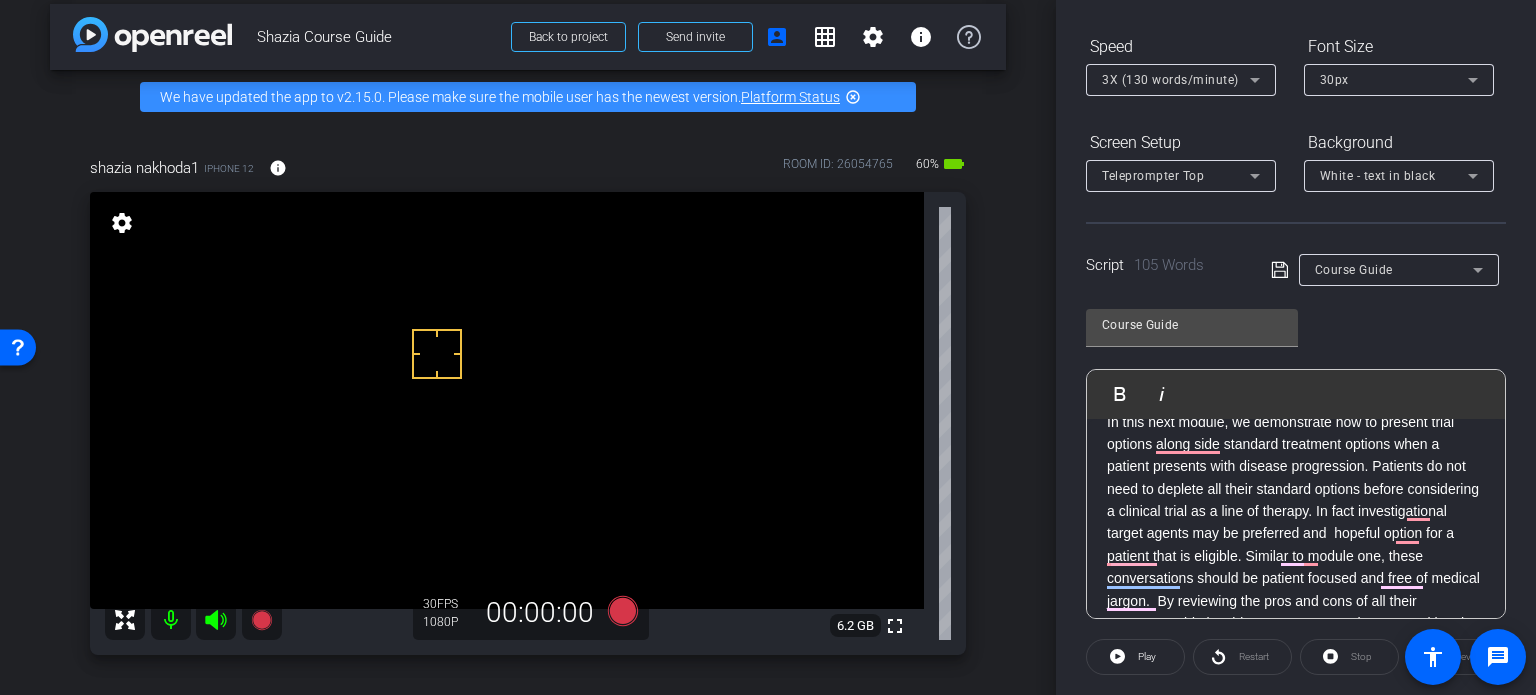 click on "In this next module, we demonstrate how to present trial options along side standard treatment options when a patient presents with disease progression. Patients do not need to deplete all their standard options before considering a clinical trial as a line of therapy. In fact investigational target agents may be preferred and  hopeful option for a patient that is eligible. Similar to module one, these conversations should be patient focused and free of medical jargon.  By reviewing the pros and cons of all their treatments side by side, we can ensure they are making the right decision for them based on their personal values." 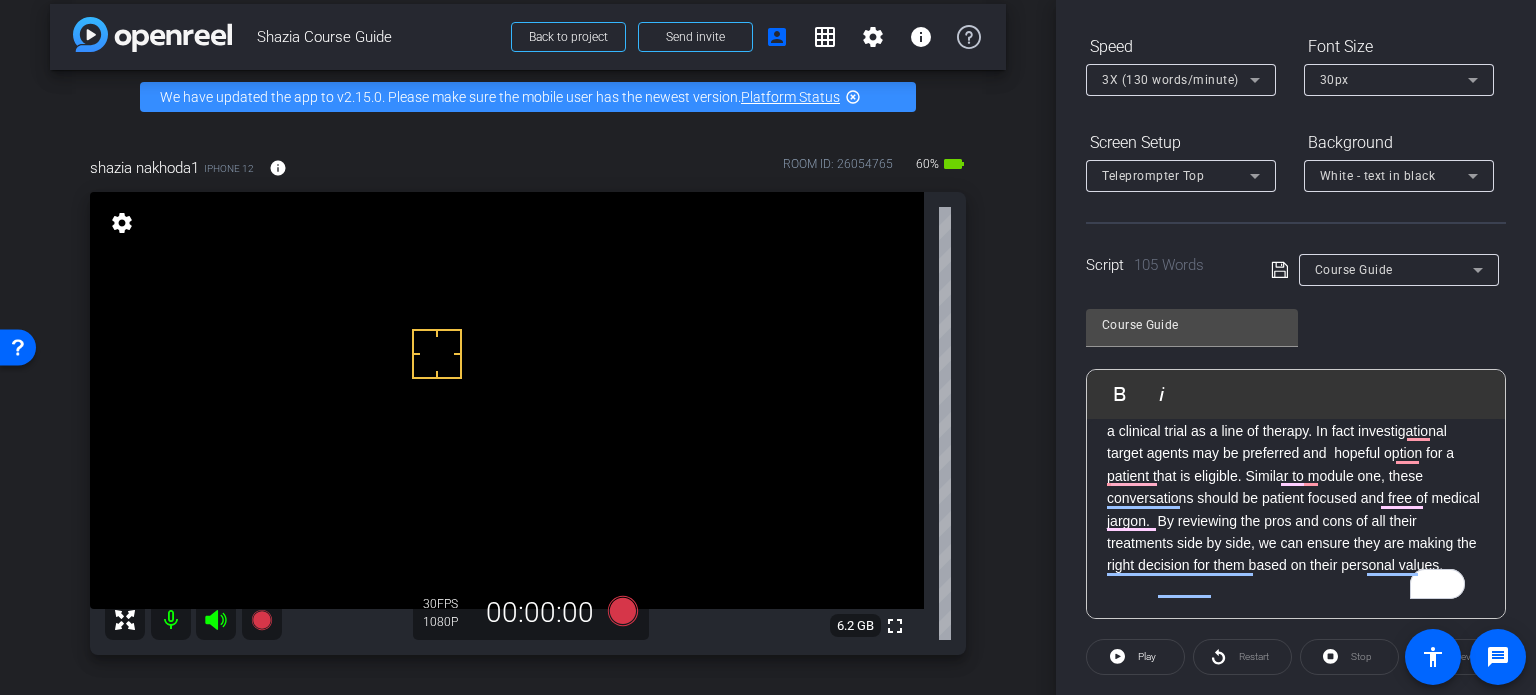 click on "In this next module, we demonstrate how to present trial options along side standard treatment options when a patient presents with disease progression. Patients do not need to deplete all their standard options before considering a clinical trial as a line of therapy. In fact investigational target agents may be preferred and  hopeful option for a patient that is eligible. Similar to module one, these conversations should be patient focused and free of medical jargon.  By reviewing the pros and cons of all their treatments side by side, we can ensure they are making the right decision for them based on their personal values." 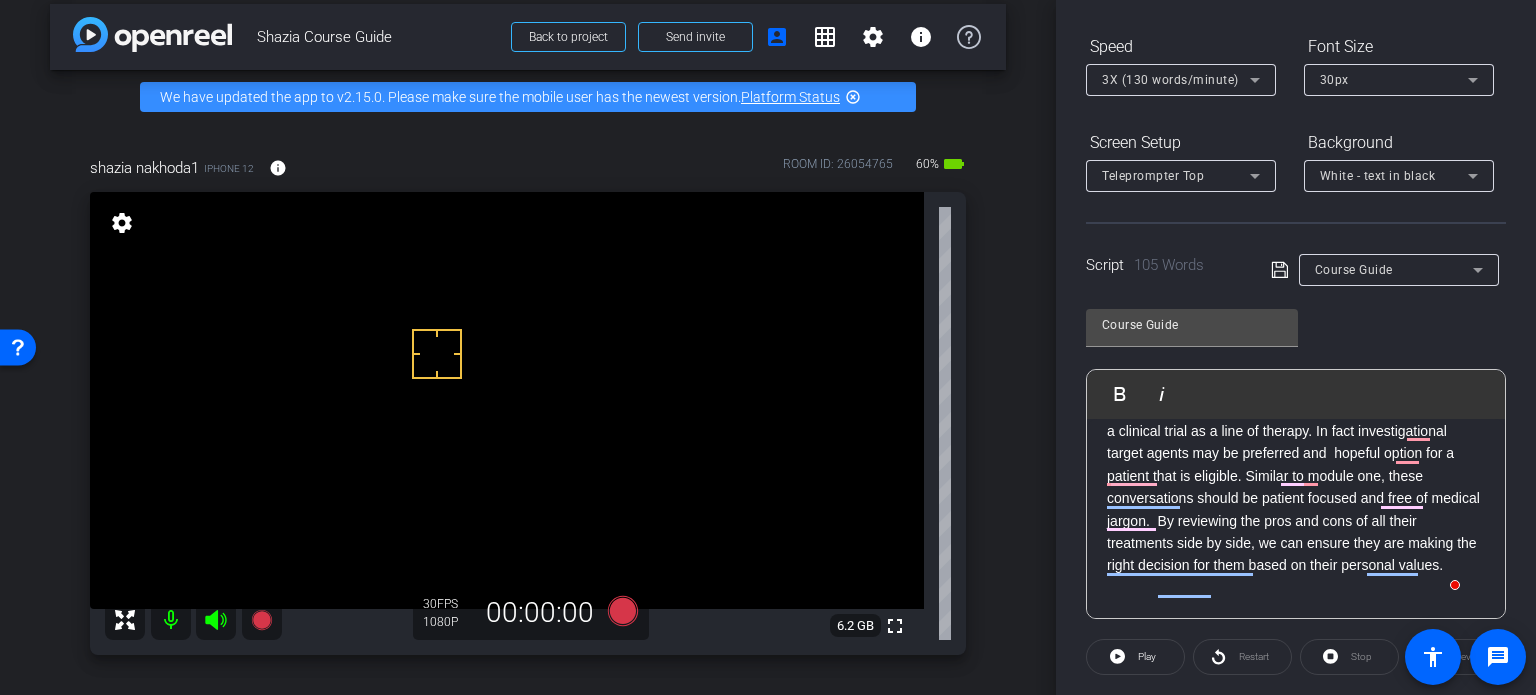 scroll, scrollTop: 0, scrollLeft: 0, axis: both 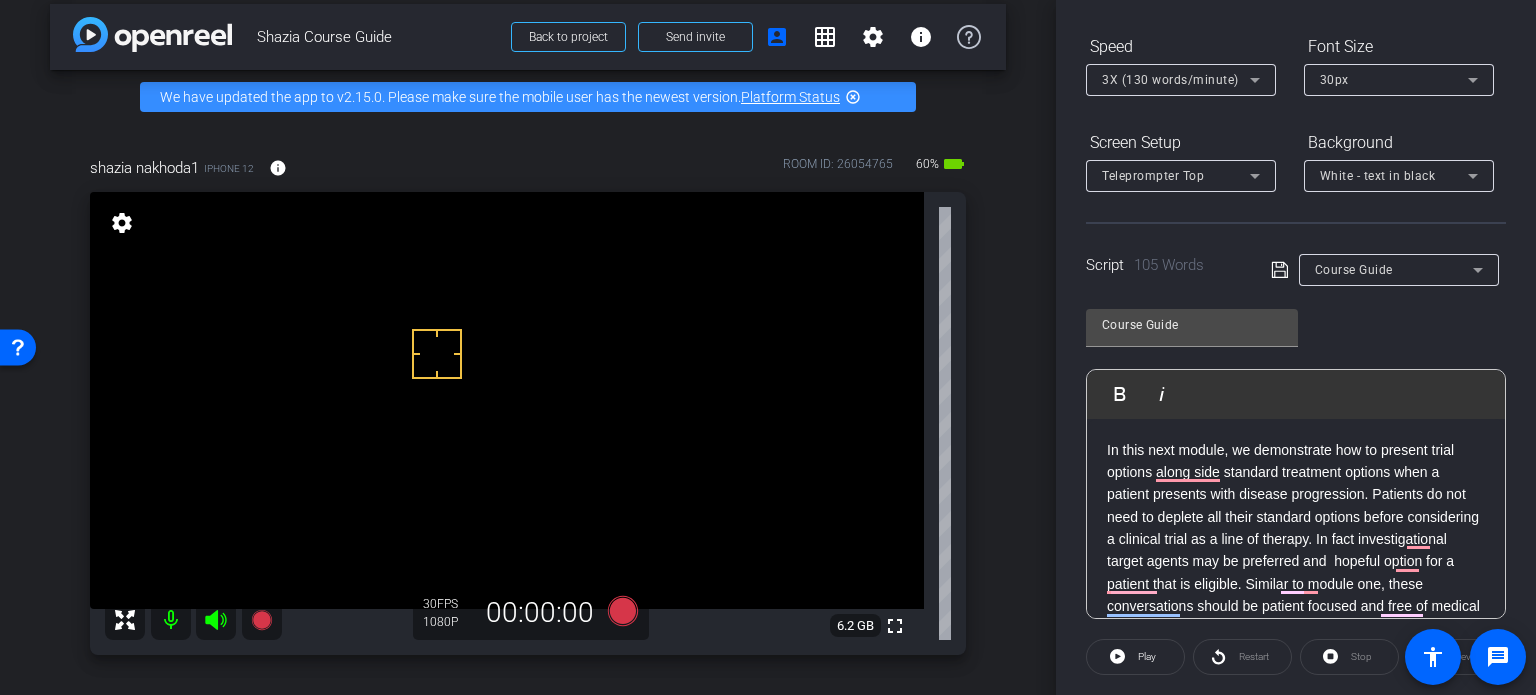 click on "In this next module, we demonstrate how to present trial options along side standard treatment options when a patient presents with disease progression. Patients do not need to deplete all their standard options before considering a clinical trial as a line of therapy. In fact investigational target agents may be preferred and  hopeful option for a patient that is eligible. Similar to module one, these conversations should be patient focused and free of medical jargon.  By reviewing the pros and cons of all their treatments side by side, we can ensure they are making the right decision for them based on their personal values." 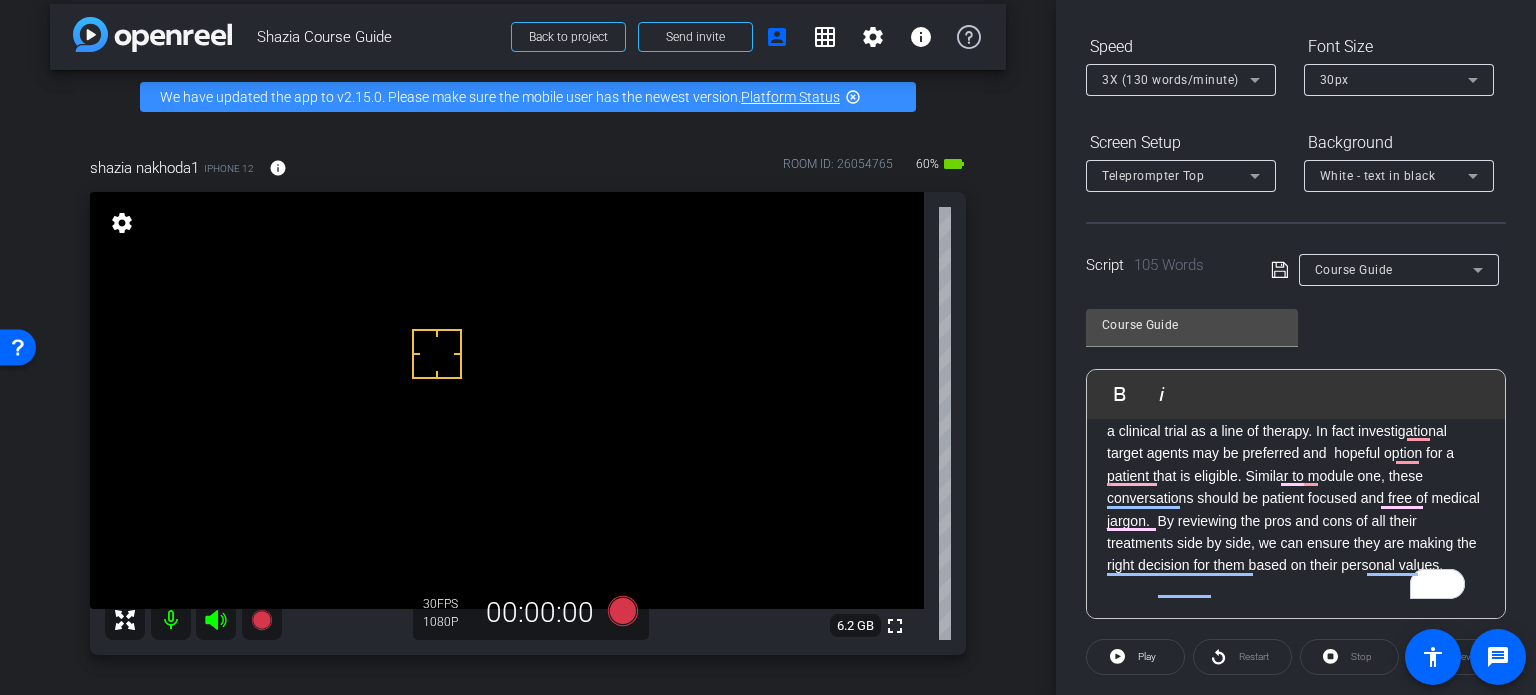 scroll, scrollTop: 108, scrollLeft: 0, axis: vertical 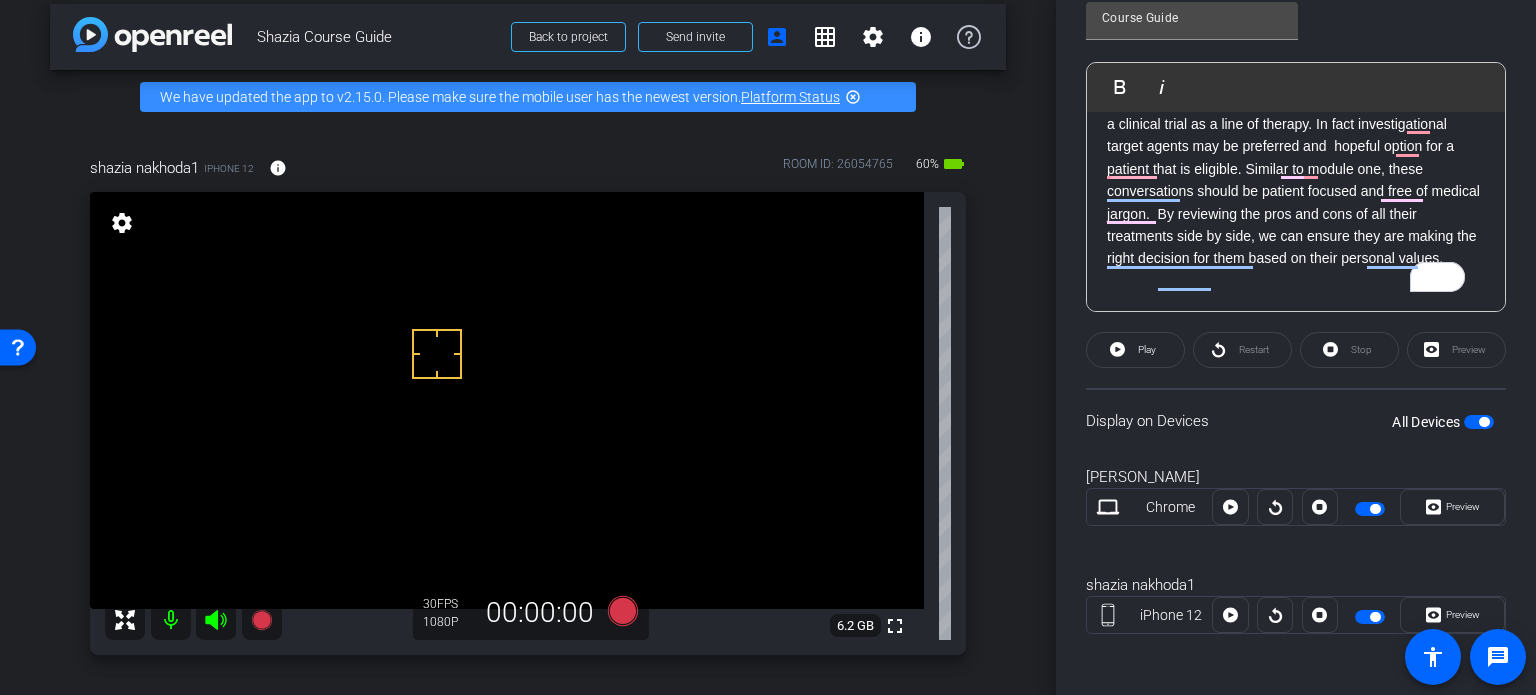 click on "Restart" 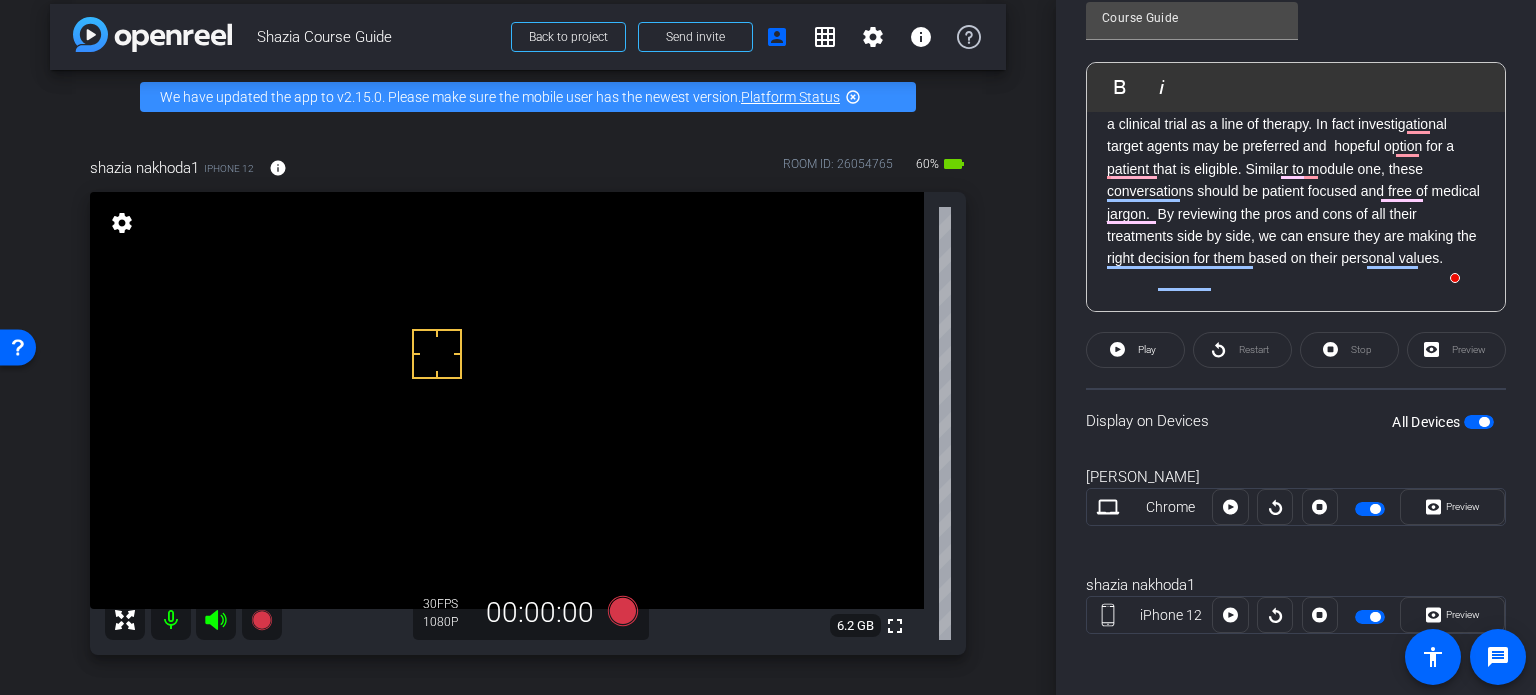 drag, startPoint x: 1218, startPoint y: 503, endPoint x: 1252, endPoint y: 579, distance: 83.25864 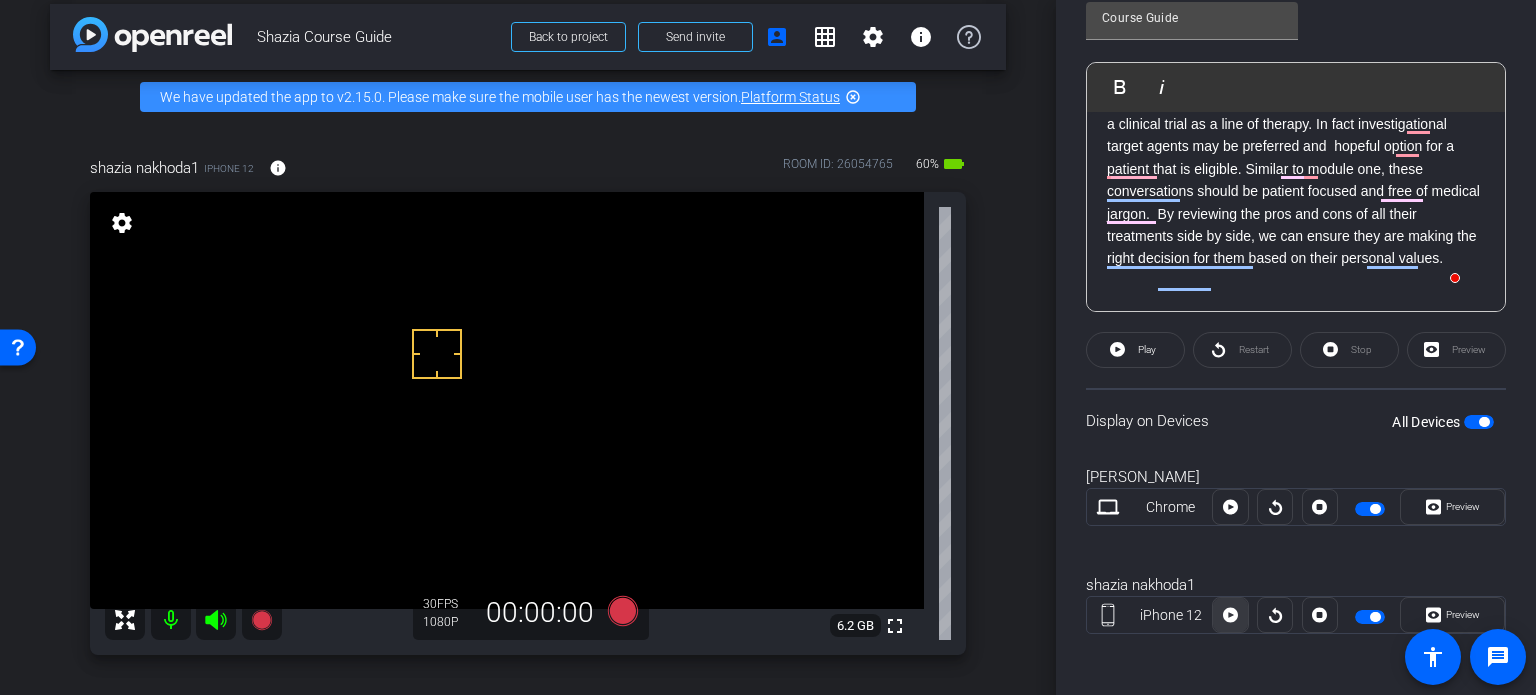click 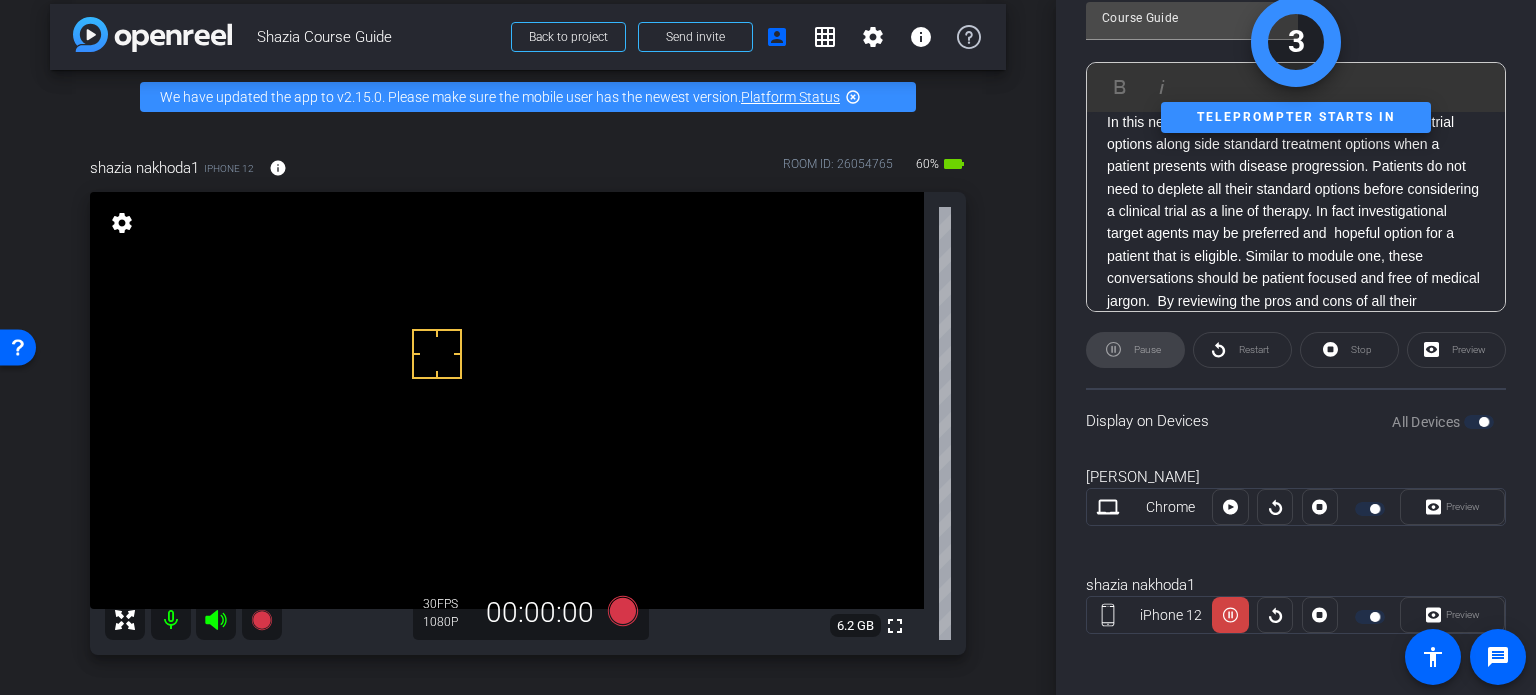 scroll, scrollTop: 0, scrollLeft: 0, axis: both 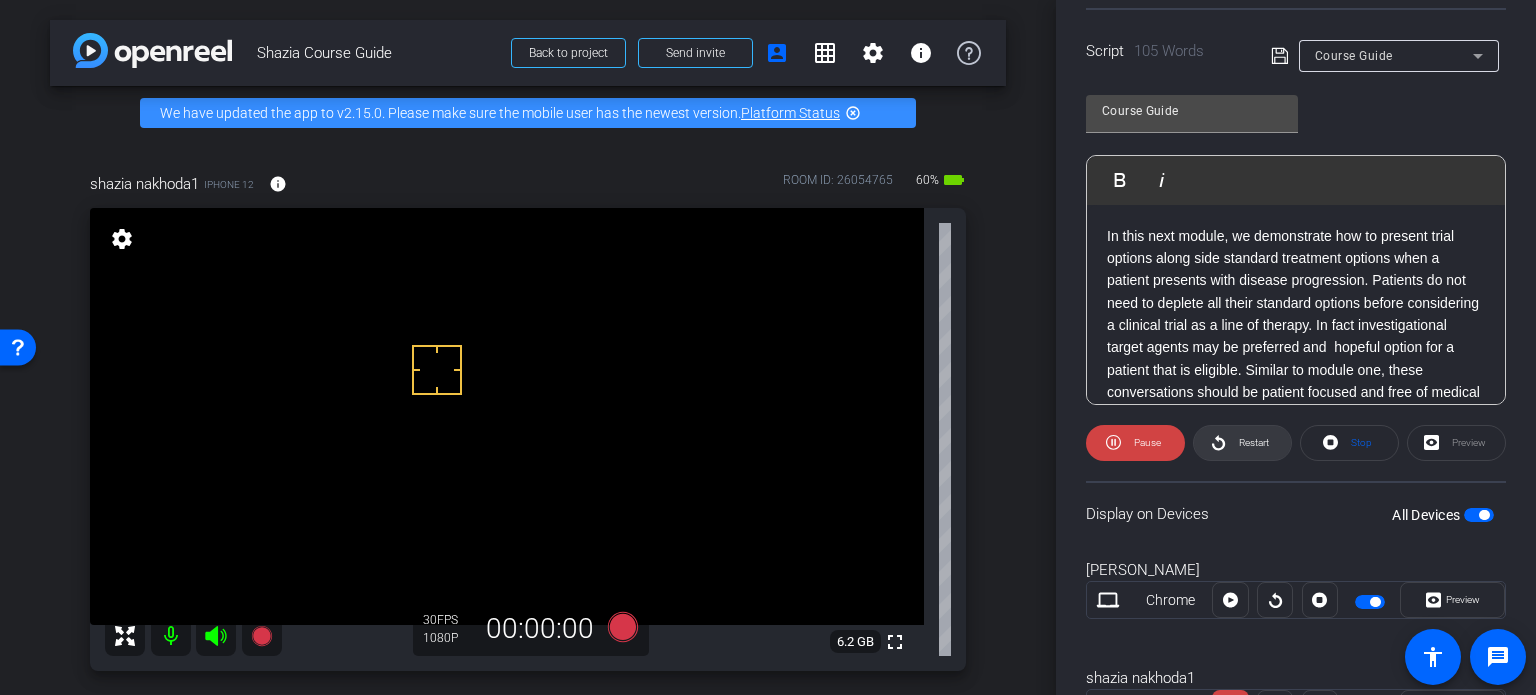drag, startPoint x: 1209, startPoint y: 465, endPoint x: 1219, endPoint y: 445, distance: 22.36068 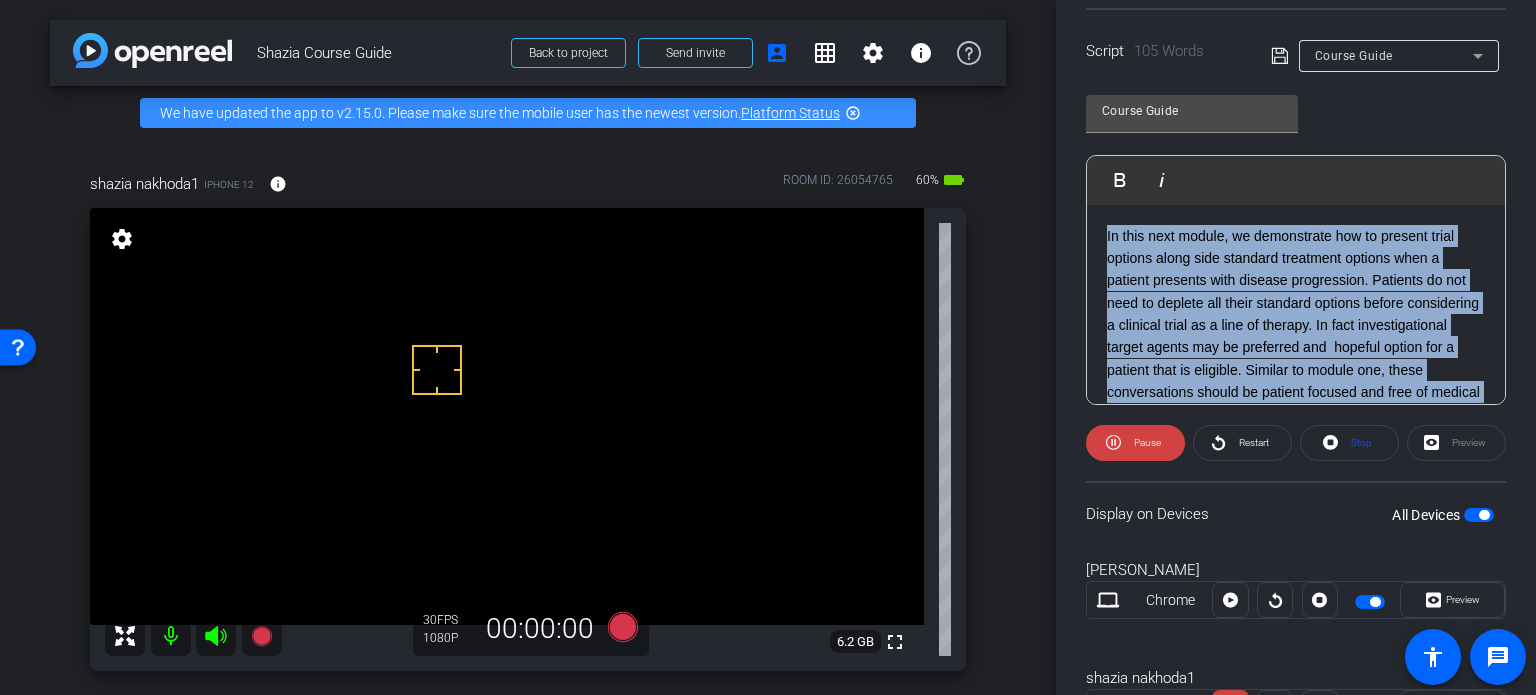 click on "In this next module, we demonstrate how to present trial options along side standard treatment options when a patient presents with disease progression. Patients do not need to deplete all their standard options before considering a clinical trial as a line of therapy. In fact investigational target agents may be preferred and  hopeful option for a patient that is eligible. Similar to module one, these conversations should be patient focused and free of medical jargon.  By reviewing the pros and cons of all their treatments side by side, we can ensure they are making the right decision for them based on their personal values." 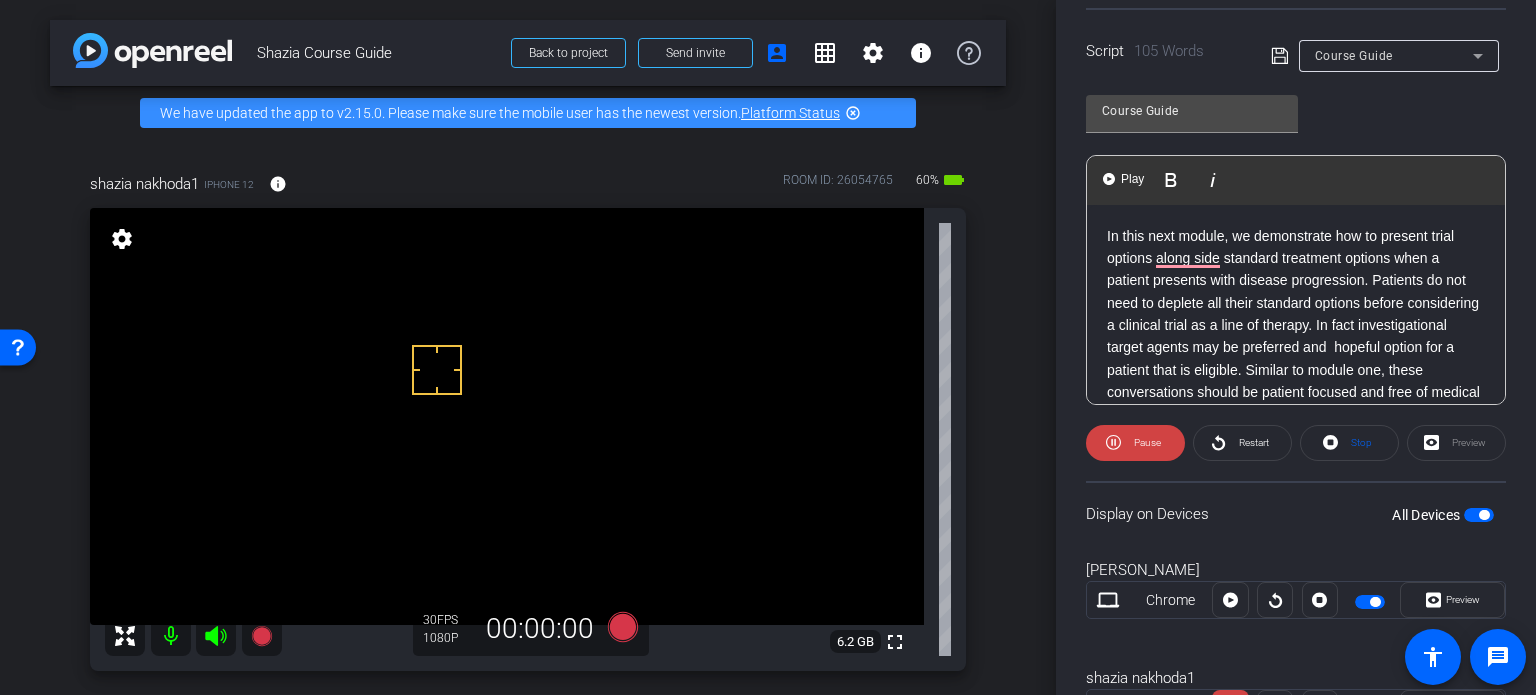 scroll, scrollTop: 503, scrollLeft: 0, axis: vertical 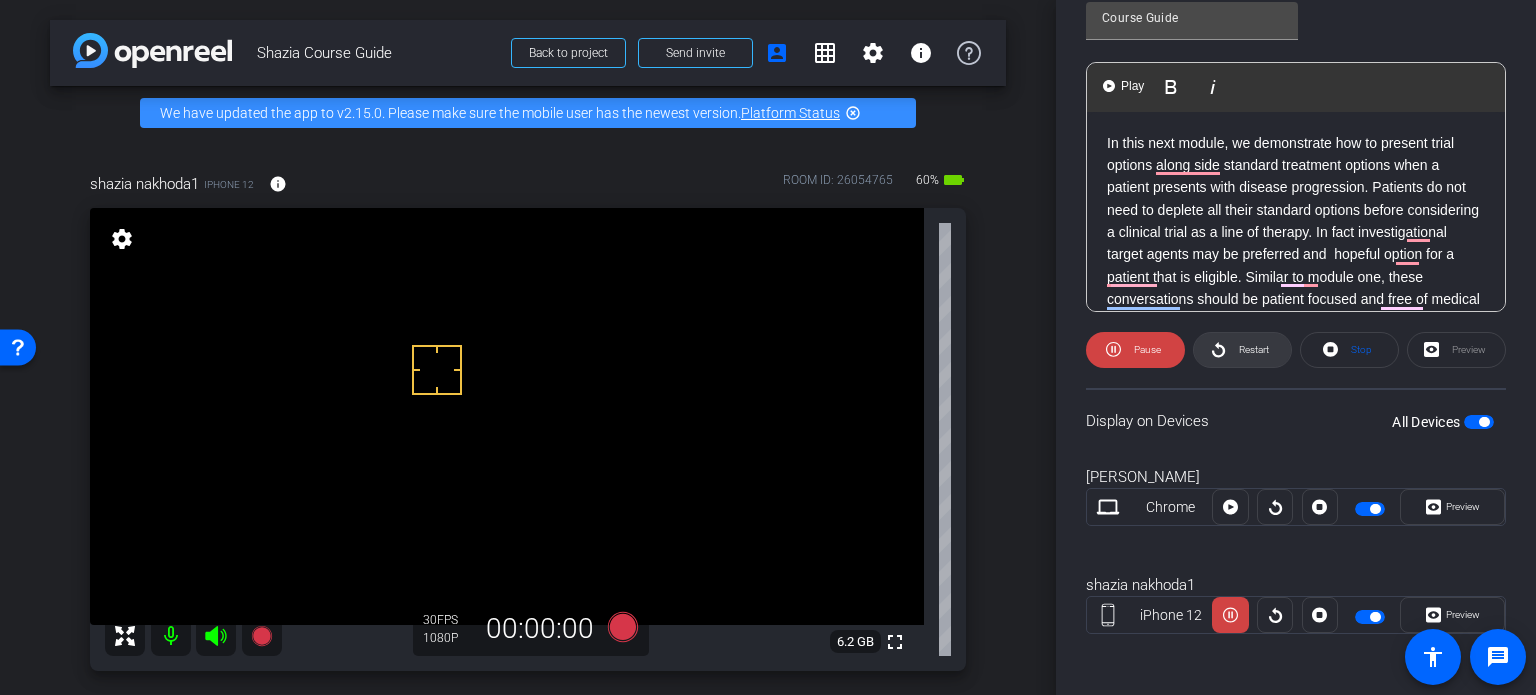 click on "Restart" 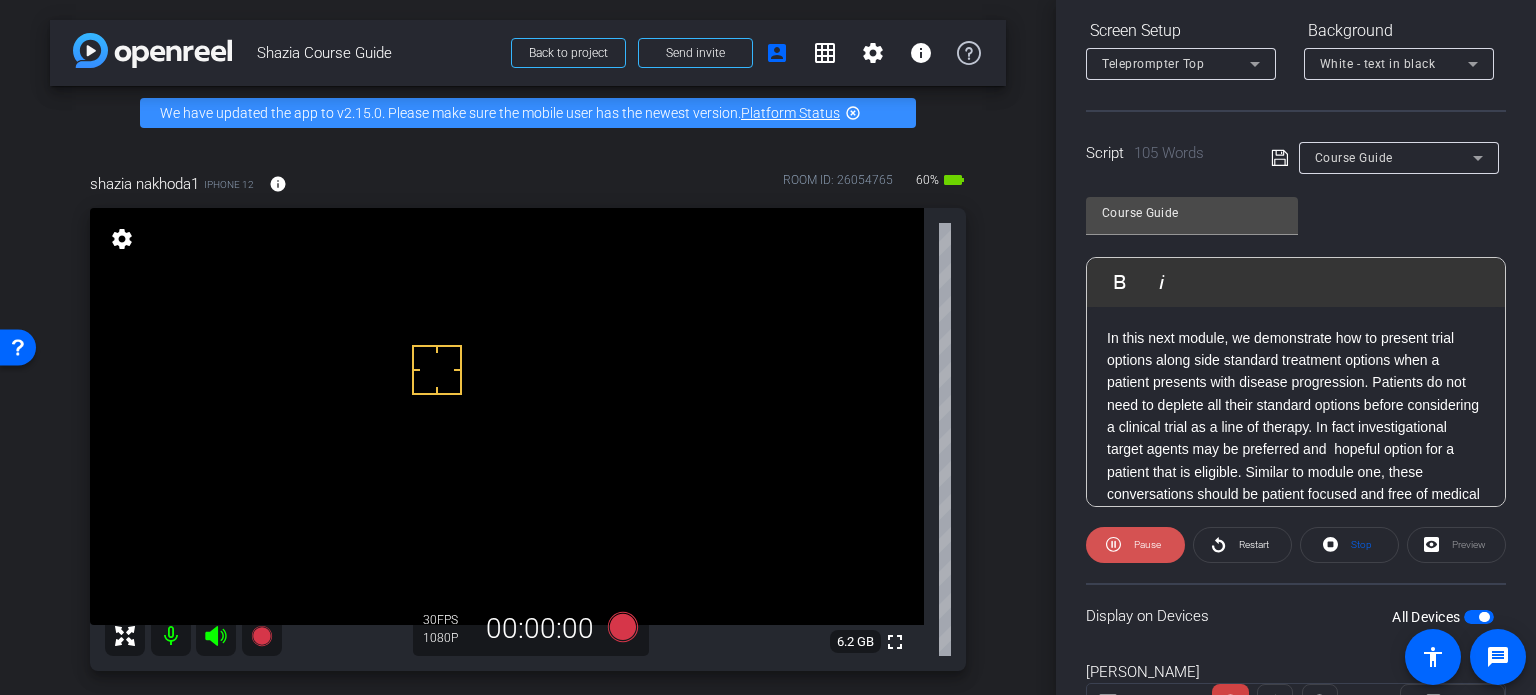 scroll, scrollTop: 304, scrollLeft: 0, axis: vertical 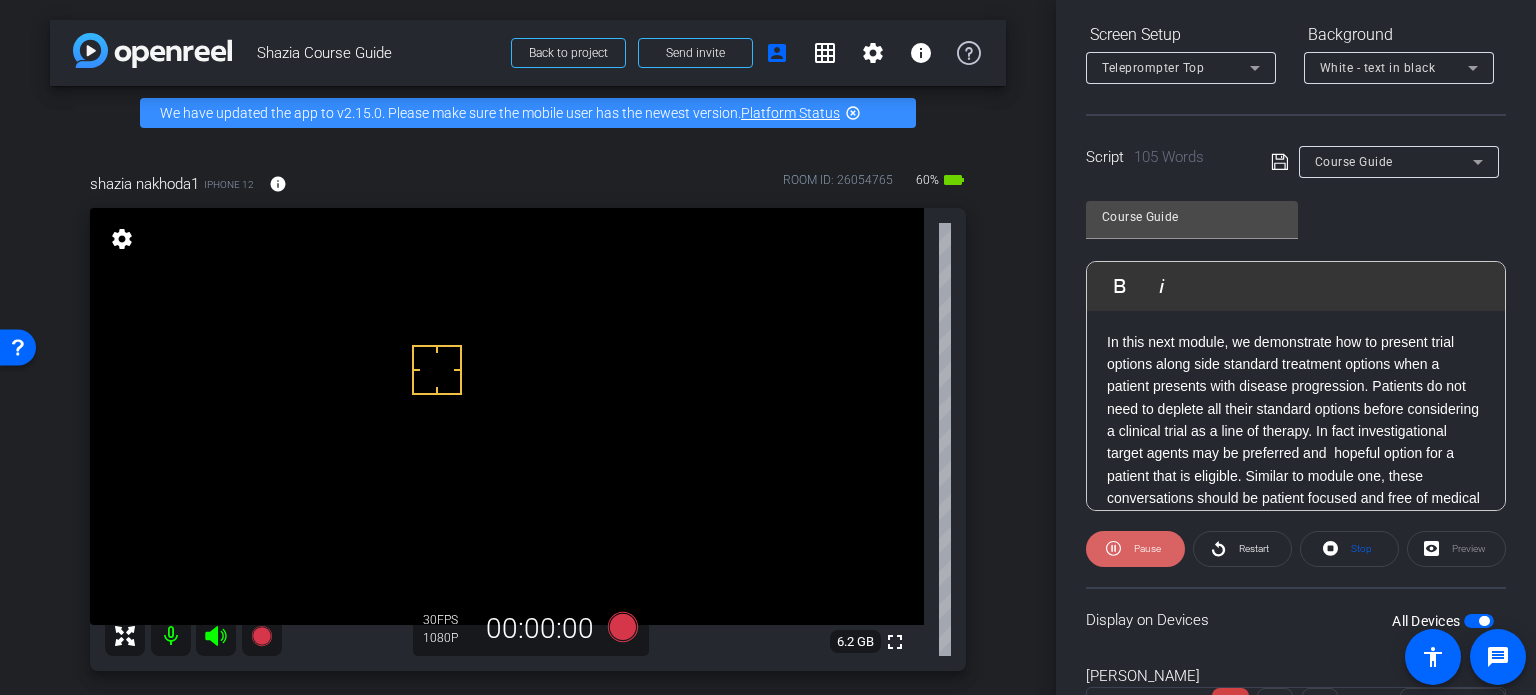 click 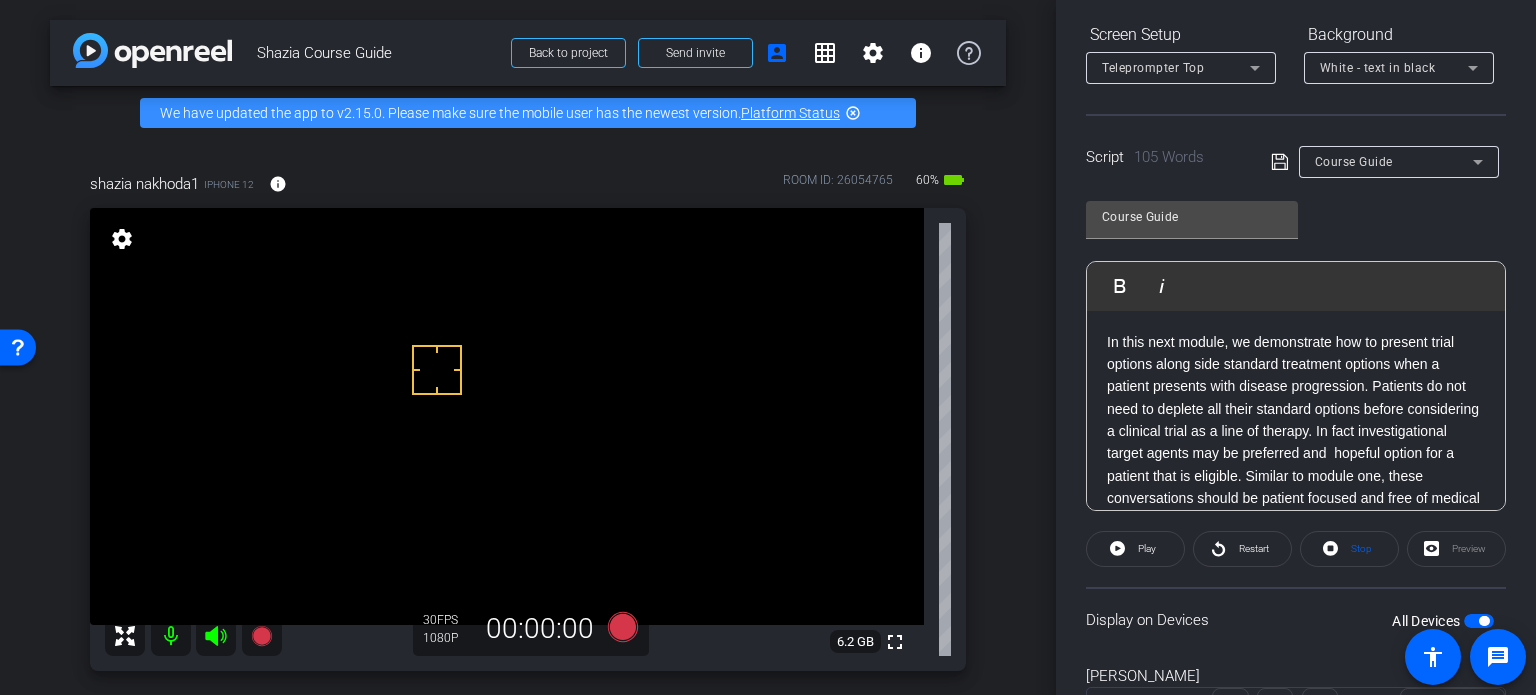 click on "In this next module, we demonstrate how to present trial options along side standard treatment options when a patient presents with disease progression. Patients do not need to deplete all their standard options before considering a clinical trial as a line of therapy. In fact investigational target agents may be preferred and  hopeful option for a patient that is eligible. Similar to module one, these conversations should be patient focused and free of medical jargon.  By reviewing the pros and cons of all their treatments side by side, we can ensure they are making the right decision for them based on their personal values." 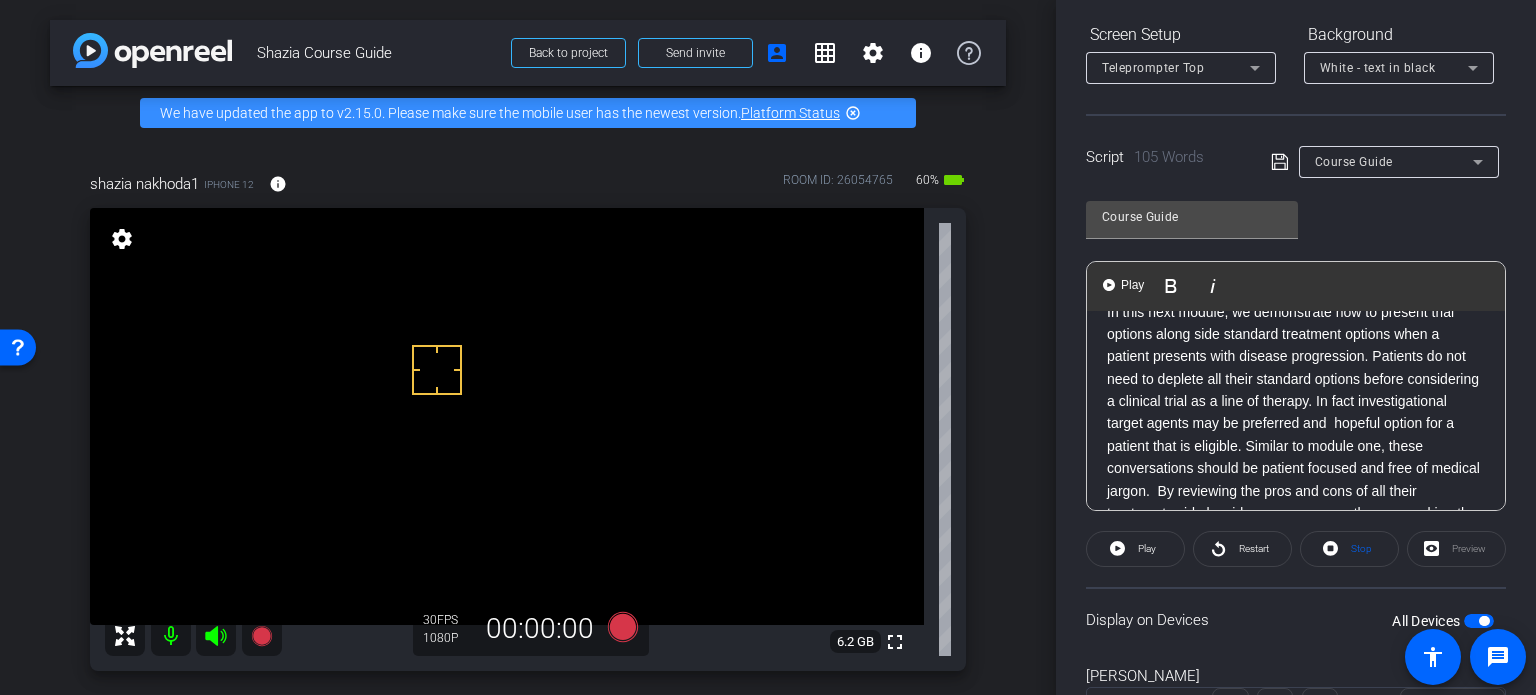 click on "In this next module, we demonstrate how to present trial options along side standard treatment options when a patient presents with disease progression. Patients do not need to deplete all their standard options before considering a clinical trial as a line of therapy. In fact investigational target agents may be preferred and  hopeful option for a patient that is eligible. Similar to module one, these conversations should be patient focused and free of medical jargon.  By reviewing the pros and cons of all their treatments side by side, we can ensure they are making the right decision for them based on their personal values." 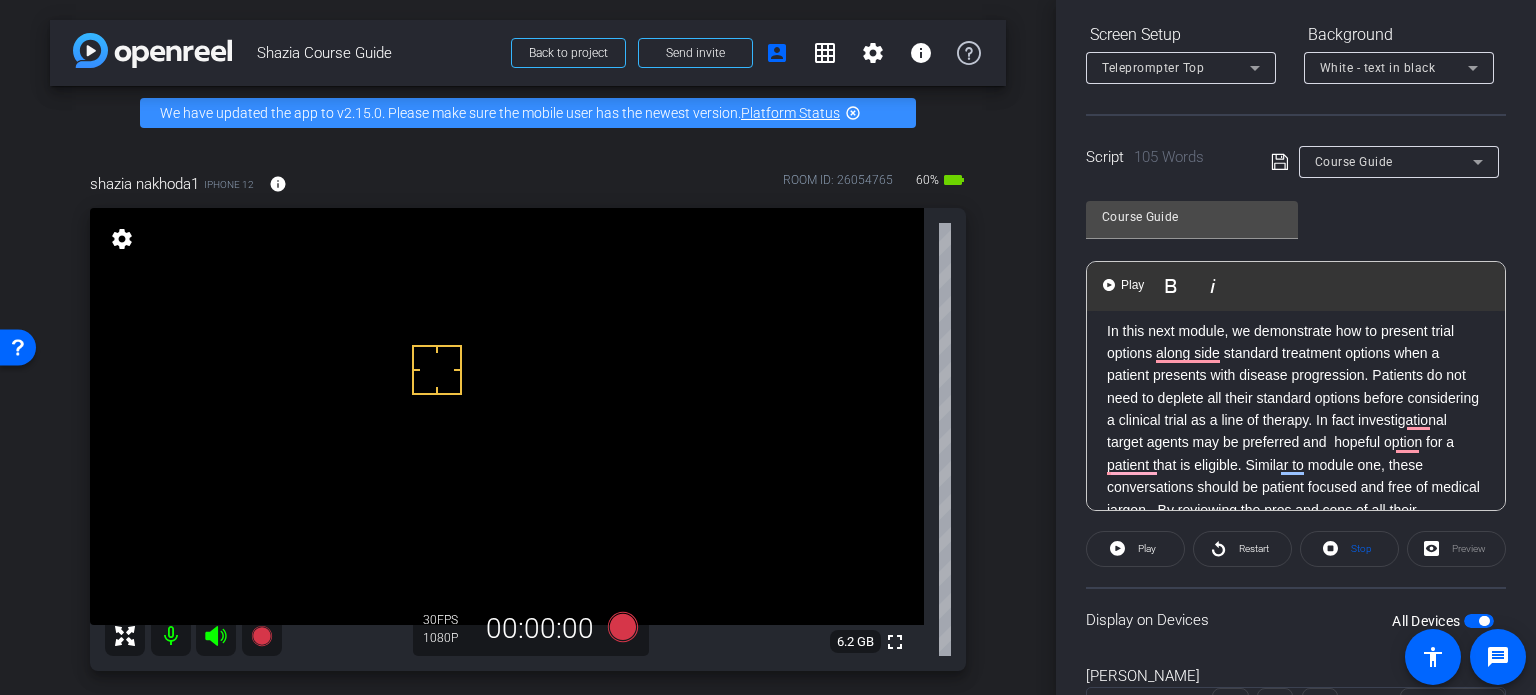 scroll, scrollTop: 10, scrollLeft: 0, axis: vertical 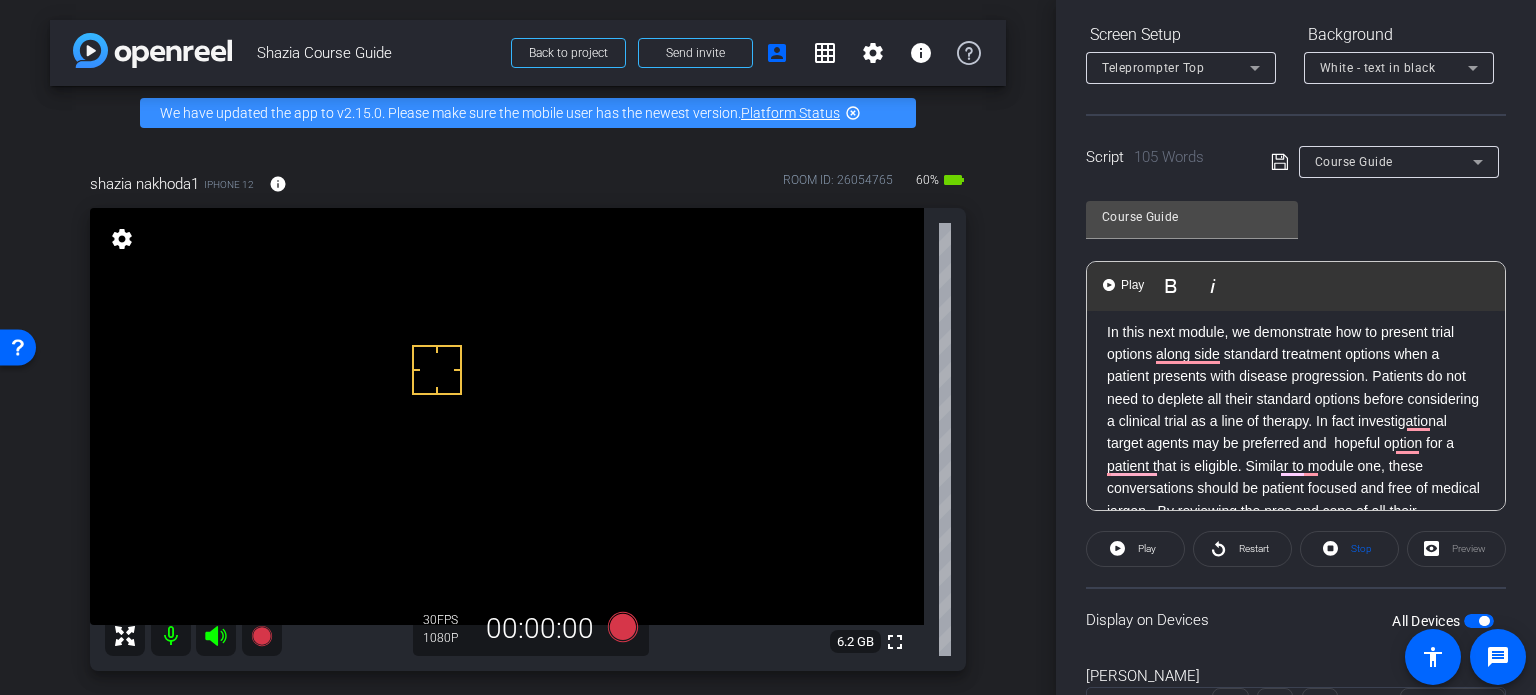 click on "In this next module, we demonstrate how to present trial options along side standard treatment options when a patient presents with disease progression. Patients do not need to deplete all their standard options before considering a clinical trial as a line of therapy. In fact investigational target agents may be preferred and  hopeful option for a patient that is eligible. Similar to module one, these conversations should be patient focused and free of medical jargon.  By reviewing the pros and cons of all their treatments side by side, we can ensure they are making the right decision for them based on their personal values." 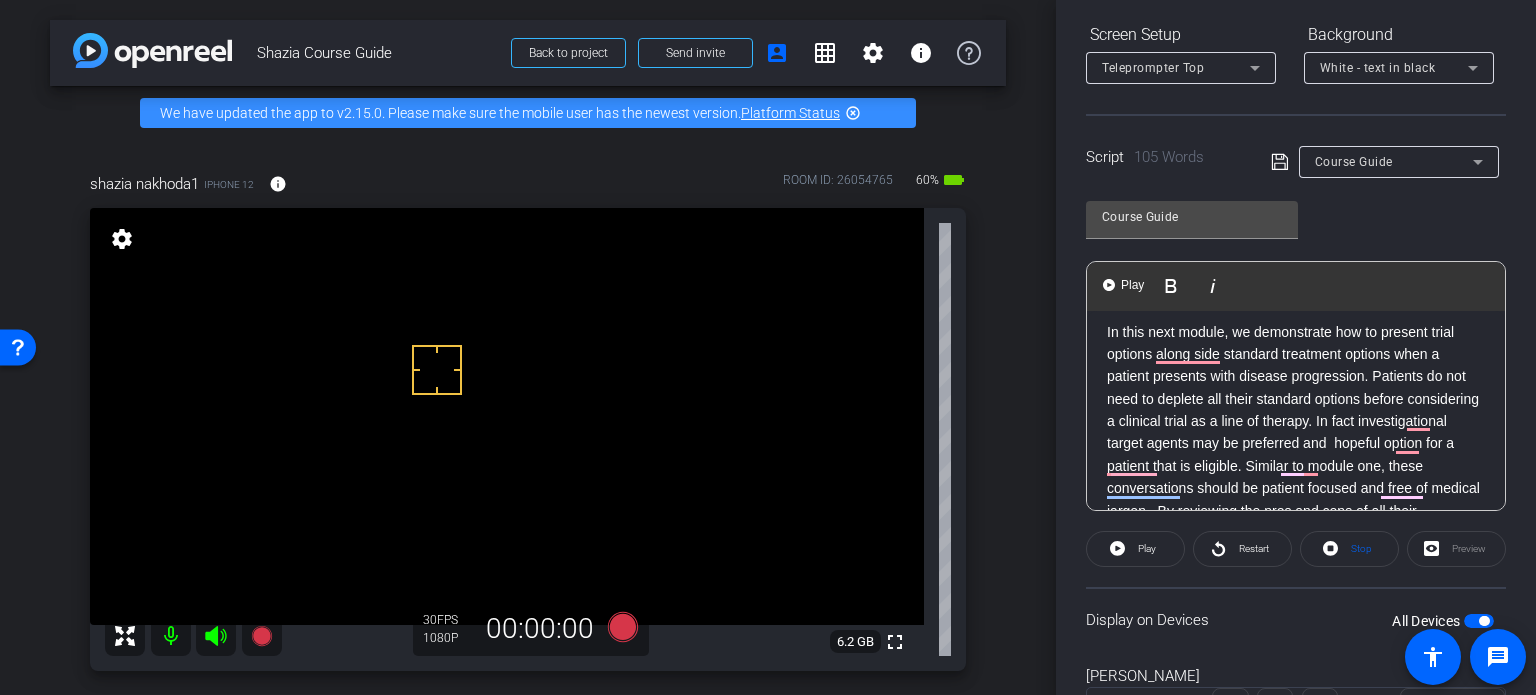 click on "In this next module, we demonstrate how to present trial options along side standard treatment options when a patient presents with disease progression. Patients do not need to deplete all their standard options before considering a clinical trial as a line of therapy. In fact investigational target agents may be preferred and  hopeful option for a patient that is eligible. Similar to module one, these conversations should be patient focused and free of medical jargon.  By reviewing the pros and cons of all their treatments side by side, we can ensure they are making the right decision for them based on their personal values." 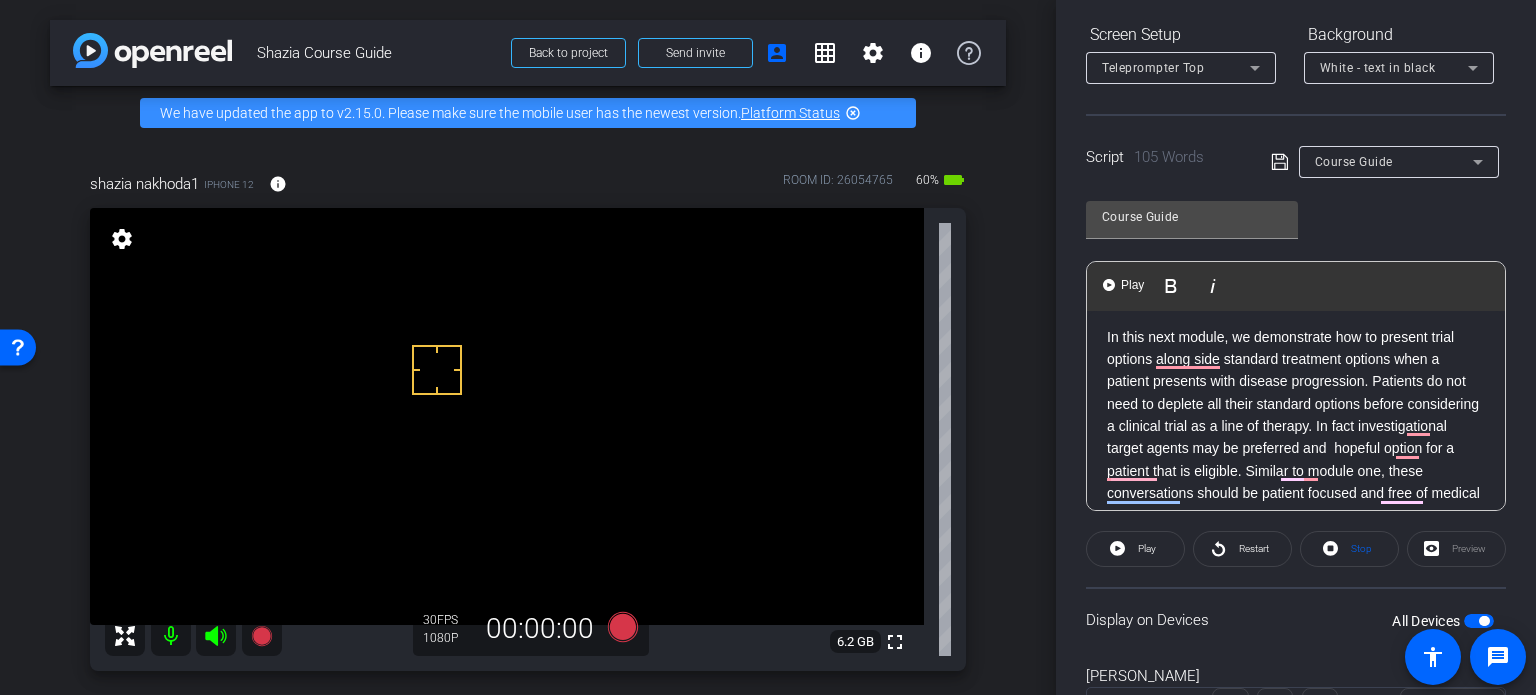 scroll, scrollTop: 0, scrollLeft: 0, axis: both 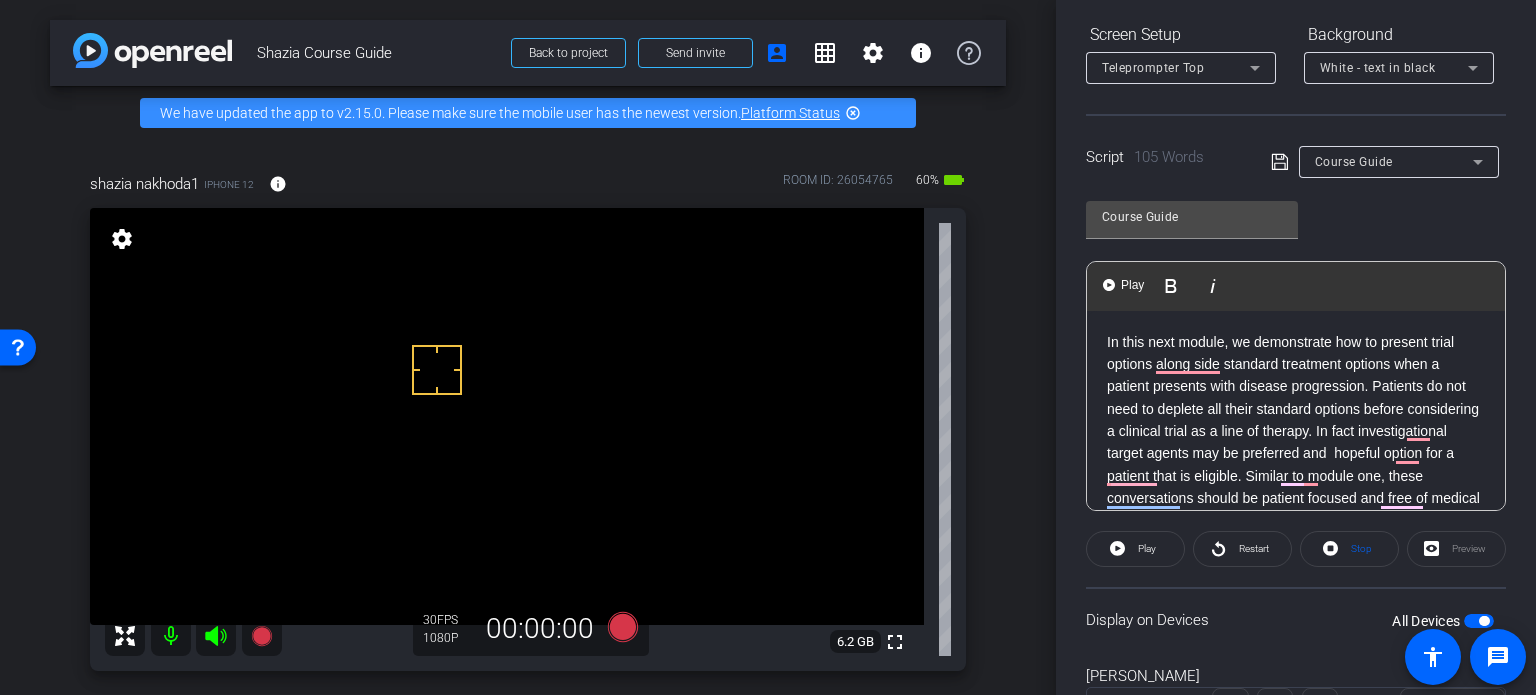 click on "In this next module, we demonstrate how to present trial options along side standard treatment options when a patient presents with disease progression. Patients do not need to deplete all their standard options before considering a clinical trial as a line of therapy. In fact investigational target agents may be preferred and  hopeful option for a patient that is eligible. Similar to module one, these conversations should be patient focused and free of medical jargon.  By reviewing the pros and cons of all their treatments side by side, we can ensure they are making the right decision for them based on their personal values." 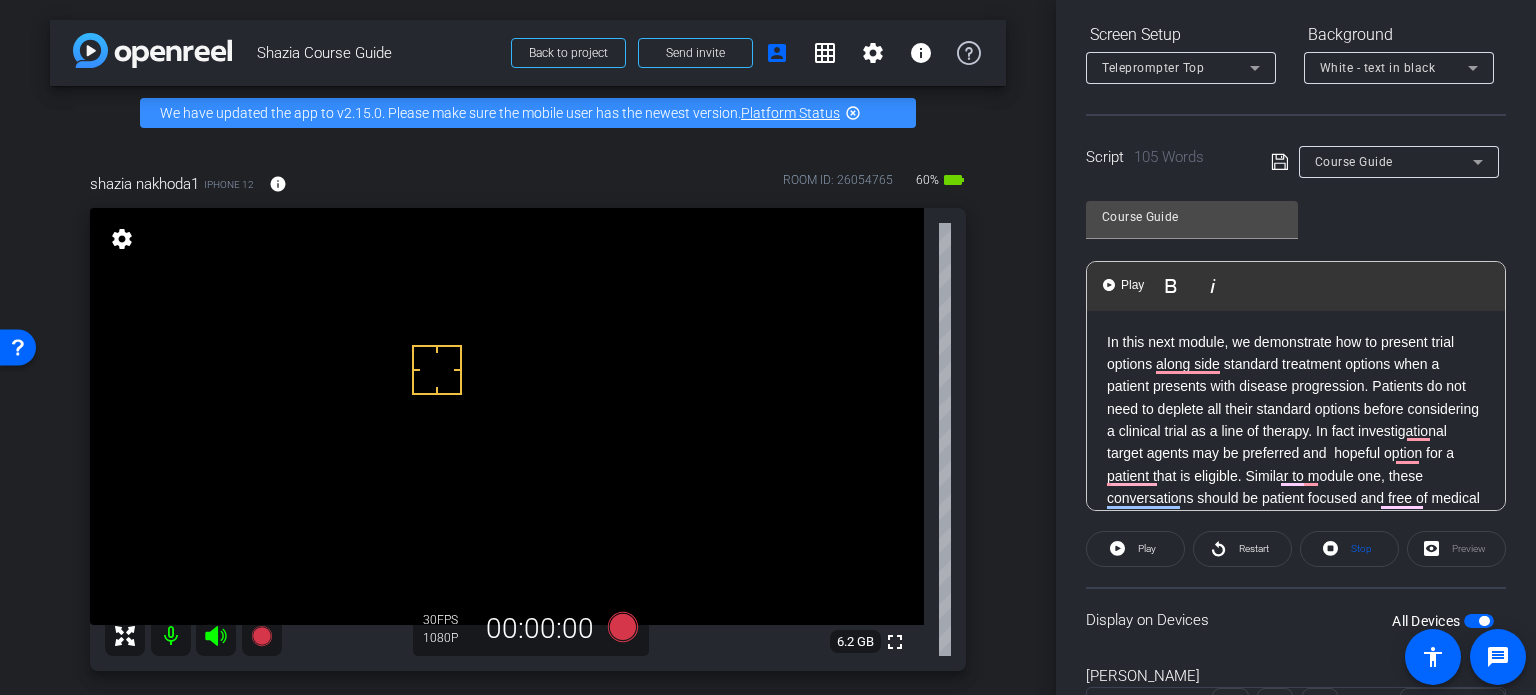 click on "In this next module, we demonstrate how to present trial options along side standard treatment options when a patient presents with disease progression. Patients do not need to deplete all their standard options before considering a clinical trial as a line of therapy. In fact investigational target agents may be preferred and  hopeful option for a patient that is eligible. Similar to module one, these conversations should be patient focused and free of medical jargon.  By reviewing the pros and cons of all their treatments side by side, we can ensure they are making the right decision for them based on their personal values." 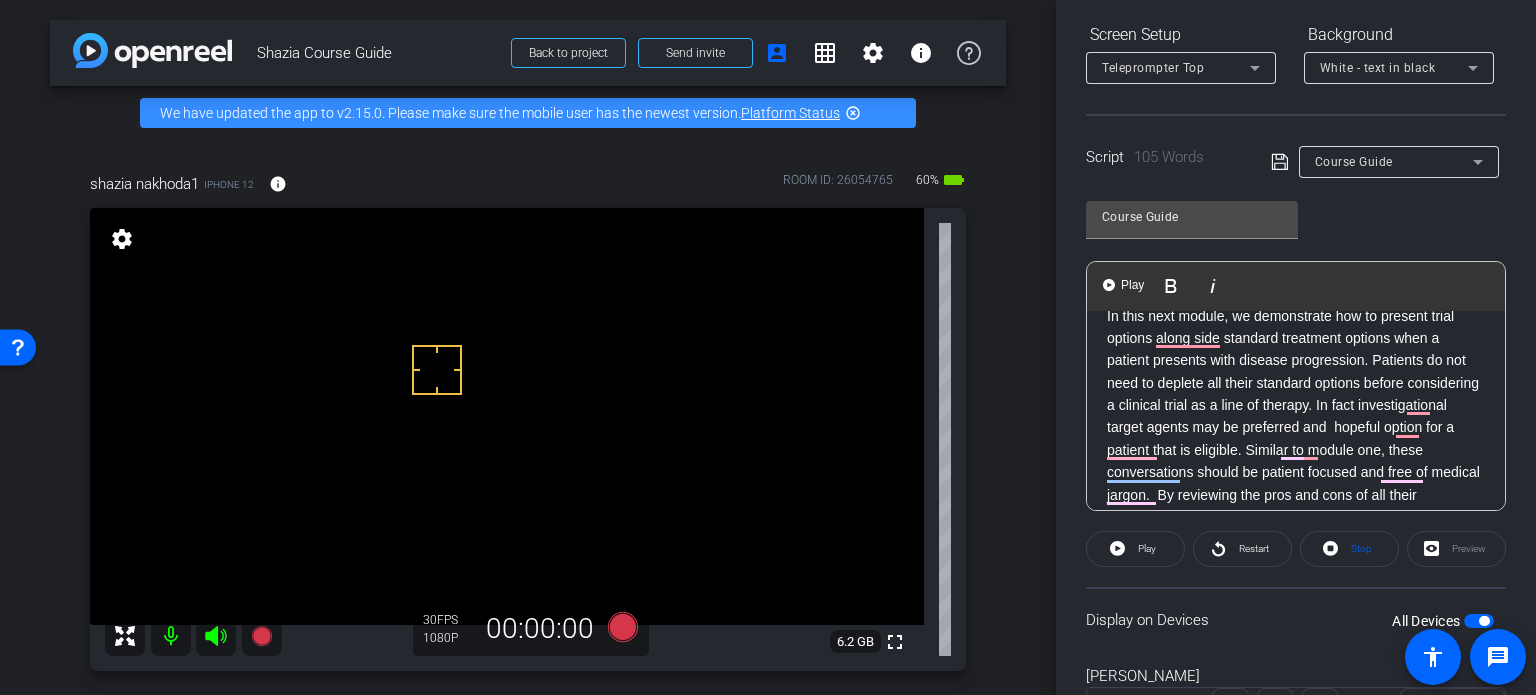 scroll, scrollTop: 27, scrollLeft: 0, axis: vertical 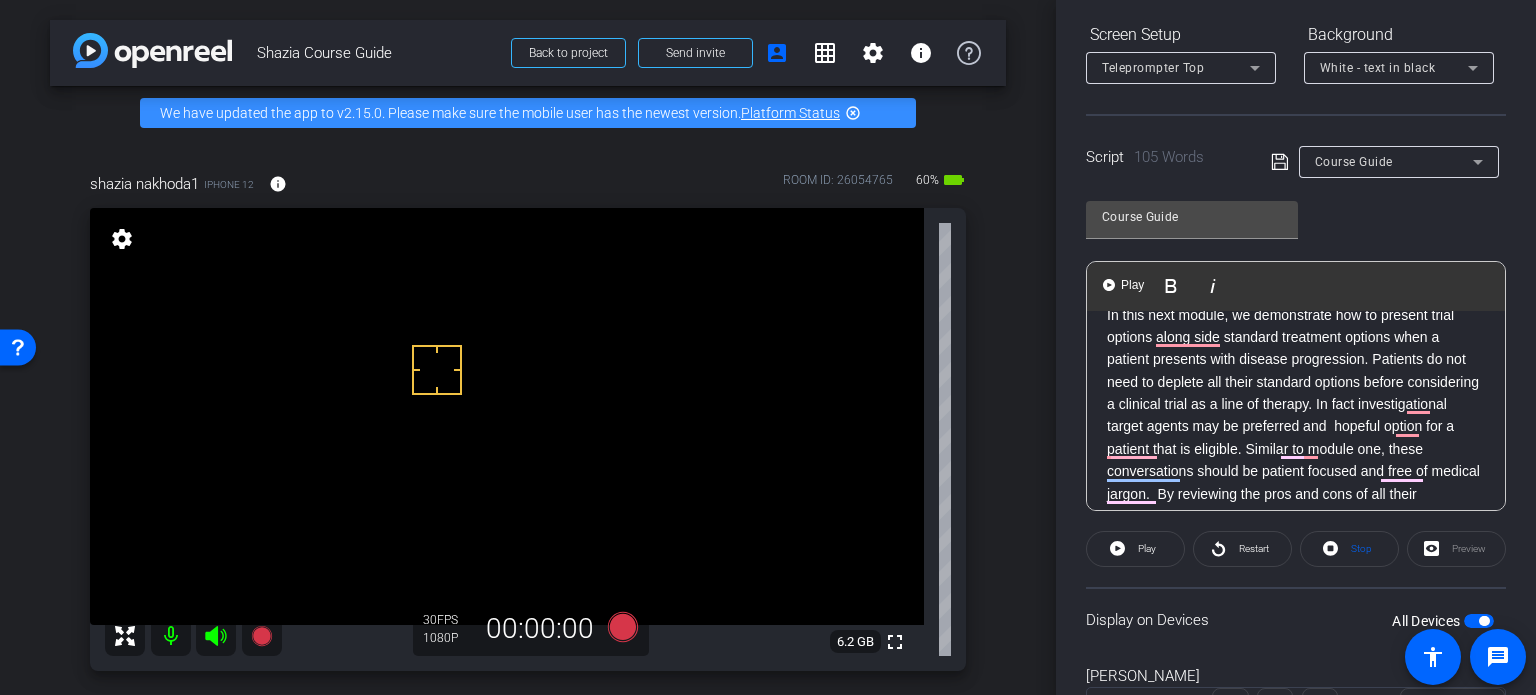 click on "In this next module, we demonstrate how to present trial options along side standard treatment options when a patient presents with disease progression. Patients do not need to deplete all their standard options before considering a clinical trial as a line of therapy. In fact investigational target agents may be preferred and  hopeful option for a patient that is eligible. Similar to module one, these conversations should be patient focused and free of medical jargon.  By reviewing the pros and cons of all their treatments side by side, we can ensure they are making the right decision for them based on their personal values." 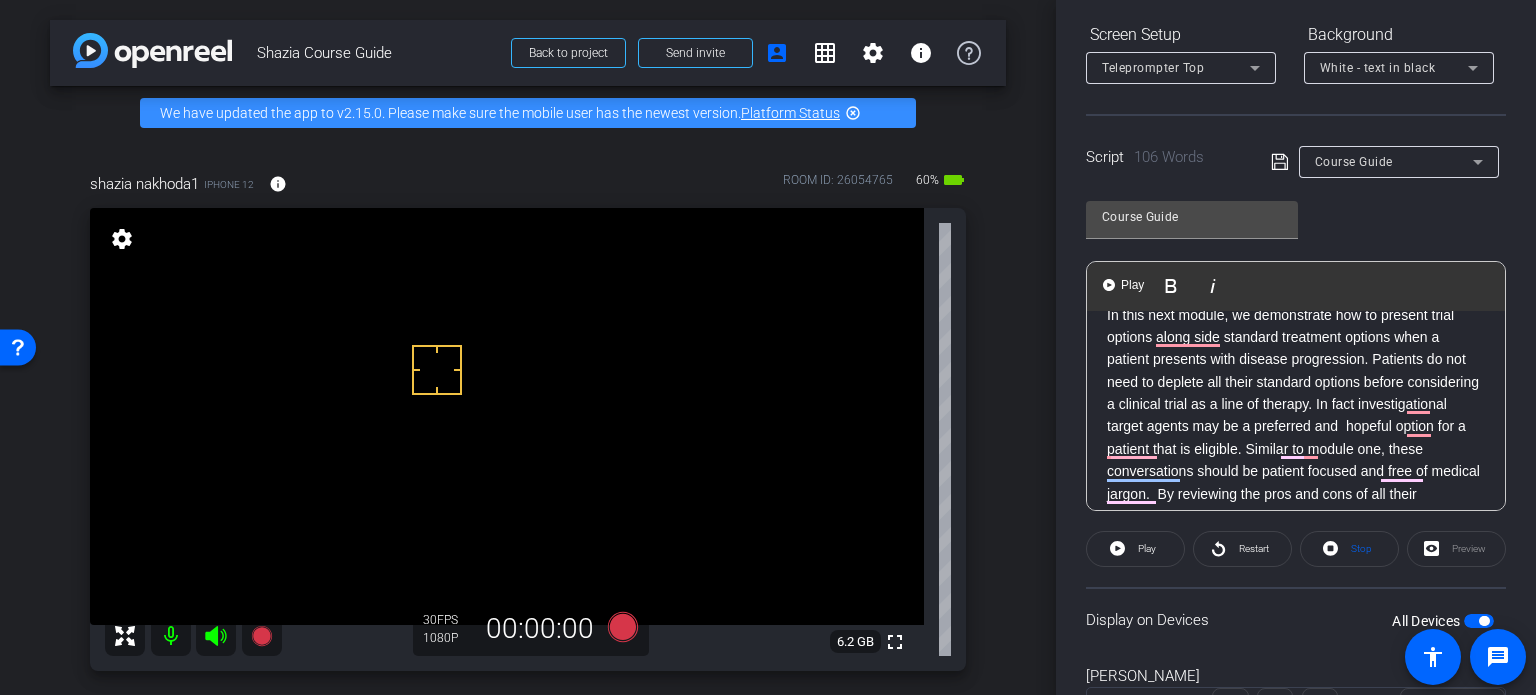 scroll, scrollTop: 304, scrollLeft: 0, axis: vertical 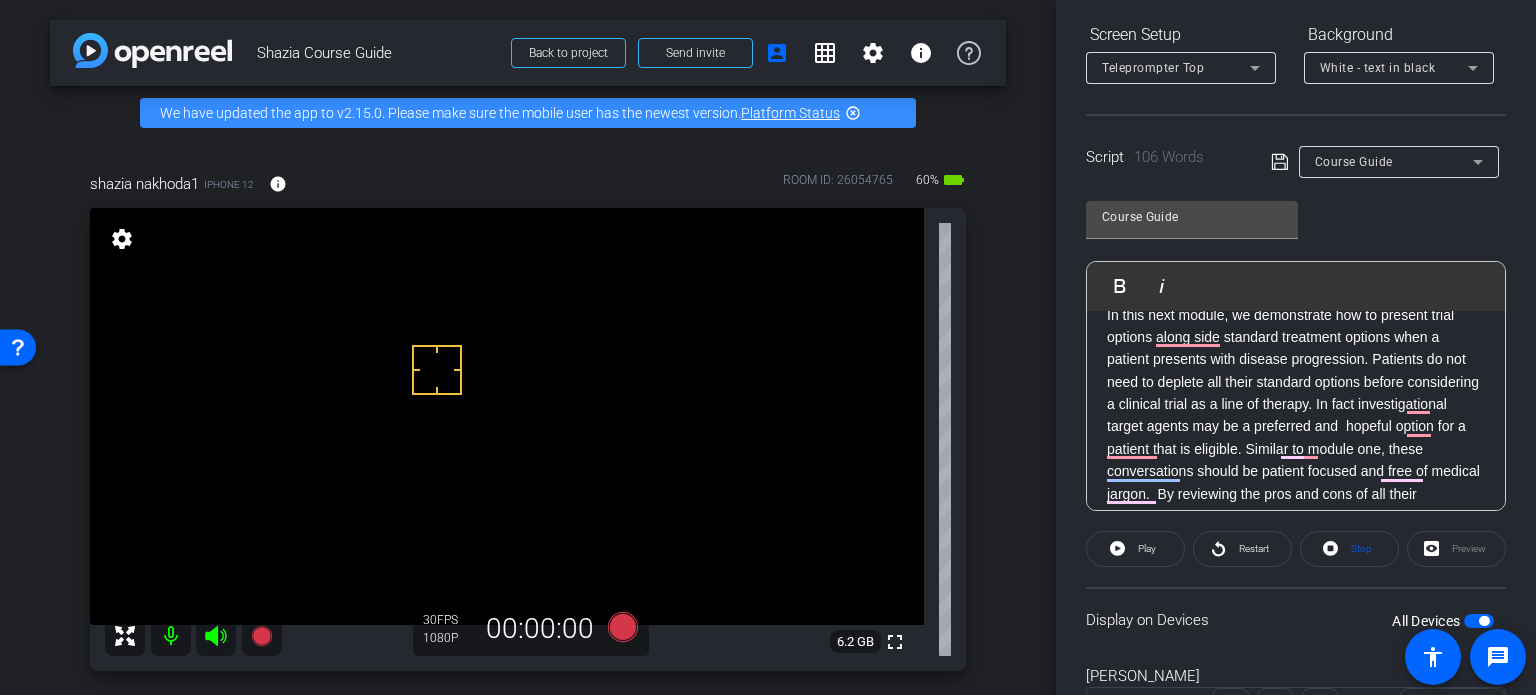 click on "Script  106 Words
Course Guide" 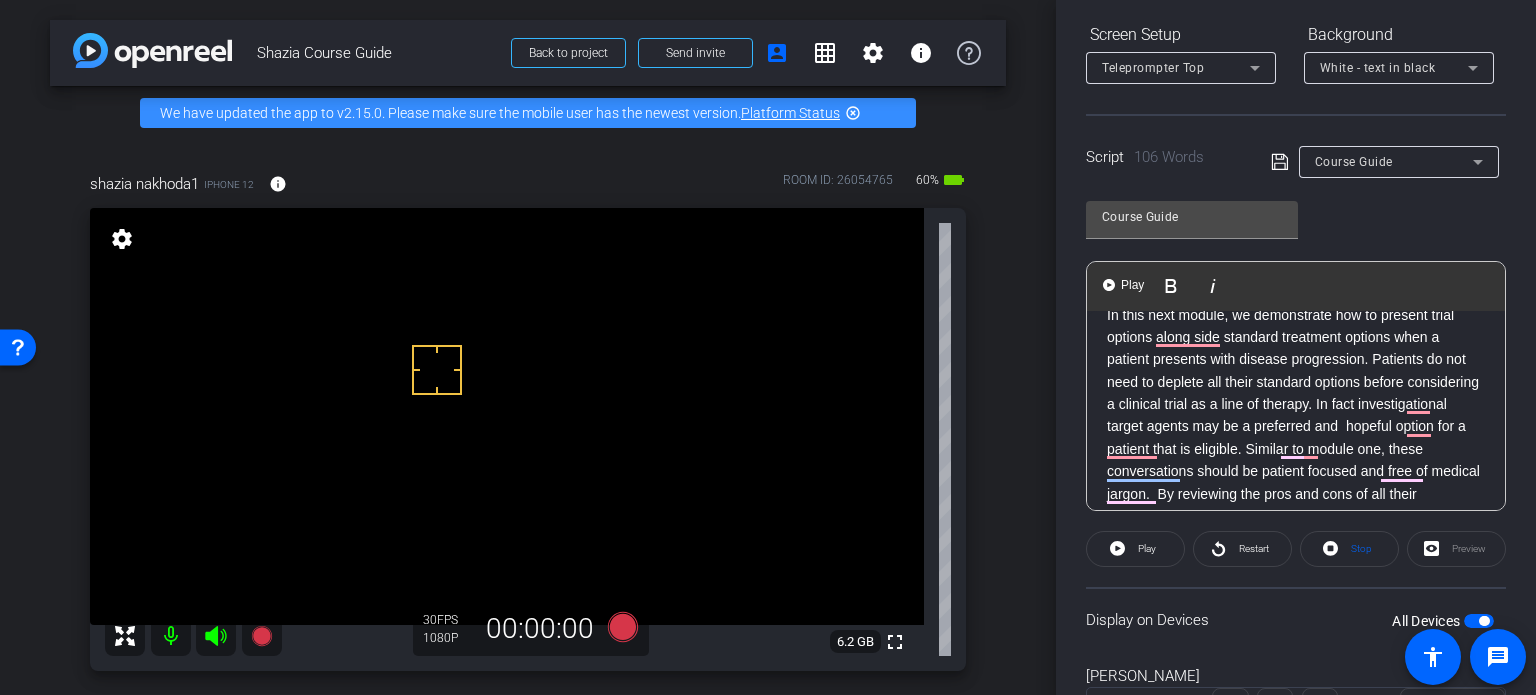 click on "In this next module, we demonstrate how to present trial options along side standard treatment options when a patient presents with disease progression. Patients do not need to deplete all their standard options before considering a clinical trial as a line of therapy. In fact investigational target agents may be a preferred and  hopeful option for a patient that is eligible. Similar to module one, these conversations should be patient focused and free of medical jargon.  By reviewing the pros and cons of all their treatments side by side, we can ensure they are making the right decision for them based on their personal values." 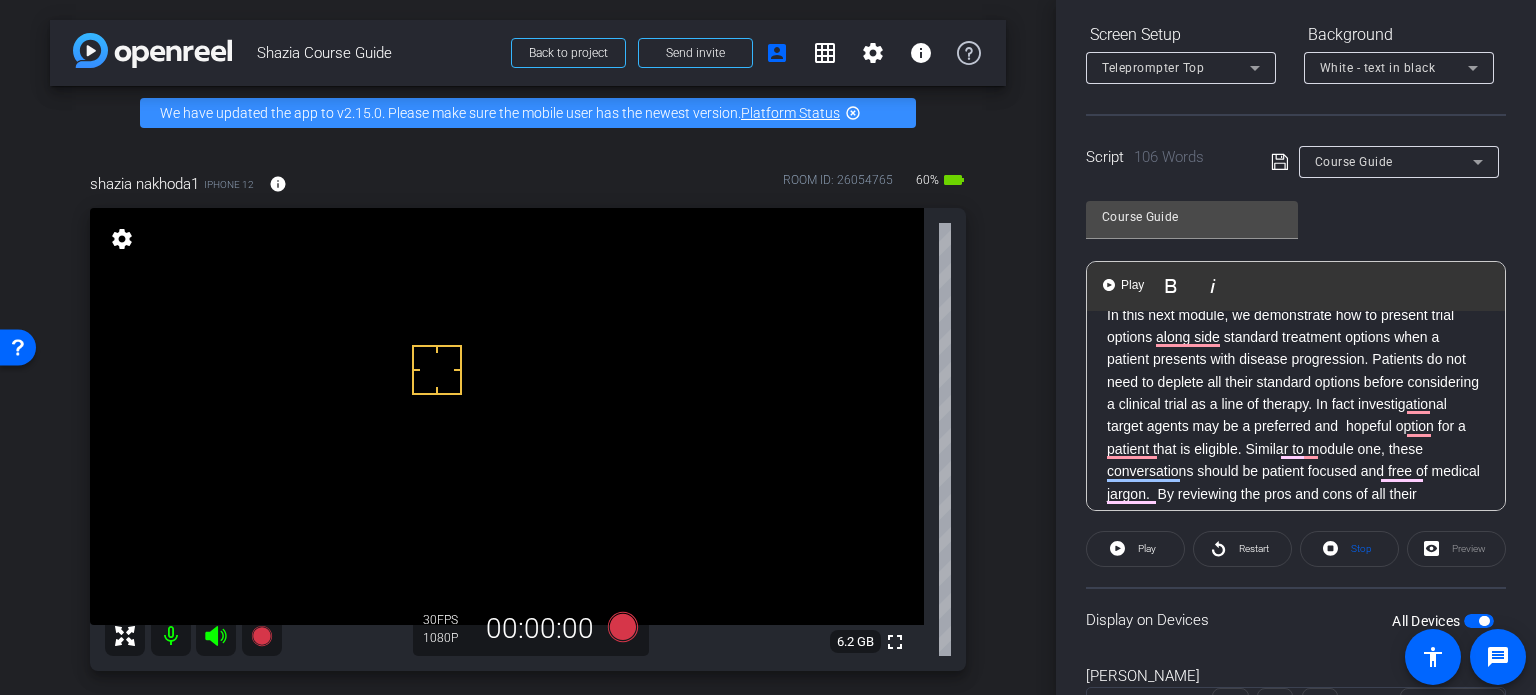 click on "In this next module, we demonstrate how to present trial options along side standard treatment options when a patient presents with disease progression. Patients do not need to deplete all their standard options before considering a clinical trial as a line of therapy. In fact investigational target agents may be a preferred and  hopeful option for a patient that is eligible. Similar to module one, these conversations should be patient focused and free of medical jargon.  By reviewing the pros and cons of all their treatments side by side, we can ensure they are making the right decision for them based on their personal values." 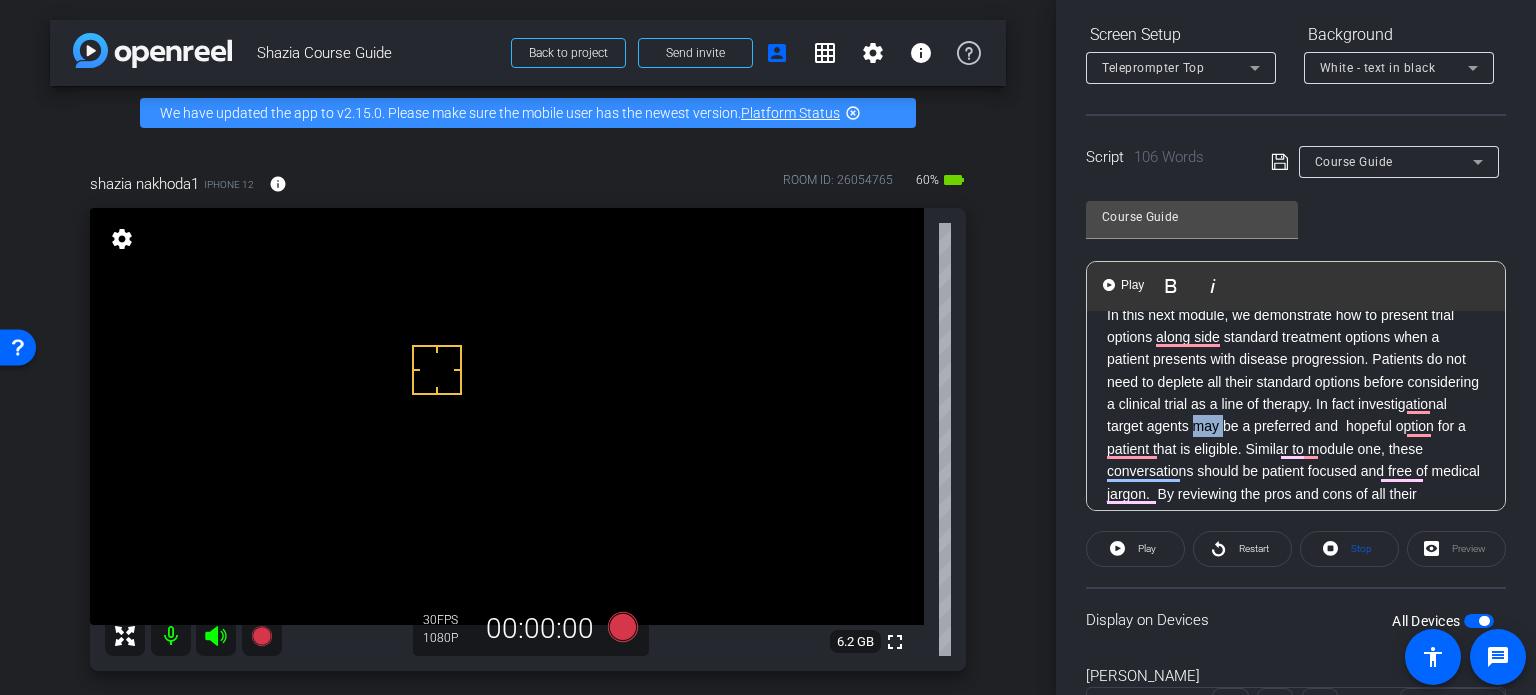 click on "In this next module, we demonstrate how to present trial options along side standard treatment options when a patient presents with disease progression. Patients do not need to deplete all their standard options before considering a clinical trial as a line of therapy. In fact investigational target agents may be a preferred and  hopeful option for a patient that is eligible. Similar to module one, these conversations should be patient focused and free of medical jargon.  By reviewing the pros and cons of all their treatments side by side, we can ensure they are making the right decision for them based on their personal values." 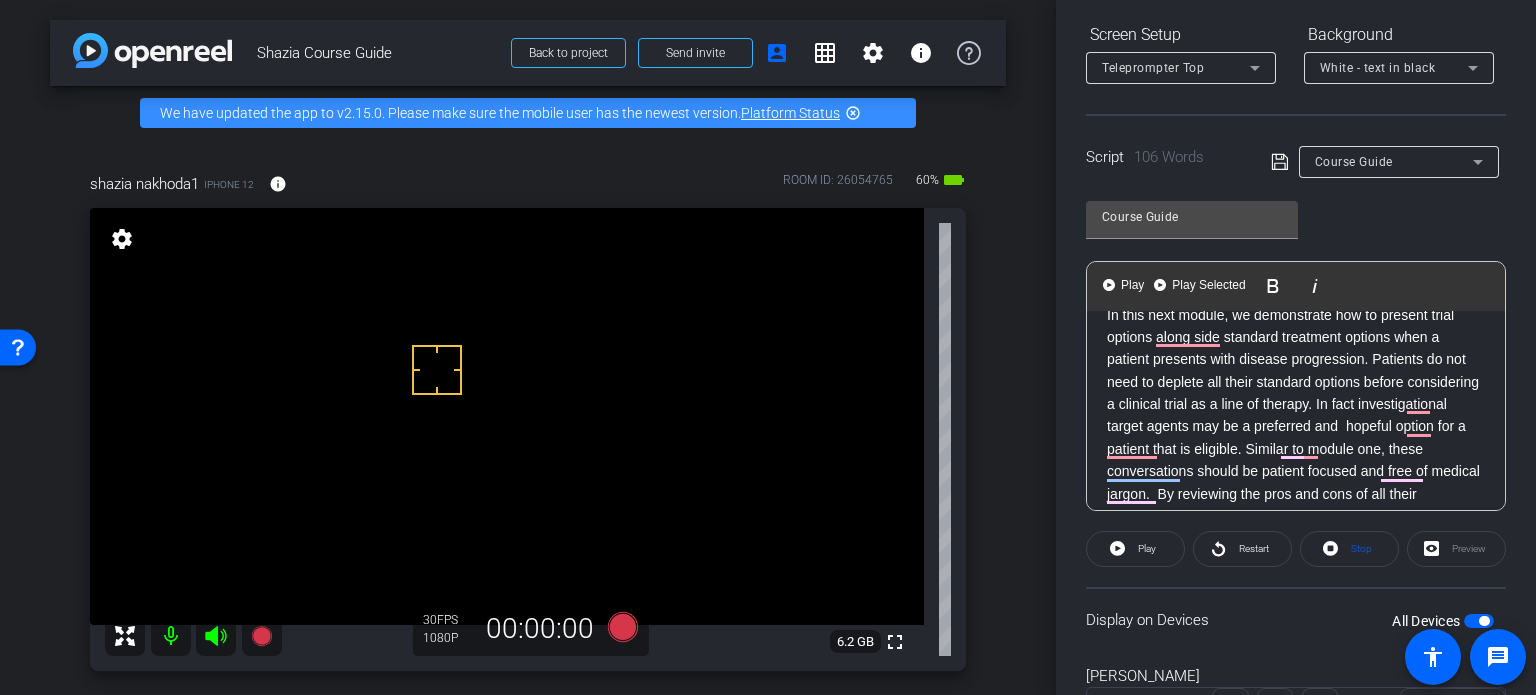 click on "In this next module, we demonstrate how to present trial options along side standard treatment options when a patient presents with disease progression. Patients do not need to deplete all their standard options before considering a clinical trial as a line of therapy. In fact investigational target agents may be a preferred and  hopeful option for a patient that is eligible. Similar to module one, these conversations should be patient focused and free of medical jargon.  By reviewing the pros and cons of all their treatments side by side, we can ensure they are making the right decision for them based on their personal values." 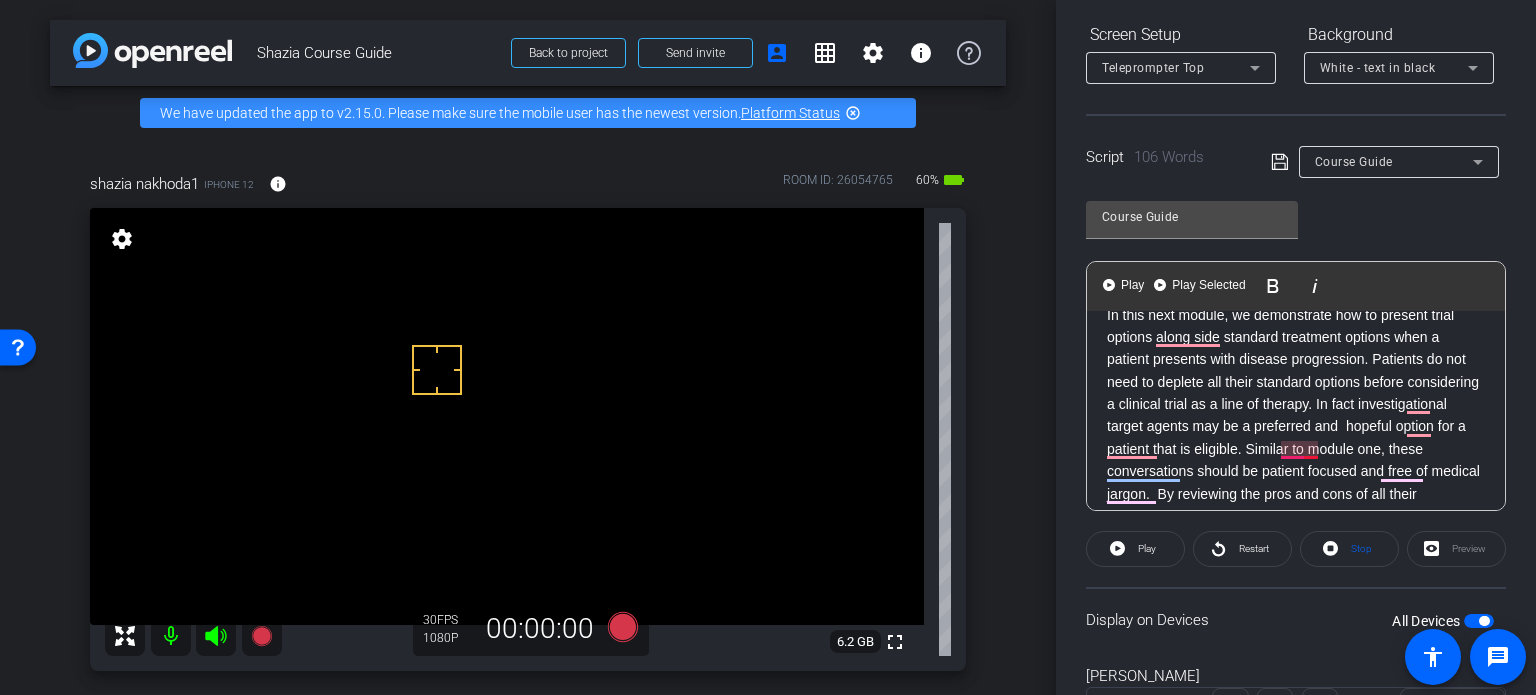 click on "In this next module, we demonstrate how to present trial options along side standard treatment options when a patient presents with disease progression. Patients do not need to deplete all their standard options before considering a clinical trial as a line of therapy. In fact investigational target agents may be a preferred and  hopeful option for a patient that is eligible. Similar to module one, these conversations should be patient focused and free of medical jargon.  By reviewing the pros and cons of all their treatments side by side, we can ensure they are making the right decision for them based on their personal values." 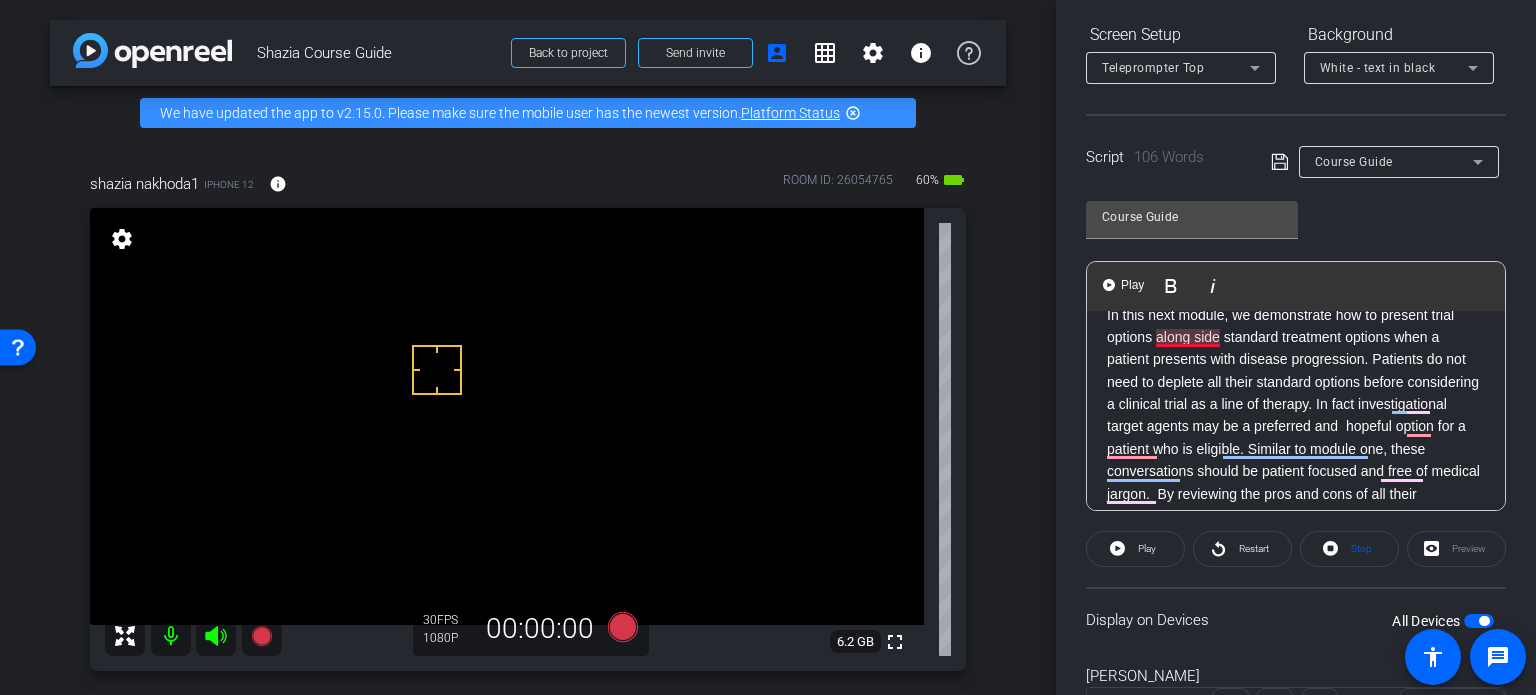 click 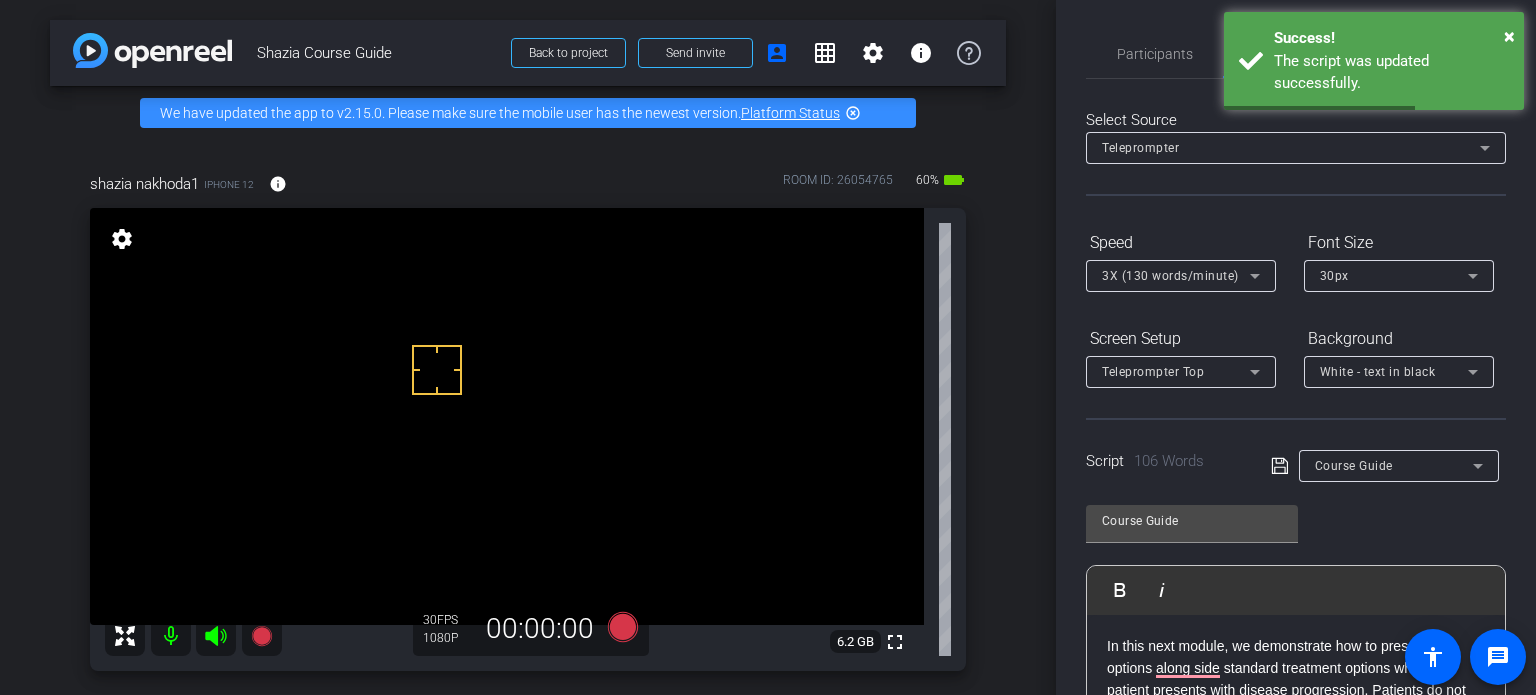 scroll, scrollTop: 0, scrollLeft: 0, axis: both 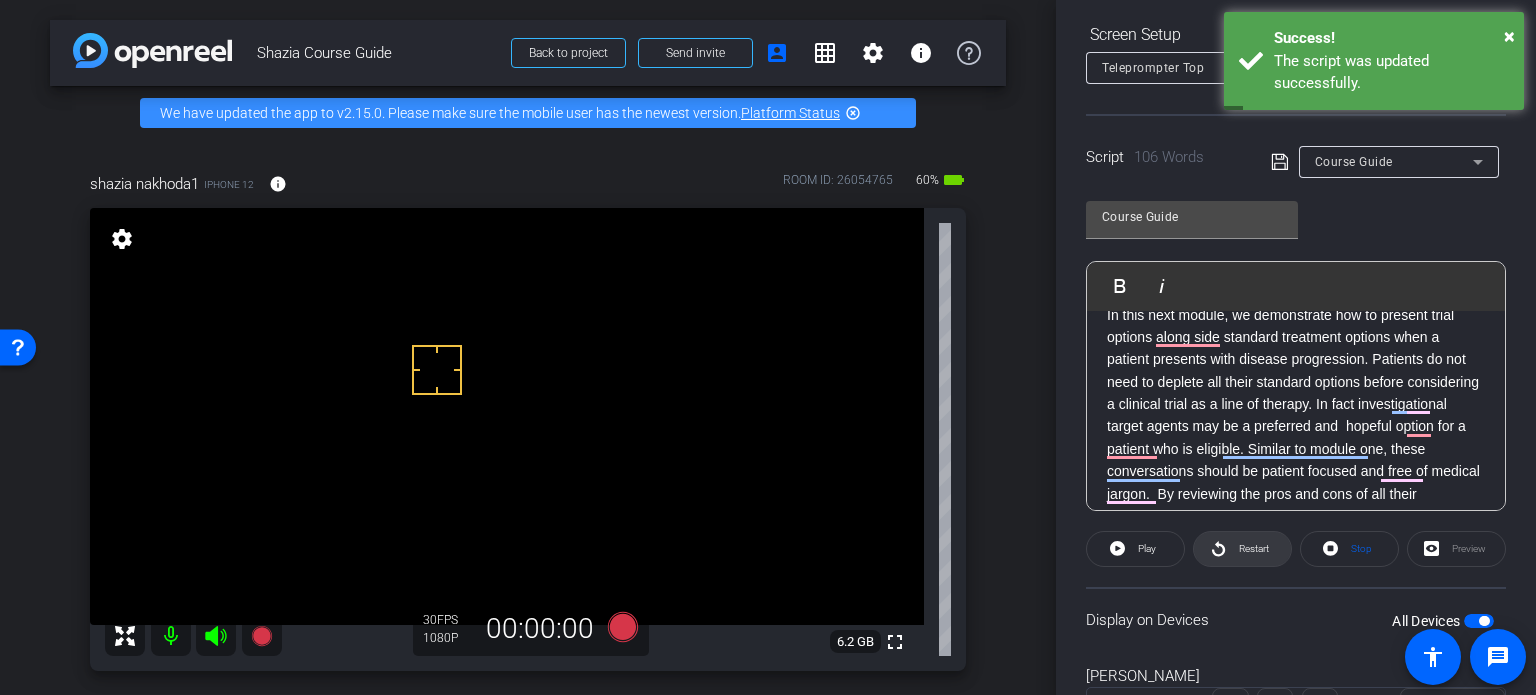 click on "Restart" 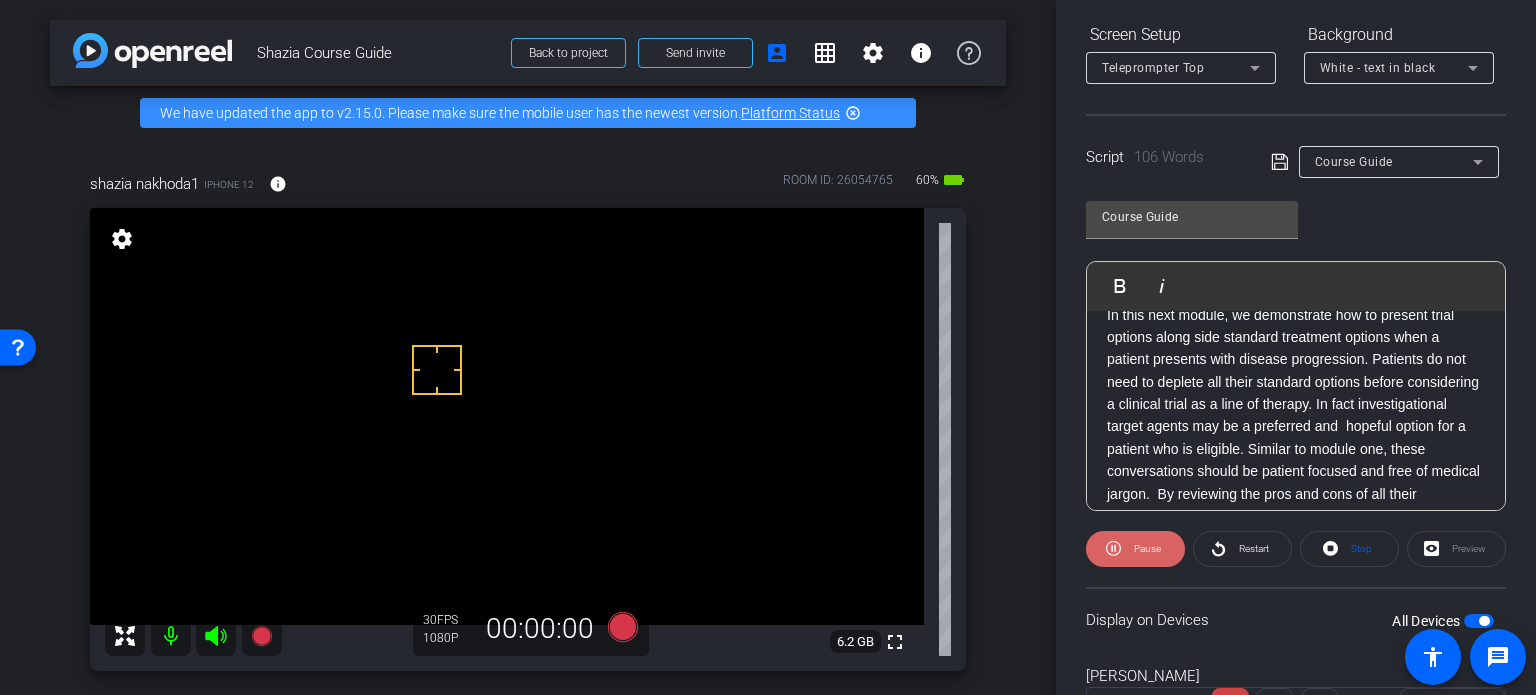 click on "Pause" 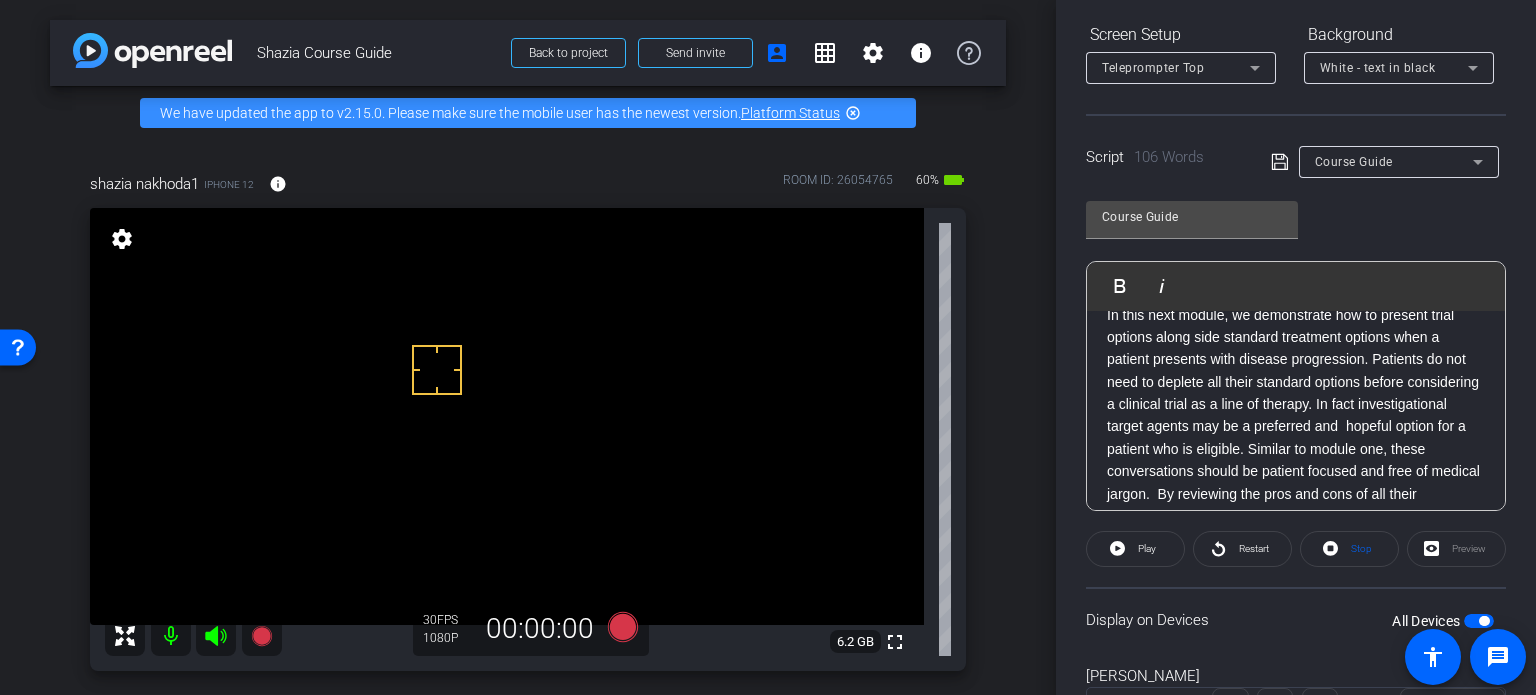 scroll, scrollTop: 0, scrollLeft: 0, axis: both 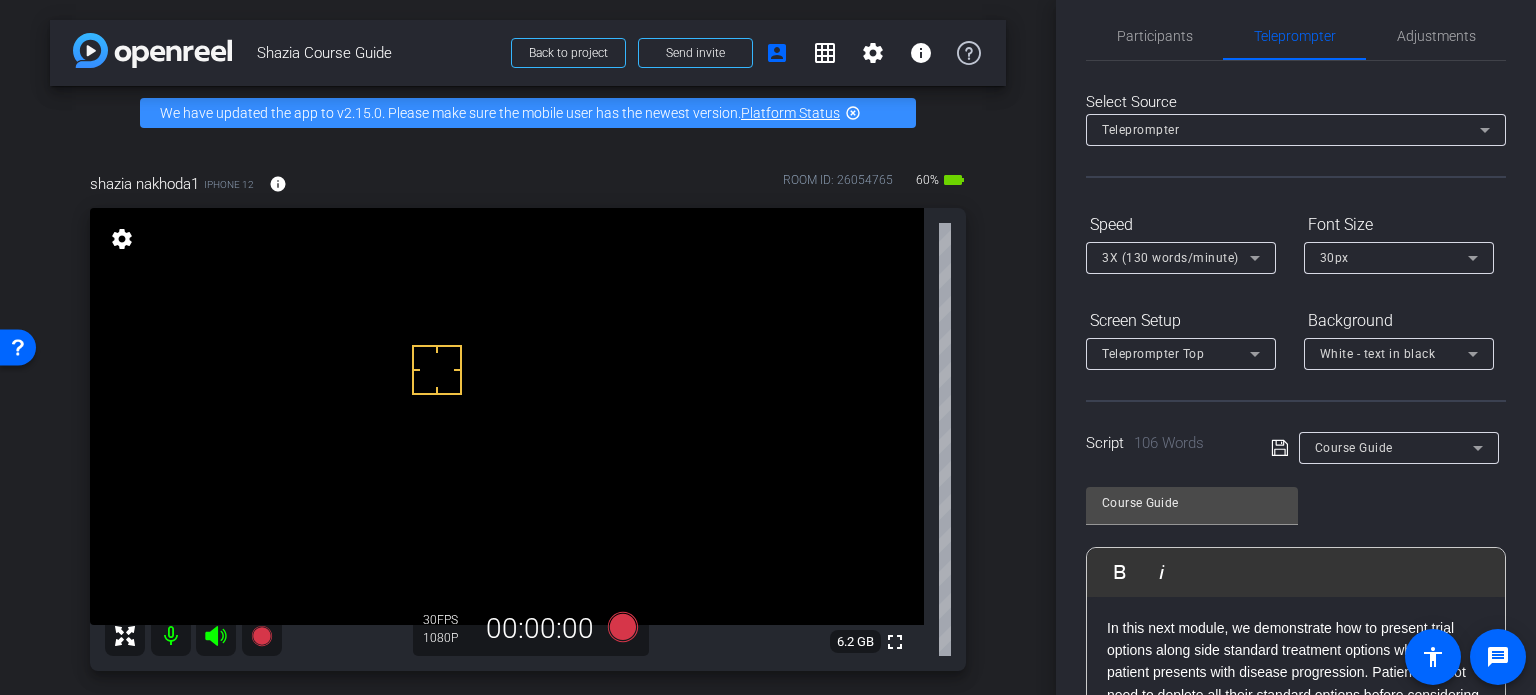 click 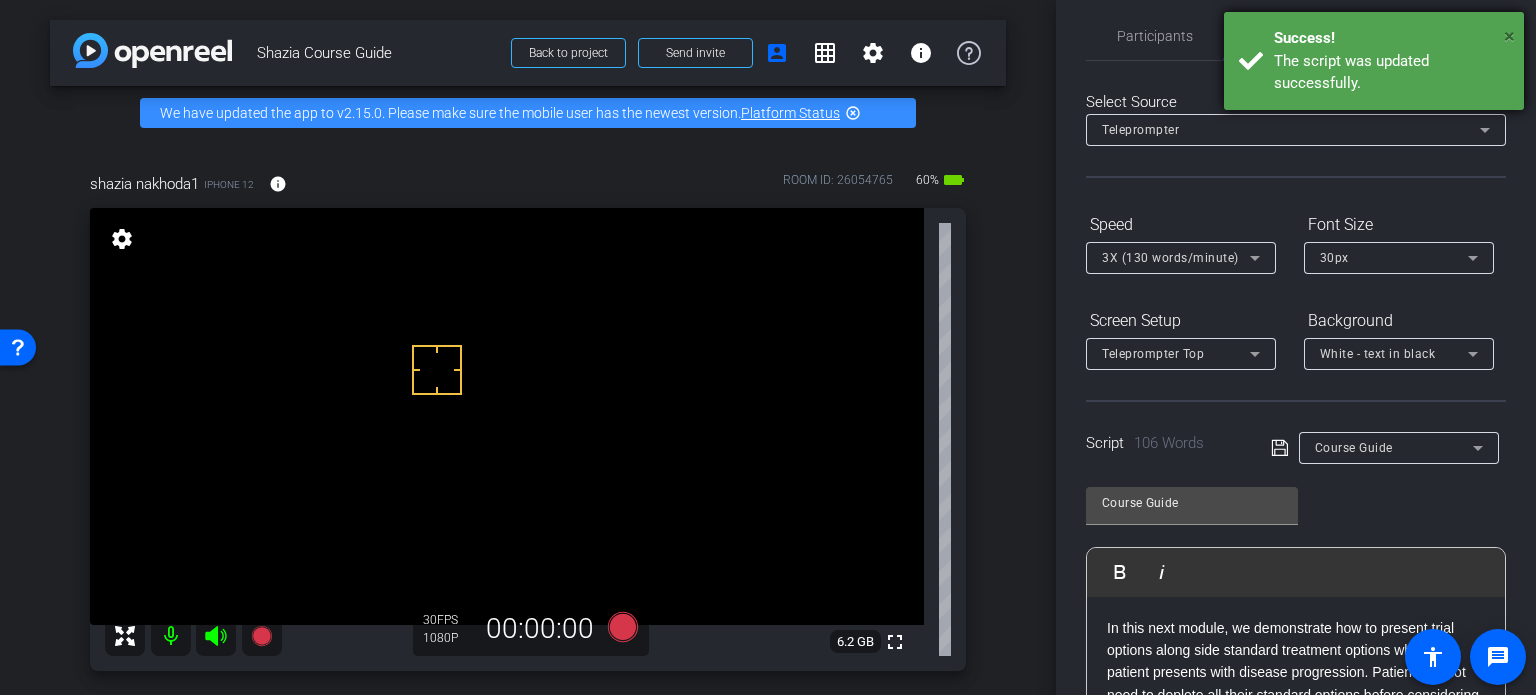 click on "×" at bounding box center (1509, 36) 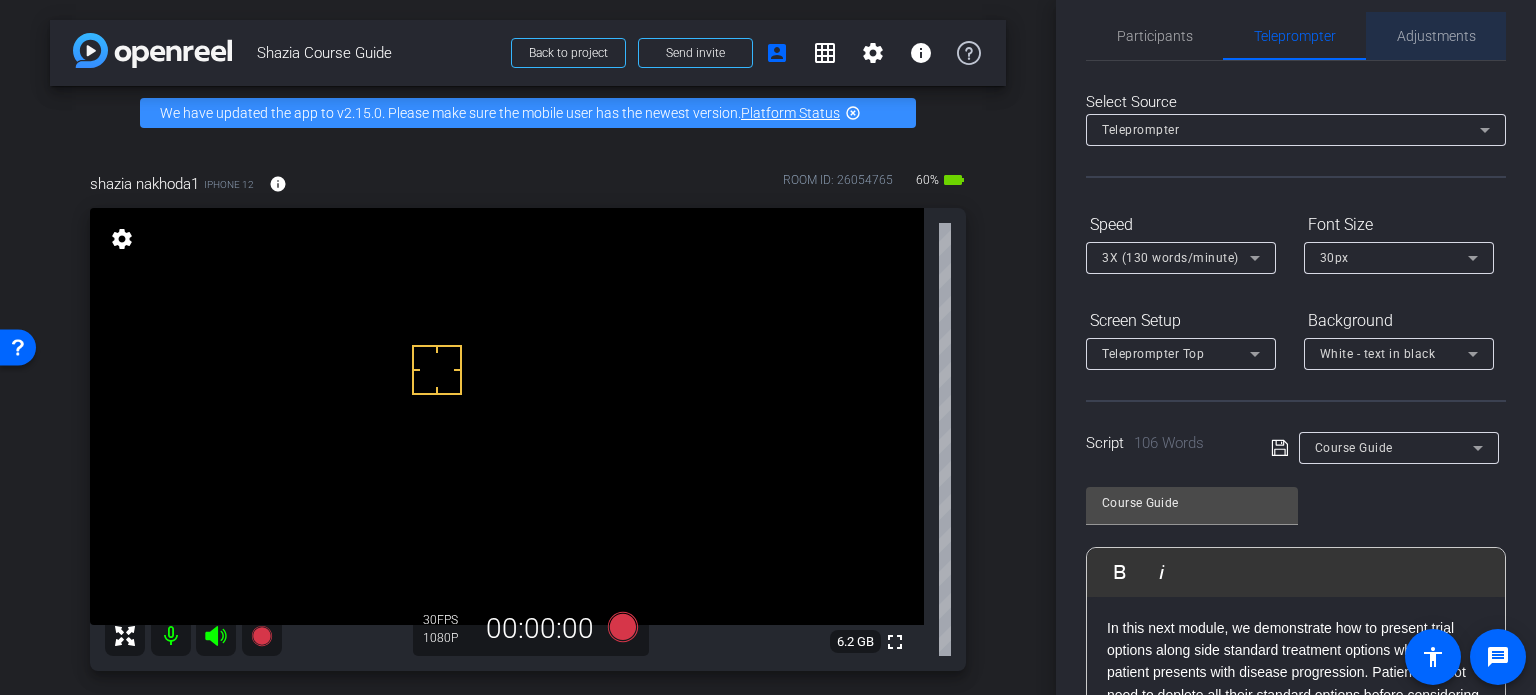 click on "Adjustments" at bounding box center [1436, 36] 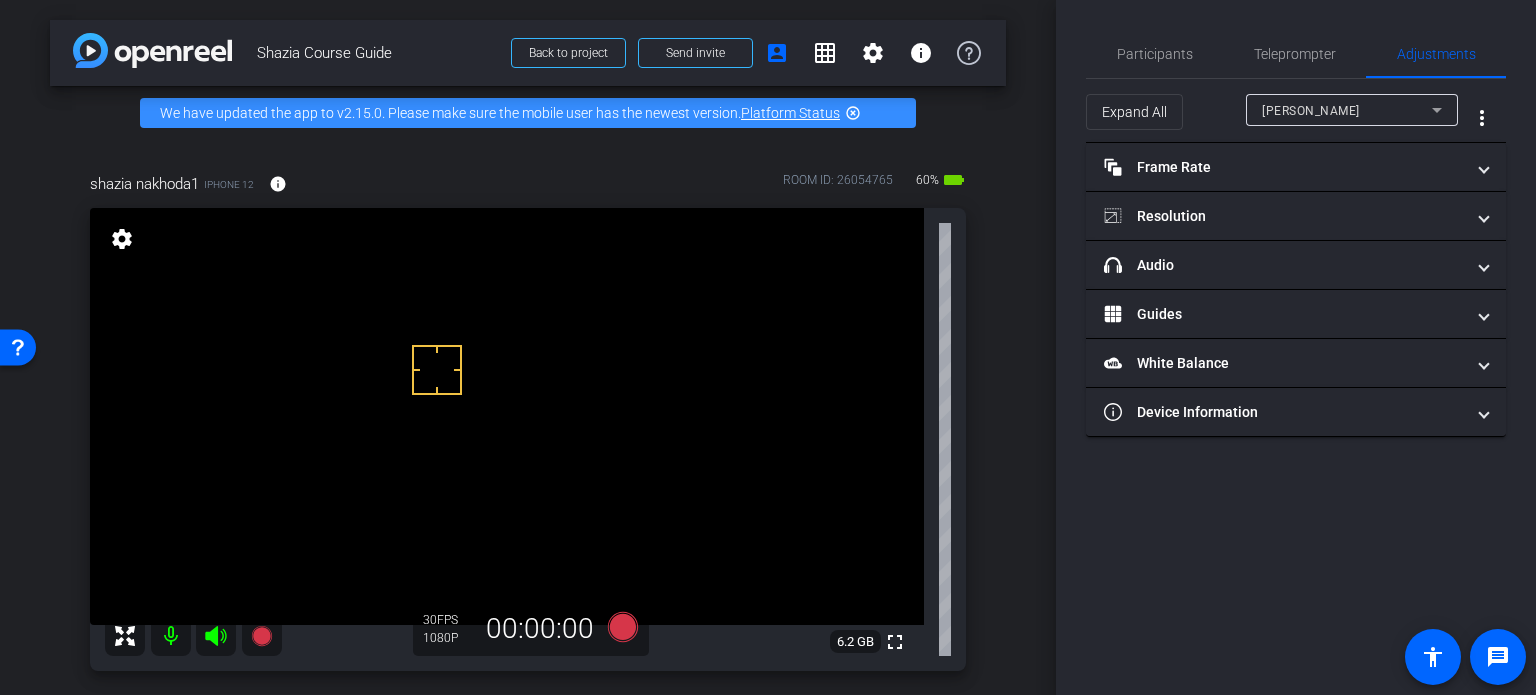 scroll, scrollTop: 0, scrollLeft: 0, axis: both 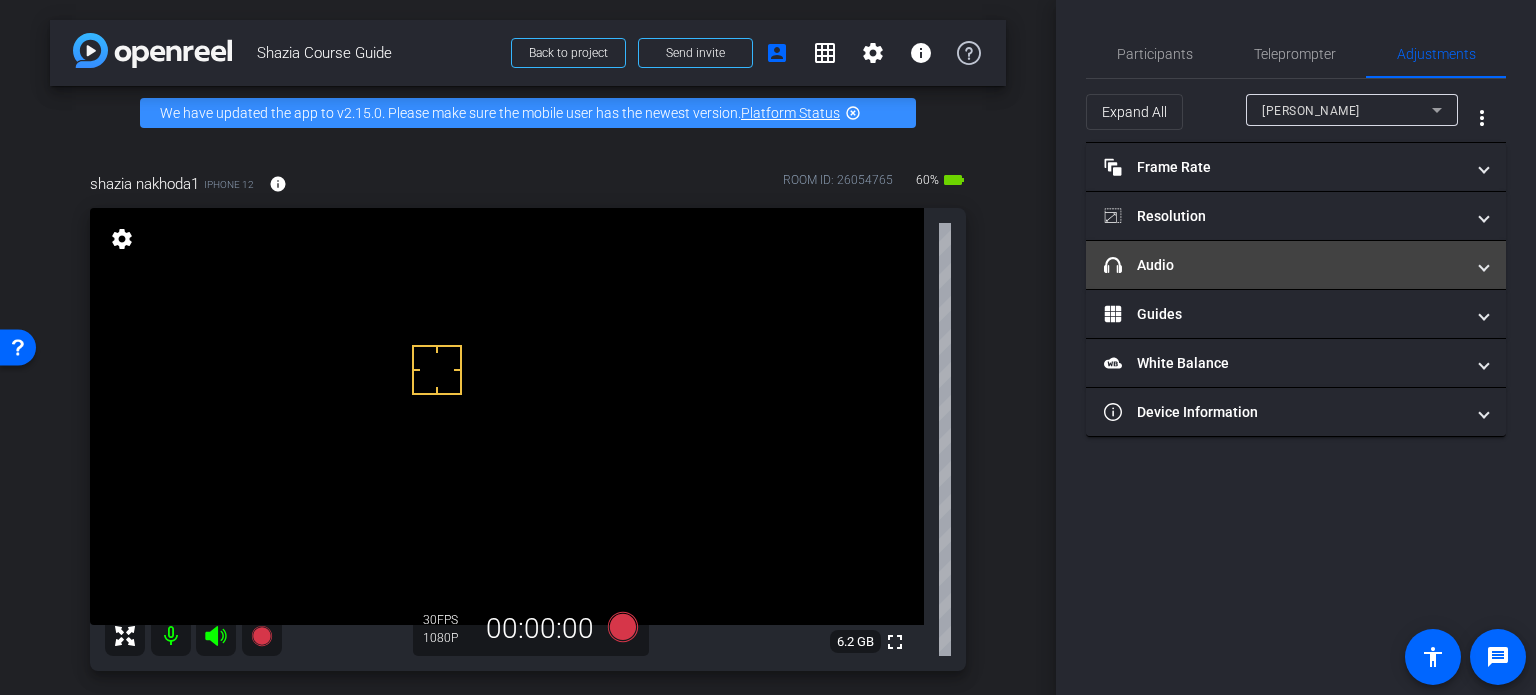 click on "headphone icon
Audio" at bounding box center (1284, 265) 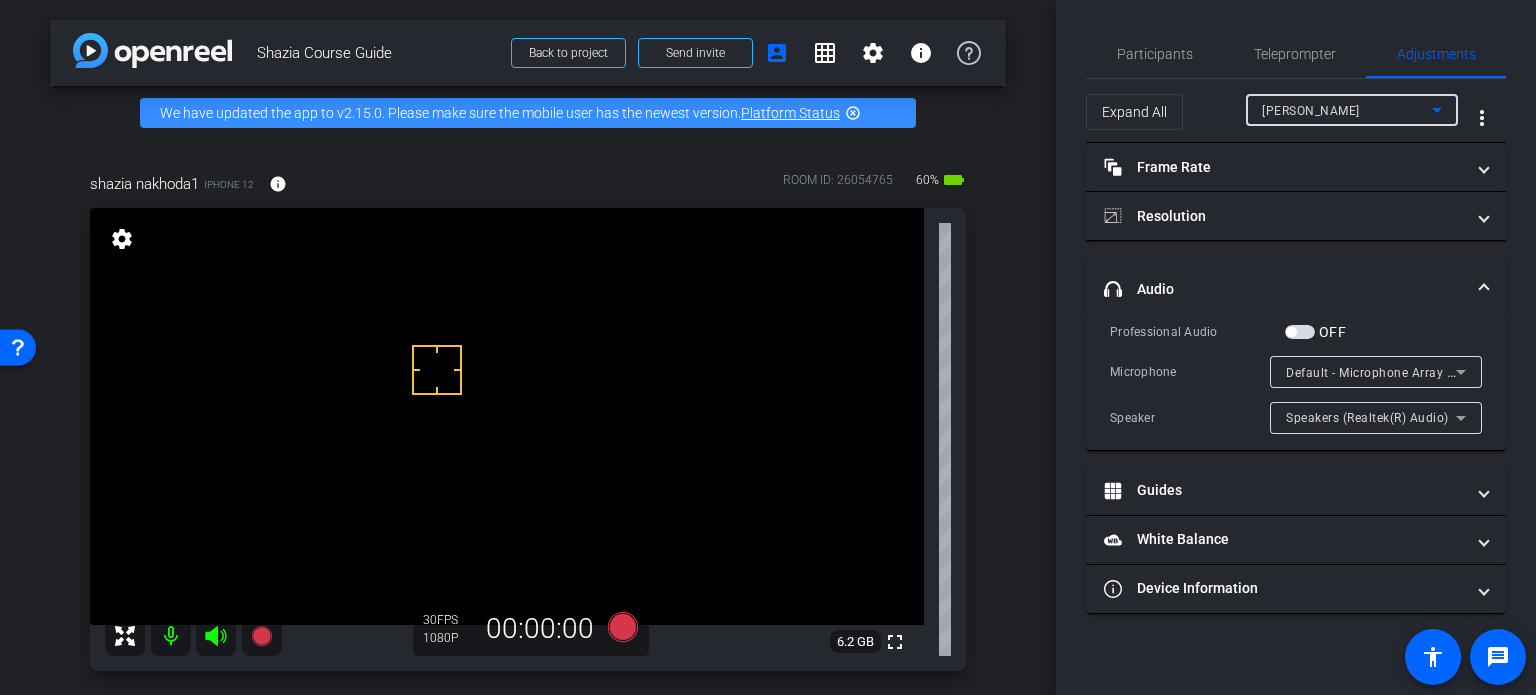 click on "[PERSON_NAME]" at bounding box center (1311, 111) 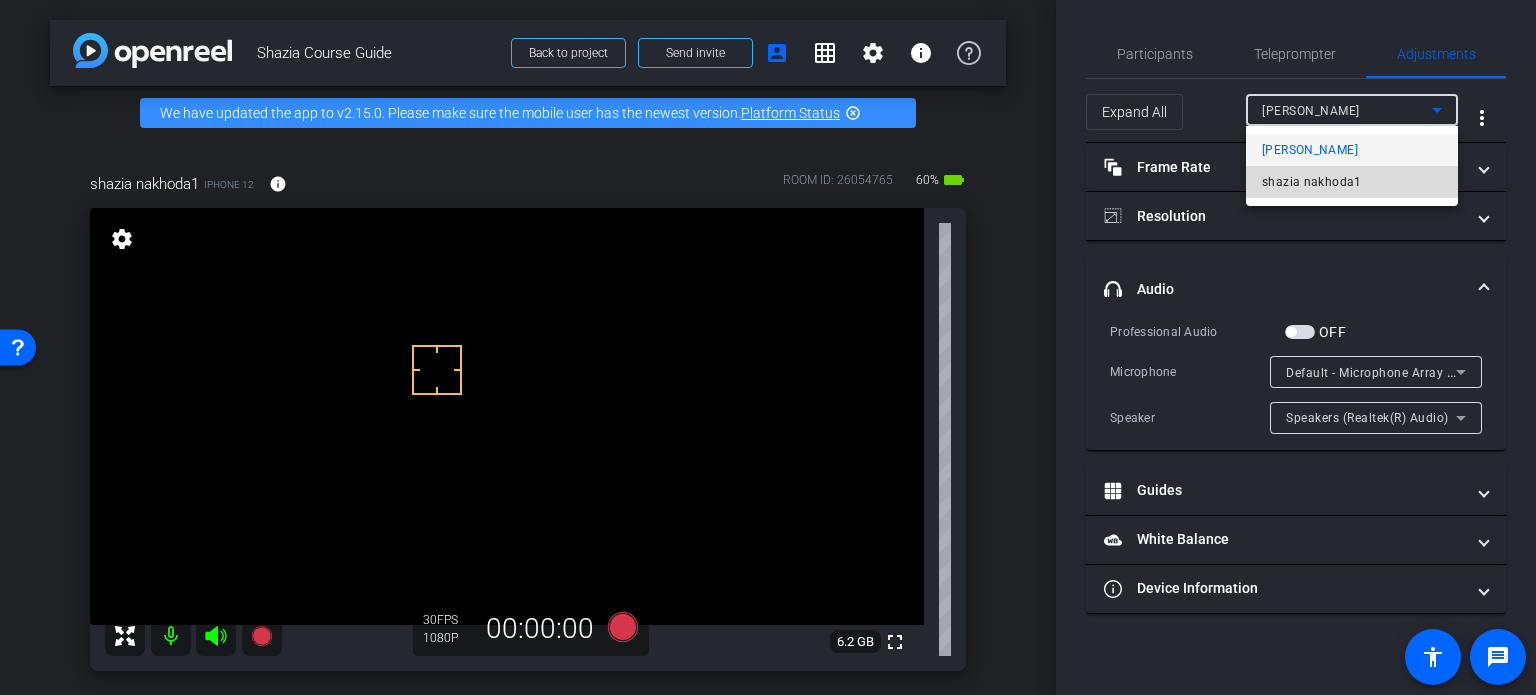 click on "shazia nakhoda1" at bounding box center [1312, 182] 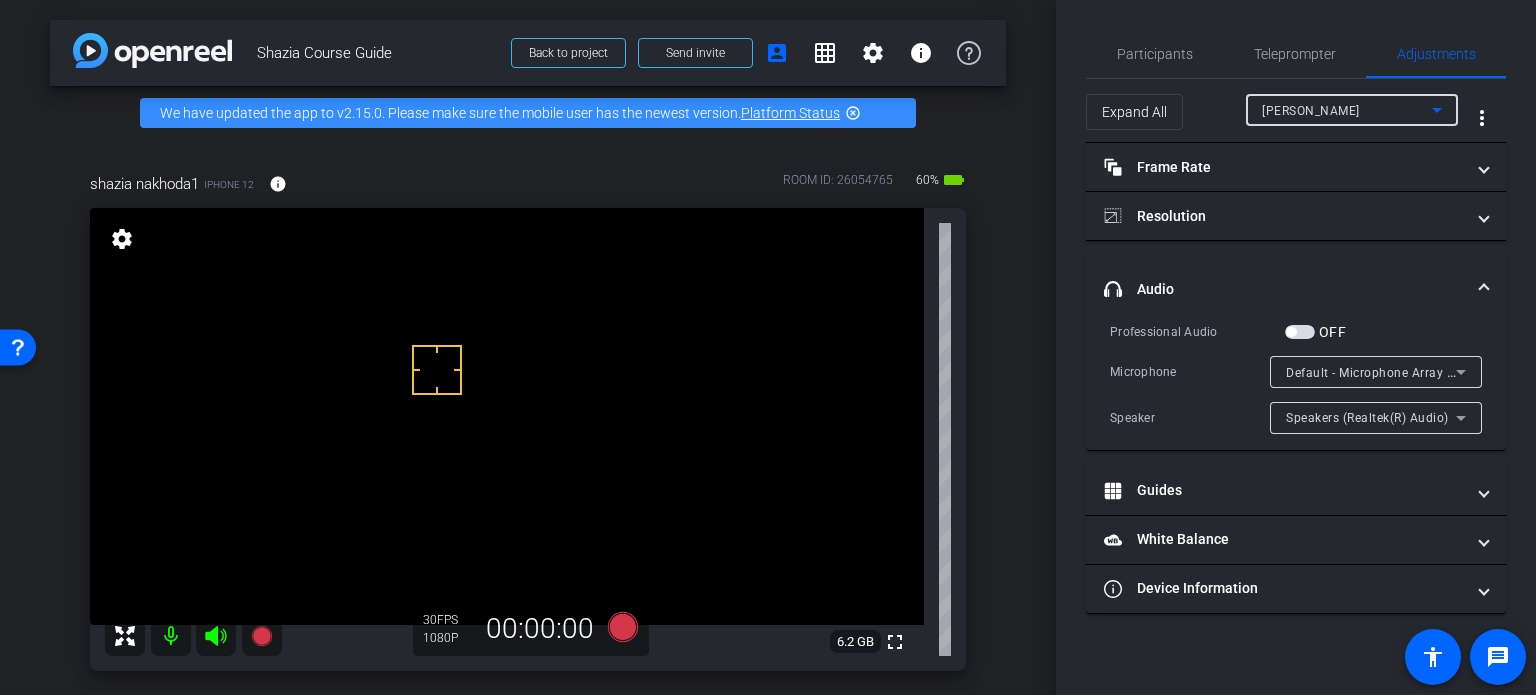 type on "1000" 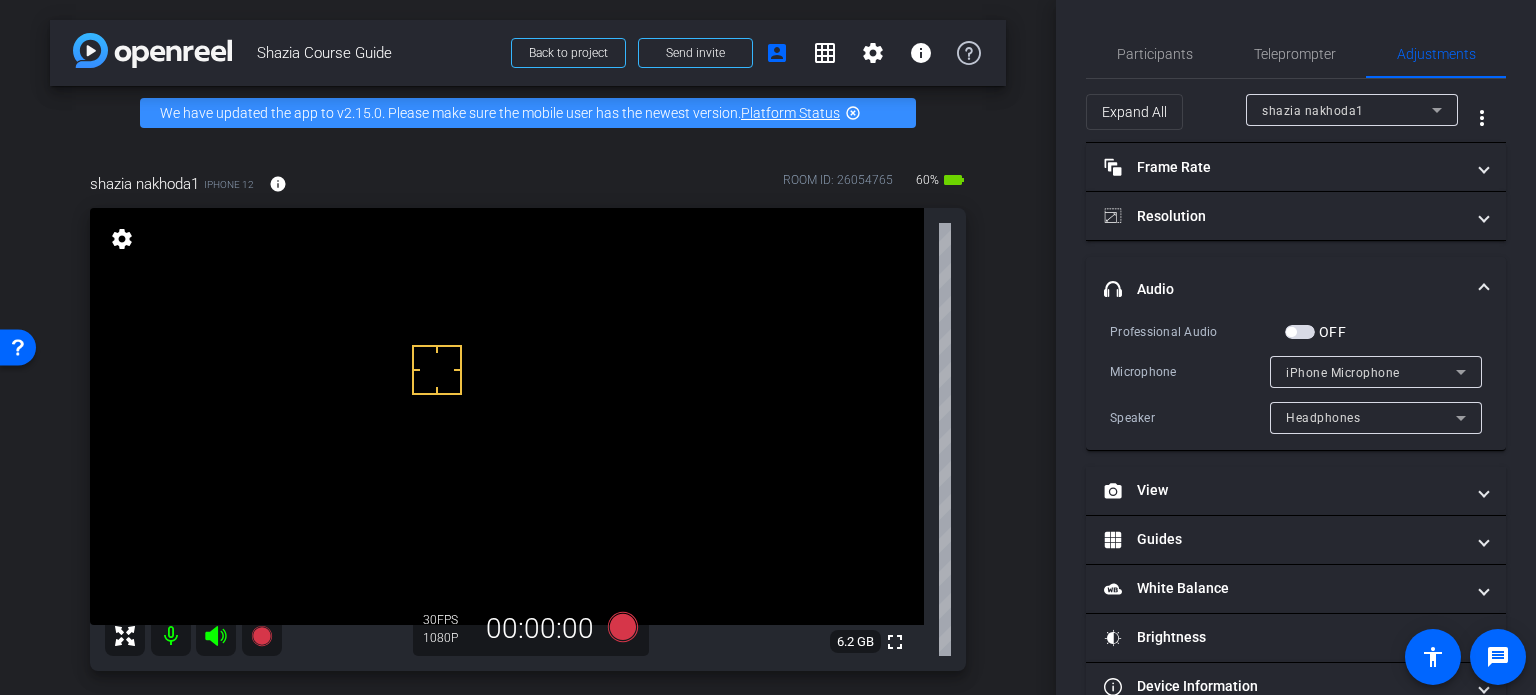 click at bounding box center [1291, 332] 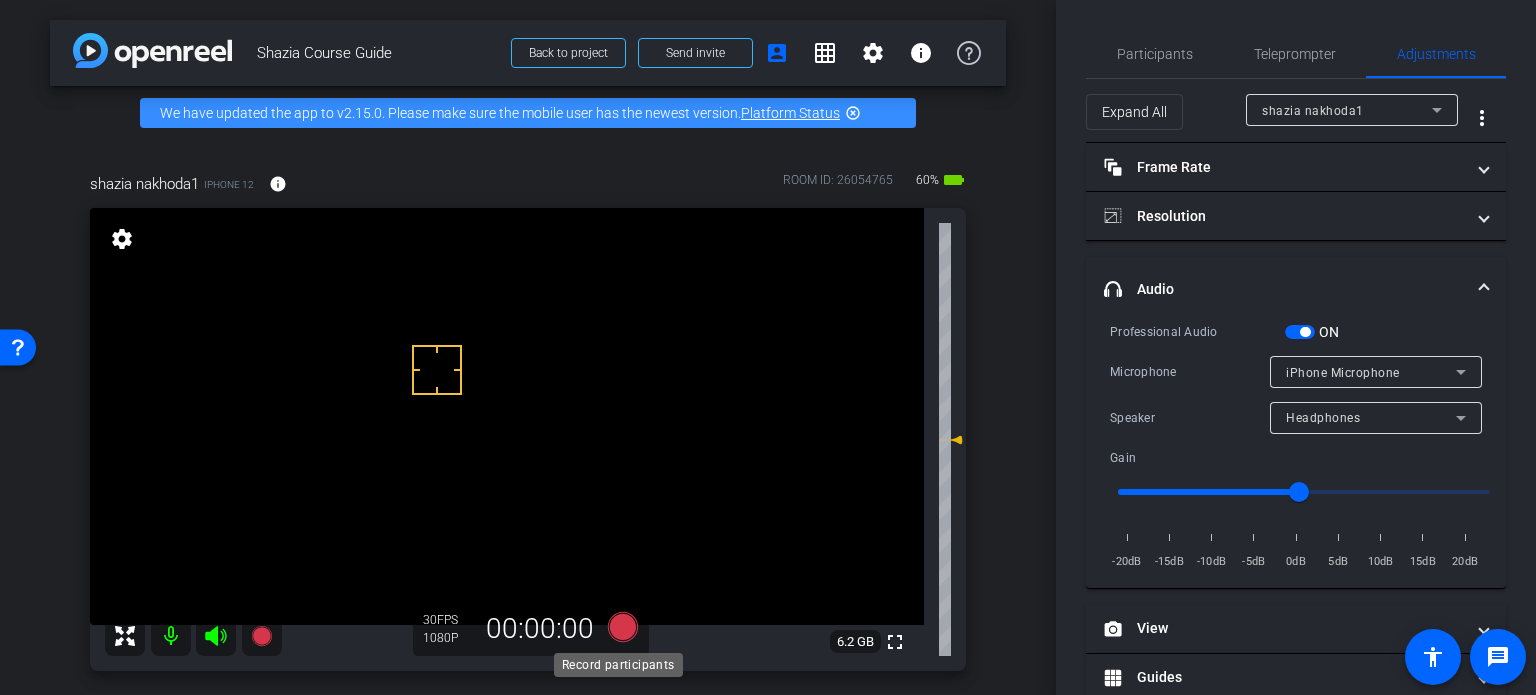 click 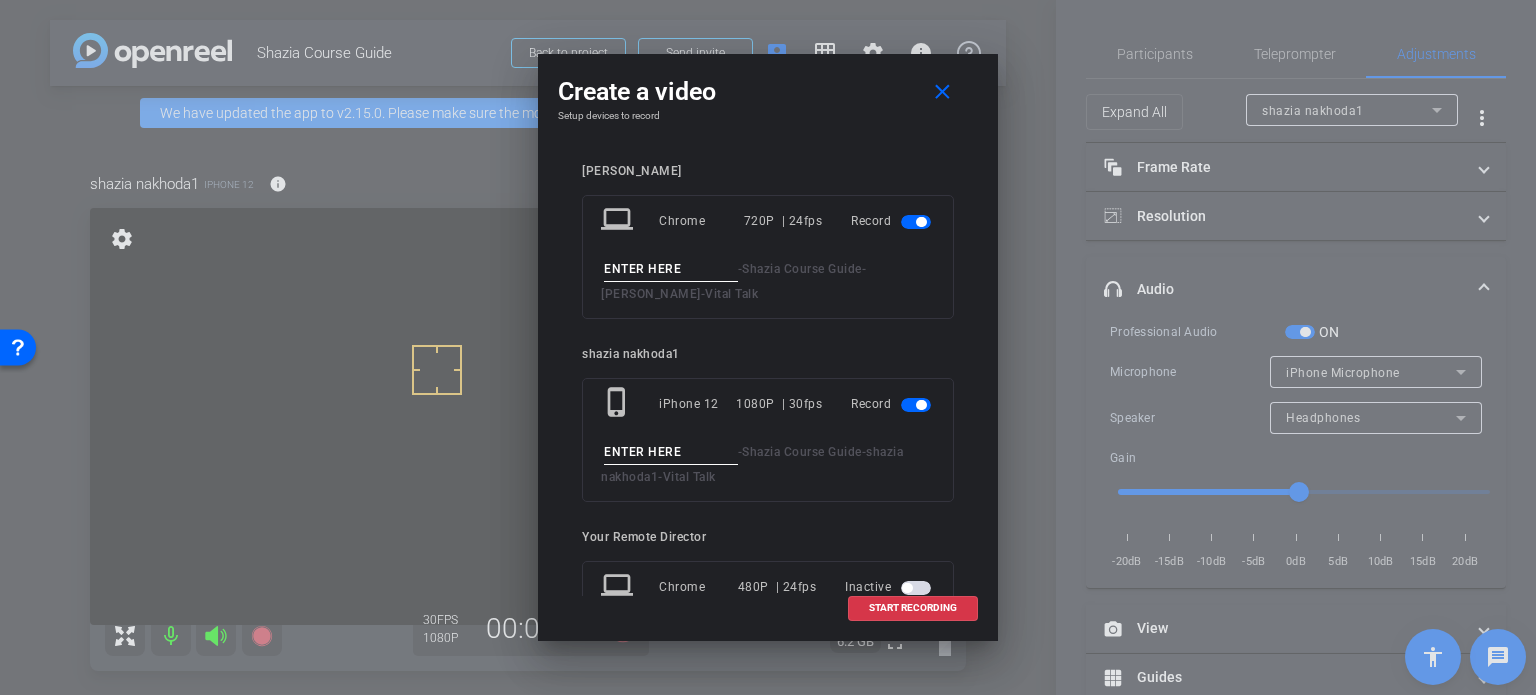 drag, startPoint x: 905, startPoint y: 223, endPoint x: 800, endPoint y: 286, distance: 122.44999 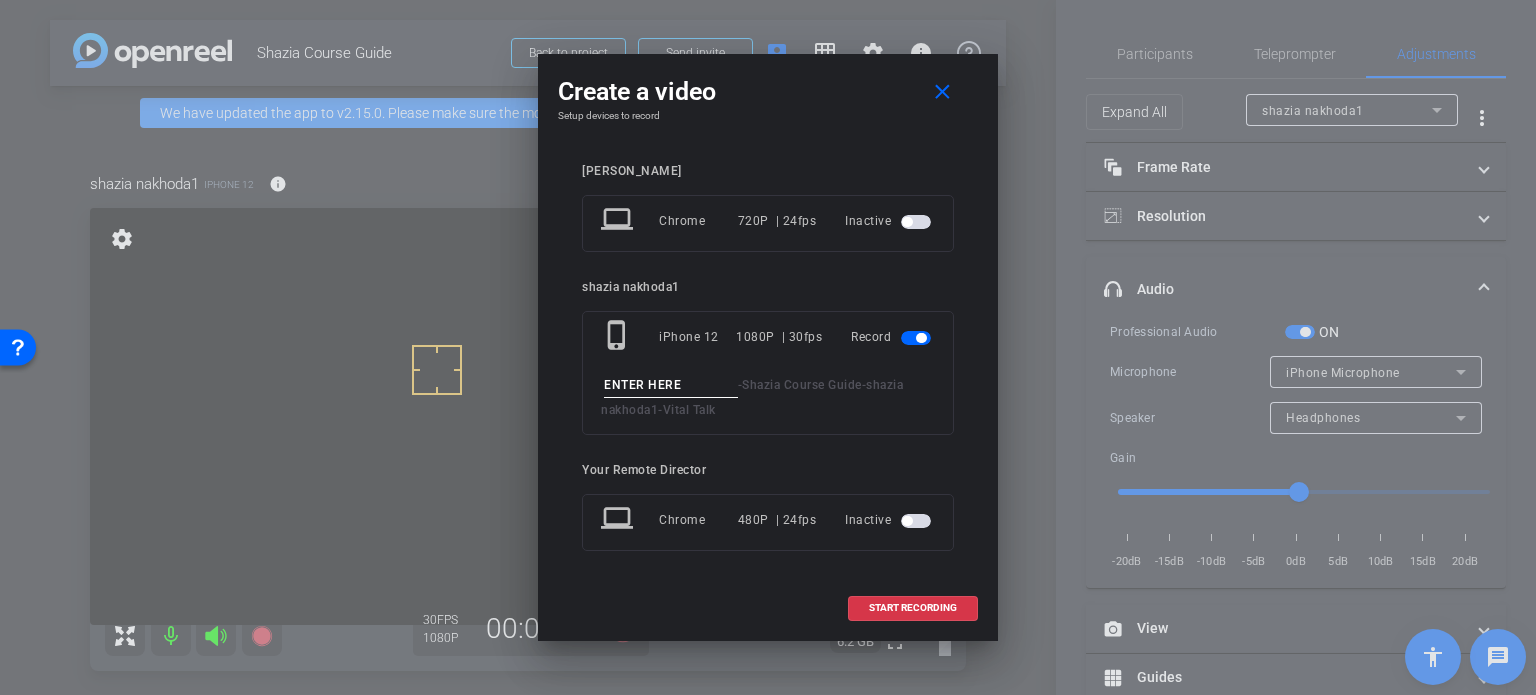 click at bounding box center (671, 385) 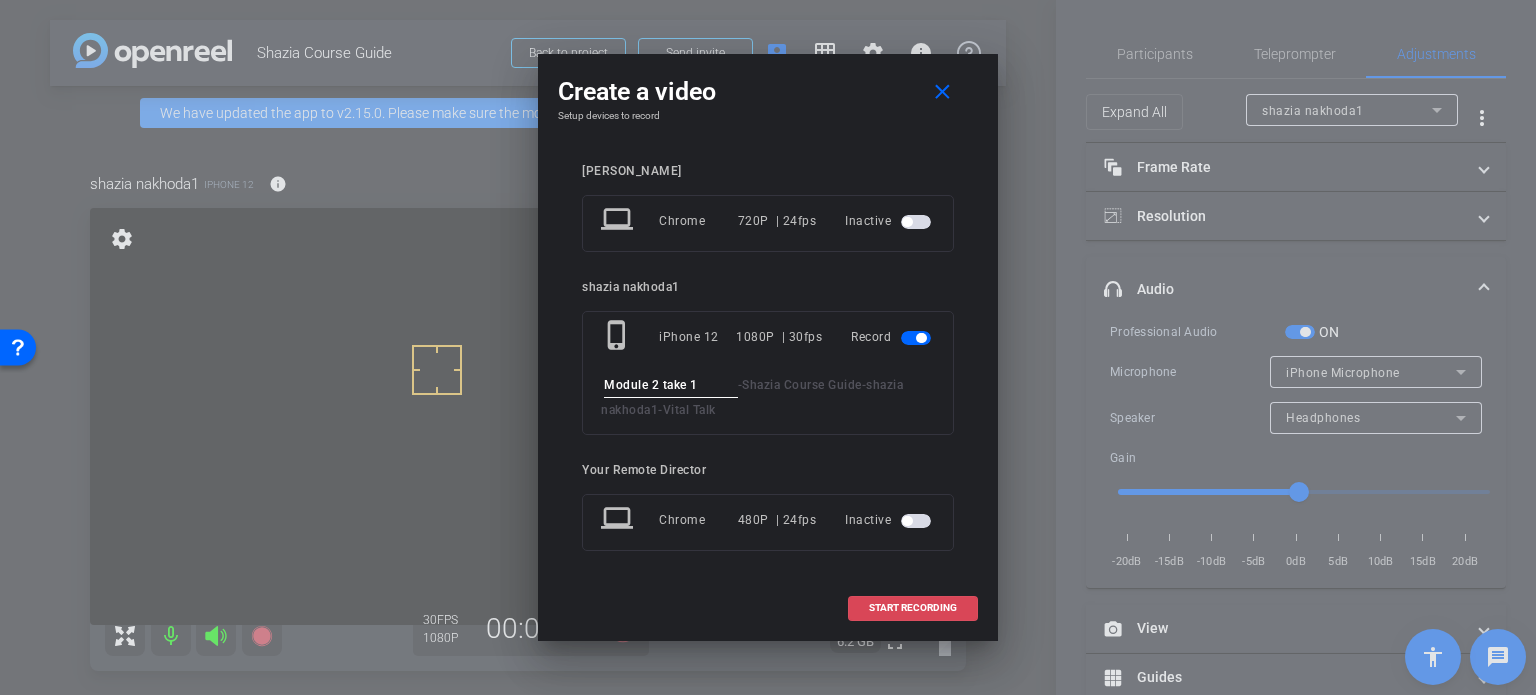 type on "Module 2 take 1" 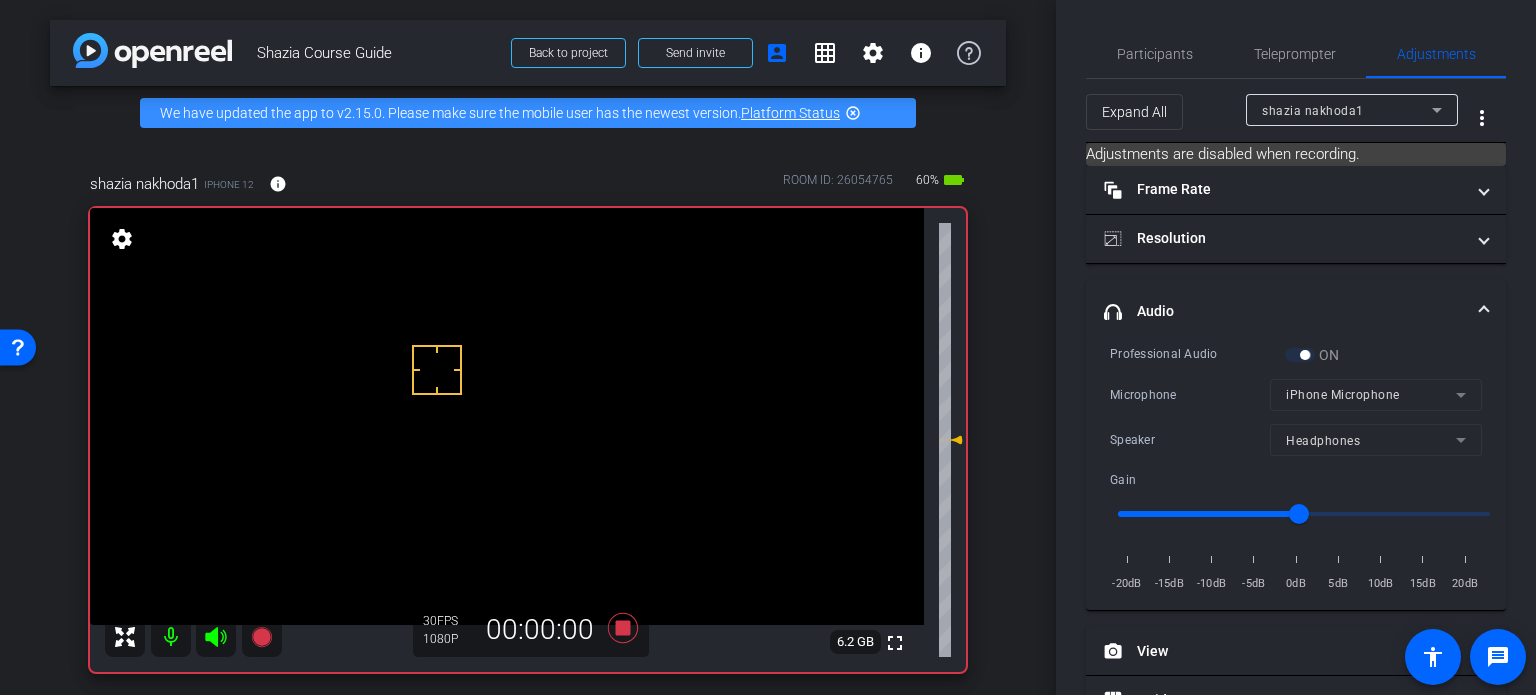 drag, startPoint x: 945, startPoint y: 442, endPoint x: 944, endPoint y: 455, distance: 13.038404 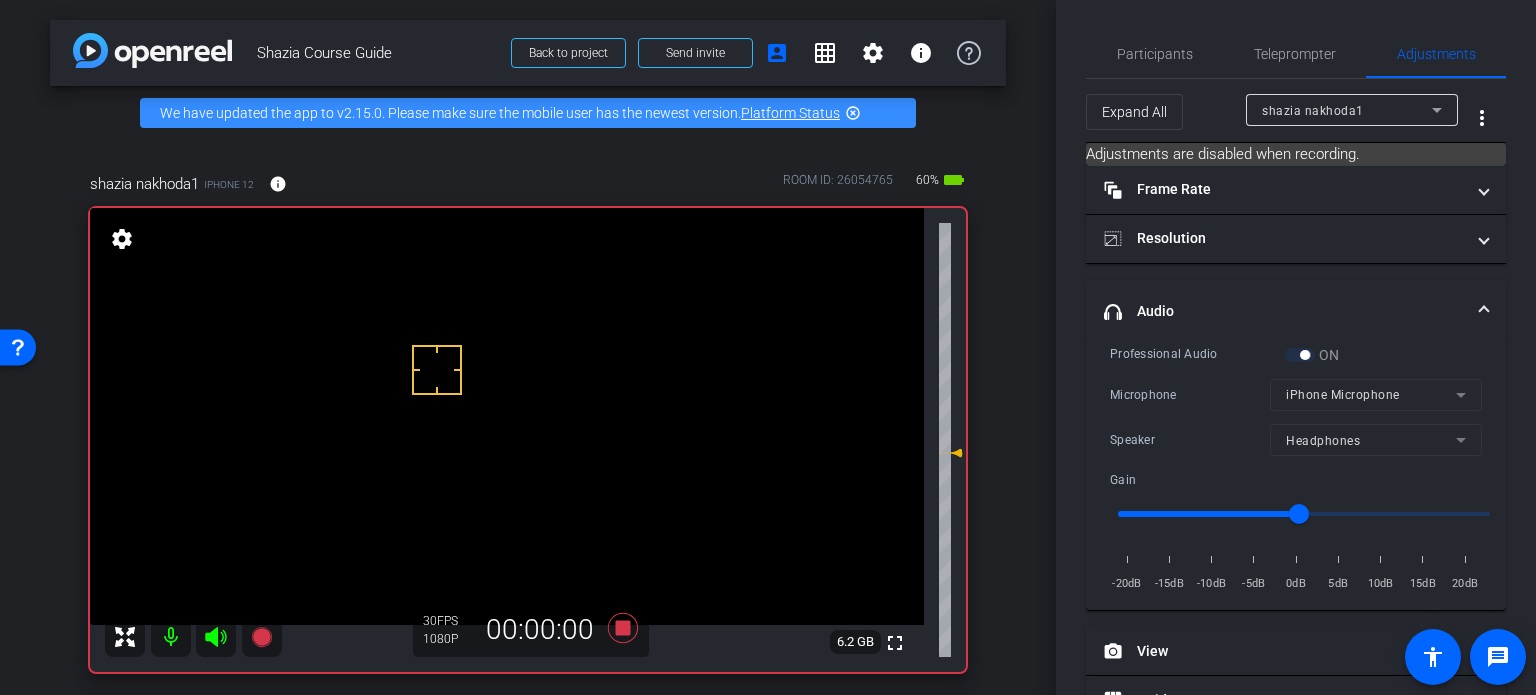 type on "-1" 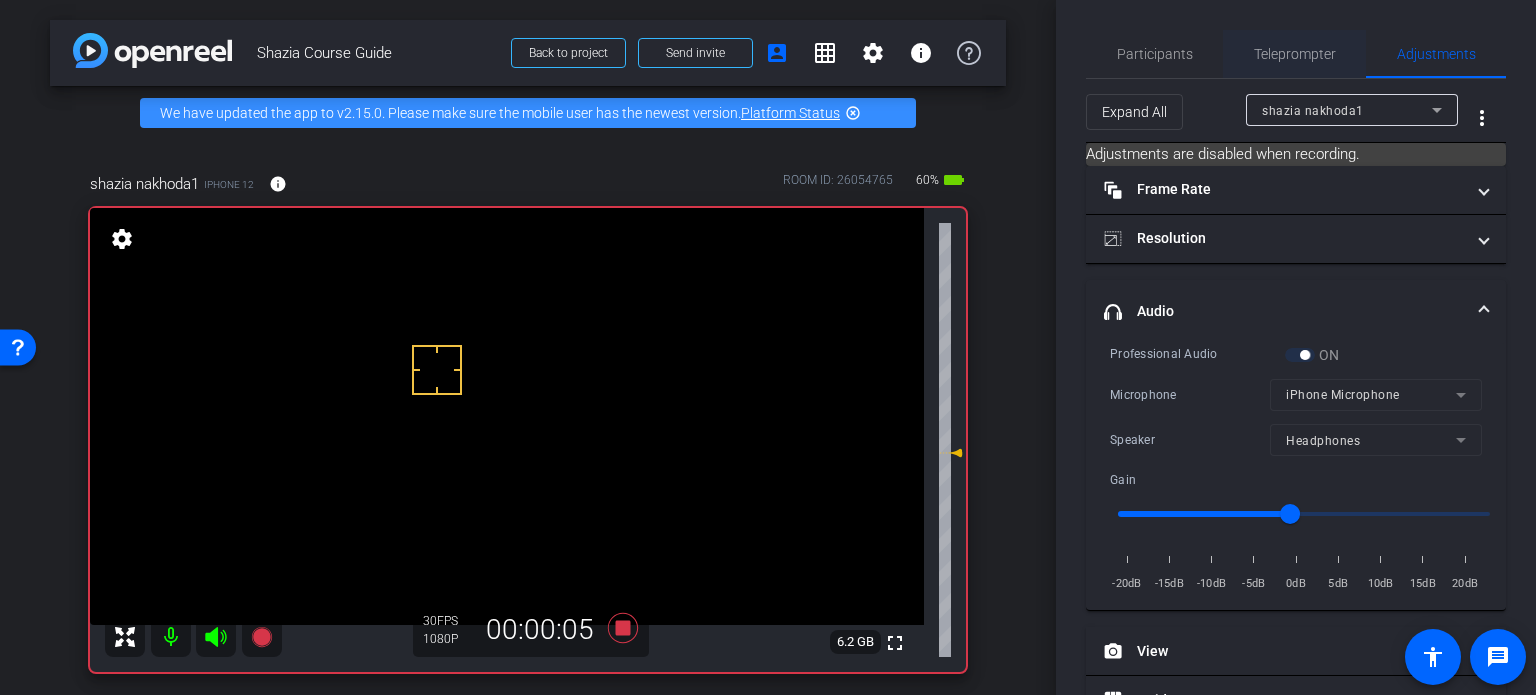 click on "Teleprompter" at bounding box center [1295, 54] 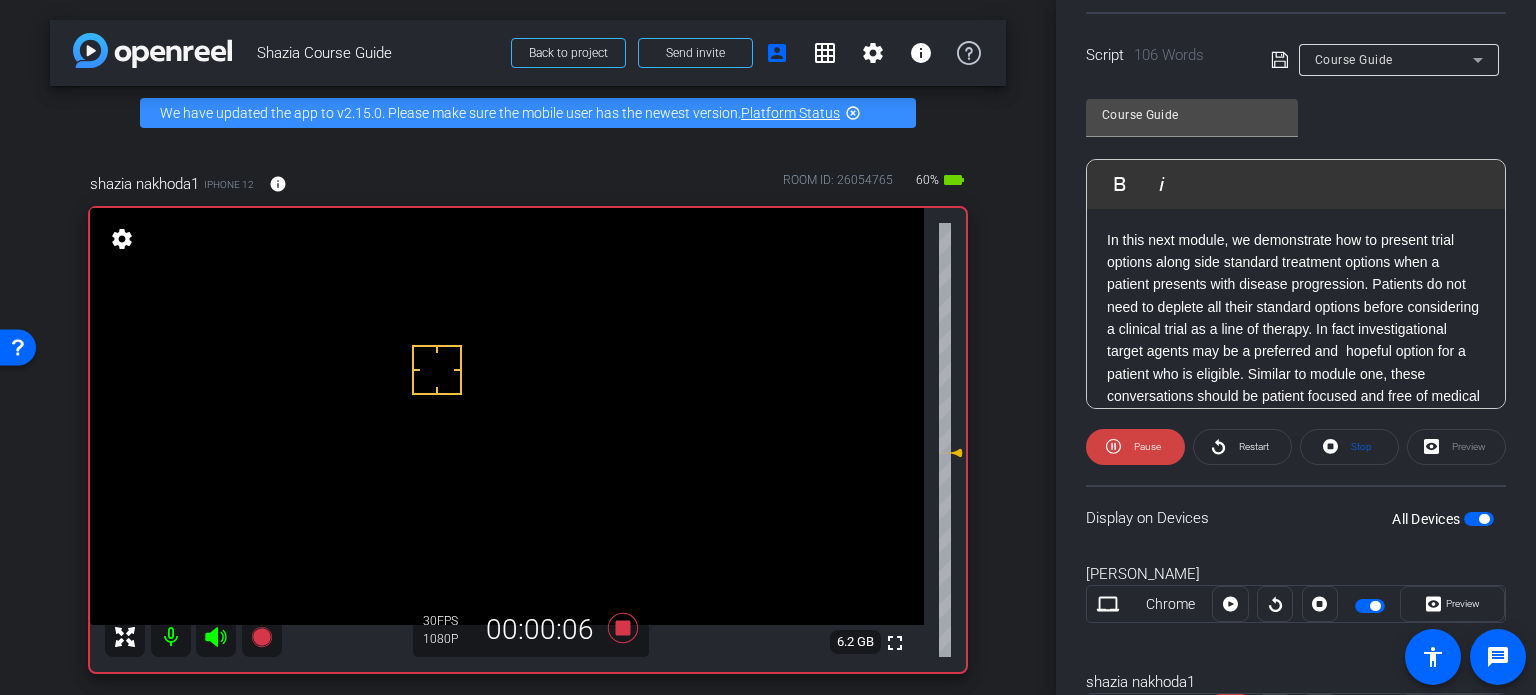 scroll, scrollTop: 408, scrollLeft: 0, axis: vertical 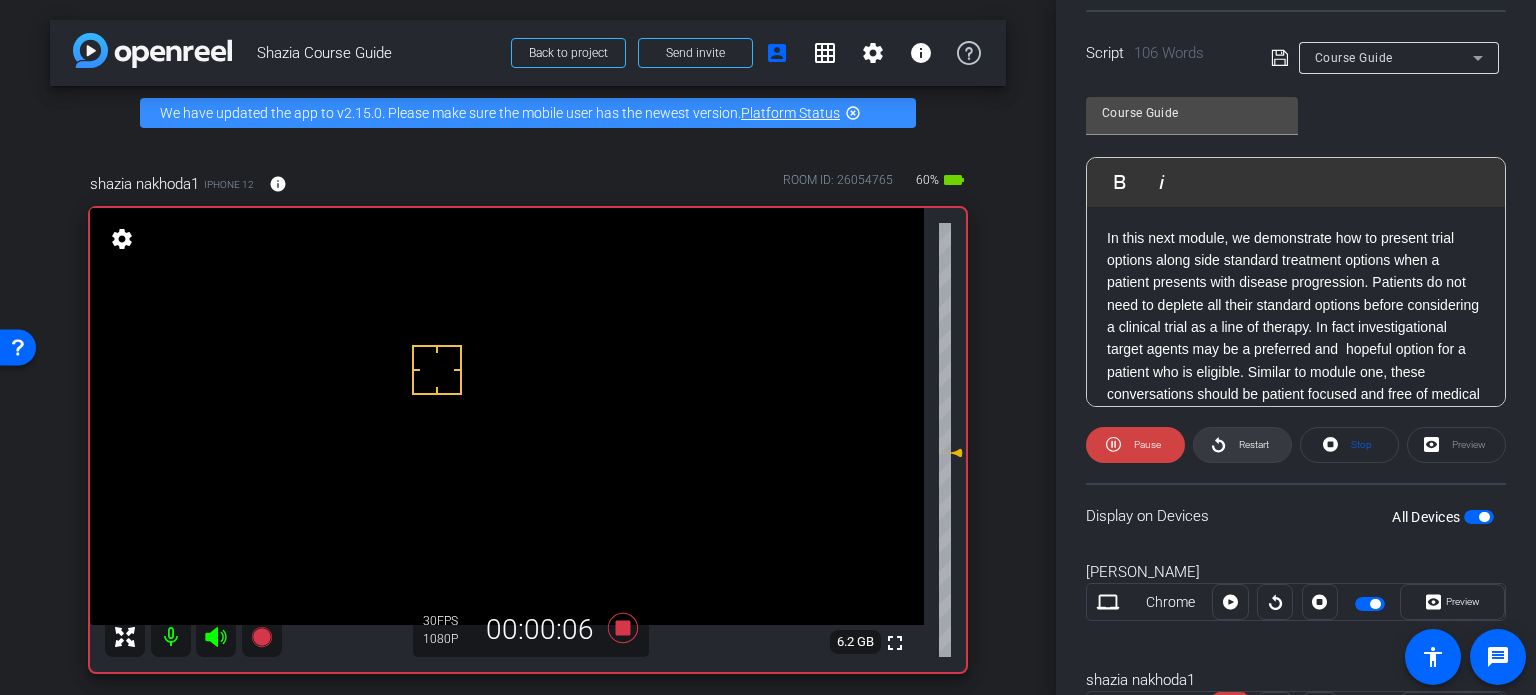 click on "Speed 3X (130 words/minute) Font Size 30px Screen Setup Teleprompter Top Background White - text in black  Script  106 Words
Course Guide Course Guide               Play        Play from this location               Play Selected        Play and display the selected text only Bold Italic In this next module, we demonstrate how to present trial options along side standard treatment options when a patient presents with disease progression. Patients do not need to deplete all their standard options before considering a clinical trial as a line of therapy. In fact investigational target agents may be a preferred and  hopeful option for a patient who is eligible. Similar to module one, these conversations should be patient focused and free of medical jargon.  By reviewing the pros and cons of all their treatments side by side, we can ensure they are making the right decision for them based on their personal values.   Enter script here..." 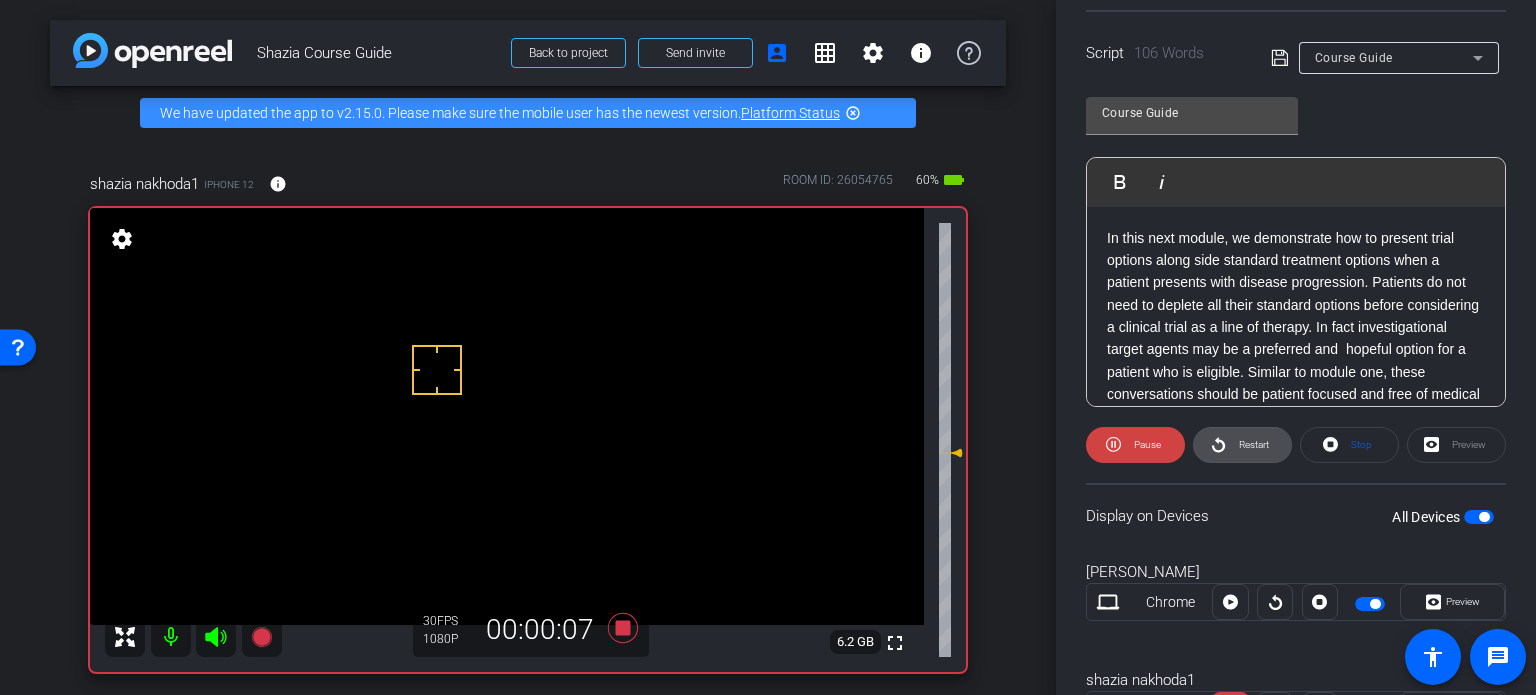 click on "Restart" 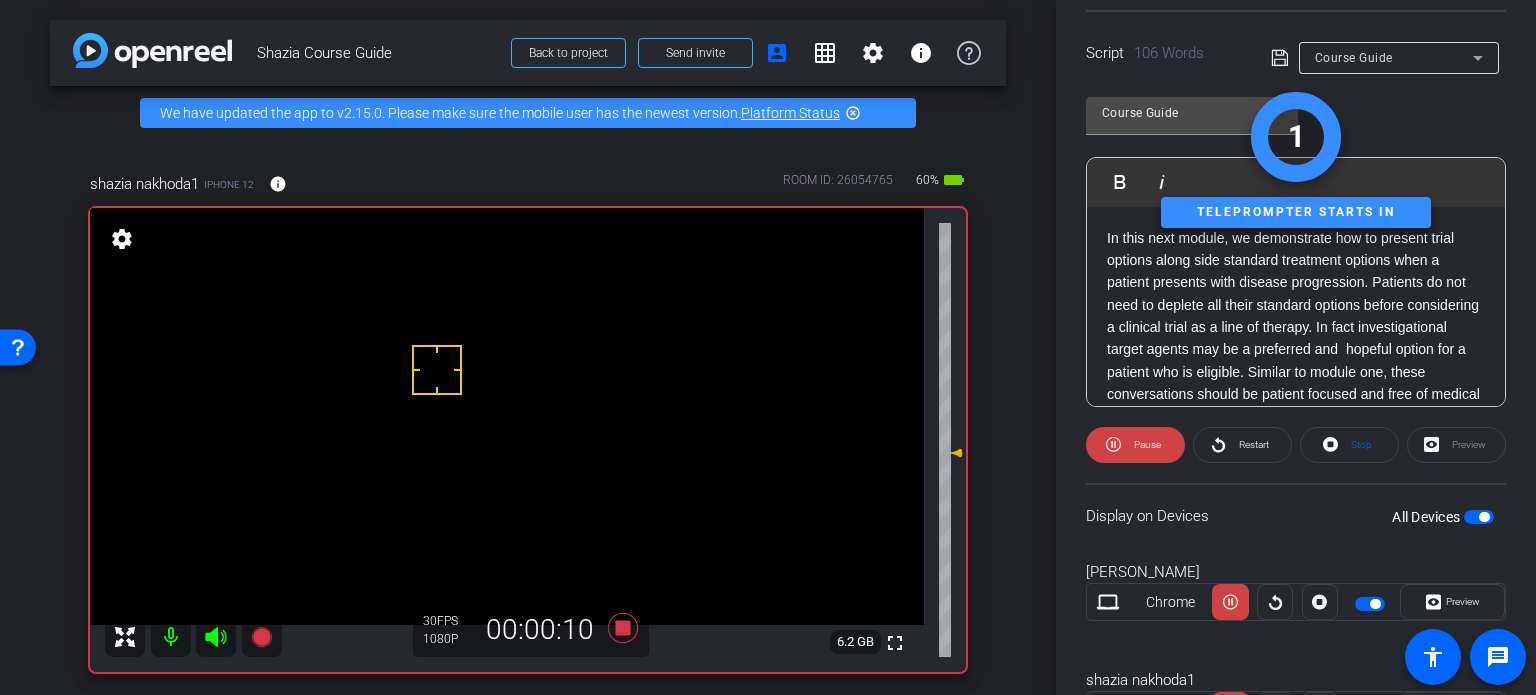 scroll, scrollTop: 0, scrollLeft: 0, axis: both 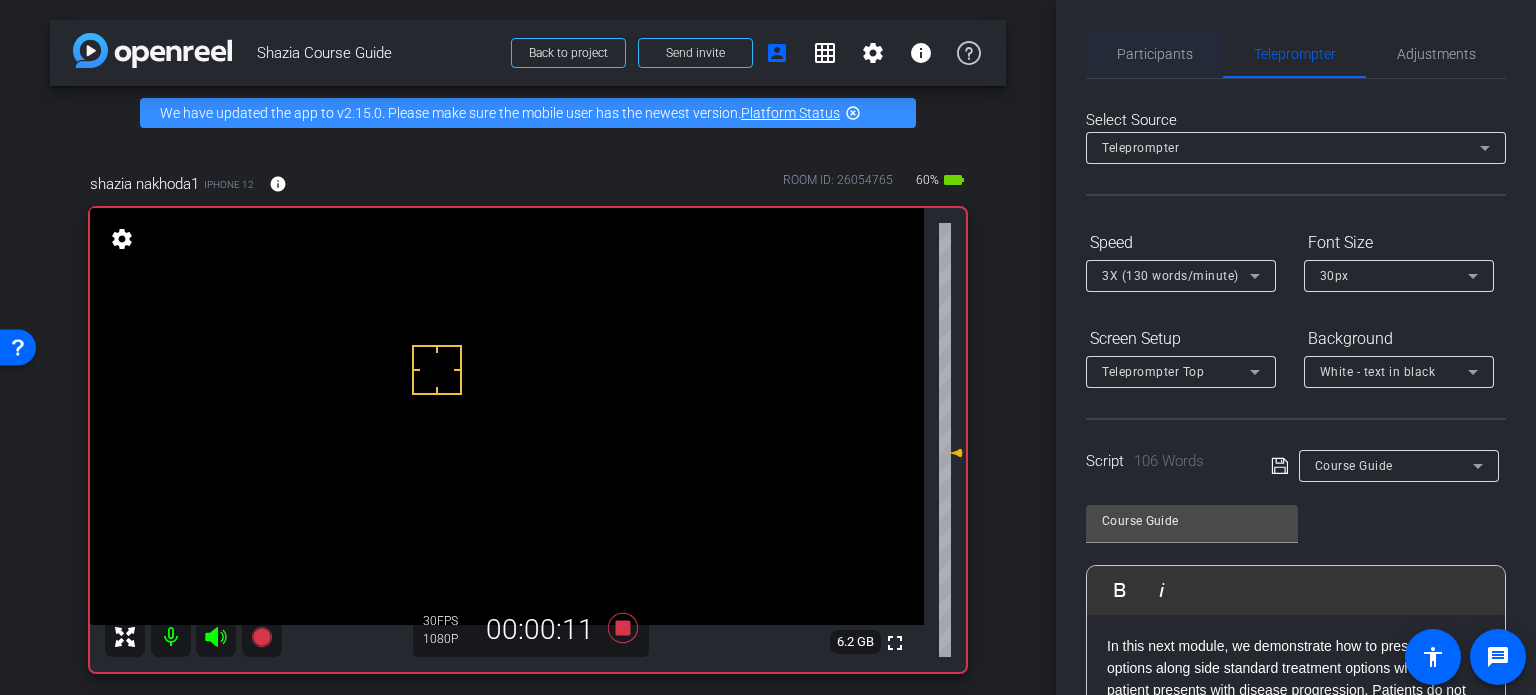click on "Participants" at bounding box center [1155, 54] 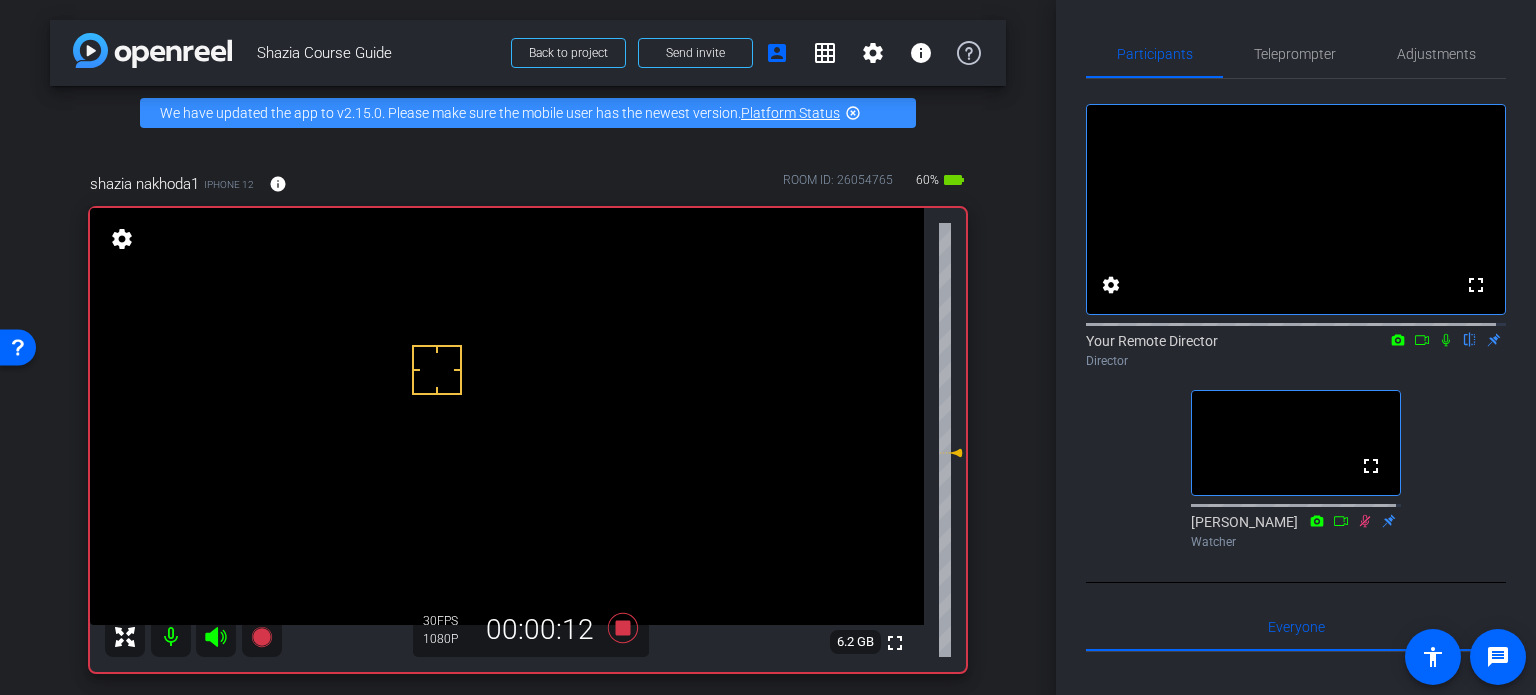 click 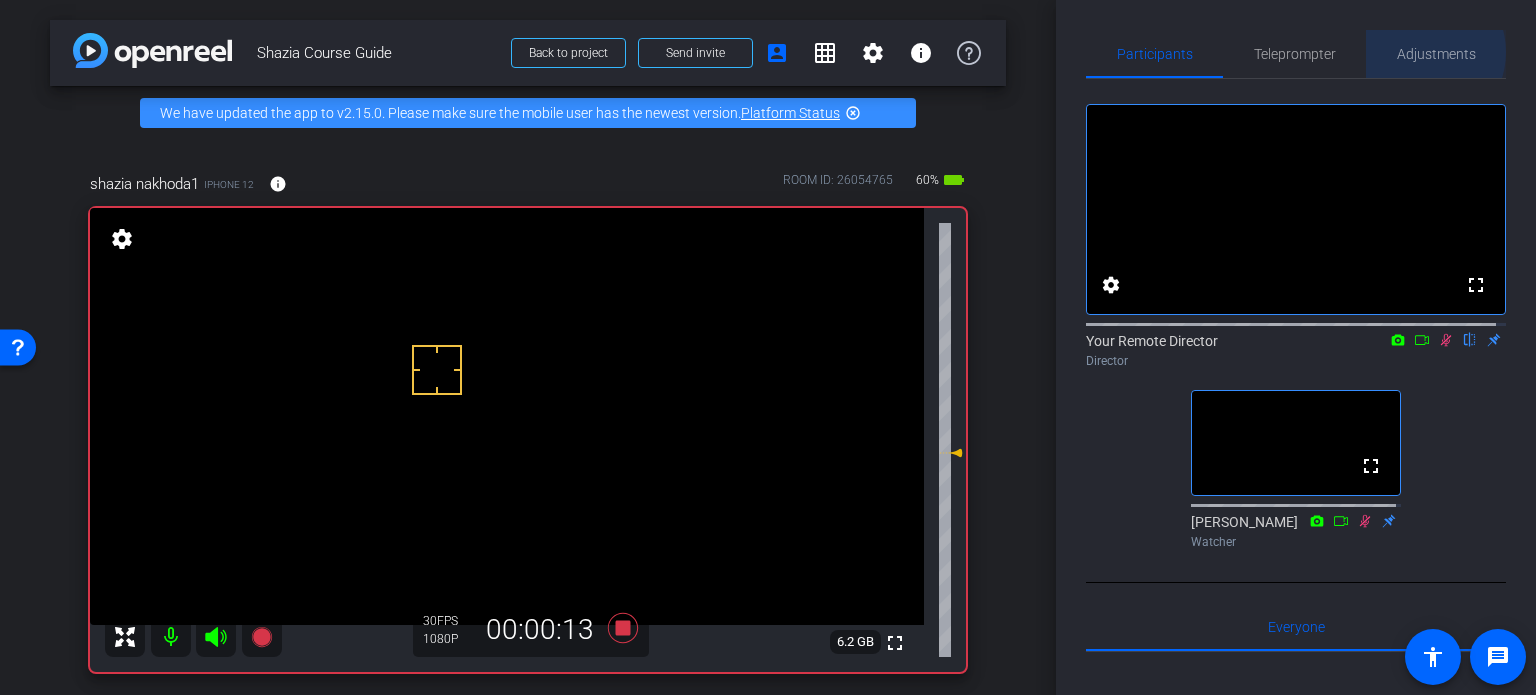 click on "Adjustments" at bounding box center [1436, 54] 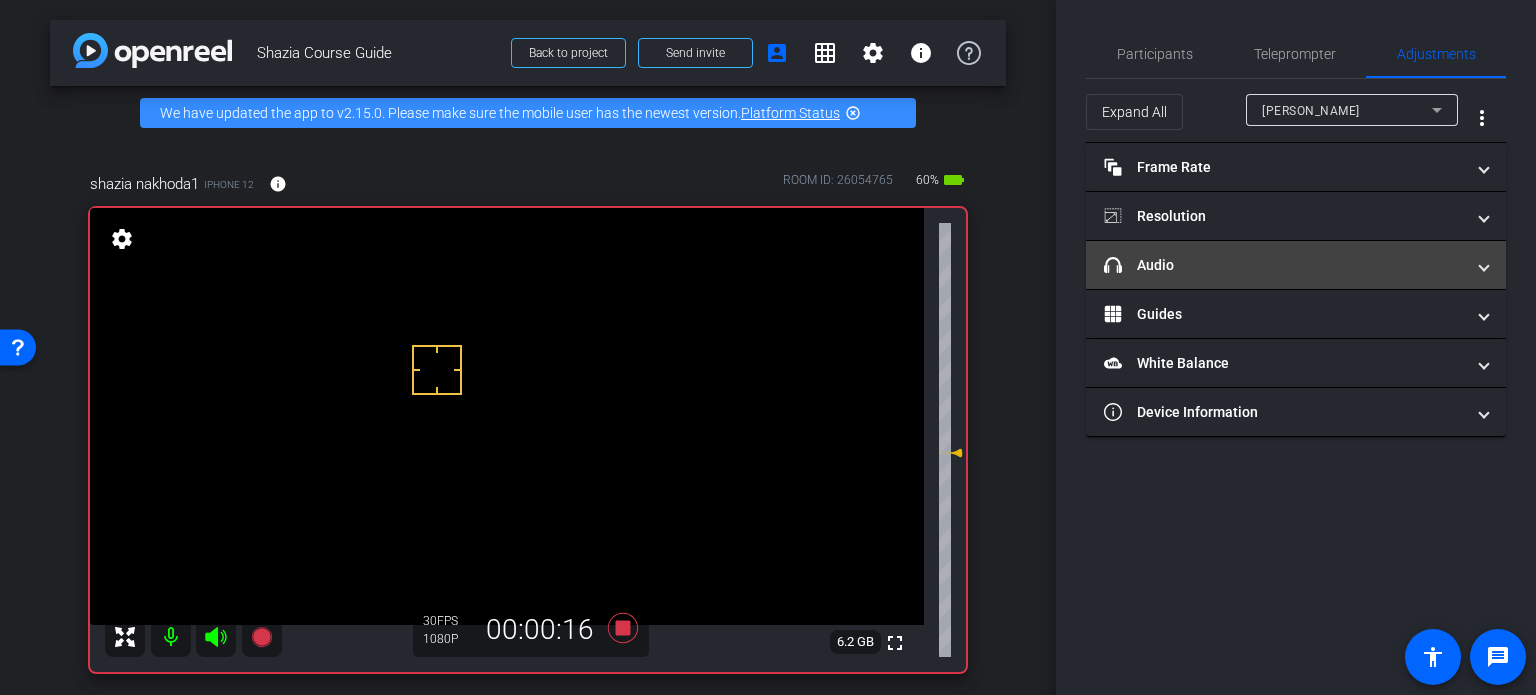 click on "headphone icon
Audio" at bounding box center [1284, 265] 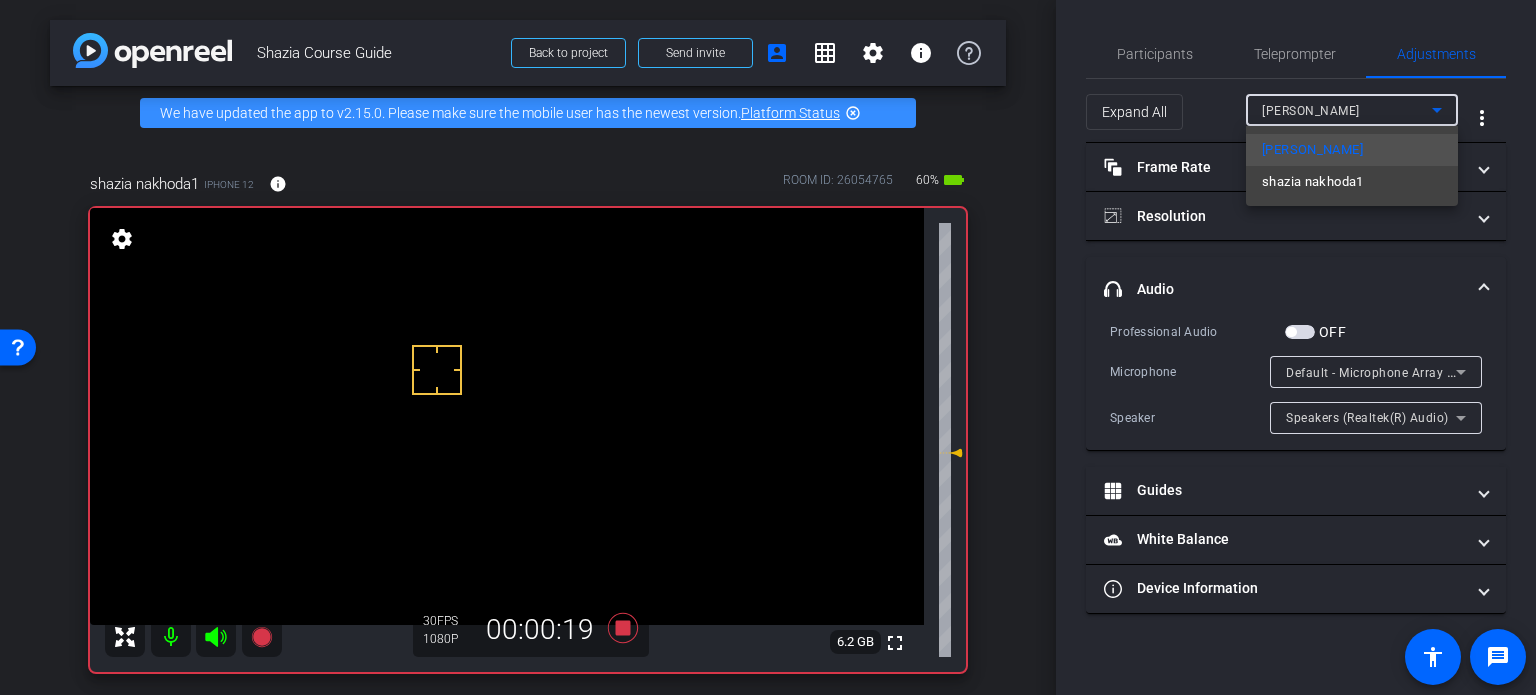 click on "shazia nakhoda1" at bounding box center (1313, 182) 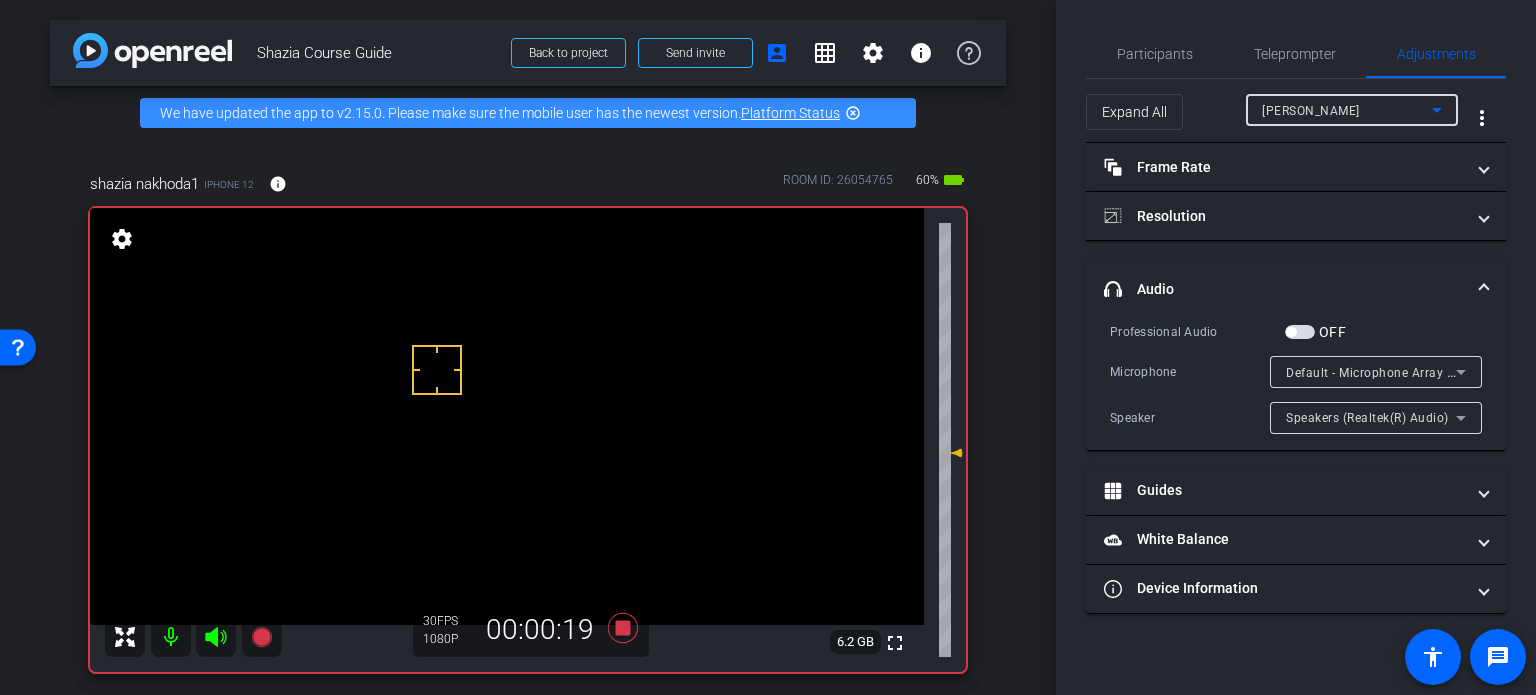 type on "1000" 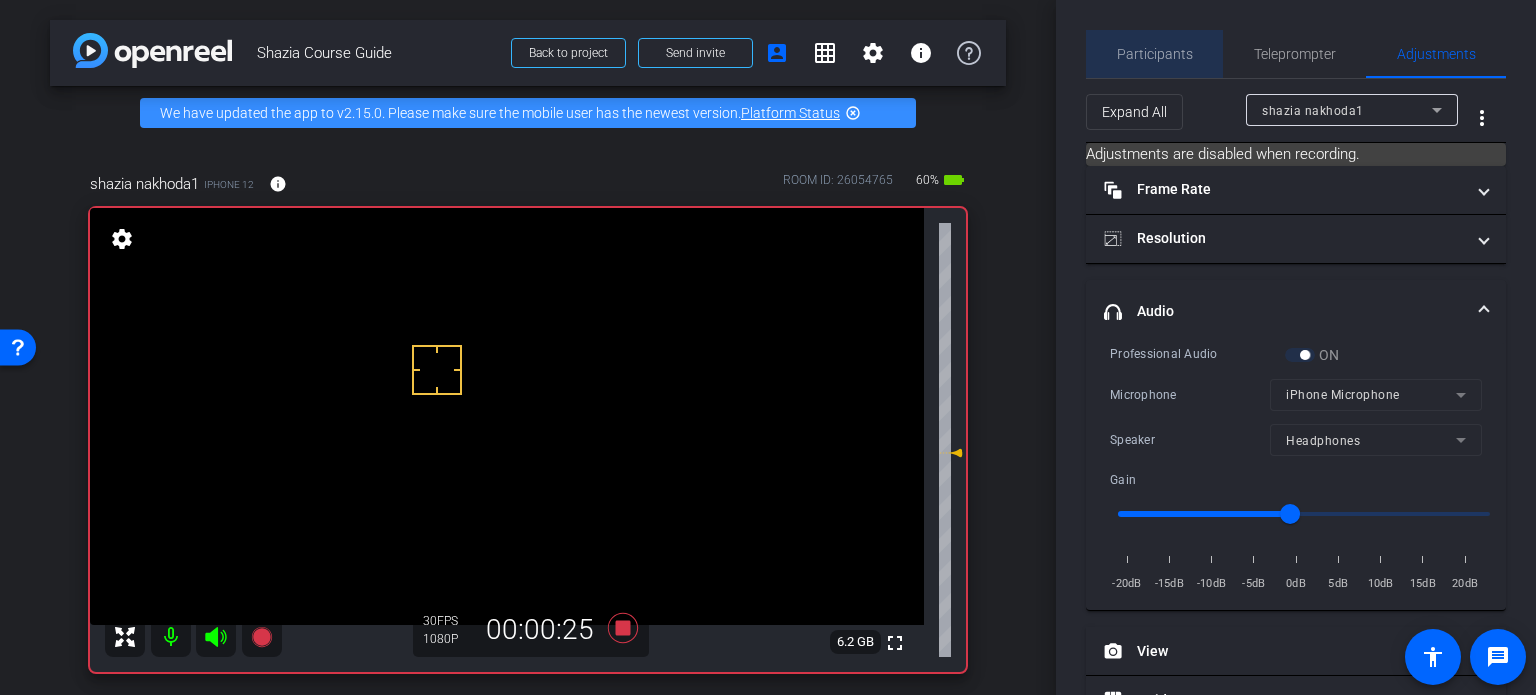 click on "Participants" at bounding box center [1155, 54] 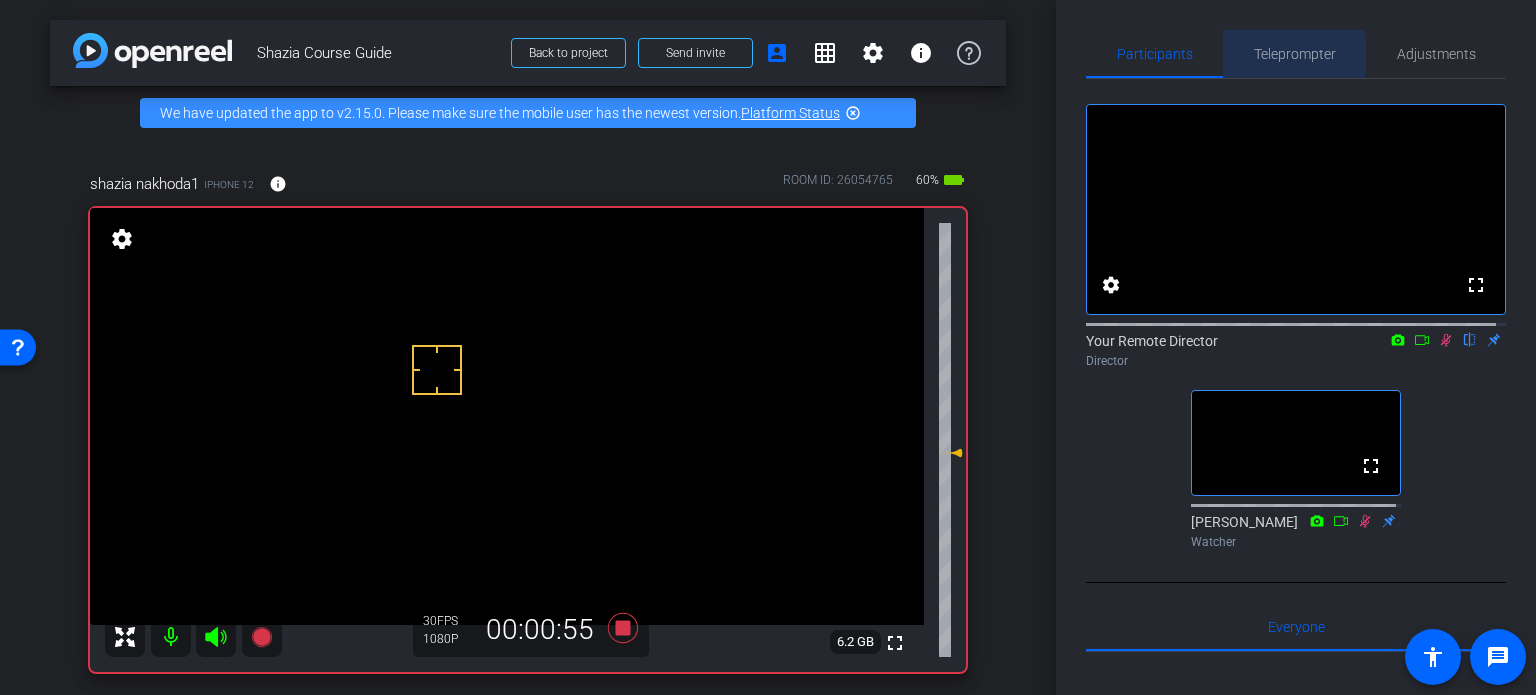 click on "Teleprompter" at bounding box center (1295, 54) 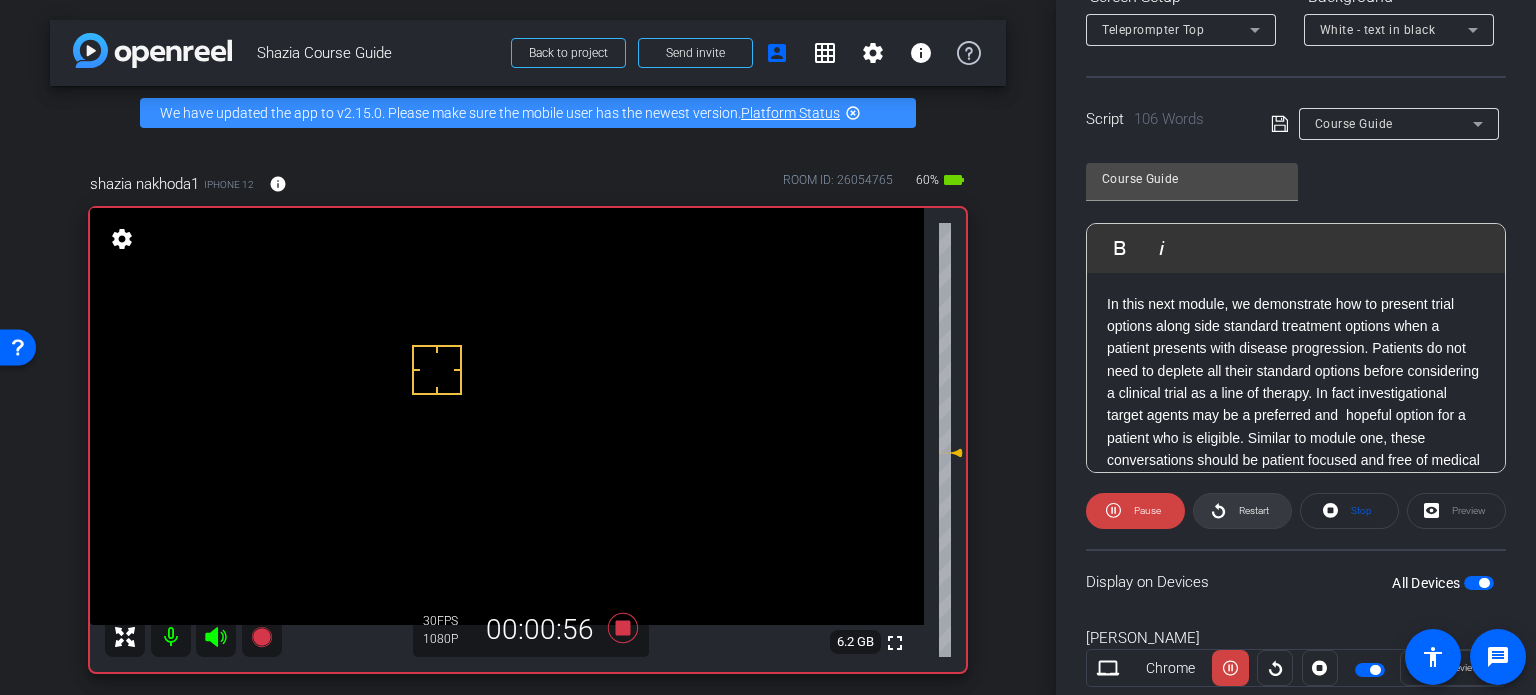 scroll, scrollTop: 343, scrollLeft: 0, axis: vertical 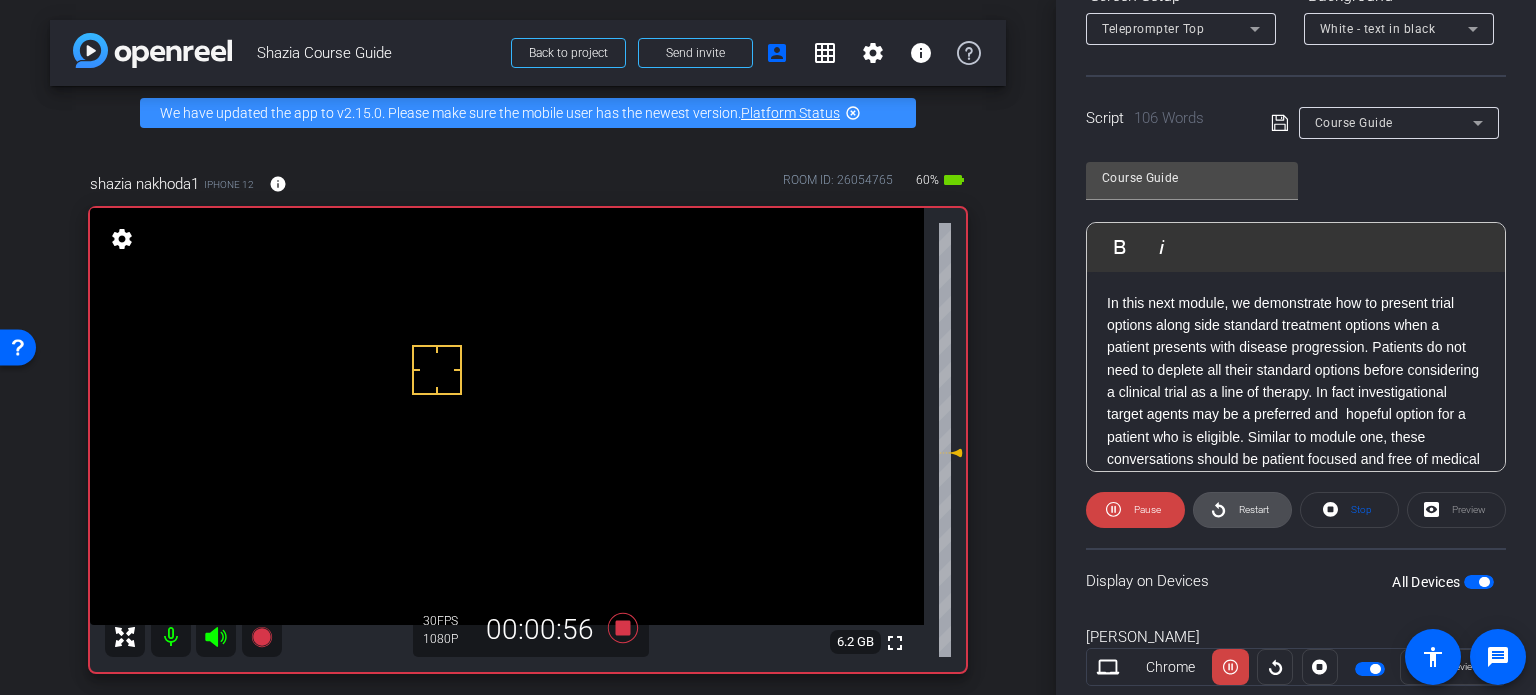 click 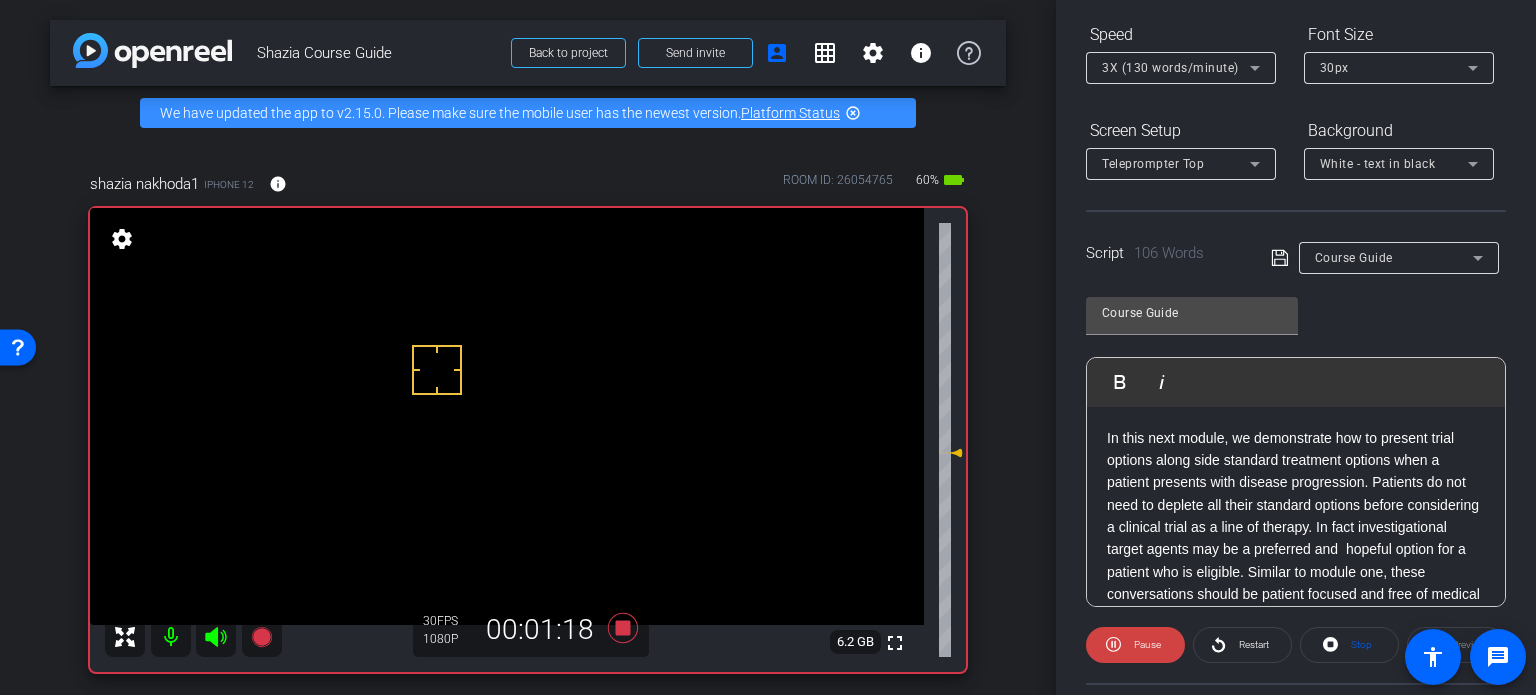 scroll, scrollTop: 212, scrollLeft: 0, axis: vertical 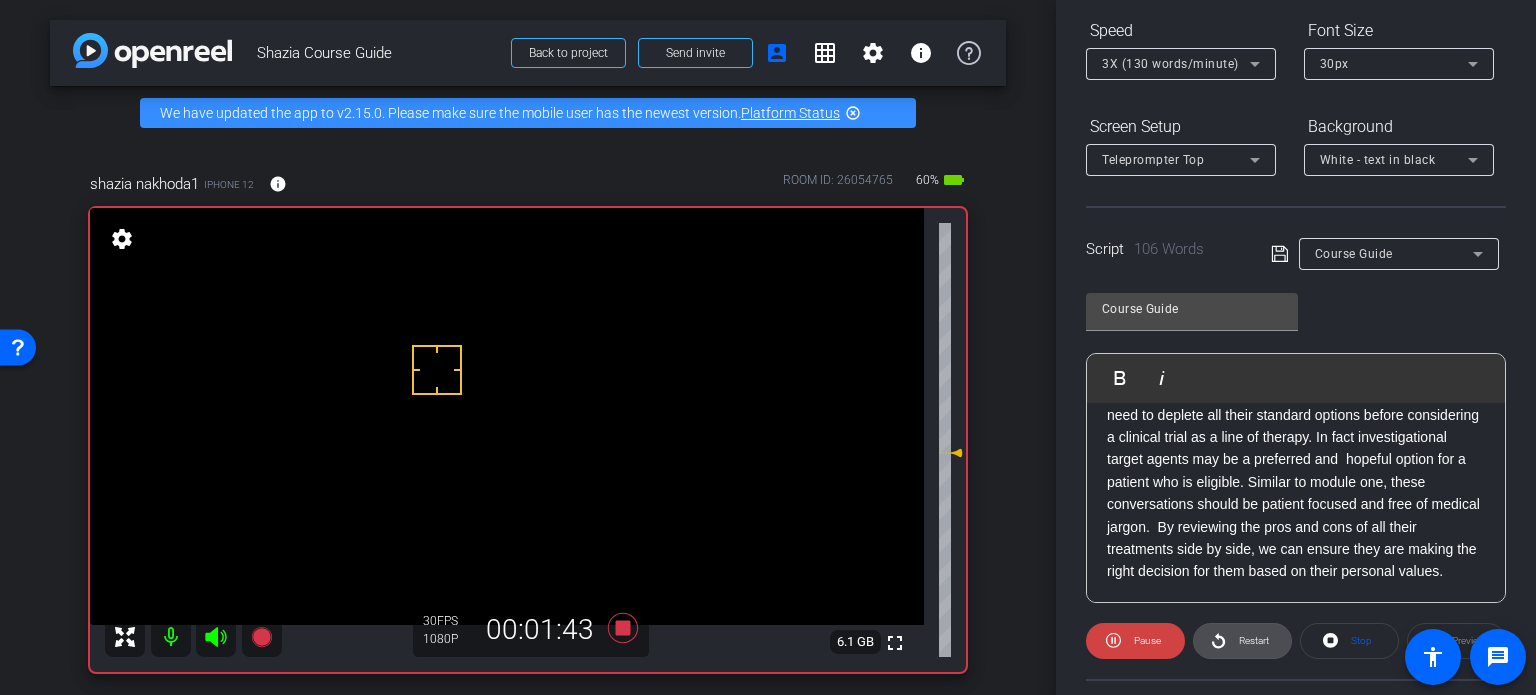 click on "Restart" 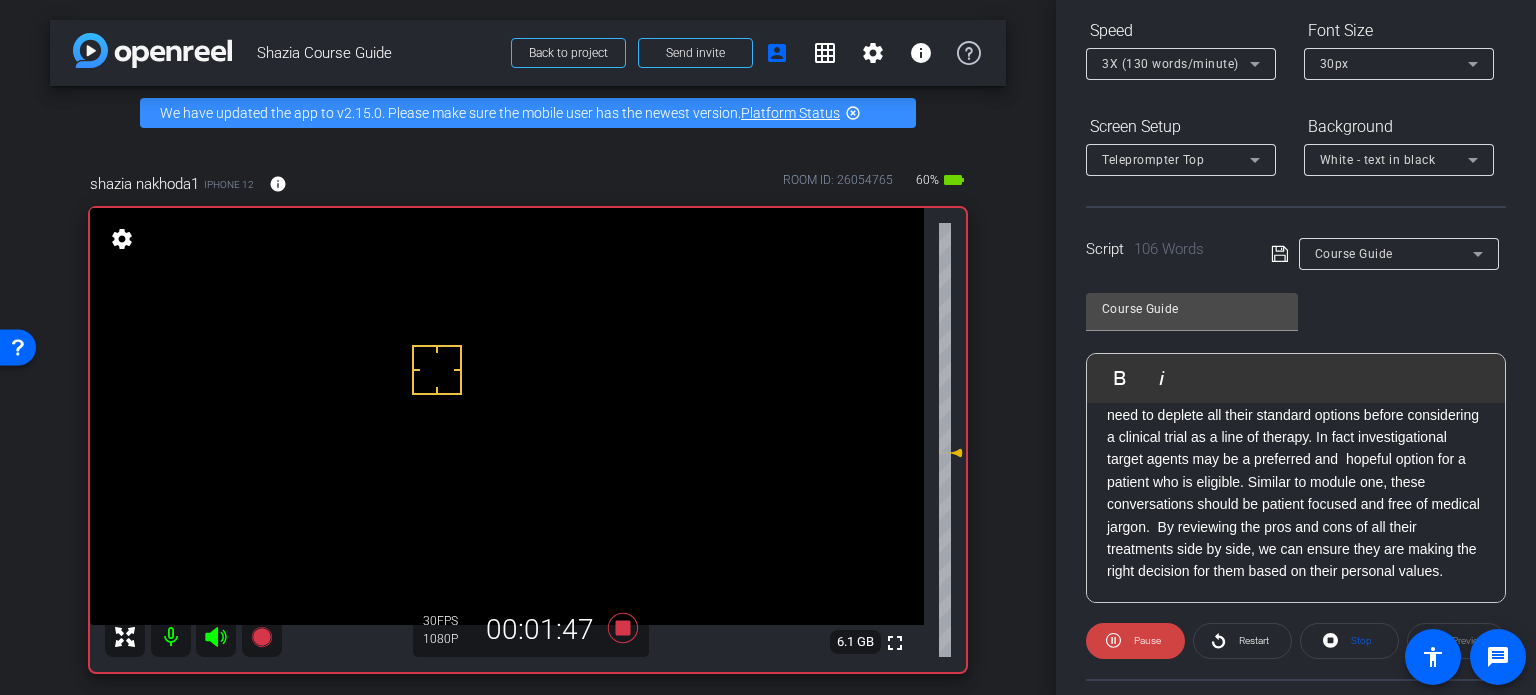 scroll, scrollTop: 0, scrollLeft: 0, axis: both 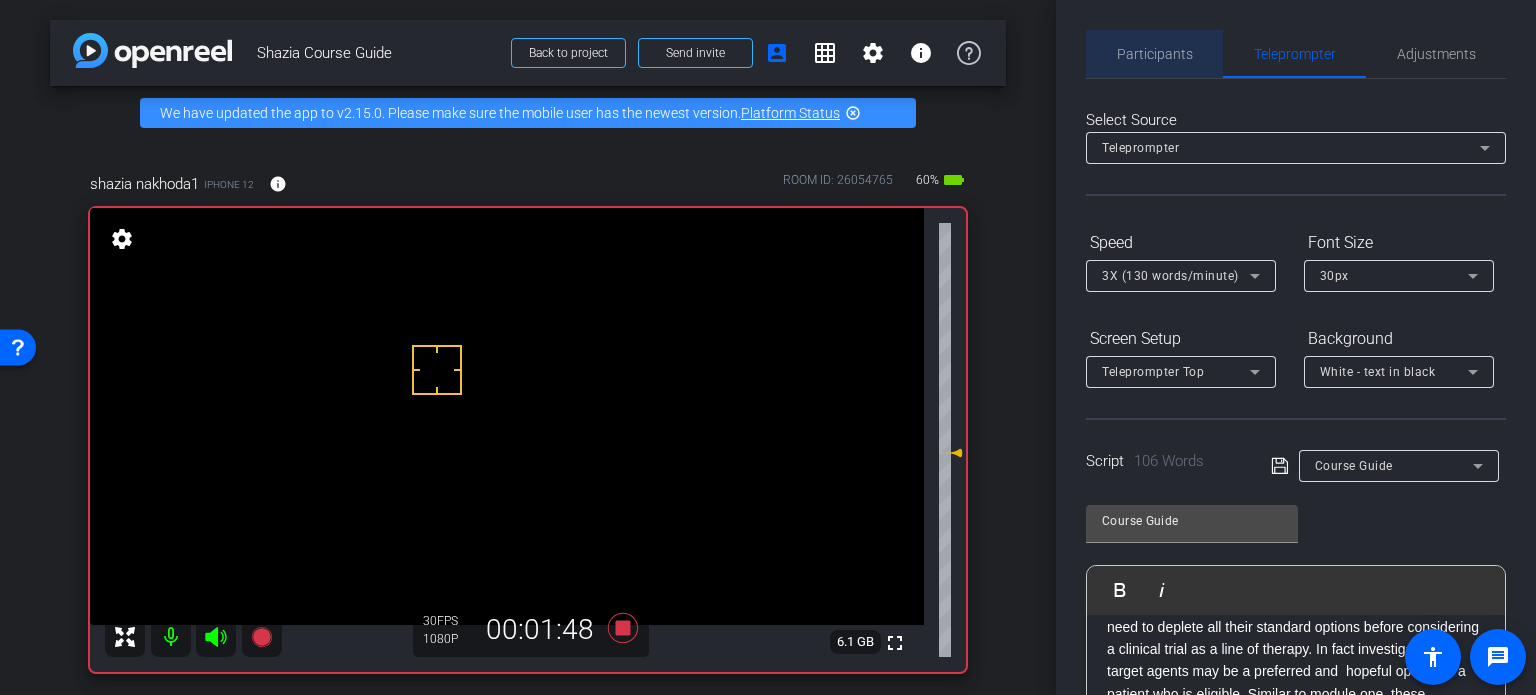 click on "Participants" at bounding box center (1155, 54) 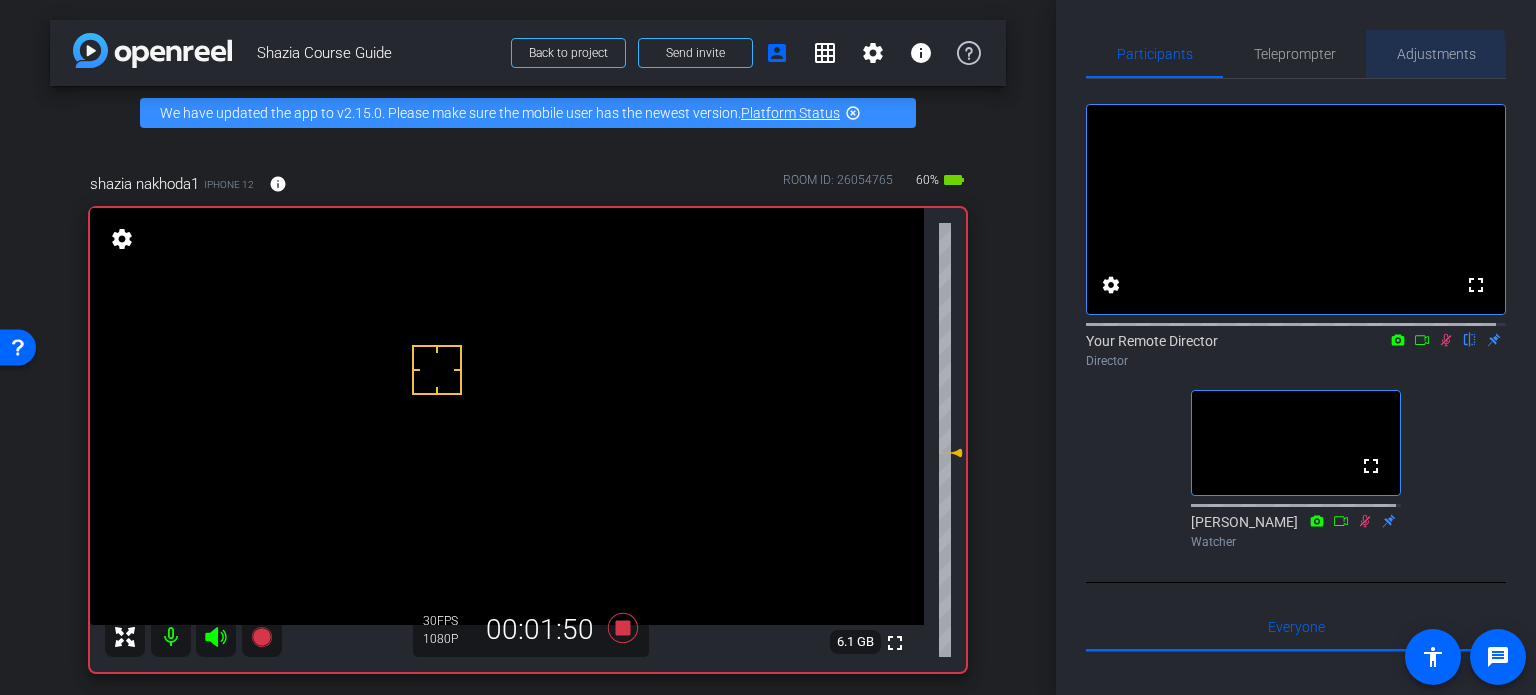 click on "Adjustments" at bounding box center (1436, 54) 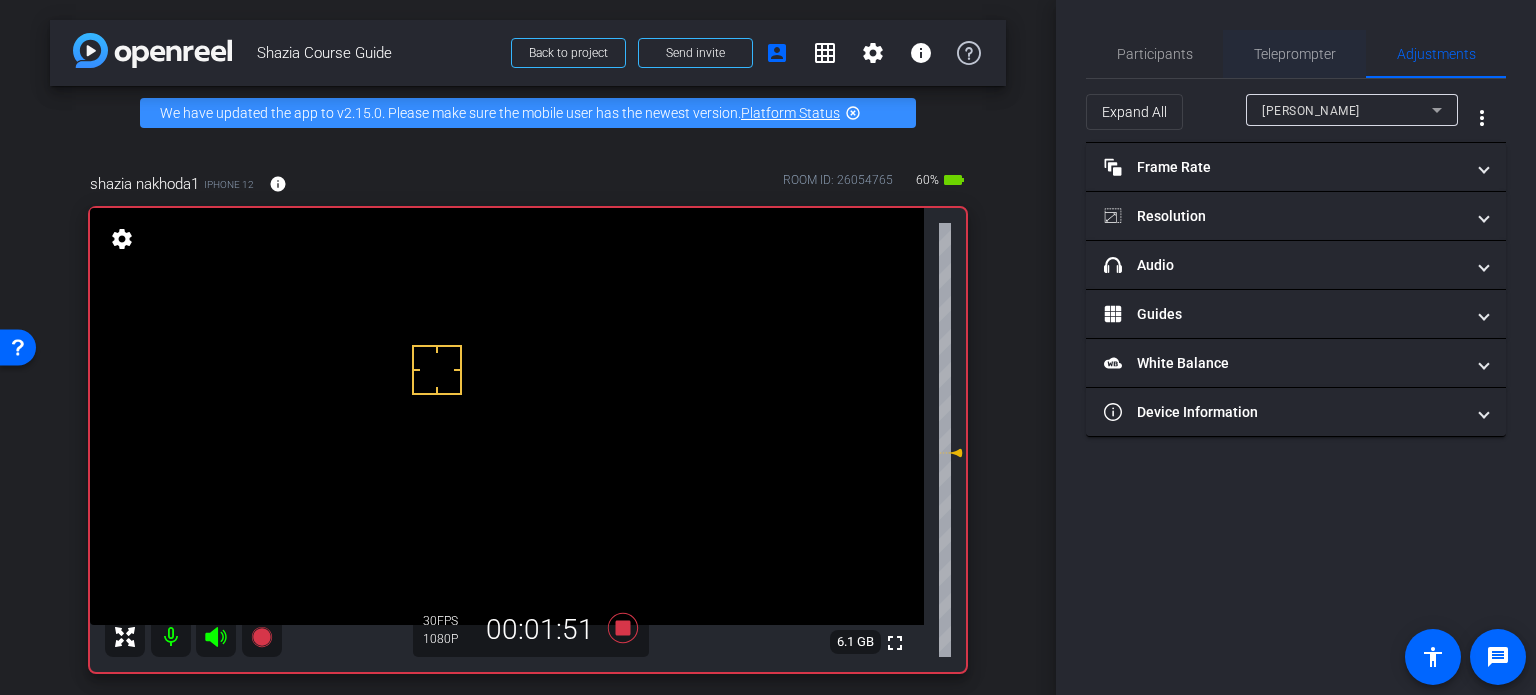 click on "Teleprompter" at bounding box center (1294, 54) 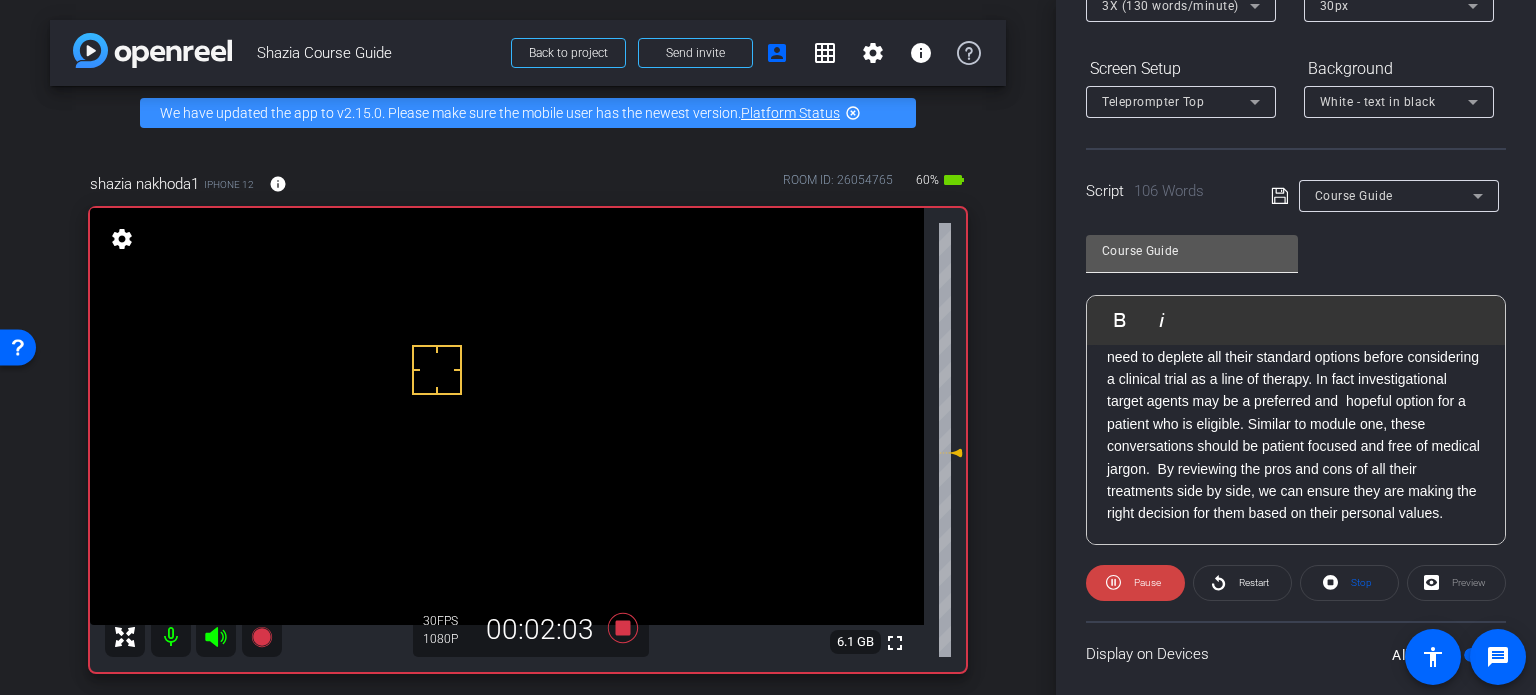 scroll, scrollTop: 0, scrollLeft: 0, axis: both 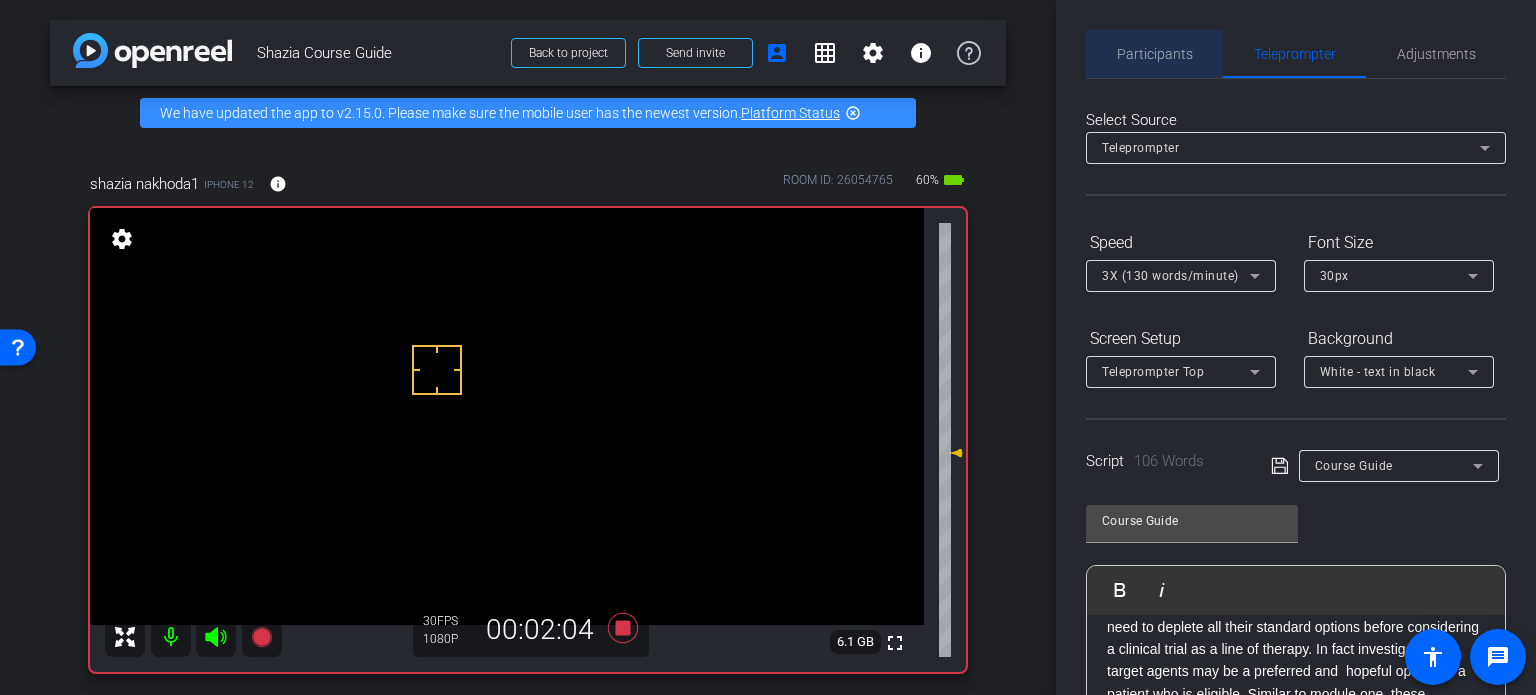 click on "Participants" at bounding box center [1155, 54] 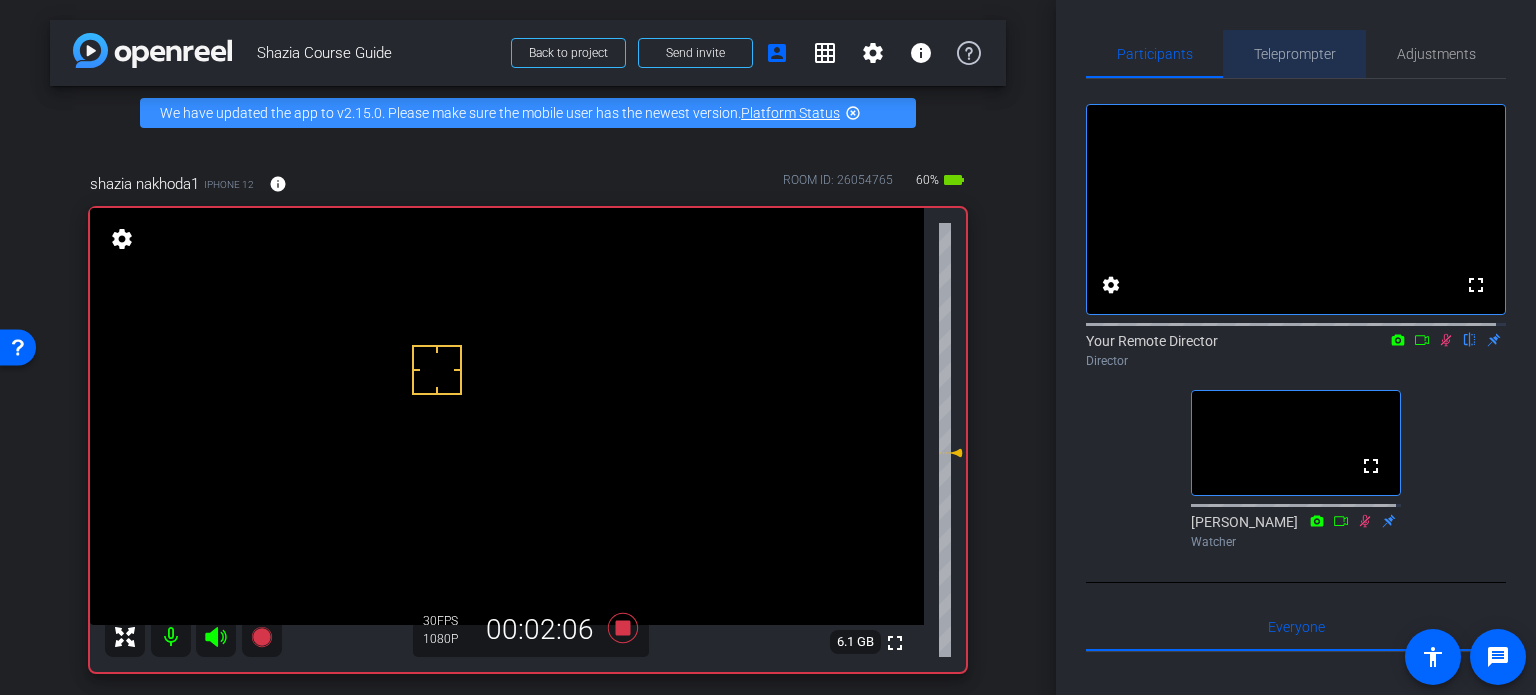 click on "Teleprompter" at bounding box center (1295, 54) 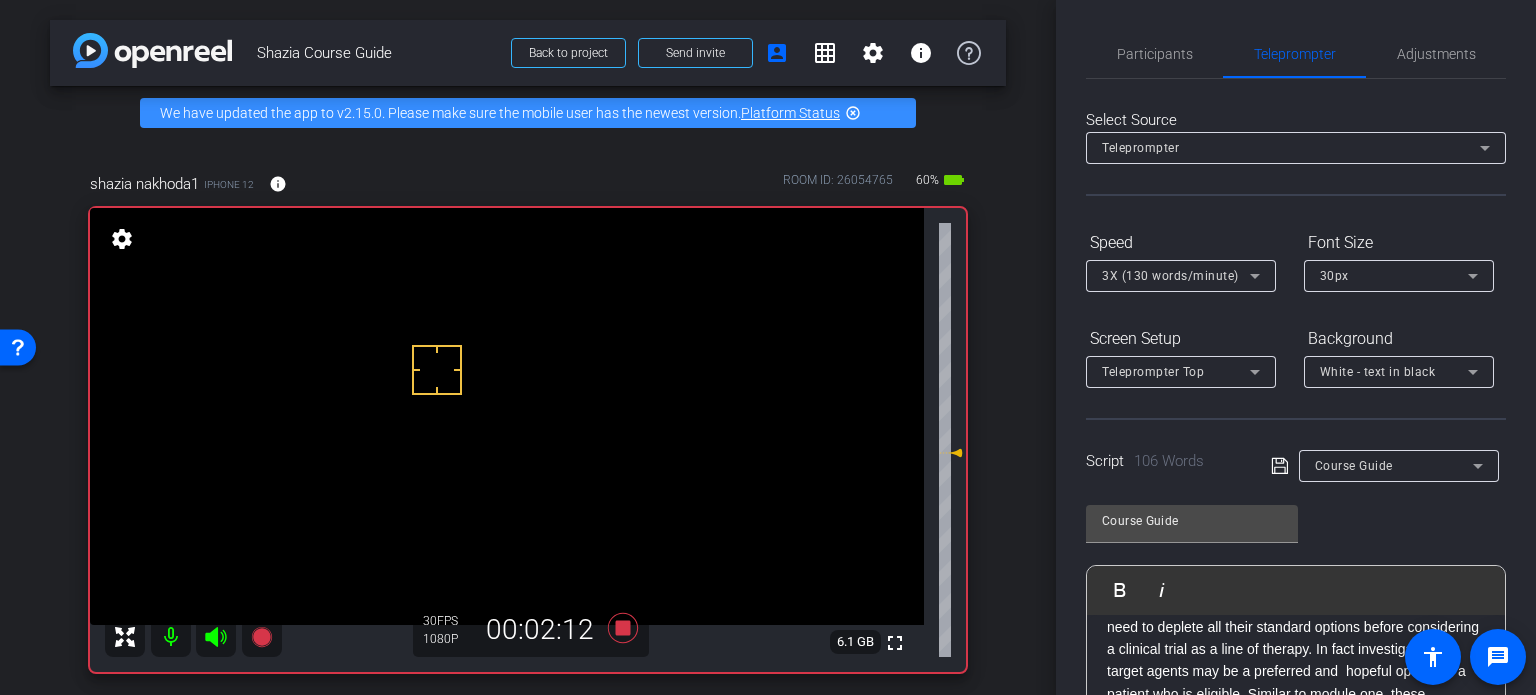 scroll, scrollTop: 248, scrollLeft: 0, axis: vertical 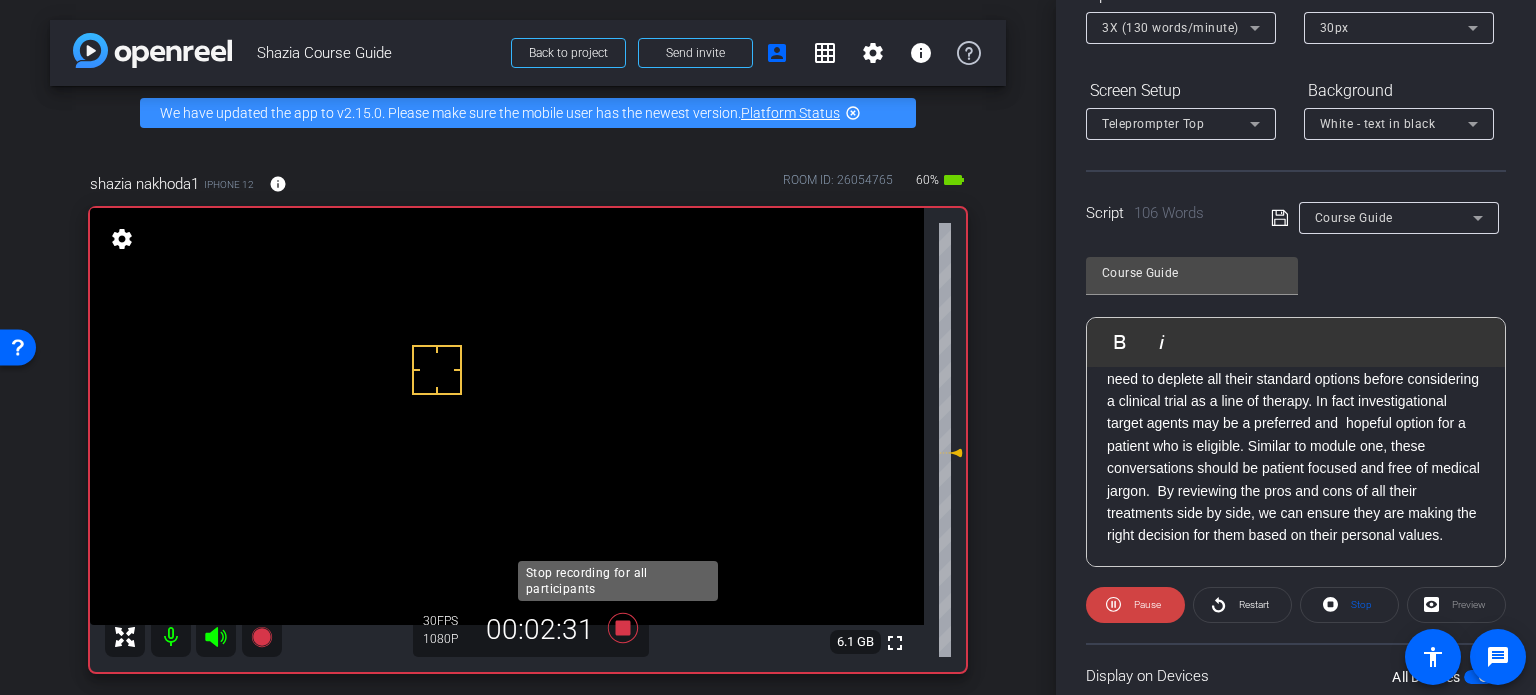 click 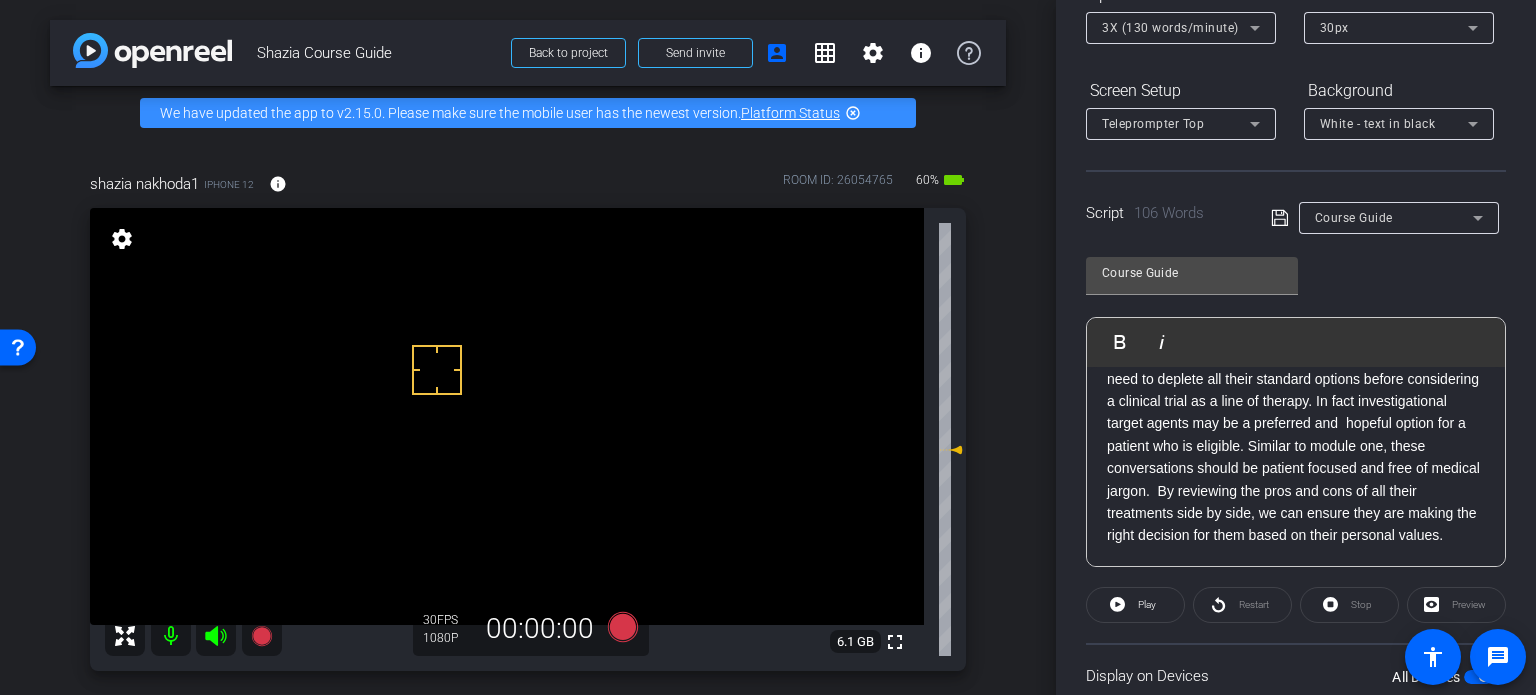 scroll, scrollTop: 0, scrollLeft: 0, axis: both 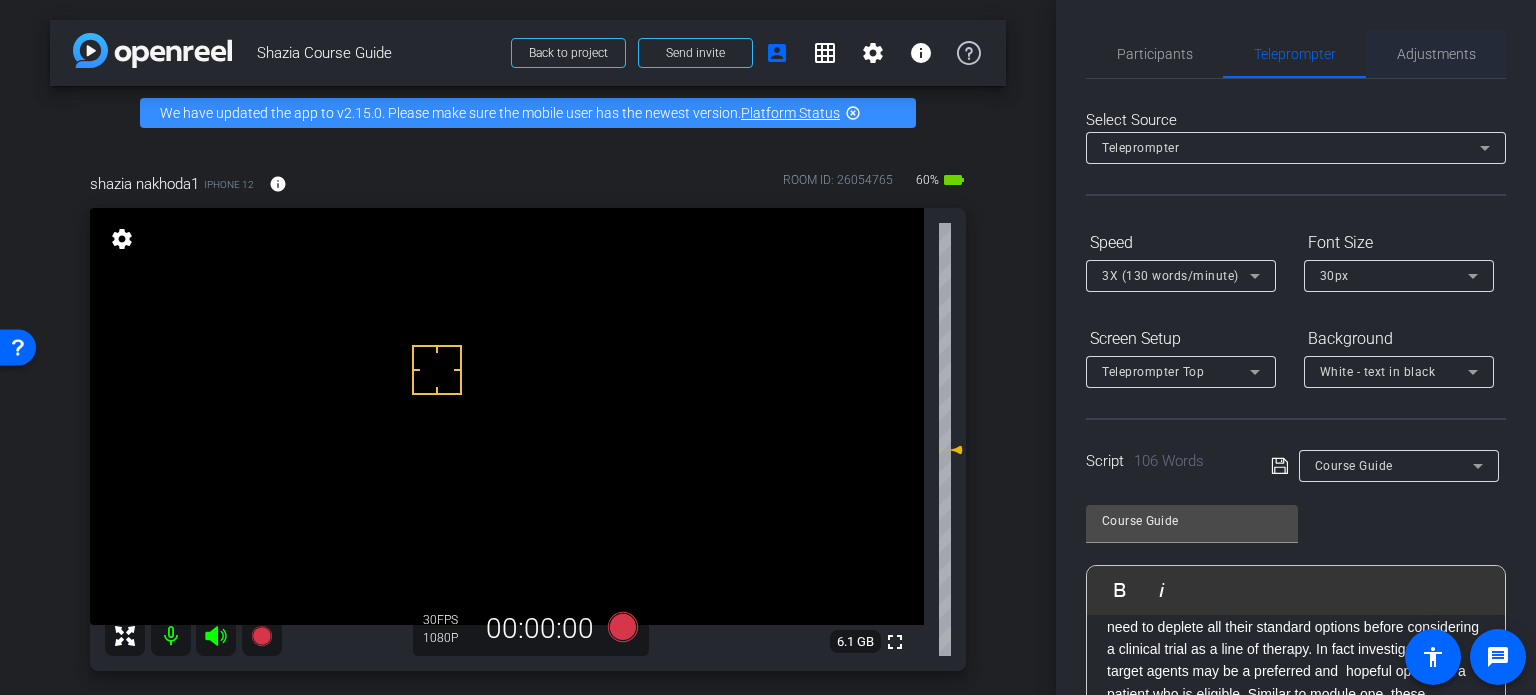 click on "Adjustments" at bounding box center (1436, 54) 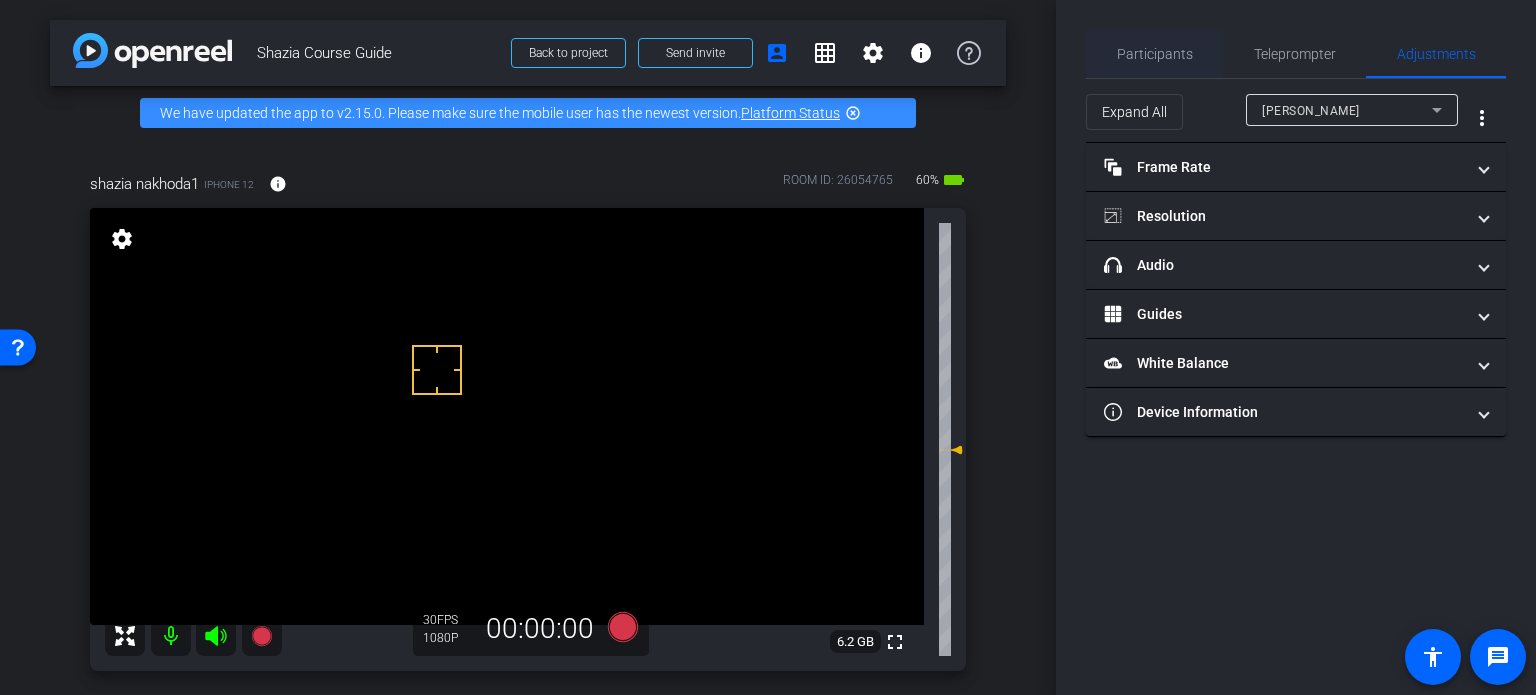 click on "Participants" at bounding box center [1155, 54] 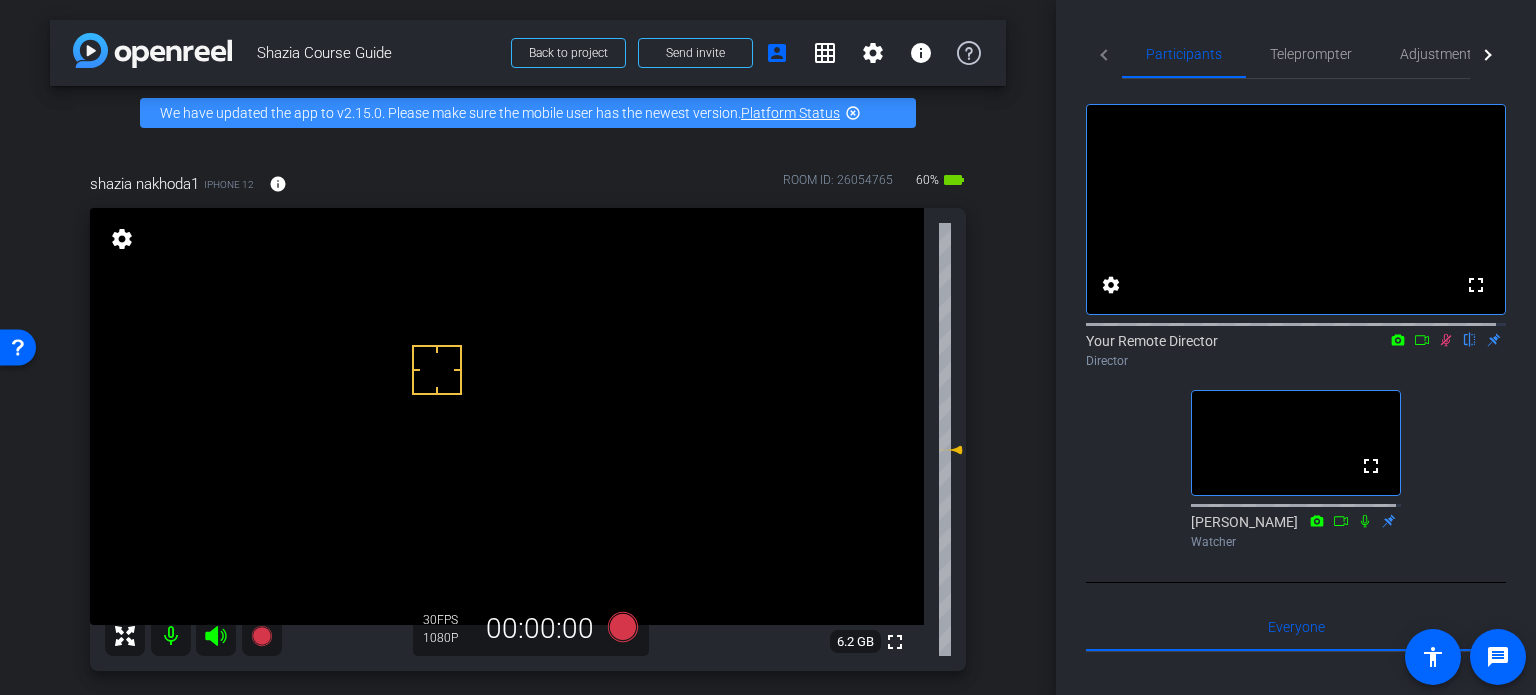 click 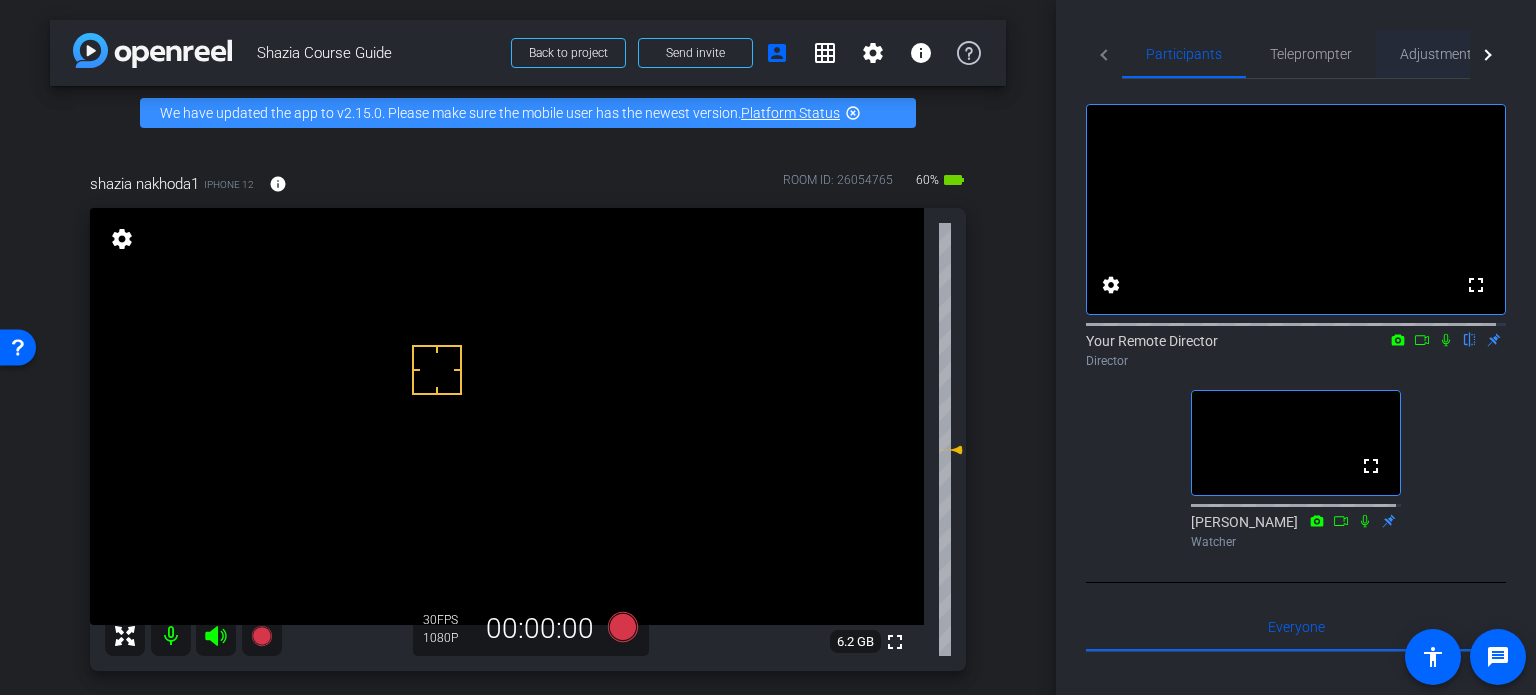 click on "Adjustments" at bounding box center [1439, 54] 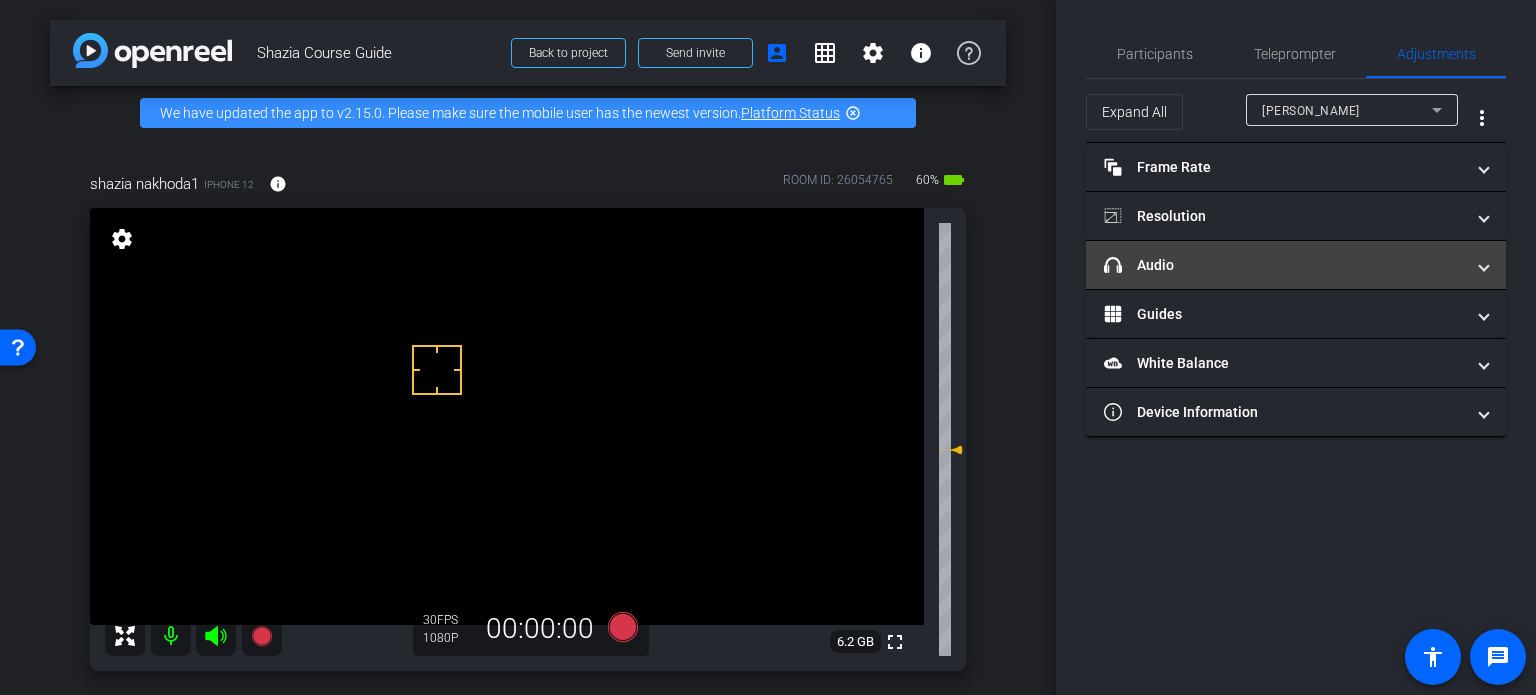 click on "headphone icon
Audio" at bounding box center (1296, 265) 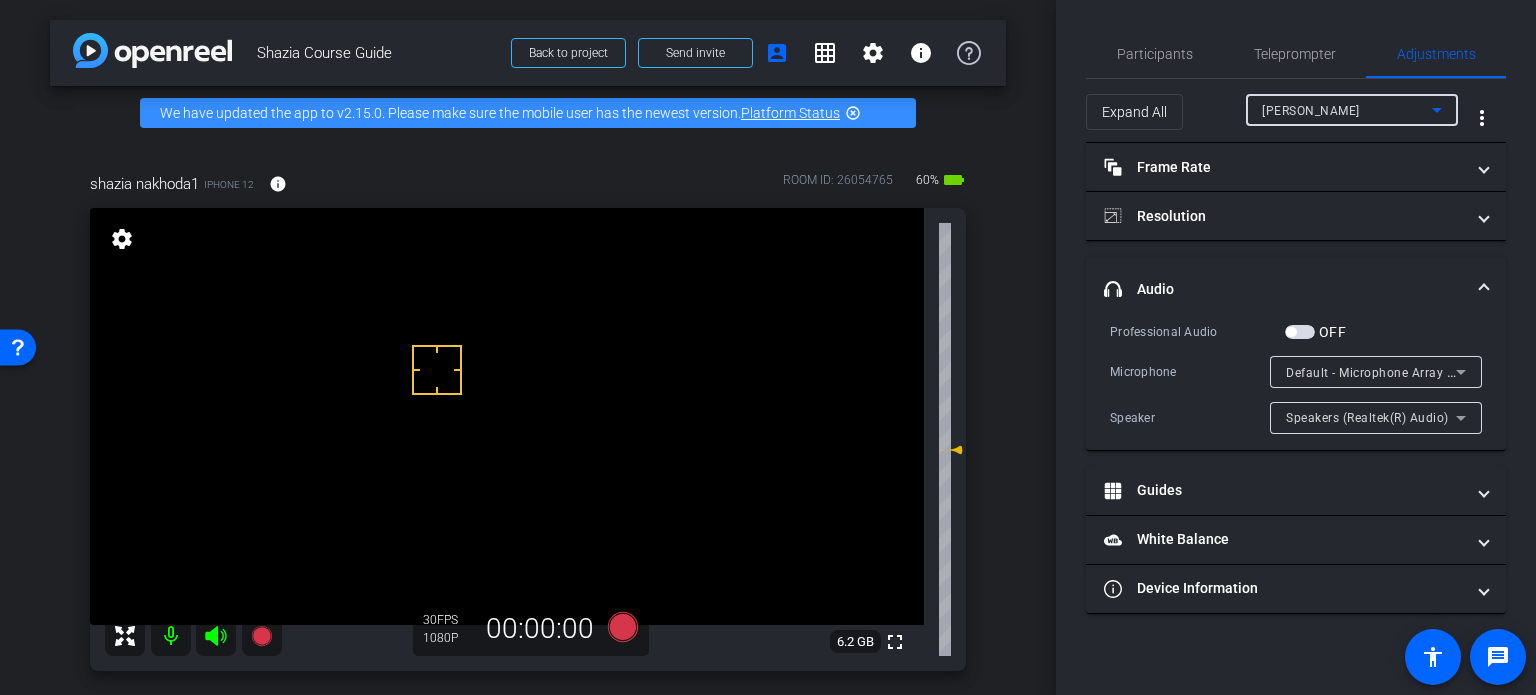 click on "[PERSON_NAME]" at bounding box center (1347, 110) 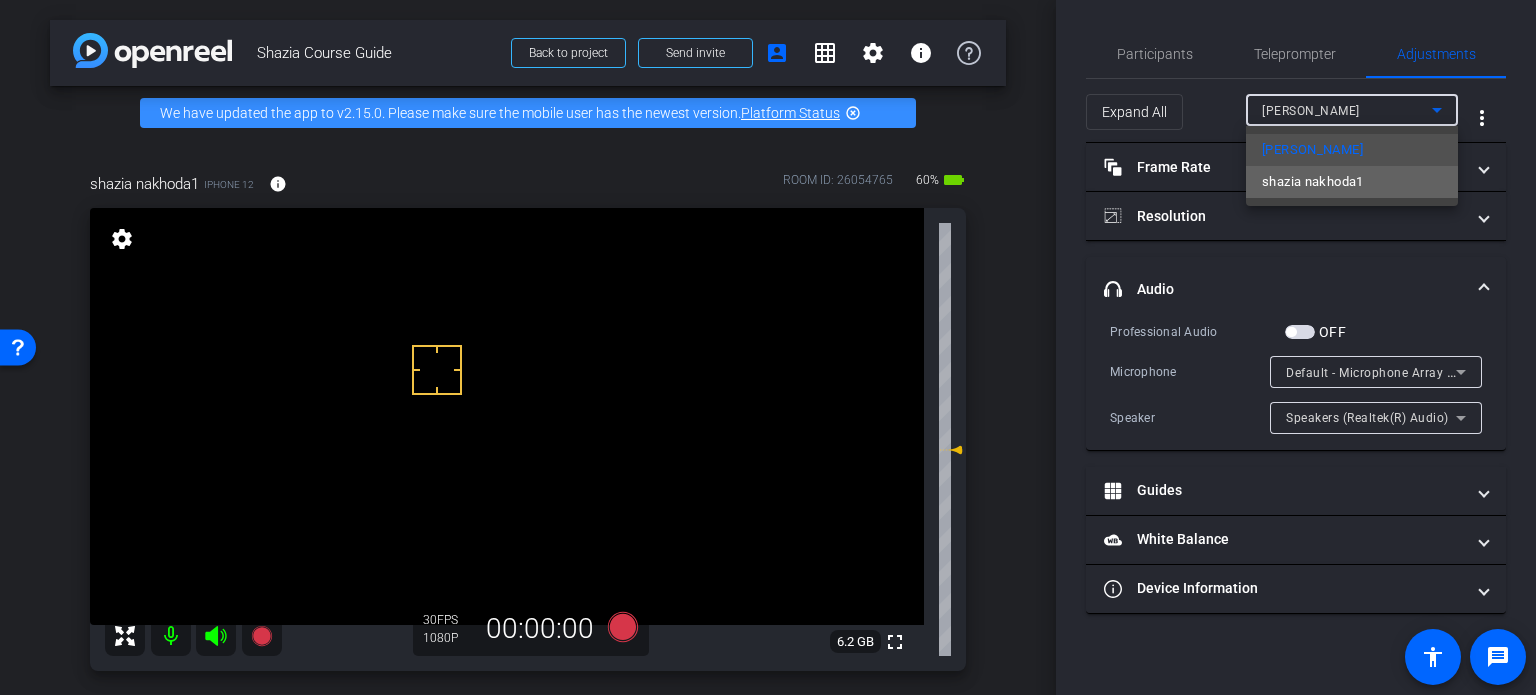 click on "shazia nakhoda1" at bounding box center [1313, 182] 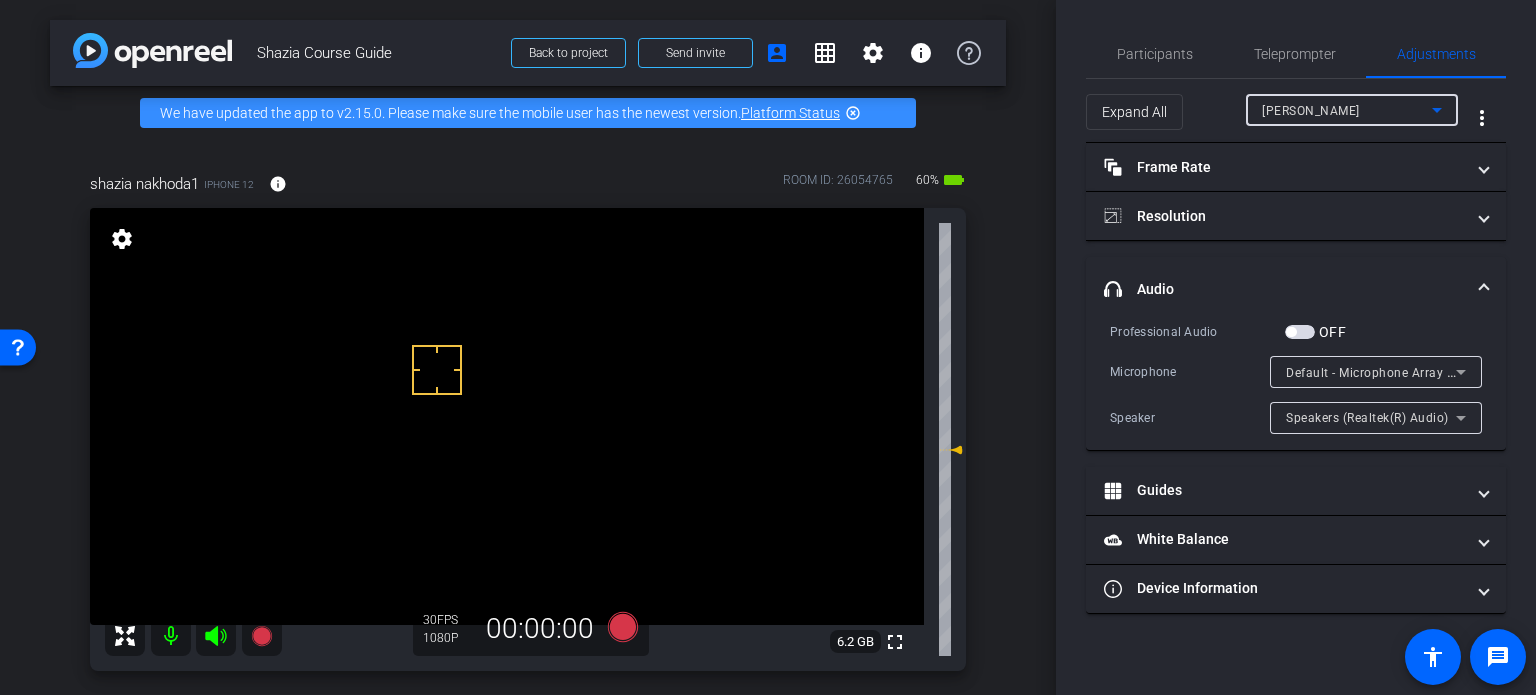 type on "1000" 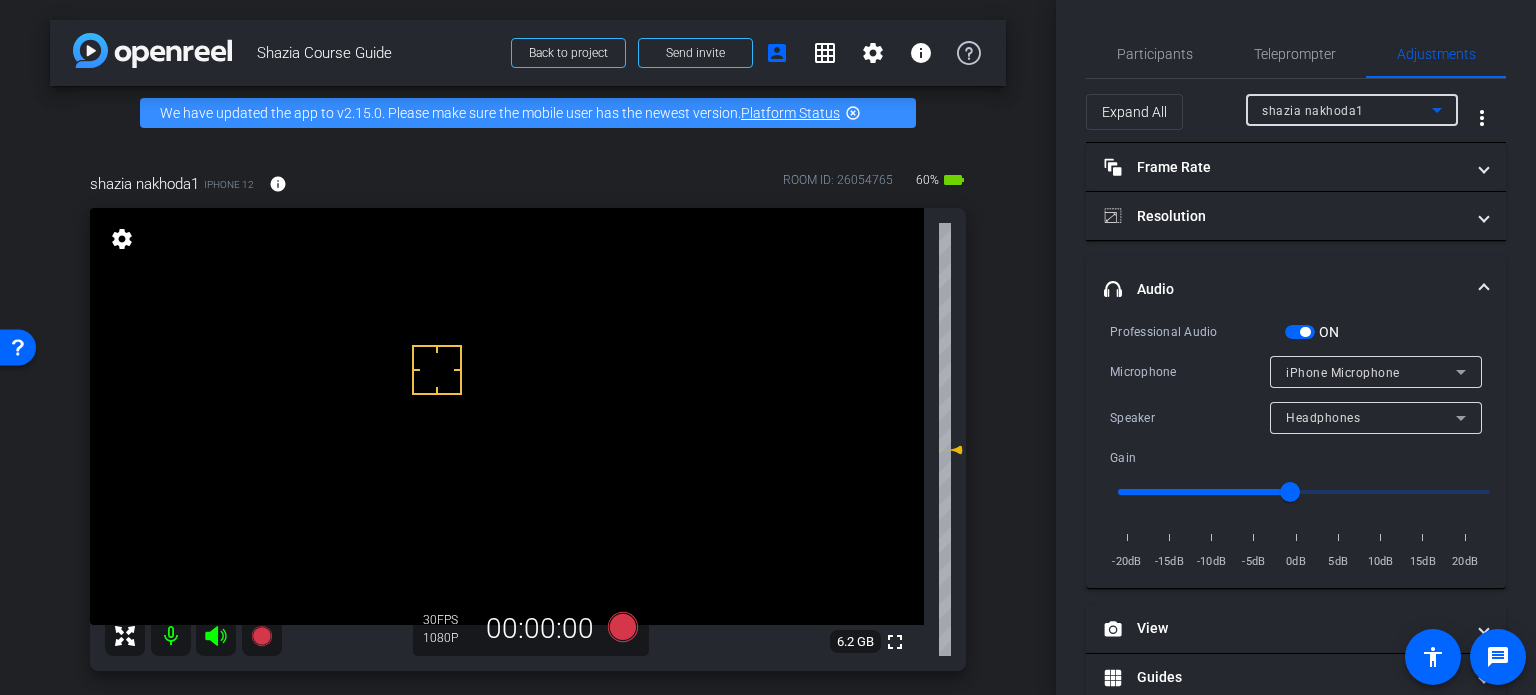 click at bounding box center [1300, 332] 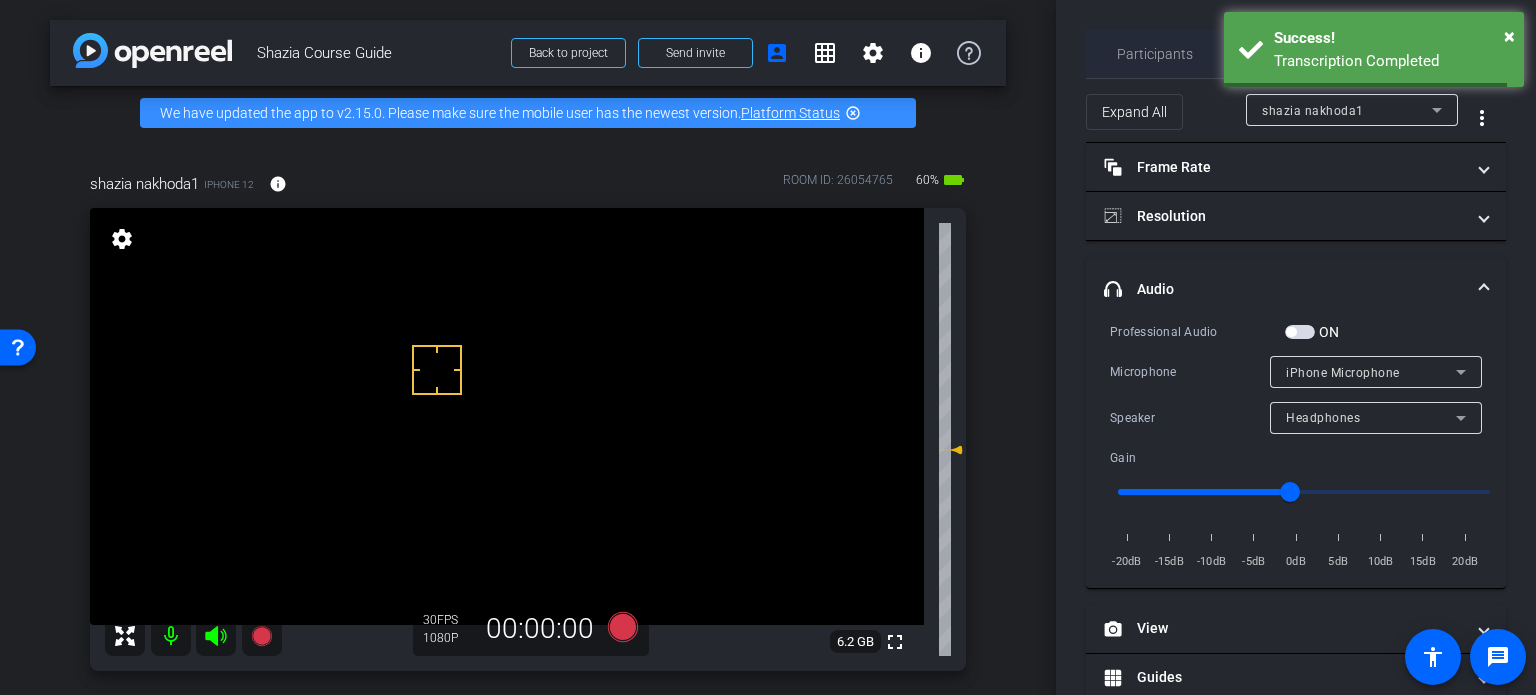 click on "Participants" at bounding box center (1155, 54) 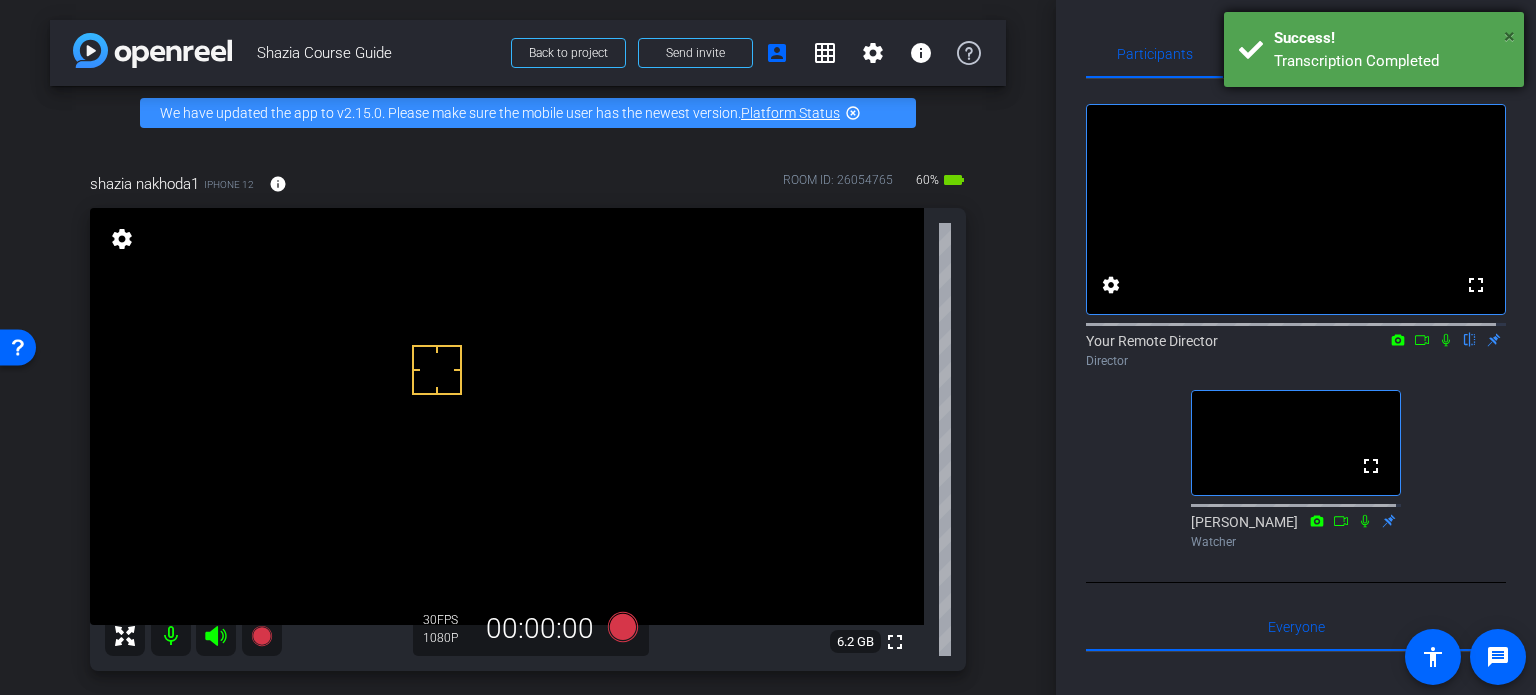 click on "×" at bounding box center [1509, 36] 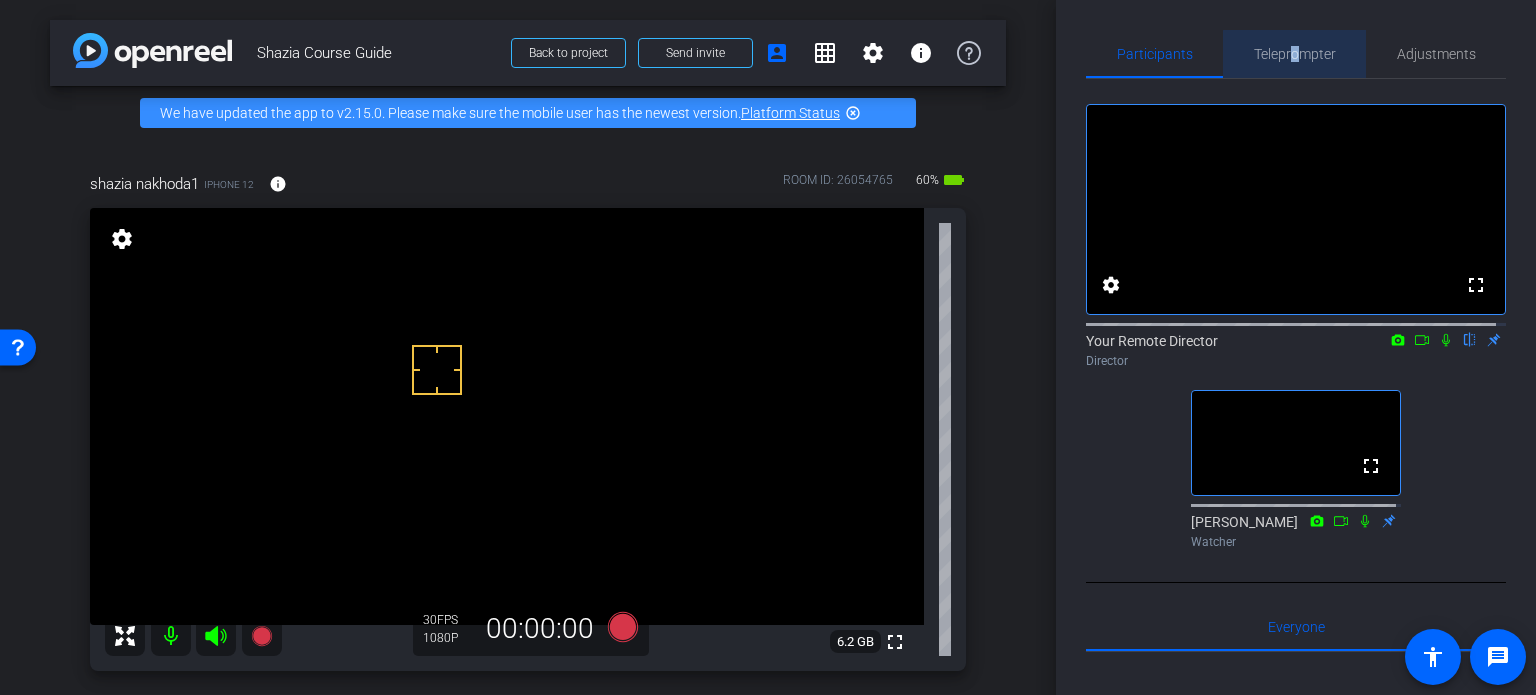 click on "Teleprompter" at bounding box center (1295, 54) 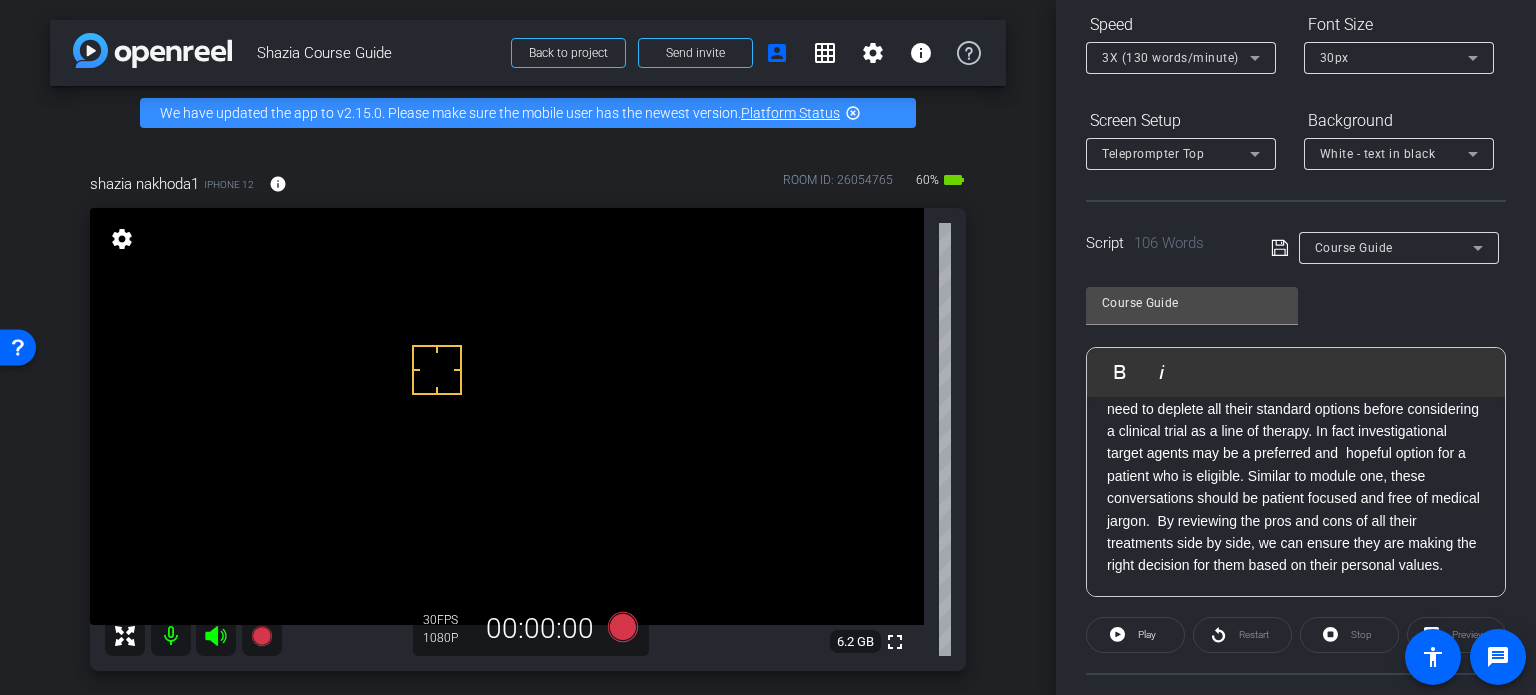 scroll, scrollTop: 274, scrollLeft: 0, axis: vertical 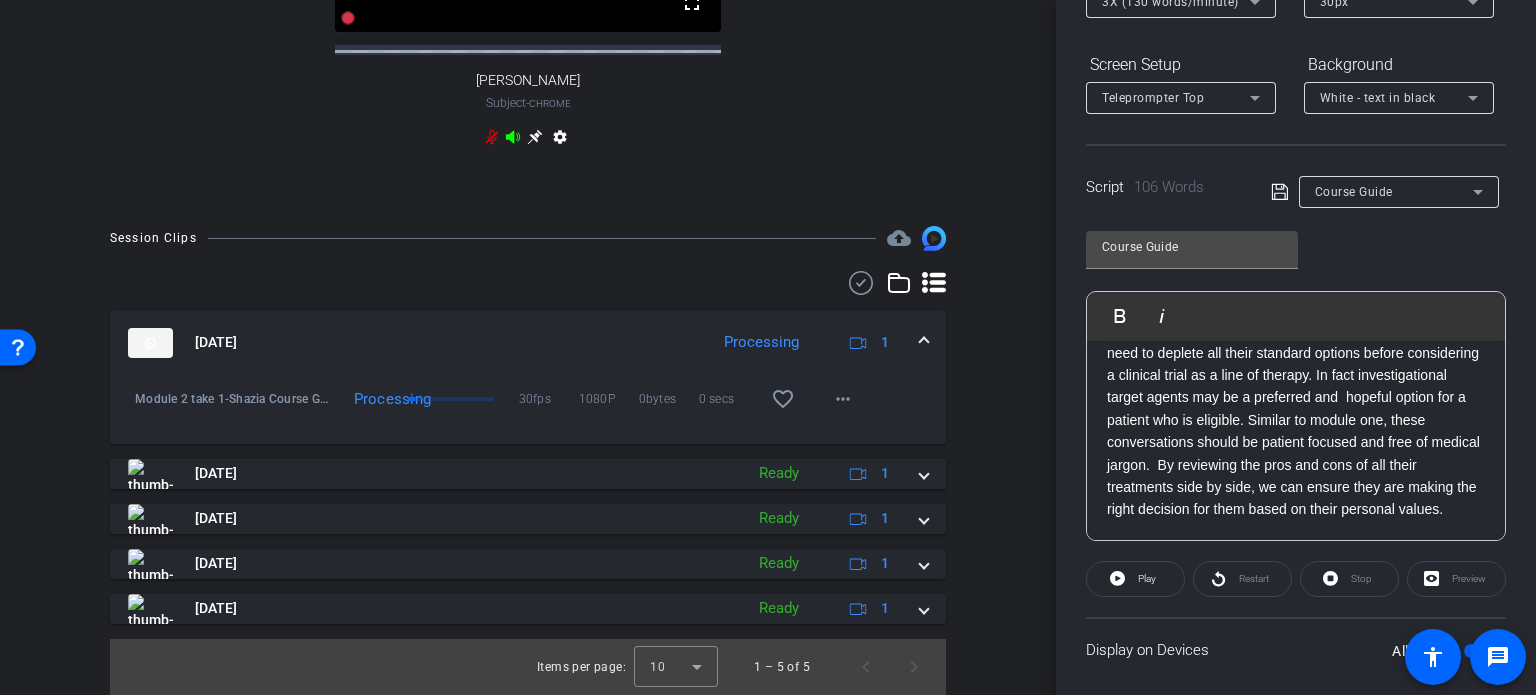 click on "In this next module, we demonstrate how to present trial options along side standard treatment options when a patient presents with disease progression. Patients do not need to deplete all their standard options before considering a clinical trial as a line of therapy. In fact investigational target agents may be a preferred and  hopeful option for a patient who is eligible. Similar to module one, these conversations should be patient focused and free of medical jargon.  By reviewing the pros and cons of all their treatments side by side, we can ensure they are making the right decision for them based on their personal values." 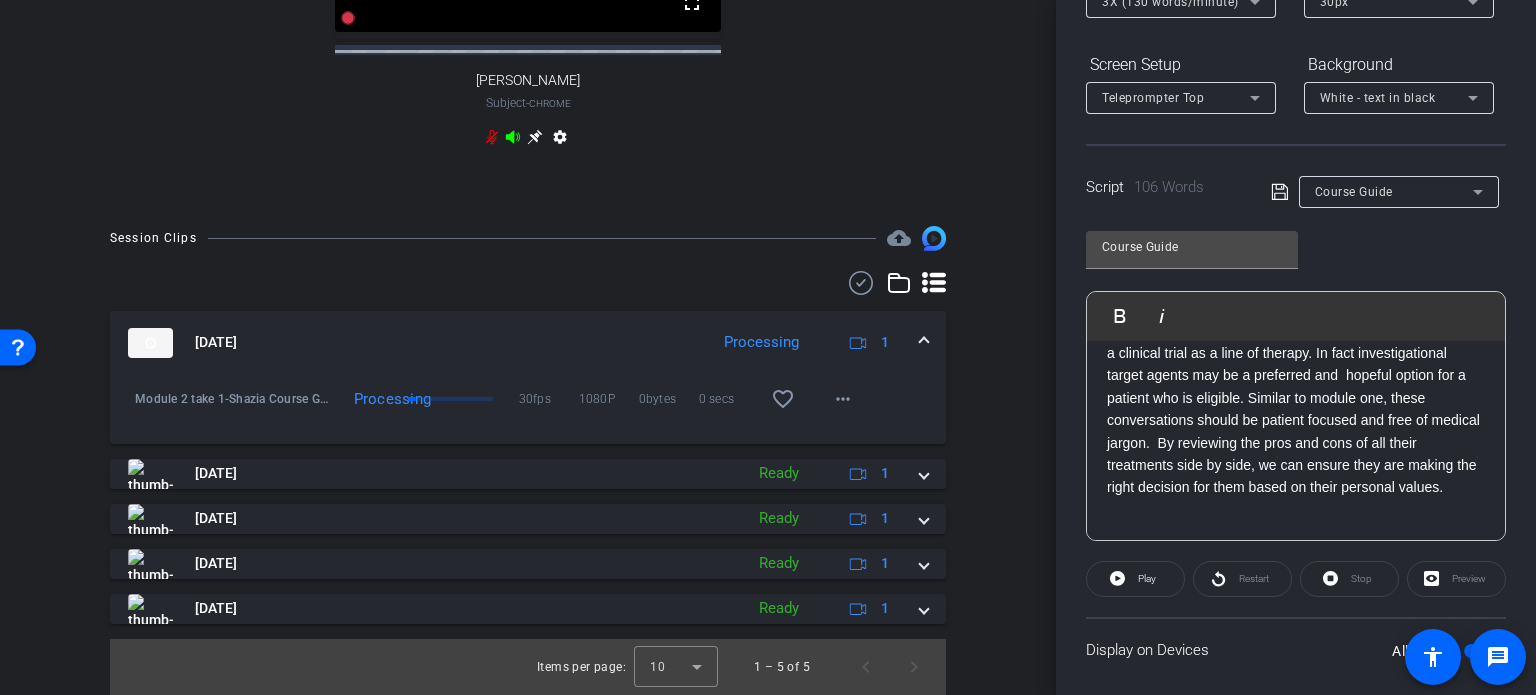 click on "In this next module, we demonstrate how to present trial options along side standard treatment options when a patient presents with disease progression. Patients do not need to deplete all their standard options before considering a clinical trial as a line of therapy. In fact investigational target agents may be a preferred and  hopeful option for a patient who is eligible. Similar to module one, these conversations should be patient focused and free of medical jargon.  By reviewing the pros and cons of all their treatments side by side, we can ensure they are making the right decision for them based on their personal values." 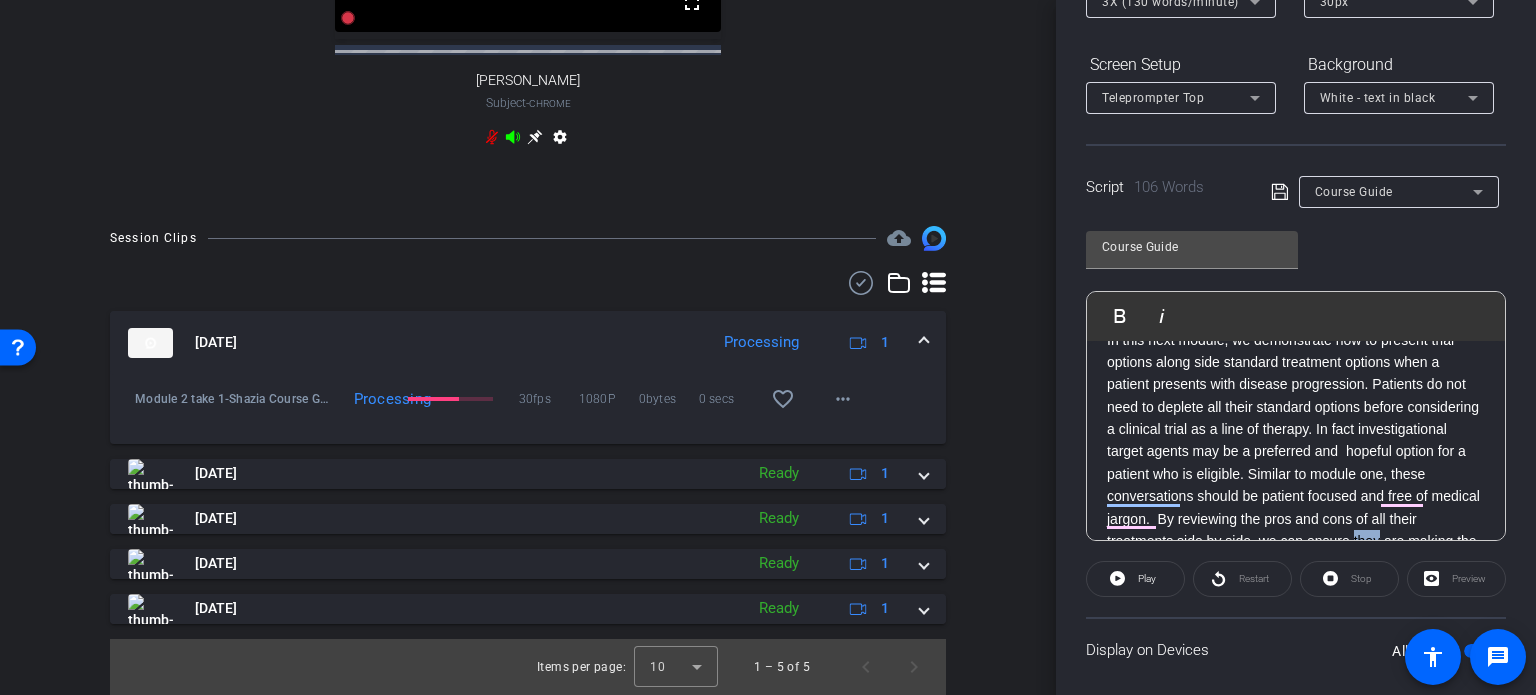 scroll, scrollTop: 108, scrollLeft: 0, axis: vertical 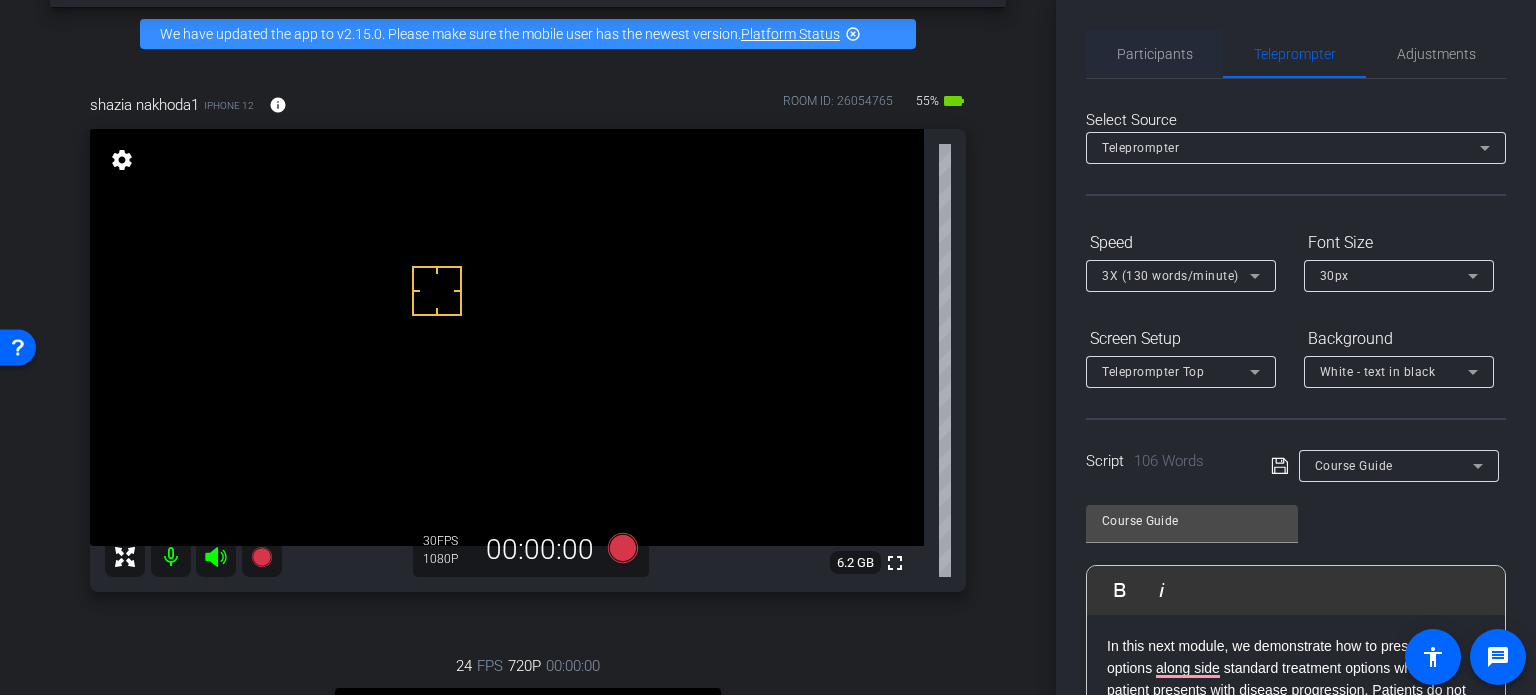 click on "Participants" at bounding box center (1155, 54) 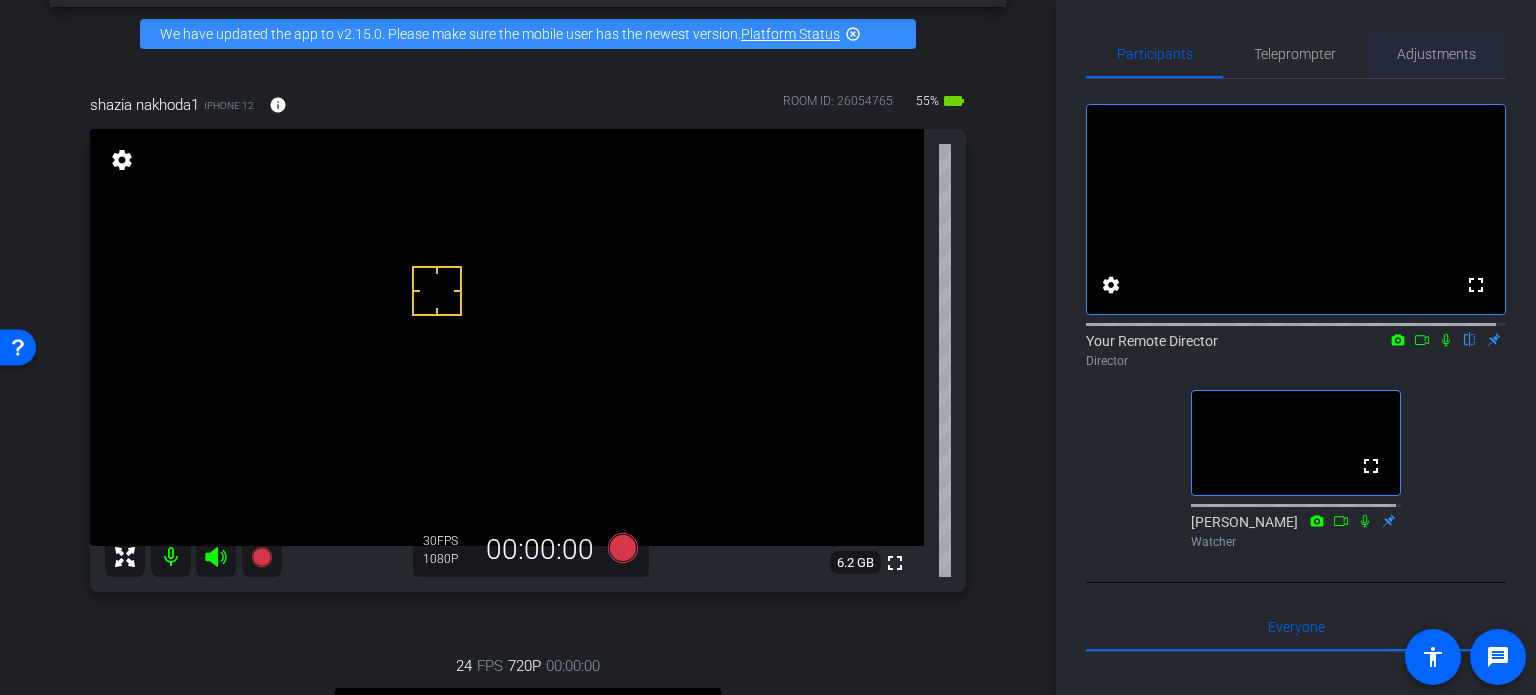 click on "Adjustments" at bounding box center [1436, 54] 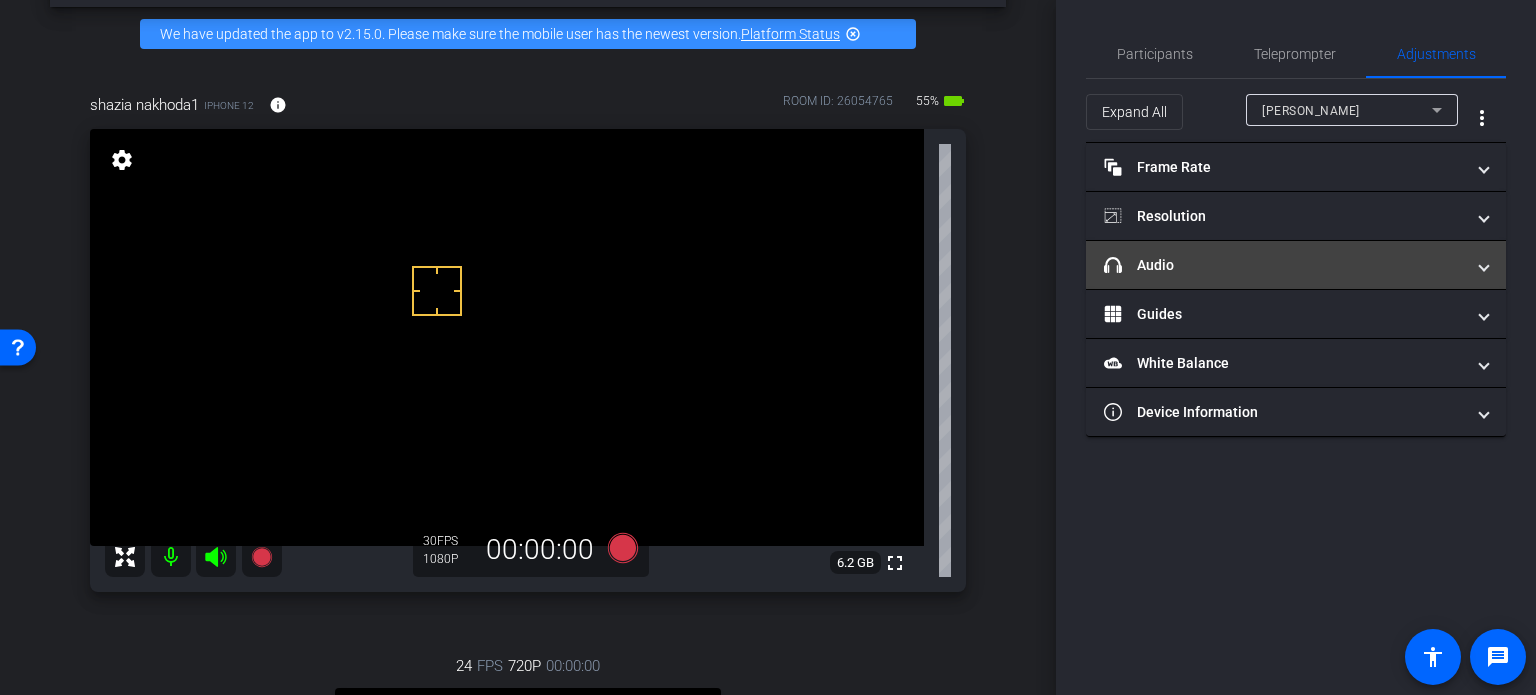 click on "headphone icon
Audio" at bounding box center [1284, 265] 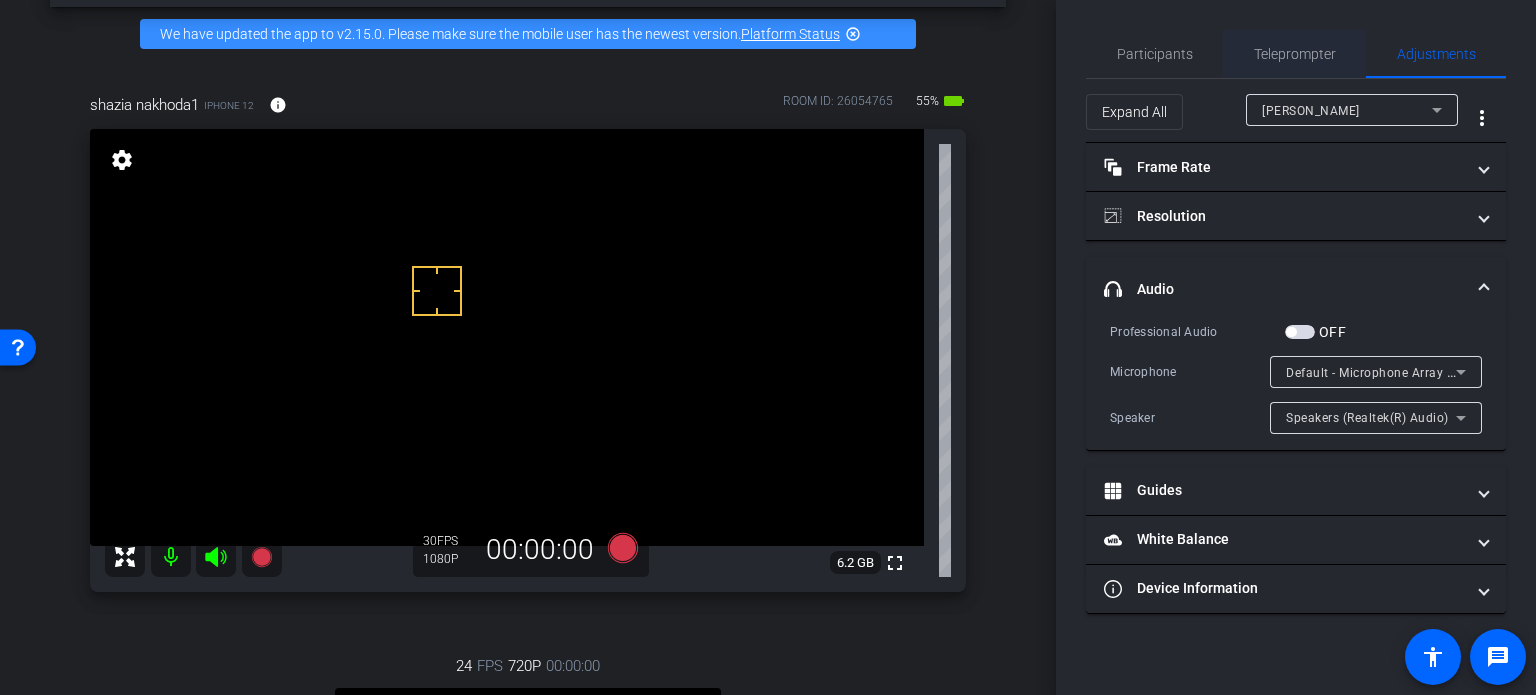 click on "Teleprompter" at bounding box center (1295, 54) 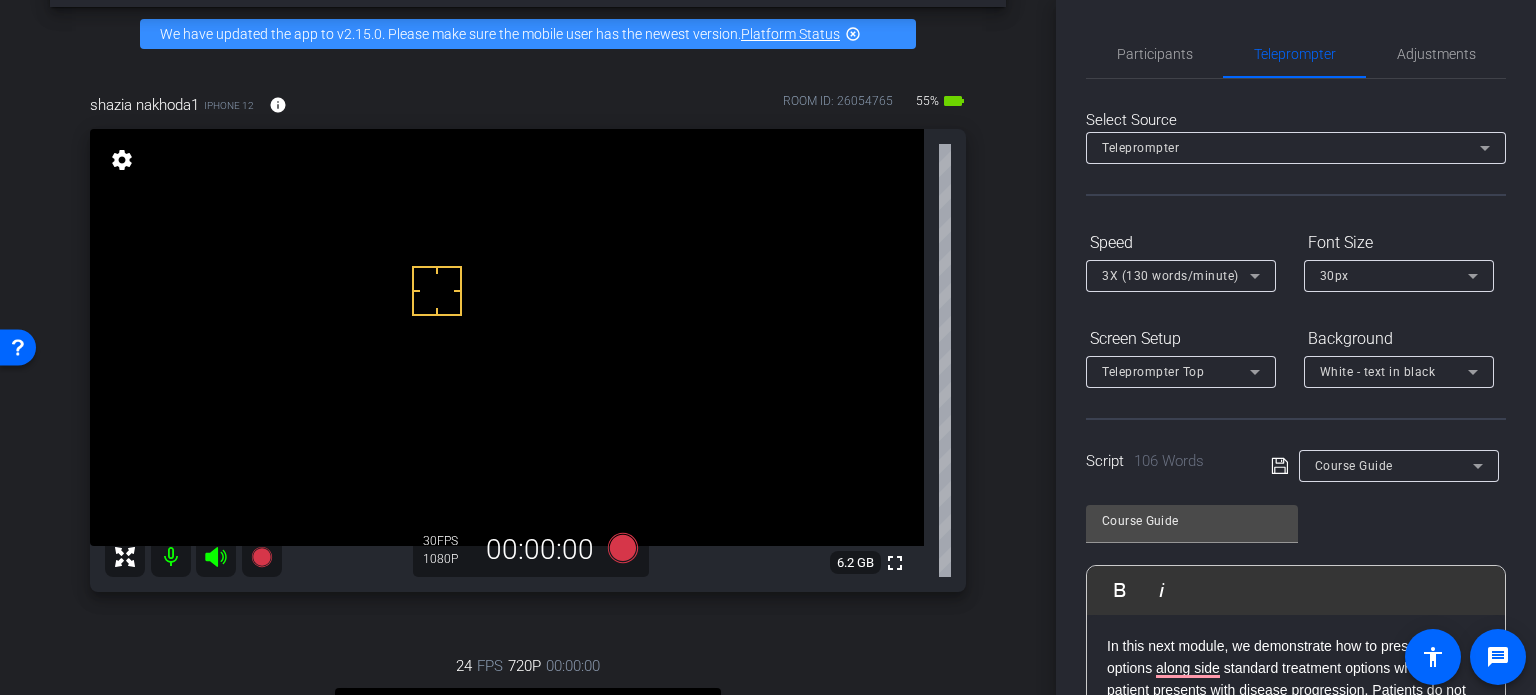 scroll, scrollTop: 184, scrollLeft: 0, axis: vertical 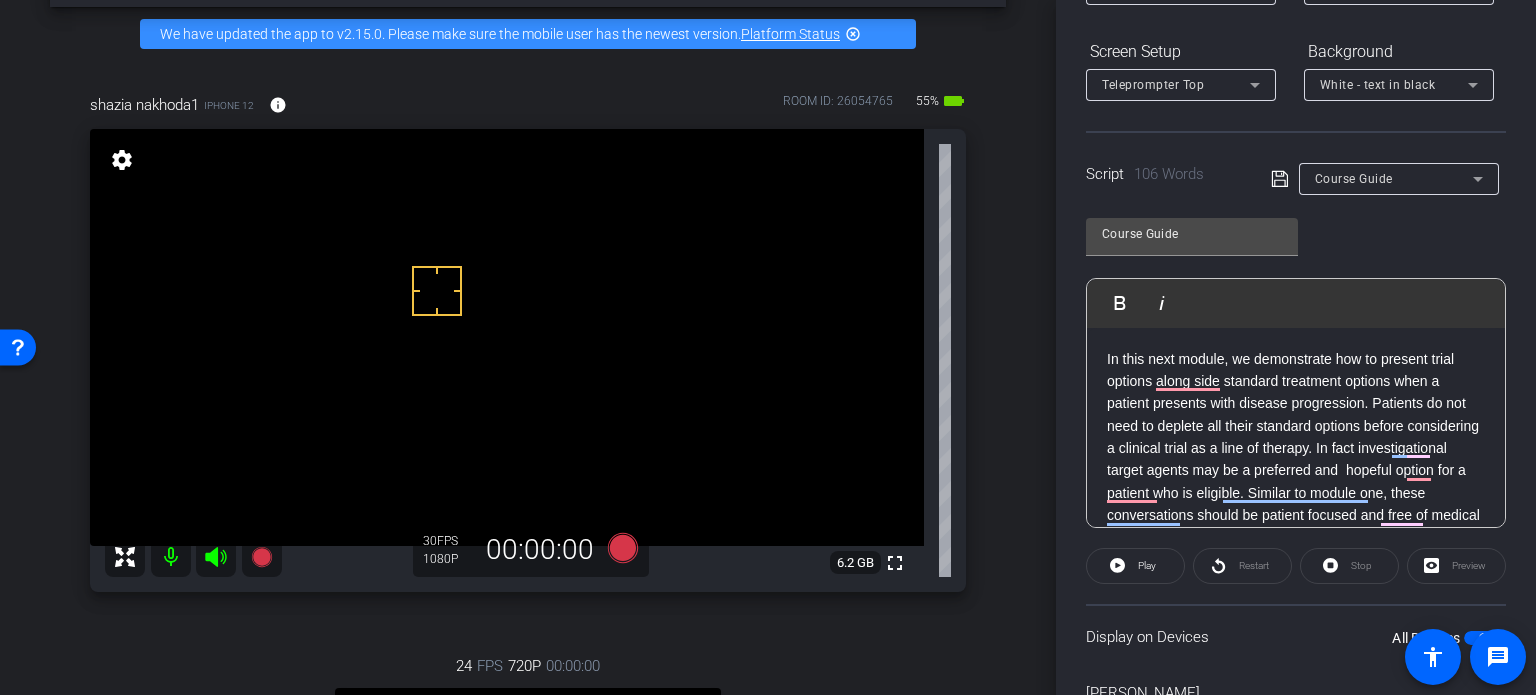 click on "In this next module, we demonstrate how to present trial options along side standard treatment options when a patient presents with disease progression. Patients do not need to deplete all their standard options before considering a clinical trial as a line of therapy. In fact investigational target agents may be a preferred and  hopeful option for a patient who is eligible. Similar to module one, these conversations should be patient focused and free of medical jargon.  By reviewing the pros and cons of all their treatments side by side, we can ensure they are making the right decision for them based on their personal values." 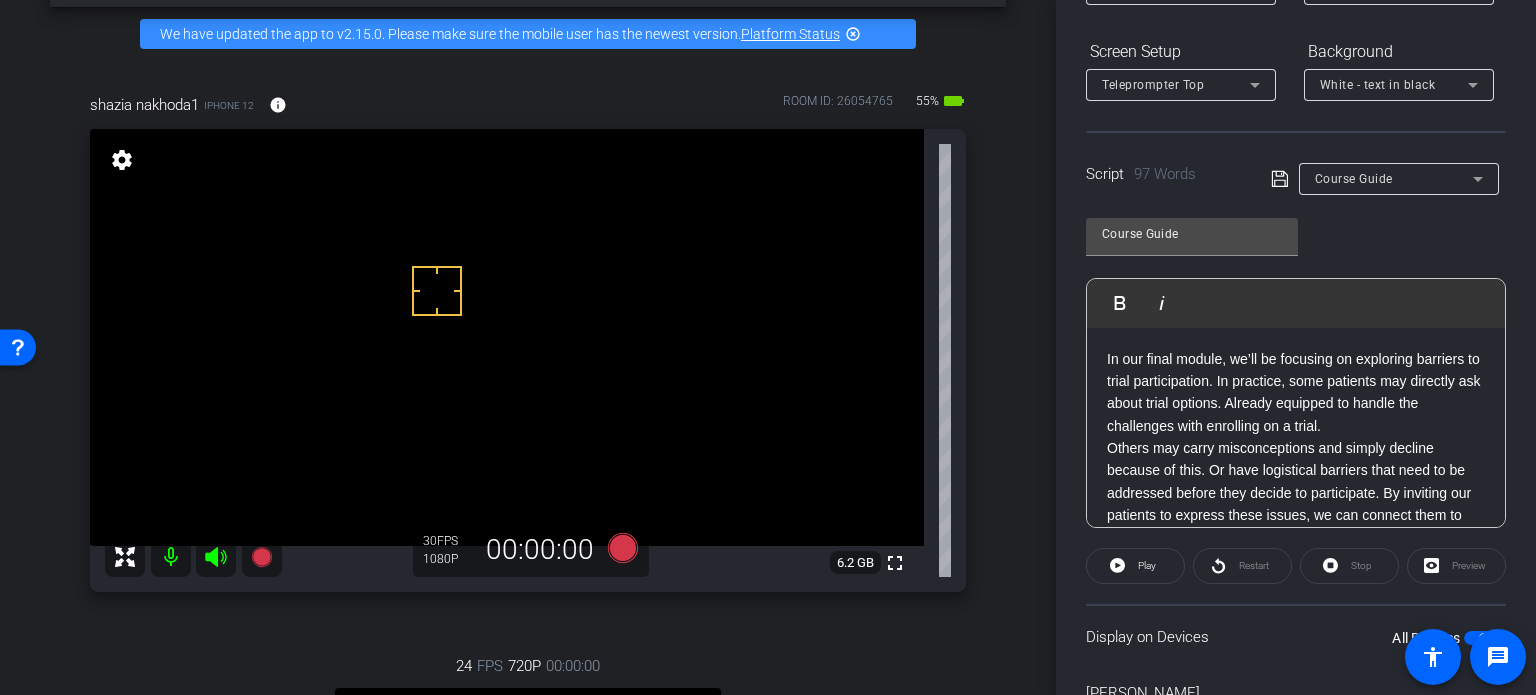 scroll, scrollTop: 67, scrollLeft: 0, axis: vertical 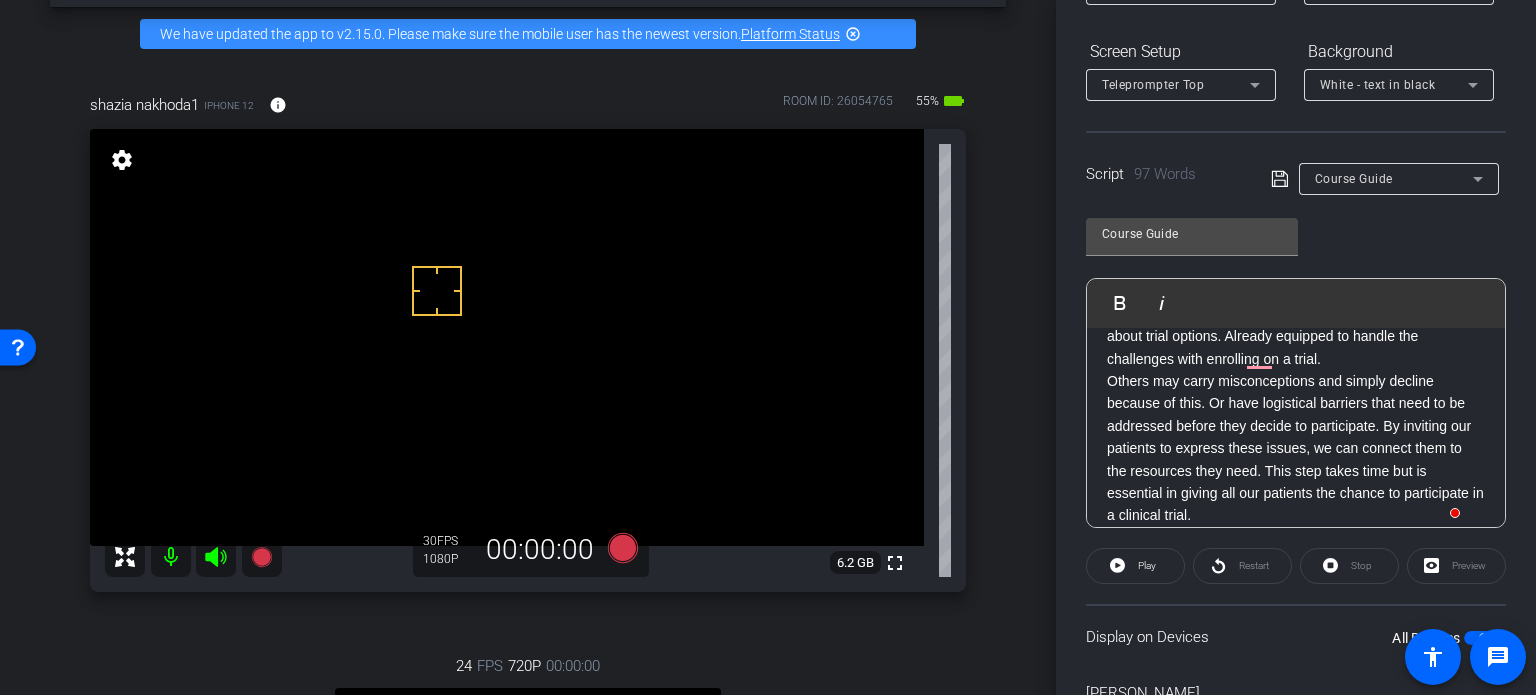 click 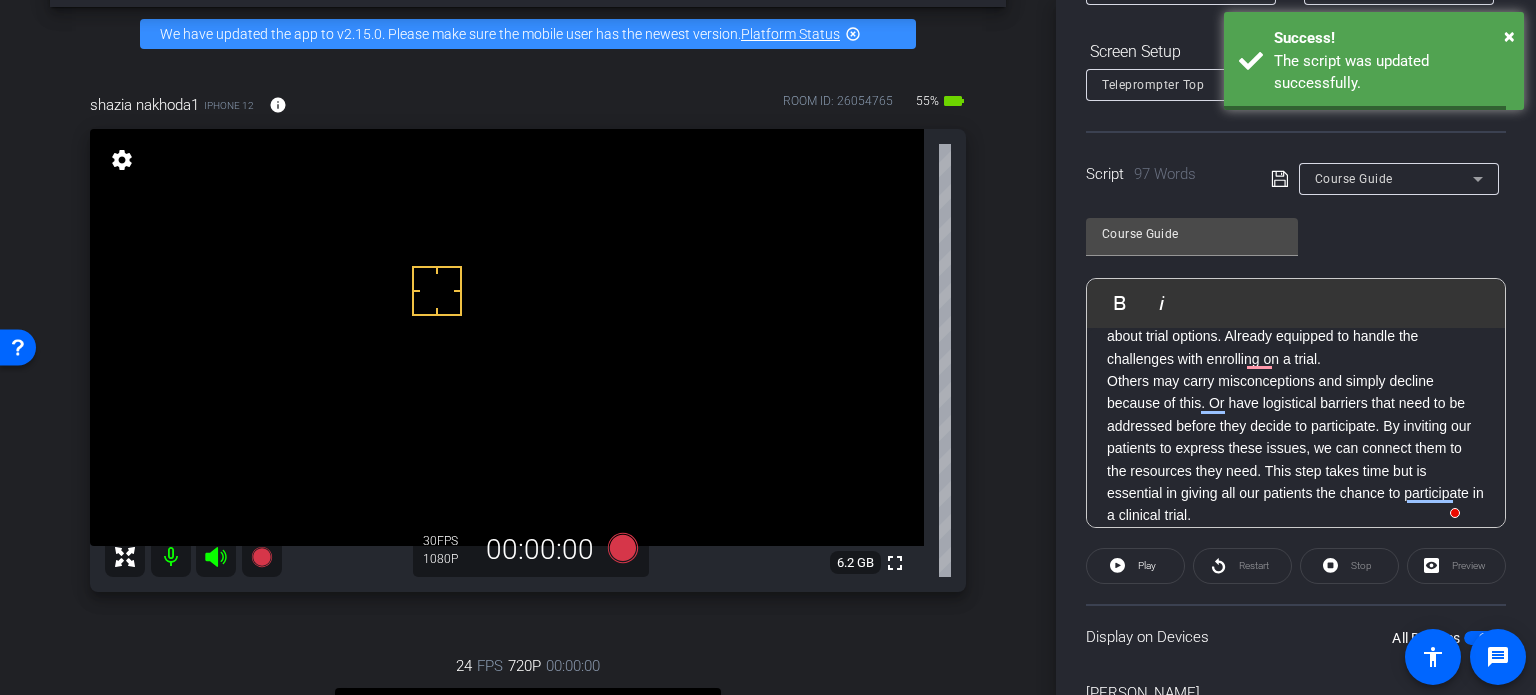click 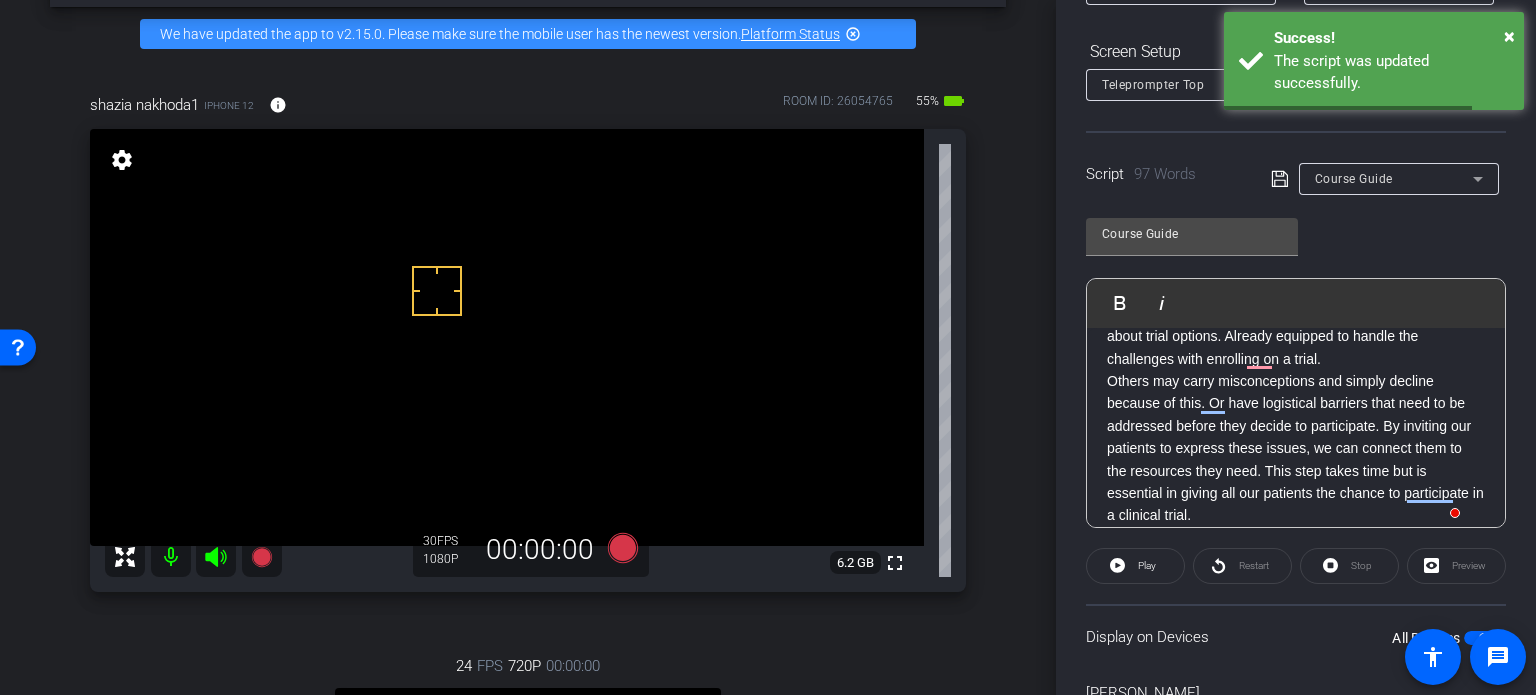 scroll, scrollTop: 86, scrollLeft: 0, axis: vertical 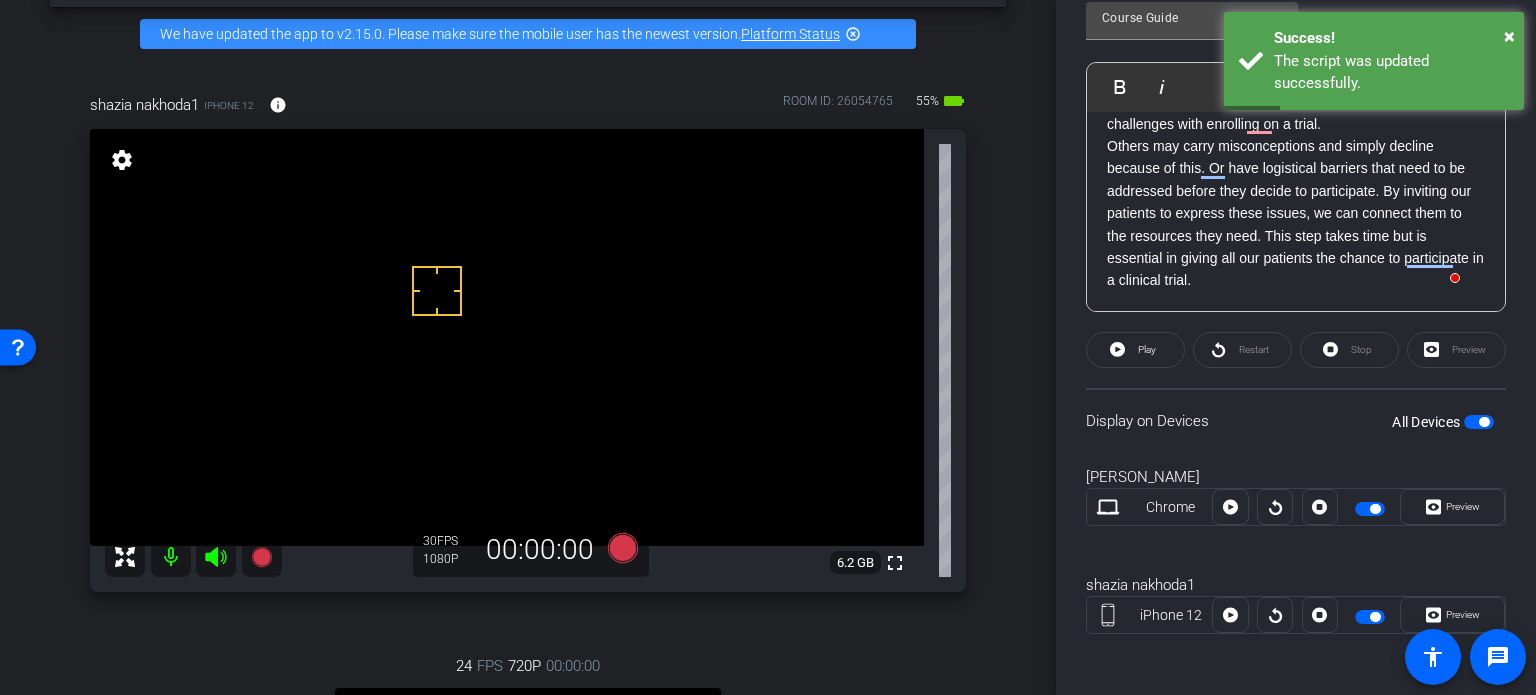 click 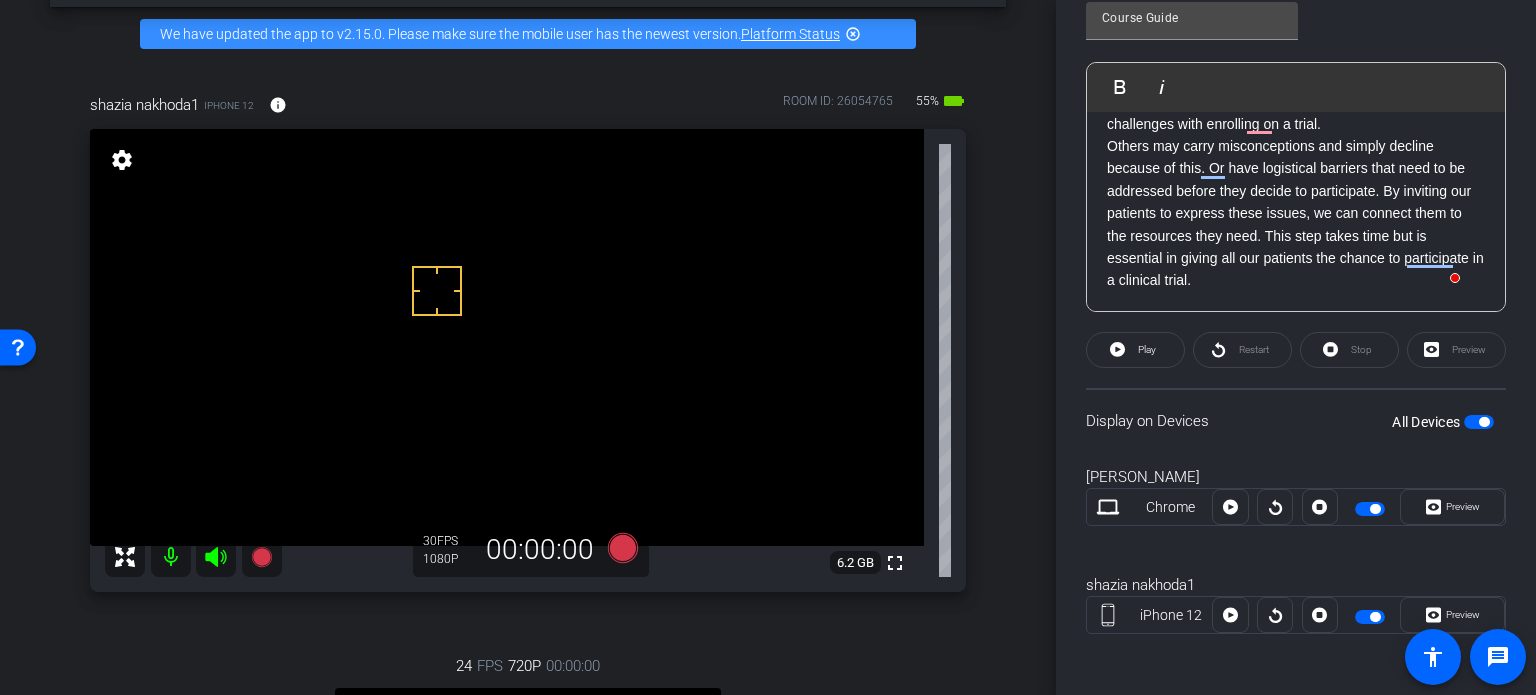 click 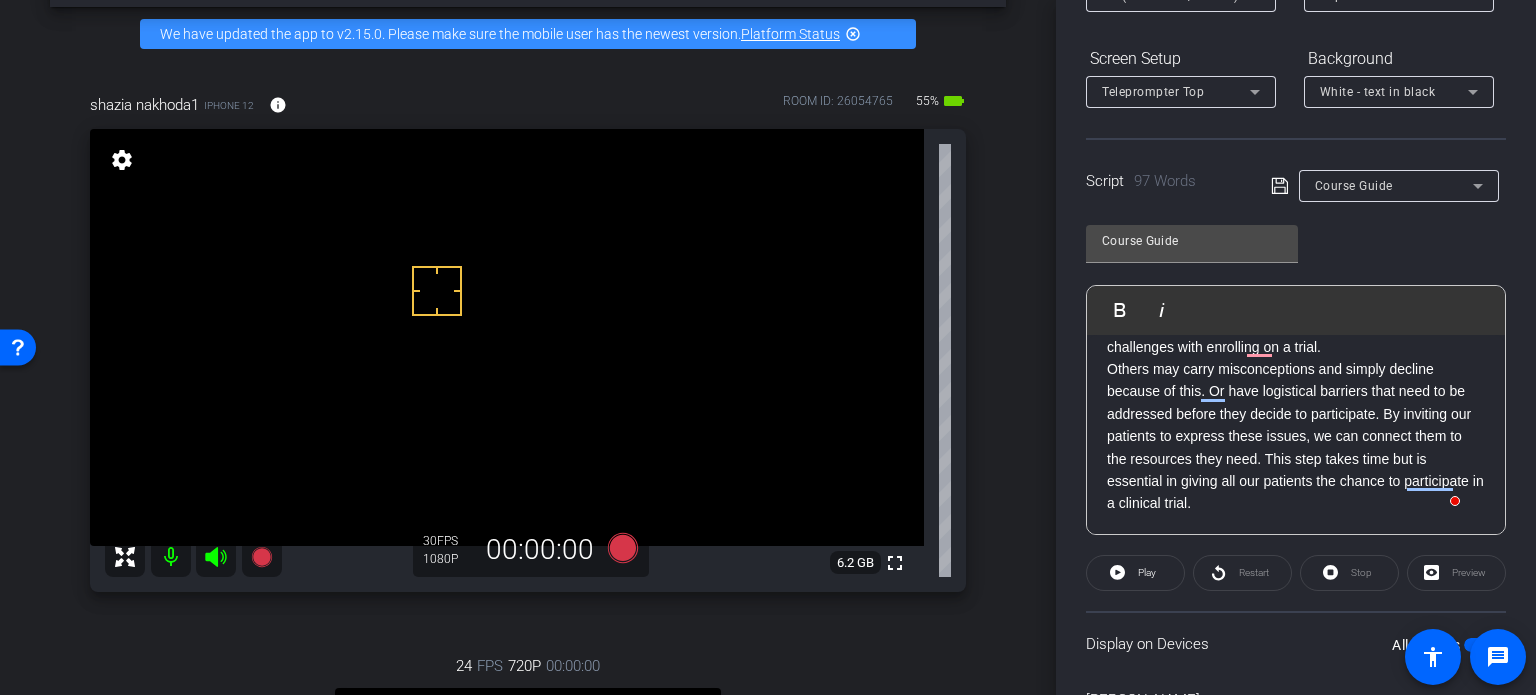scroll, scrollTop: 351, scrollLeft: 0, axis: vertical 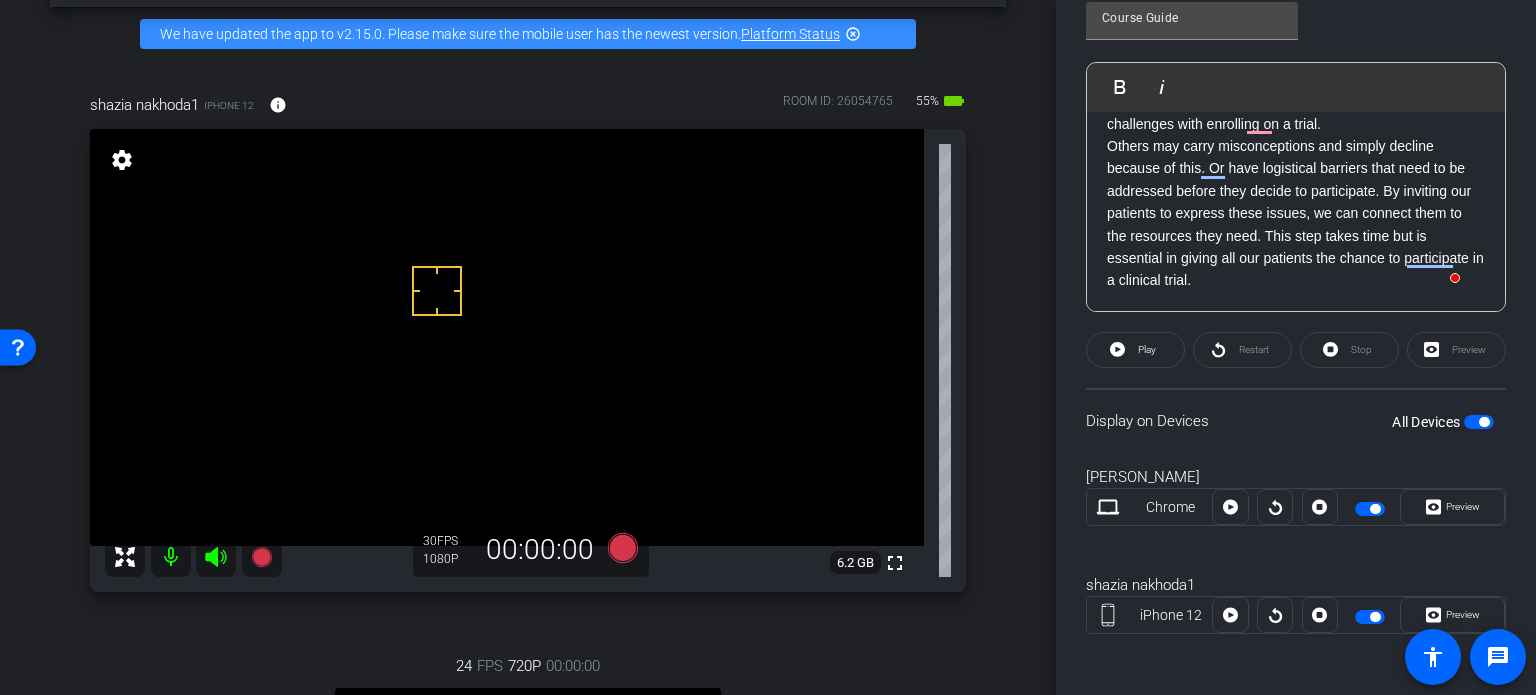 click on "Speed 3X (130 words/minute) Font Size 30px Screen Setup Teleprompter Top Background White - text in black  Script  97 Words
Course Guide Course Guide               Play        Play from this location               Play Selected        Play and display the selected text only Bold Italic In our final module, we’ll be focusing on exploring barriers to trial participation. In practice, some patients may directly ask about trial options. Already equipped to handle the challenges with enrolling on a trial.   Others may carry misconceptions and simply decline because of this. Or have logistical barriers that need to be addressed before they decide to participate. By inviting our patients to express these issues, we can connect them to the resources they need. This step takes time but is essential in giving all our patients the chance to participate in a clinical trial.   Enter script here..." 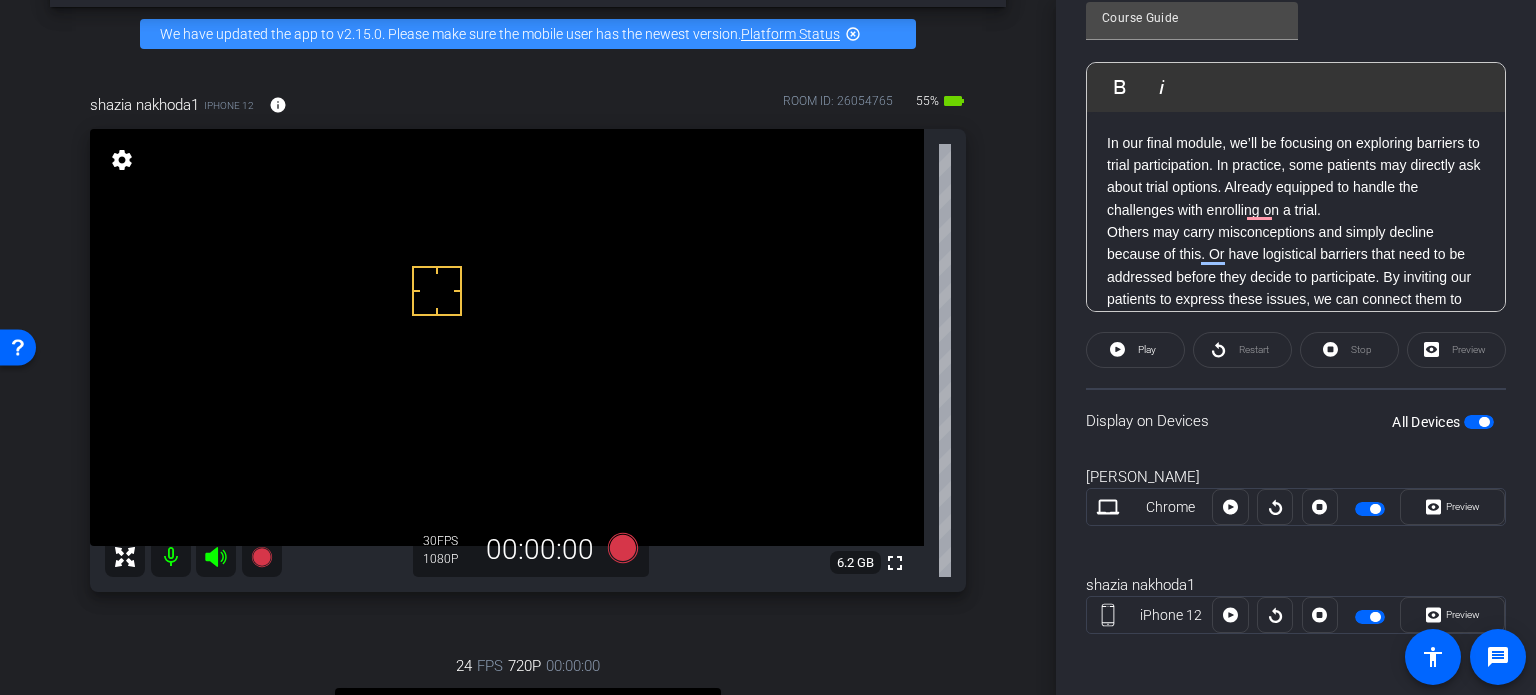 scroll, scrollTop: 0, scrollLeft: 0, axis: both 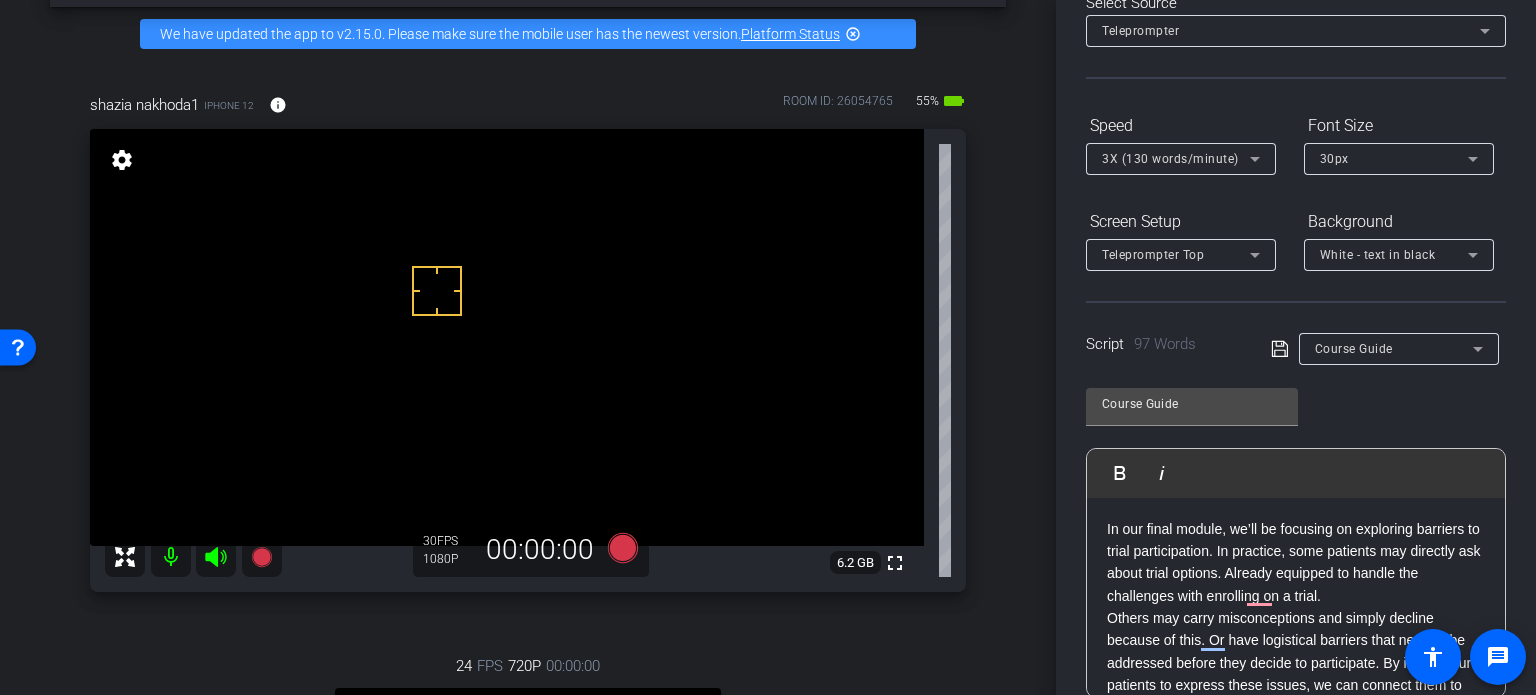 click 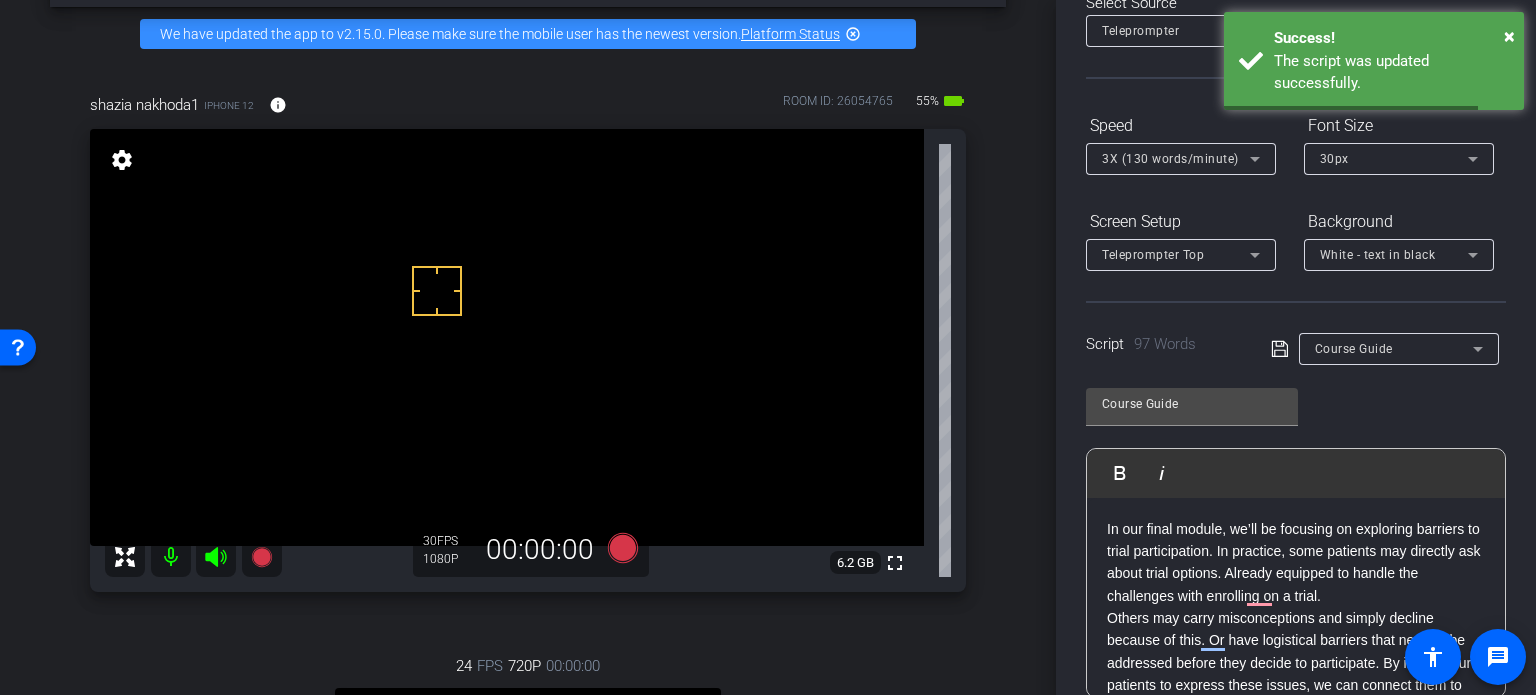 scroll, scrollTop: 503, scrollLeft: 0, axis: vertical 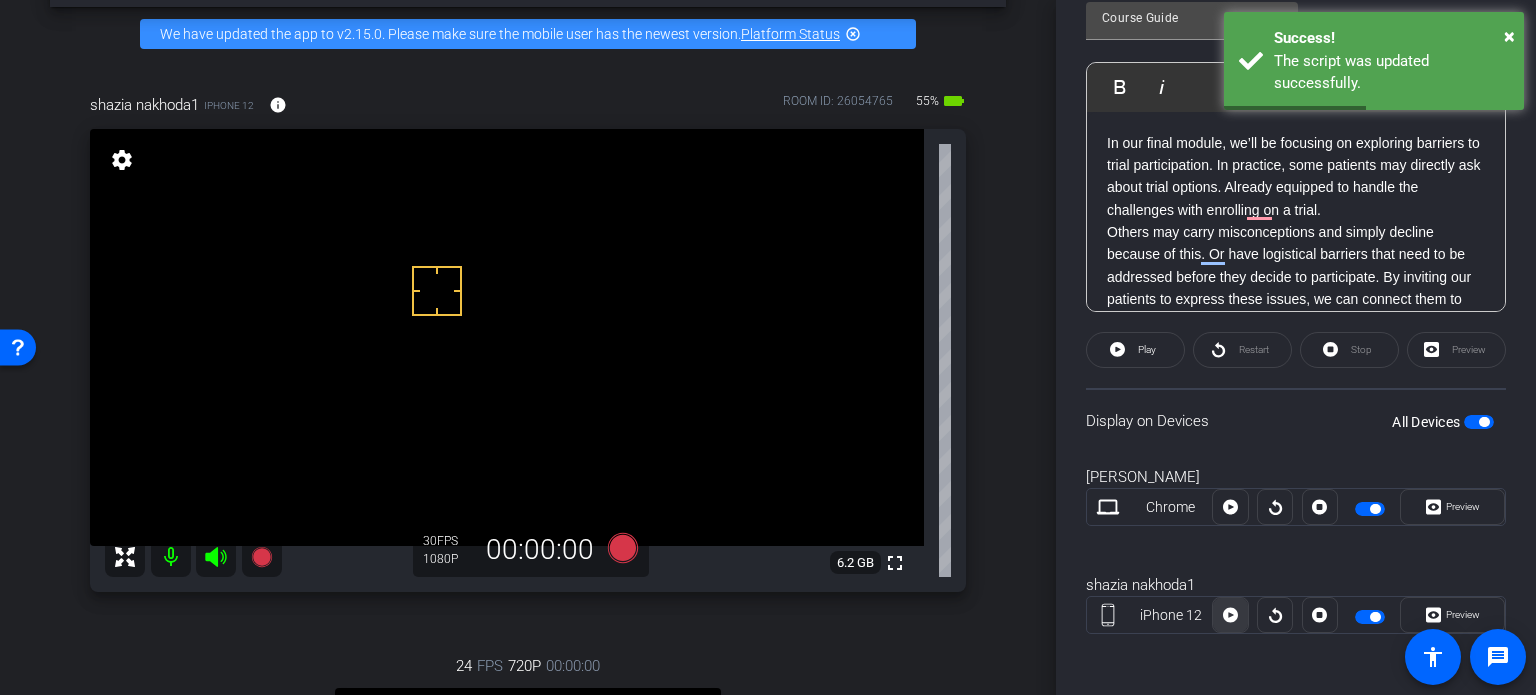 click 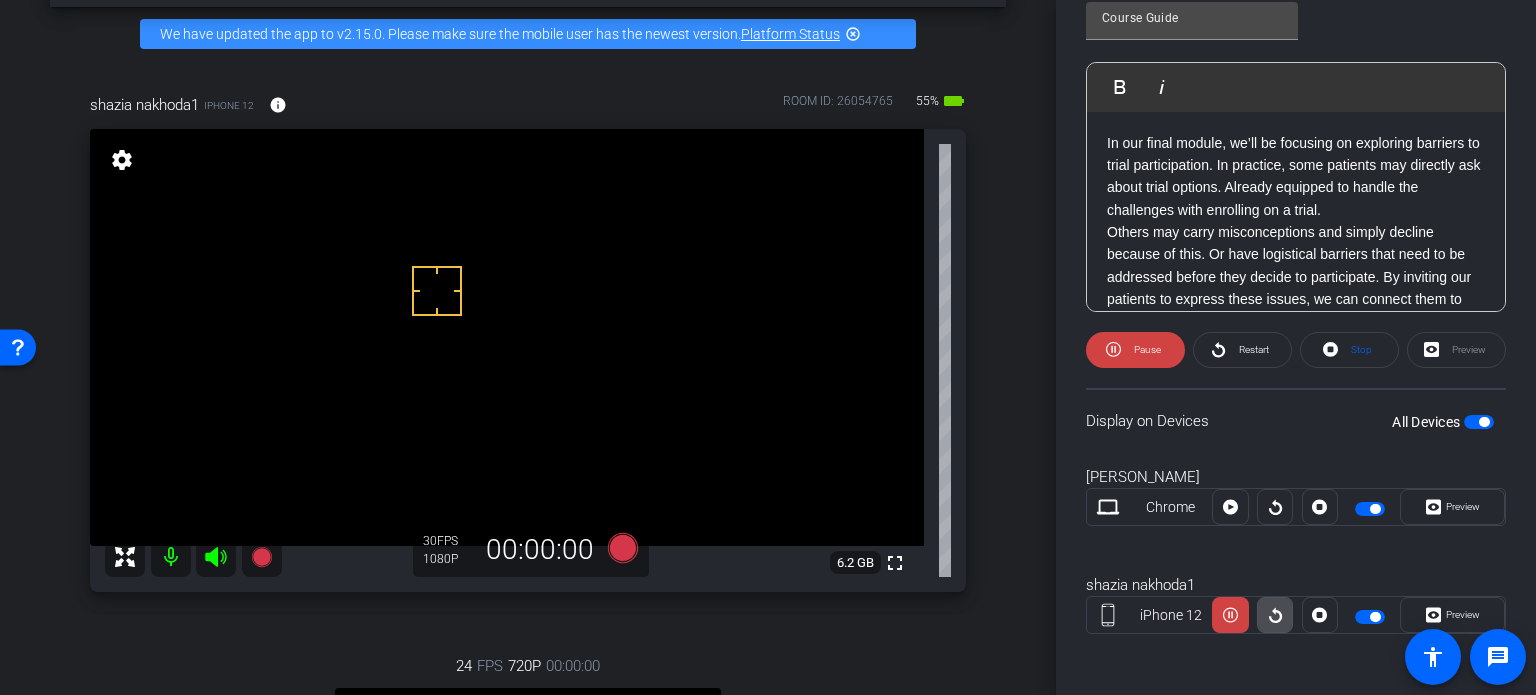 click 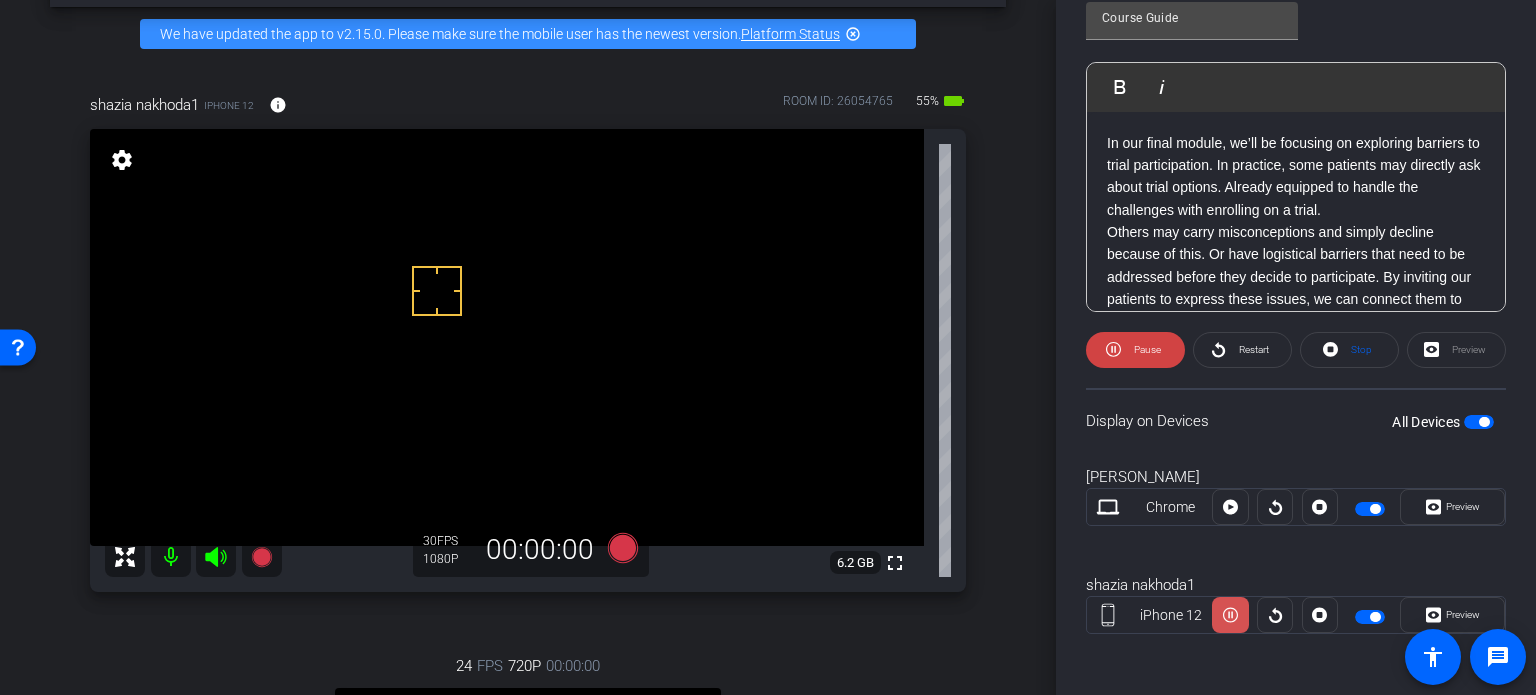 click 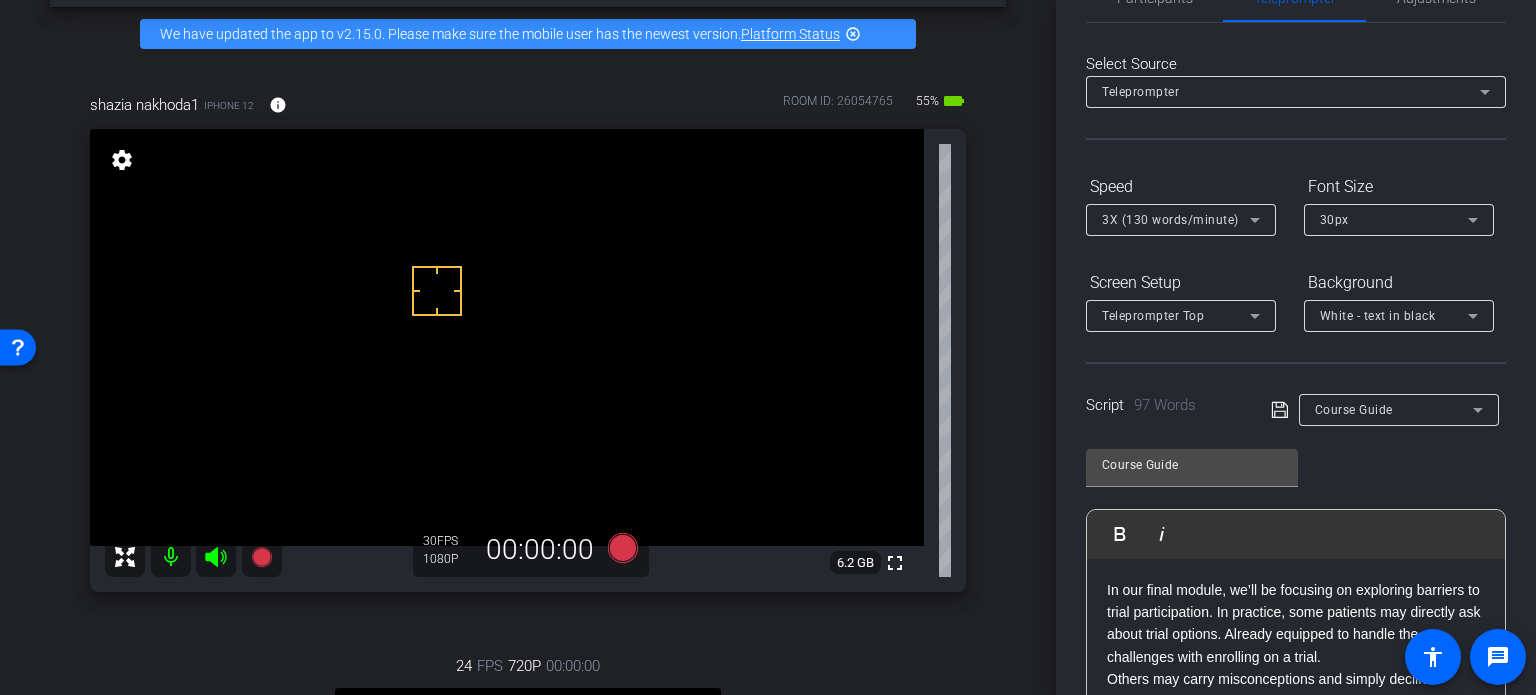 scroll, scrollTop: 0, scrollLeft: 0, axis: both 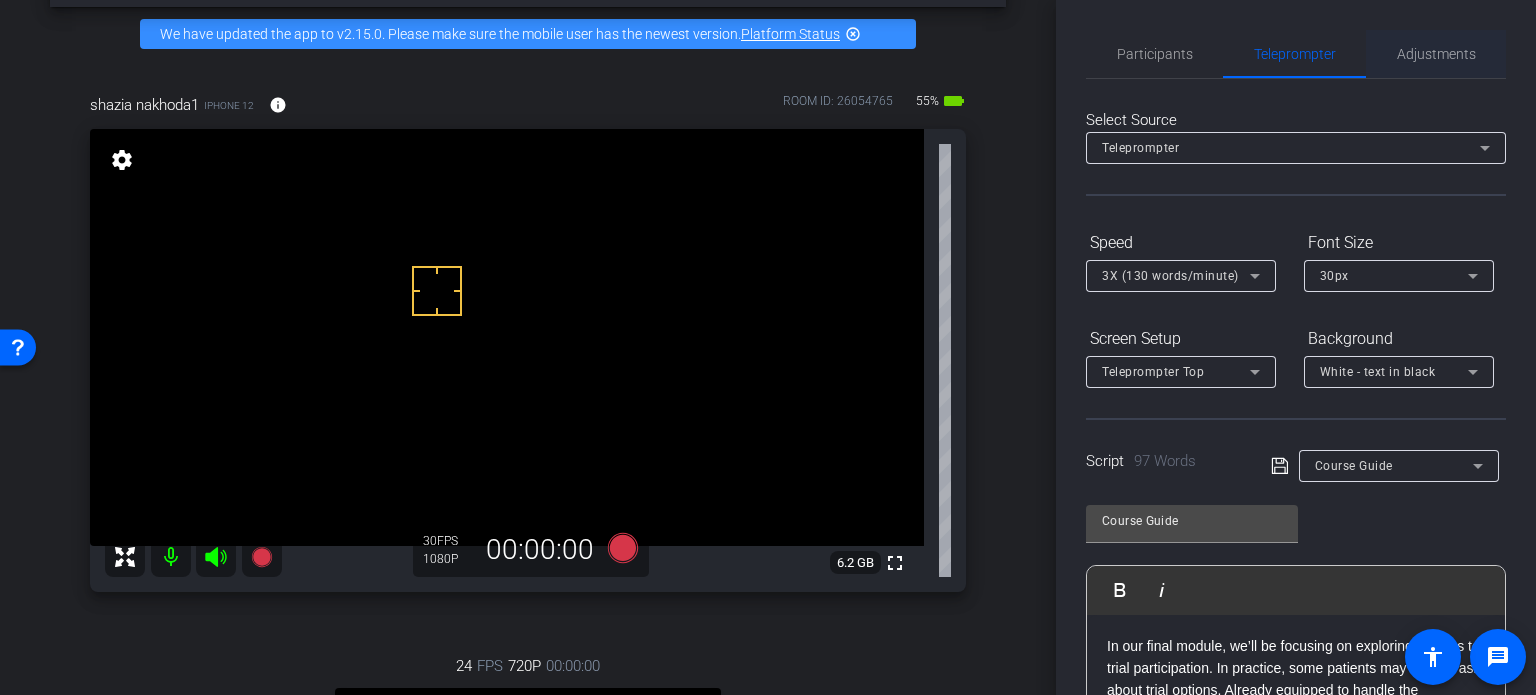 click on "Adjustments" at bounding box center [1436, 54] 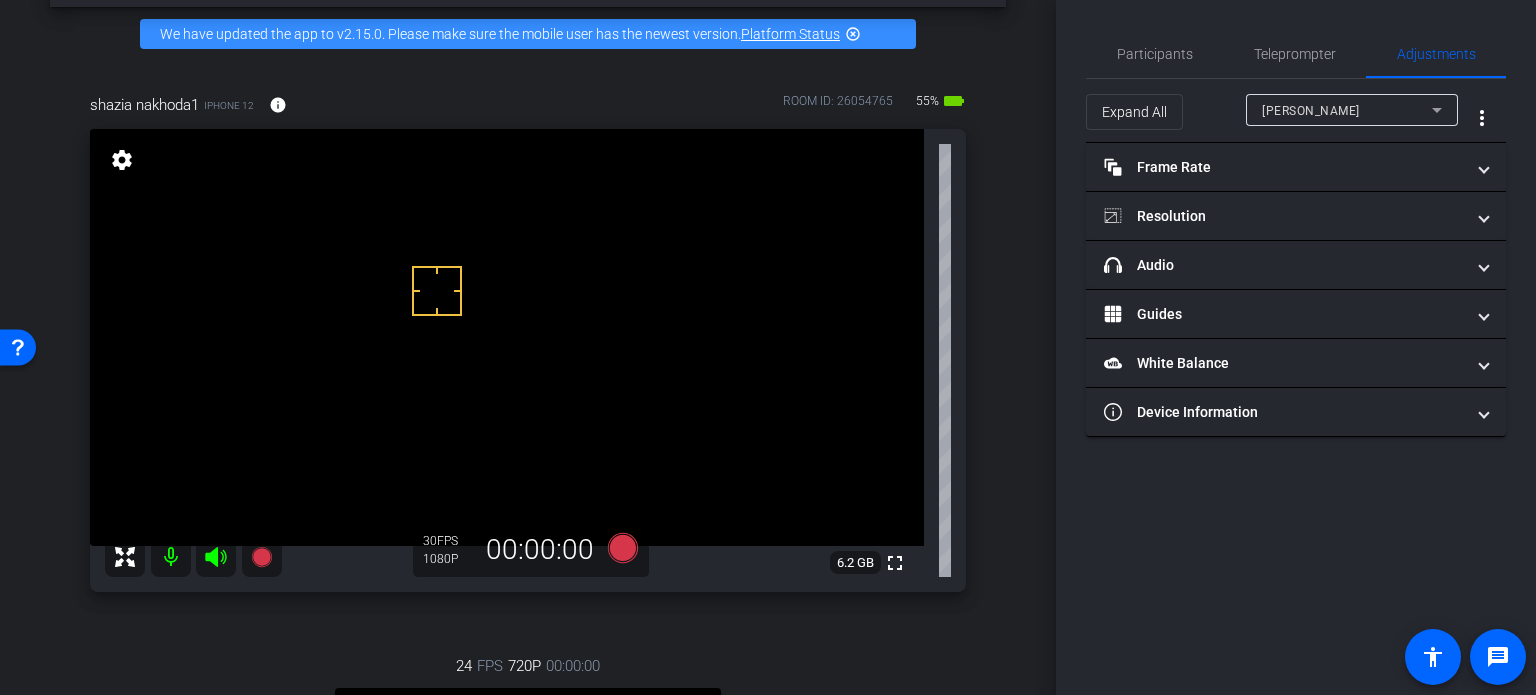 click on "[PERSON_NAME]" at bounding box center (1347, 110) 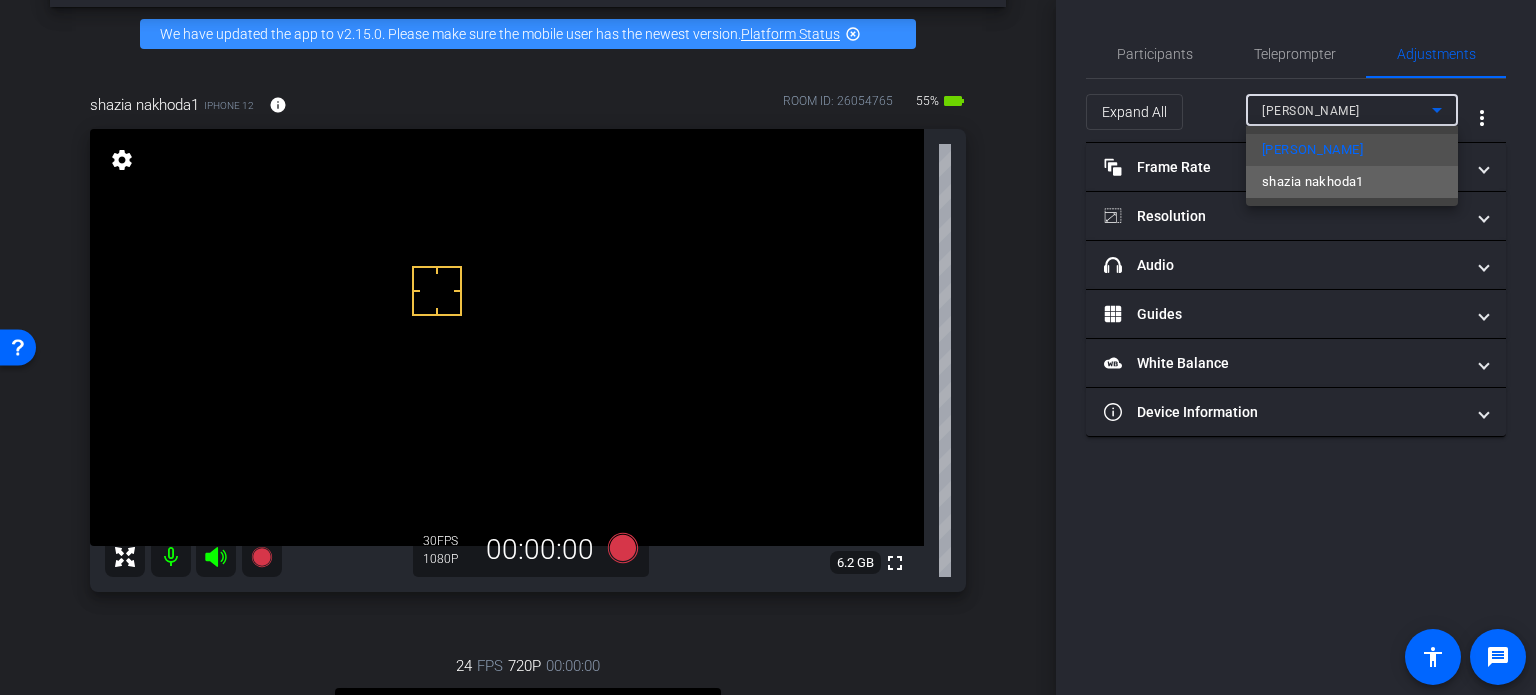 click on "shazia nakhoda1" at bounding box center [1313, 182] 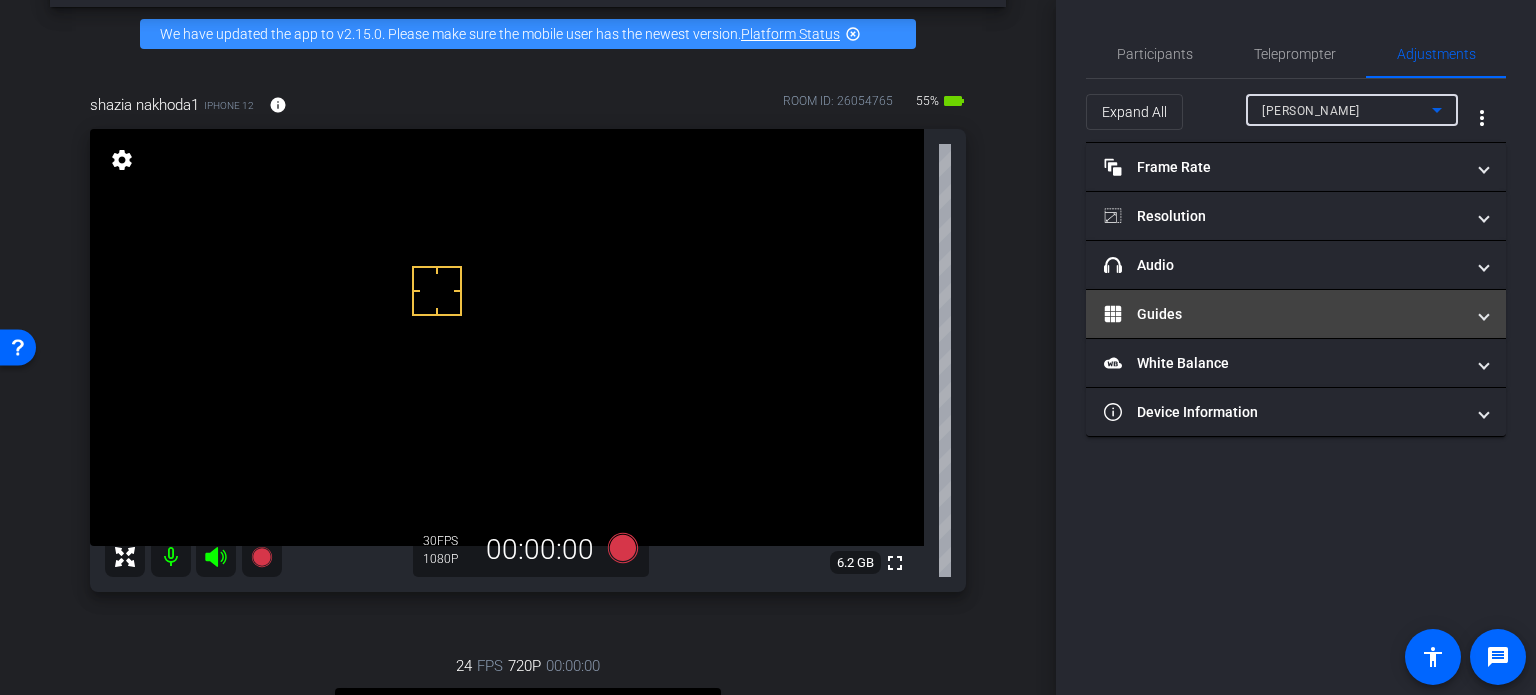 type on "1000" 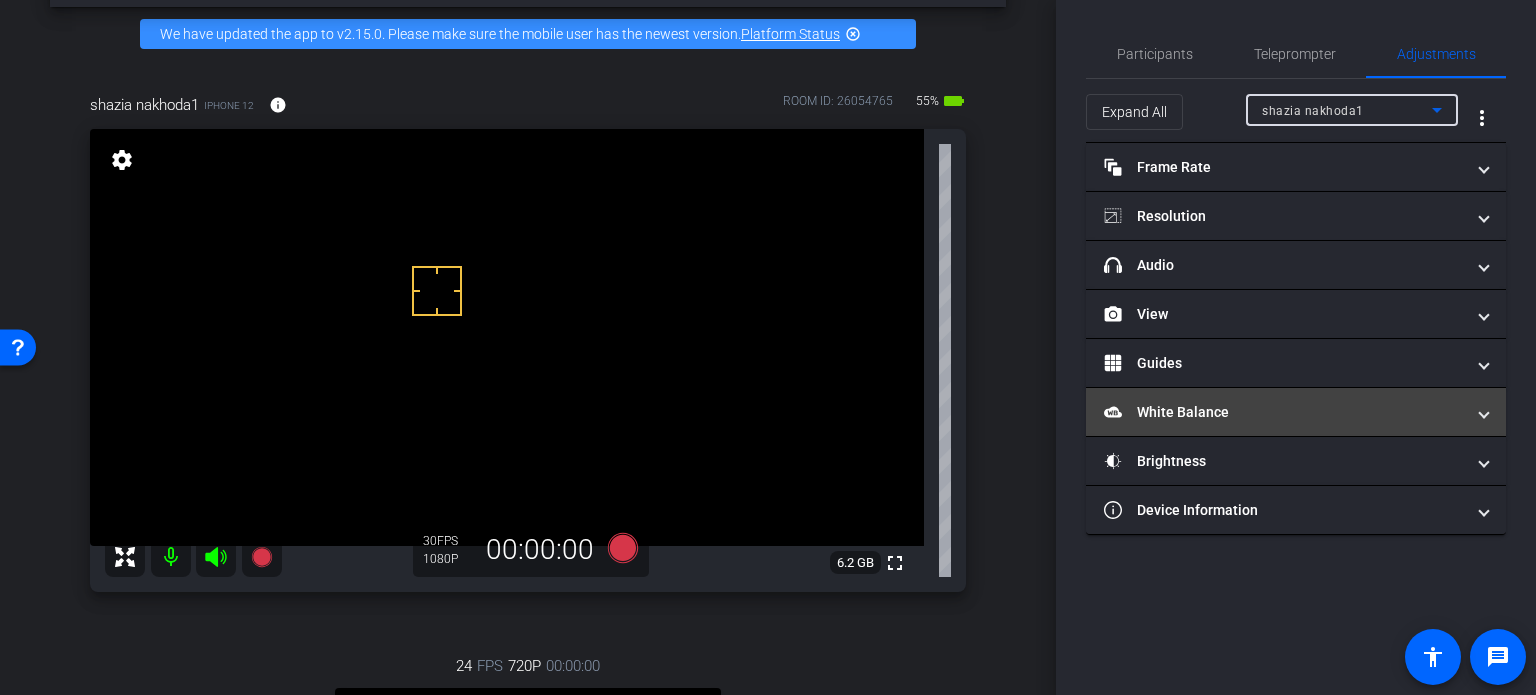 click on "headphone icon
Audio" at bounding box center [1284, 265] 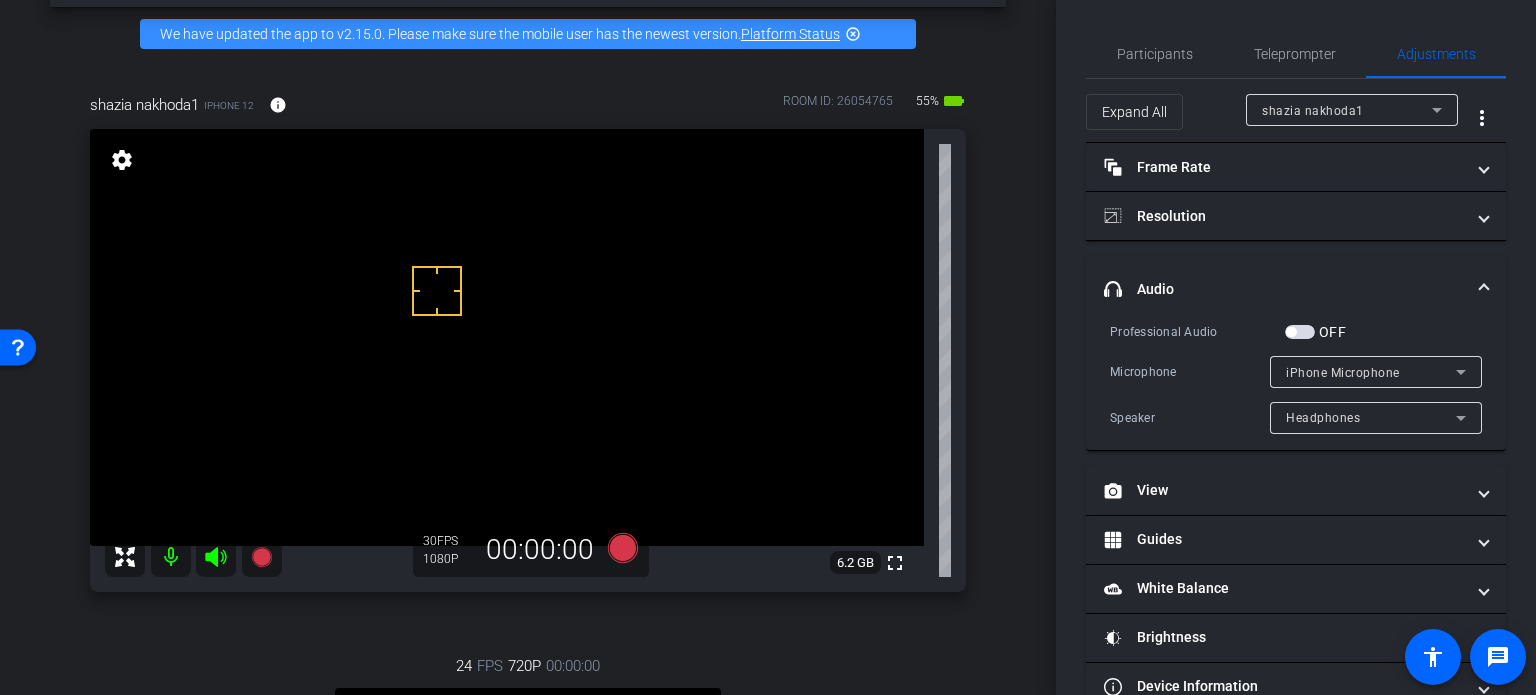 click at bounding box center [1300, 332] 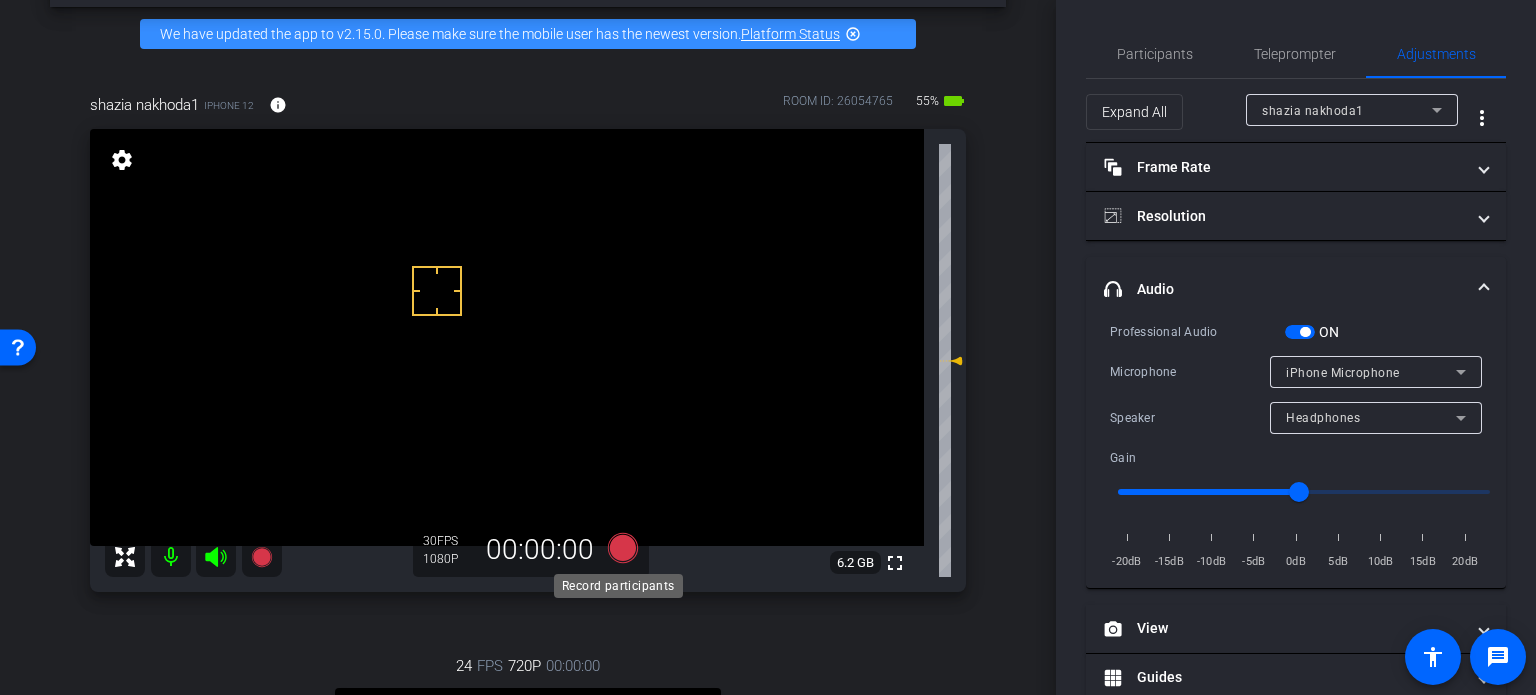 click 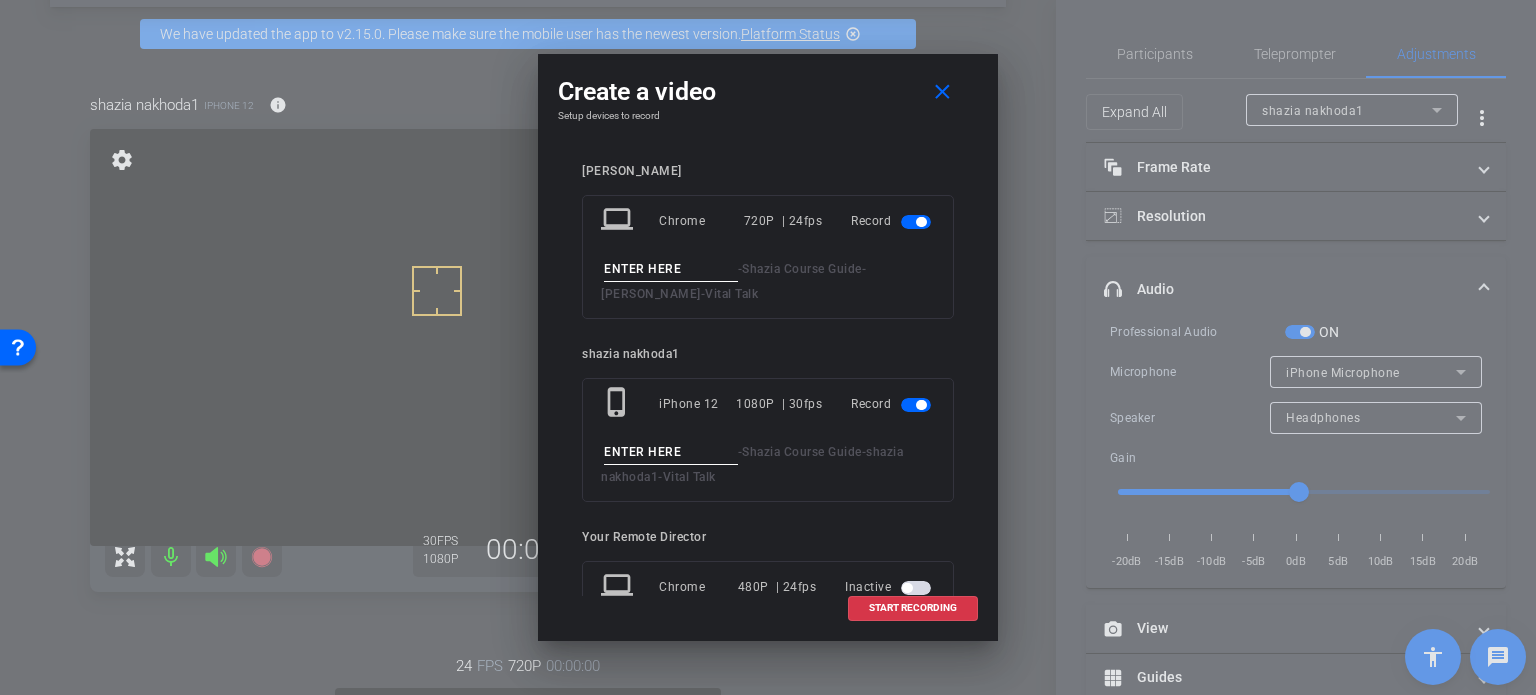 click at bounding box center [918, 221] 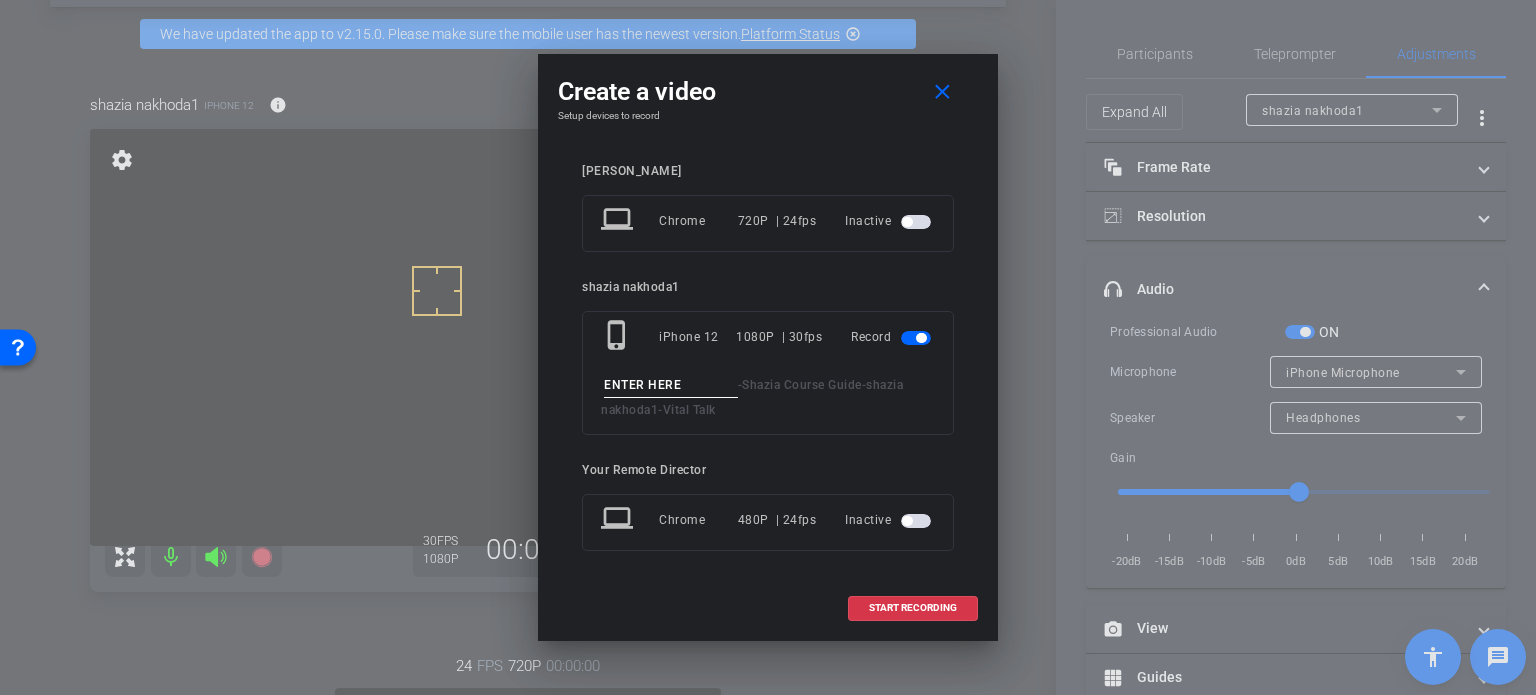 click at bounding box center [671, 385] 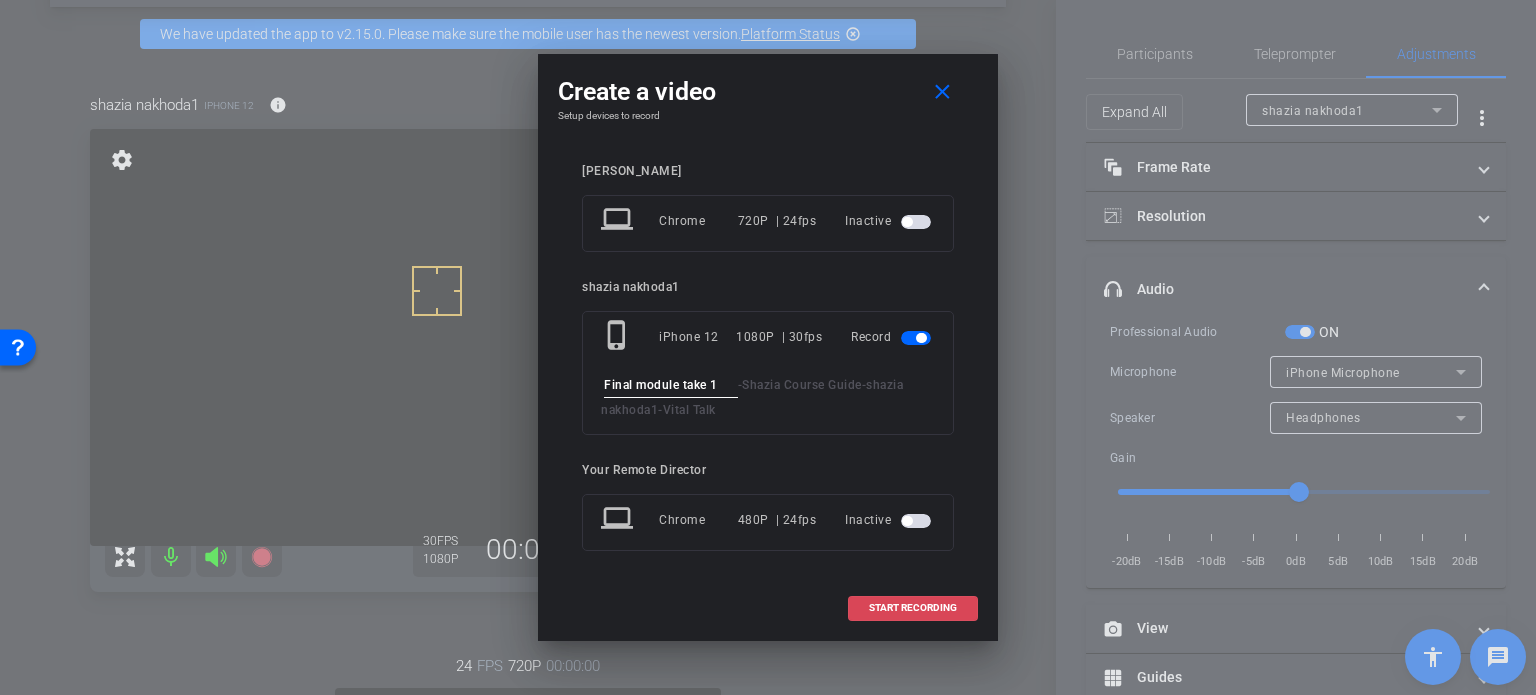 type on "Final module take 1" 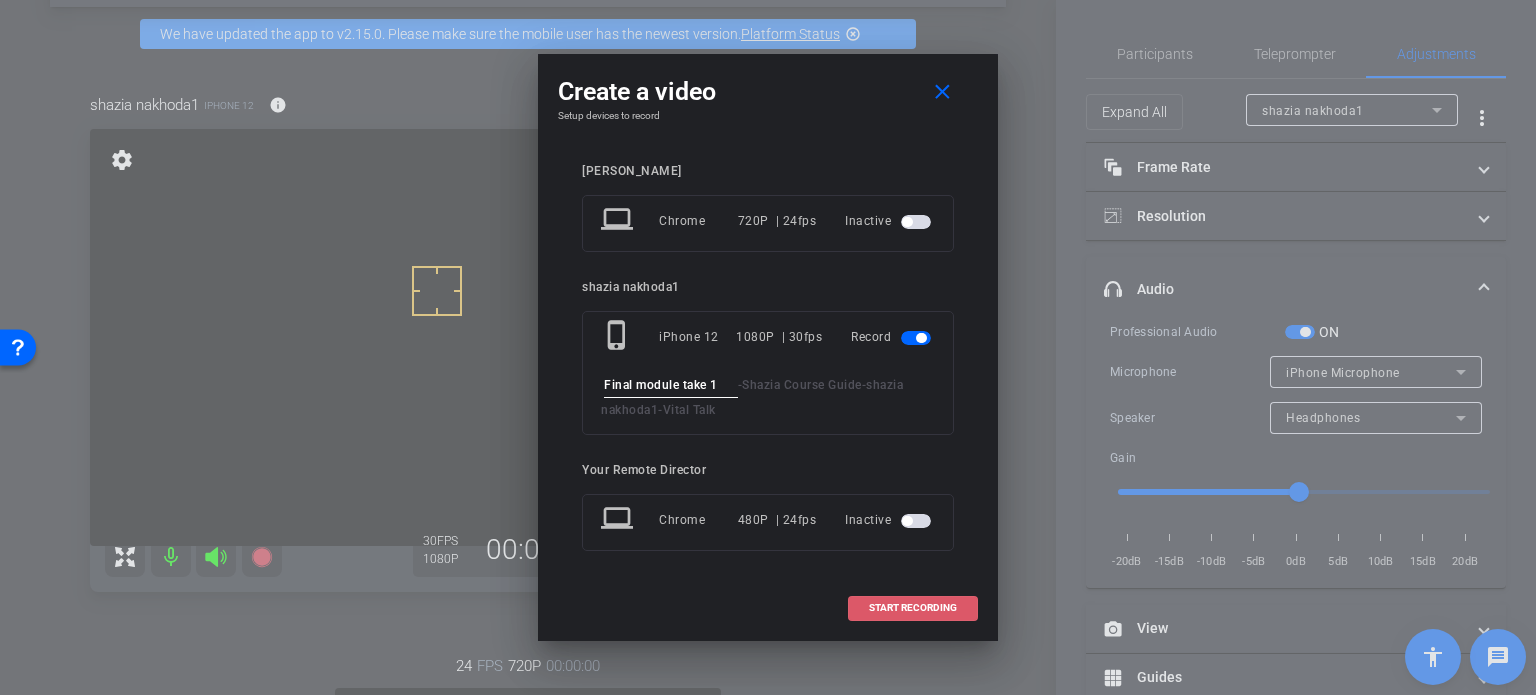 click on "START RECORDING" at bounding box center (913, 608) 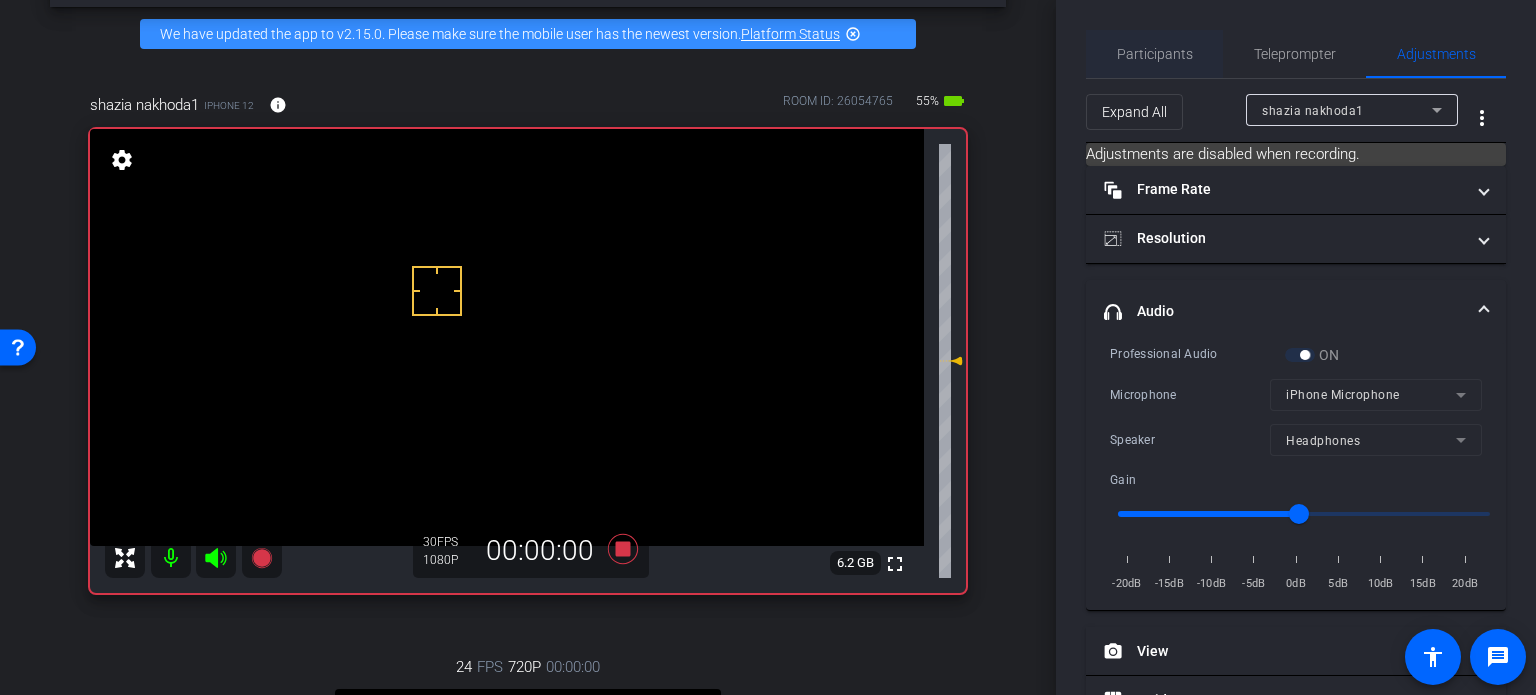 click on "Participants" at bounding box center (1155, 54) 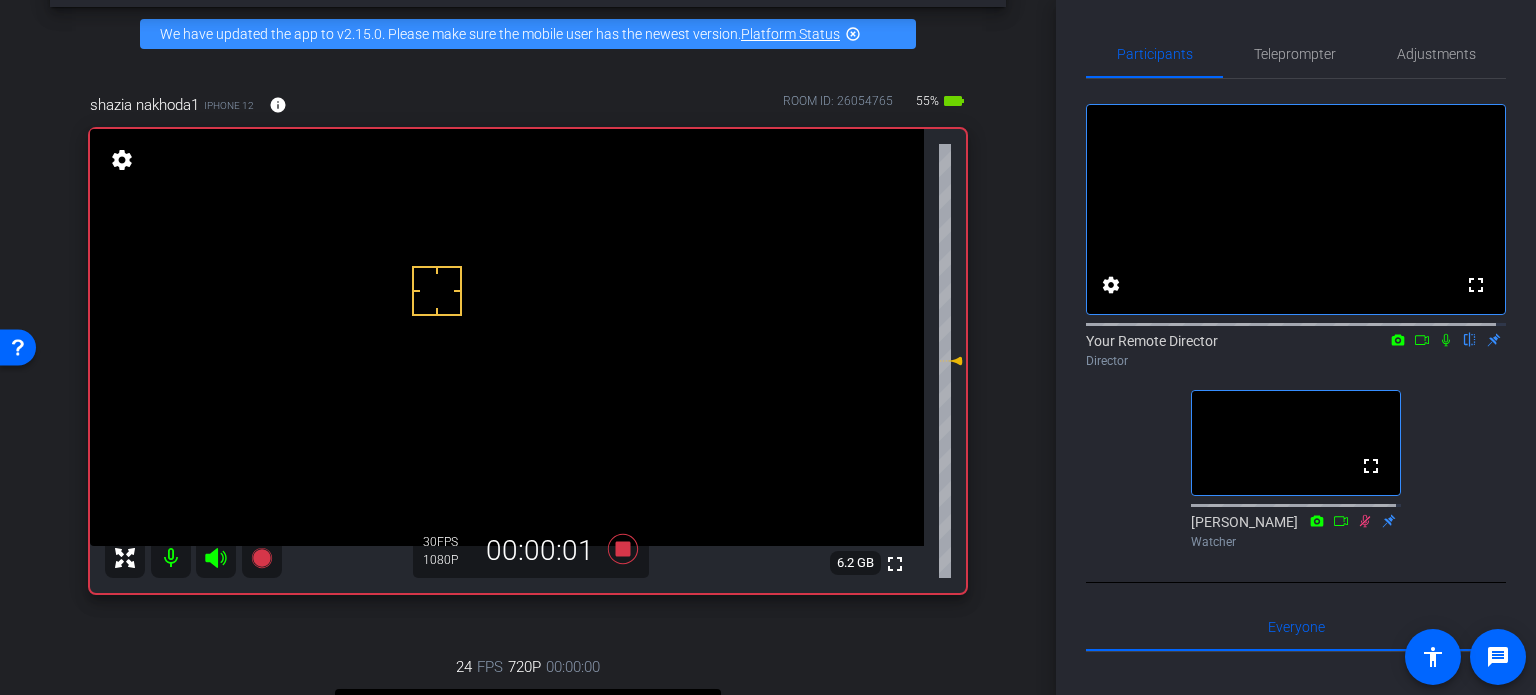 click 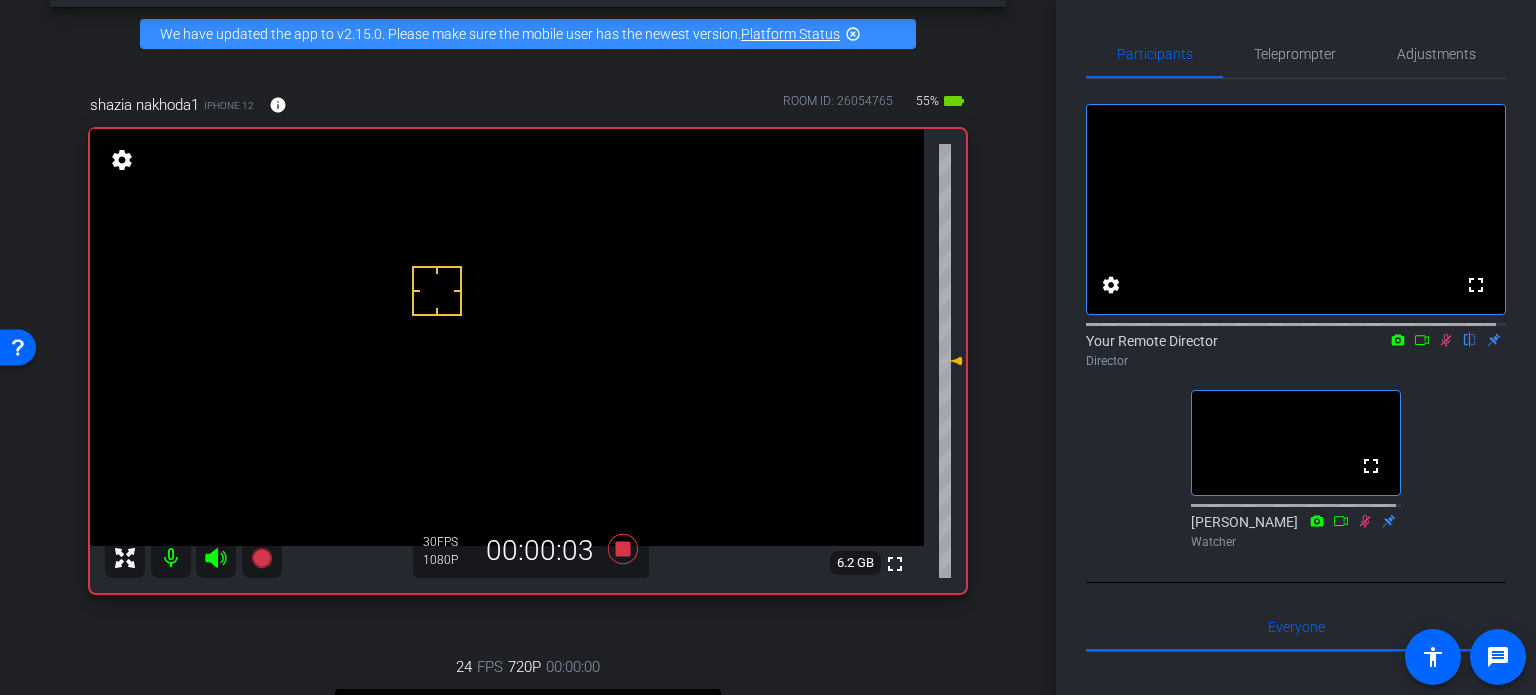 drag, startPoint x: 943, startPoint y: 366, endPoint x: 947, endPoint y: 377, distance: 11.7046995 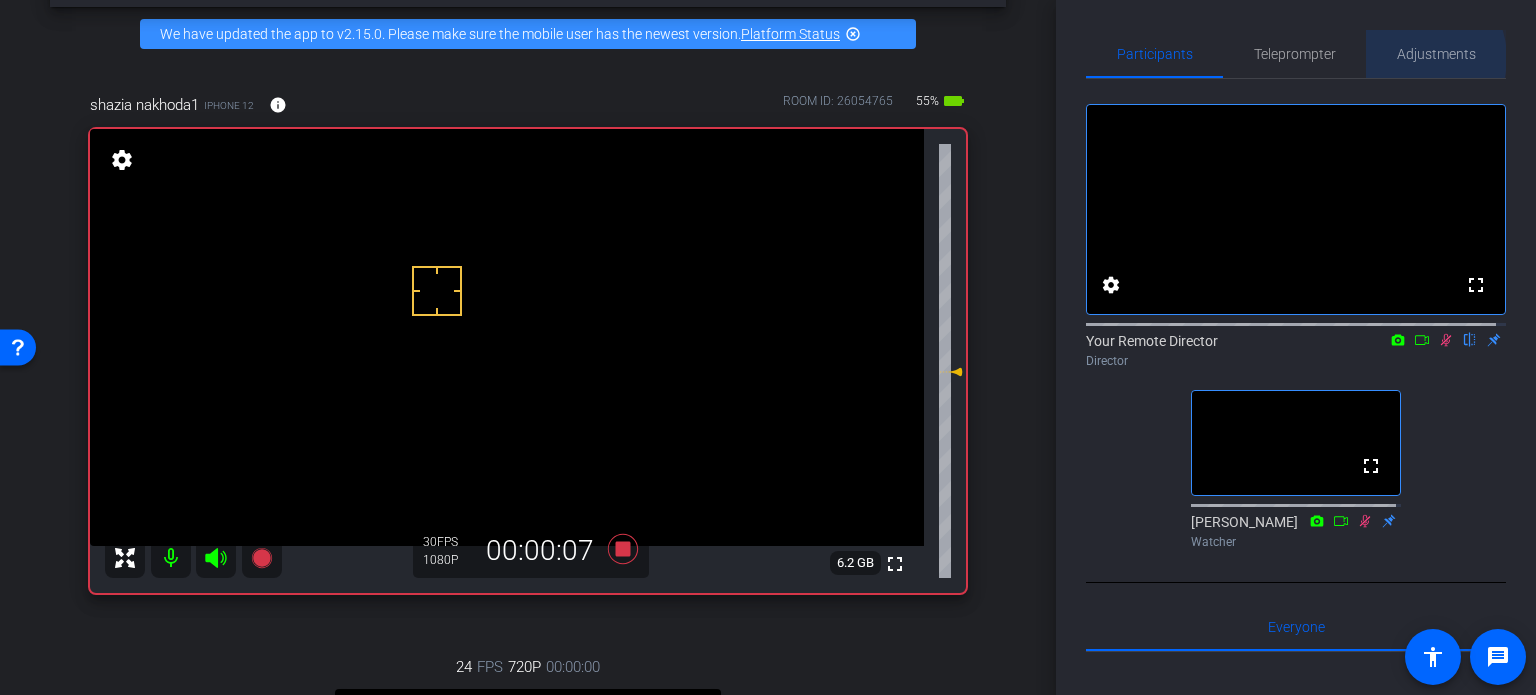 click on "Adjustments" at bounding box center (1436, 54) 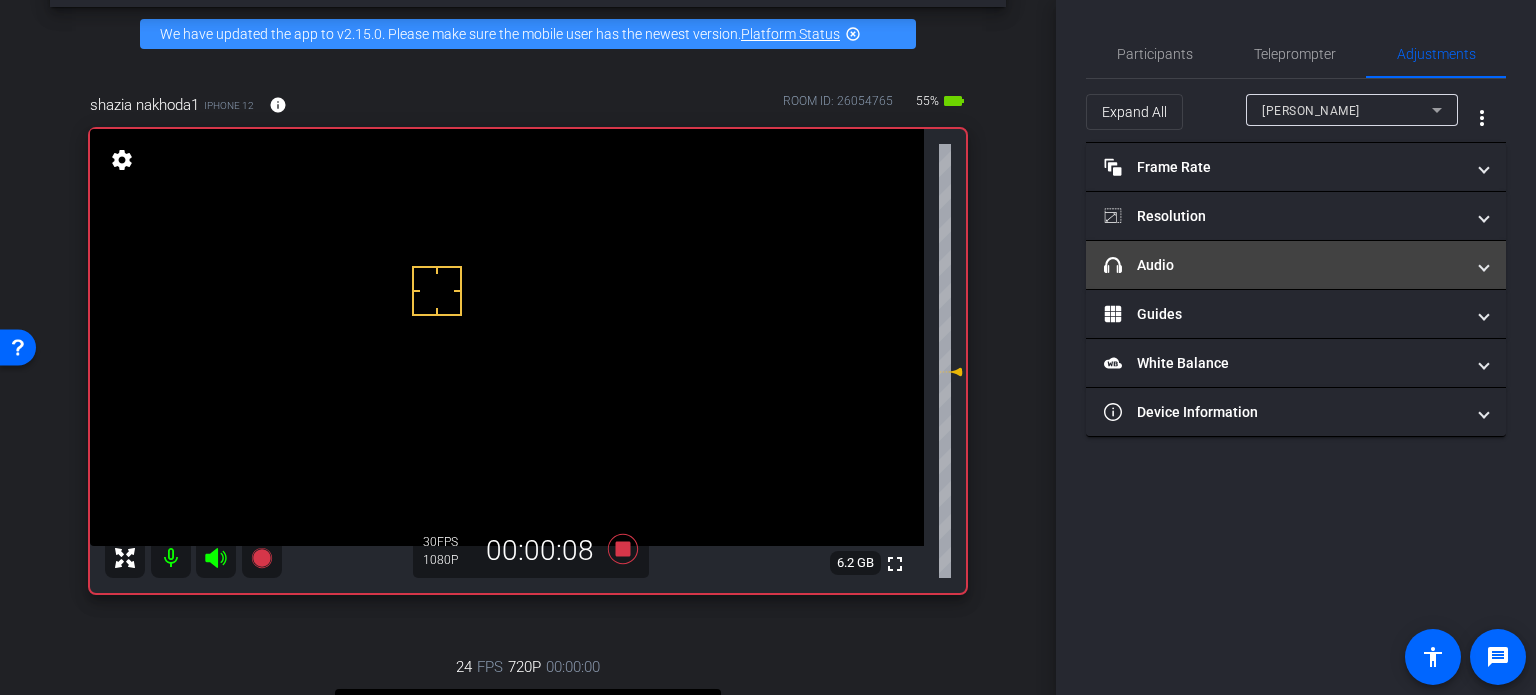 click on "headphone icon
Audio" at bounding box center [1296, 265] 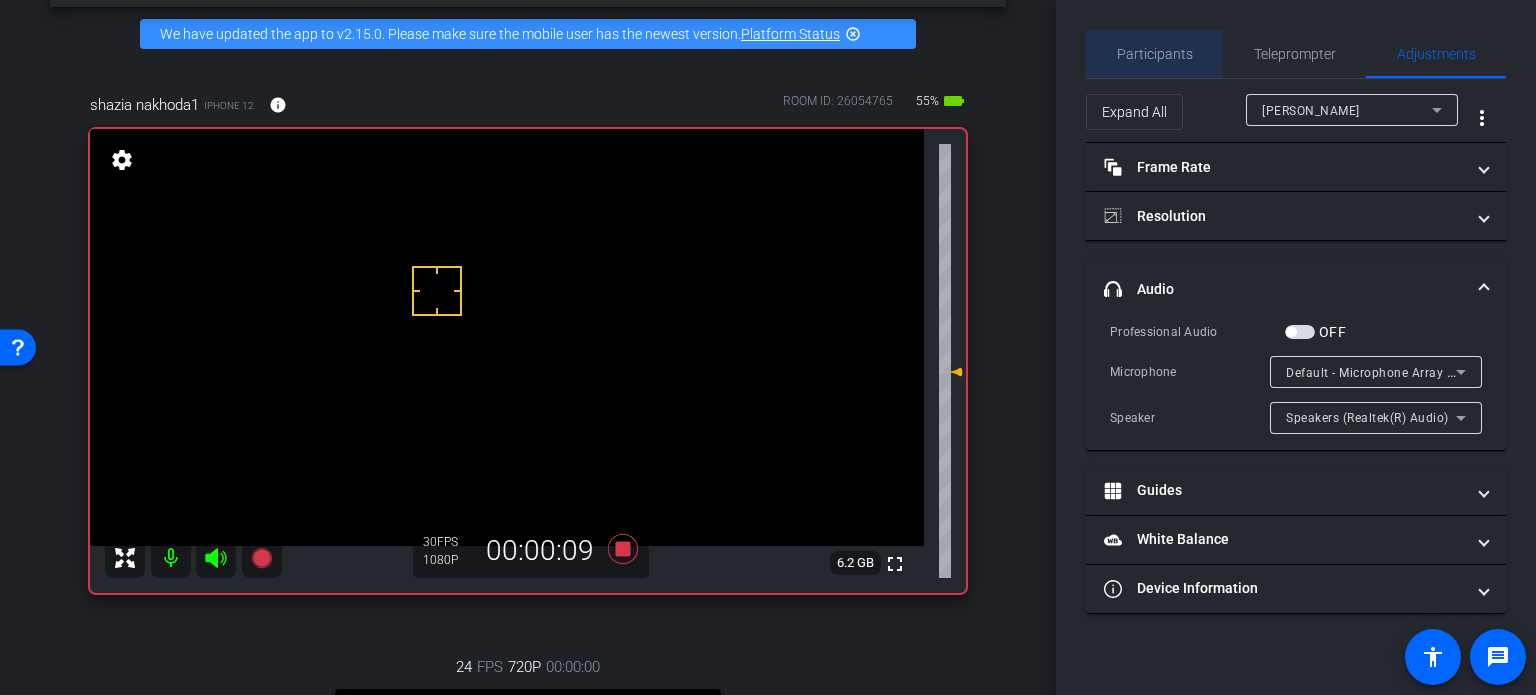 click on "Participants" at bounding box center [1155, 54] 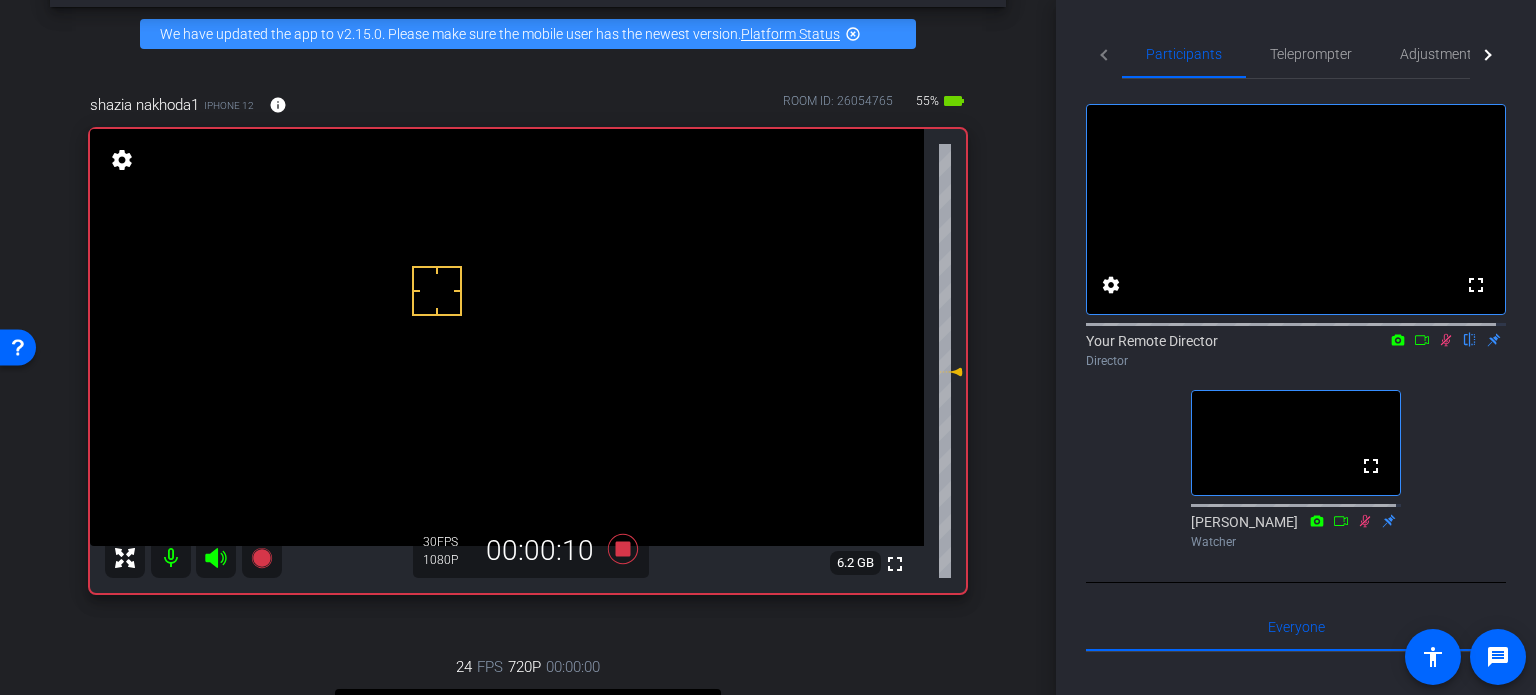click on "fullscreen settings  Your Remote Director
flip
Director  fullscreen  [PERSON_NAME]
Watcher" 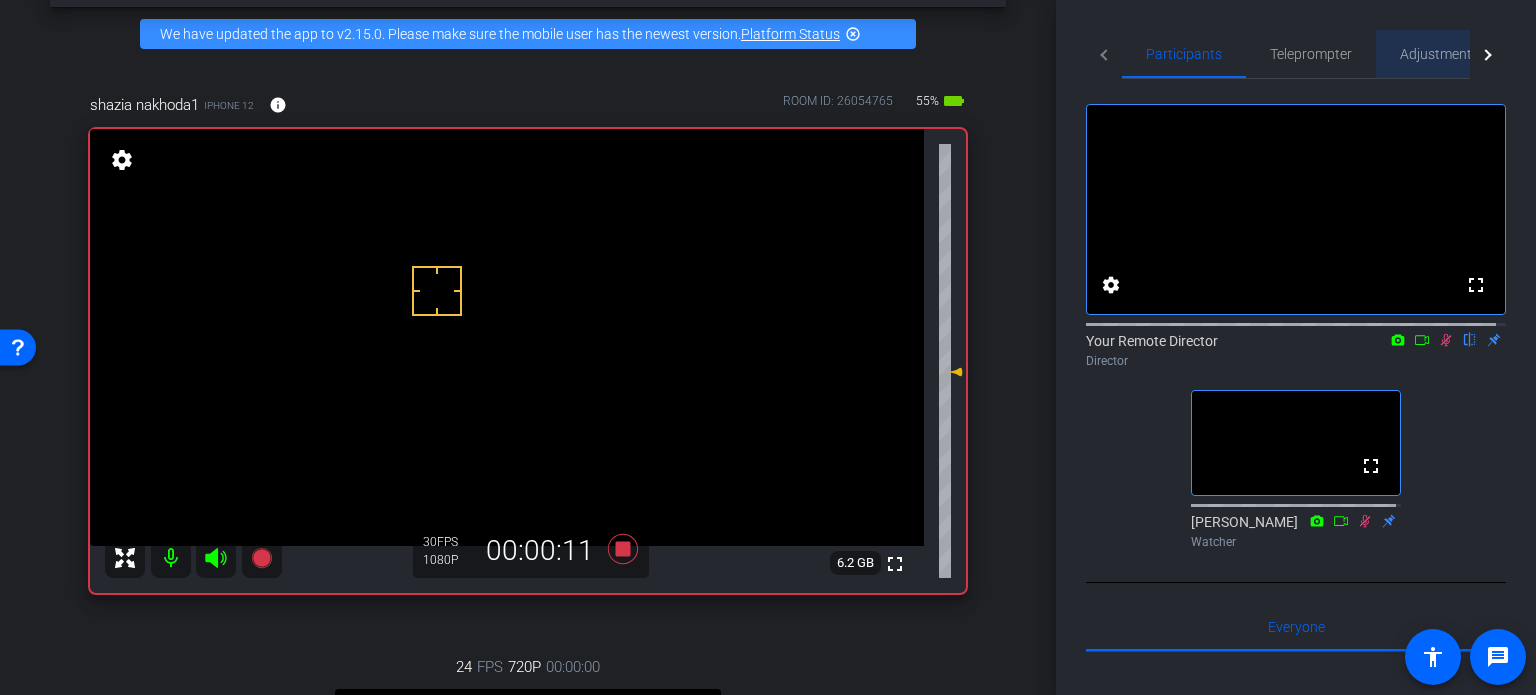 click on "Adjustments" at bounding box center (1439, 54) 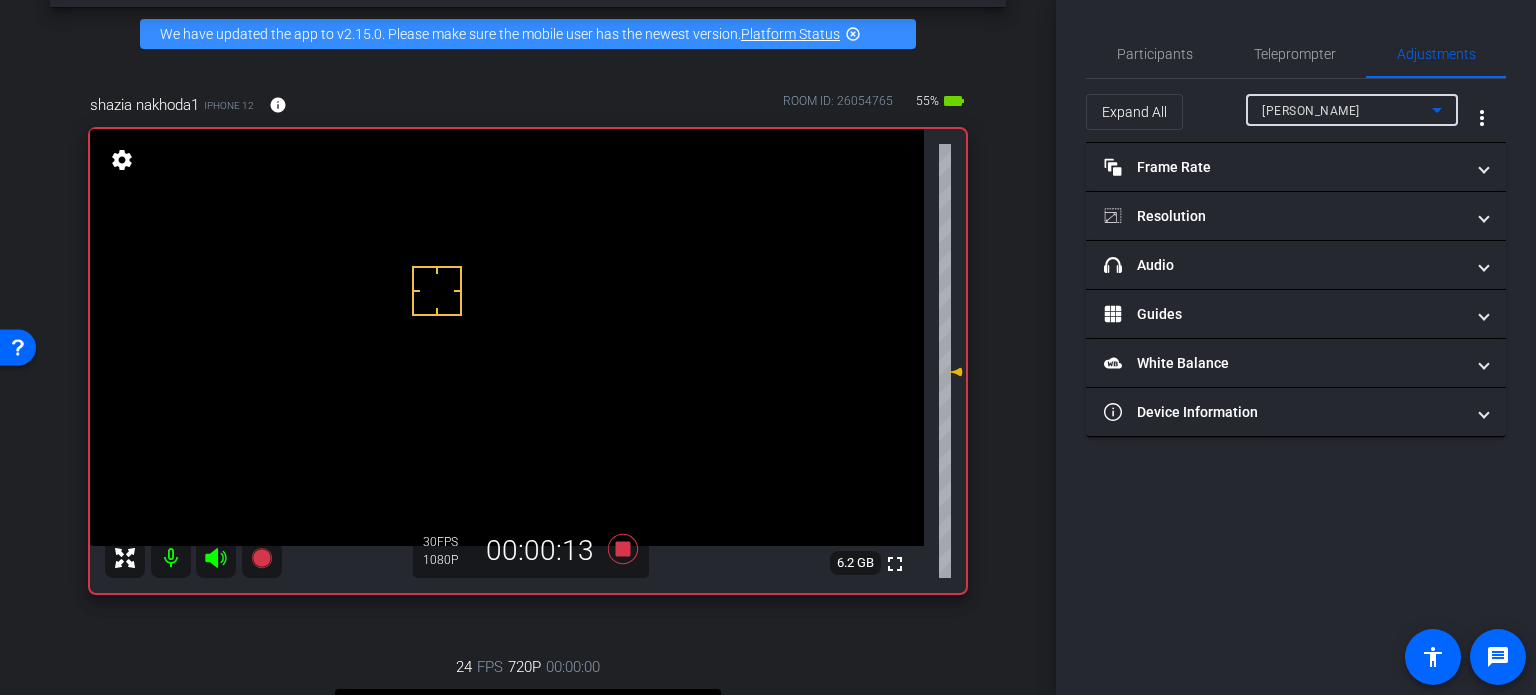 click on "[PERSON_NAME]" at bounding box center [1347, 110] 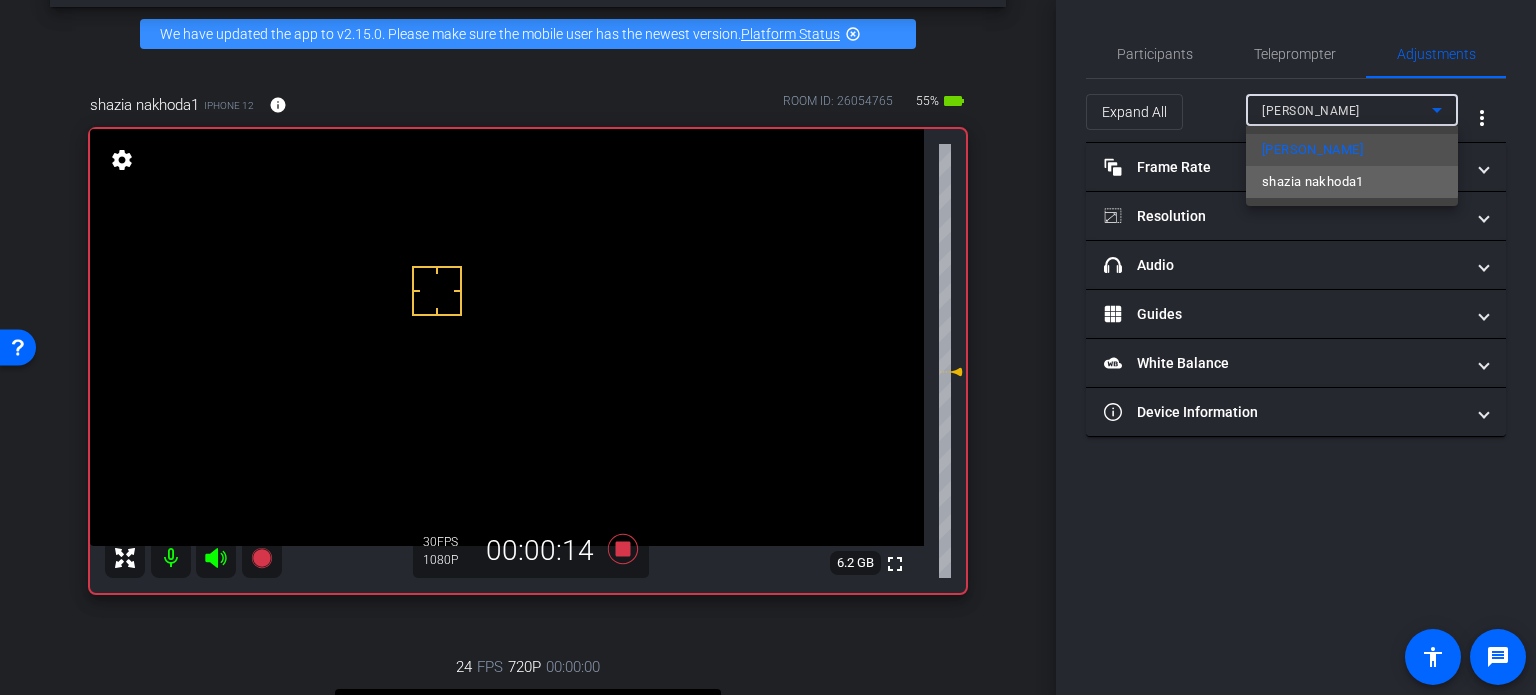 click on "shazia nakhoda1" at bounding box center (1313, 182) 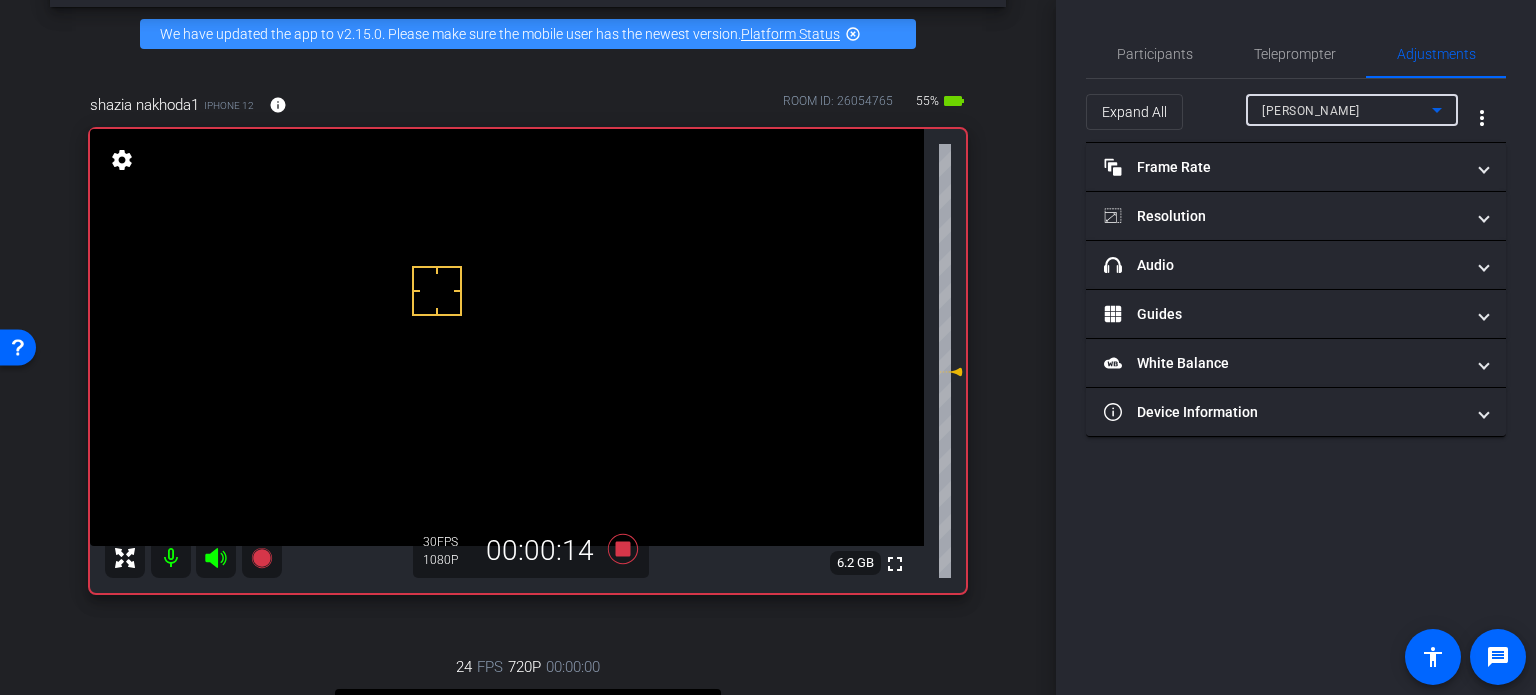 type on "1000" 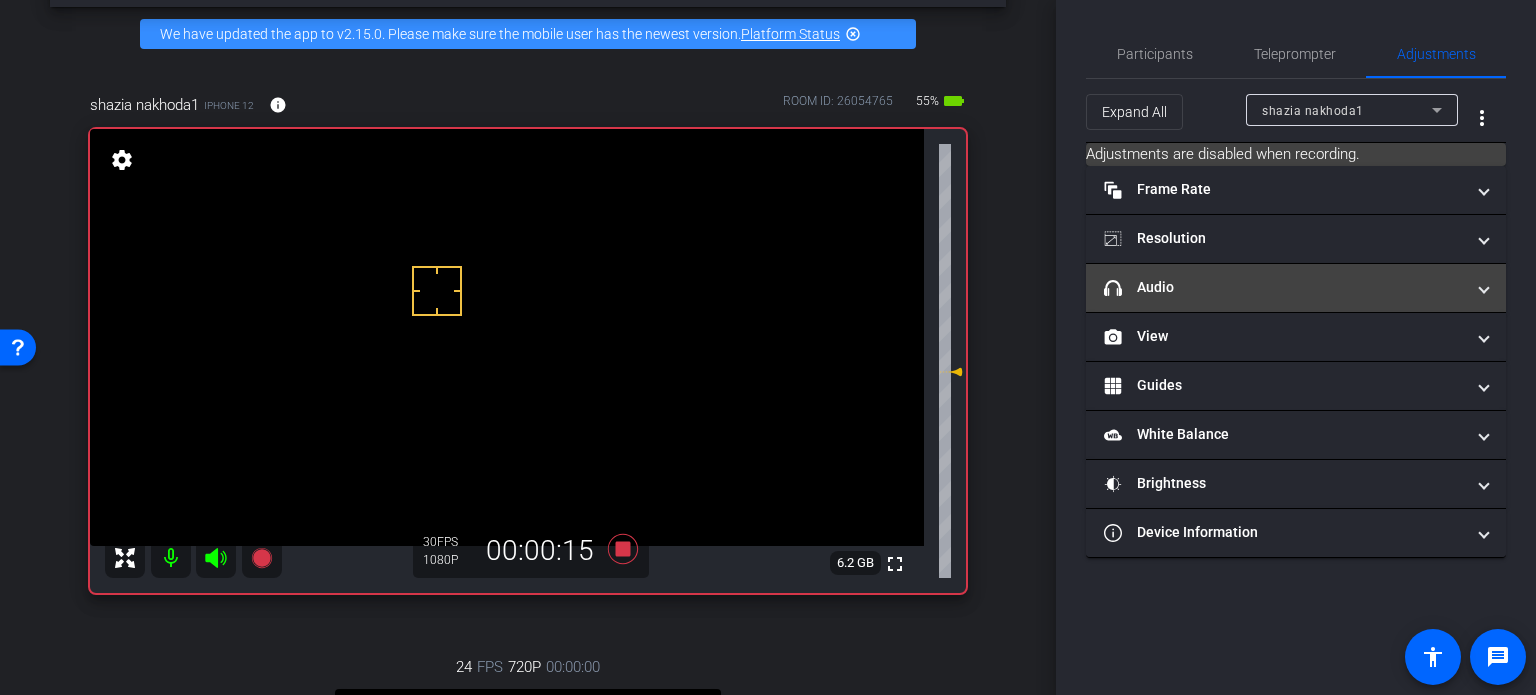 drag, startPoint x: 1238, startPoint y: 256, endPoint x: 1238, endPoint y: 274, distance: 18 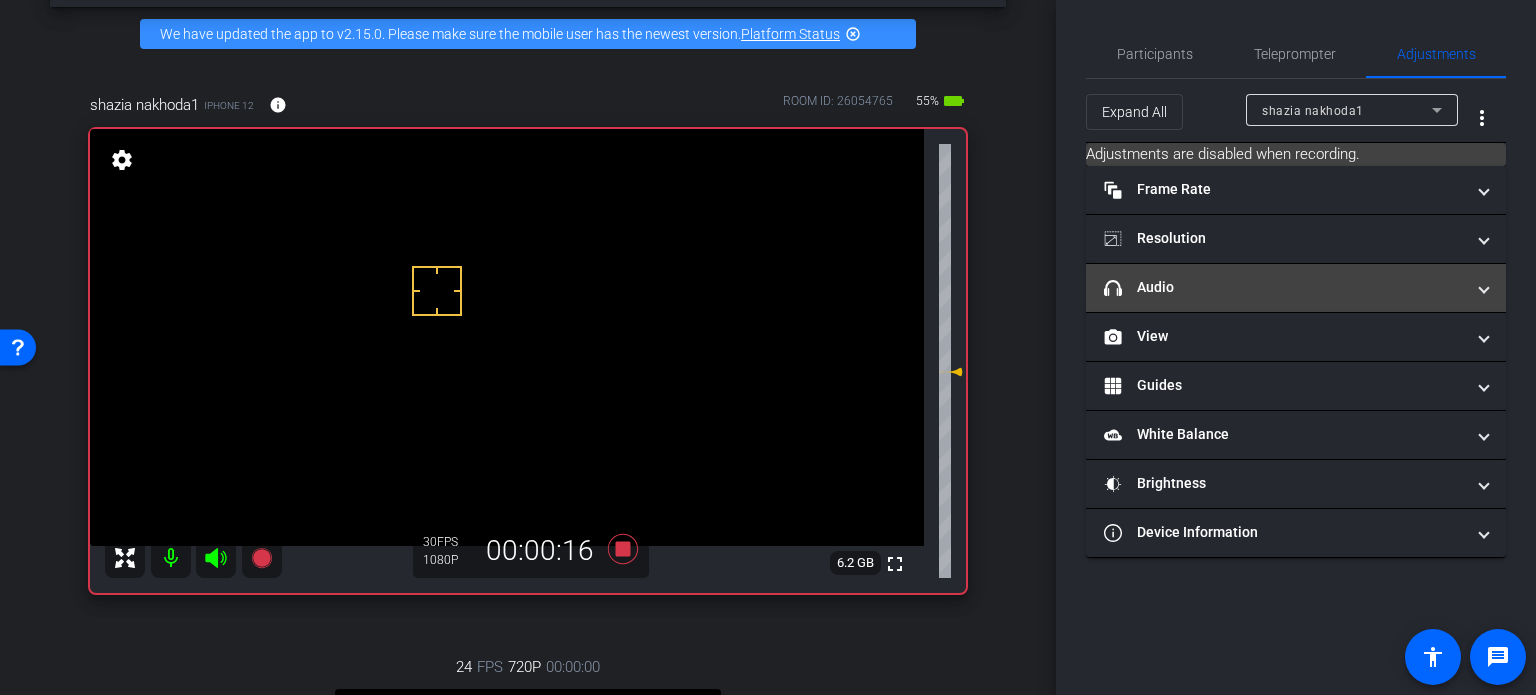 click on "headphone icon
Audio" at bounding box center (1296, 288) 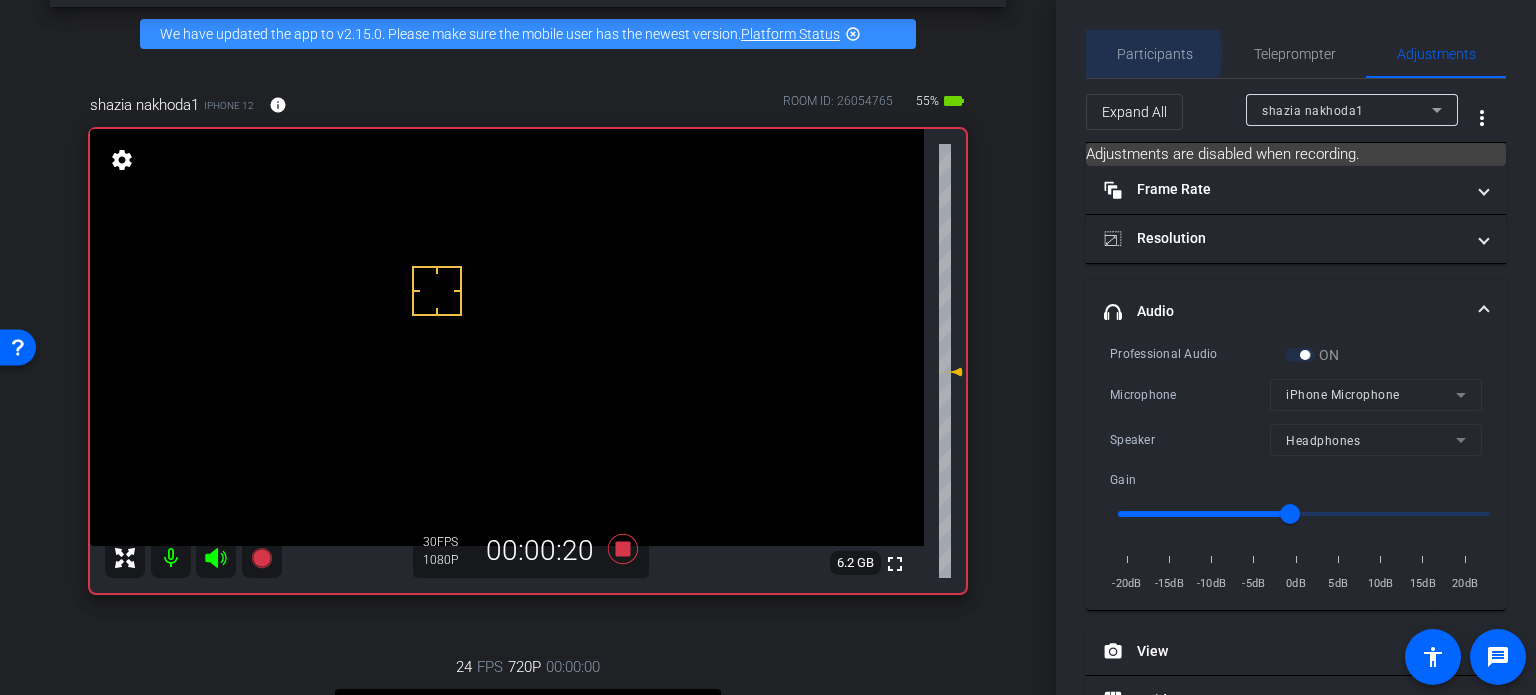 click on "Participants" at bounding box center (1155, 54) 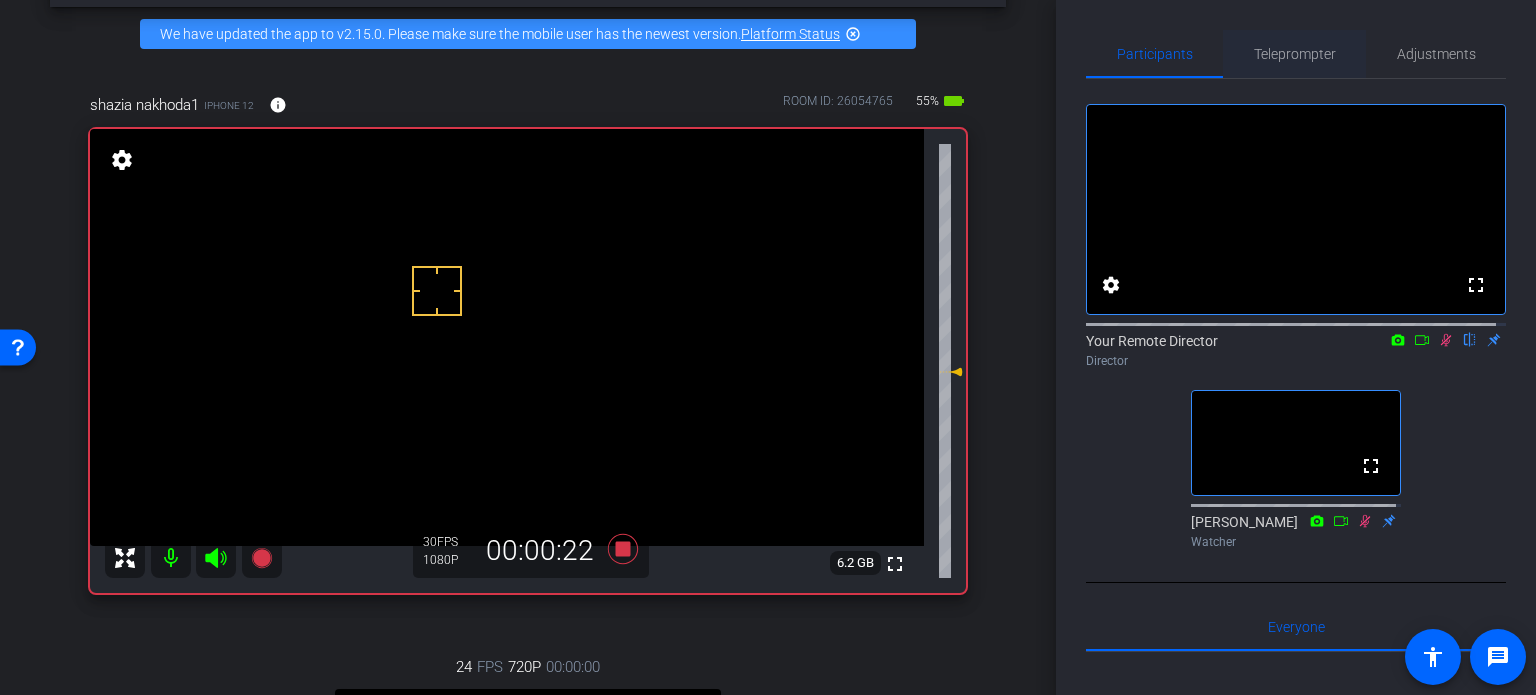 click on "Teleprompter" at bounding box center [1295, 54] 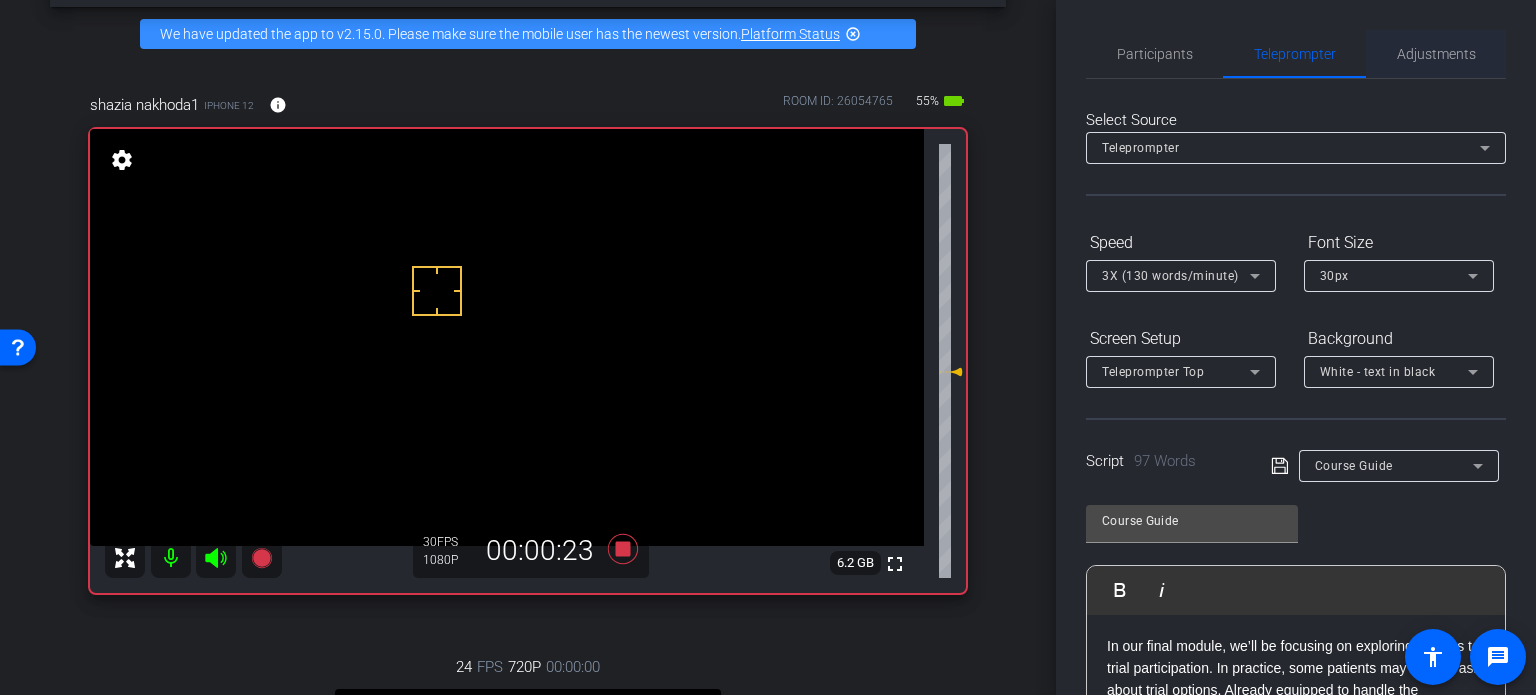 click on "Adjustments" at bounding box center [1436, 54] 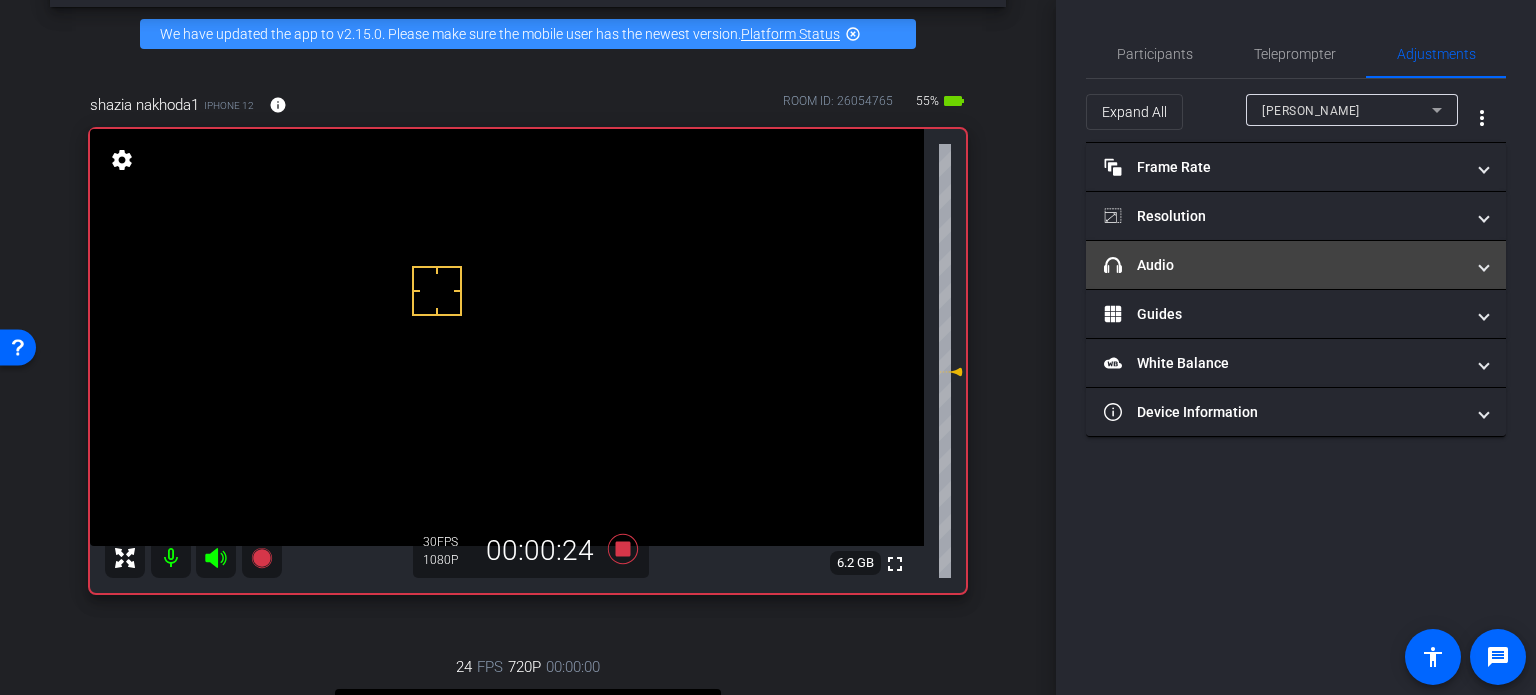 click on "headphone icon
Audio" at bounding box center (1284, 265) 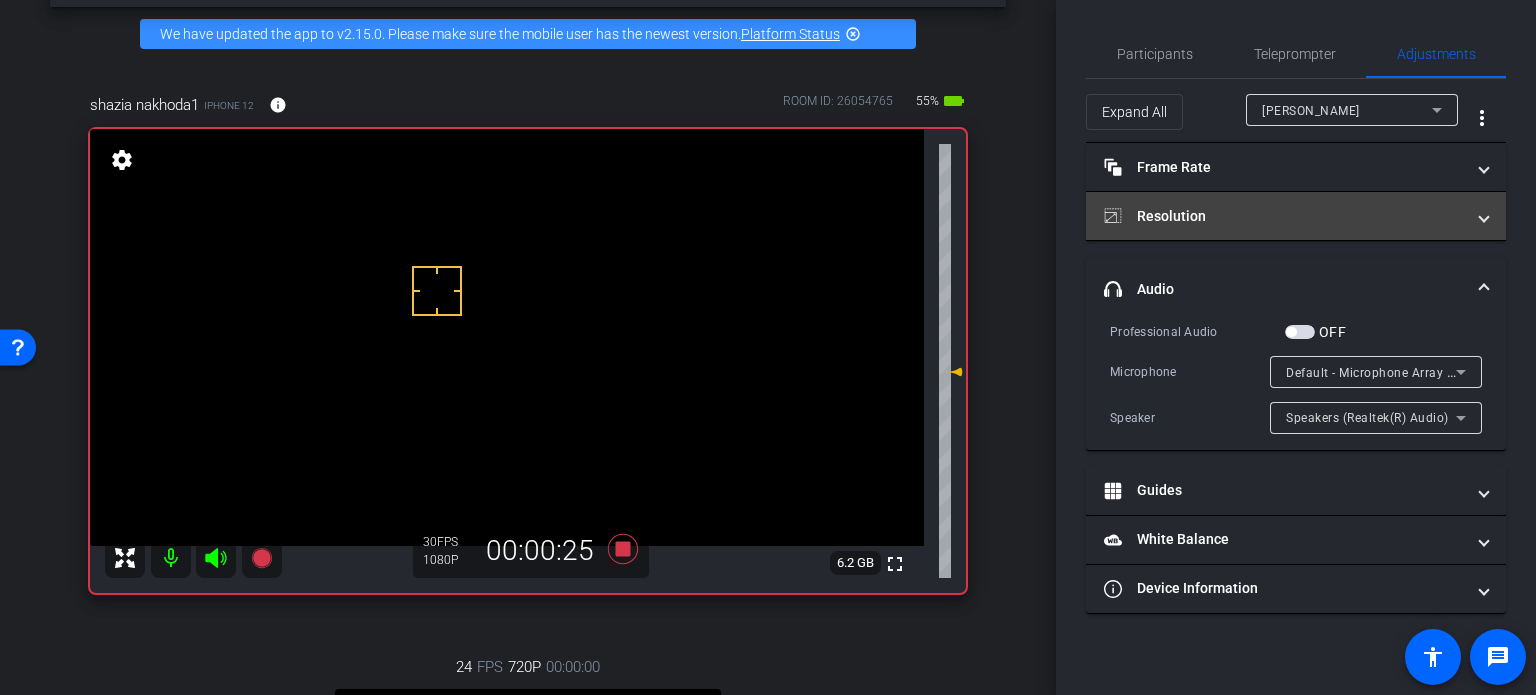 click on "Resolution" at bounding box center [1284, 216] 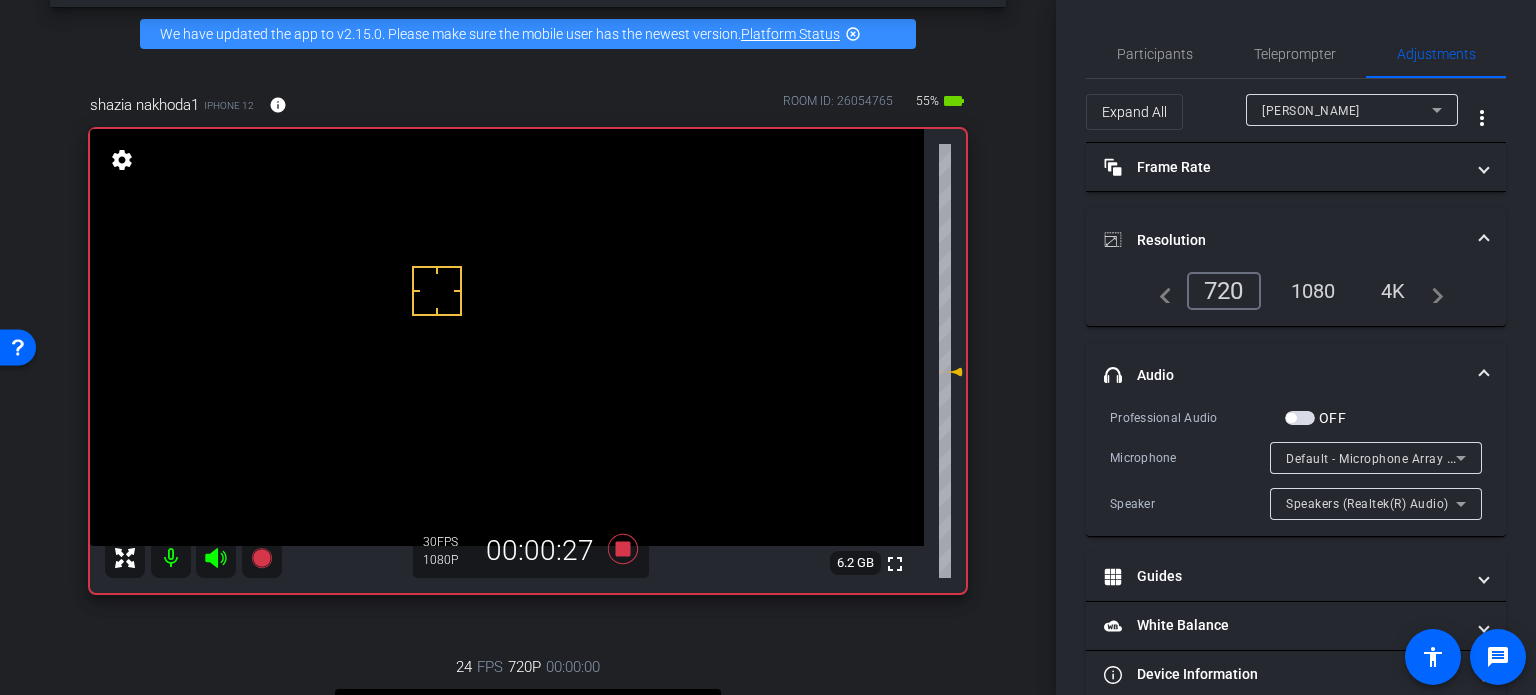 click on "[PERSON_NAME]" at bounding box center [1311, 111] 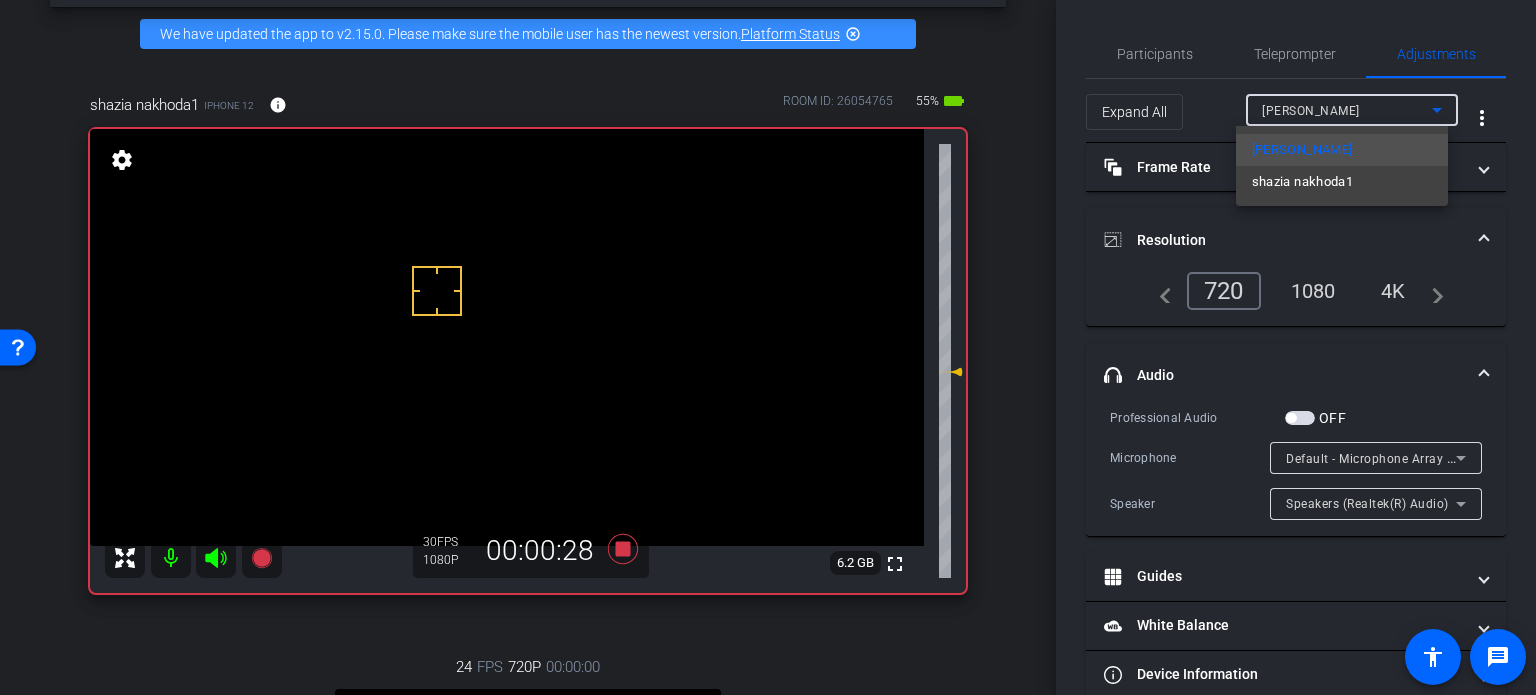 click on "shazia nakhoda1" at bounding box center (1303, 182) 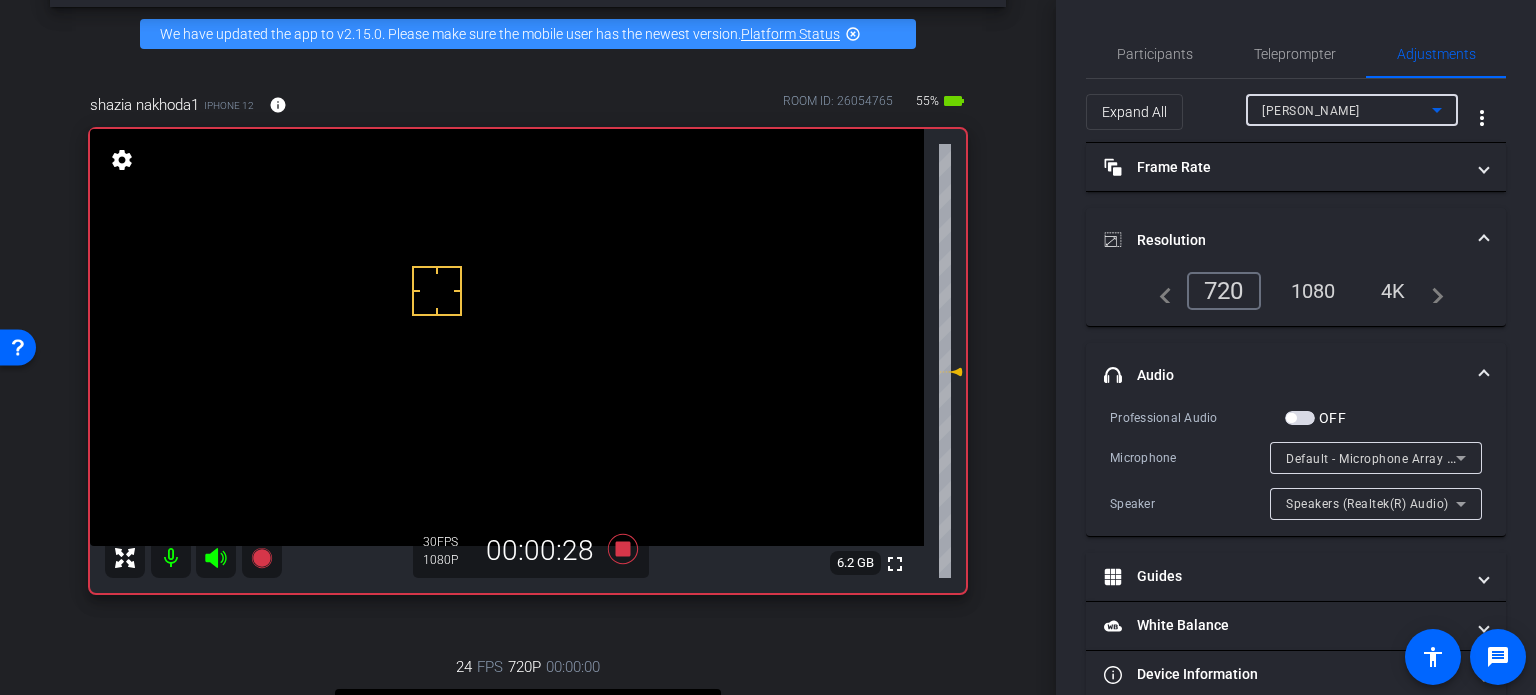 type on "1000" 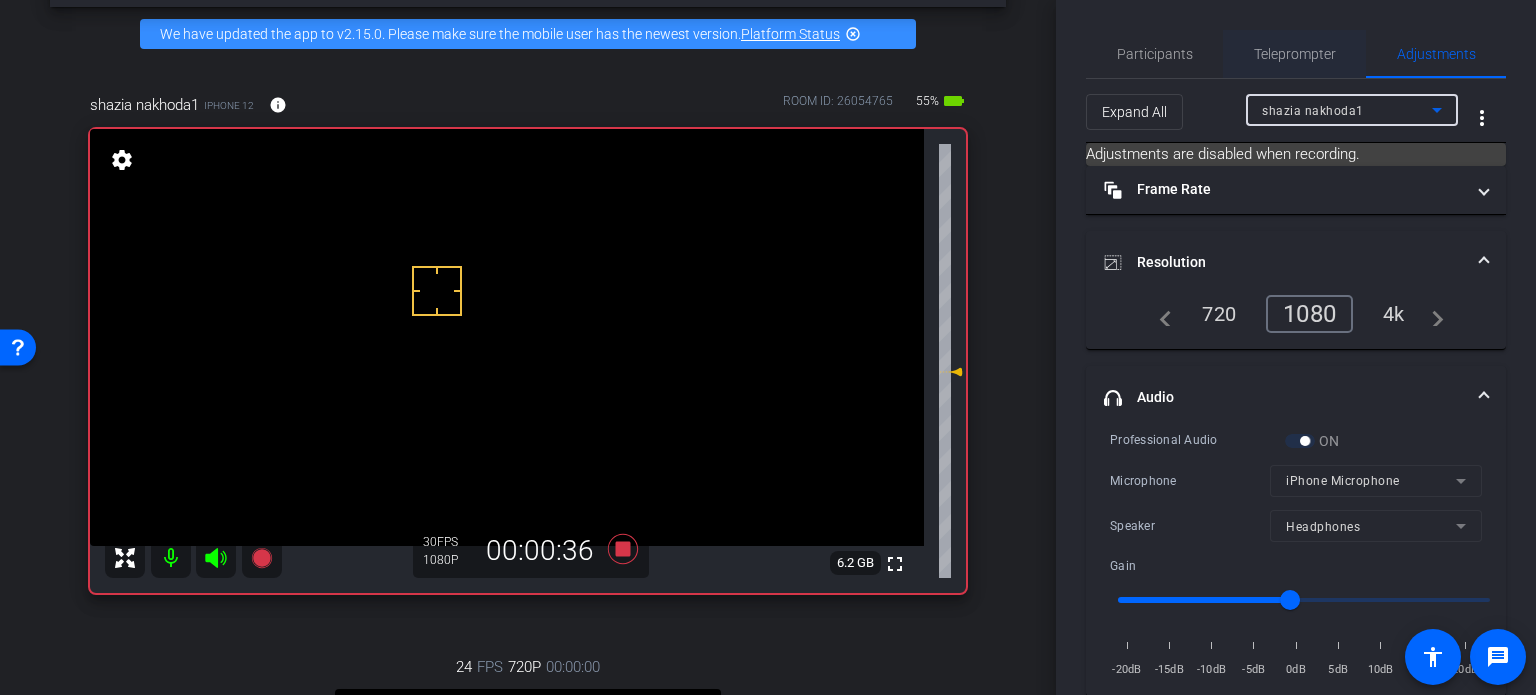 click on "Teleprompter" at bounding box center [1295, 54] 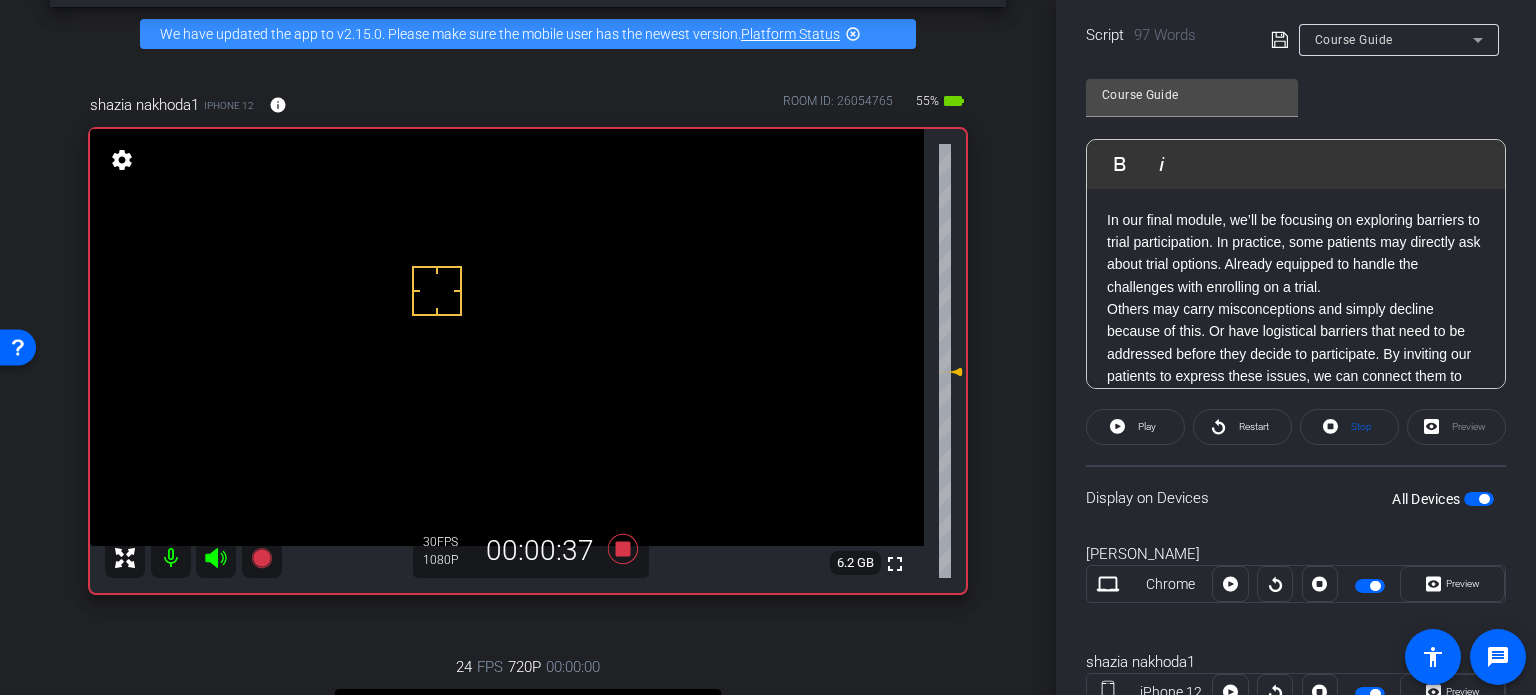 scroll, scrollTop: 424, scrollLeft: 0, axis: vertical 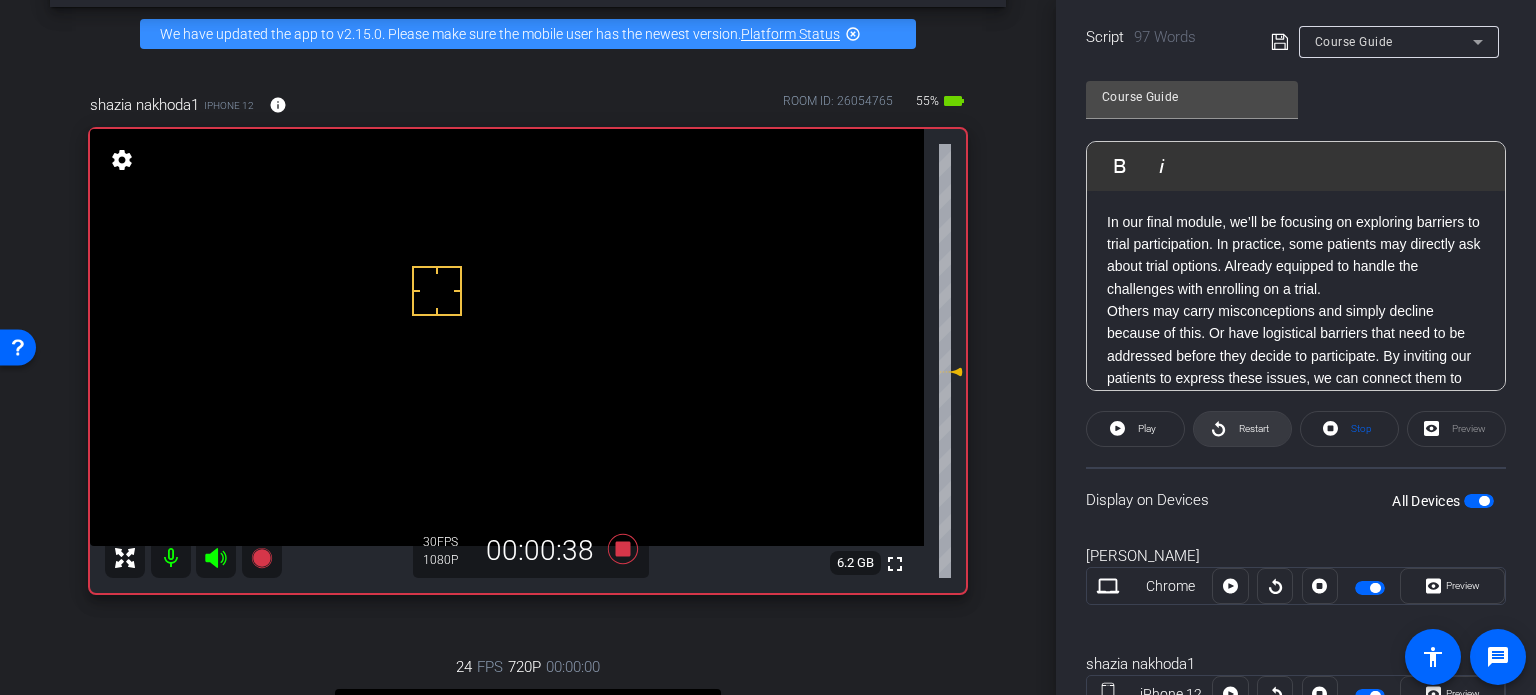 click 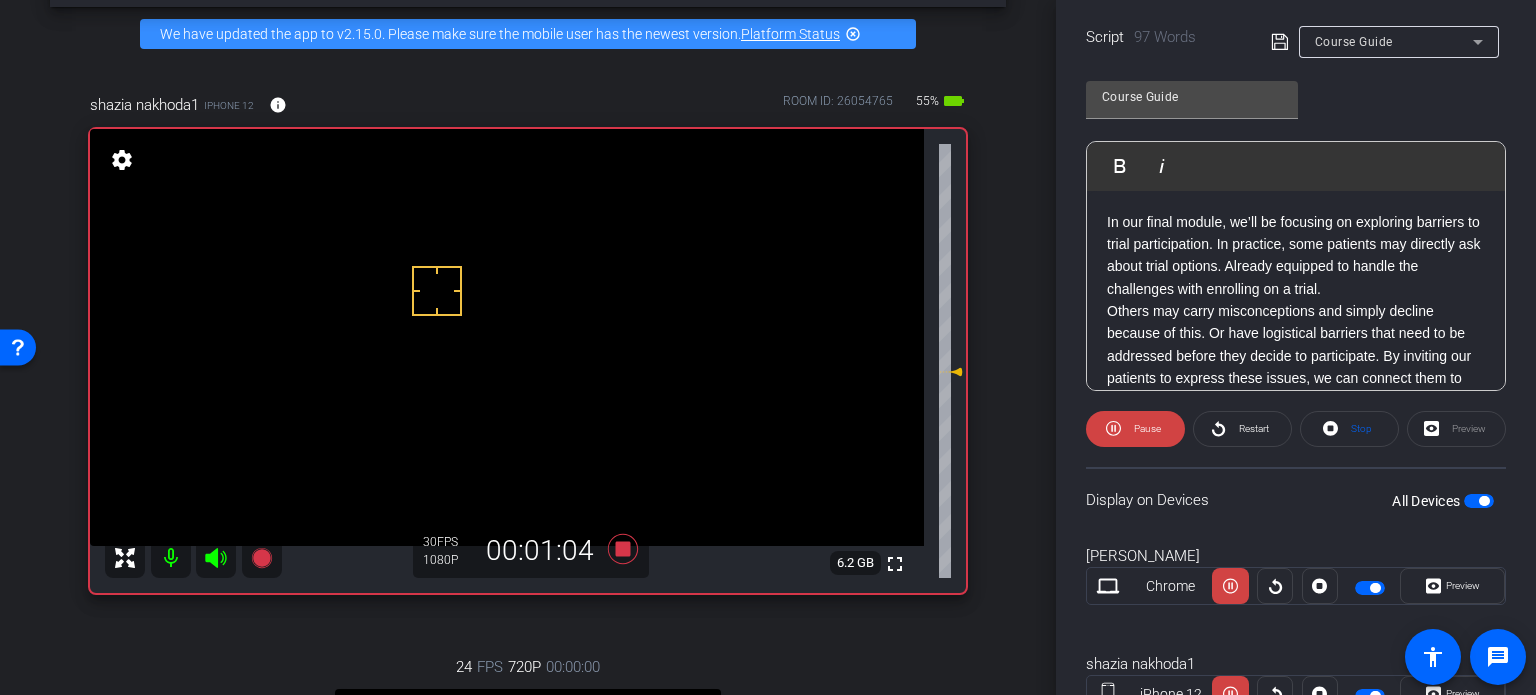 scroll, scrollTop: 86, scrollLeft: 0, axis: vertical 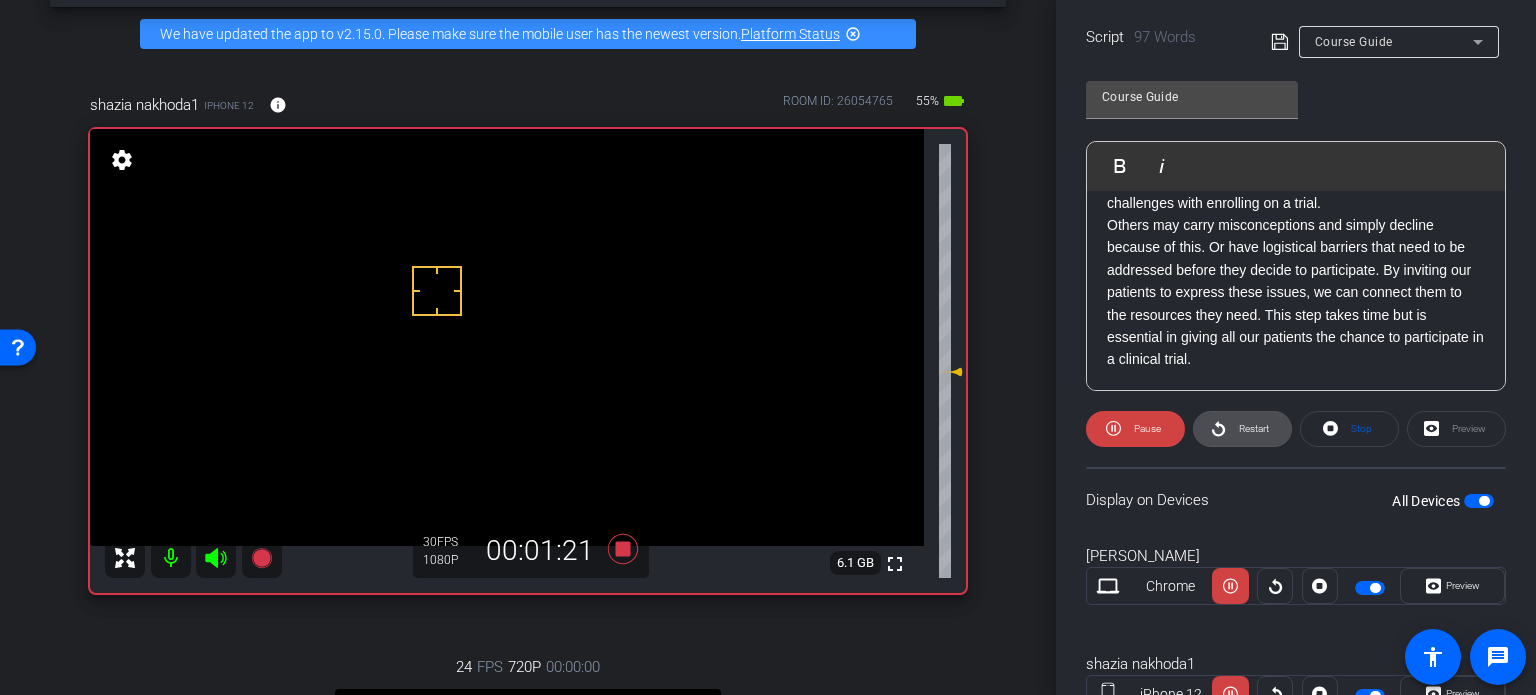 click on "Restart" 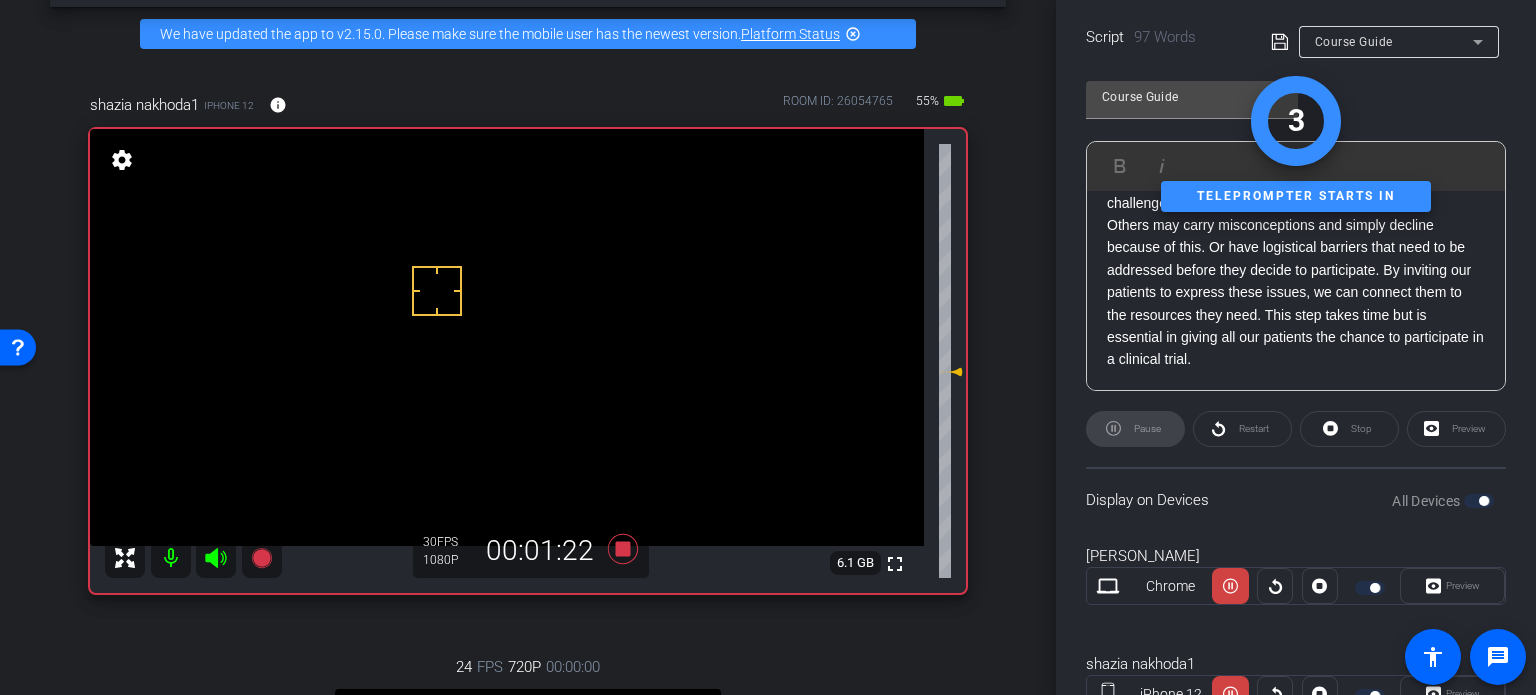 scroll, scrollTop: 0, scrollLeft: 0, axis: both 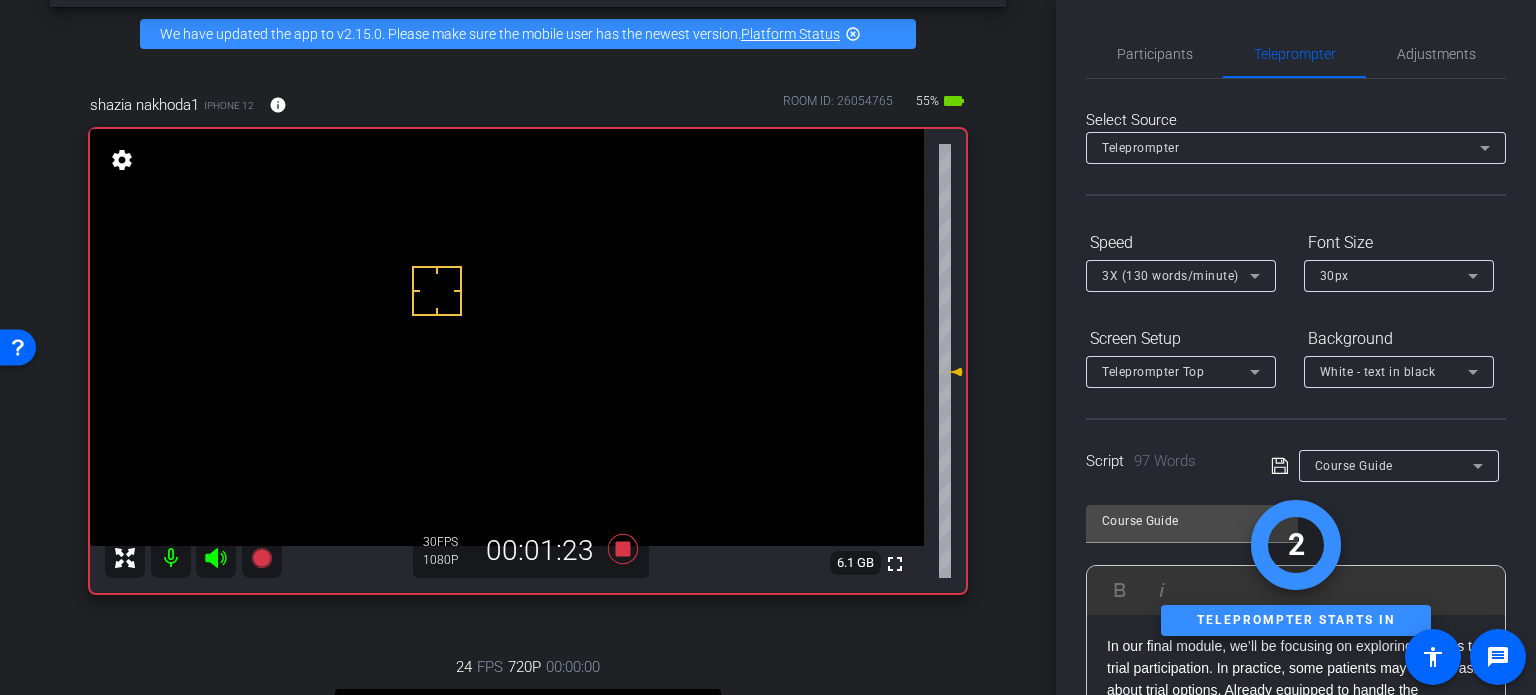 click on "Participants Teleprompter Adjustments settings  Your Remote Director
flip
Director   [PERSON_NAME]
Watcher   Everyone  0 Mark all read To: Everyone Mark all read Select Source Teleprompter Speed 3X (130 words/minute) Font Size 30px Screen Setup Teleprompter Top Background White - text in black  Script  97 Words
Course Guide Course Guide               Play        Play from this location               Play Selected        Play and display the selected text only Bold Italic In our final module, we’ll be focusing on exploring barriers to trial participation. In practice, some patients may directly ask about trial options. Already equipped to handle the challenges with enrolling on a trial.   Enter script here..." 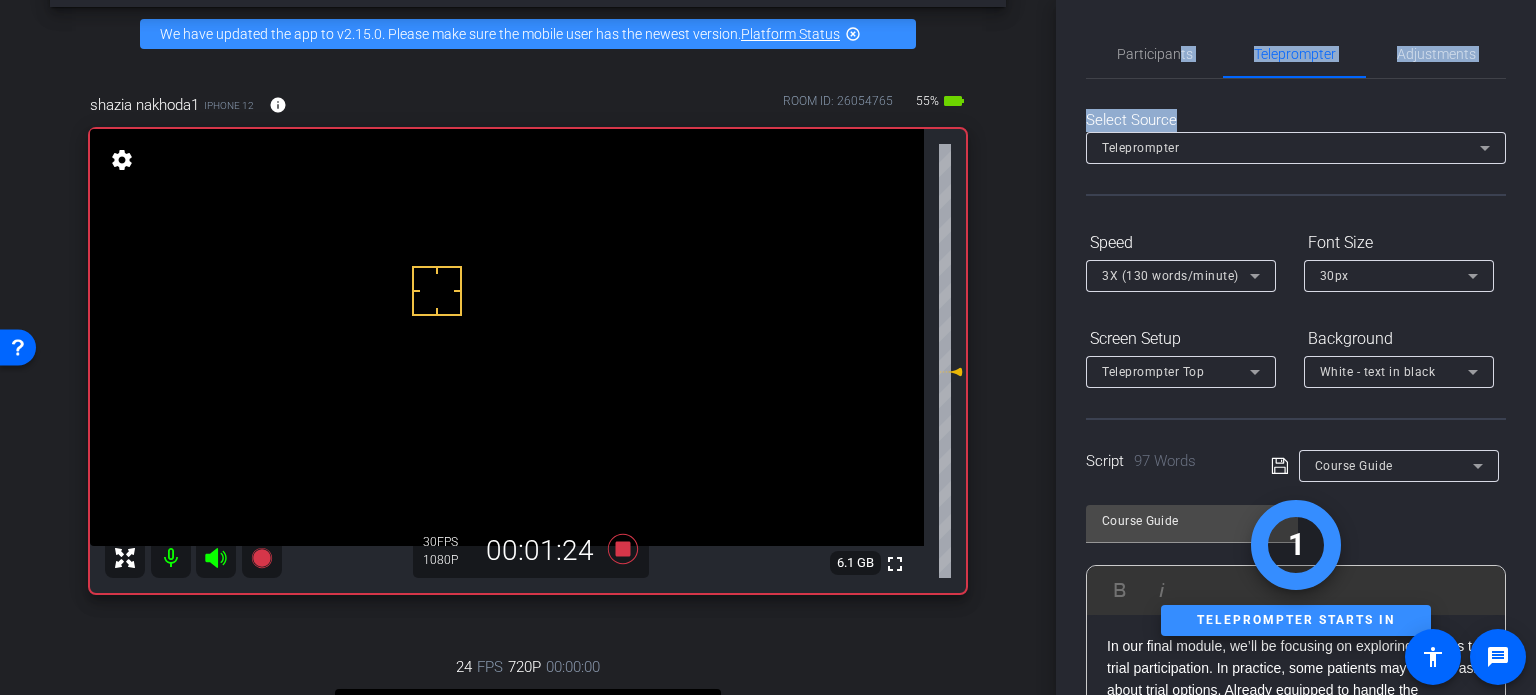 click on "Select Source Teleprompter Speed 3X (130 words/minute) Font Size 30px Screen Setup Teleprompter Top Background White - text in black  Script  97 Words
Course Guide Course Guide               Play        Play from this location               Play Selected        Play and display the selected text only Bold Italic In our final module, we’ll be focusing on exploring barriers to trial participation. In practice, some patients may directly ask about trial options. Already equipped to handle the challenges with enrolling on a trial.   Others may carry misconceptions and simply decline because of this. Or have logistical barriers that need to be addressed before they decide to participate. By inviting our patients to express these issues, we can connect them to the resources they need. This step takes time but is essential in giving all our patients the chance to participate in a clinical trial.   Enter script here...  1   Teleprompter starts in" 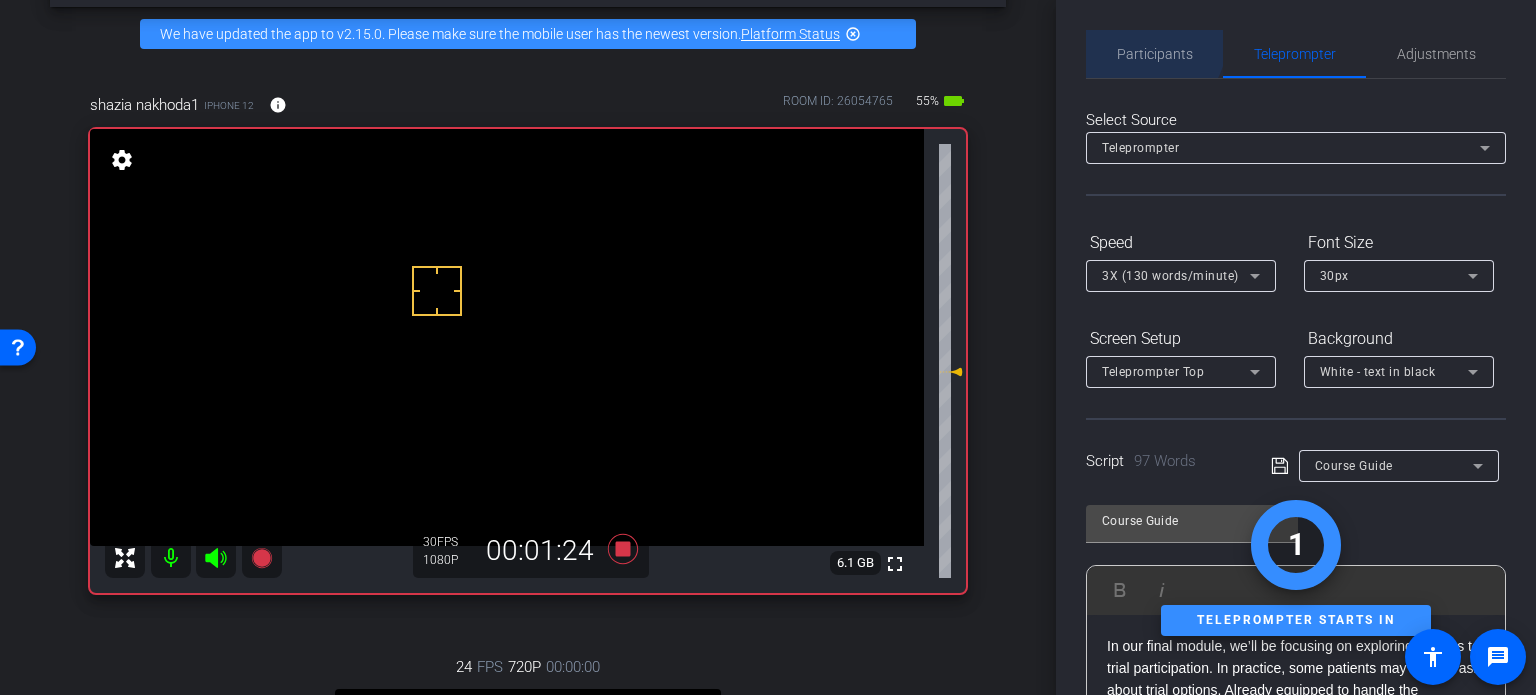 click on "Participants" at bounding box center [1155, 54] 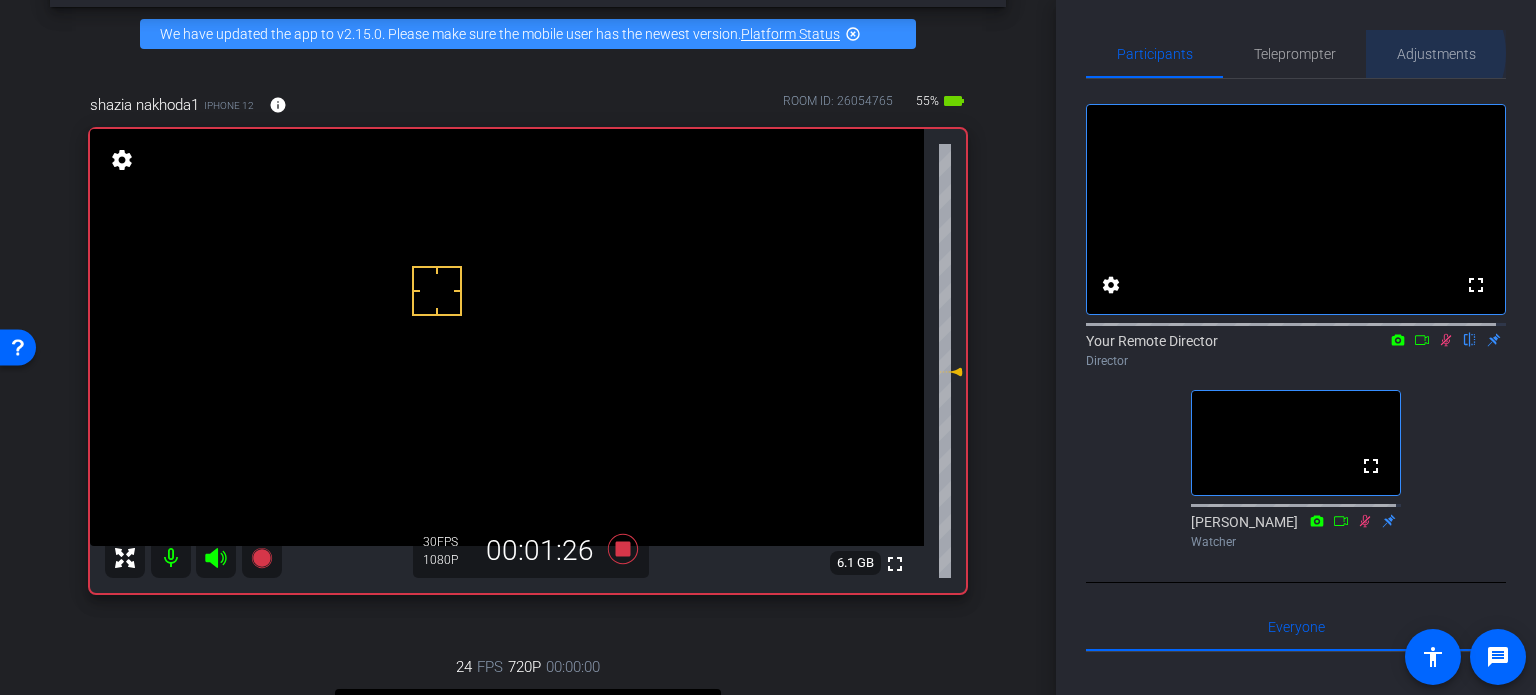 click on "Adjustments" at bounding box center [1436, 54] 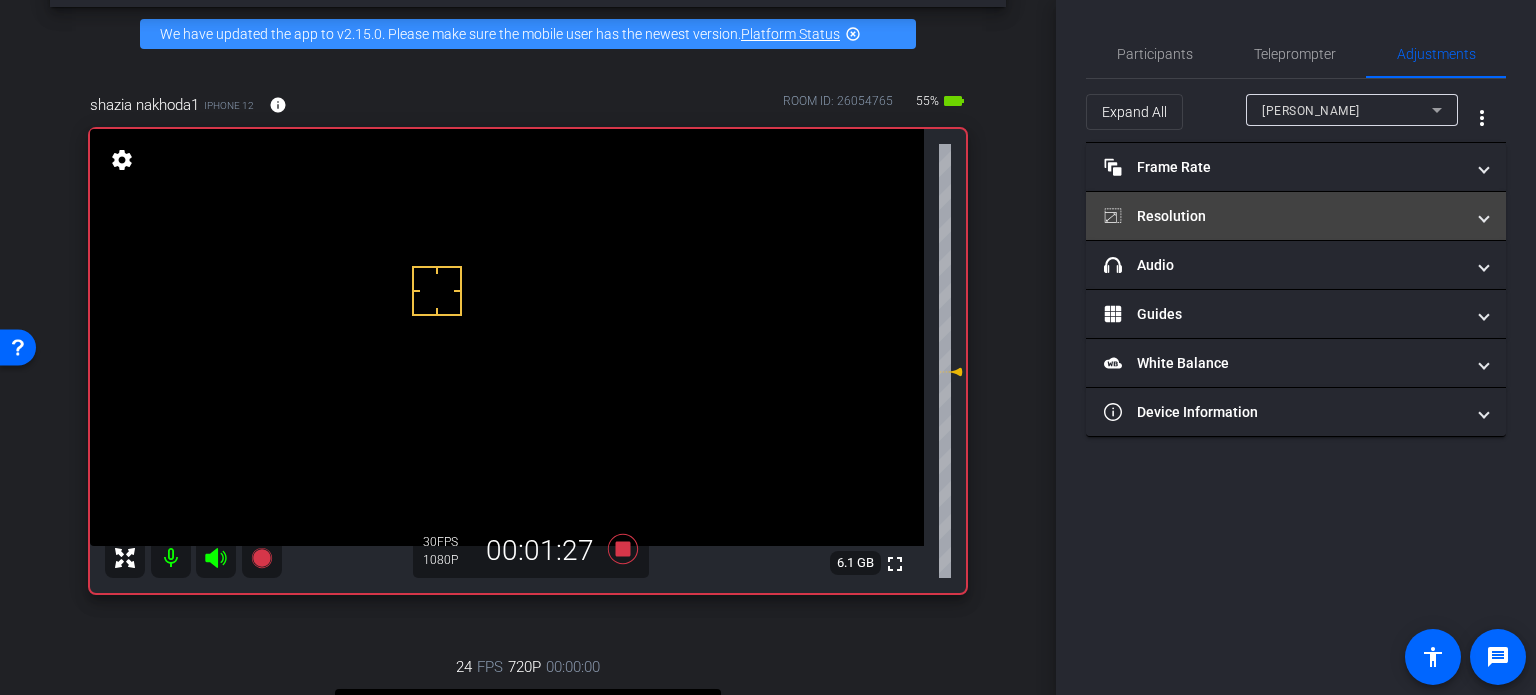 click on "headphone icon
Audio" at bounding box center [1296, 265] 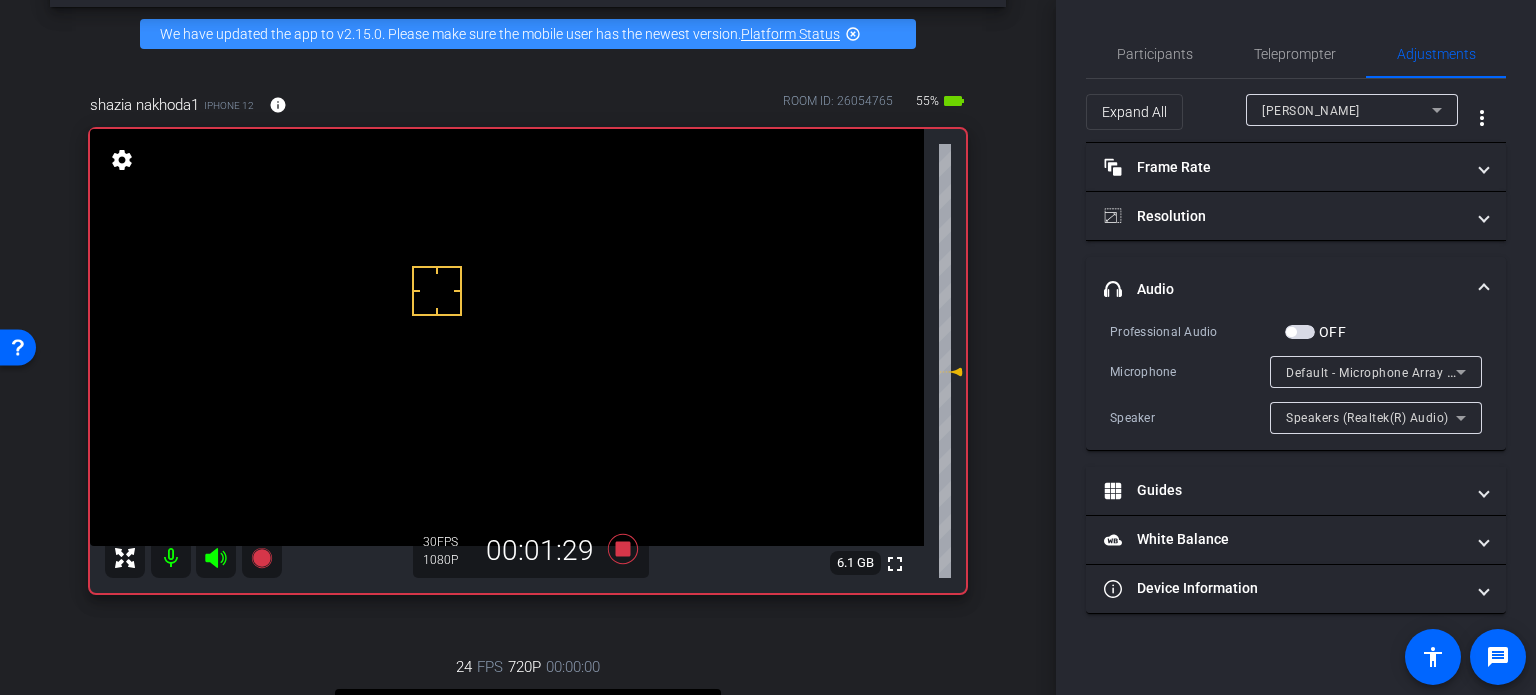 click on "[PERSON_NAME]" at bounding box center (1347, 110) 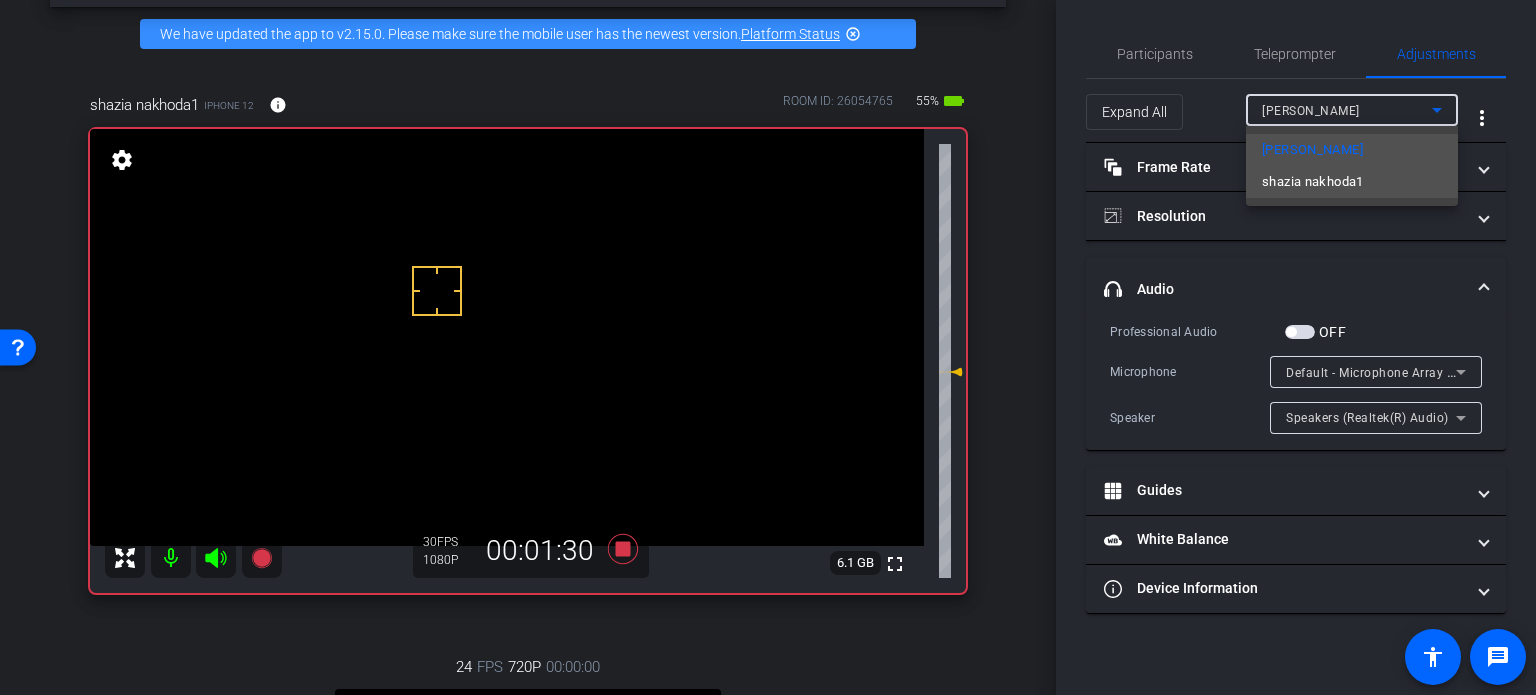 click on "shazia nakhoda1" at bounding box center (1313, 182) 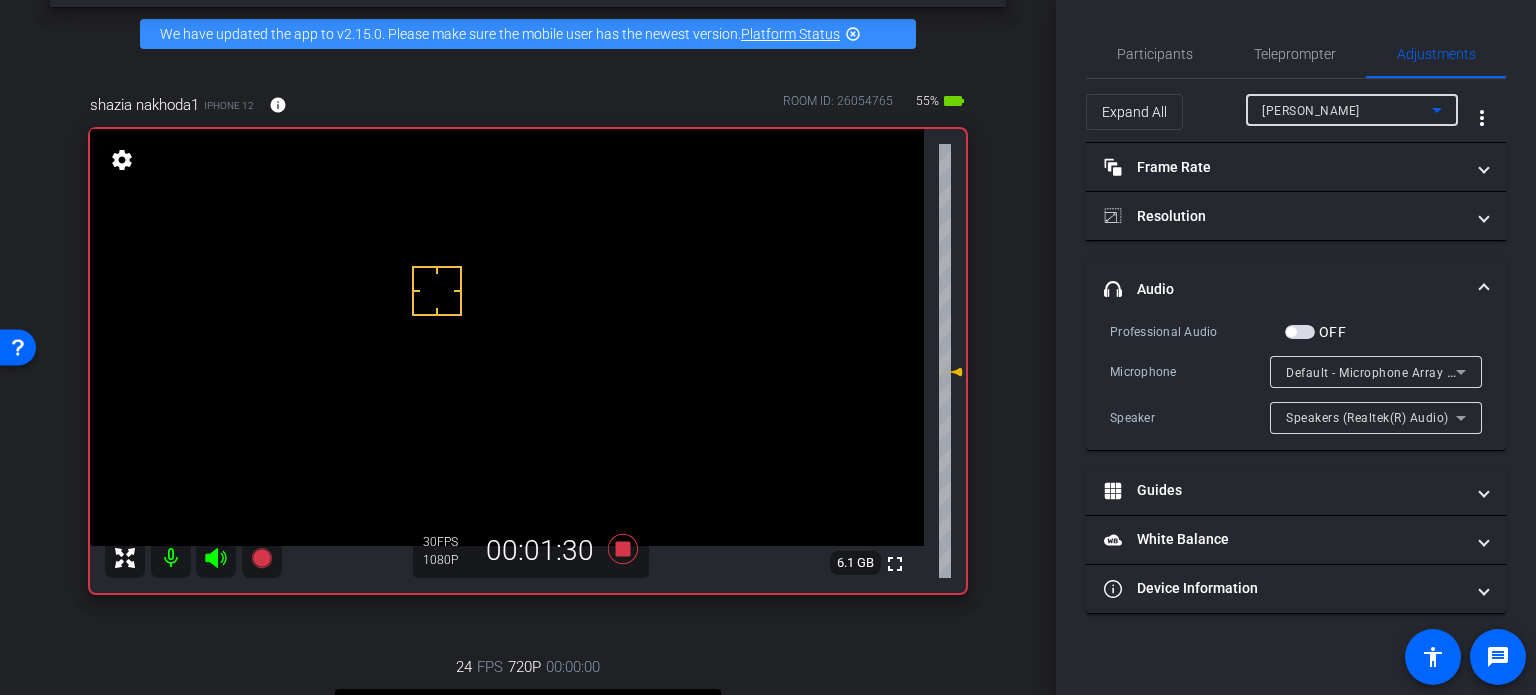 type on "1000" 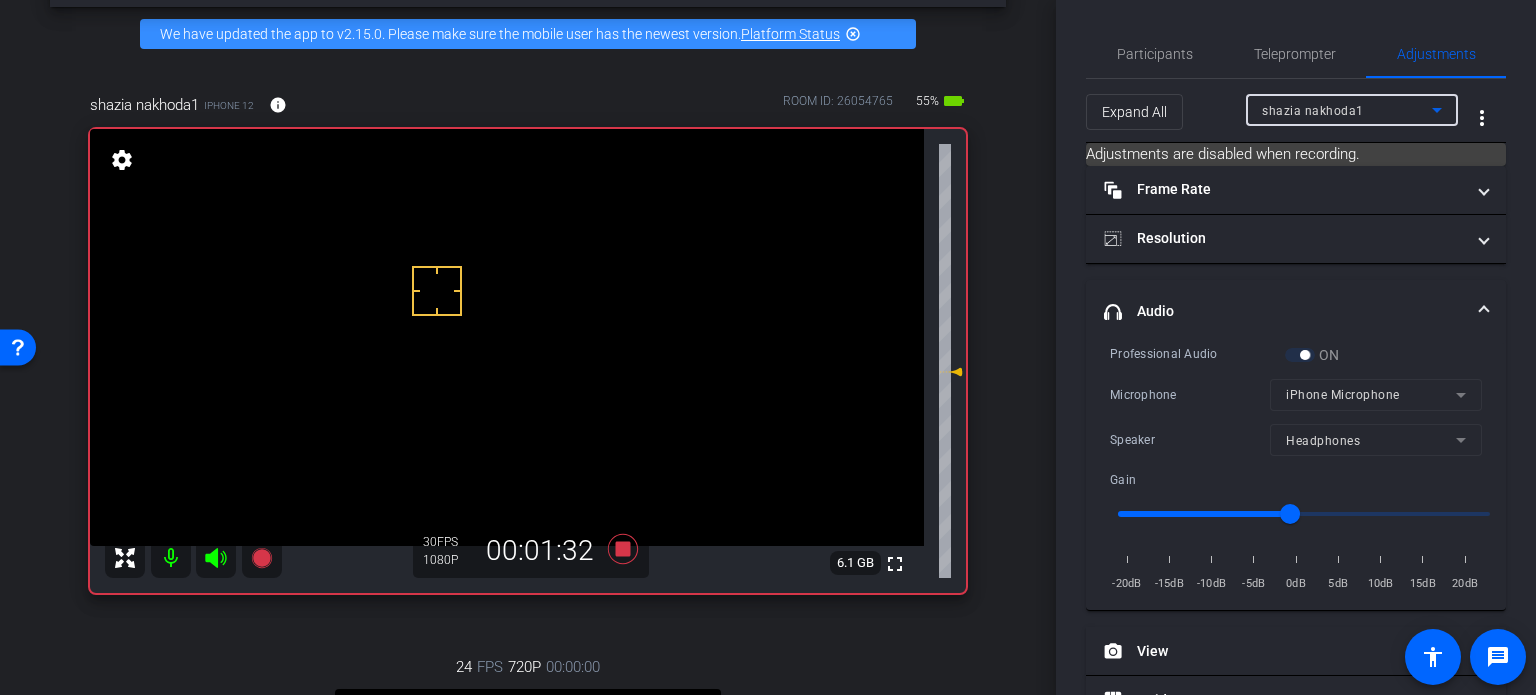 click on "arrow_back  Shazia Course Guide   Back to project   Send invite  account_box grid_on settings info
We have updated the app to v2.15.0. Please make sure the mobile user has the newest version.  Platform Status highlight_off  shazia nakhoda1 iPhone 12 info ROOM ID: 26054765 55% battery_std fullscreen settings  6.1 GB
30 FPS  1080P   00:01:32
24 FPS 720P  00:00:00  fullscreen
[PERSON_NAME] Subject   -  Chrome
settings  Session Clips" at bounding box center [528, 268] 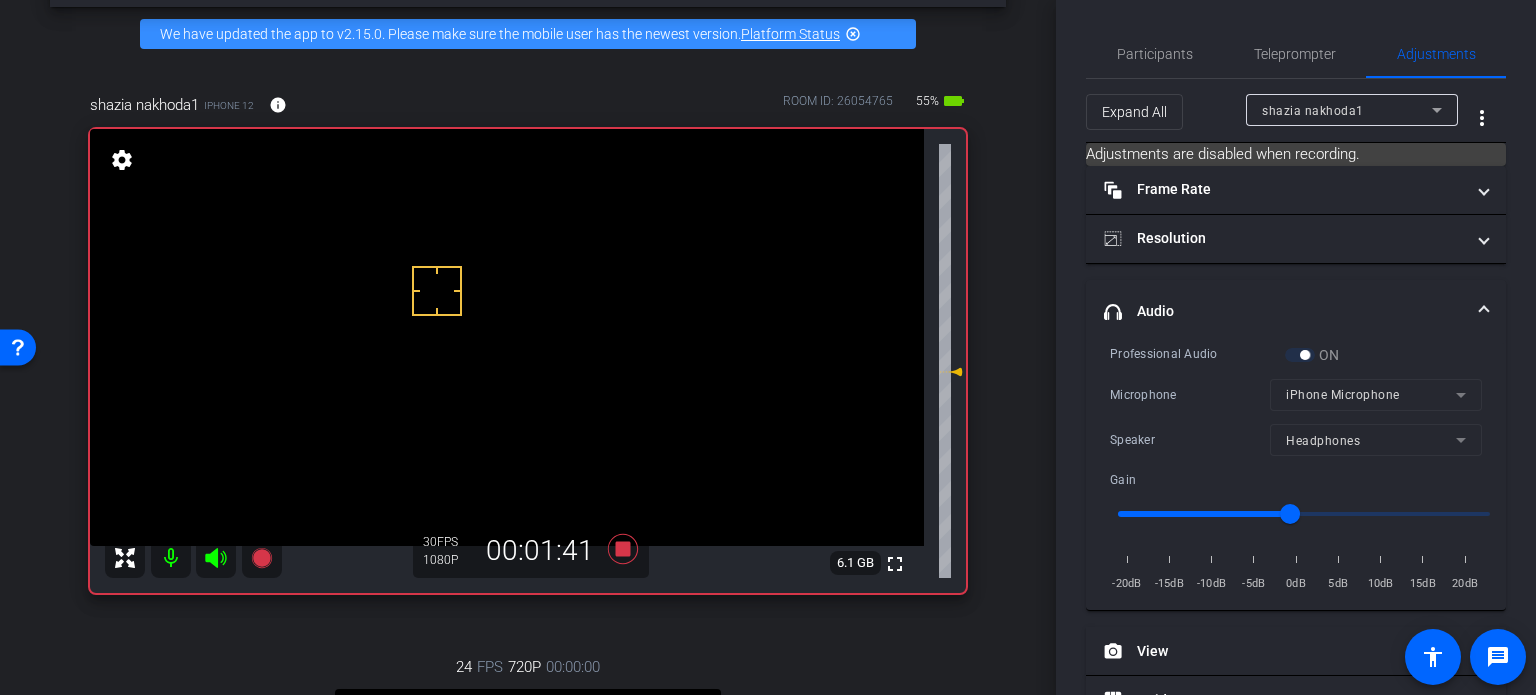 click on "arrow_back  Shazia Course Guide   Back to project   Send invite  account_box grid_on settings info
We have updated the app to v2.15.0. Please make sure the mobile user has the newest version.  Platform Status highlight_off  shazia nakhoda1 iPhone 12 info ROOM ID: 26054765 55% battery_std fullscreen settings  6.1 GB
30 FPS  1080P   00:01:41
24 FPS 720P  00:00:00  fullscreen
[PERSON_NAME] Subject   -  Chrome
settings  Session Clips" at bounding box center [528, 268] 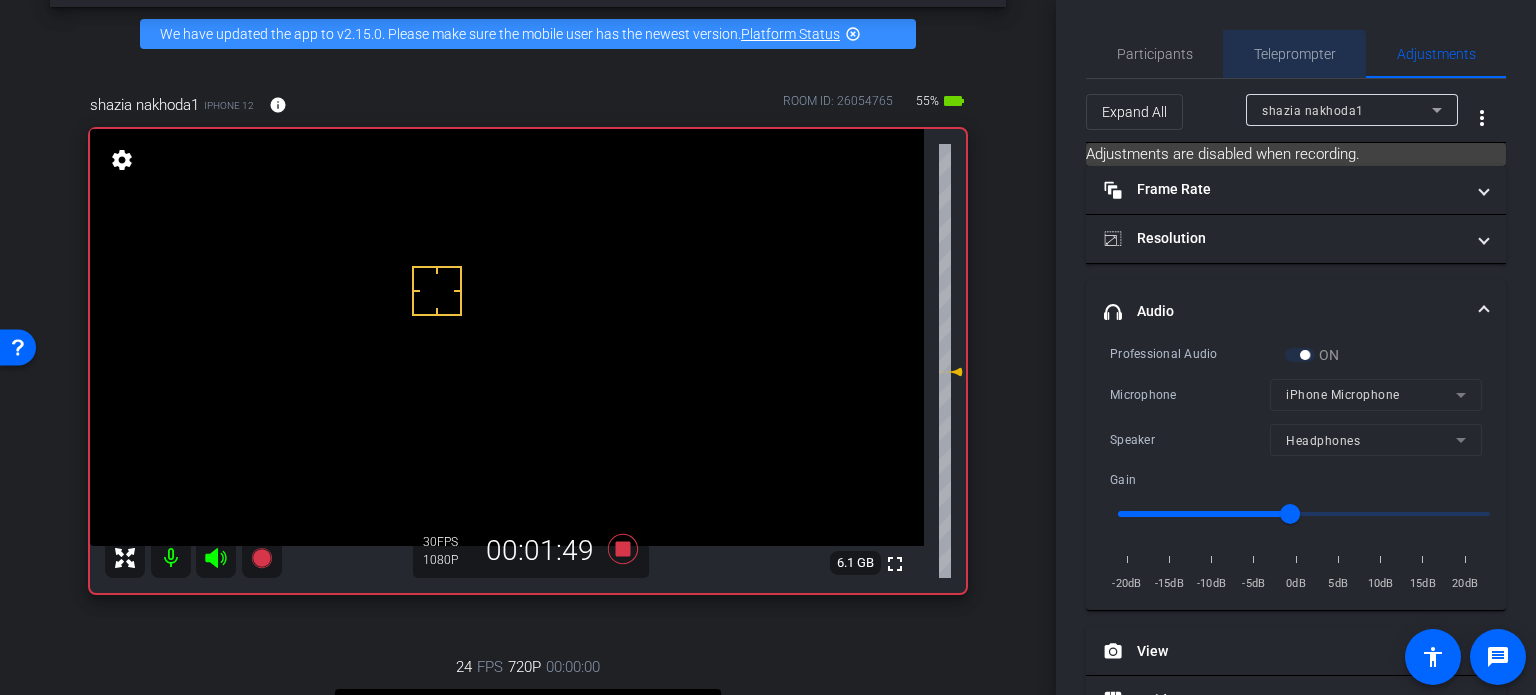 click on "Teleprompter" at bounding box center [1295, 54] 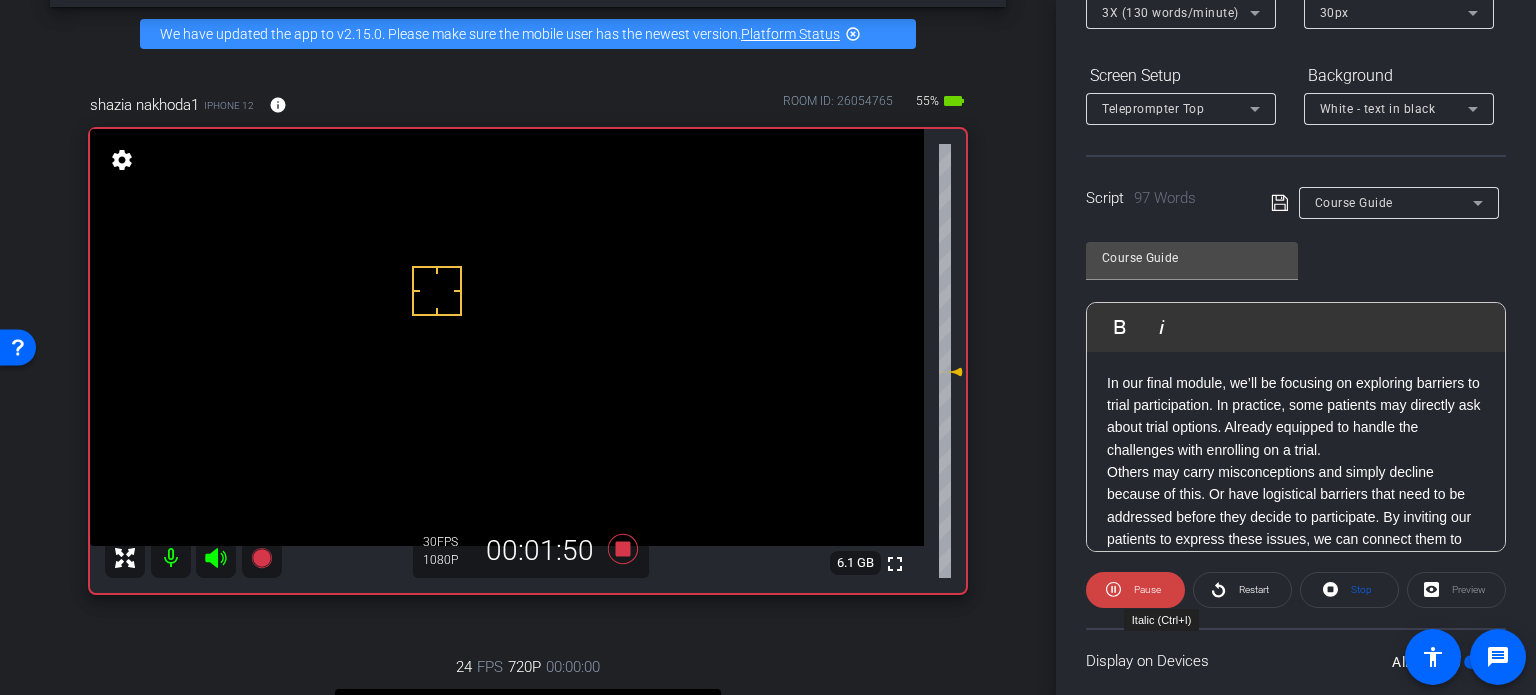 scroll, scrollTop: 264, scrollLeft: 0, axis: vertical 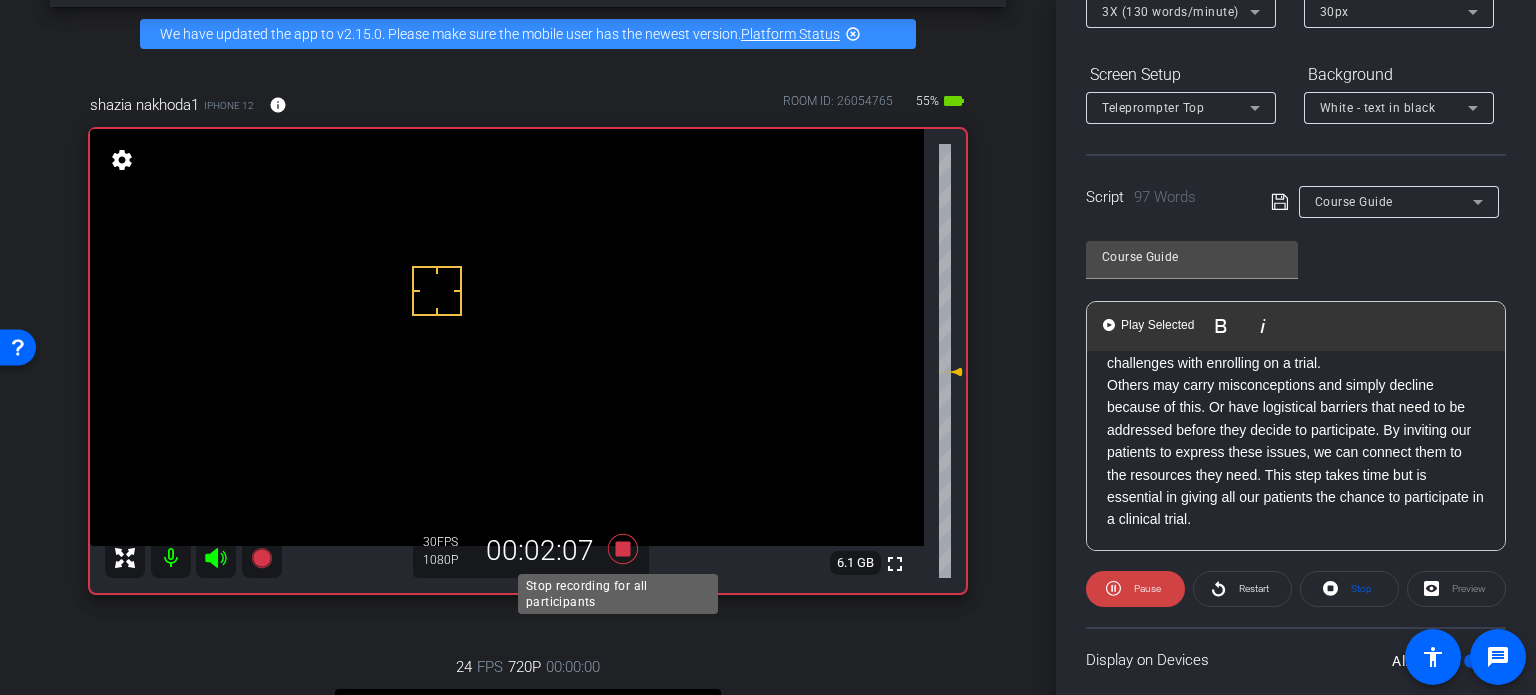 click 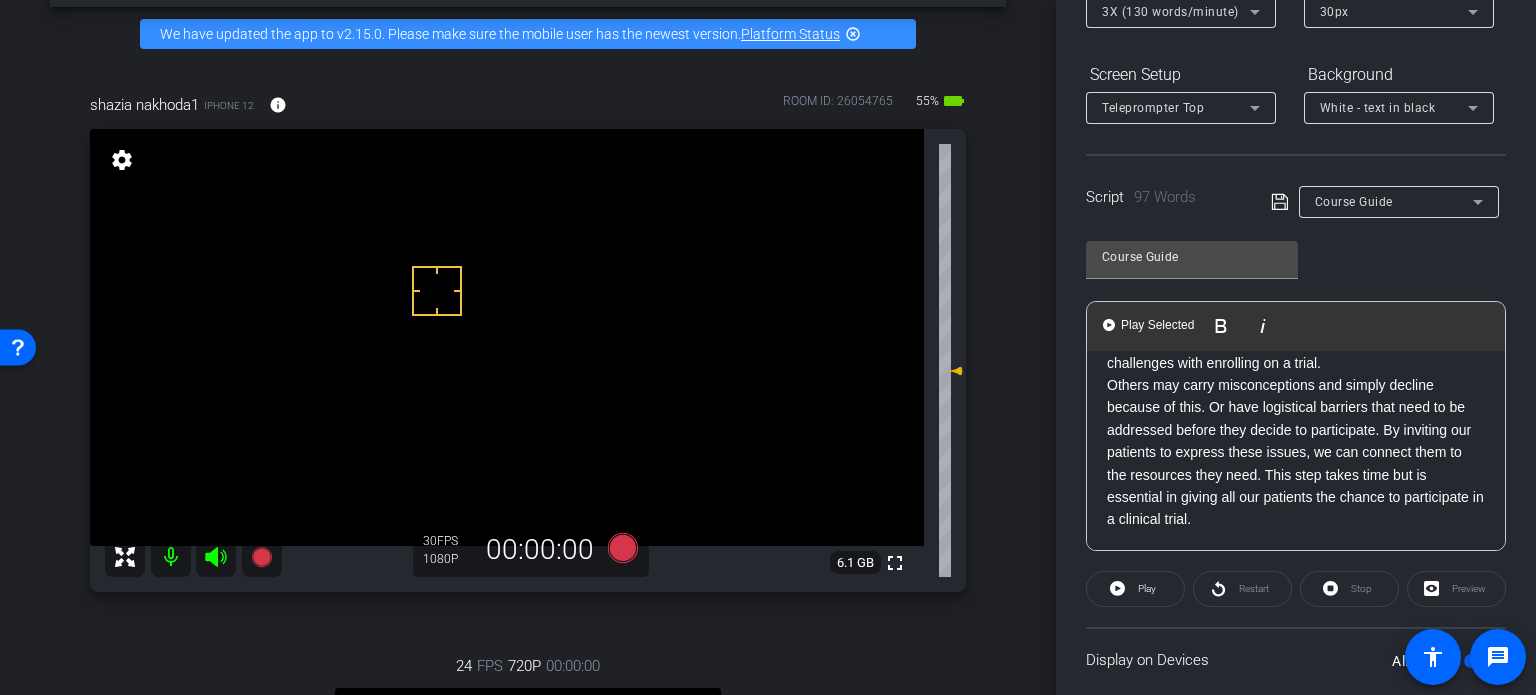 scroll, scrollTop: 0, scrollLeft: 0, axis: both 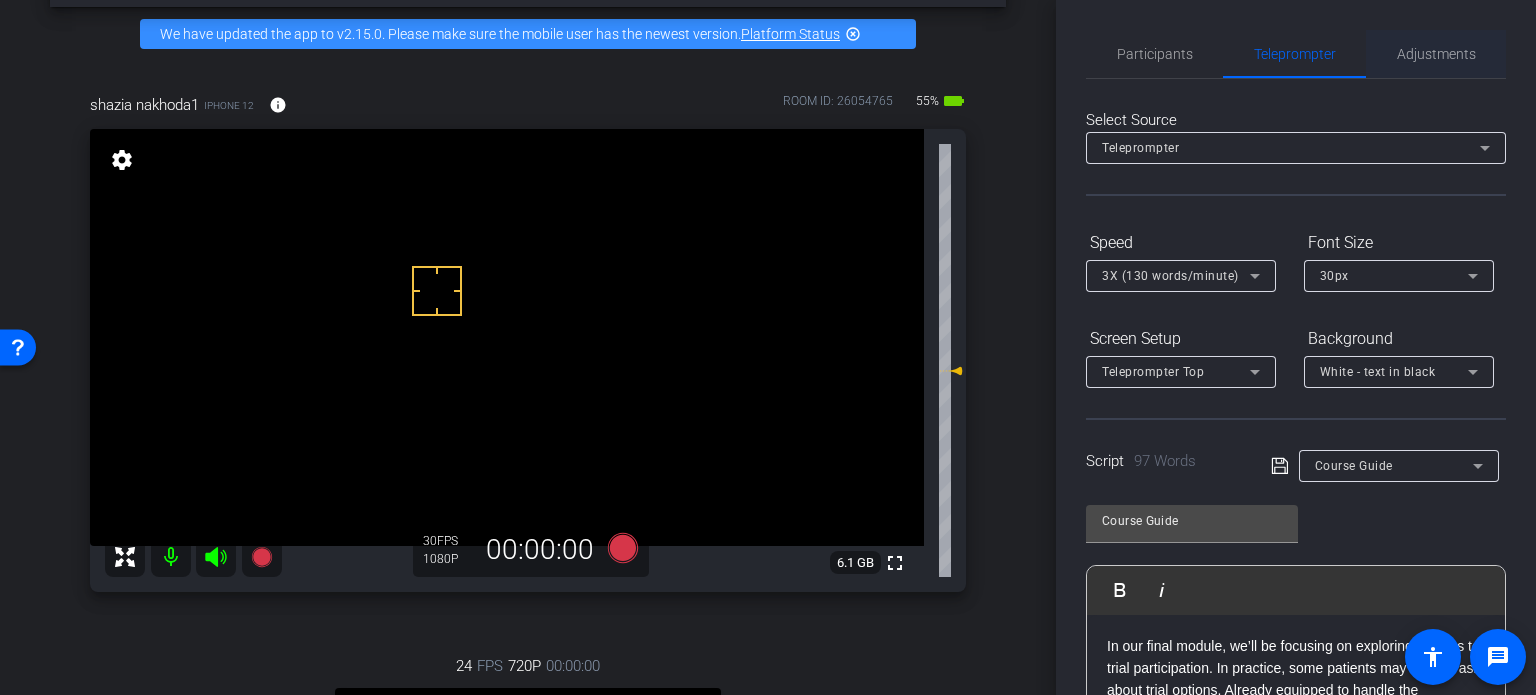 click on "Adjustments" at bounding box center (1436, 54) 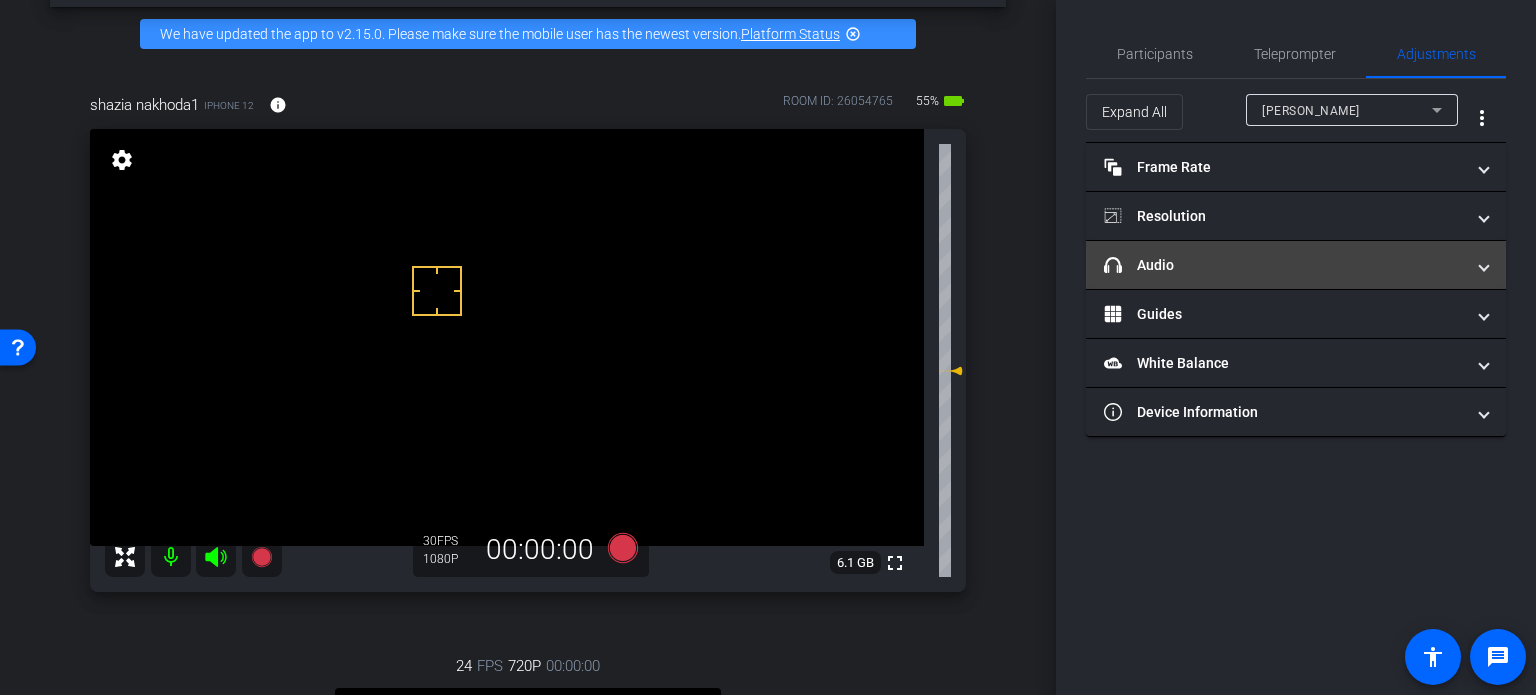 click on "headphone icon
Audio" at bounding box center (1296, 265) 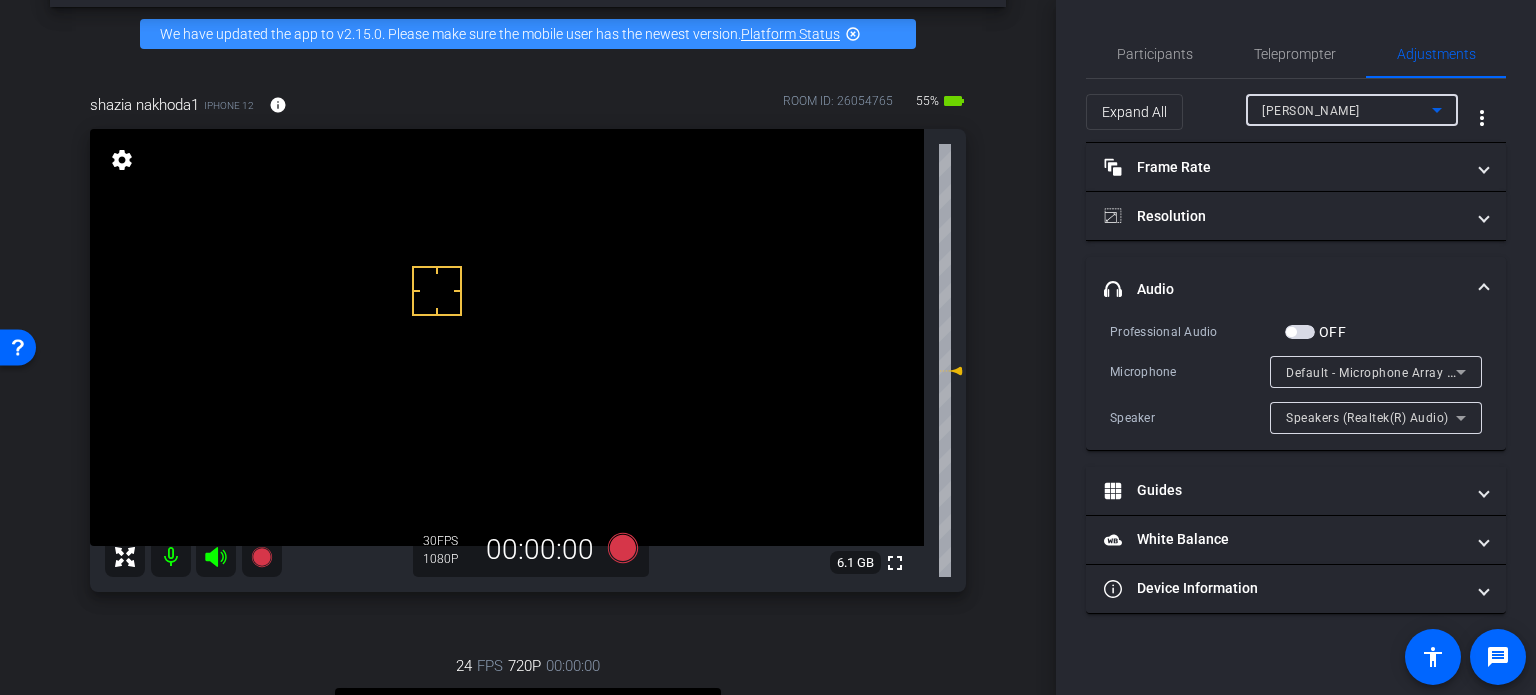 click on "[PERSON_NAME]" at bounding box center (1347, 110) 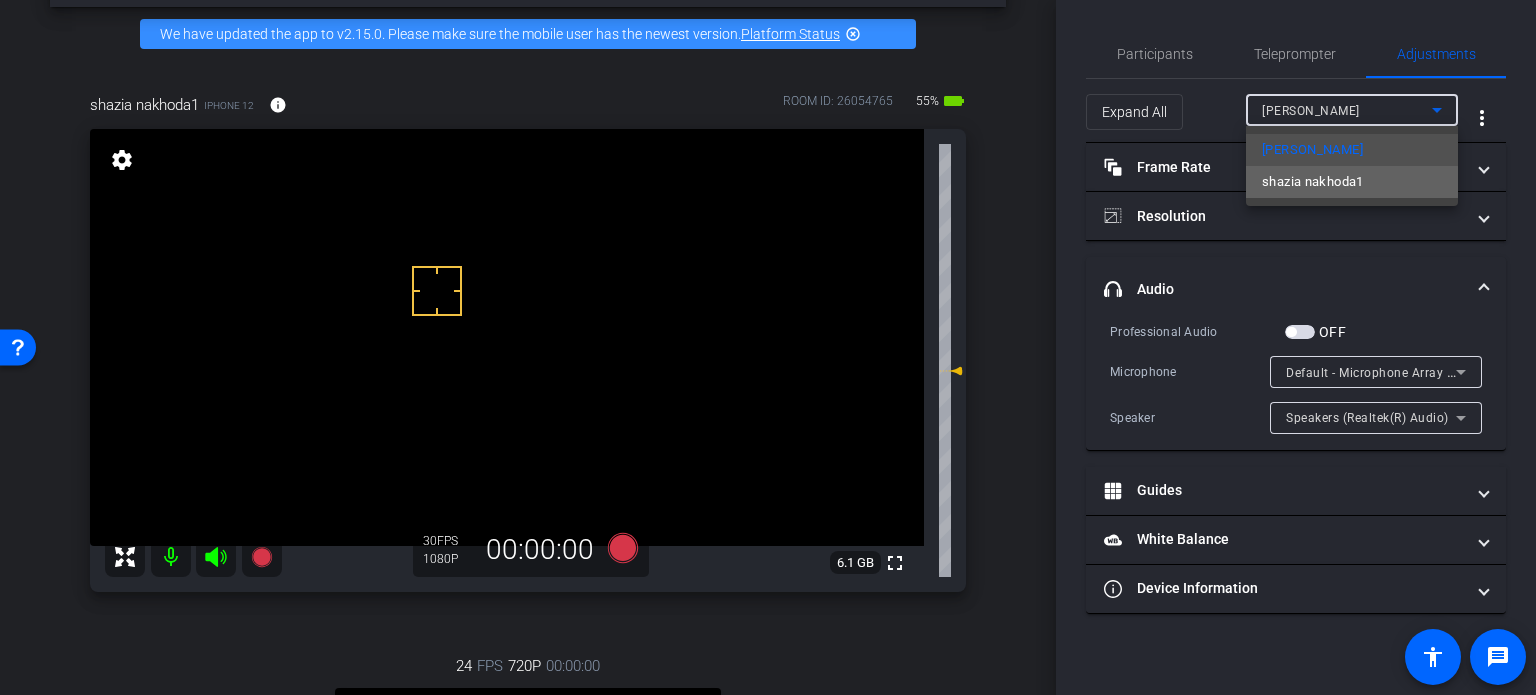 click on "shazia nakhoda1" at bounding box center [1313, 182] 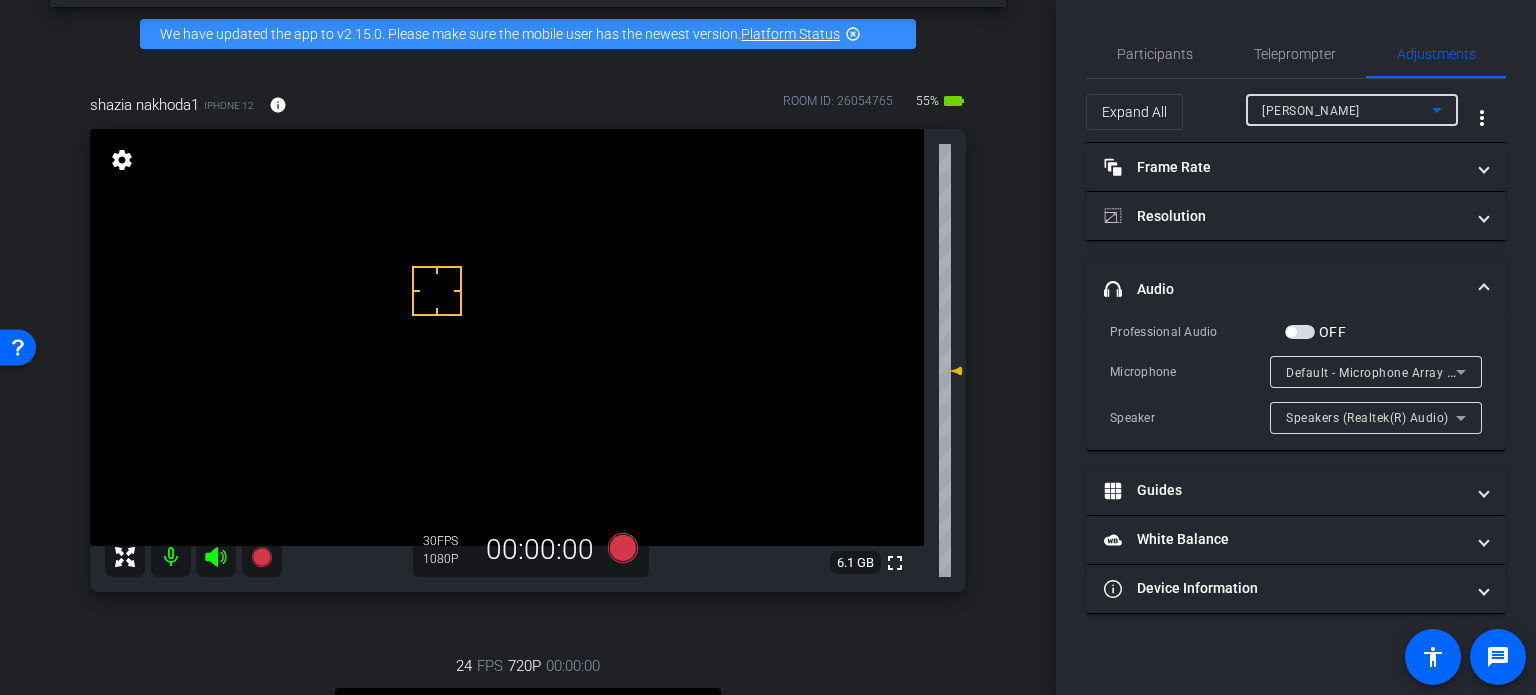 type on "1000" 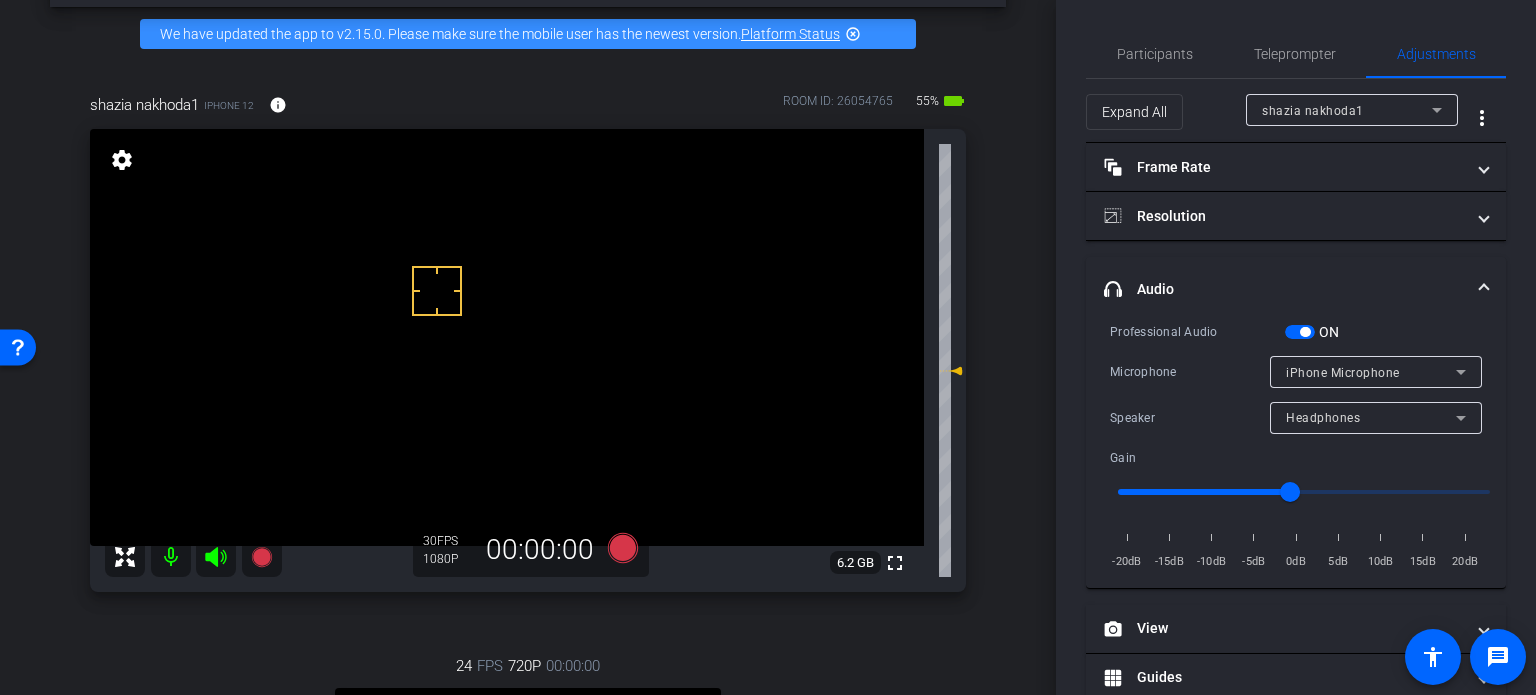 click on "headphone icon
Audio" at bounding box center (1296, 289) 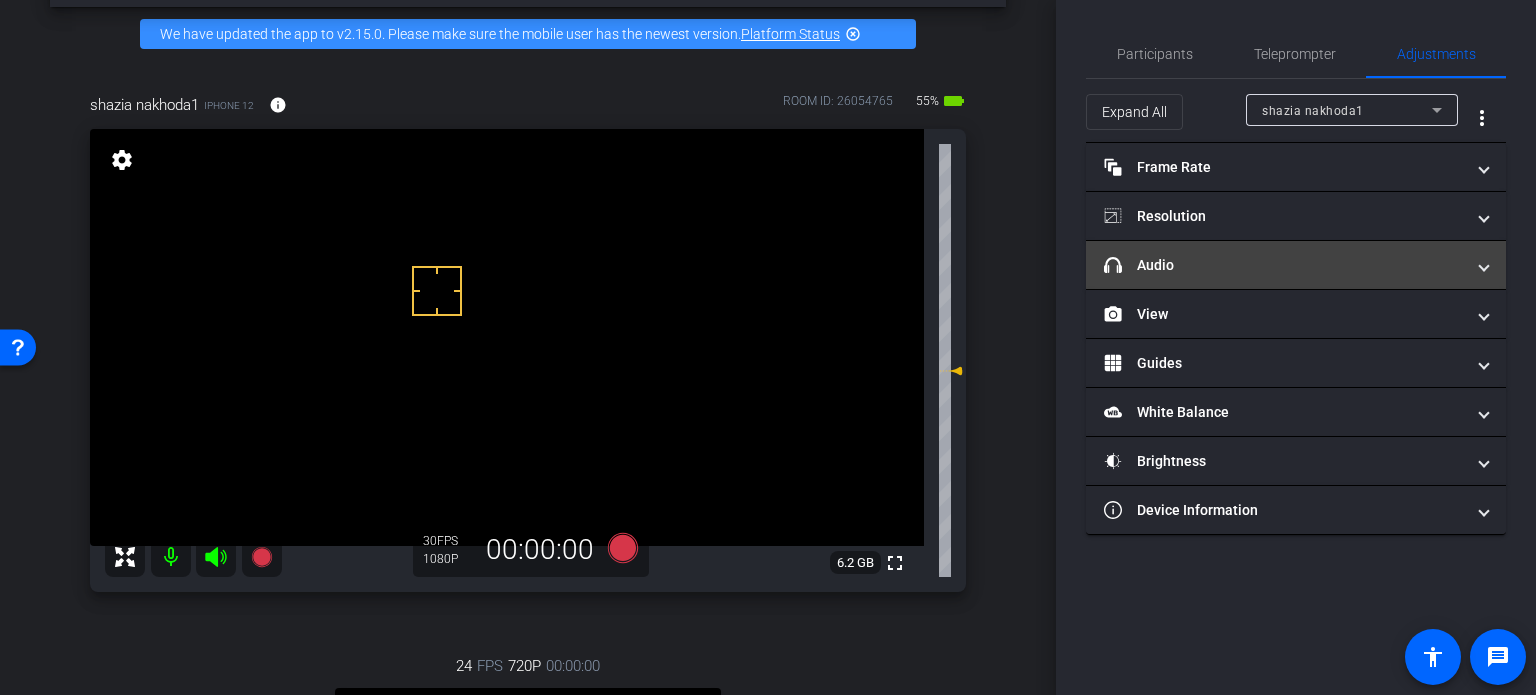 click on "headphone icon
Audio" at bounding box center [1296, 265] 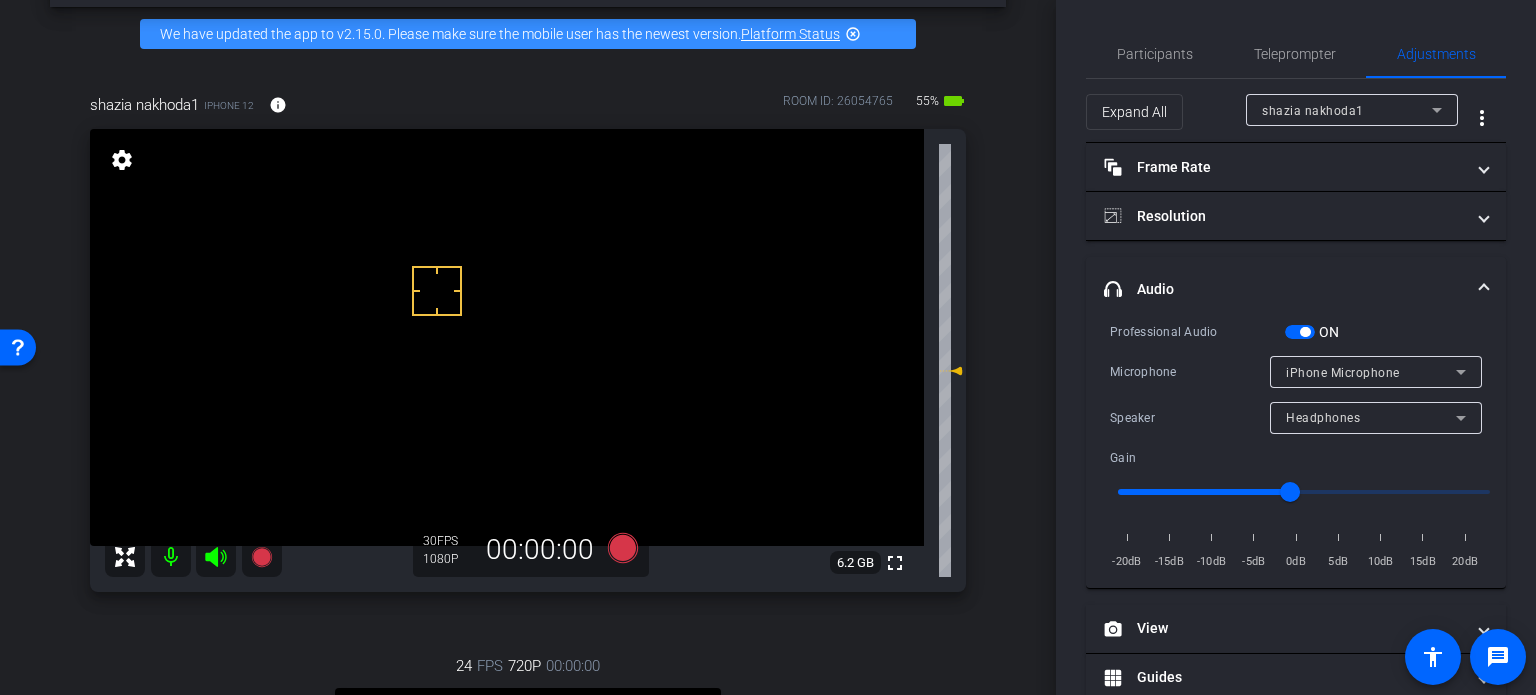 click at bounding box center (1300, 332) 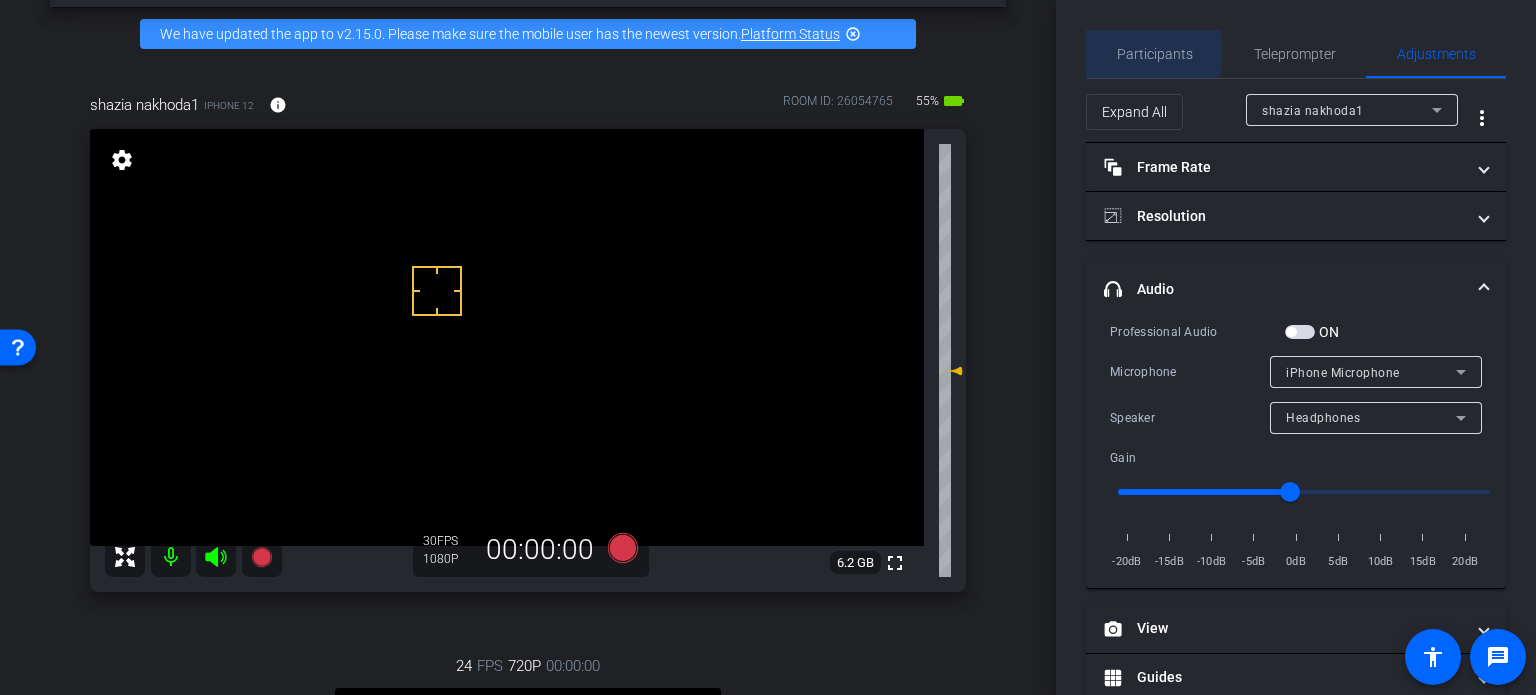 click on "Participants" at bounding box center (1155, 54) 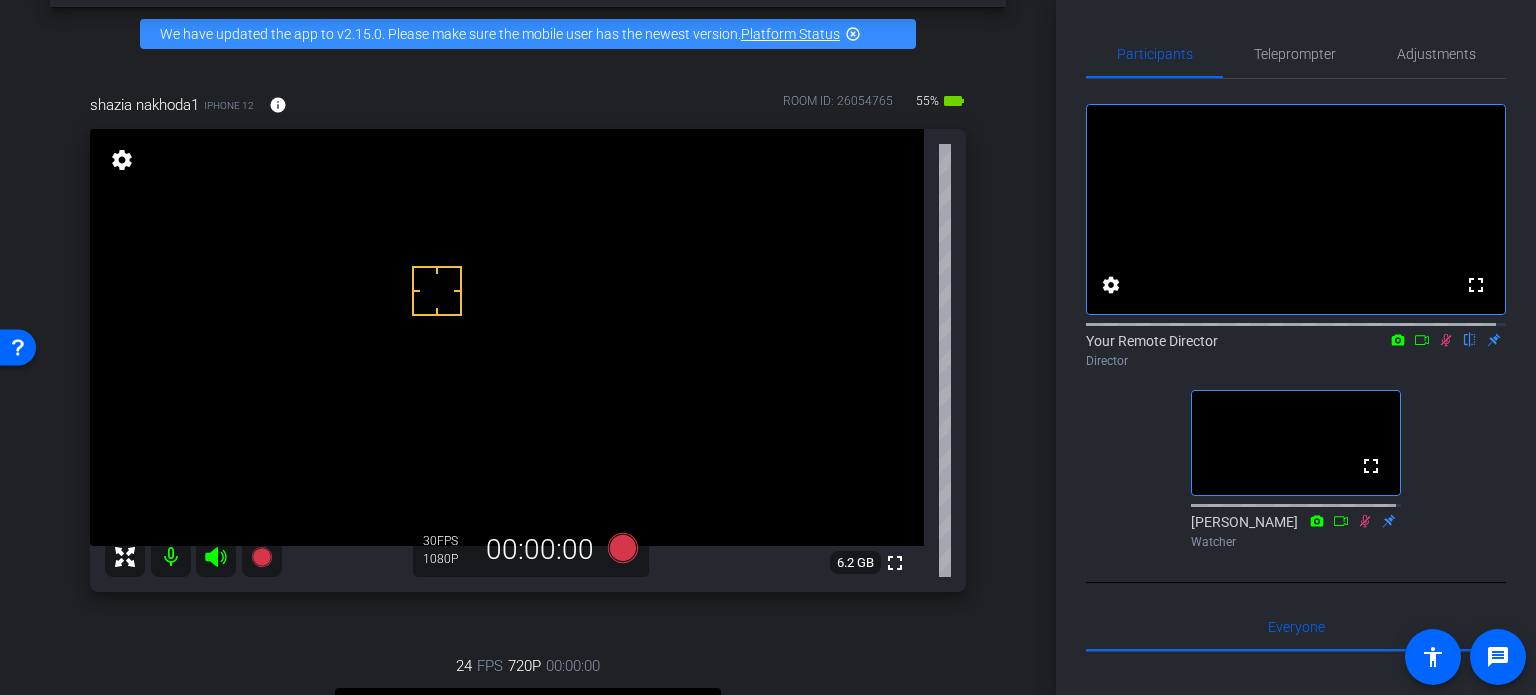 click 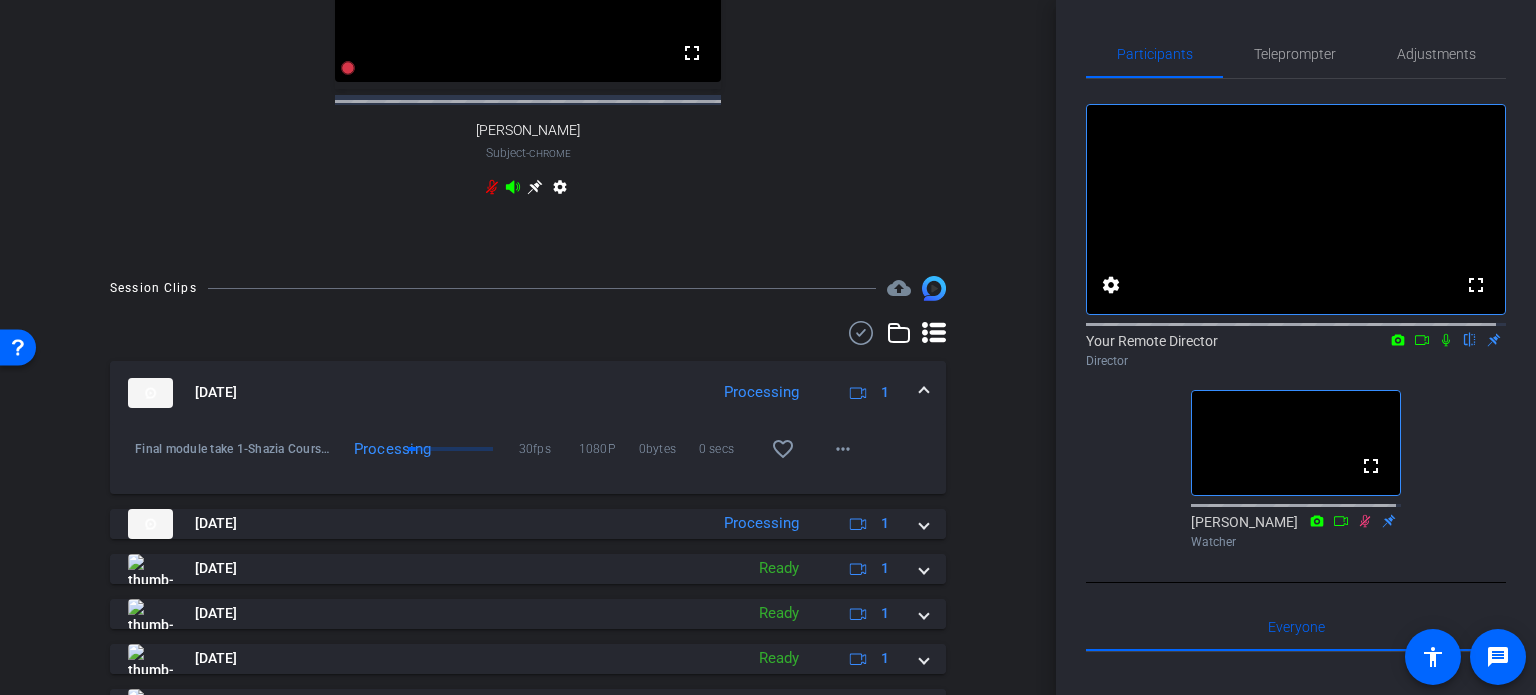 scroll, scrollTop: 880, scrollLeft: 0, axis: vertical 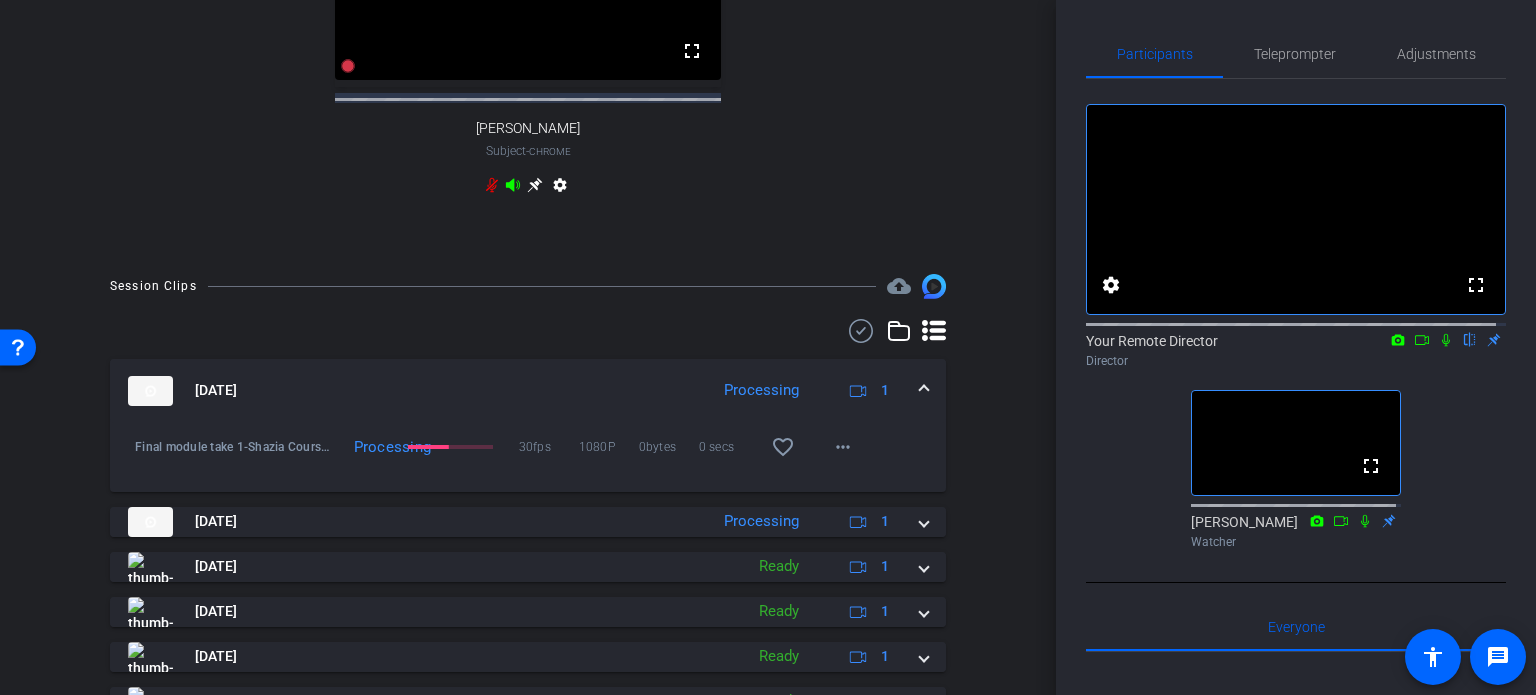 click on "Session Clips   cloud_upload
[DATE]   Processing
1 Final module take 1-Shazia Course Guide-shazia nakhoda1-Vital Talk-2025-07-10-15-19-03-003-1   Processing  30fps 1080P 0bytes 0 secs favorite_border more_horiz   [DATE]   Processing
1   [DATE]   Ready
1   [DATE]   Ready
1   [DATE]   Ready
1   [DATE]   Ready
1  Items per page:  10  1 – 6 of 6" at bounding box center [528, 530] 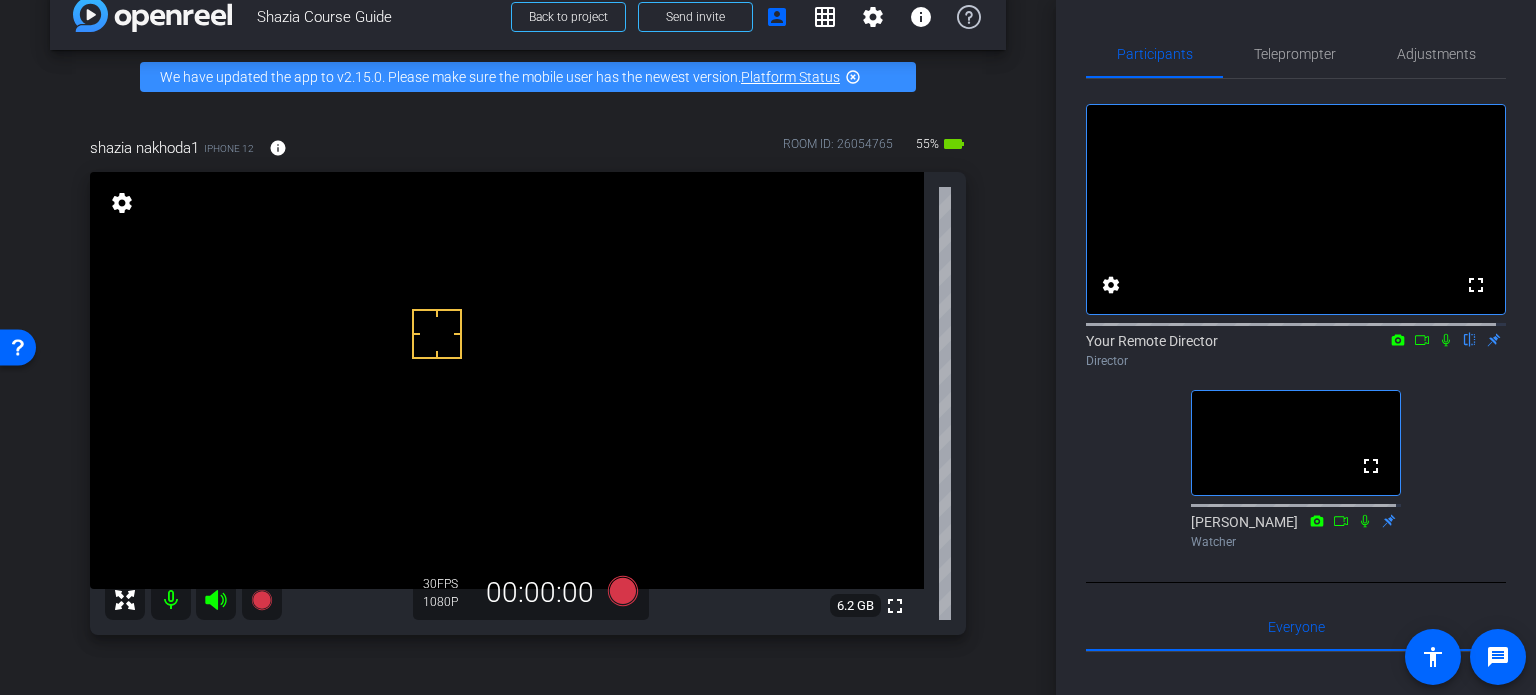 scroll, scrollTop: 0, scrollLeft: 0, axis: both 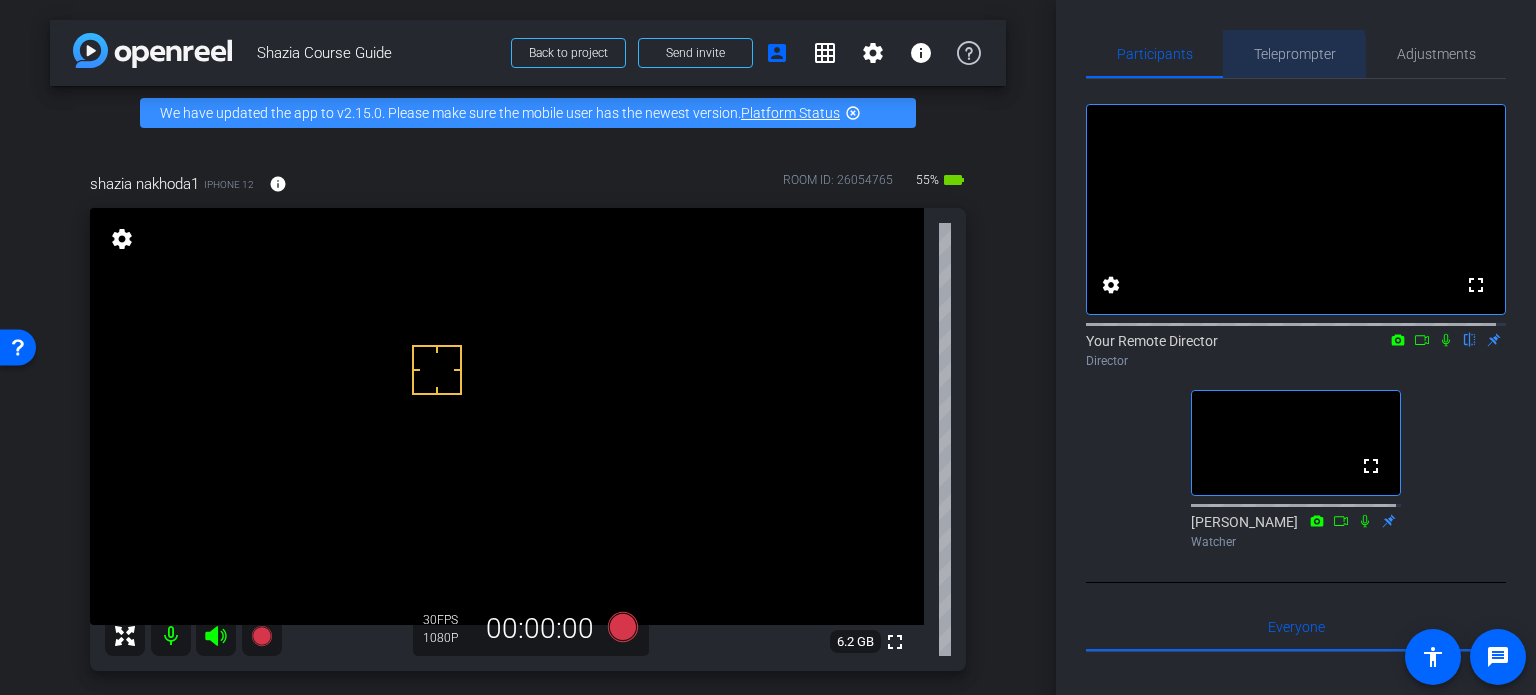 click on "Teleprompter" at bounding box center [1295, 54] 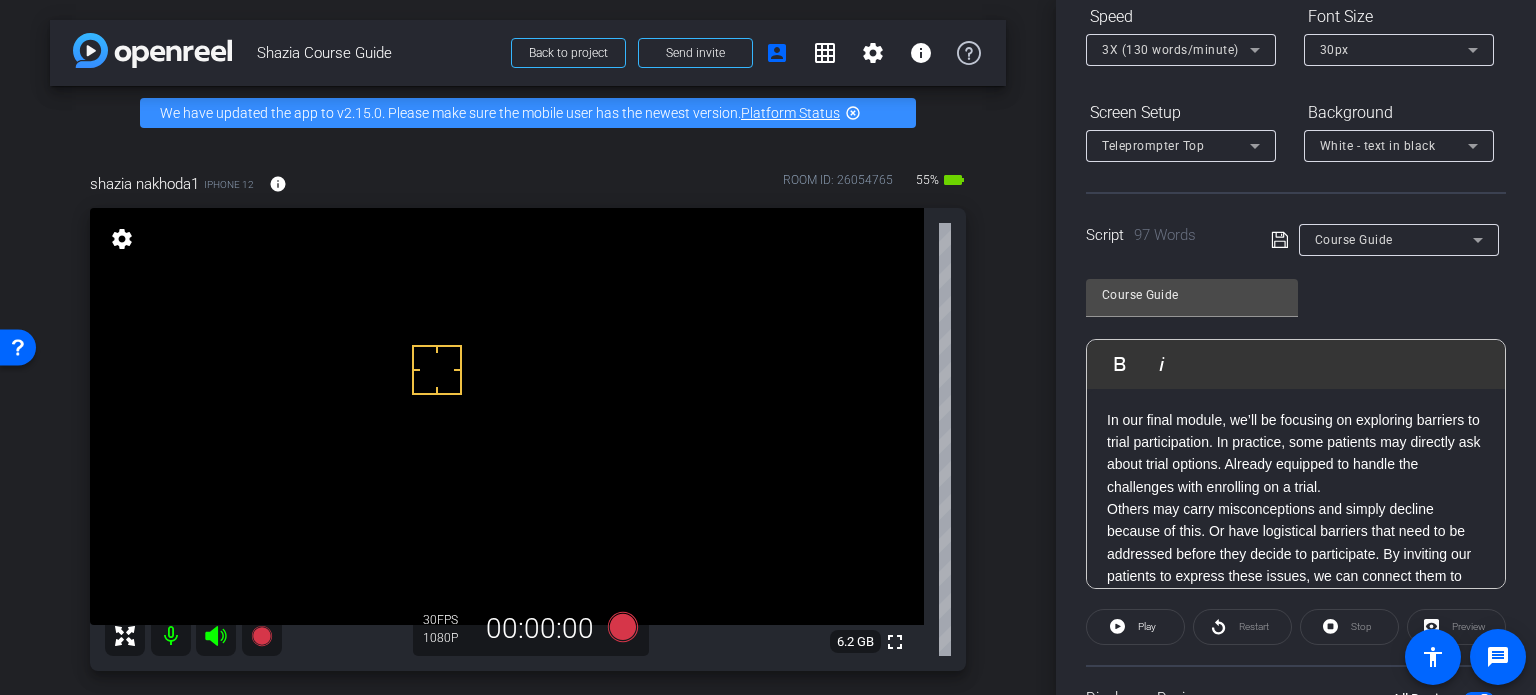 scroll, scrollTop: 230, scrollLeft: 0, axis: vertical 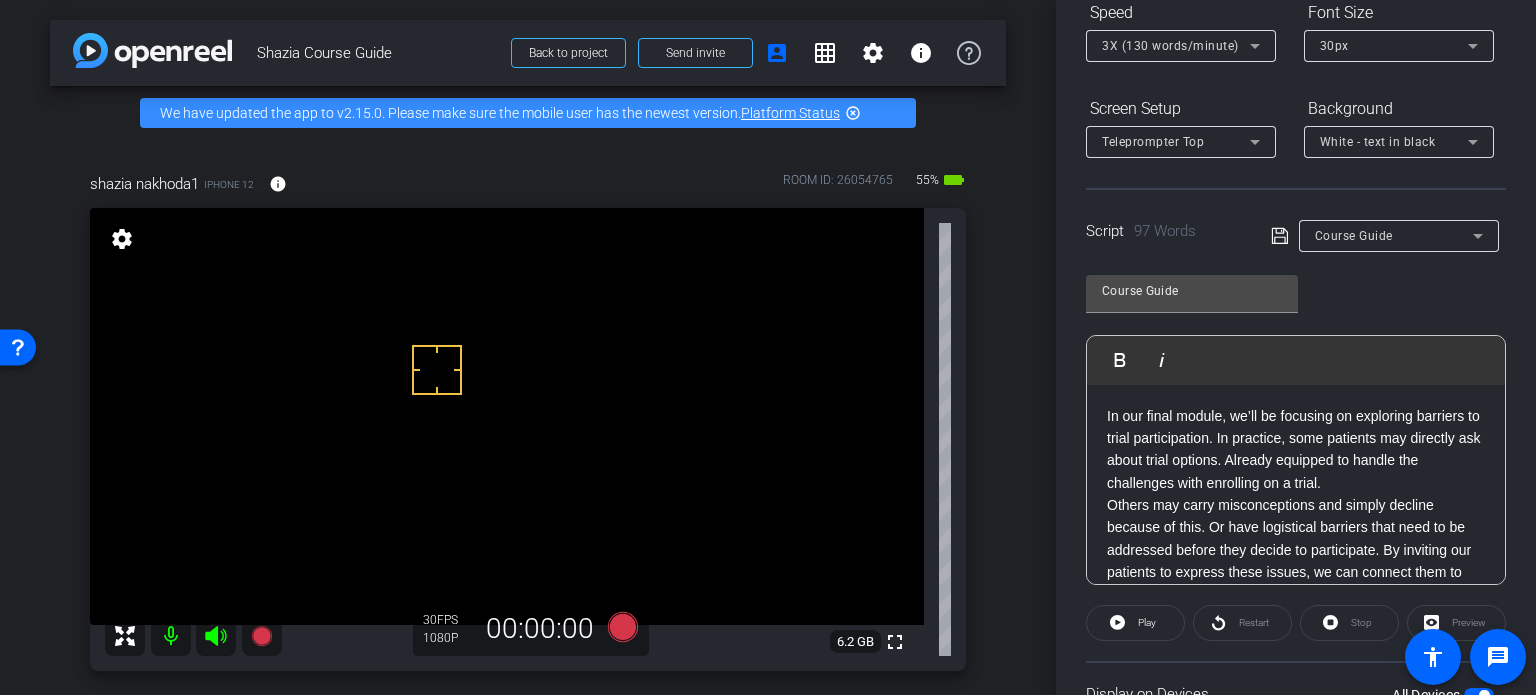 click on "In our final module, we’ll be focusing on exploring barriers to trial participation. In practice, some patients may directly ask about trial options. Already equipped to handle the challenges with enrolling on a trial.   Others may carry misconceptions and simply decline because of this. Or have logistical barriers that need to be addressed before they decide to participate. By inviting our patients to express these issues, we can connect them to the resources they need. This step takes time but is essential in giving all our patients the chance to participate in a clinical trial." 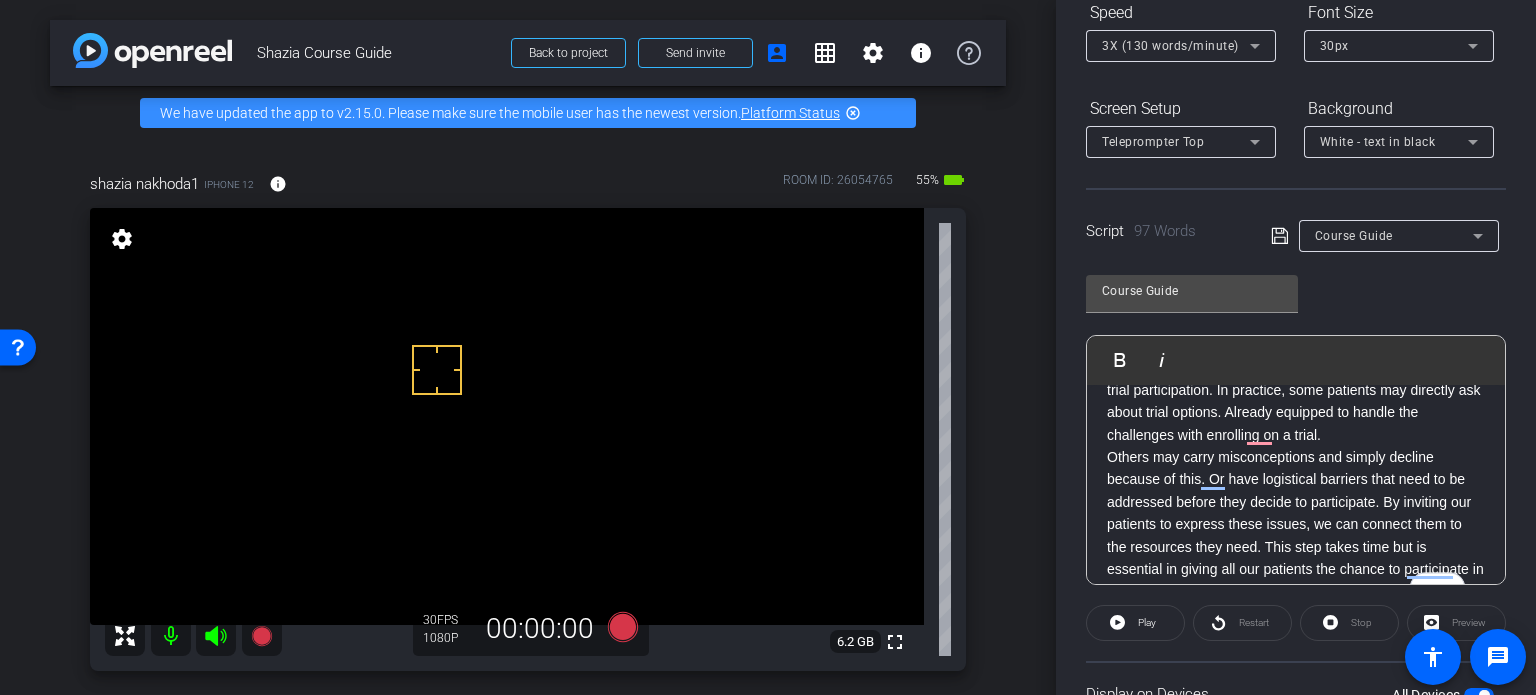 scroll, scrollTop: 84, scrollLeft: 0, axis: vertical 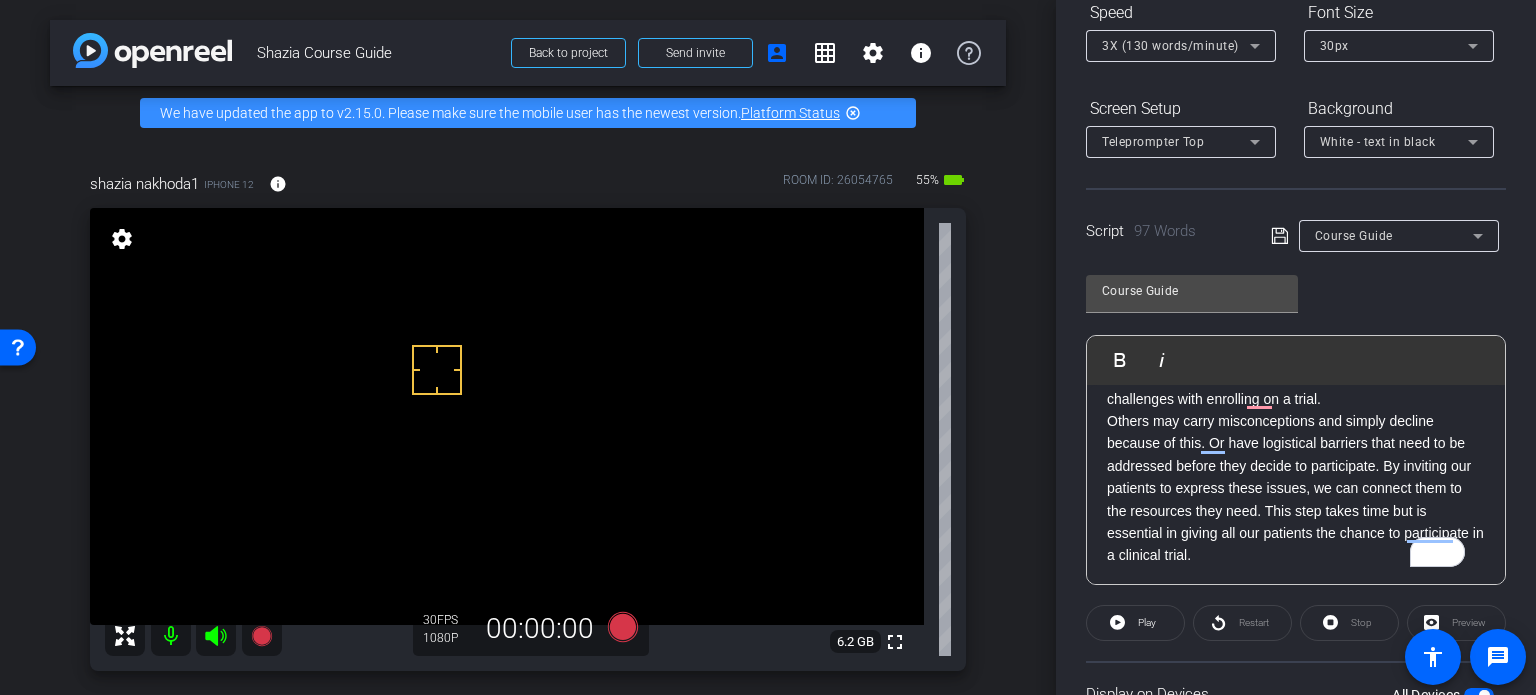 click on "In our final module, we’ll be focusing on exploring barriers to trial participation. In practice, some patients may directly ask about trial options. Already equipped to handle the challenges with enrolling on a trial.   Others may carry misconceptions and simply decline because of this. Or have logistical barriers that need to be addressed before they decide to participate. By inviting our patients to express these issues, we can connect them to the resources they need. This step takes time but is essential in giving all our patients the chance to participate in a clinical trial." 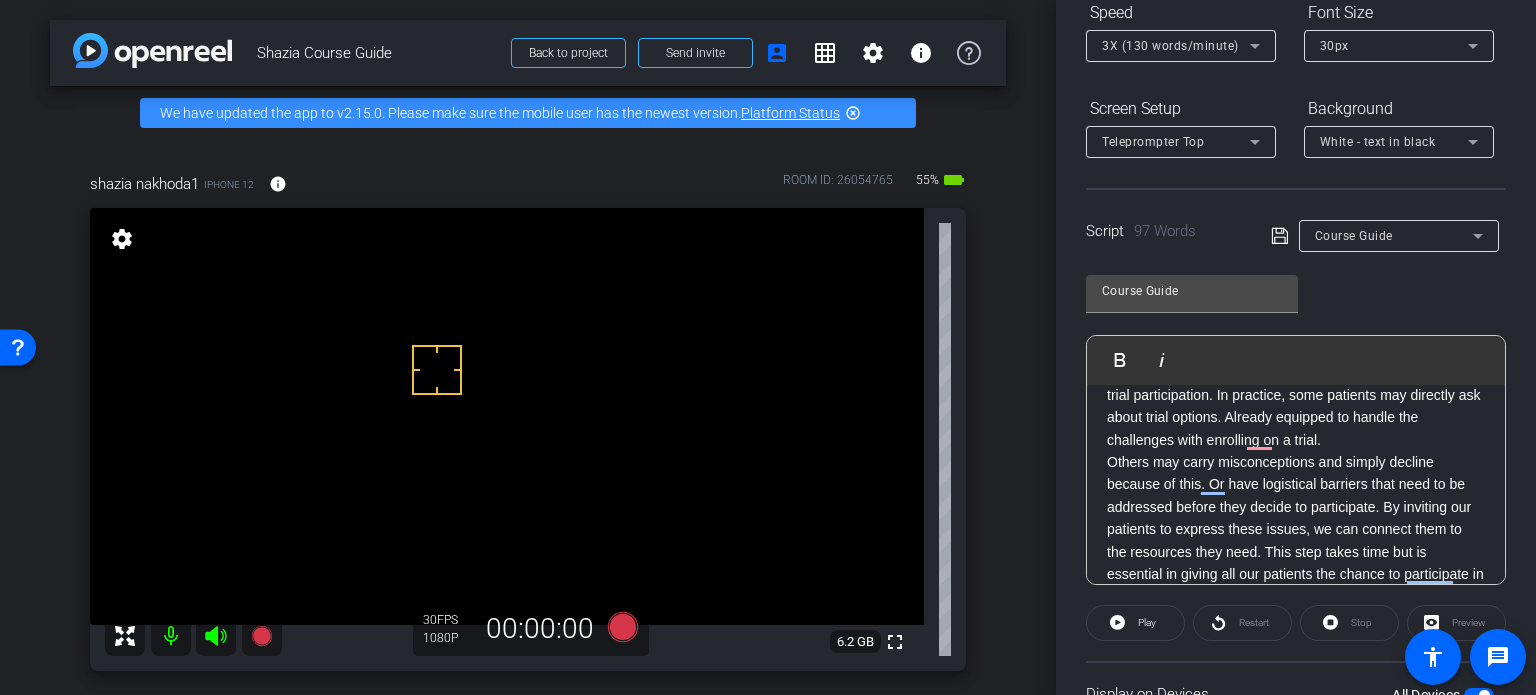 scroll, scrollTop: 0, scrollLeft: 0, axis: both 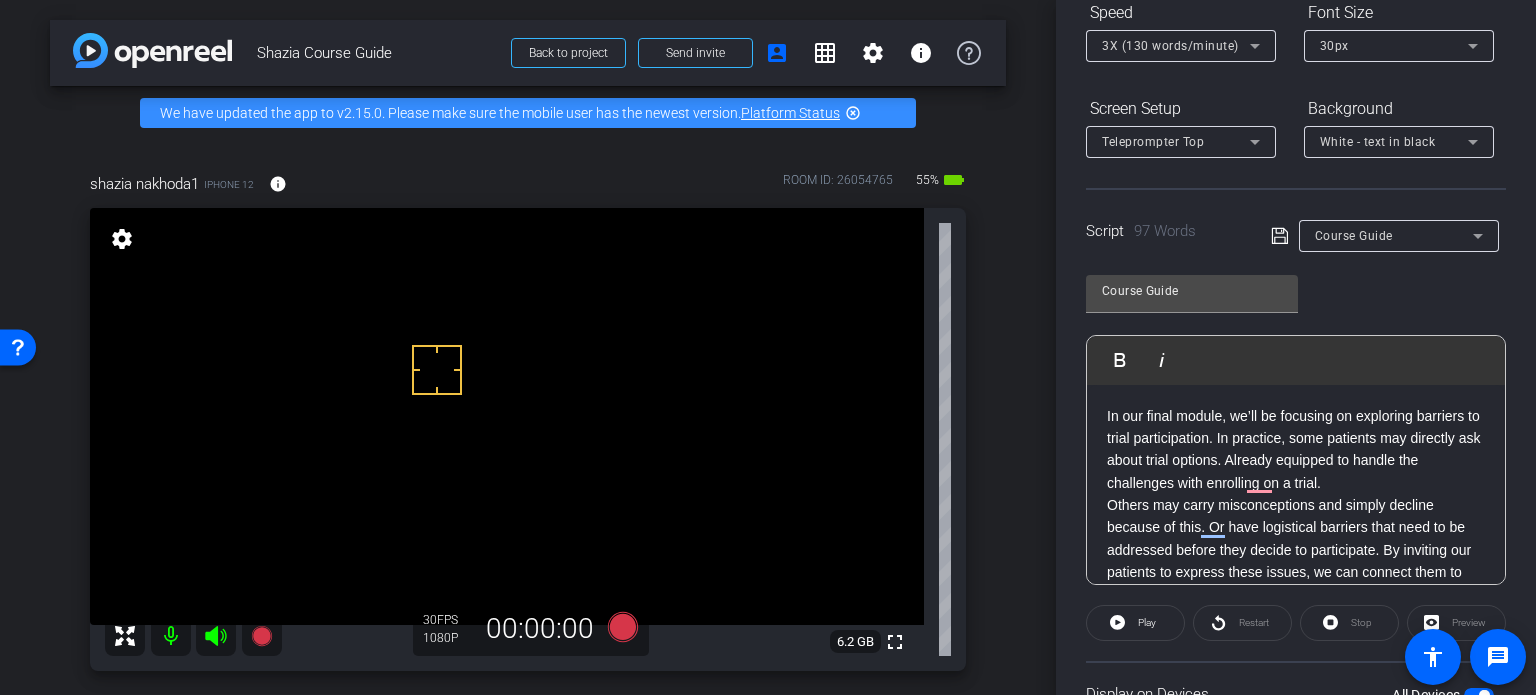 click on "In our final module, we’ll be focusing on exploring barriers to trial participation. In practice, some patients may directly ask about trial options. Already equipped to handle the challenges with enrolling on a trial.   Others may carry misconceptions and simply decline because of this. Or have logistical barriers that need to be addressed before they decide to participate. By inviting our patients to express these issues, we can connect them to the resources they need. This step takes time but is essential in giving all our patients the chance to participate in a clinical trial." 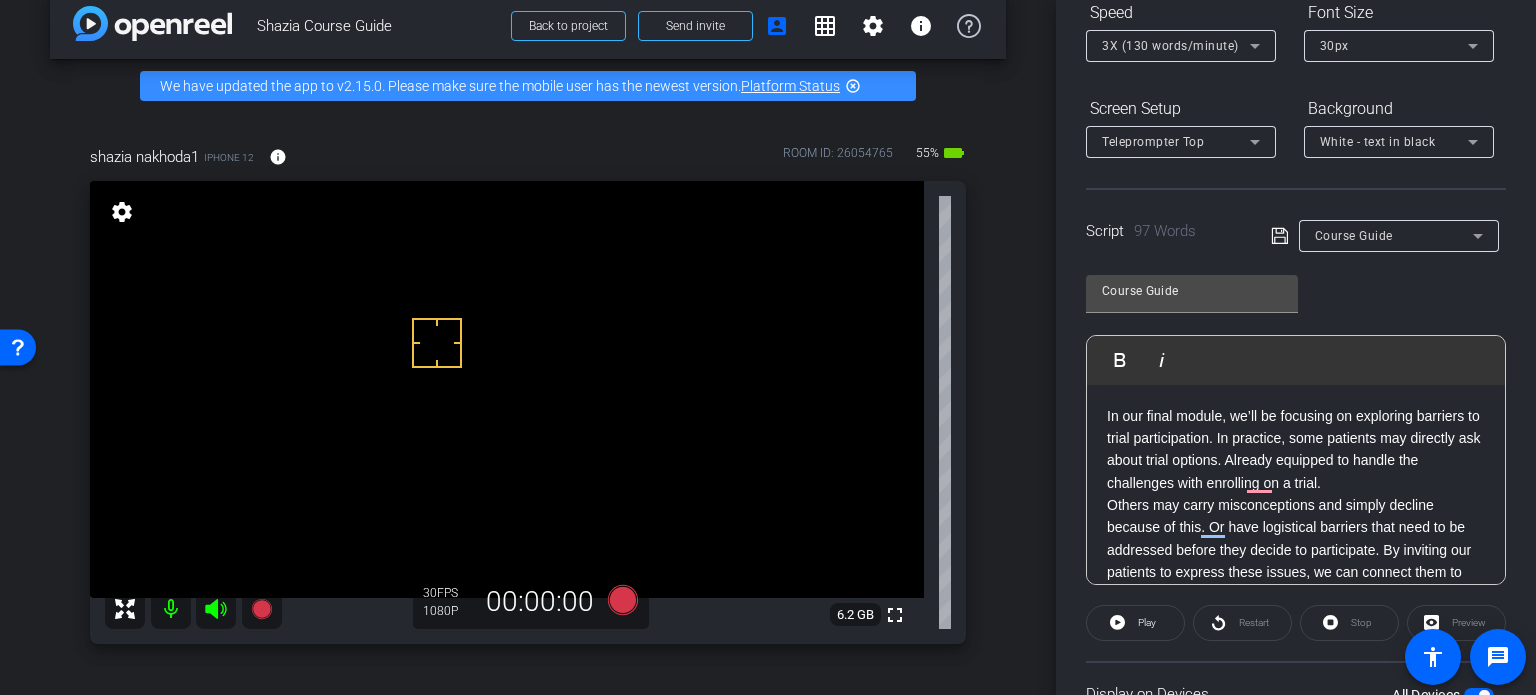 scroll, scrollTop: 0, scrollLeft: 0, axis: both 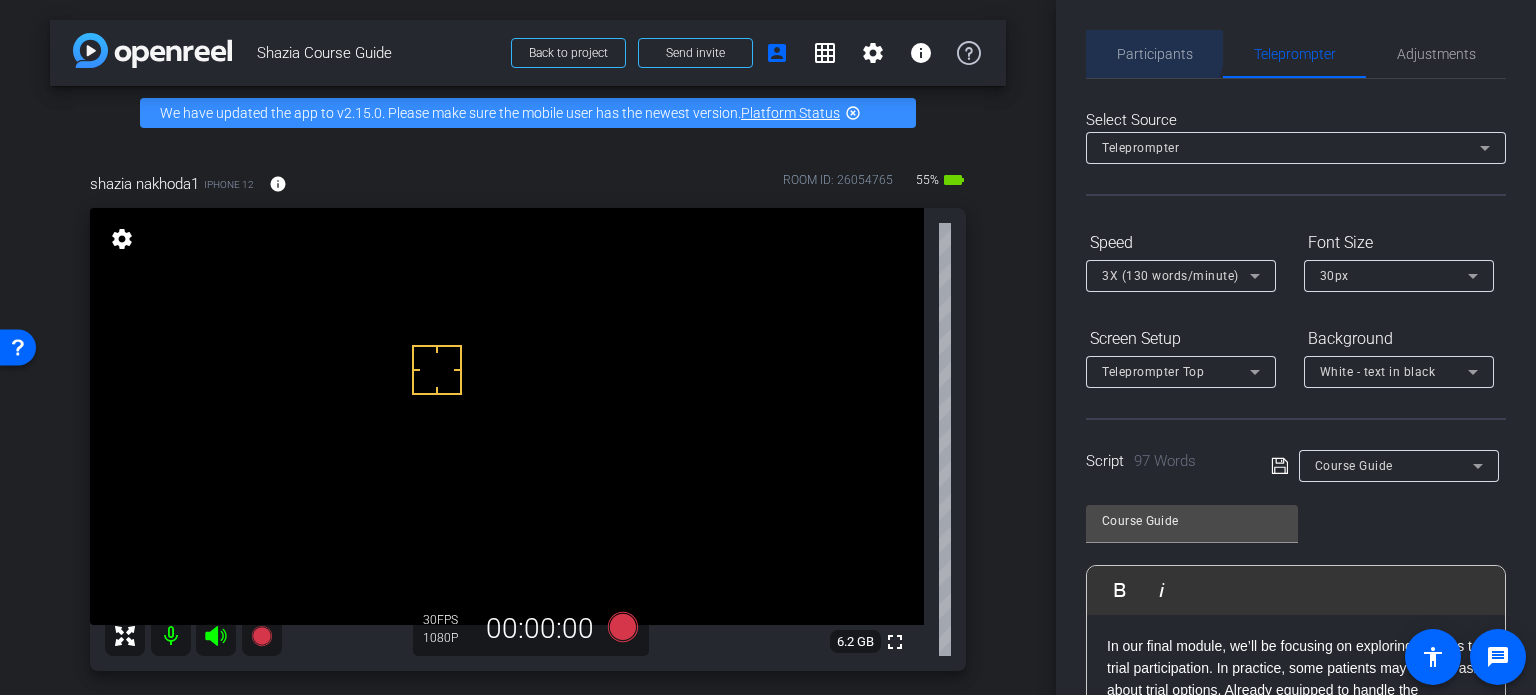 click on "Participants" at bounding box center [1155, 54] 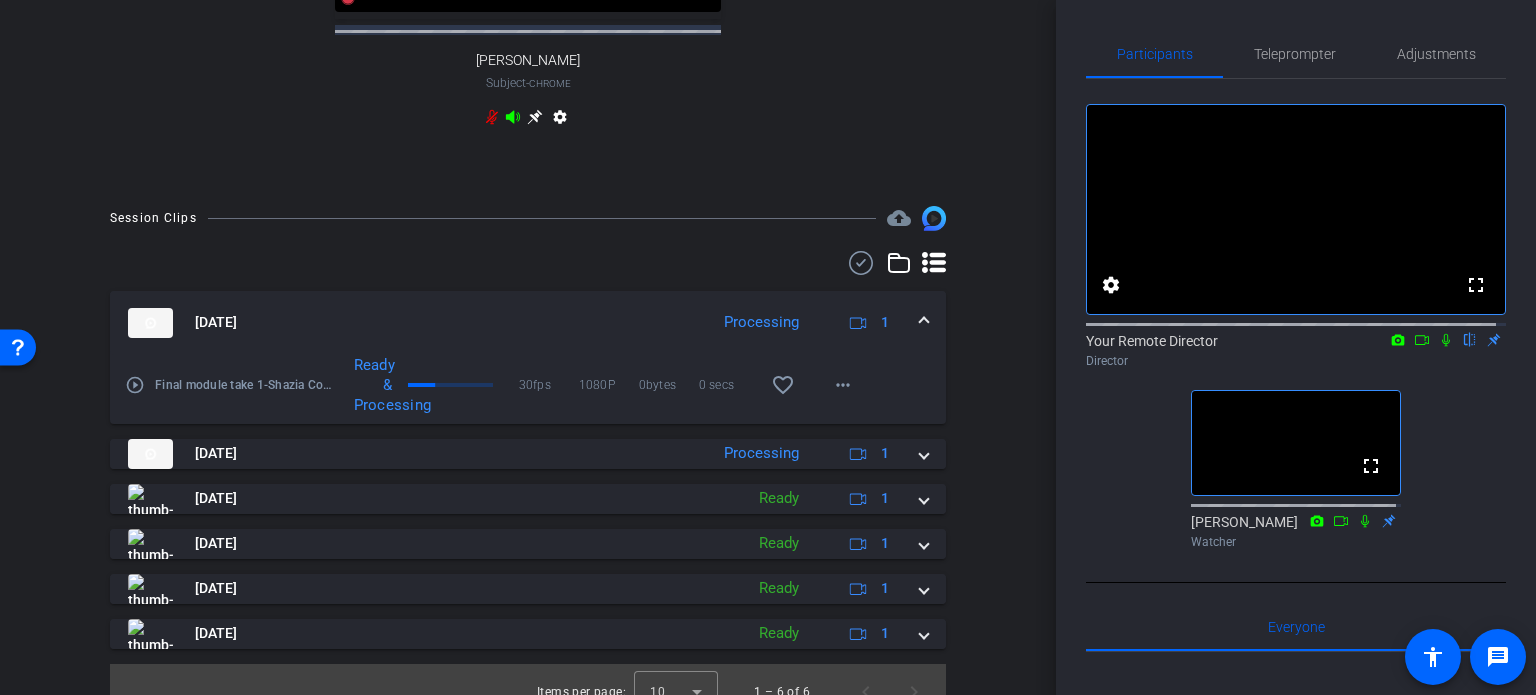 scroll, scrollTop: 948, scrollLeft: 0, axis: vertical 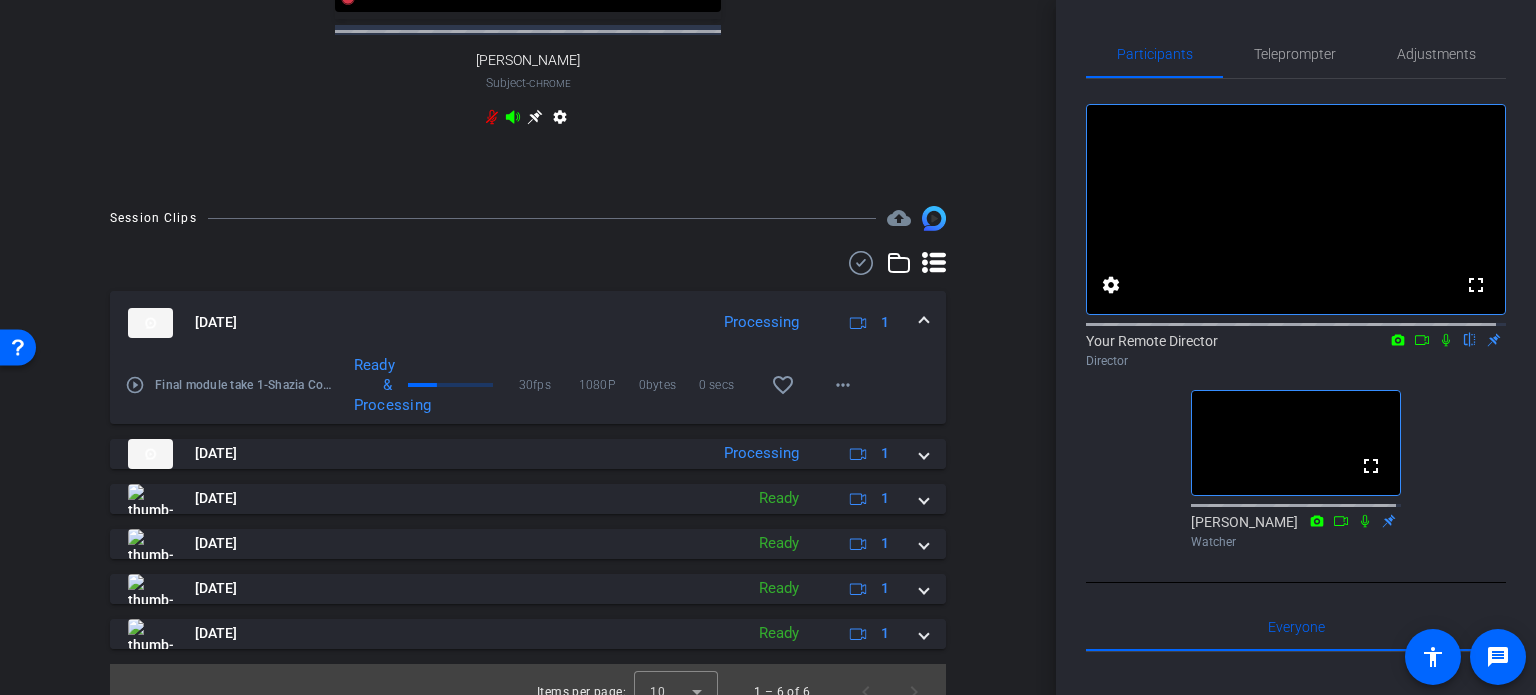 click on "play_circle_outline" at bounding box center (135, 385) 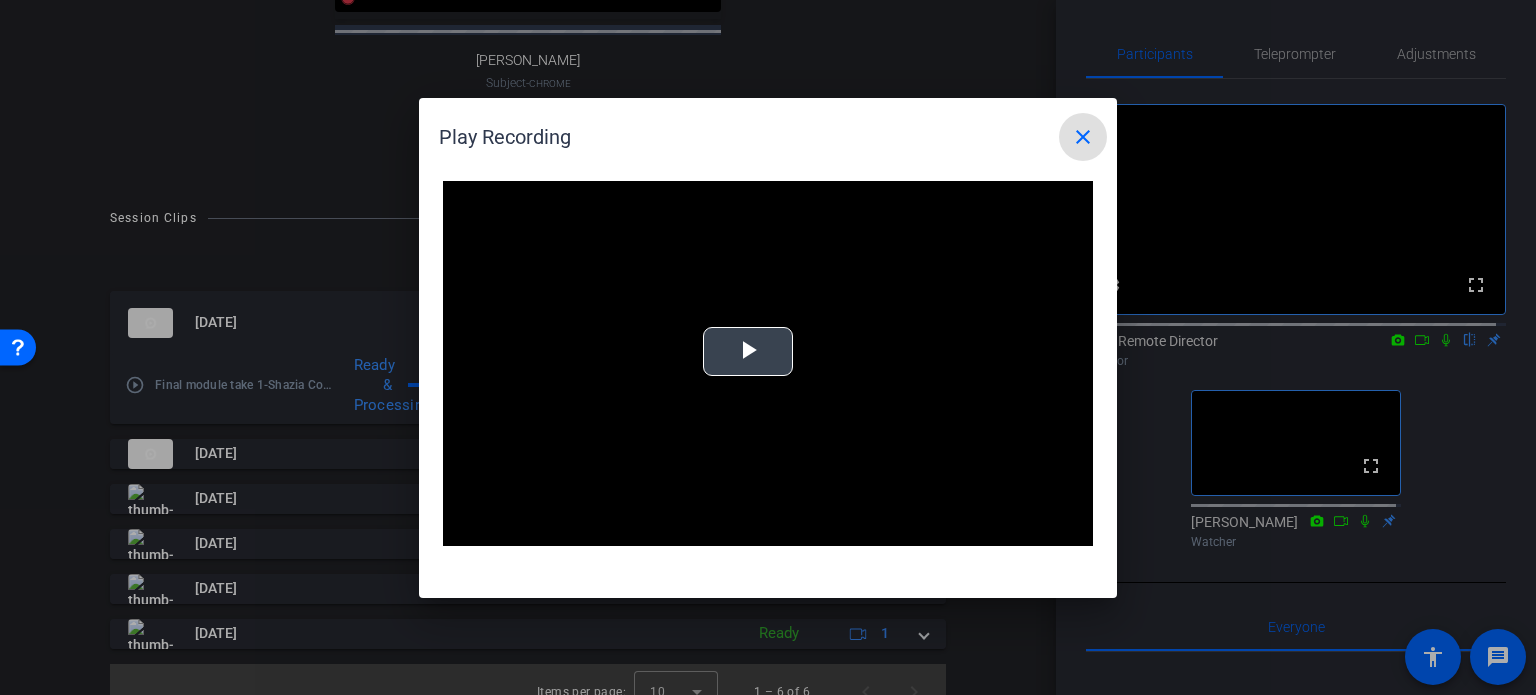 click at bounding box center (768, 364) 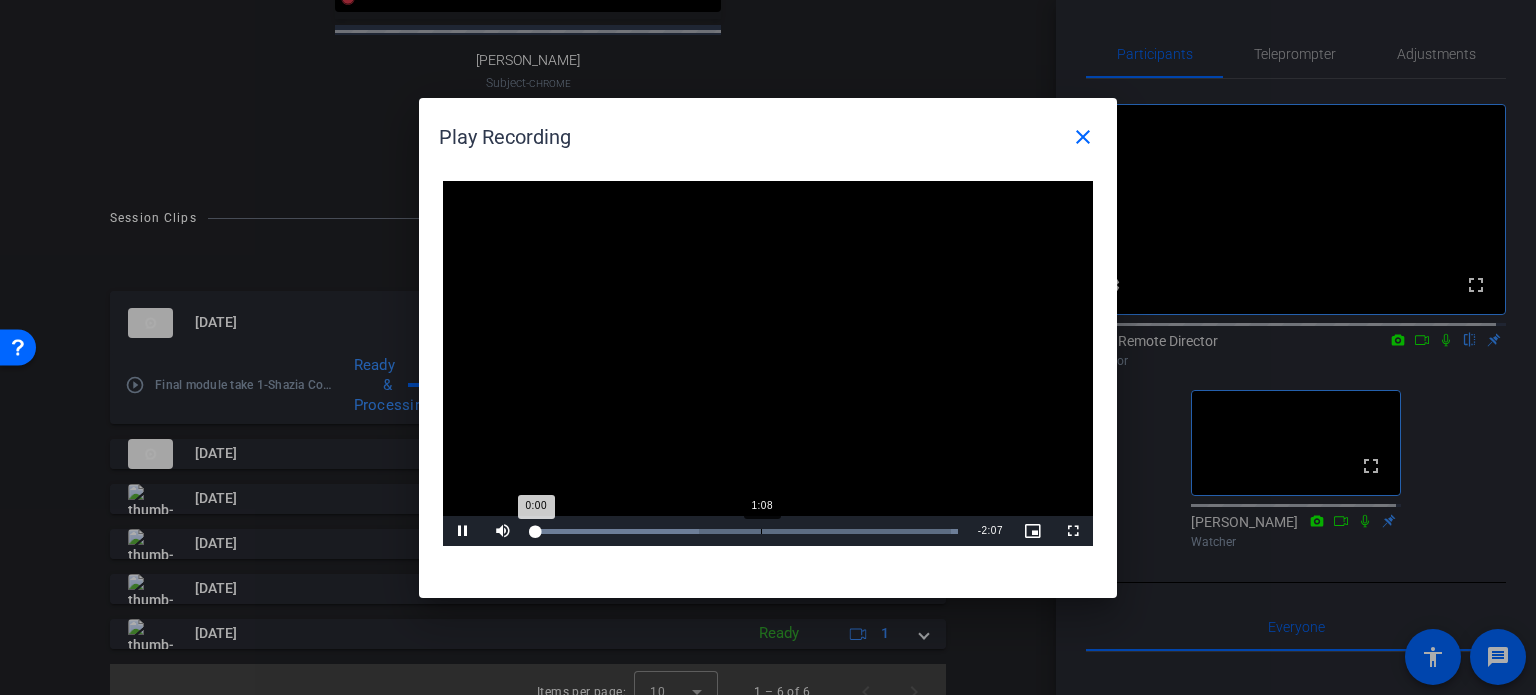 click on "Loaded :  100.00% 1:08 0:00" at bounding box center [745, 531] 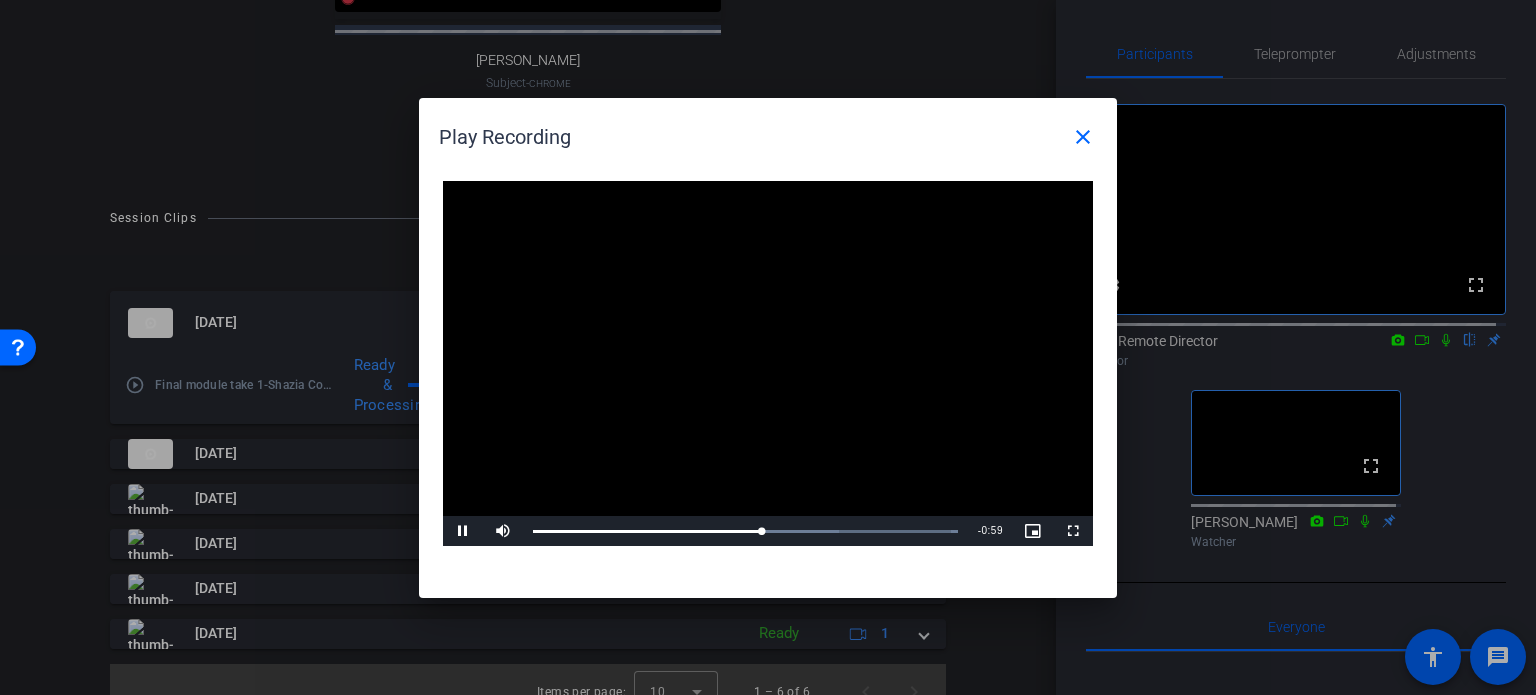 click at bounding box center [768, 364] 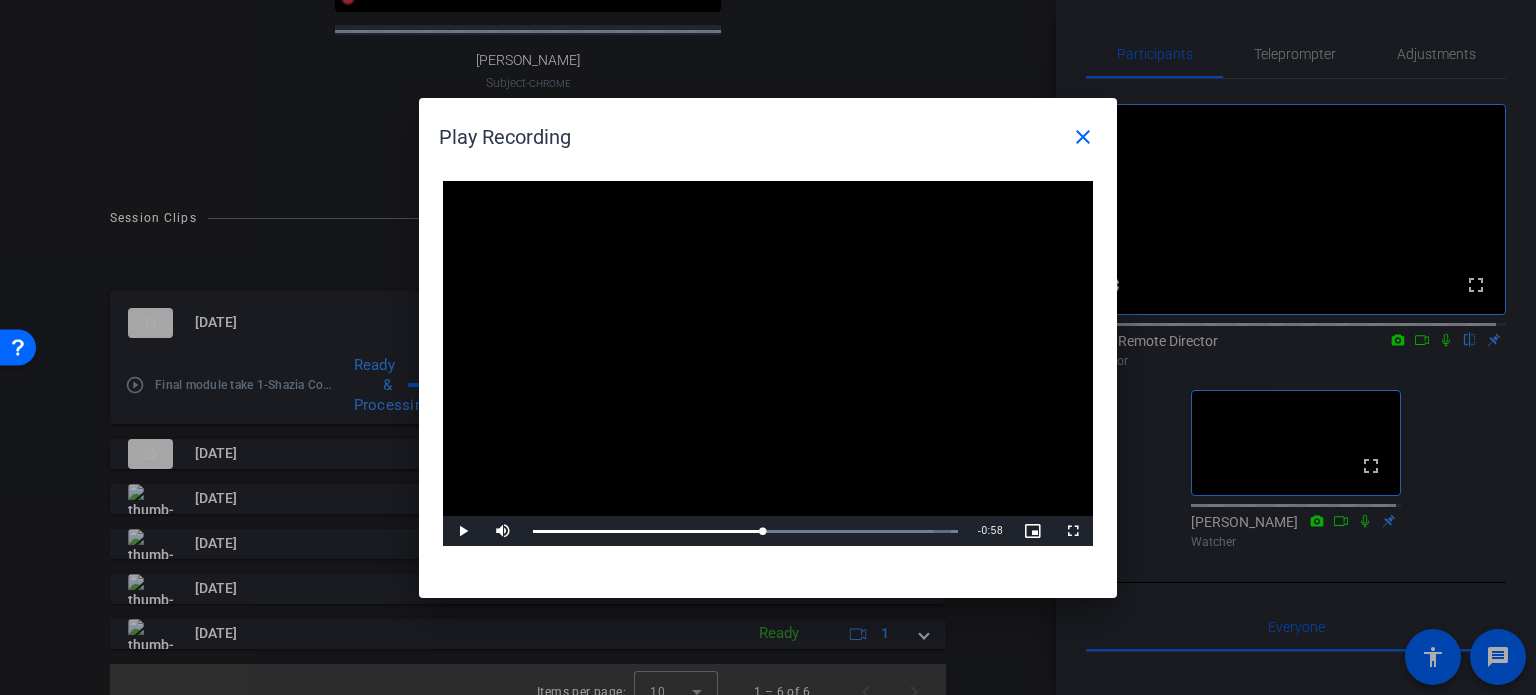 click at bounding box center (768, 364) 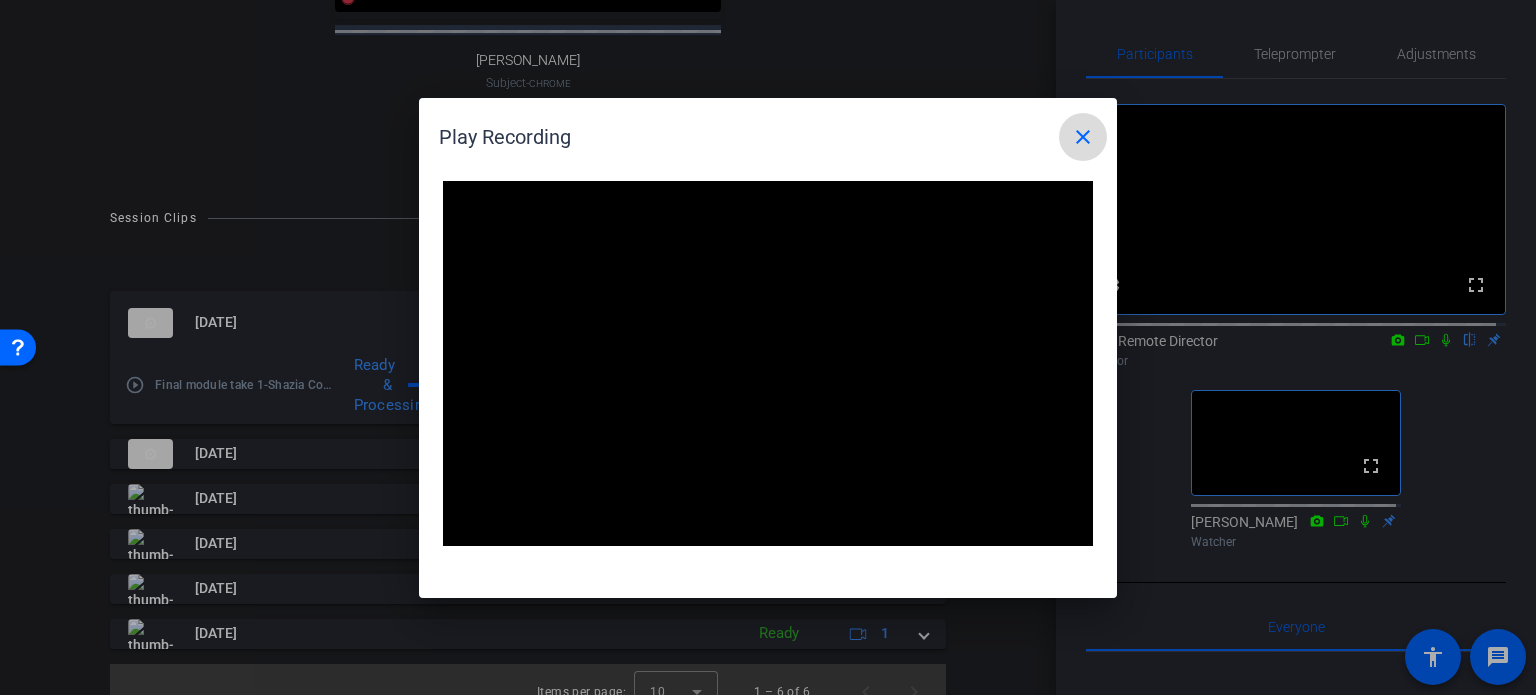 click on "close" at bounding box center (1083, 137) 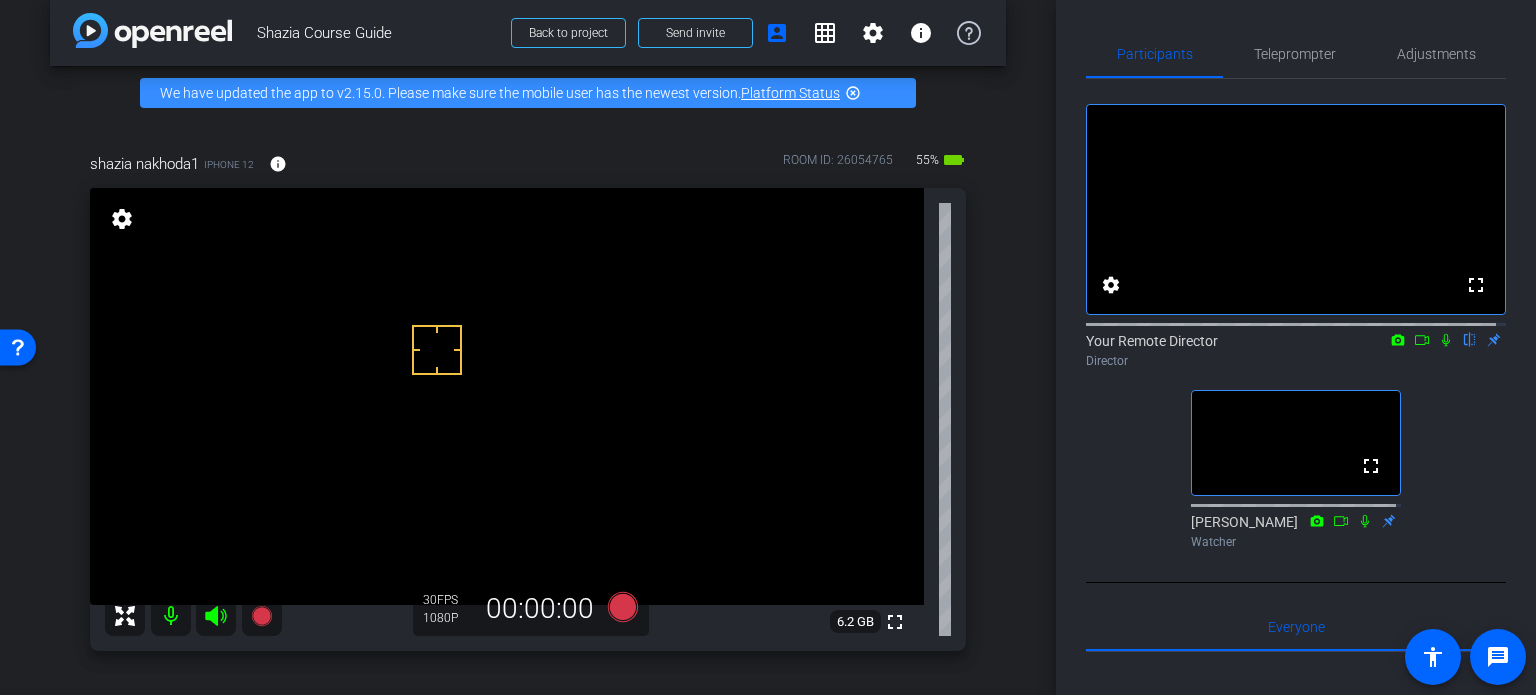 scroll, scrollTop: 0, scrollLeft: 0, axis: both 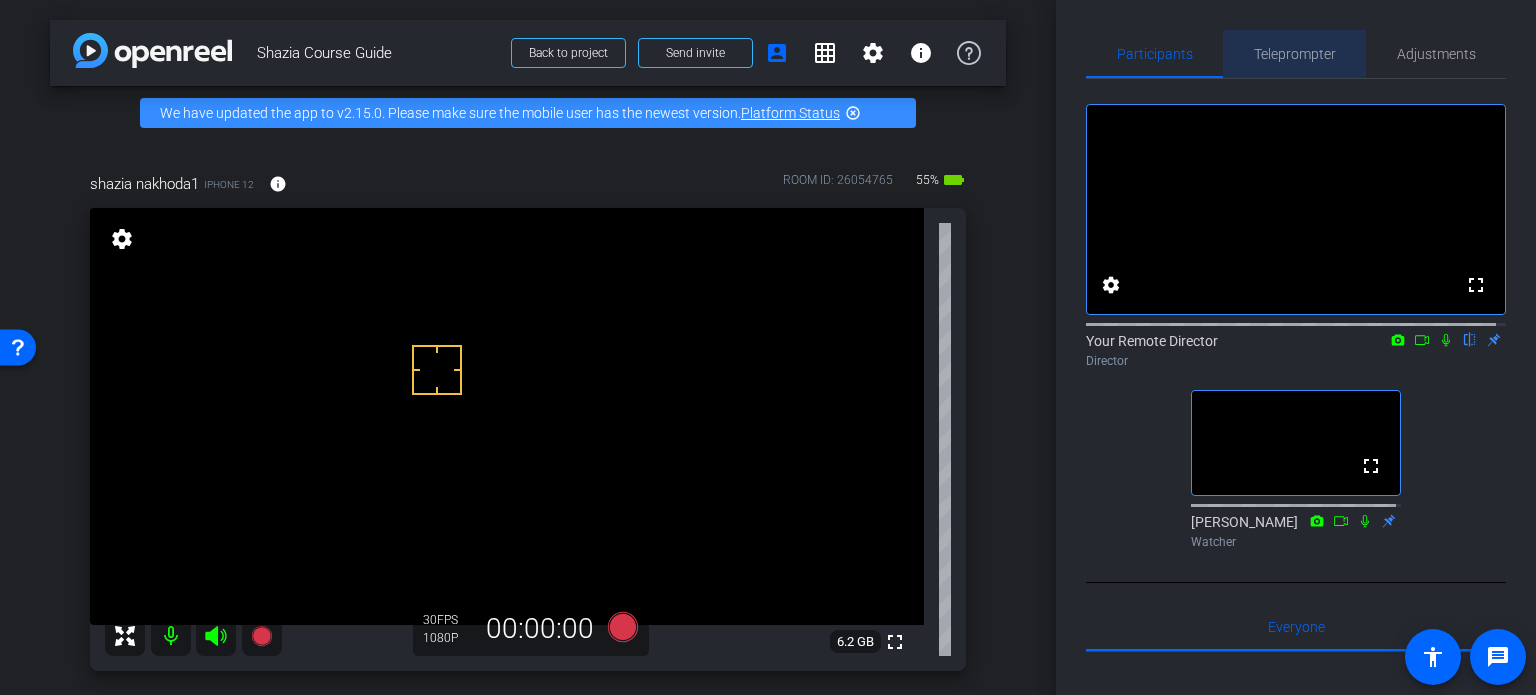 click on "Teleprompter" at bounding box center [1295, 54] 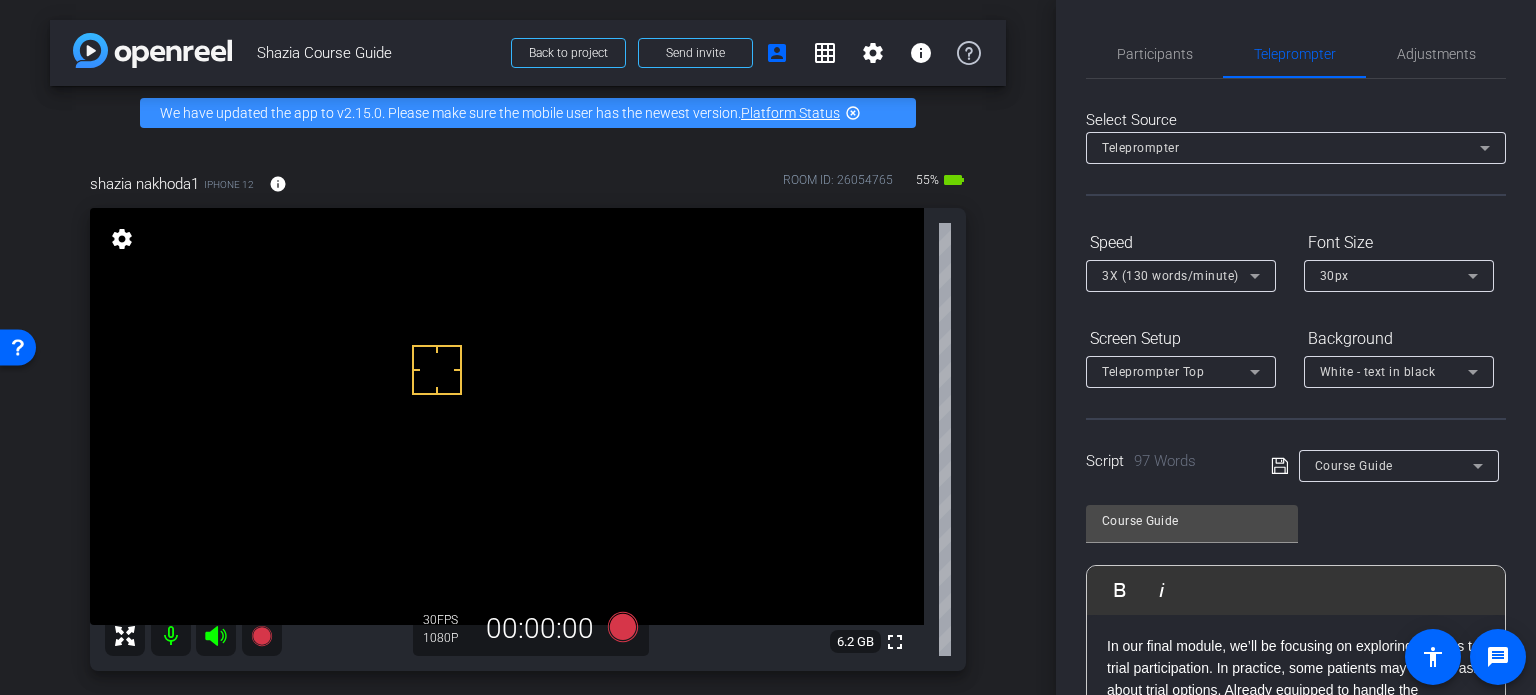 click on "arrow_back  Shazia Course Guide   Back to project   Send invite  account_box grid_on settings info
We have updated the app to v2.15.0. Please make sure the mobile user has the newest version.  Platform Status highlight_off  shazia nakhoda1 iPhone 12 info ROOM ID: 26054765 55% battery_std fullscreen settings  6.2 GB
30 FPS  1080P   00:00:00
24 FPS 720P  00:00:00  fullscreen
[PERSON_NAME] Subject   -  Chrome
settings  cloud_upload" at bounding box center [528, 347] 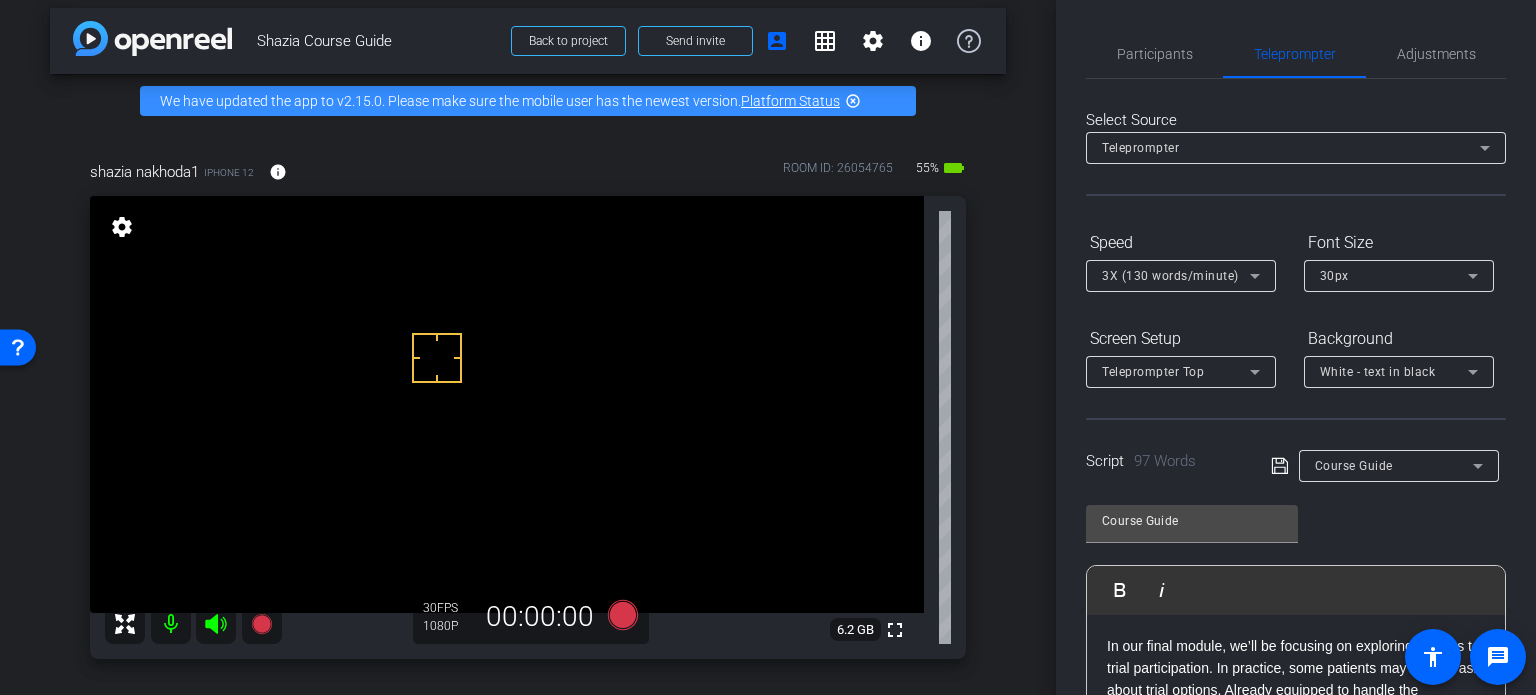 scroll, scrollTop: 7, scrollLeft: 0, axis: vertical 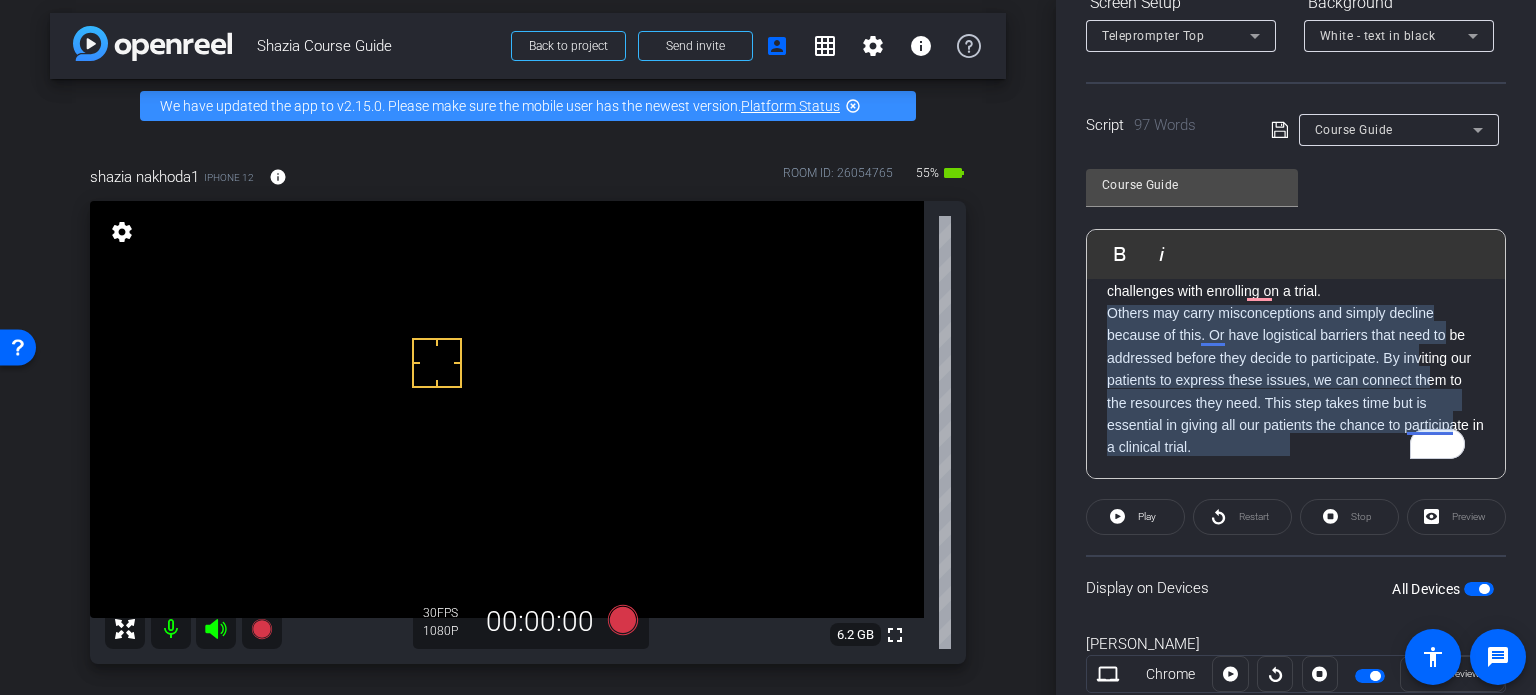 click on "Accessibility Screen-Reader Guide, Feedback, and Issue Reporting | New window
menu arrow_forward_ios keyboard_return Close  forward_to_inbox Send invite  account_box  Regular View  grid_on  Grid/Group View  settings Session Settings  info Performance  help_outline Help  arrow_back  Shazia Course Guide   Back to project   Send invite  account_box grid_on settings info
We have updated the app to v2.15.0. Please make sure the mobile user has the newest version.  Platform Status highlight_off  shazia nakhoda1 iPhone 12 info ROOM ID: 26054765 55% battery_std fullscreen settings  6.2 GB
30 FPS  1080P   00:00:00
24 FPS 720P  00:00:00  fullscreen" at bounding box center [768, 347] 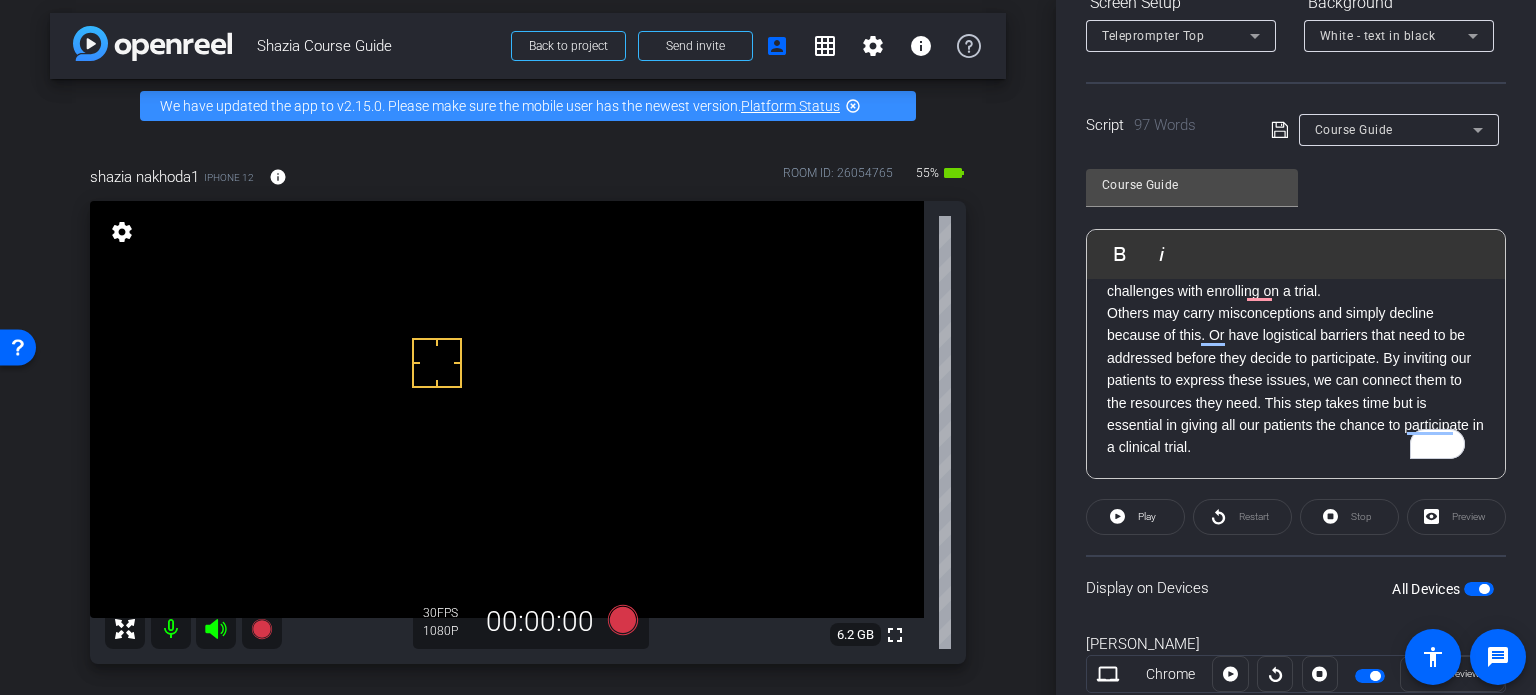 click on "In our final module, we’ll be focusing on exploring barriers to trial participation. In practice, some patients may directly ask about trial options. Already equipped to handle the challenges with enrolling on a trial.   Others may carry misconceptions and simply decline because of this. Or have logistical barriers that need to be addressed before they decide to participate. By inviting our patients to express these issues, we can connect them to the resources they need. This step takes time but is essential in giving all our patients the chance to participate in a clinical trial." 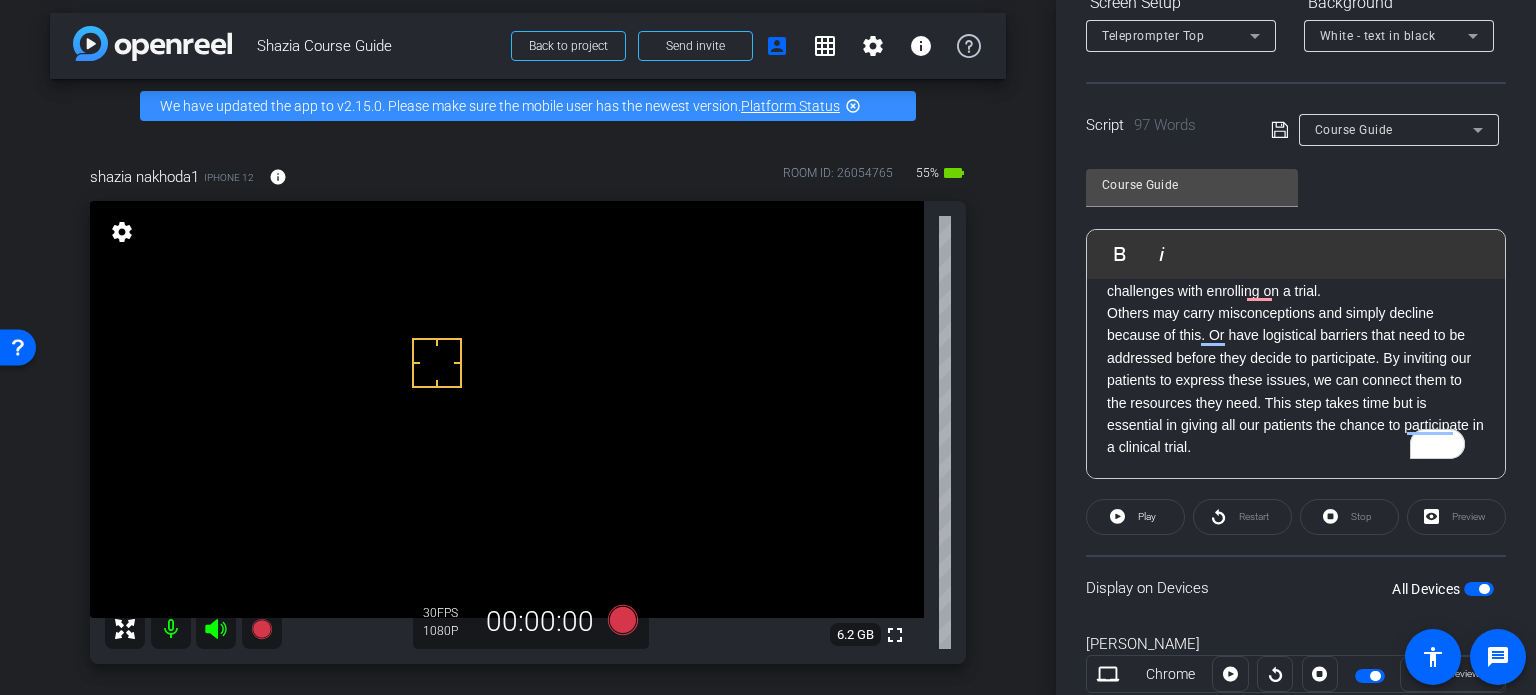 type 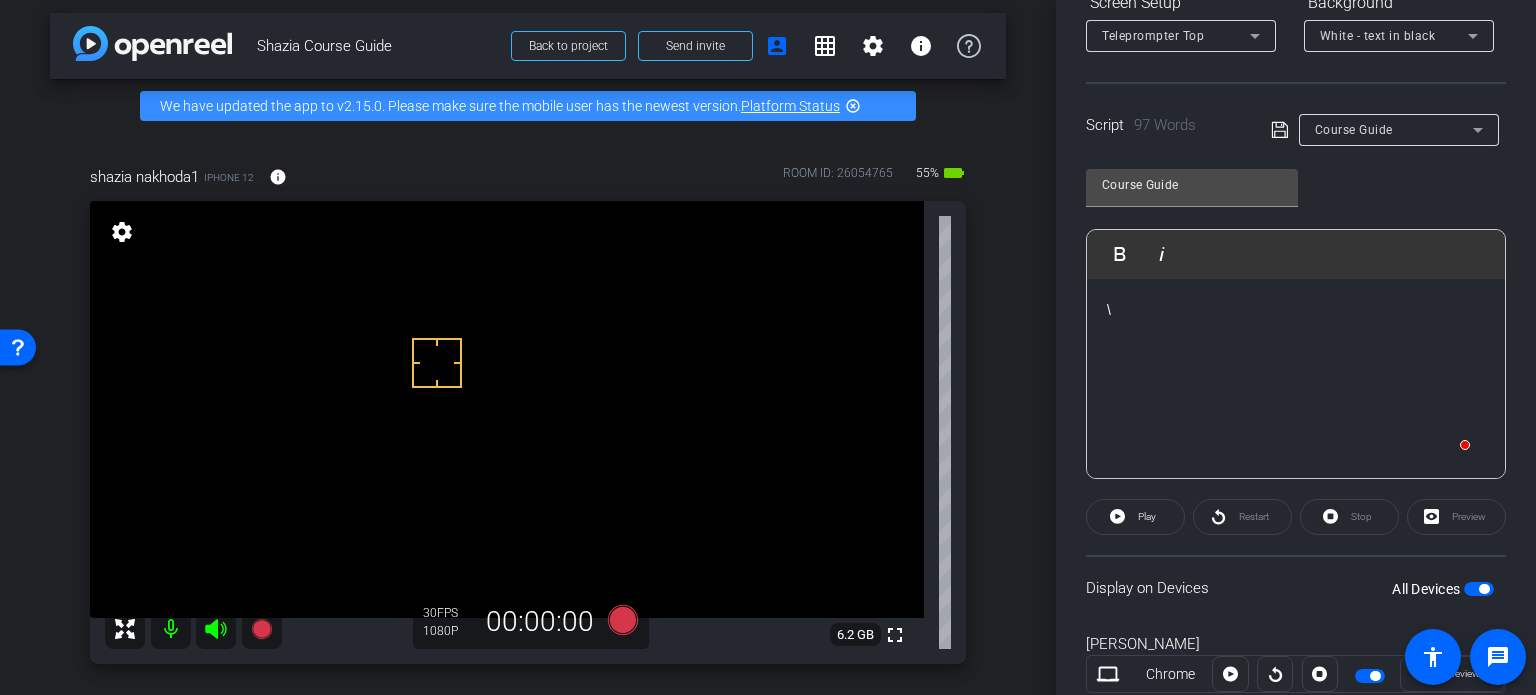 scroll, scrollTop: 0, scrollLeft: 0, axis: both 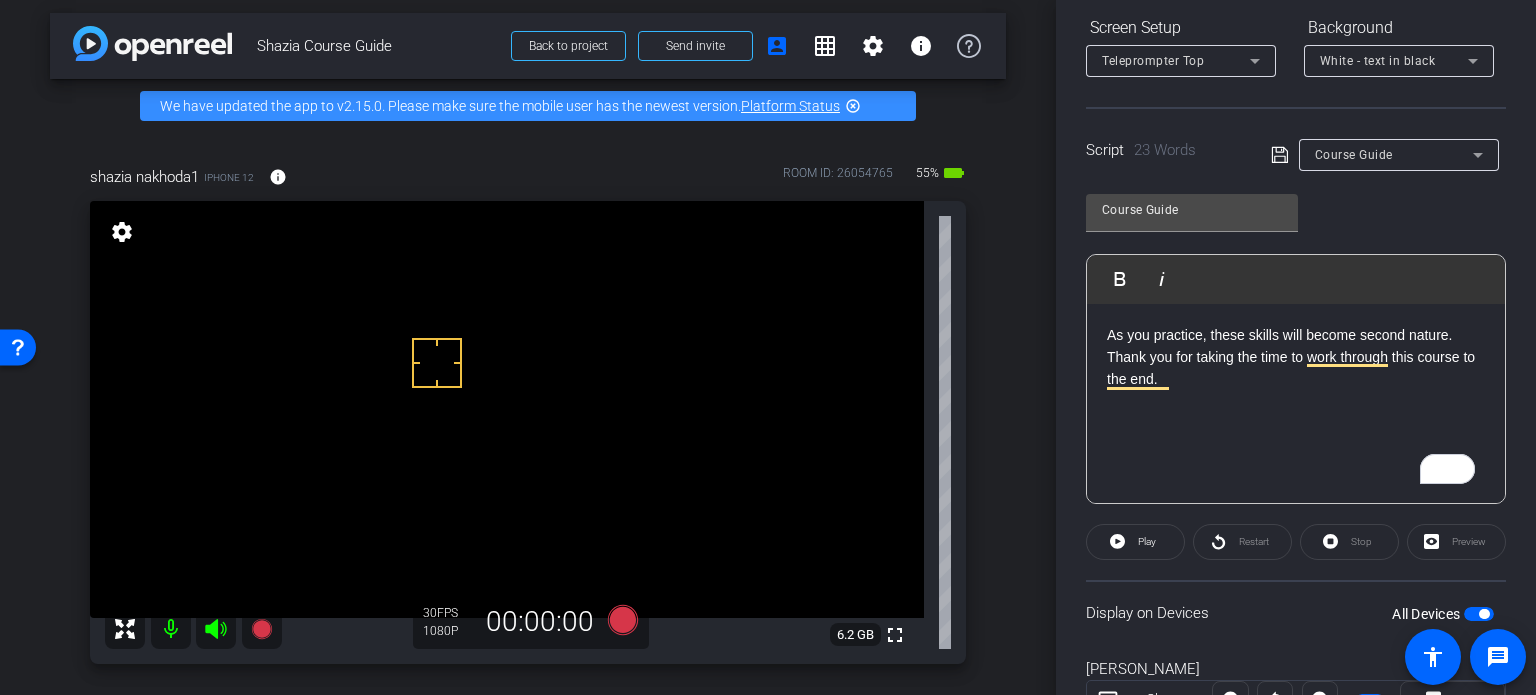 click on "Speed 3X (130 words/minute) Font Size 30px Screen Setup Teleprompter Top Background White - text in black  Script  23 Words
Course Guide Course Guide               Play        Play from this location               Play Selected        Play and display the selected text only Bold Italic ​As you practice, these skills will become second nature. Thank you for taking the time to work through this course to the end. Enter script here...
Play
Restart
Stop" 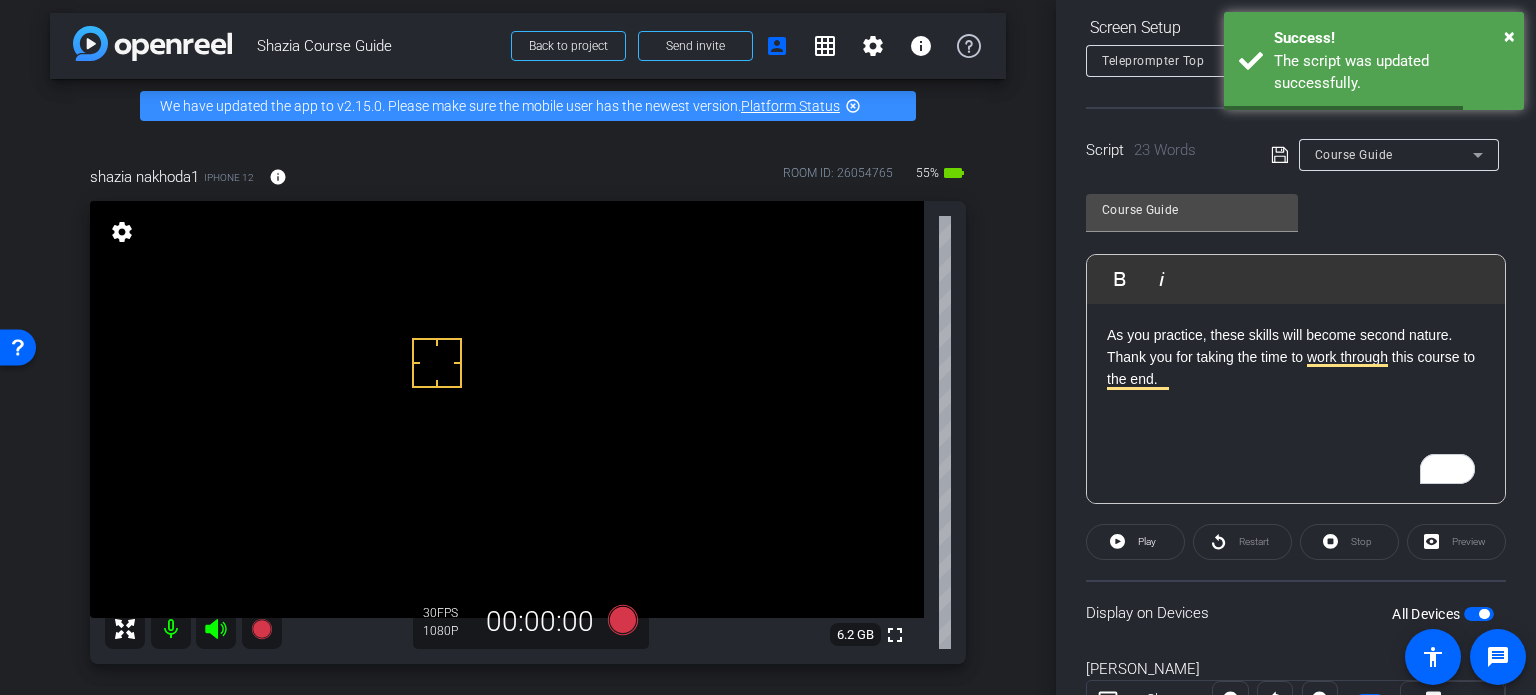 click on "​As you practice, these skills will become second nature. Thank you for taking the time to work through this course to the end." 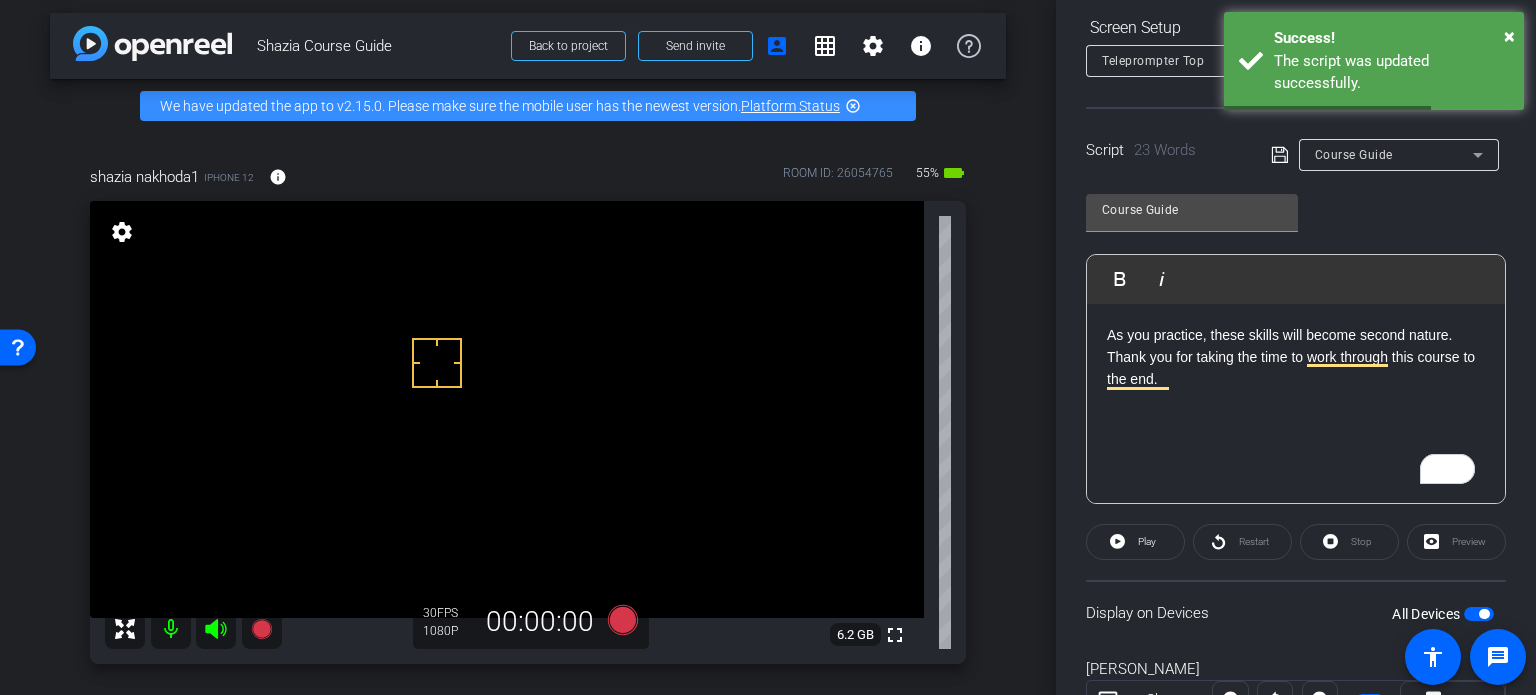 scroll, scrollTop: 405, scrollLeft: 0, axis: vertical 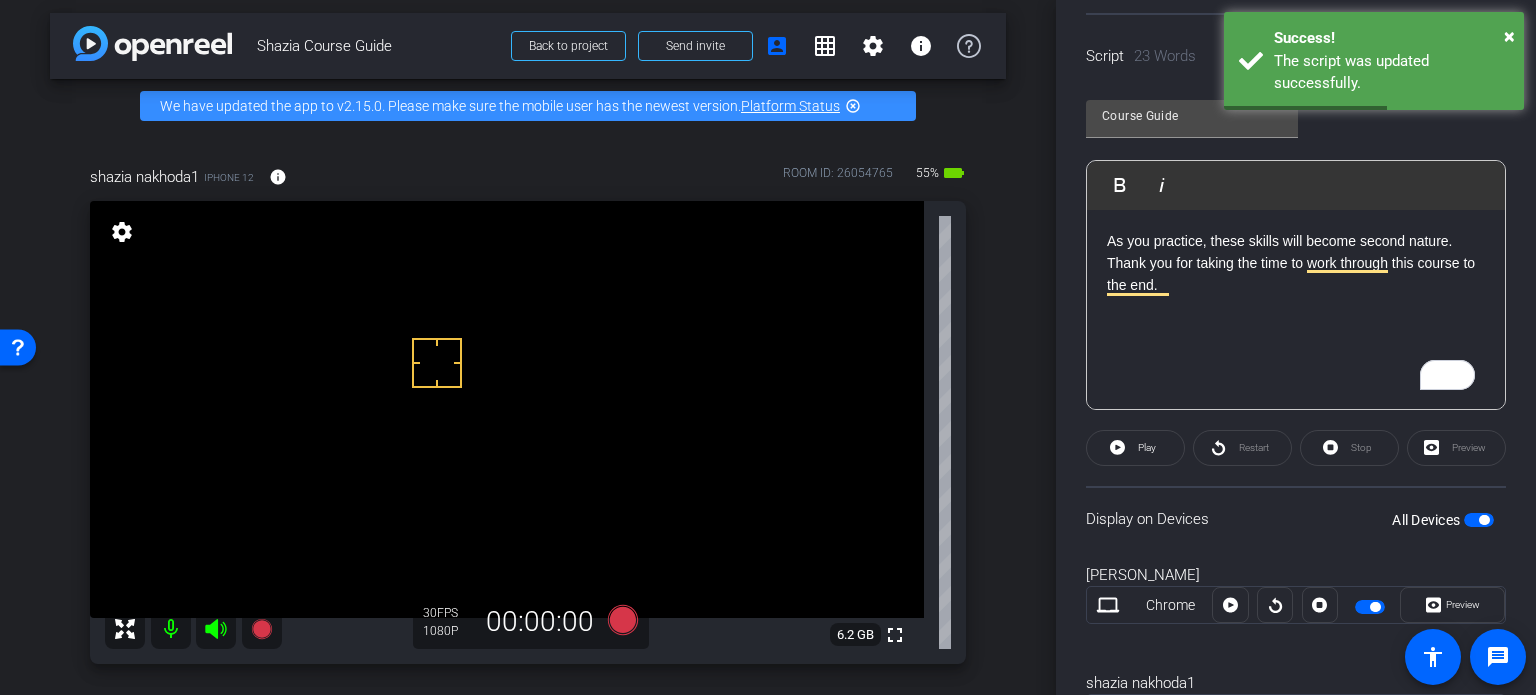 click on "​As you practice, these skills will become second nature. Thank you for taking the time to work through this course to the end." 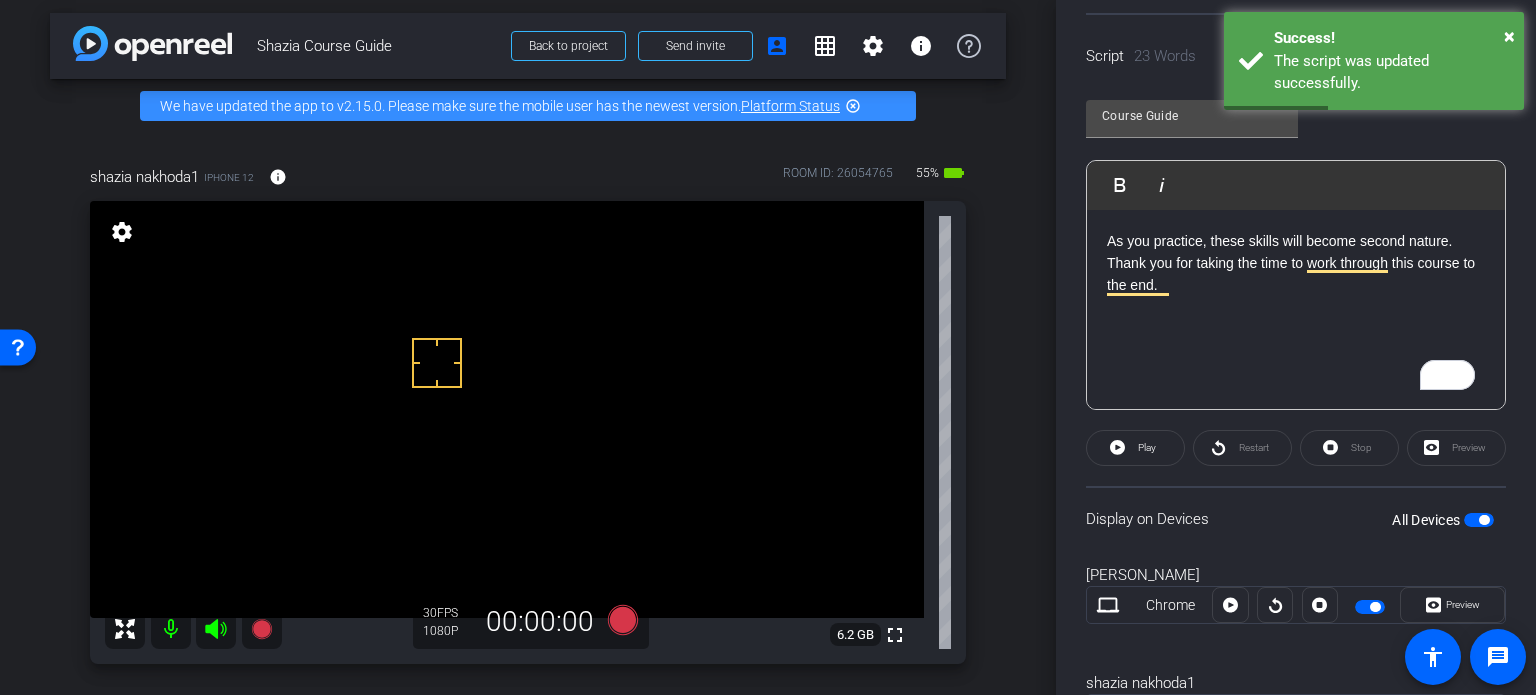click on "​As you practice, these skills will become second nature. Thank you for taking the time to work through this course to the end." 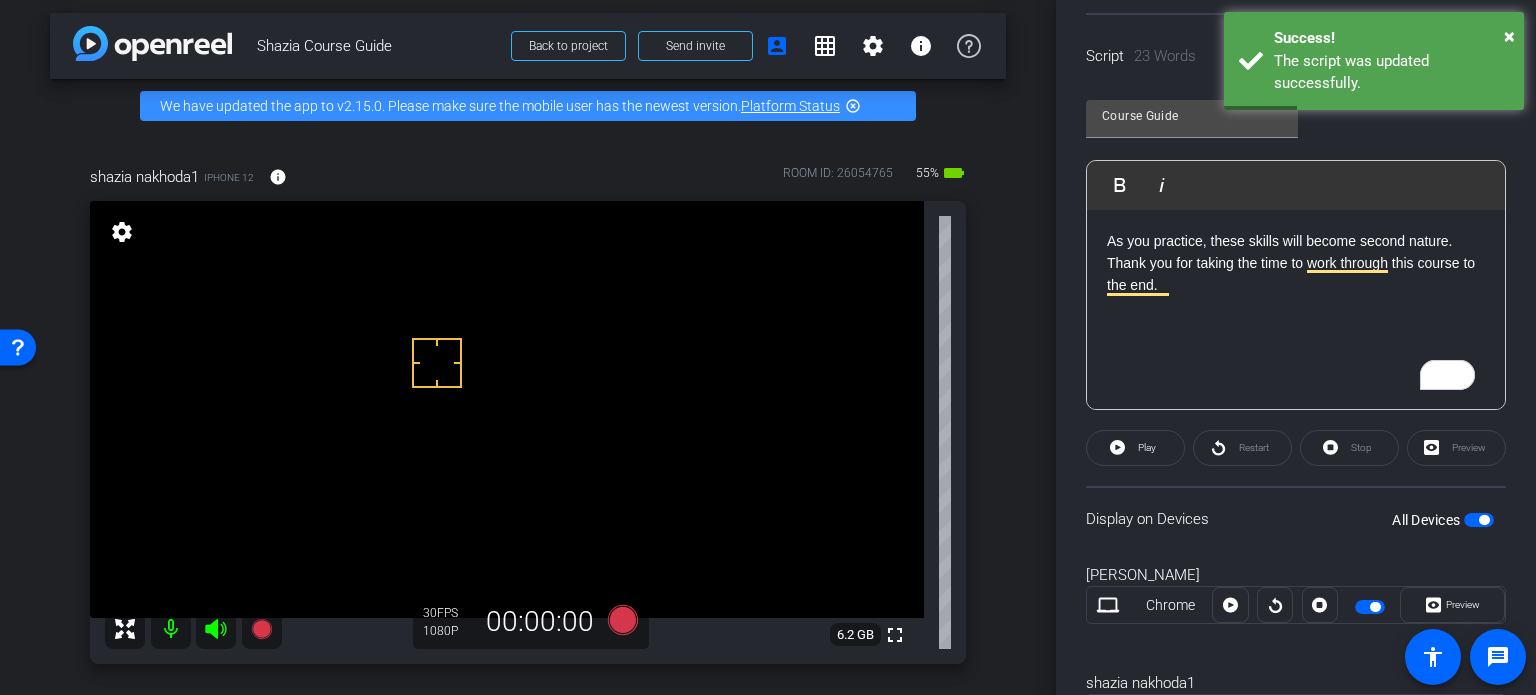 click on "​As you practice, these skills will become second nature. Thank you for taking the time to work through this course to the end." 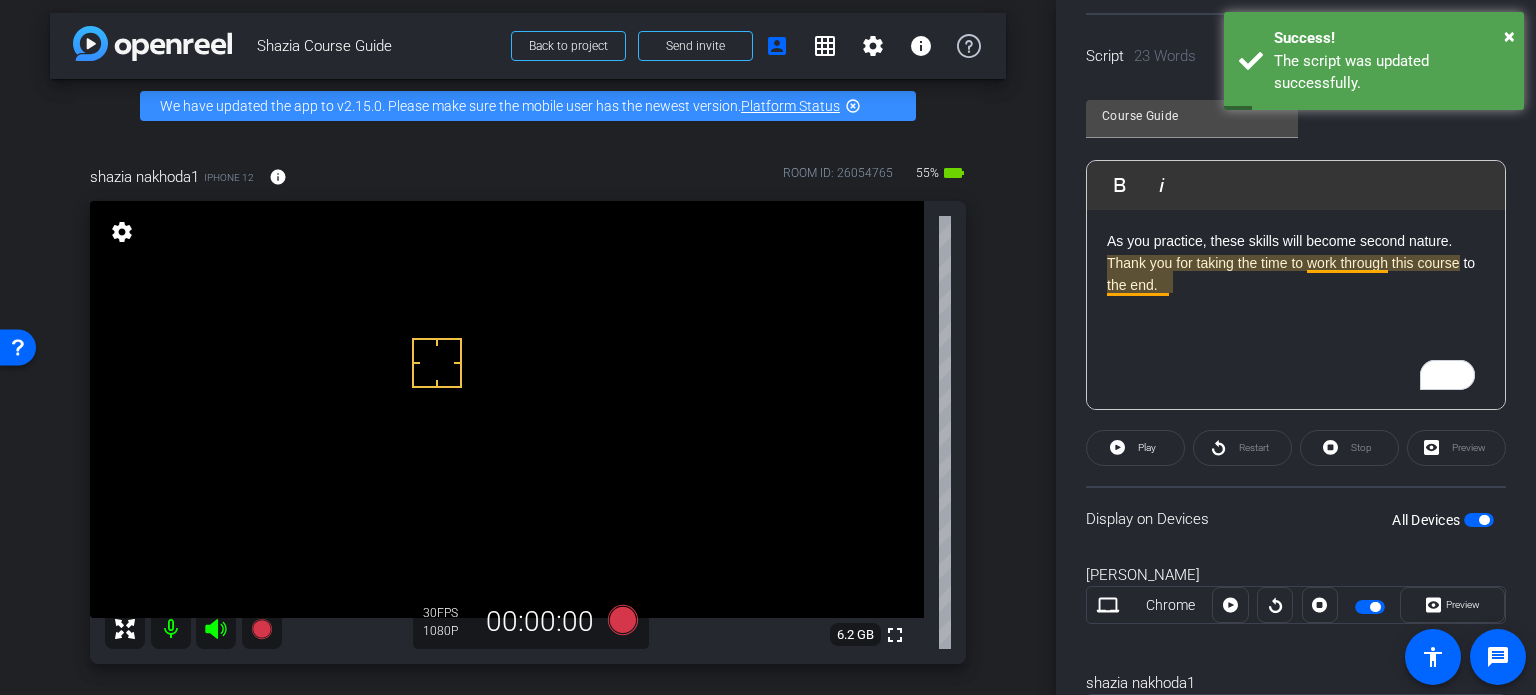 click on "​As you practice, these skills will become second nature. Thank you for taking the time to work through this course to the end." 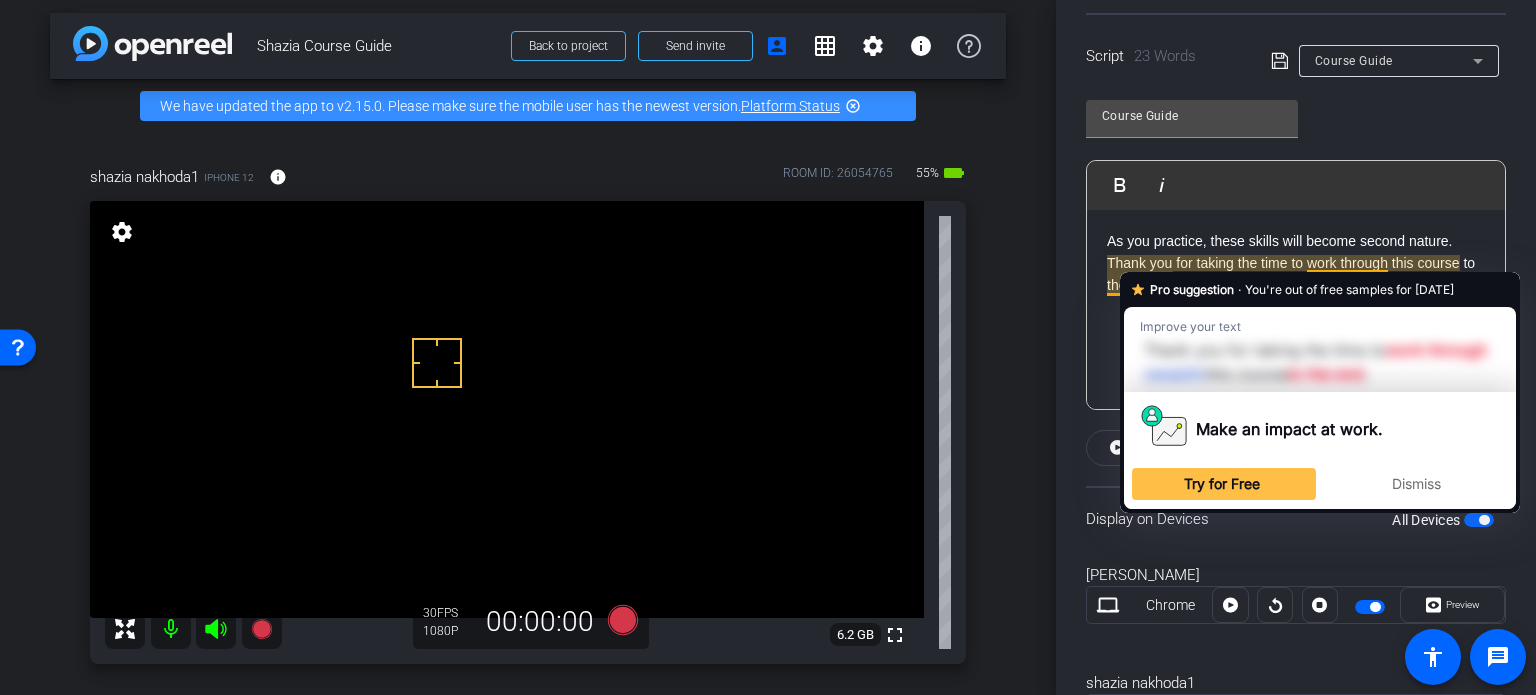 click on "Participants Teleprompter Adjustments settings  Your Remote Director
flip
Director   [PERSON_NAME]
Watcher   Everyone  0 Mark all read To: Everyone Mark all read Select Source Teleprompter Speed 3X (130 words/minute) Font Size 30px Screen Setup Teleprompter Top Background White - text in black  Script  23 Words
Course Guide Course Guide               Play        Play from this location               Play Selected        Play and display the selected text only Bold Italic ​As you practice, these skills will become second nature. Thank you for taking the time to work through this course to the end. Enter script here..." 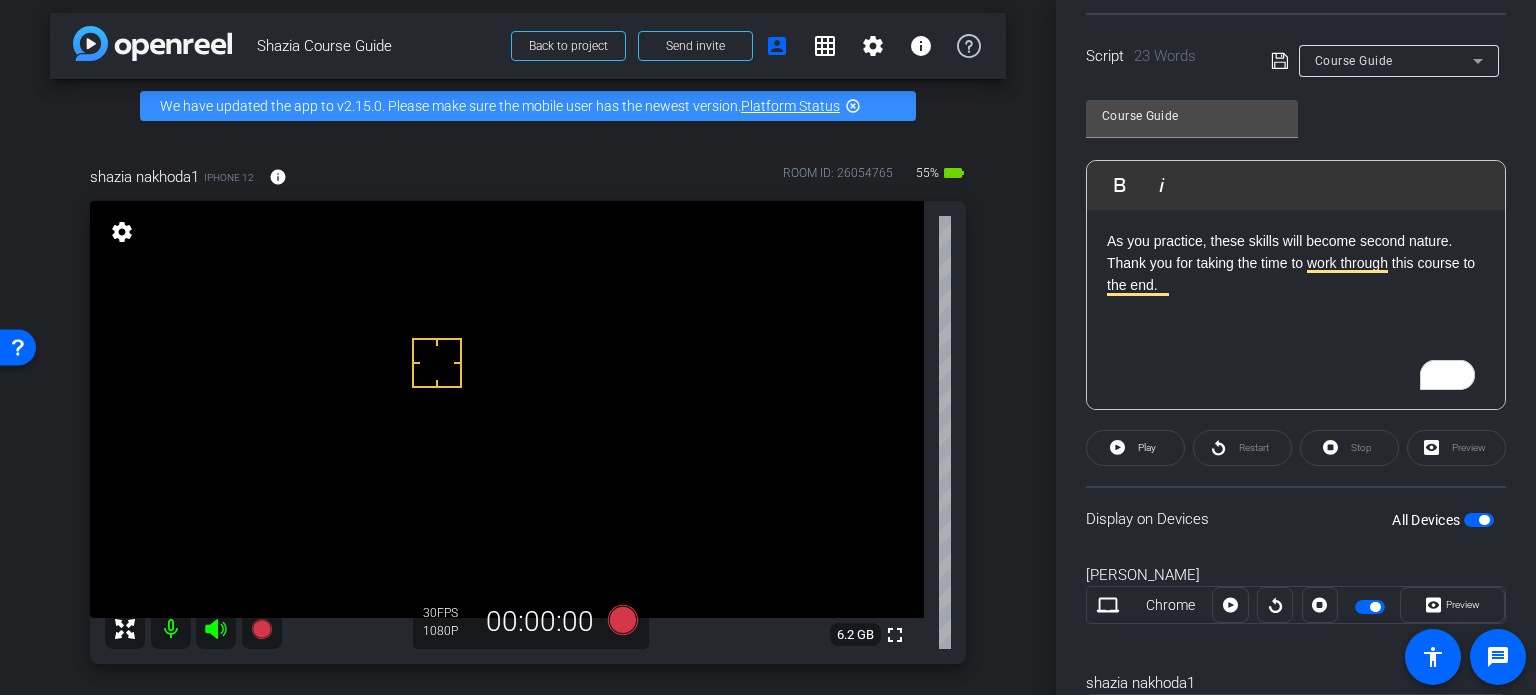 scroll, scrollTop: 503, scrollLeft: 0, axis: vertical 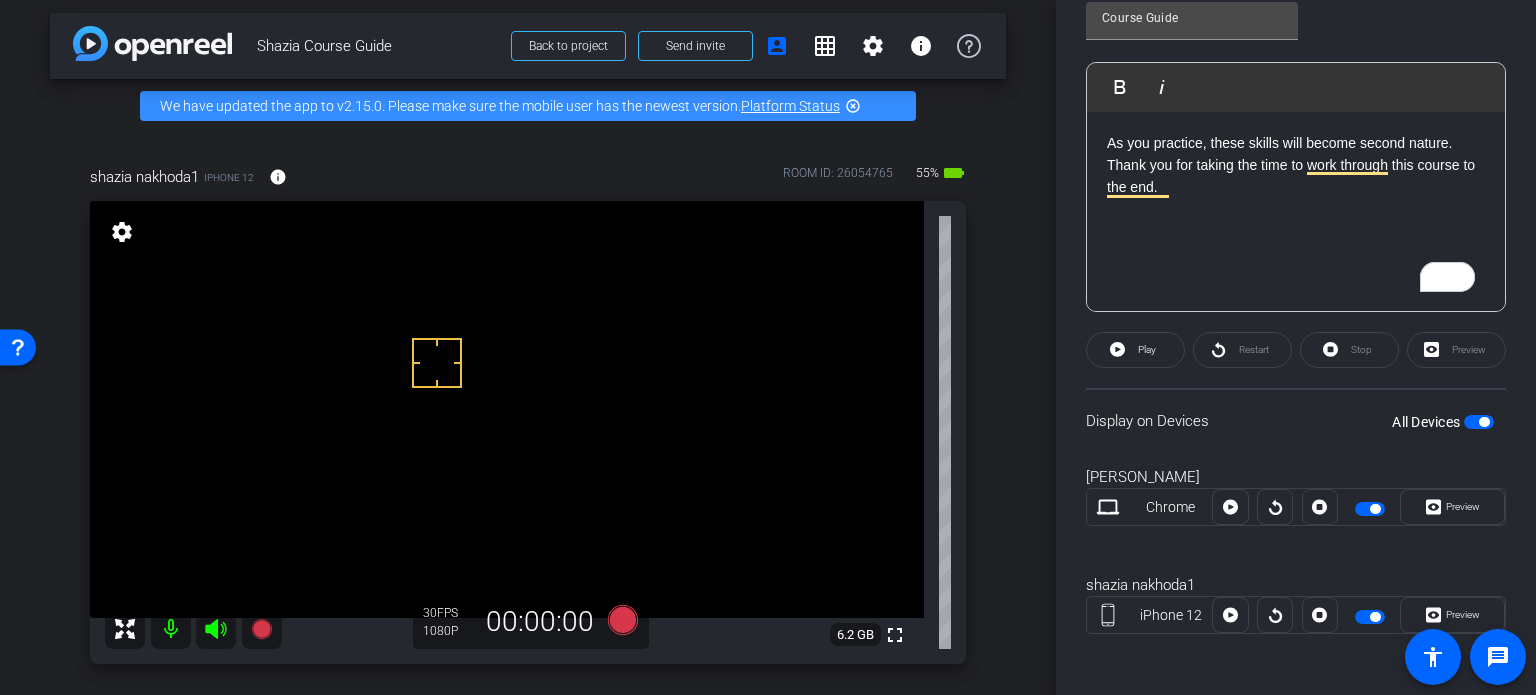 drag, startPoint x: 1140, startPoint y: 337, endPoint x: 1244, endPoint y: 450, distance: 153.57408 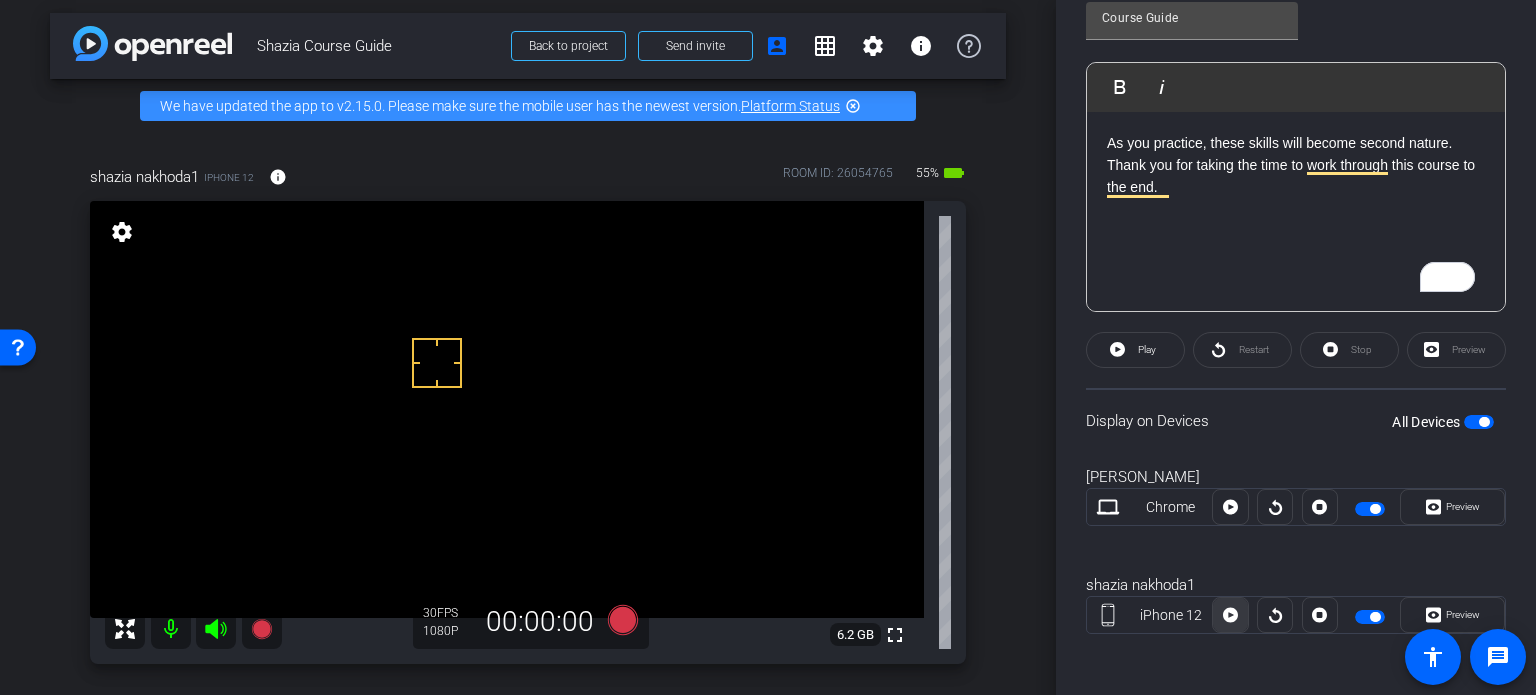 drag, startPoint x: 1272, startPoint y: 599, endPoint x: 1224, endPoint y: 615, distance: 50.596443 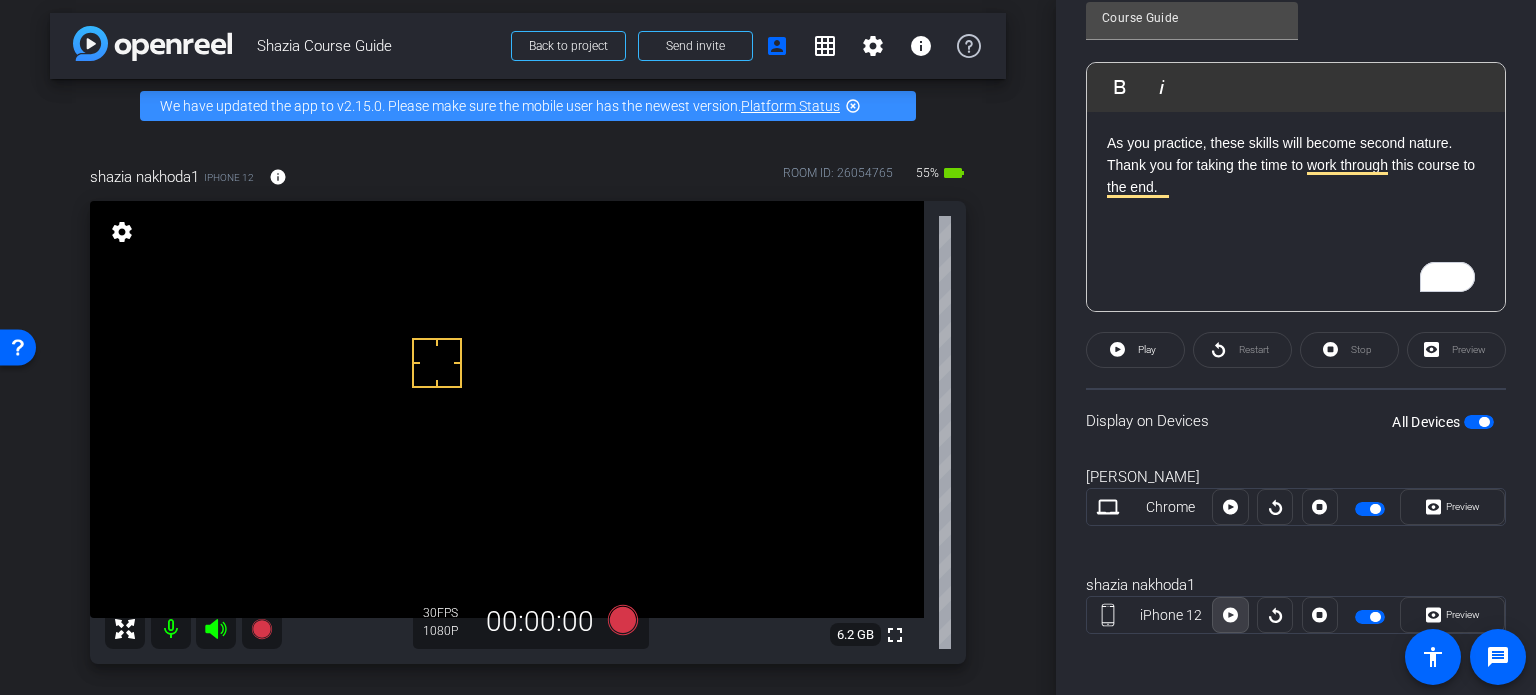 drag, startPoint x: 1220, startPoint y: 616, endPoint x: 1139, endPoint y: 401, distance: 229.75204 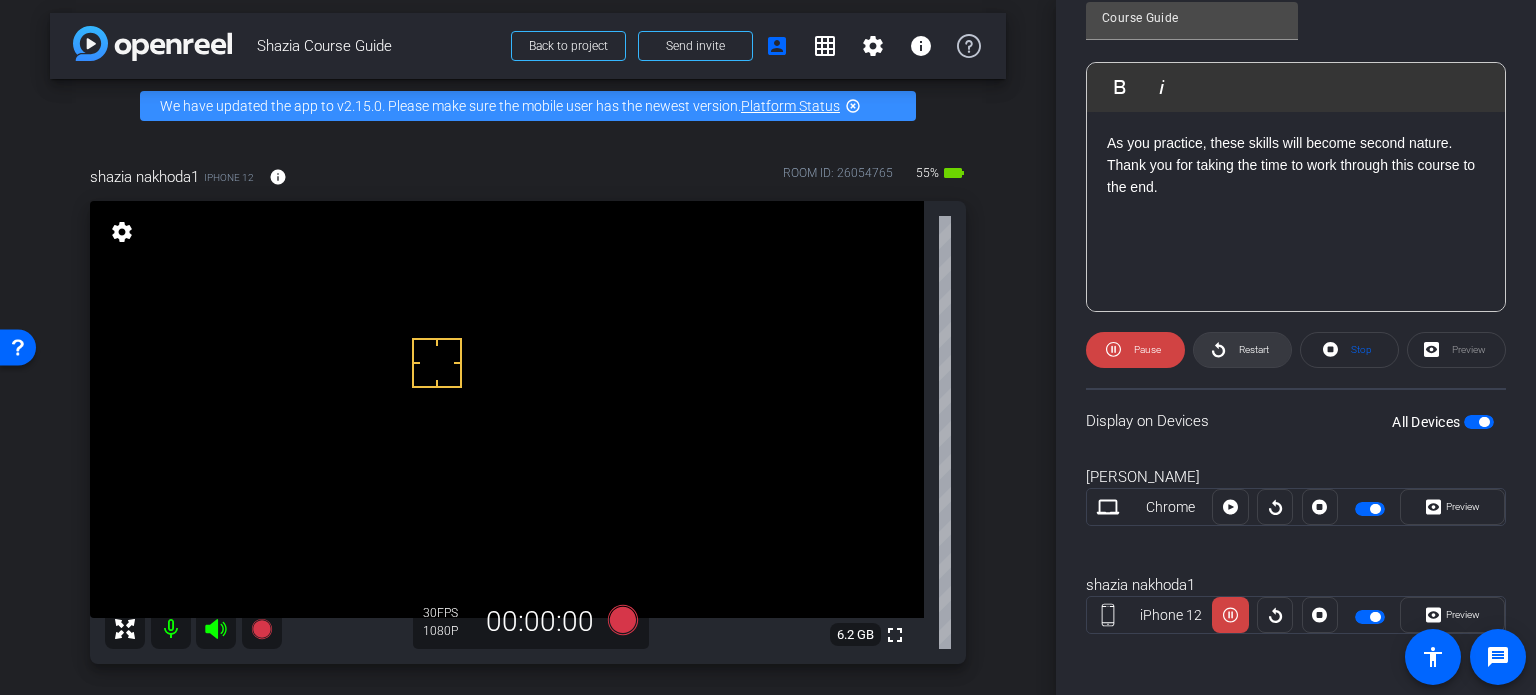click 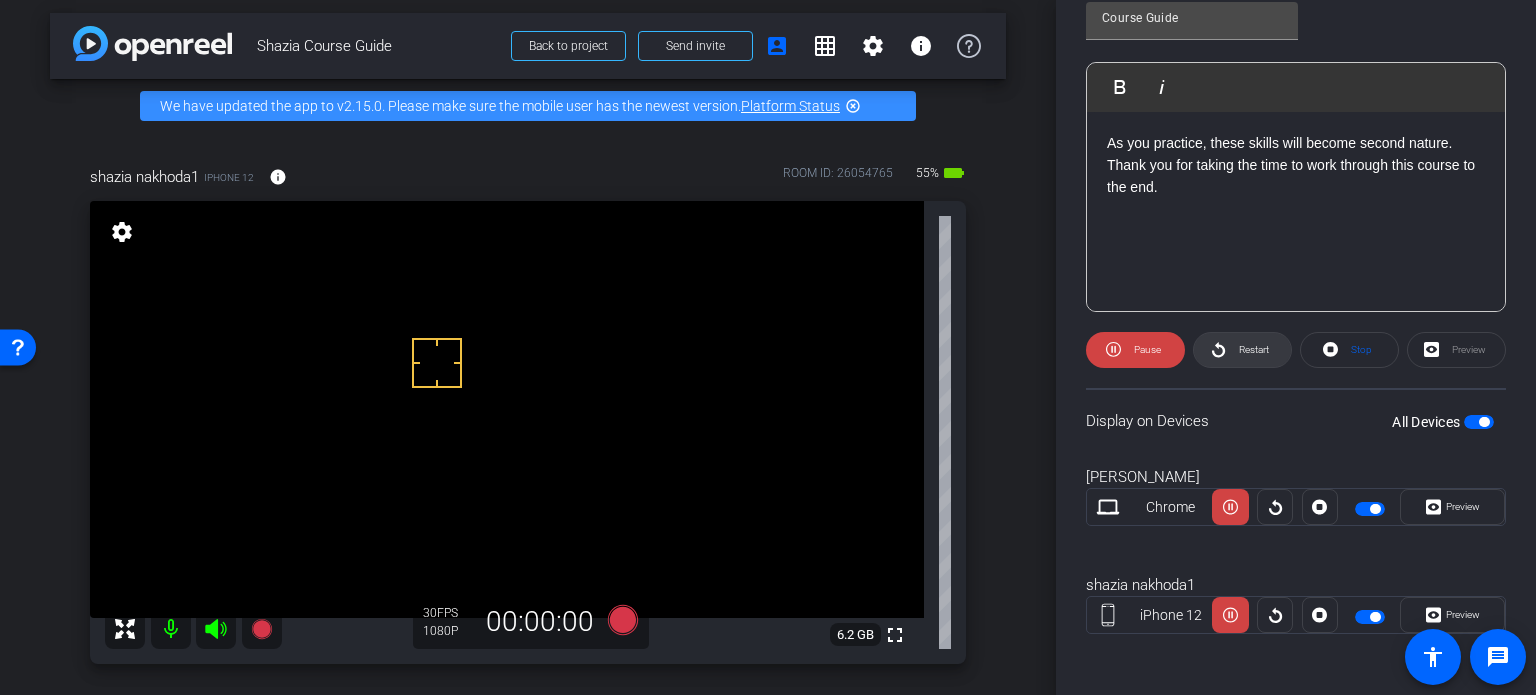 scroll, scrollTop: 366, scrollLeft: 0, axis: vertical 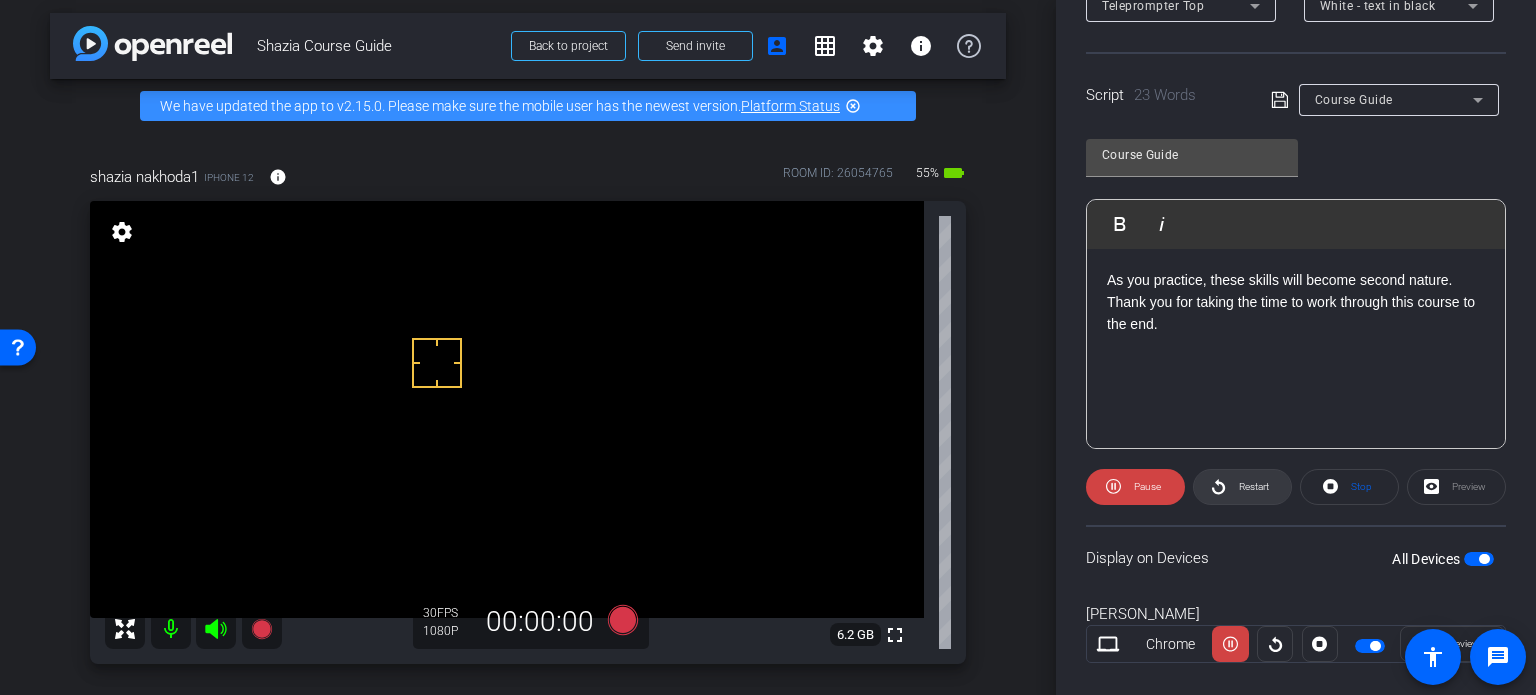 click on "Restart" 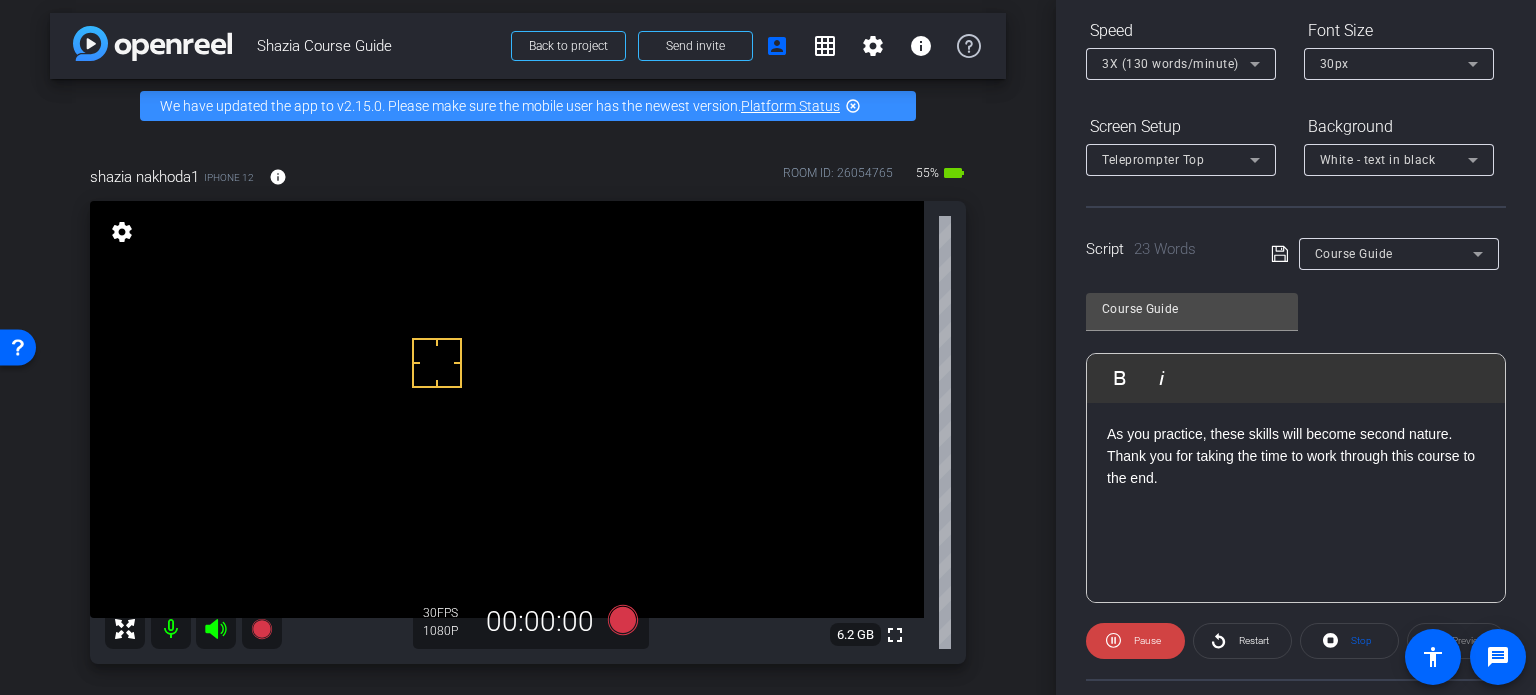 scroll, scrollTop: 0, scrollLeft: 0, axis: both 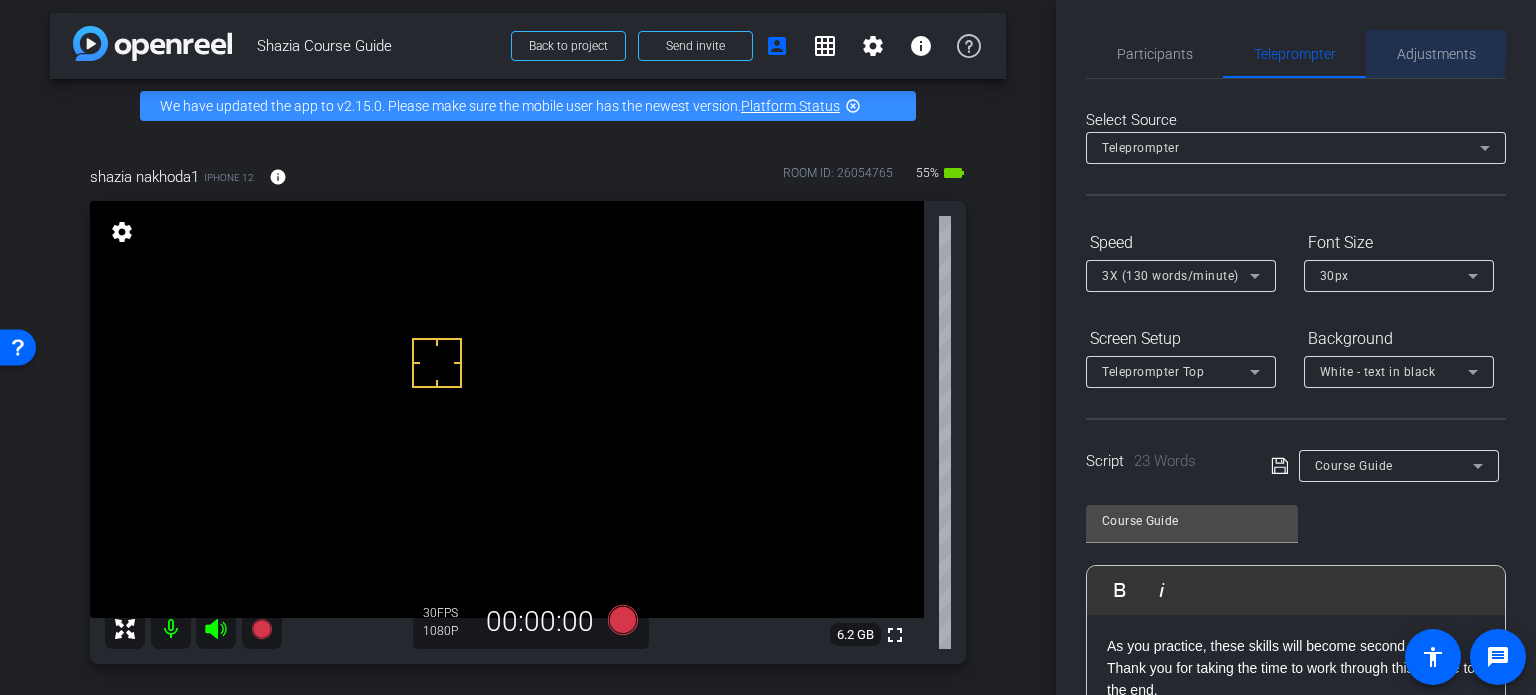 click on "Adjustments" at bounding box center [1436, 54] 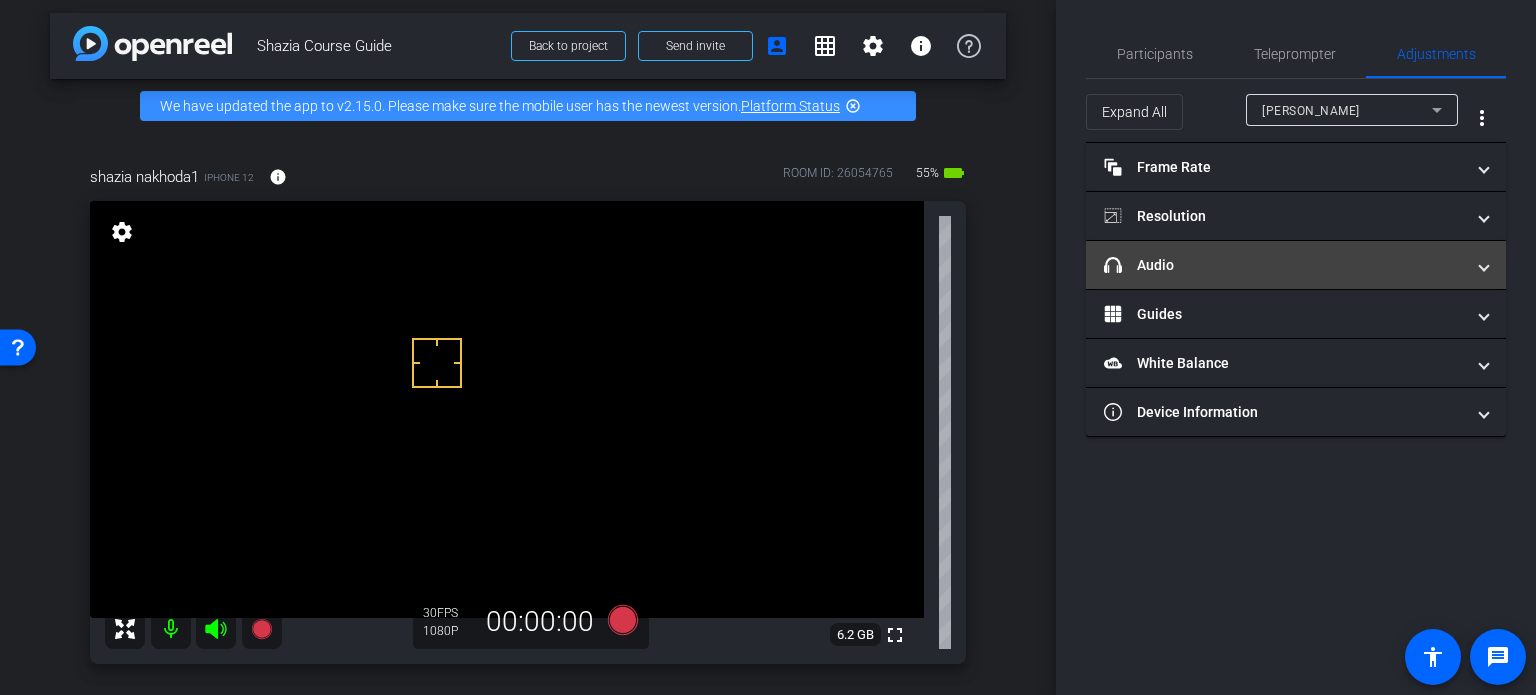 click on "headphone icon
Audio" at bounding box center [1296, 265] 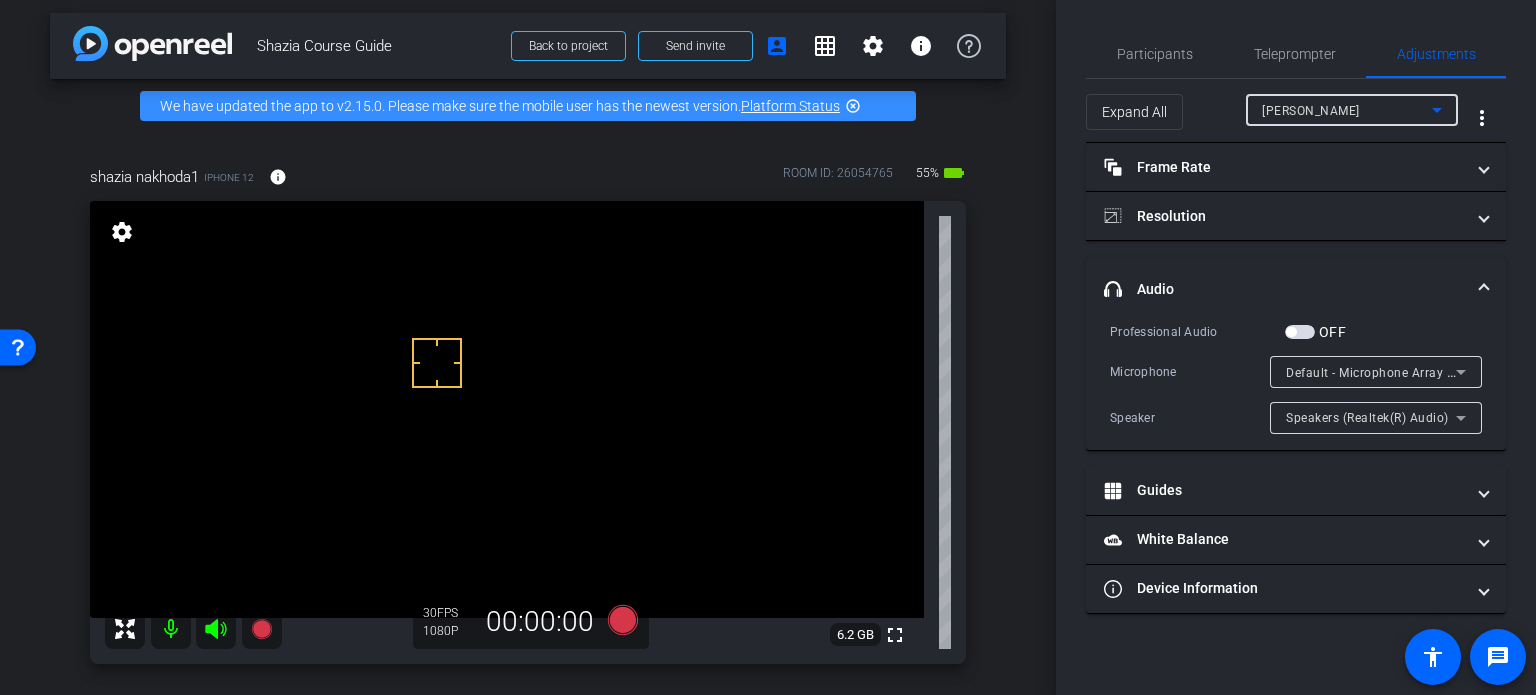 click on "[PERSON_NAME]" at bounding box center (1347, 110) 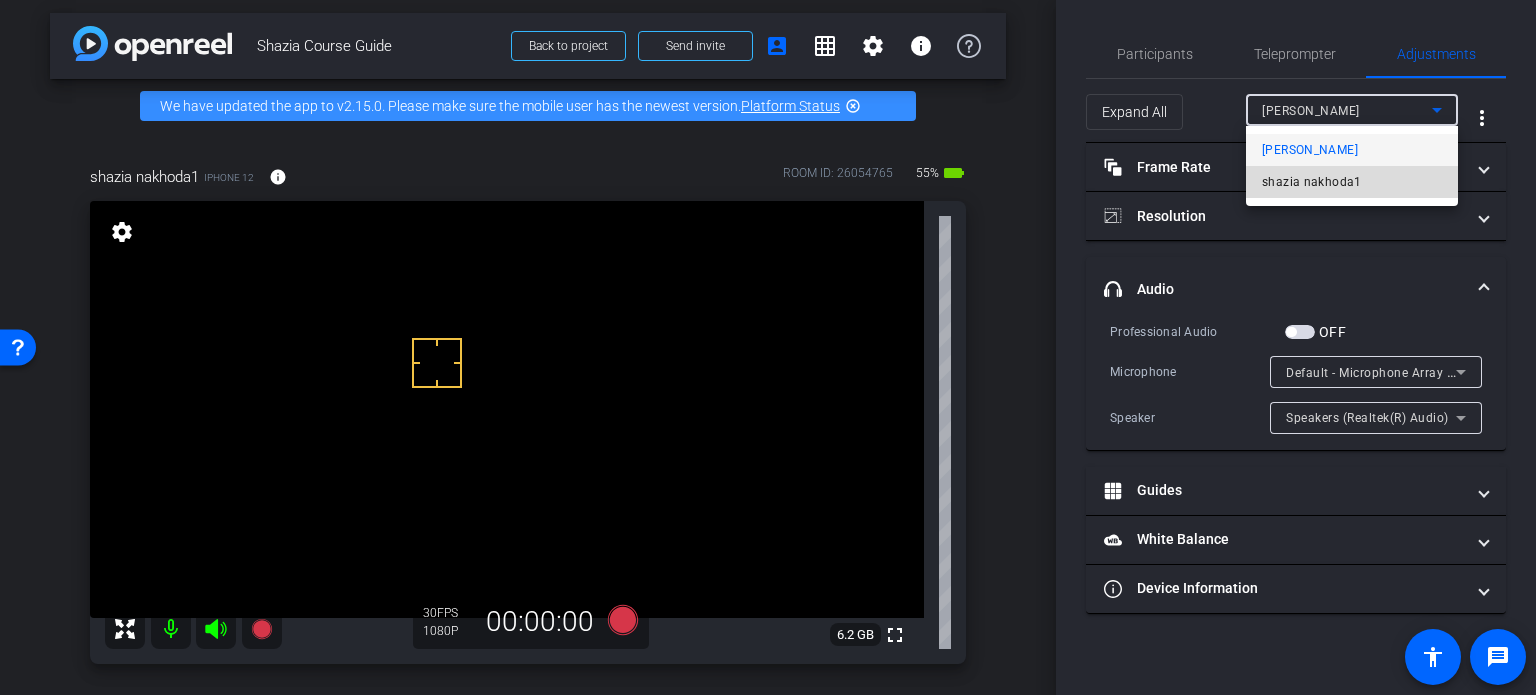 click on "shazia nakhoda1" at bounding box center (1312, 182) 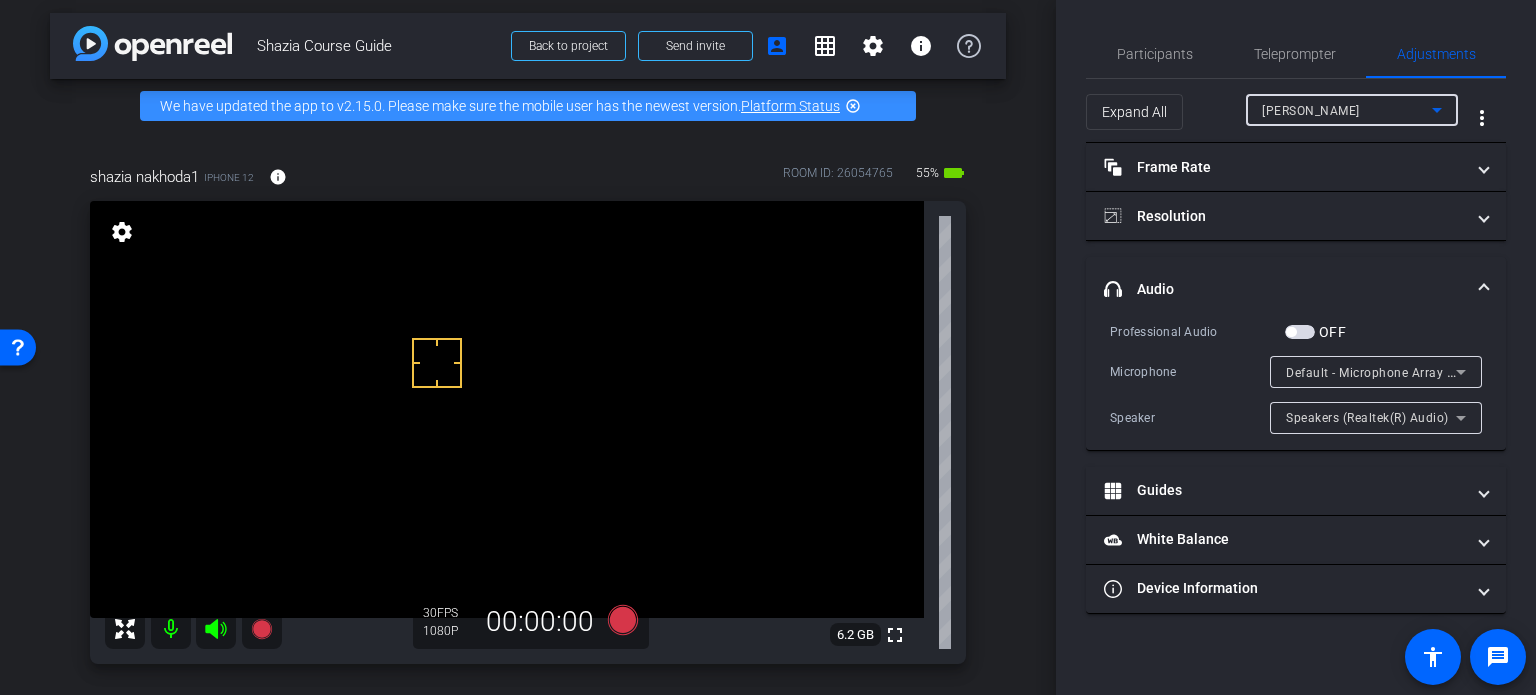 type on "1000" 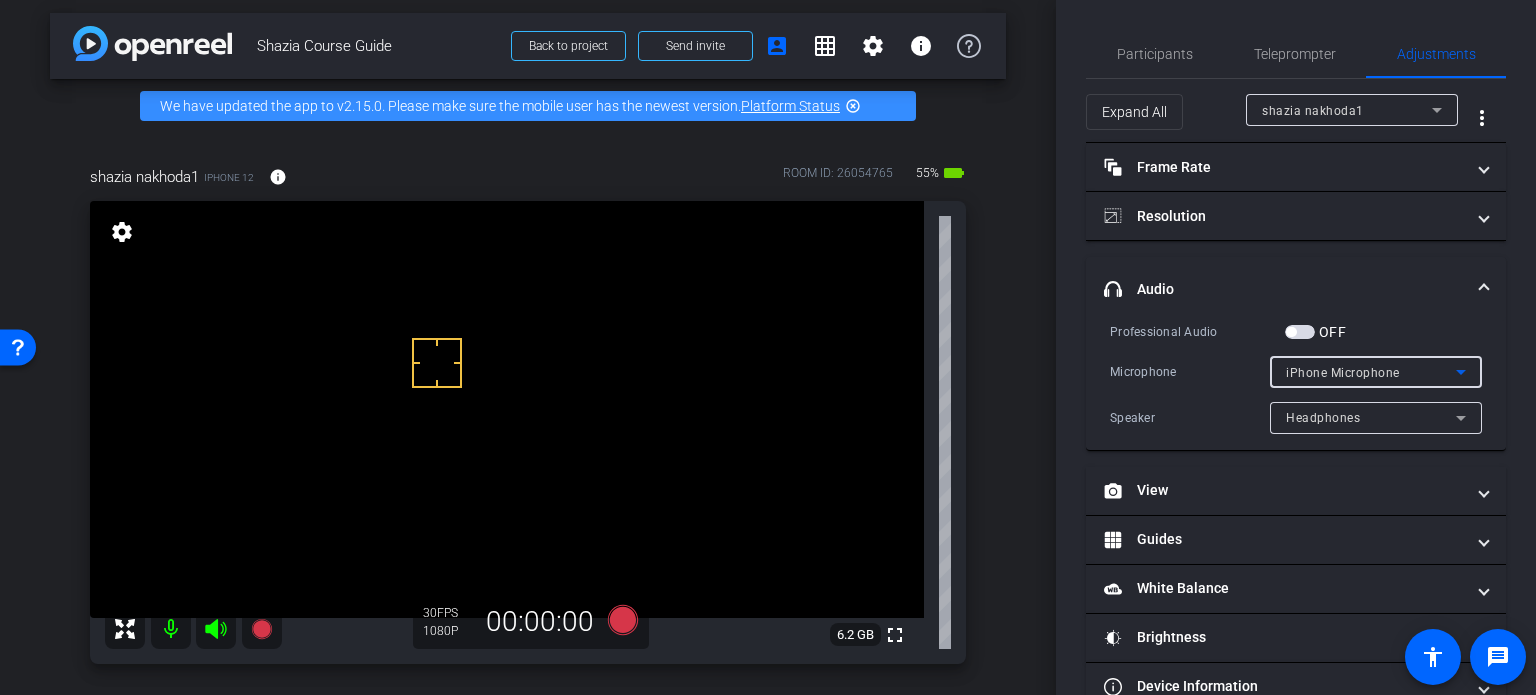 click on "iPhone Microphone" at bounding box center (1343, 373) 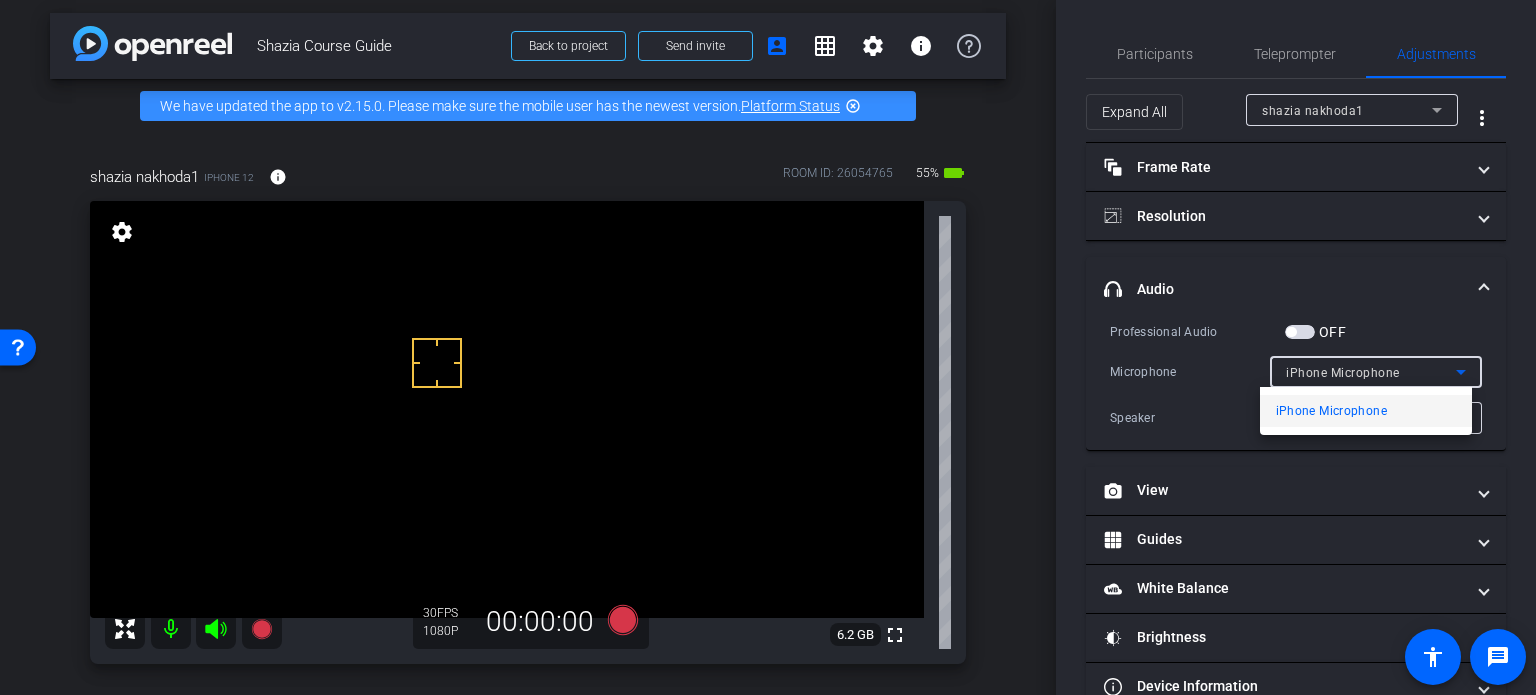 click at bounding box center [768, 347] 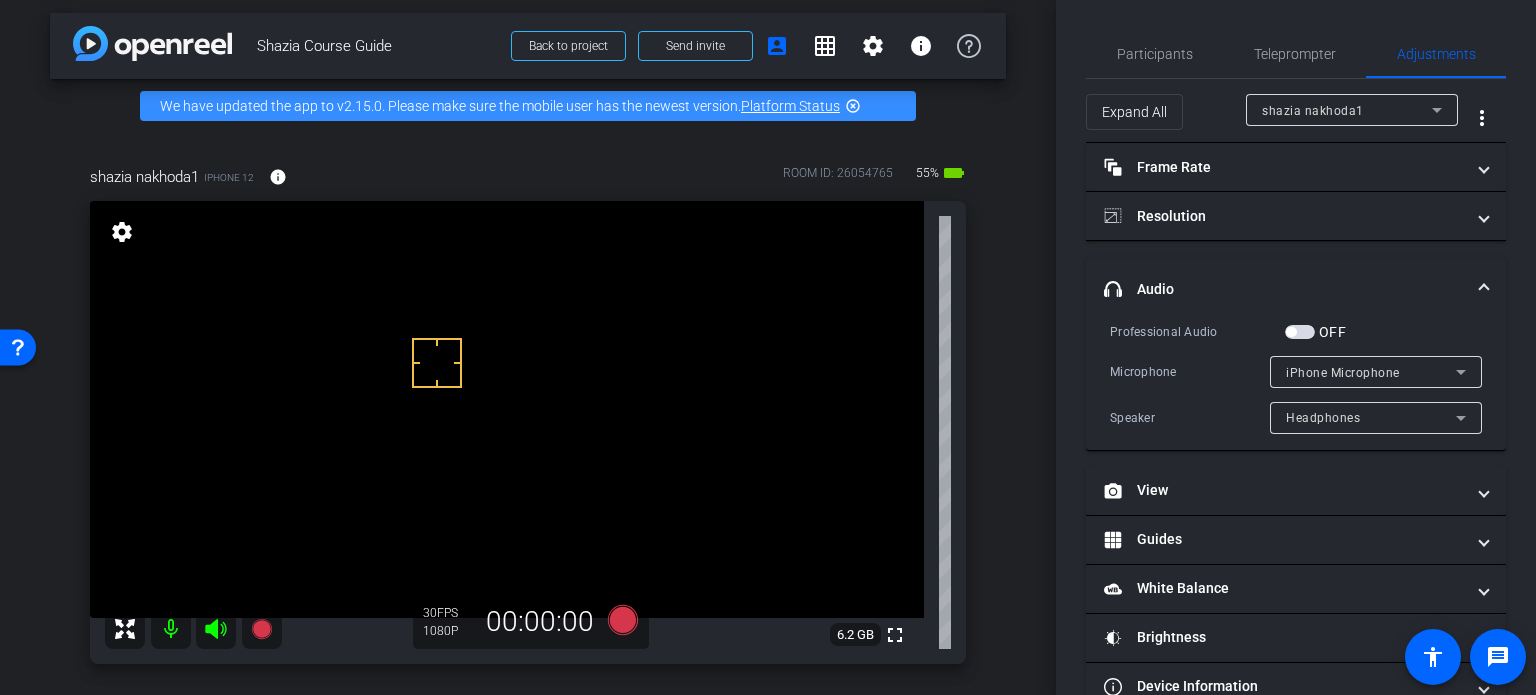 click on "headphone icon
Audio" at bounding box center (1296, 289) 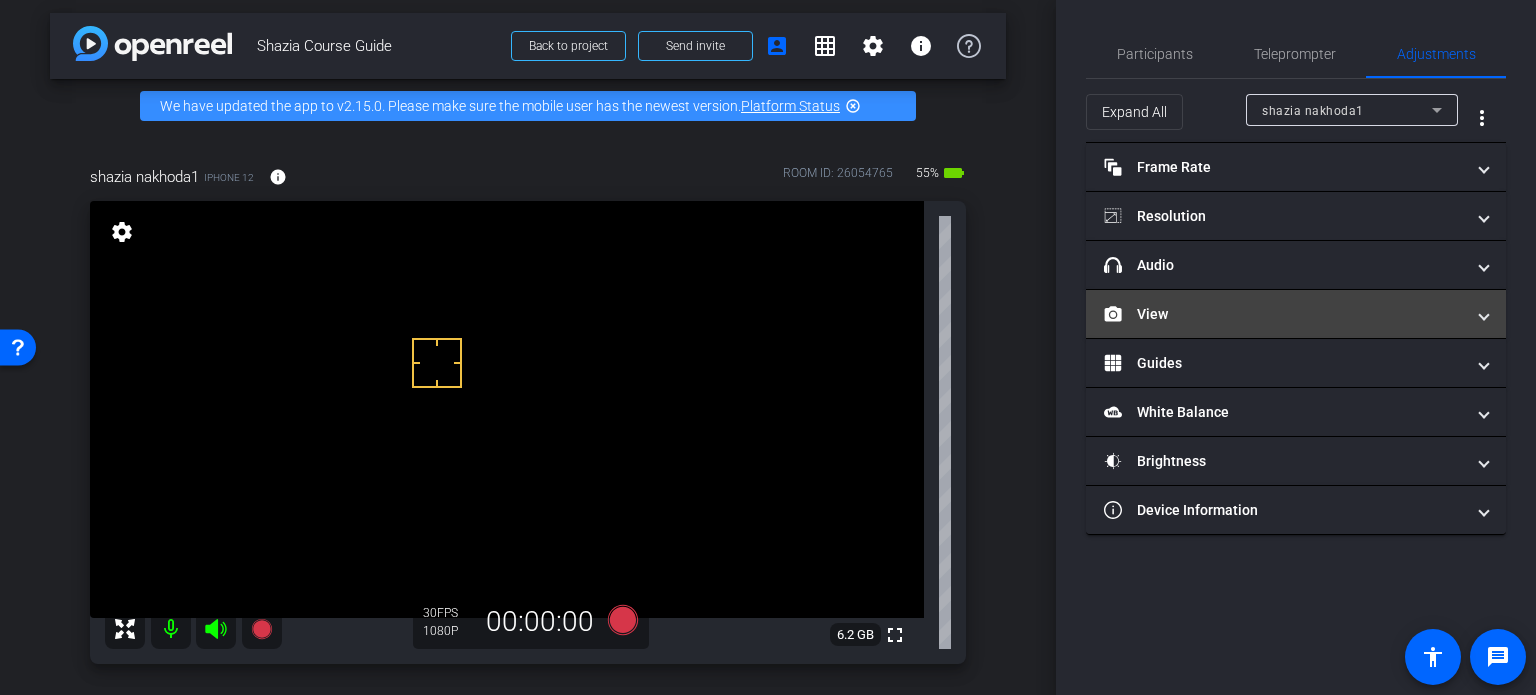 click on "View" at bounding box center (1296, 314) 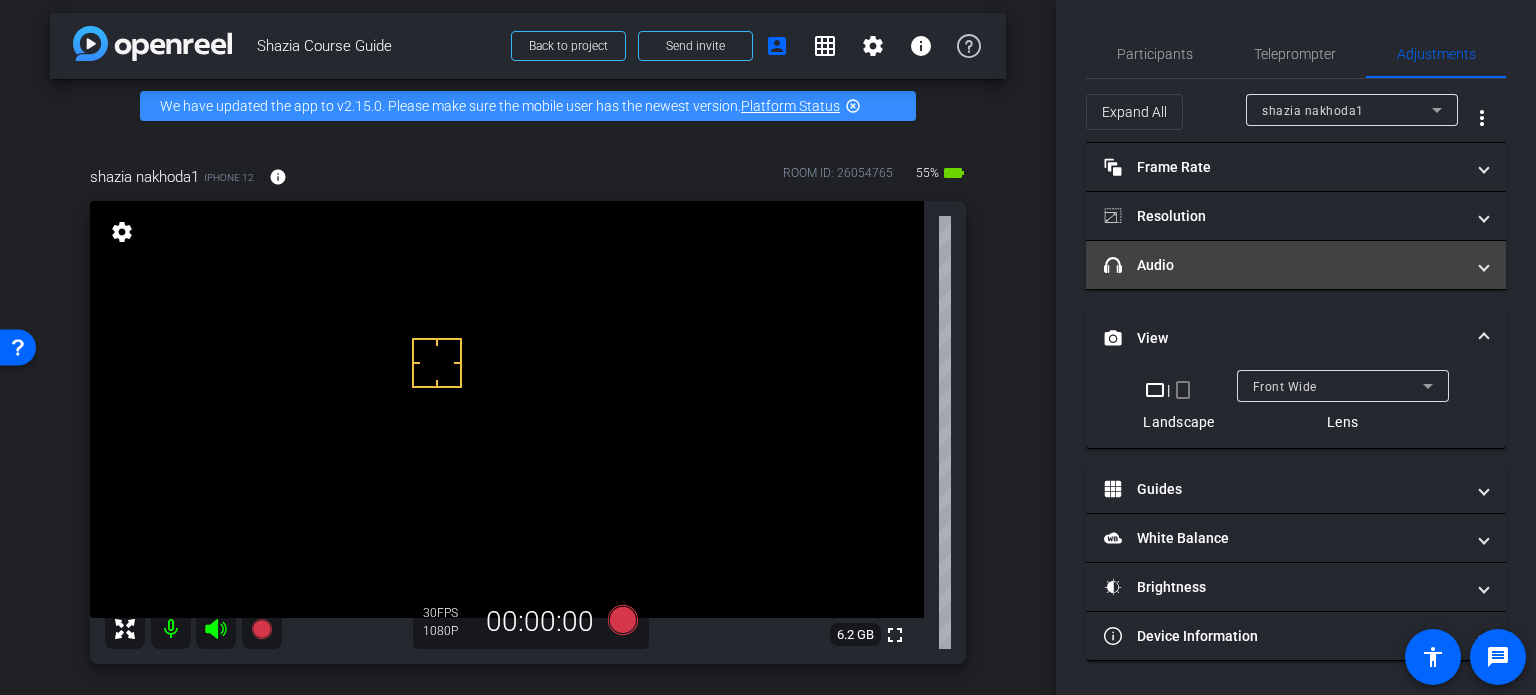 click on "headphone icon
Audio" at bounding box center [1284, 265] 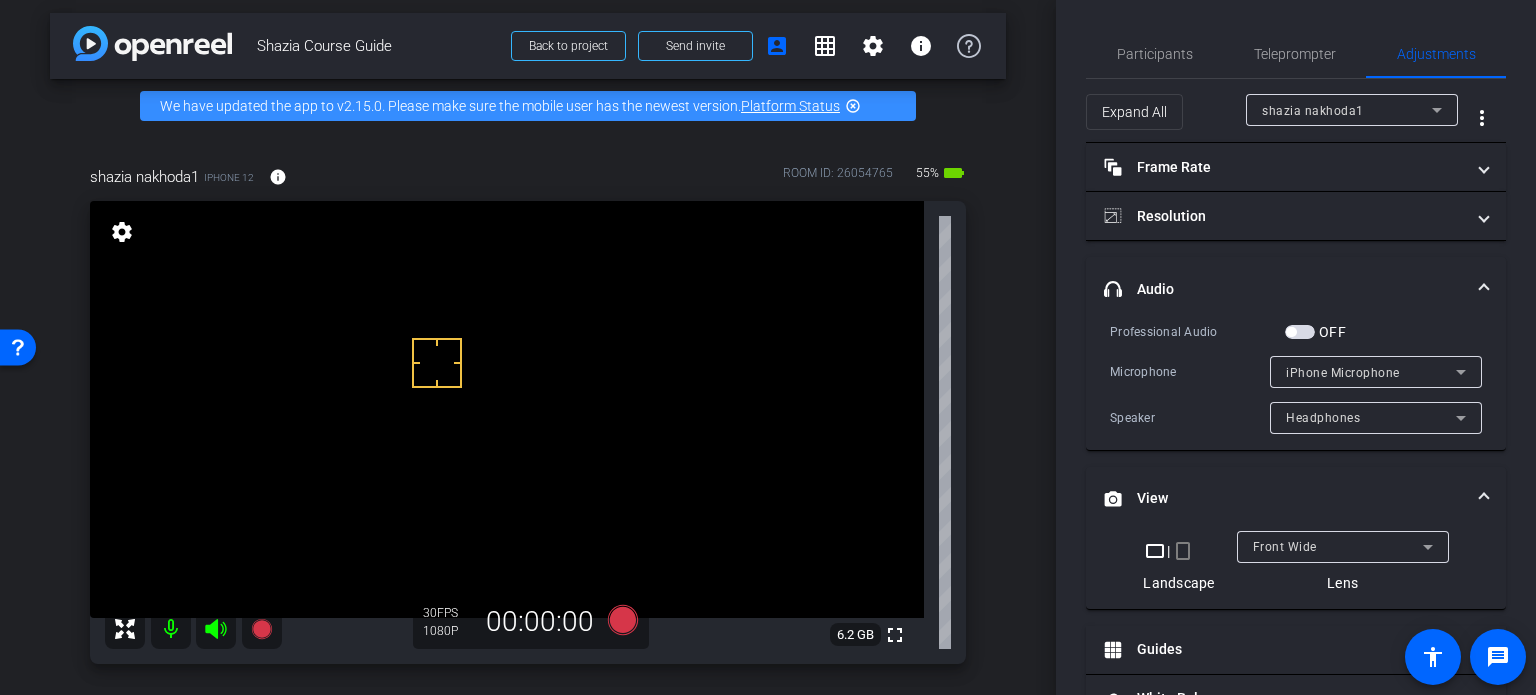click at bounding box center (1300, 332) 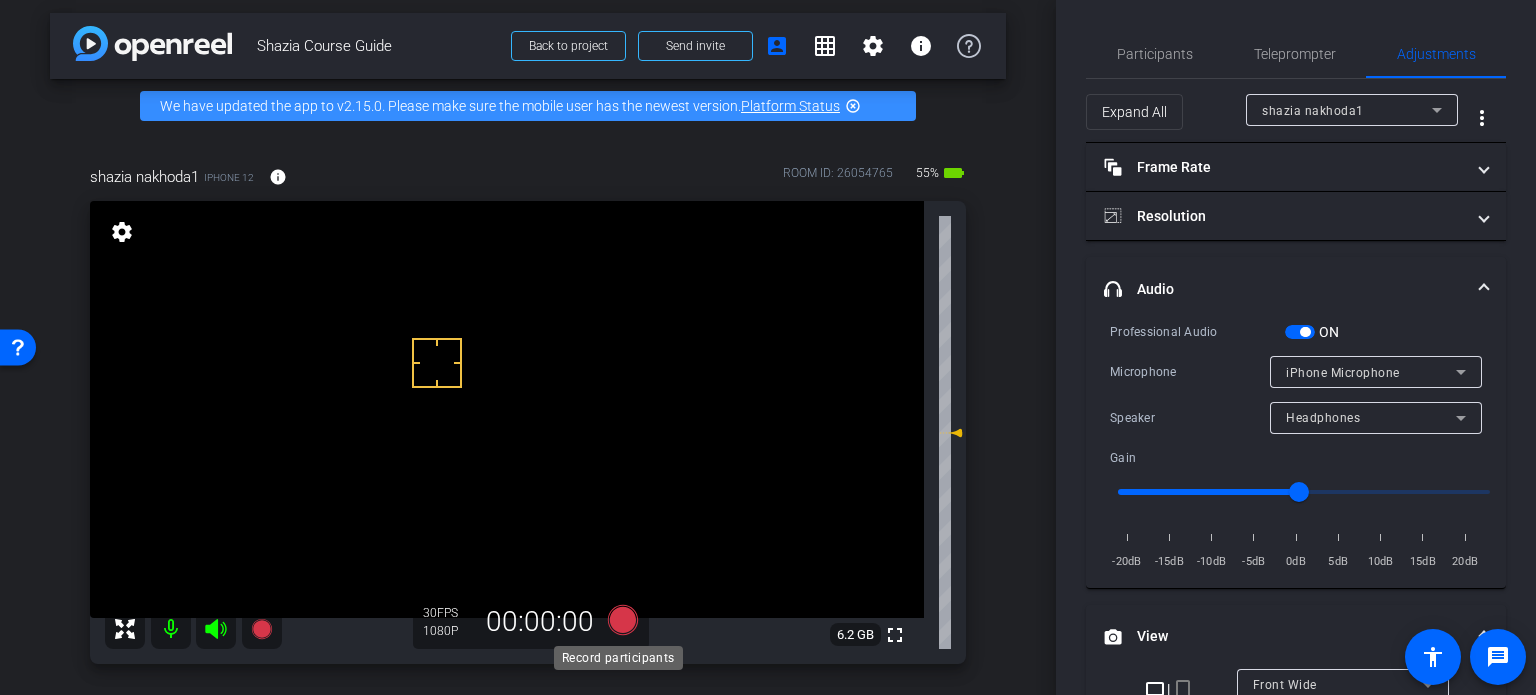 click 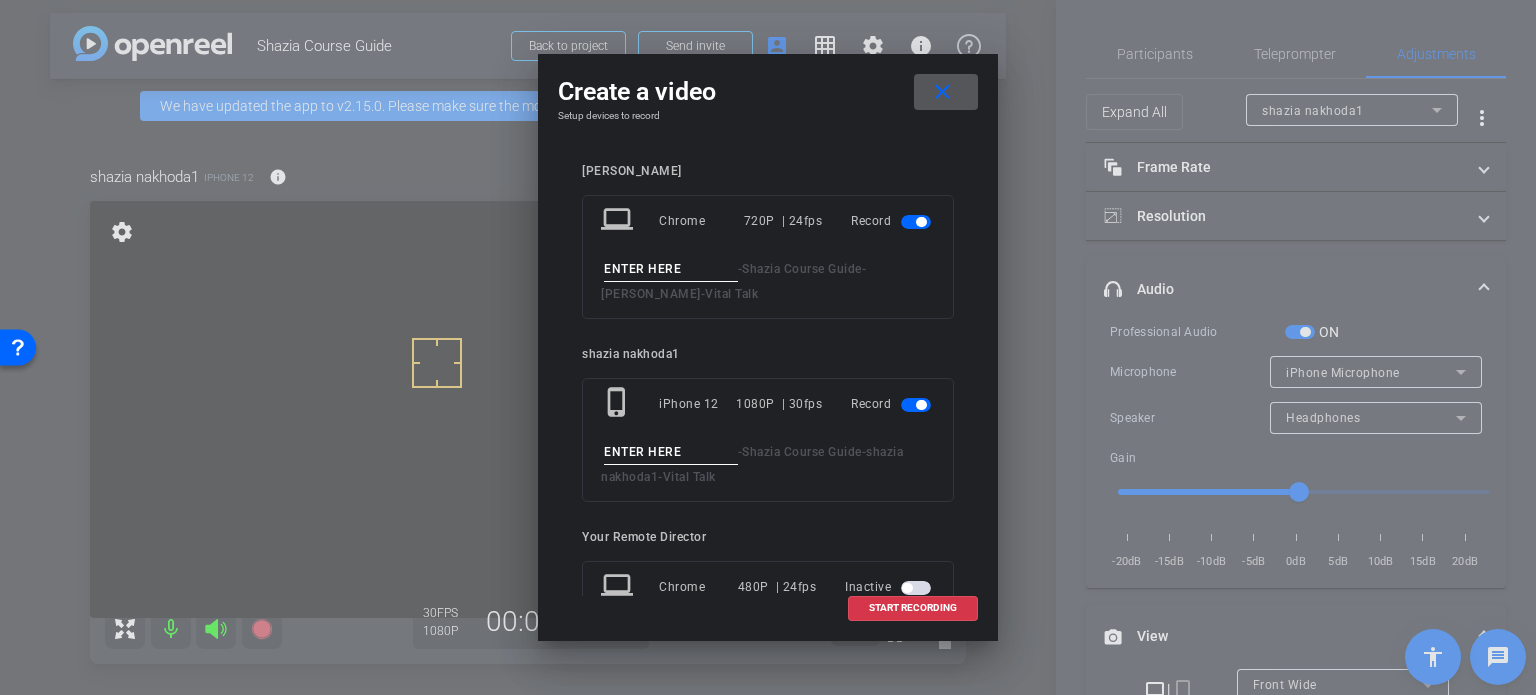 click on "close" at bounding box center [942, 92] 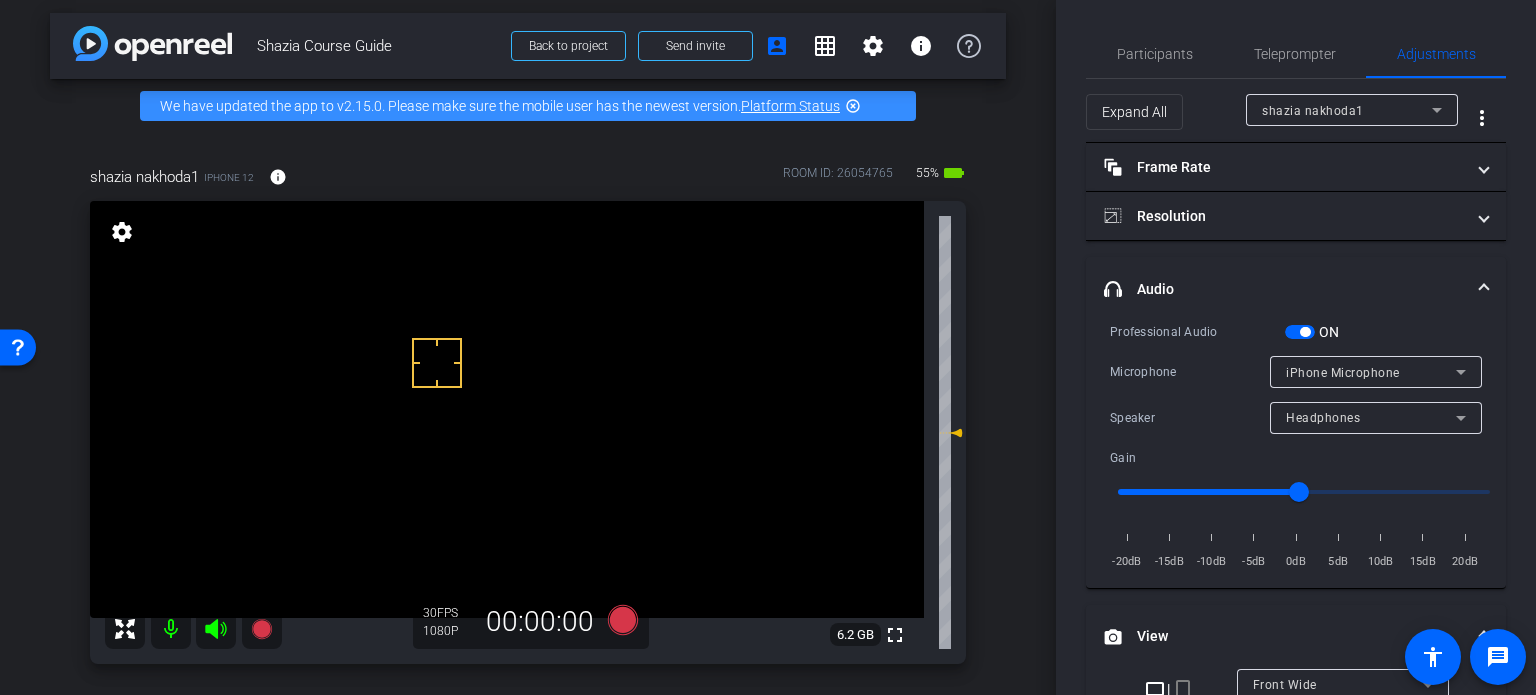drag, startPoint x: 1304, startPoint y: 331, endPoint x: 1186, endPoint y: 128, distance: 234.80417 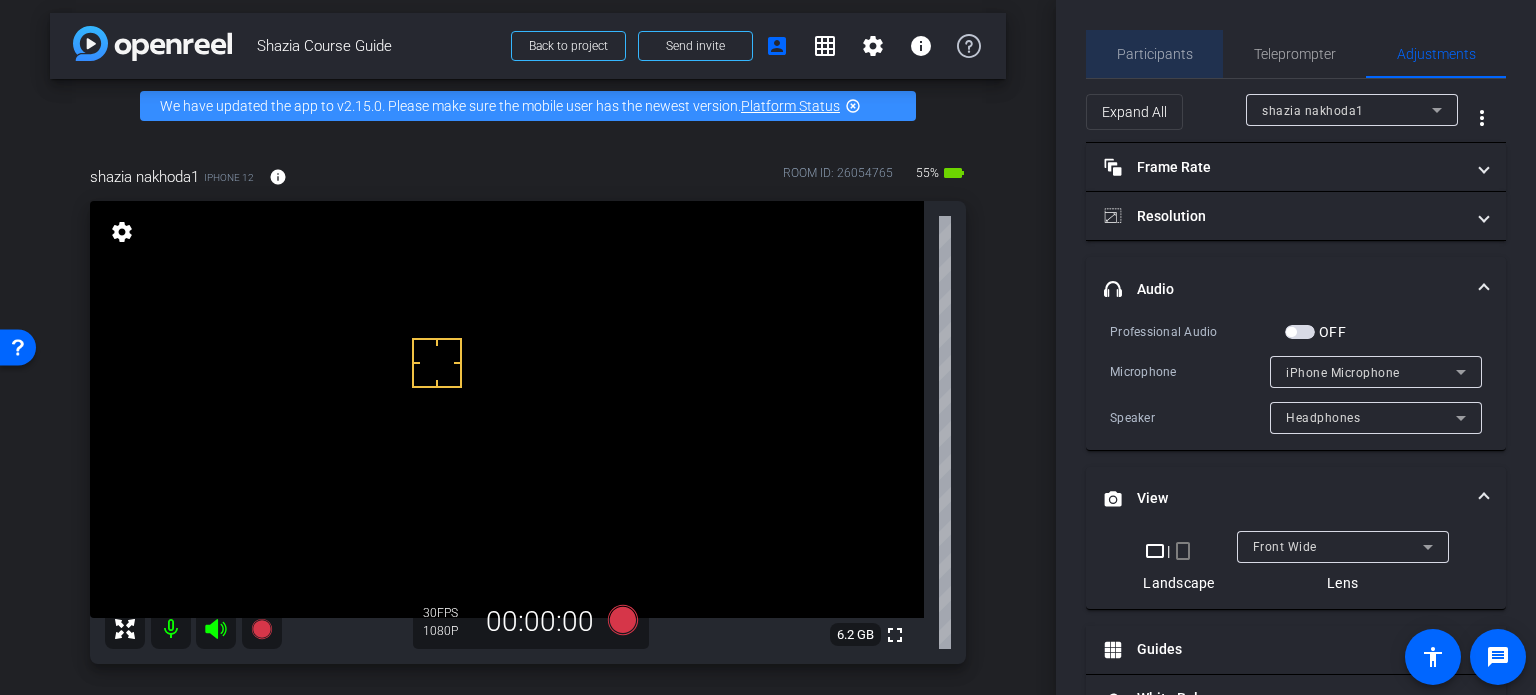 click on "Participants" at bounding box center (1155, 54) 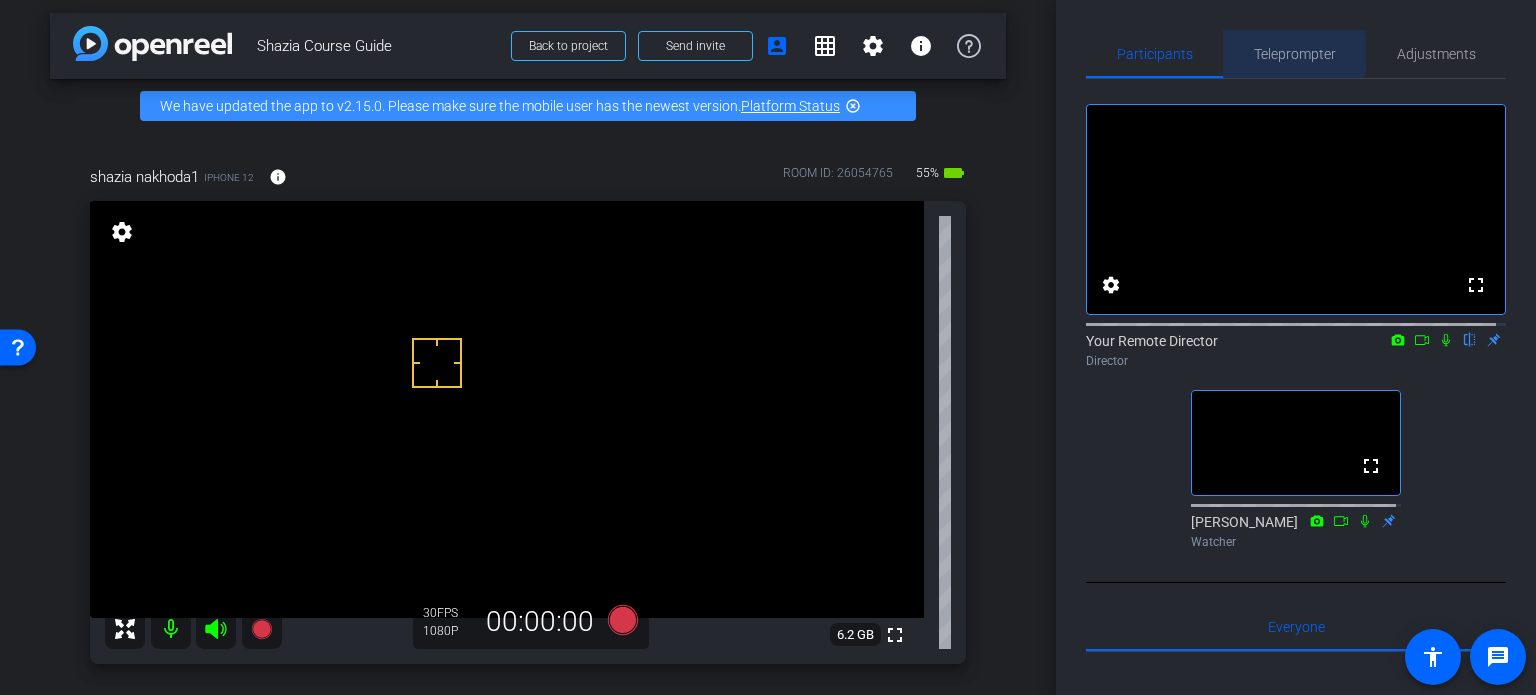 click on "Teleprompter" at bounding box center (1295, 54) 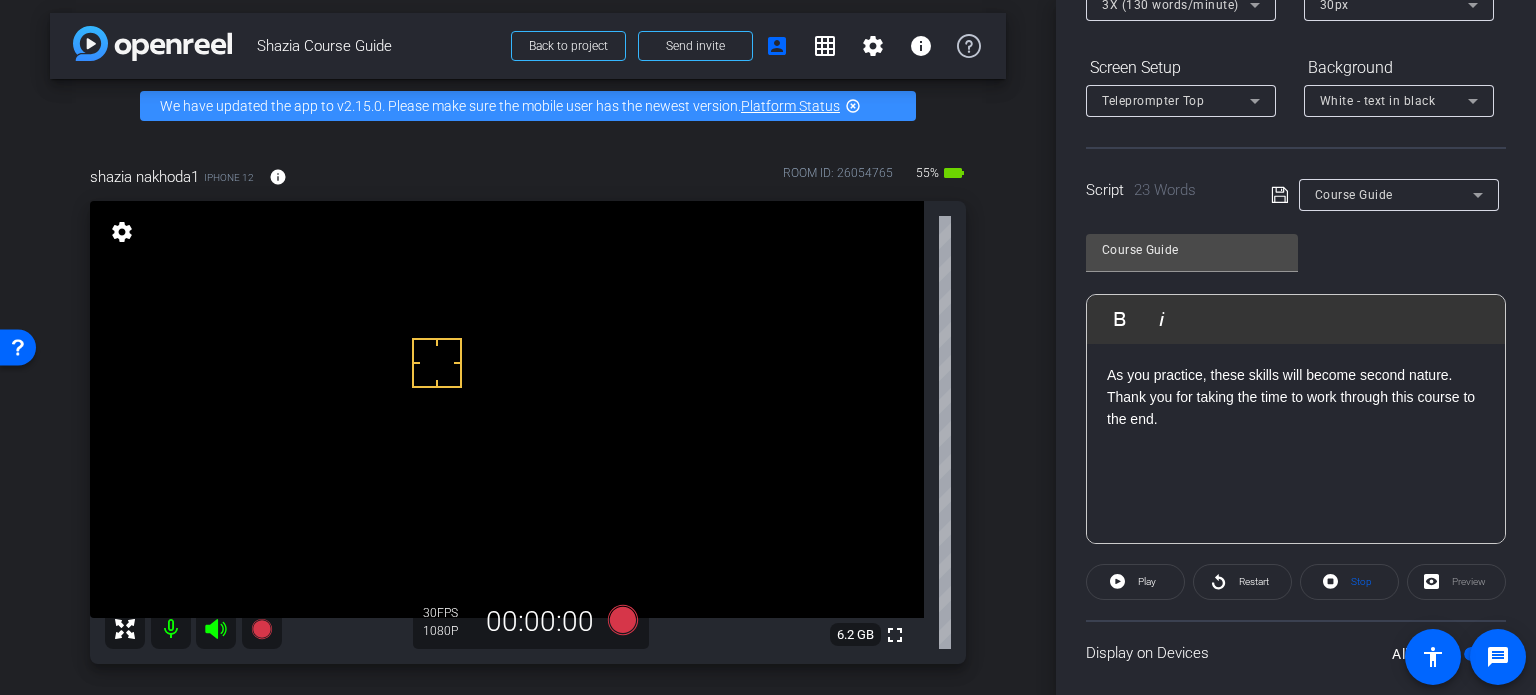 scroll, scrollTop: 272, scrollLeft: 0, axis: vertical 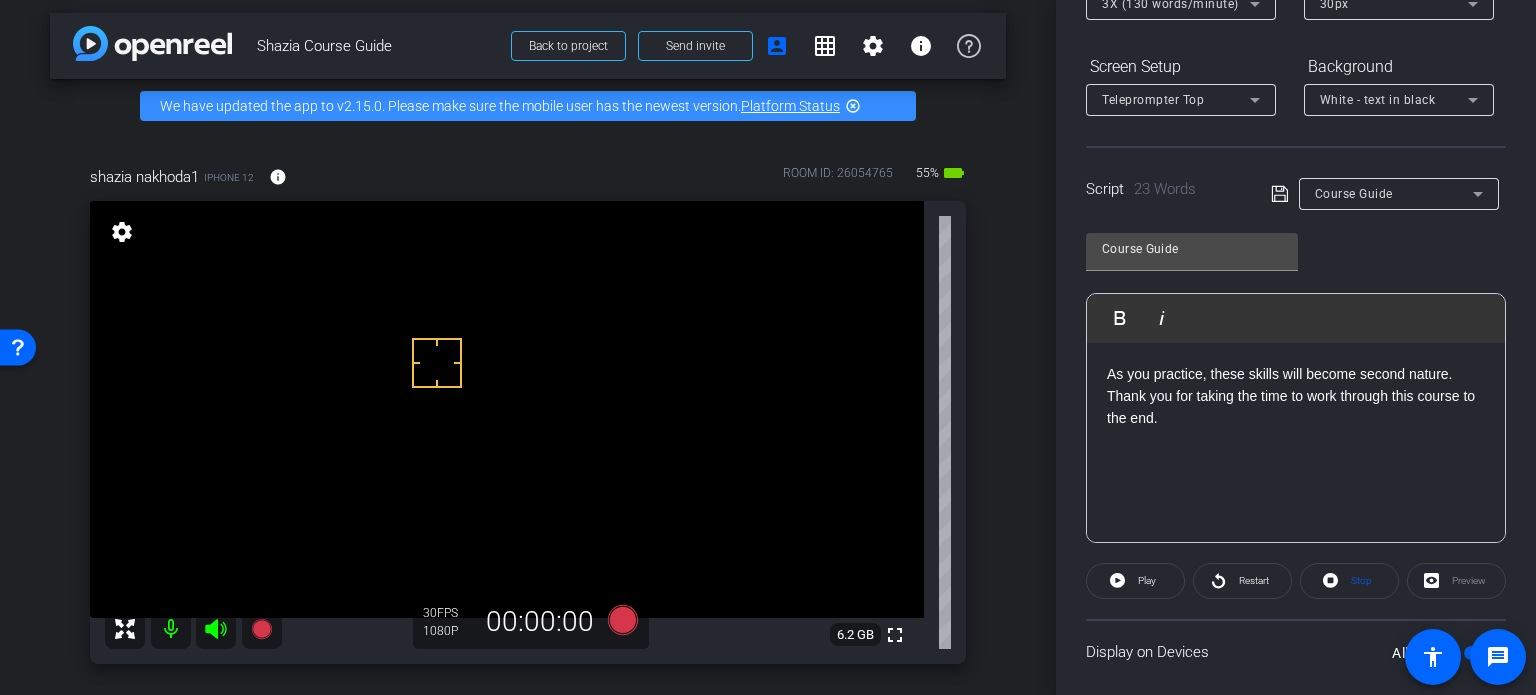 click on "​As you practice, these skills will become second nature. Thank you for taking the time to work through this course to the end." 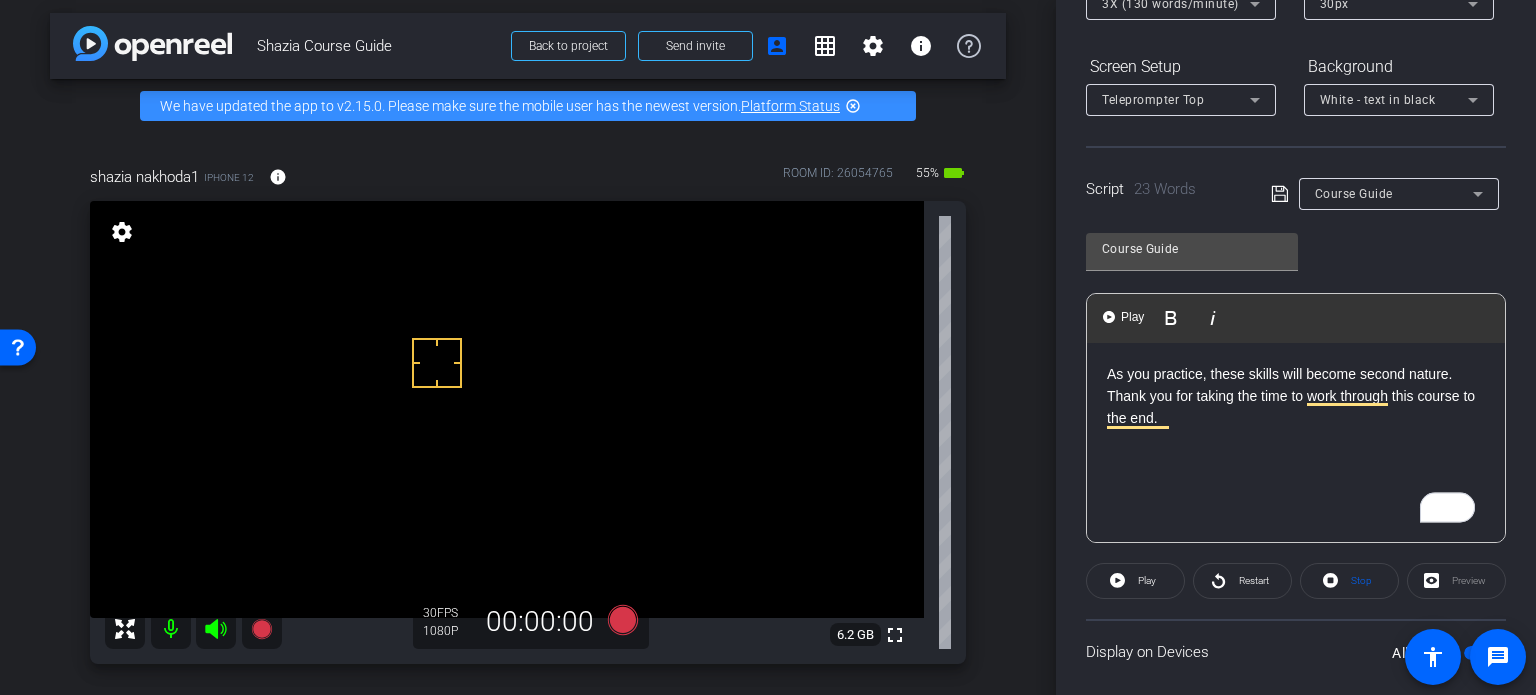 scroll, scrollTop: 272, scrollLeft: 0, axis: vertical 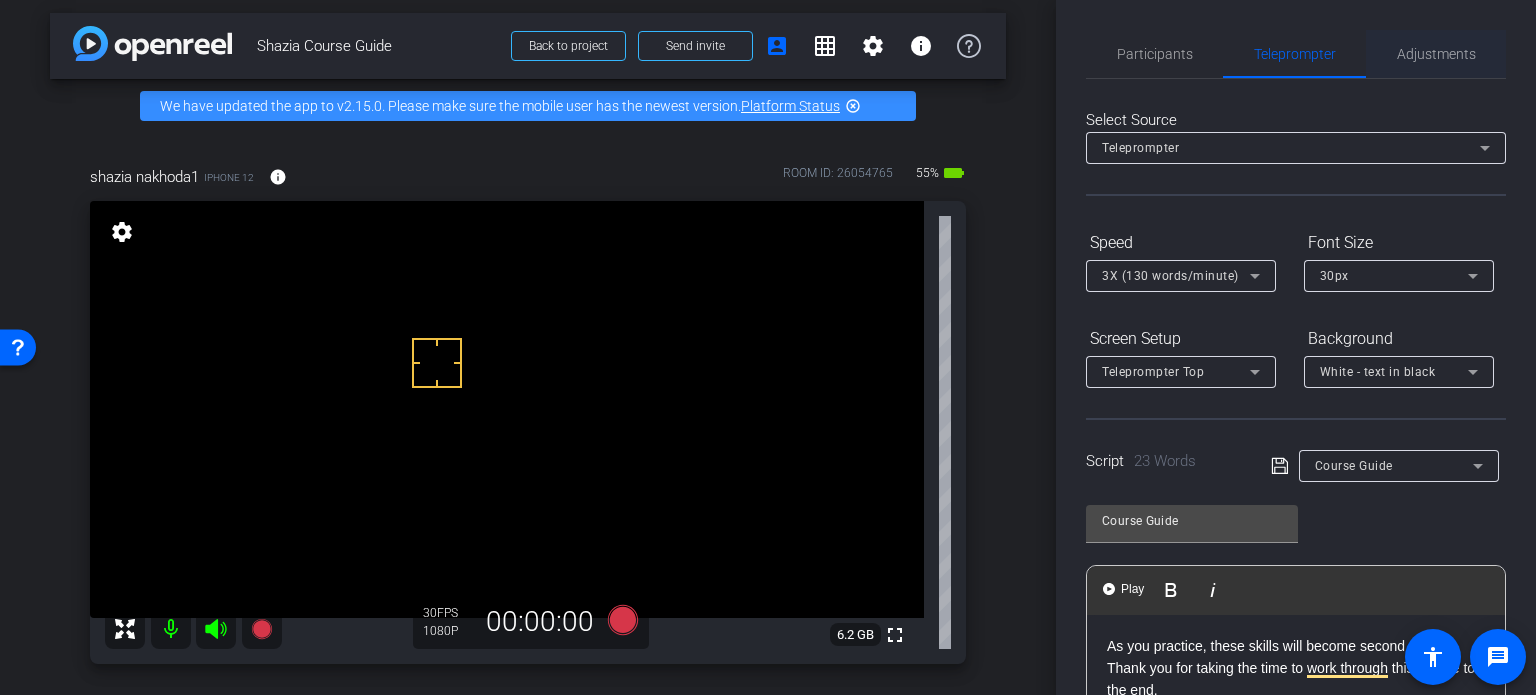 click on "Adjustments" at bounding box center [1436, 54] 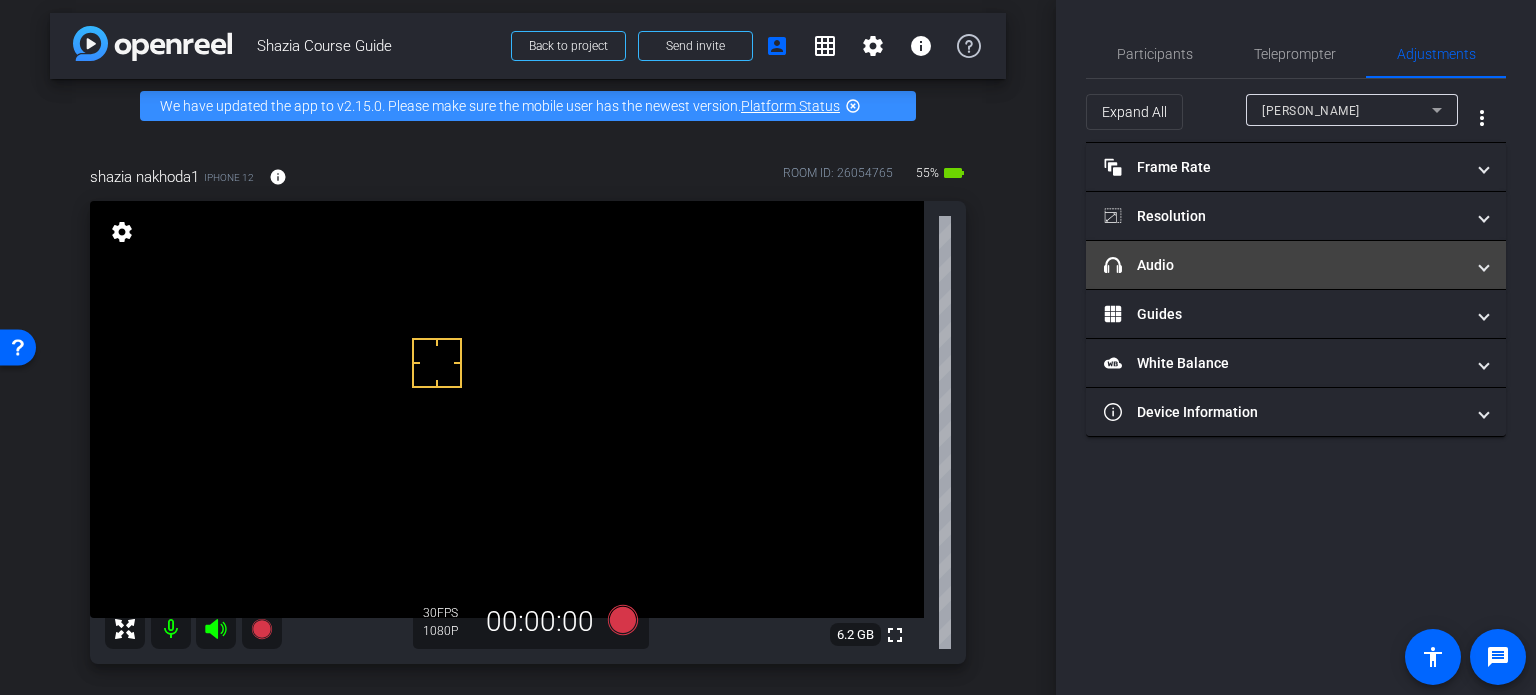 click on "headphone icon
Audio" at bounding box center [1284, 265] 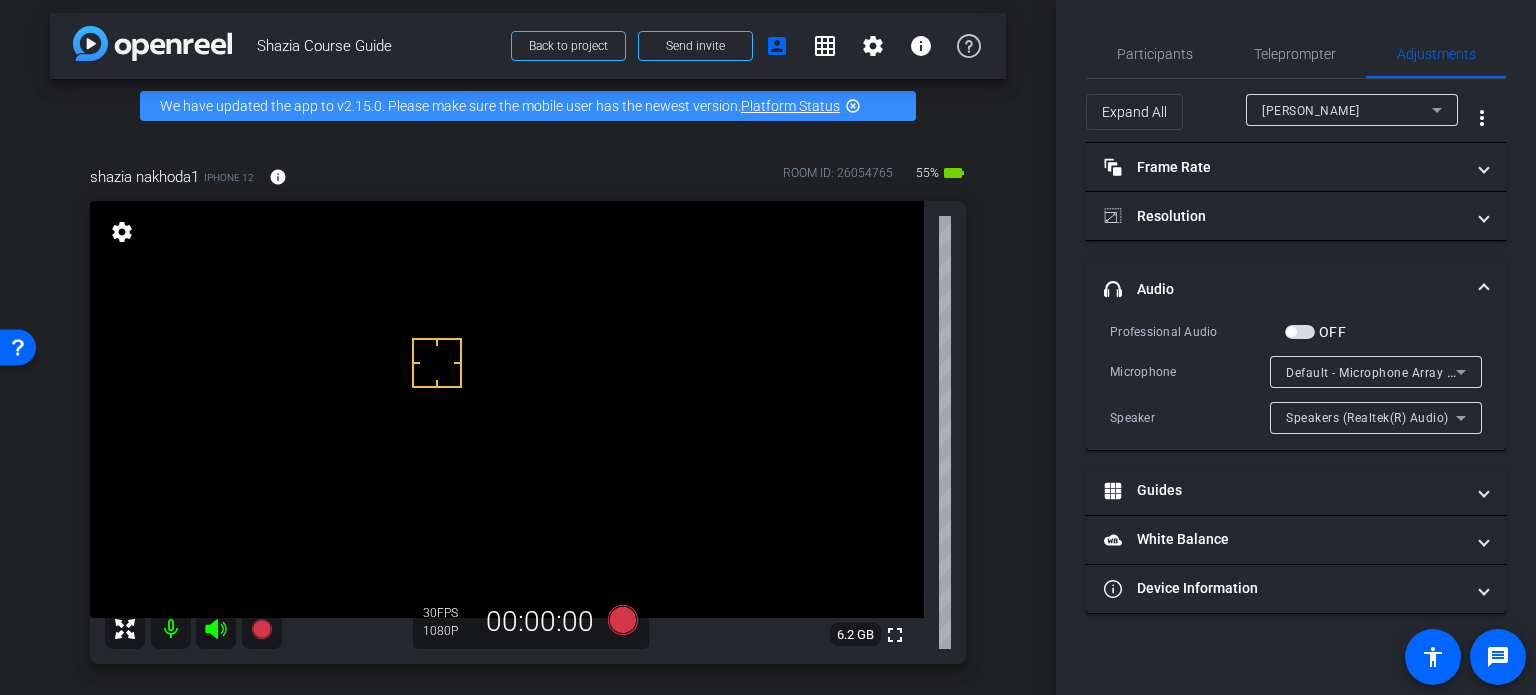 click on "[PERSON_NAME]" at bounding box center [1311, 111] 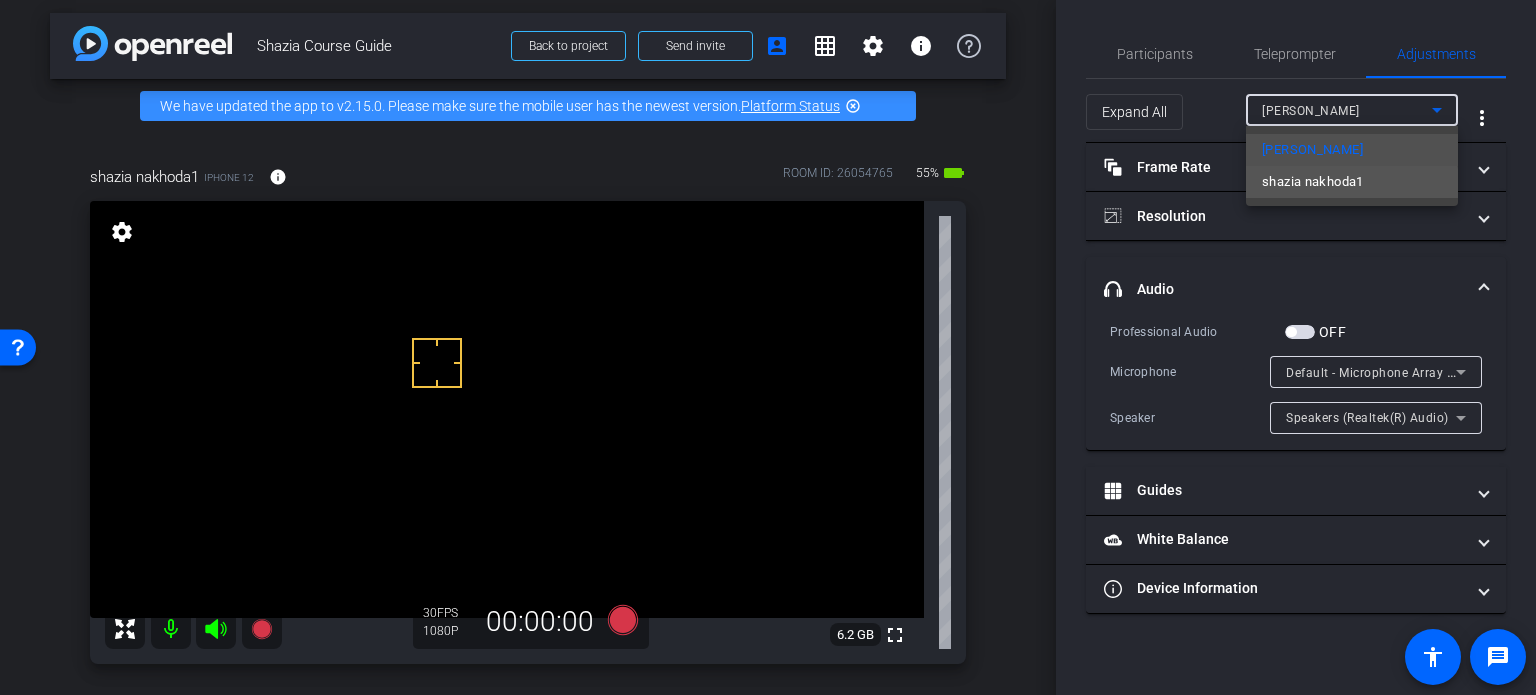 click on "shazia nakhoda1" at bounding box center [1313, 182] 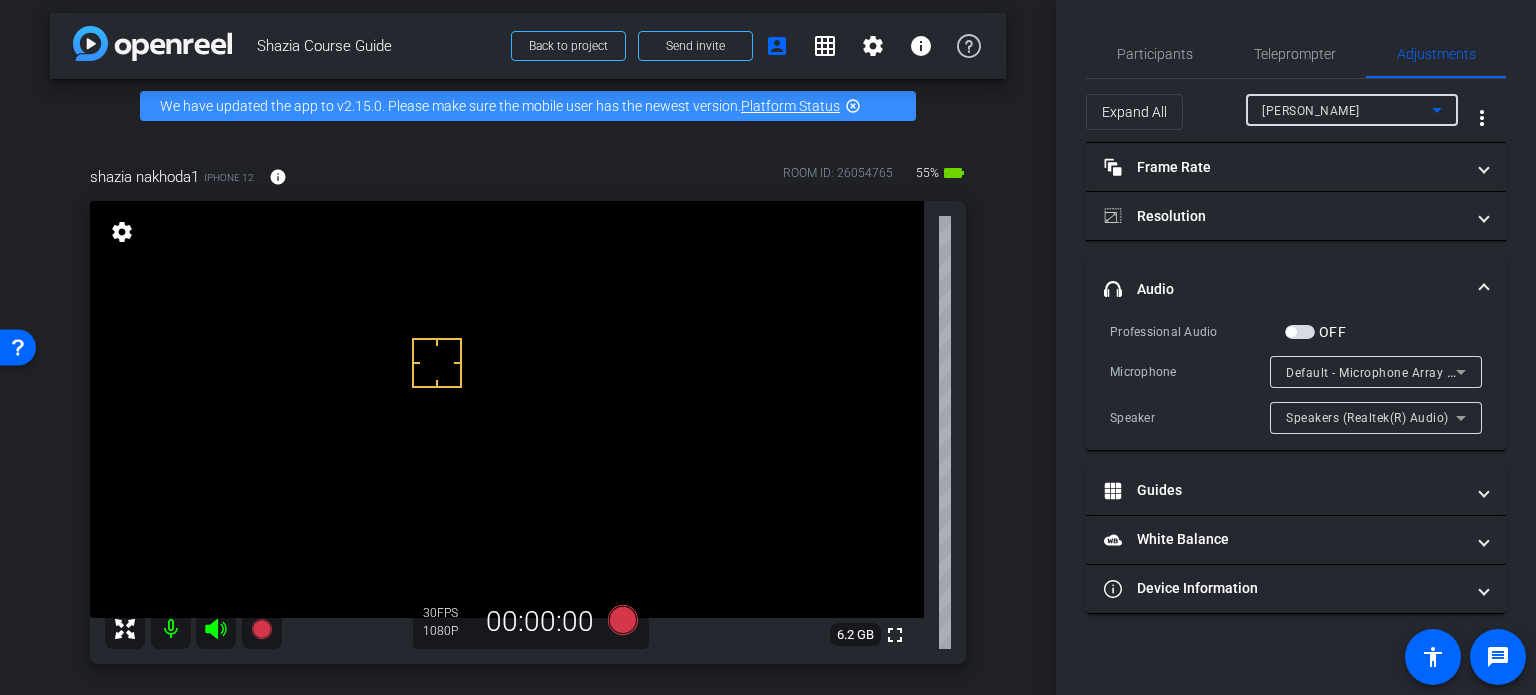 type on "1000" 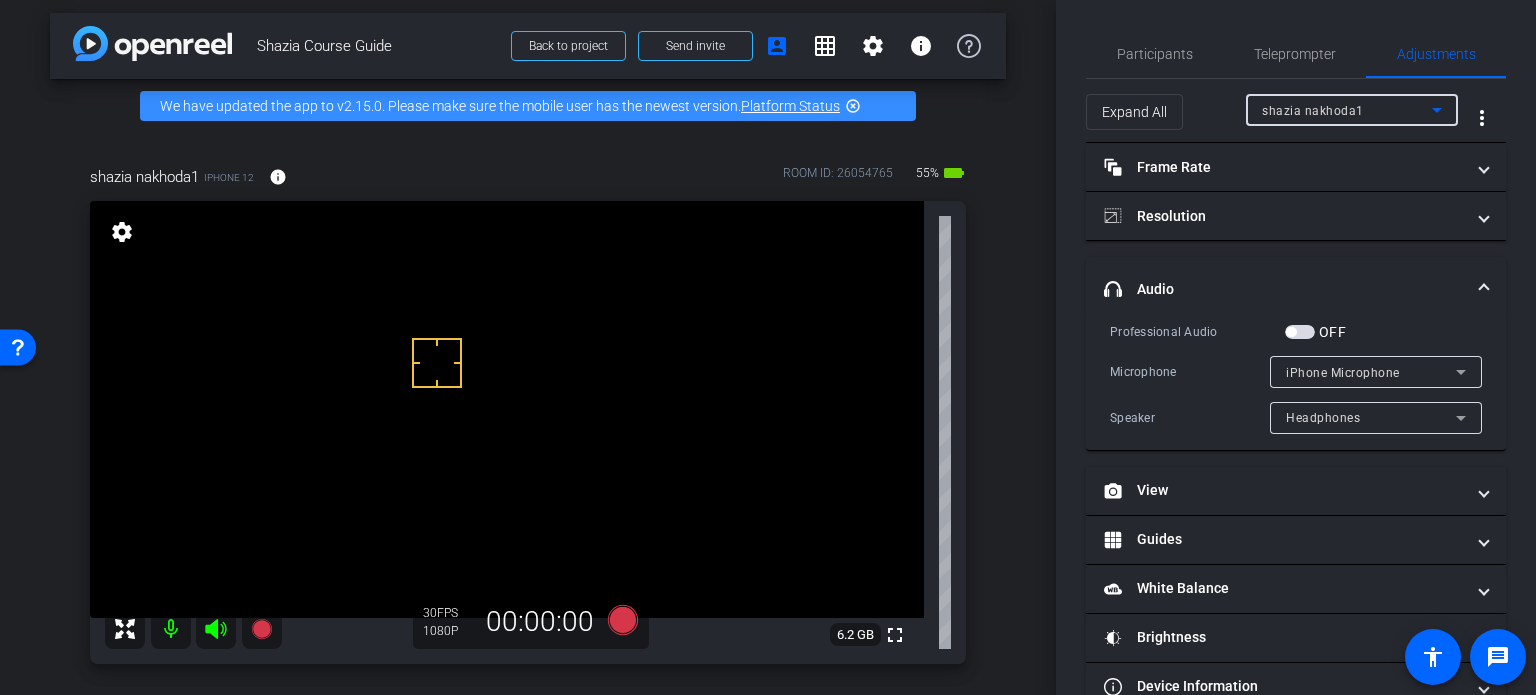 click at bounding box center (1300, 332) 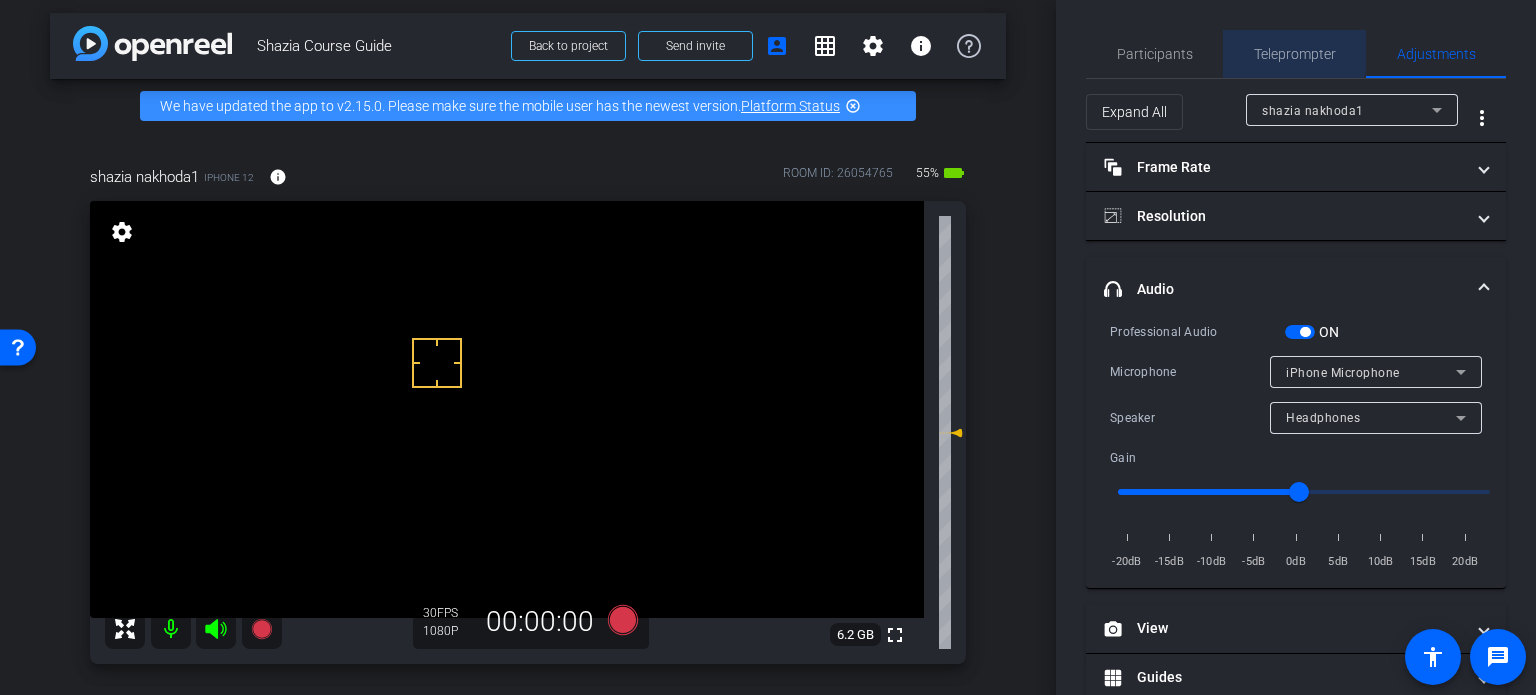 click on "Teleprompter" at bounding box center (1295, 54) 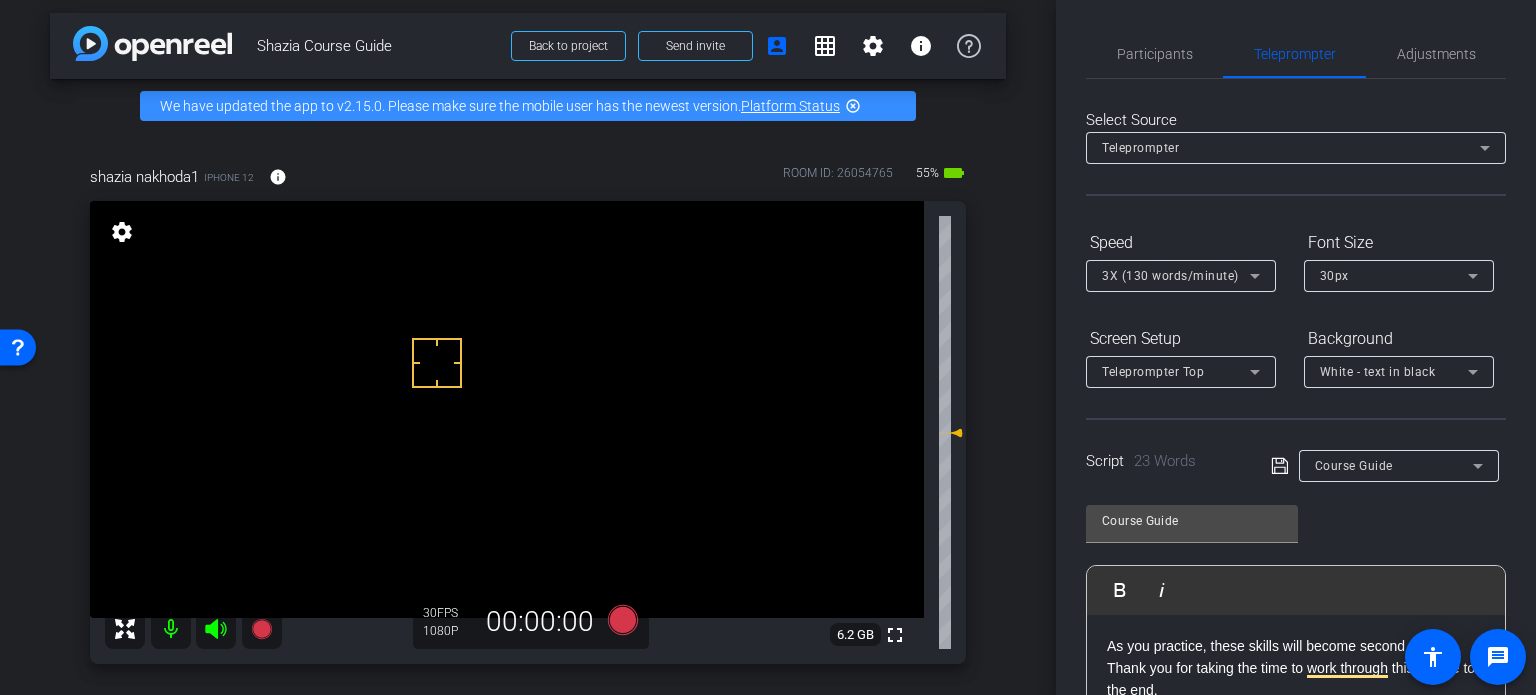 scroll, scrollTop: 503, scrollLeft: 0, axis: vertical 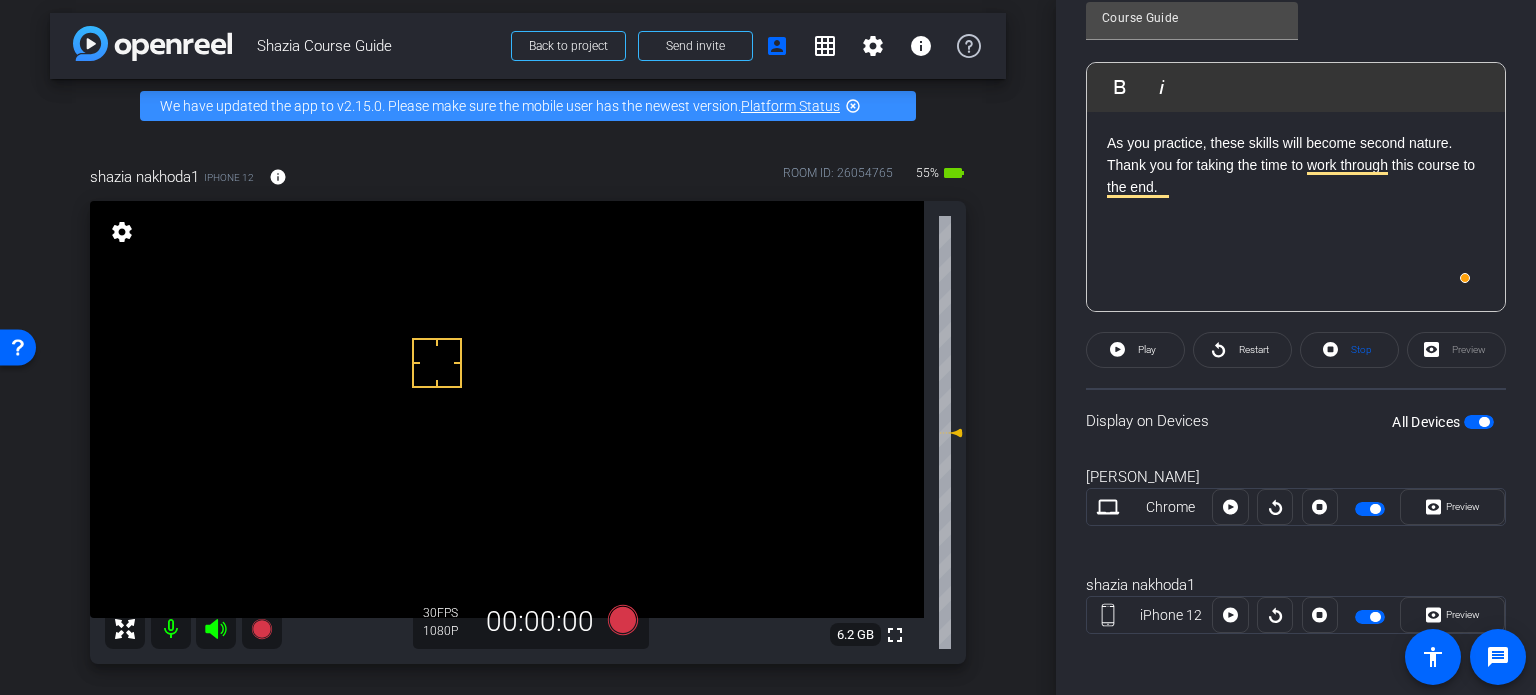 click on "All Devices" at bounding box center [1428, 422] 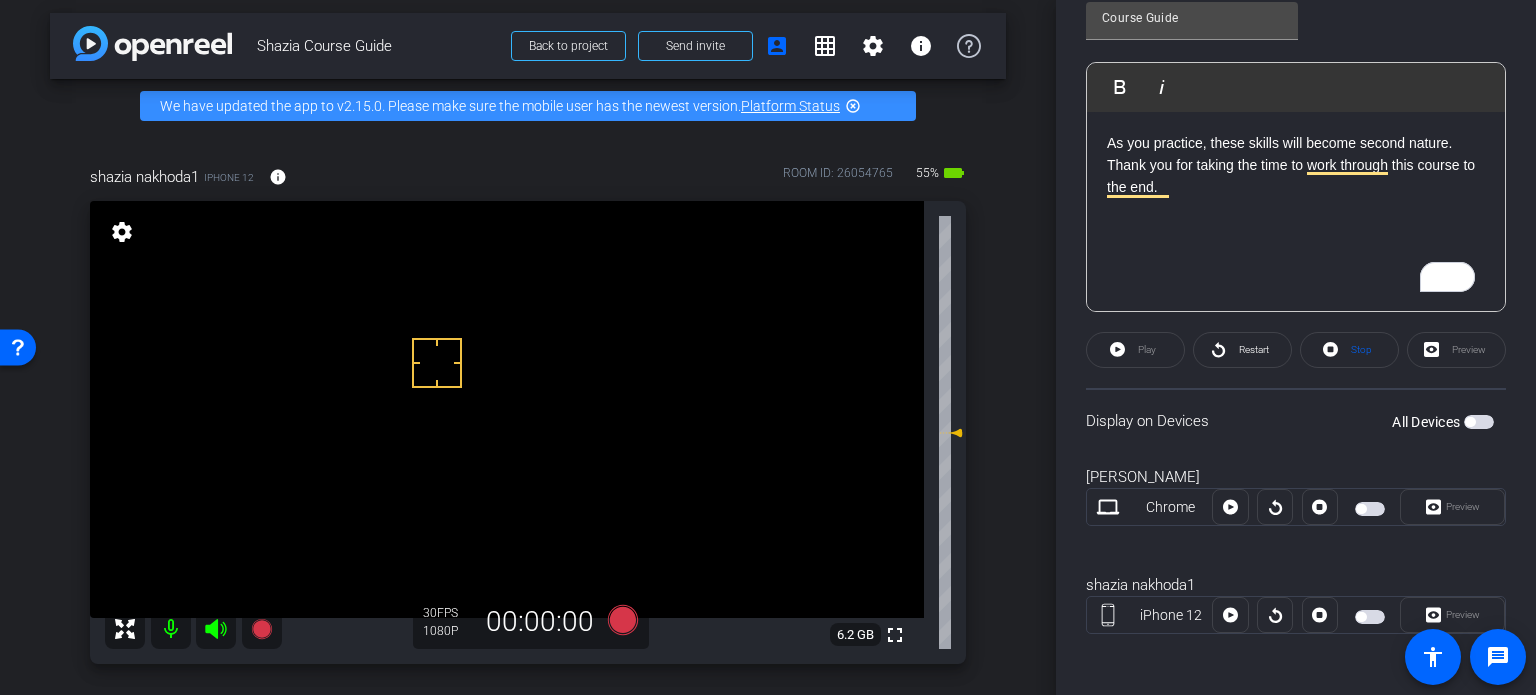 scroll, scrollTop: 0, scrollLeft: 0, axis: both 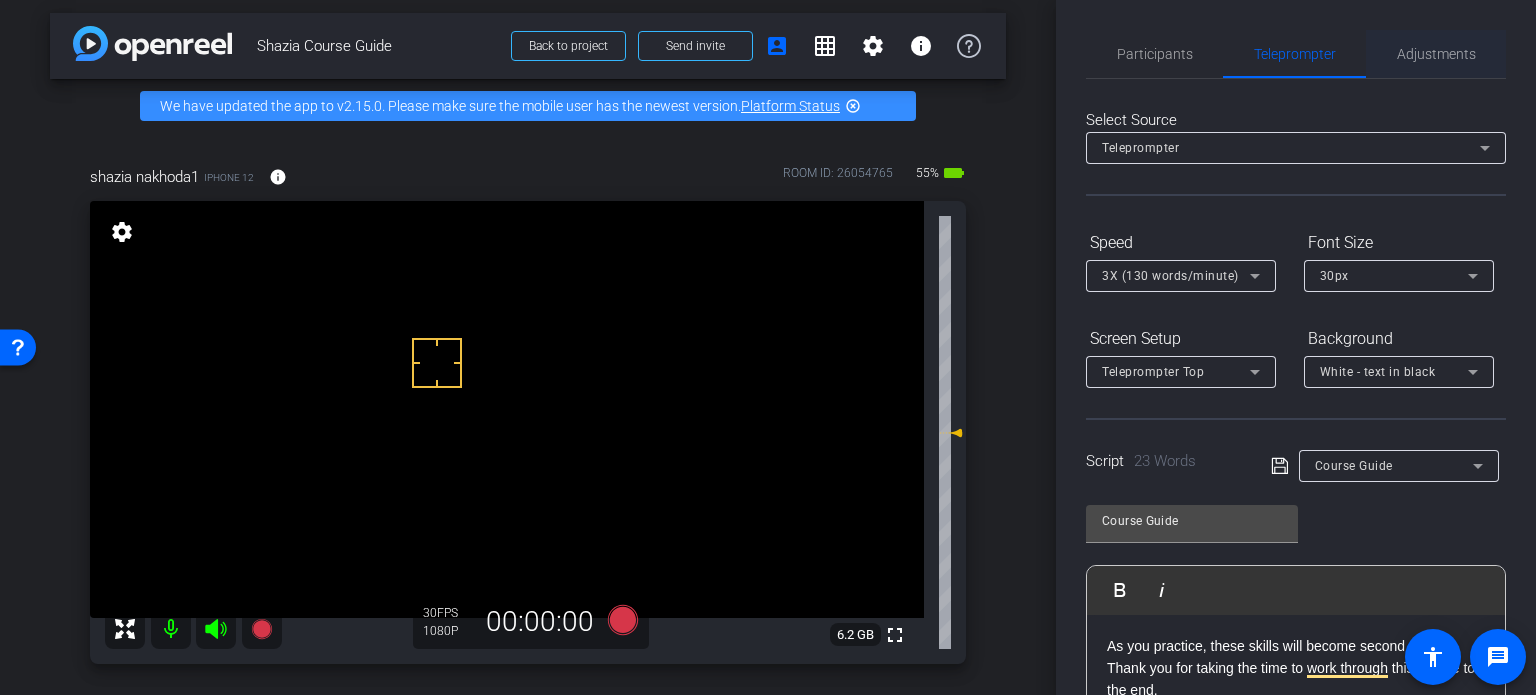 click on "Adjustments" at bounding box center (1436, 54) 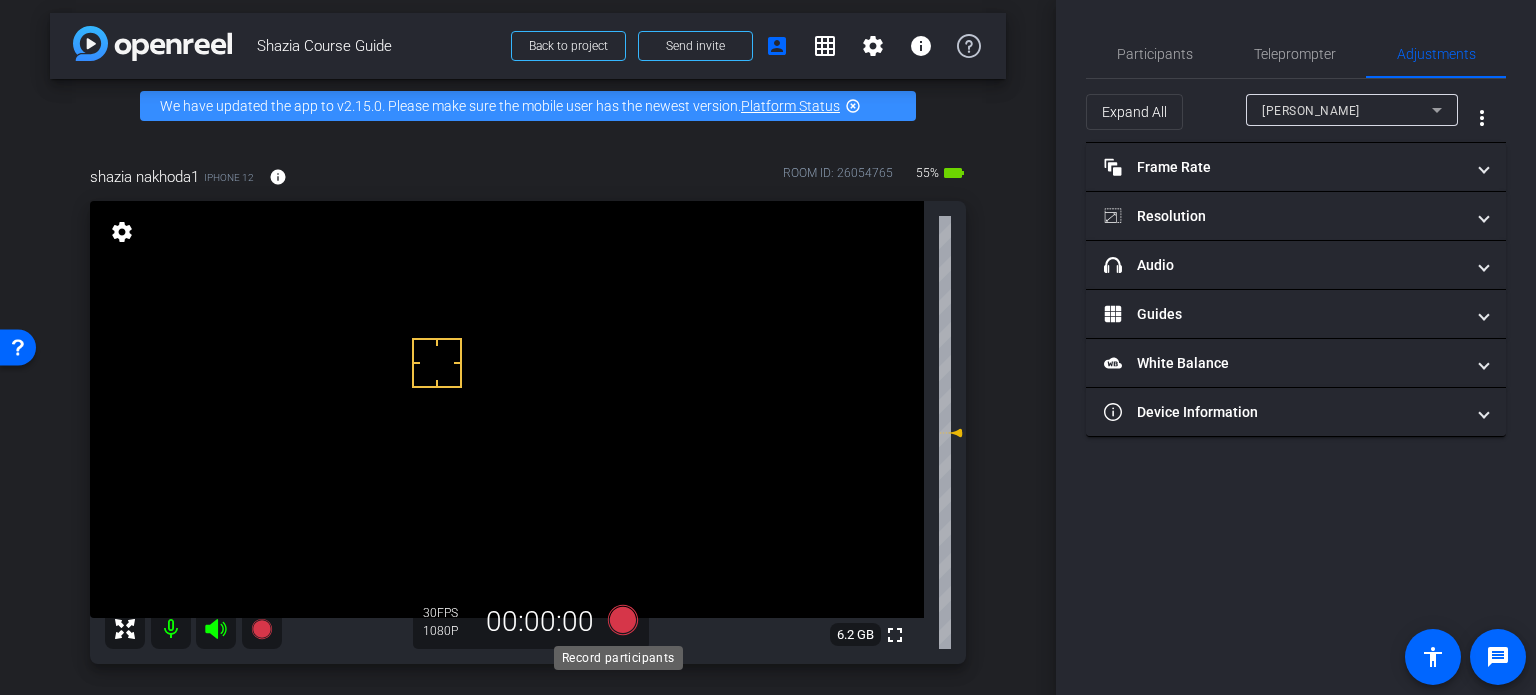 click 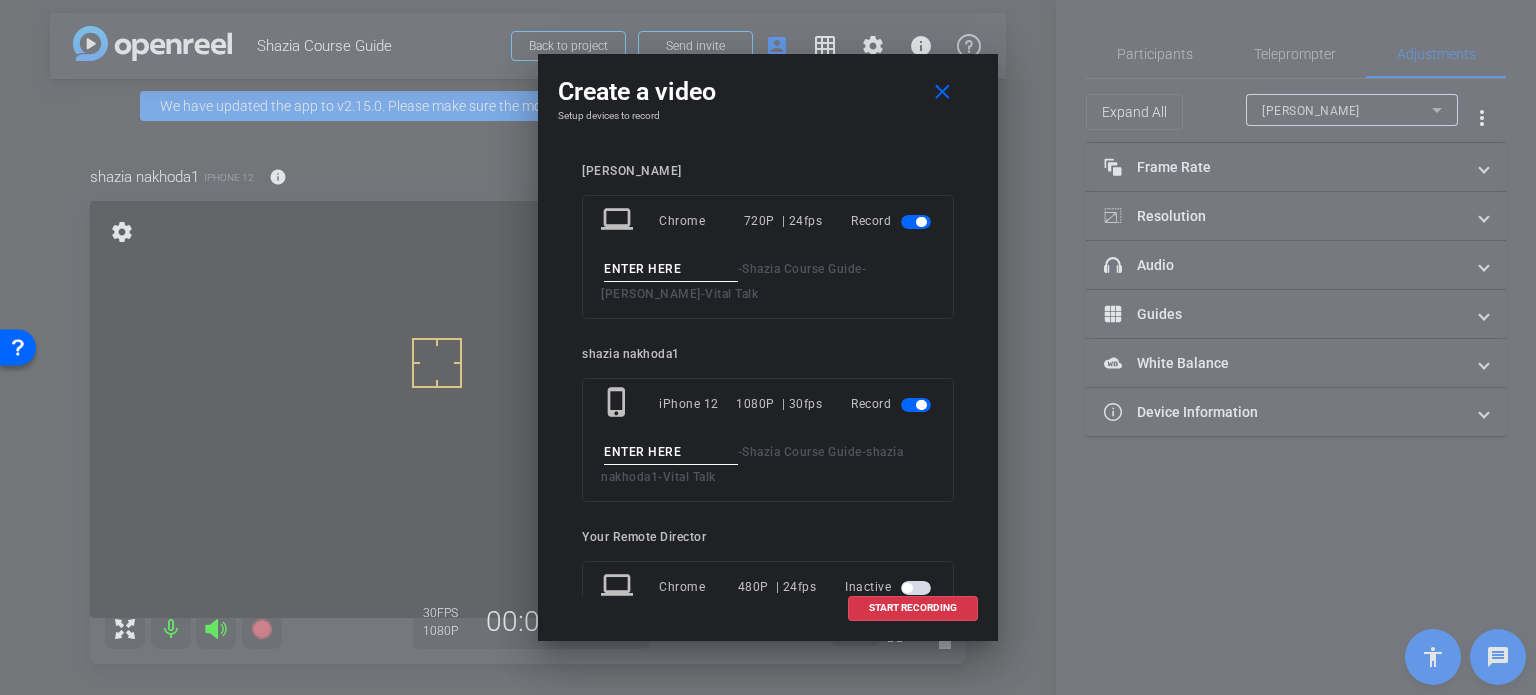 drag, startPoint x: 911, startPoint y: 220, endPoint x: 672, endPoint y: 339, distance: 266.98688 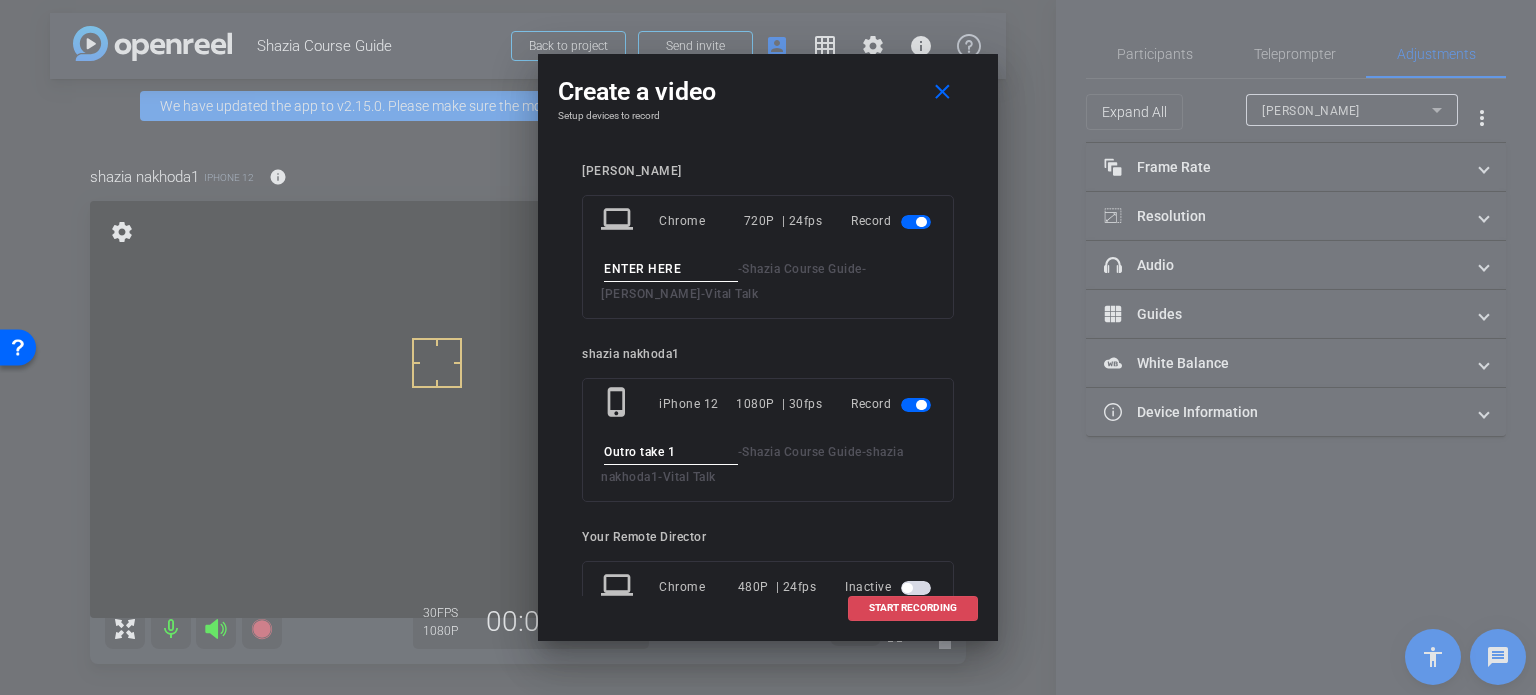 type on "Outro take 1" 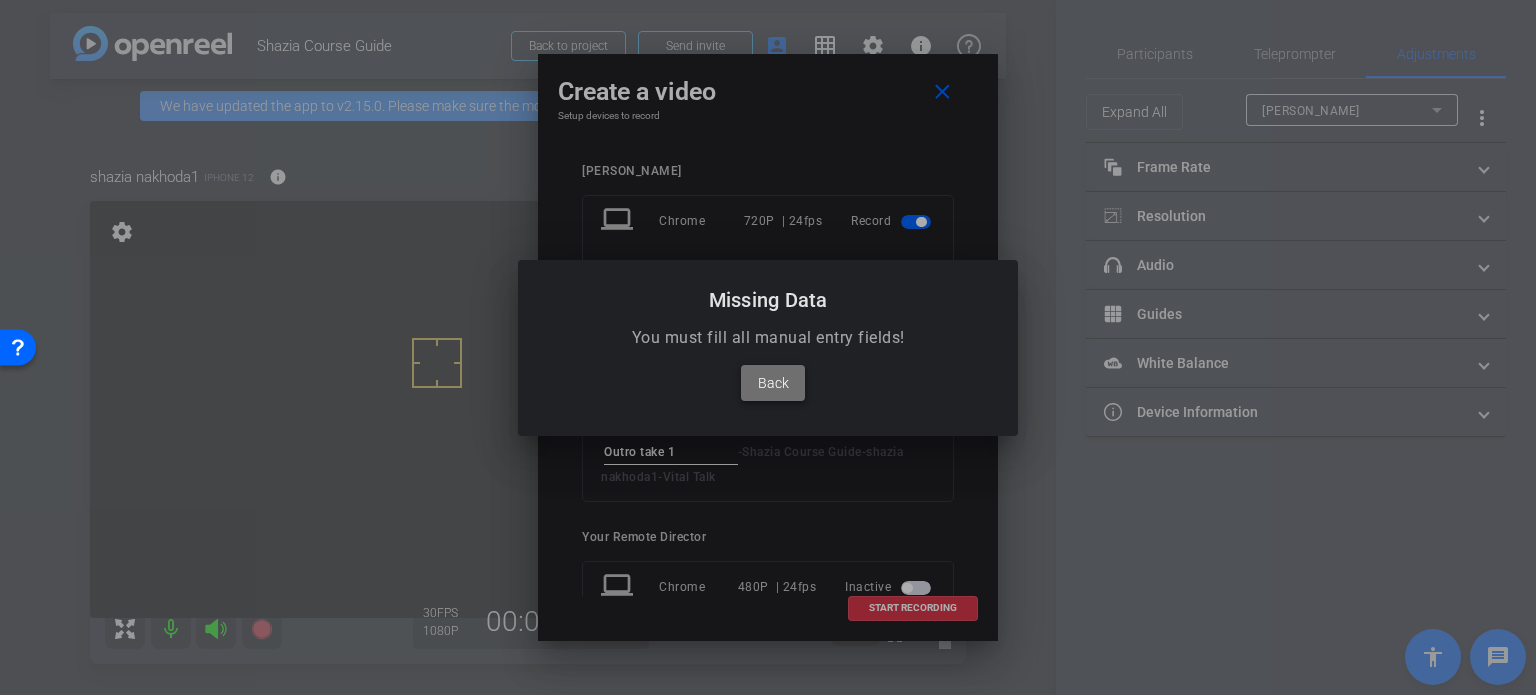 click on "Back" at bounding box center (773, 383) 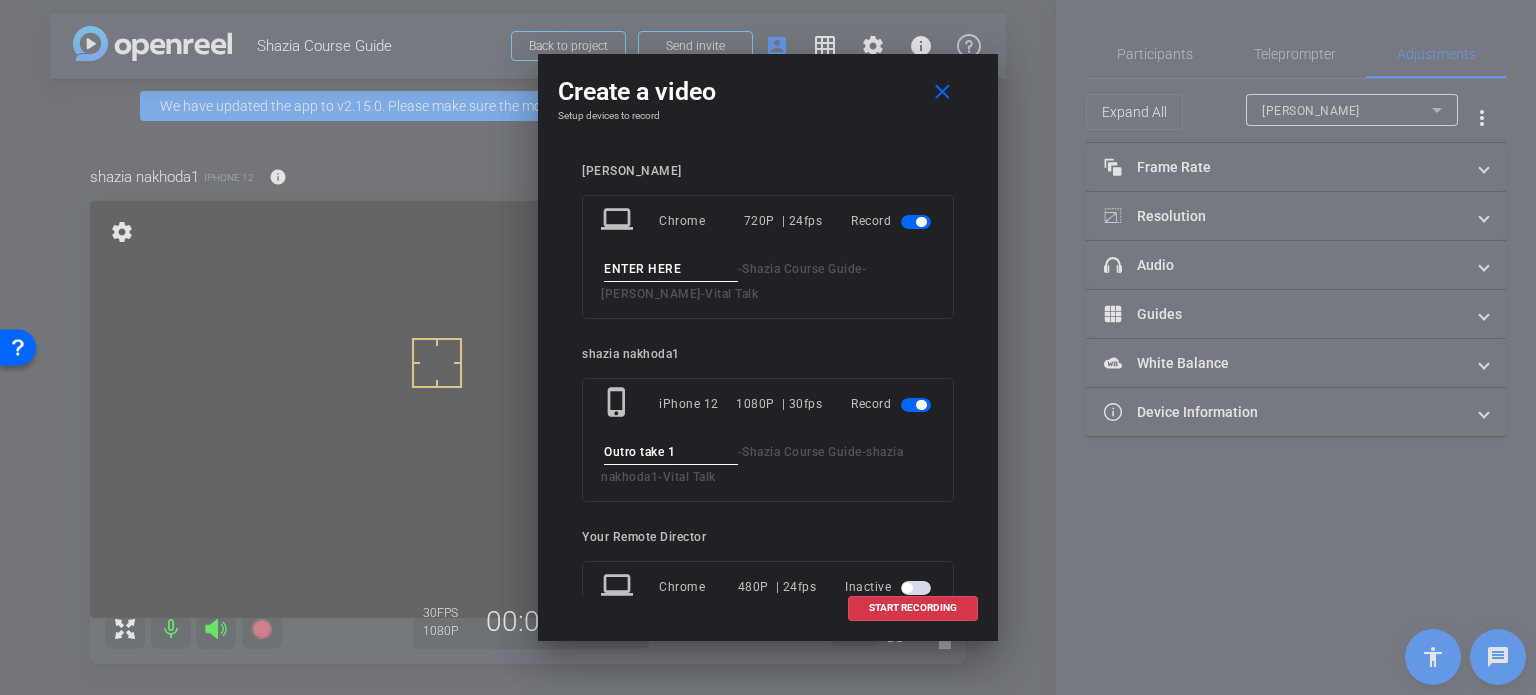 click on "Record" at bounding box center (893, 221) 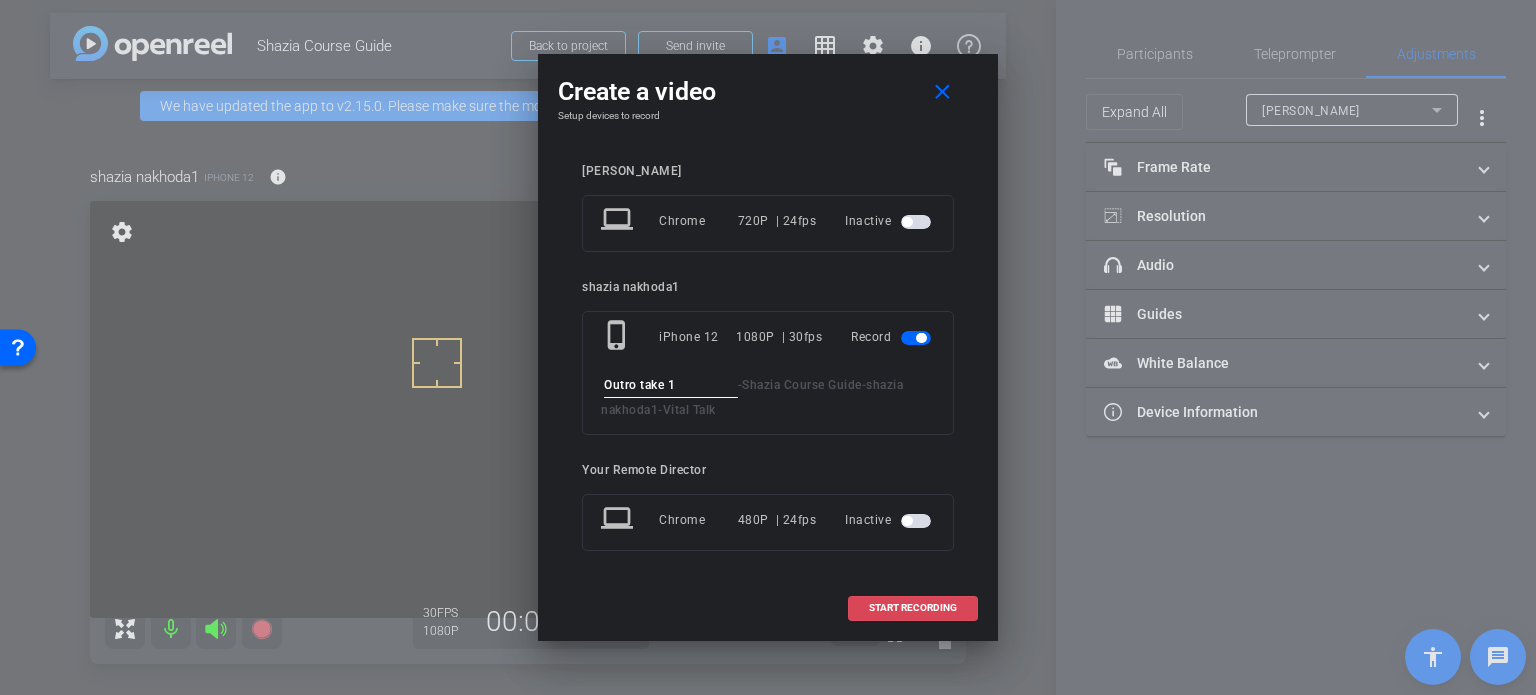 click on "START RECORDING" at bounding box center [913, 608] 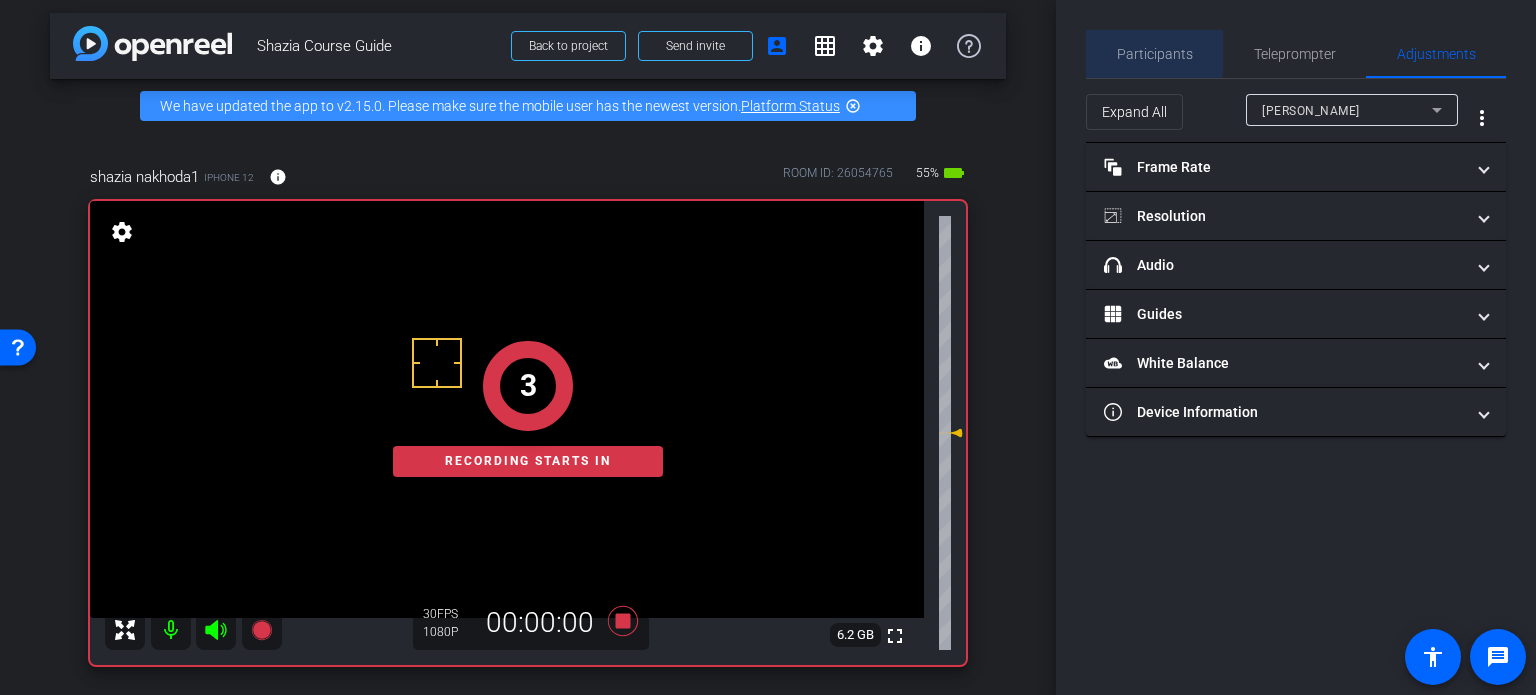 click on "Participants" at bounding box center (1155, 54) 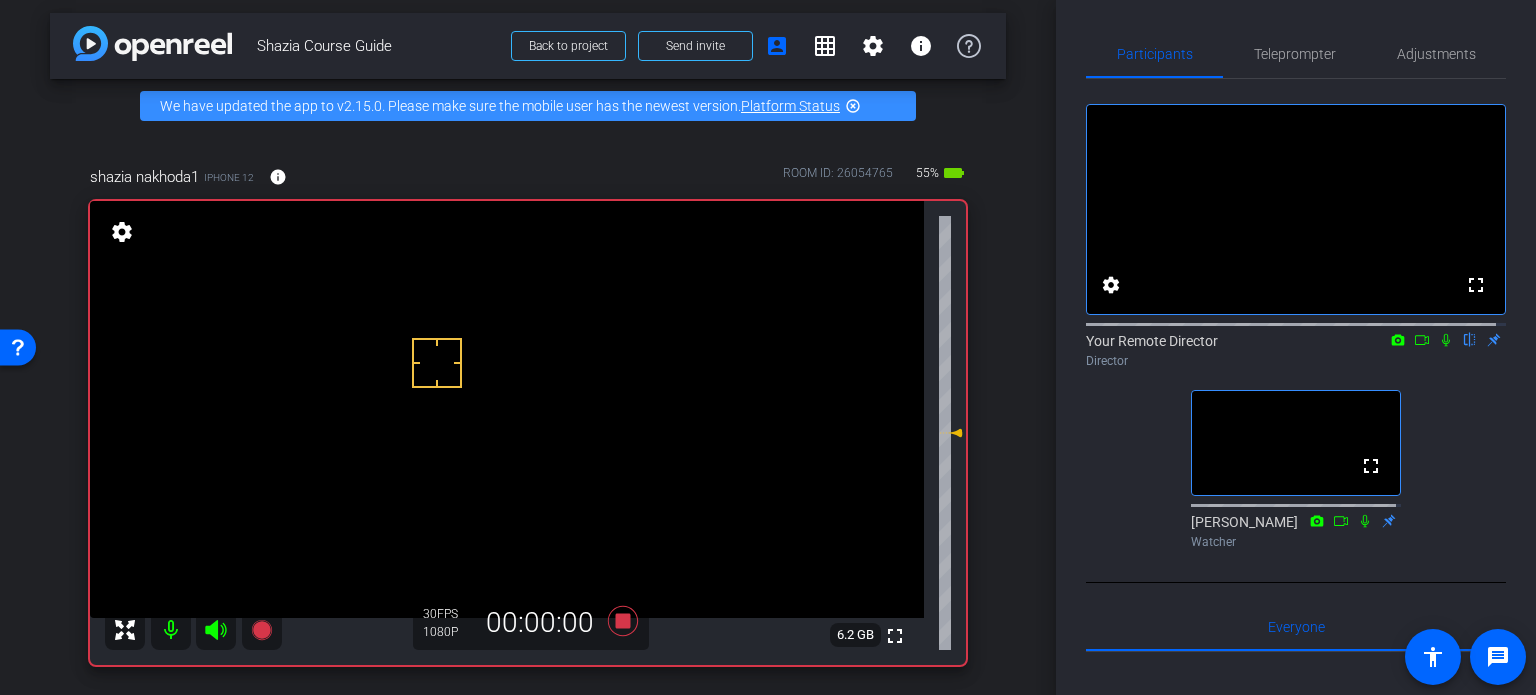 click 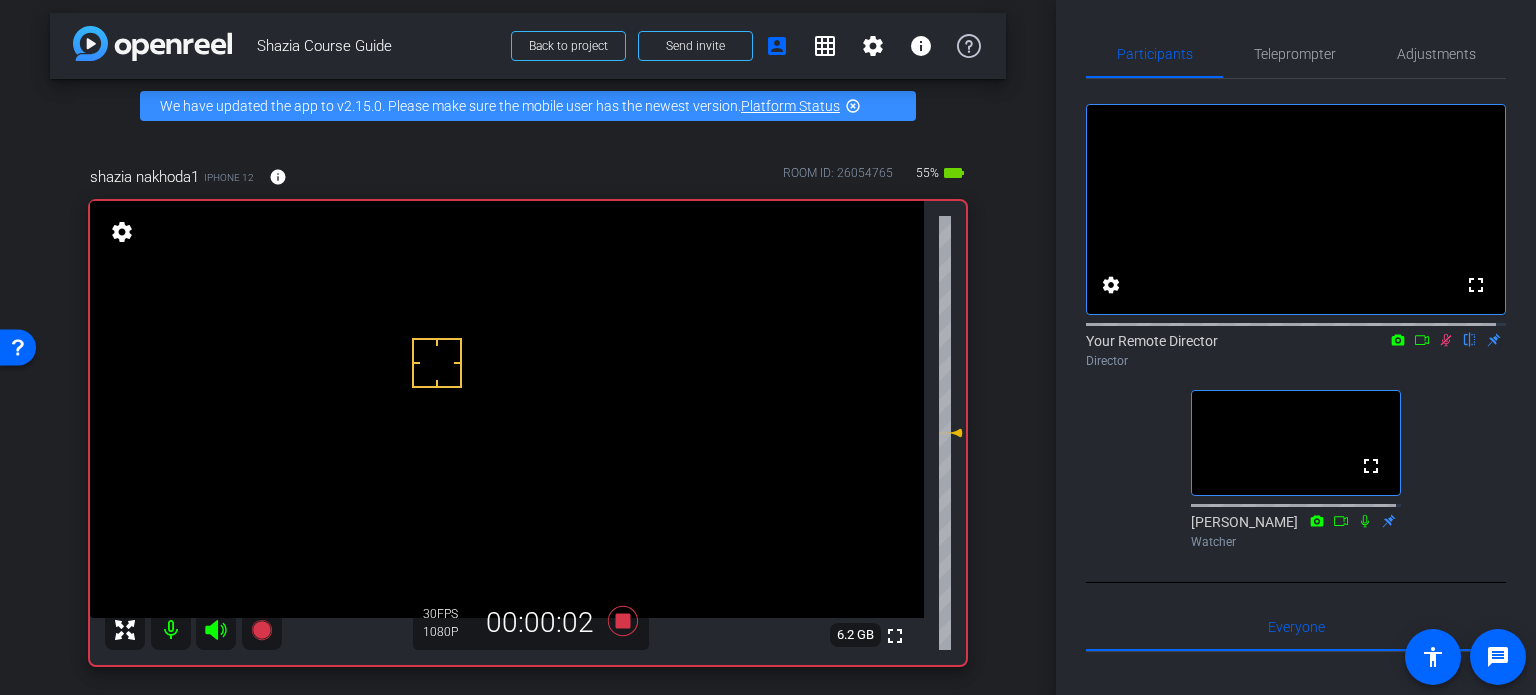 click 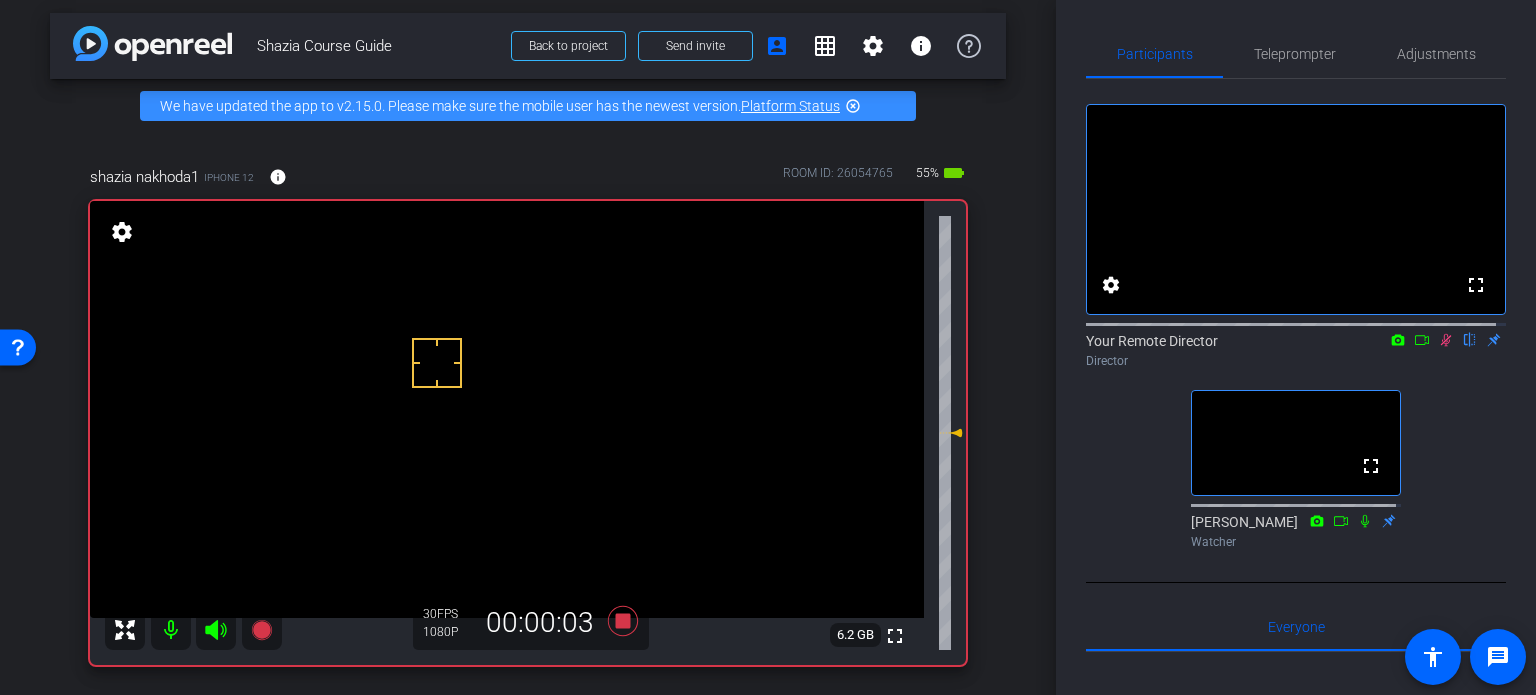 click 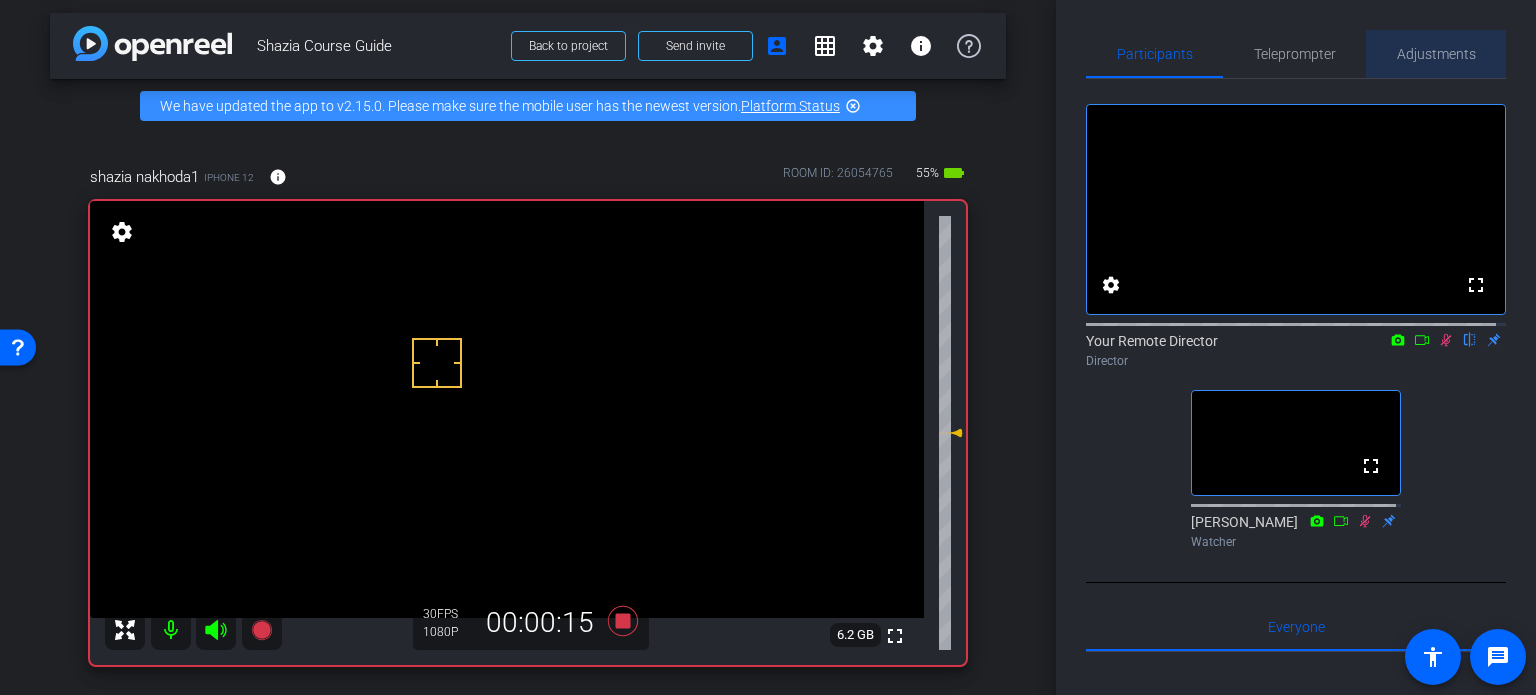 click on "Adjustments" at bounding box center [1436, 54] 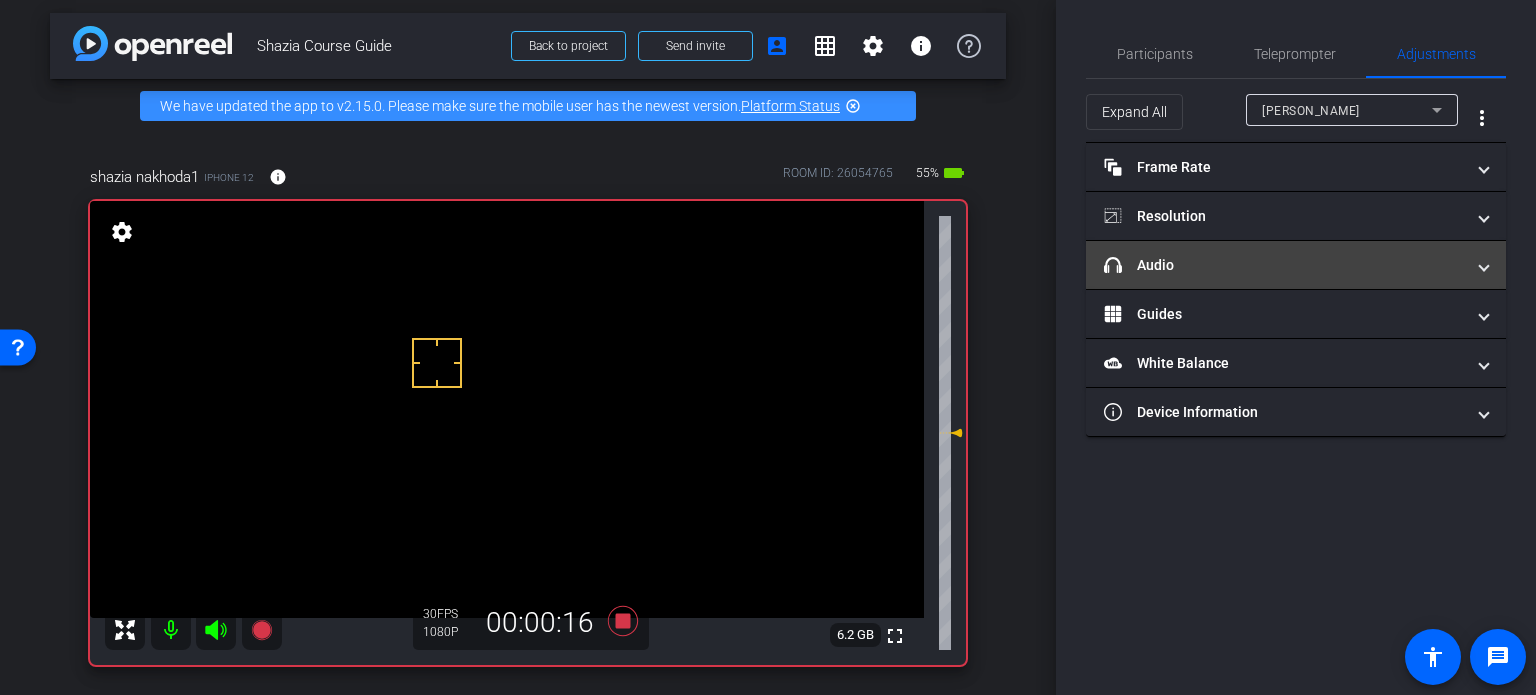 click on "headphone icon
Audio" at bounding box center [1296, 265] 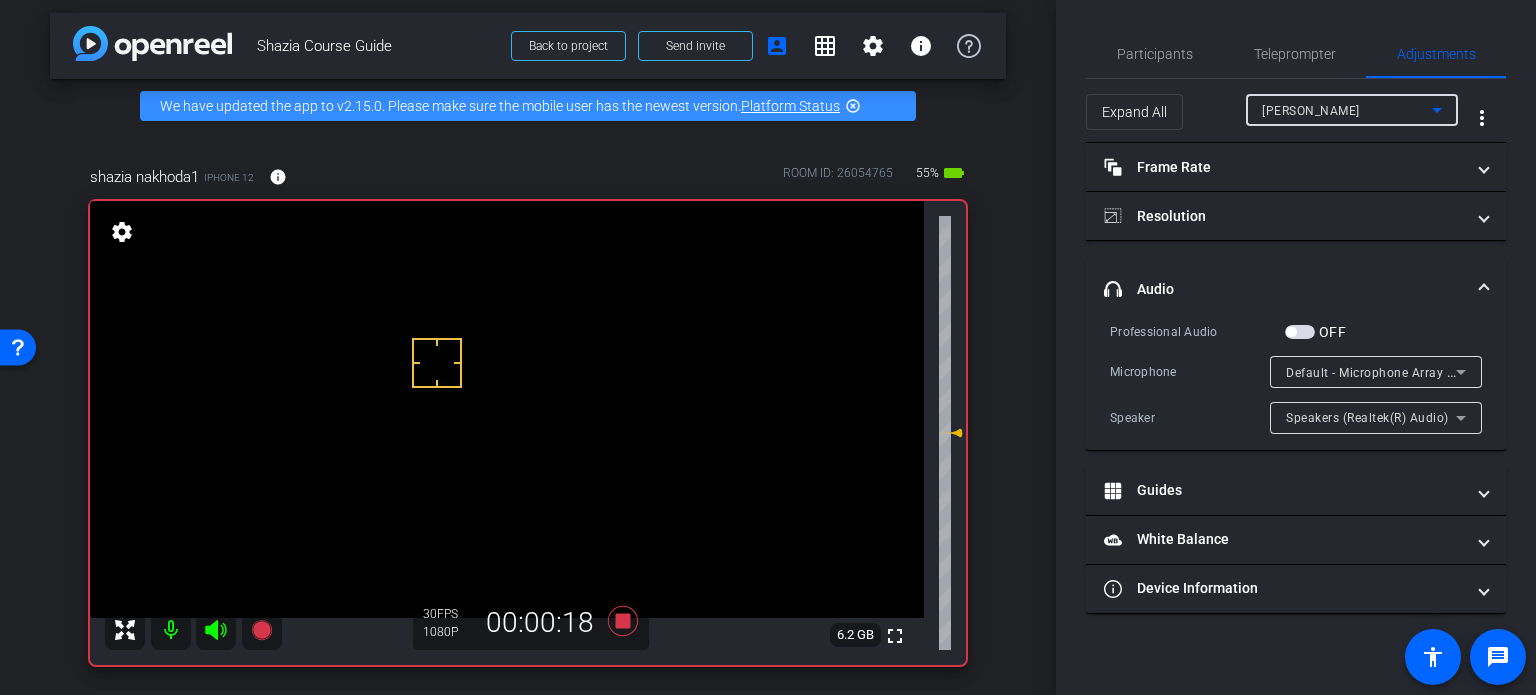 click on "[PERSON_NAME]" at bounding box center [1311, 111] 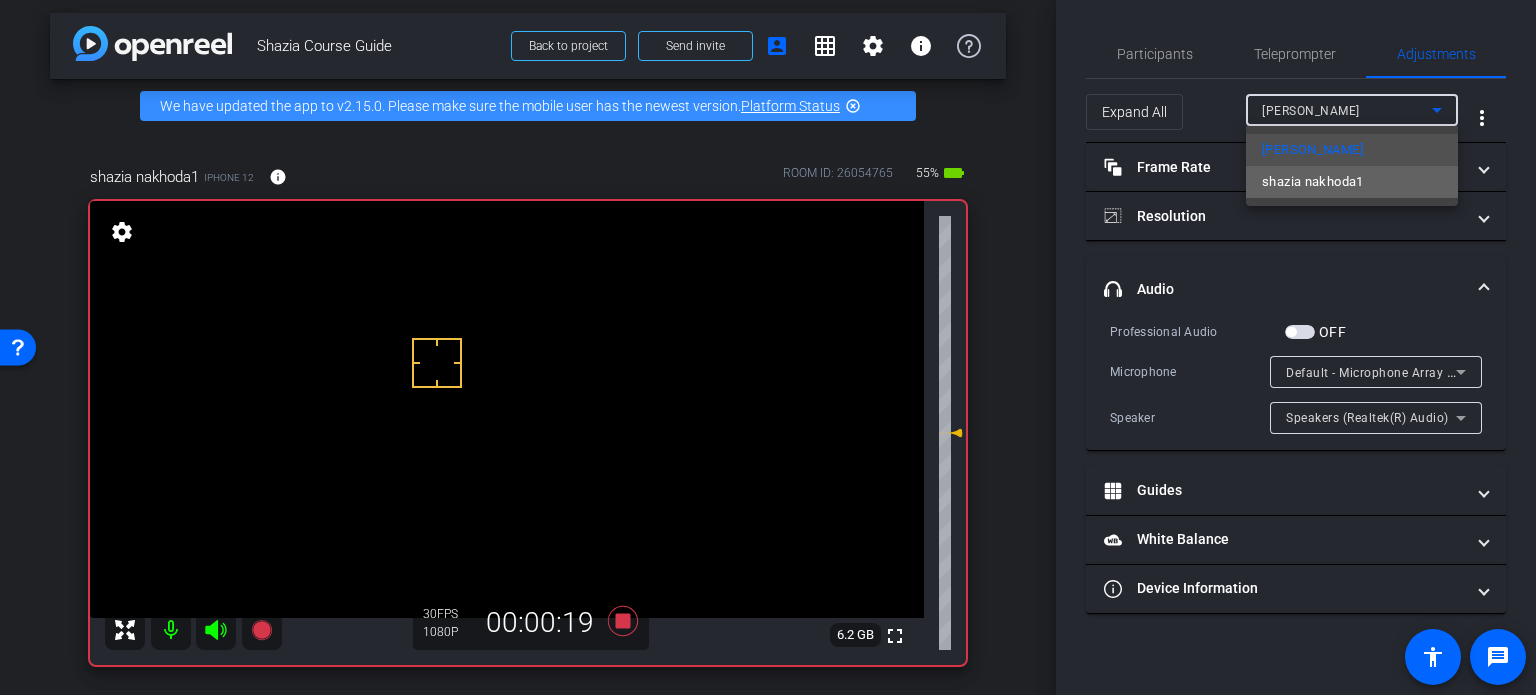 click on "shazia nakhoda1" at bounding box center (1313, 182) 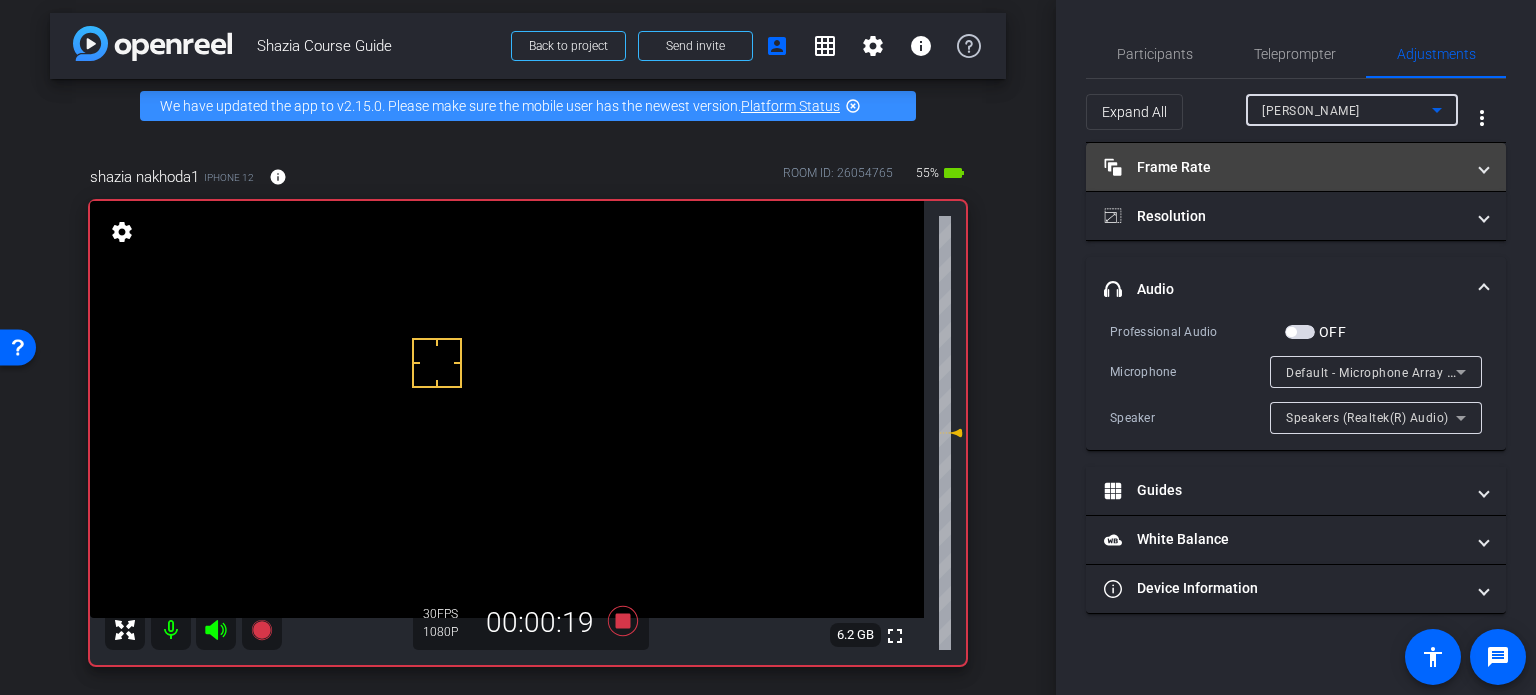 type on "1000" 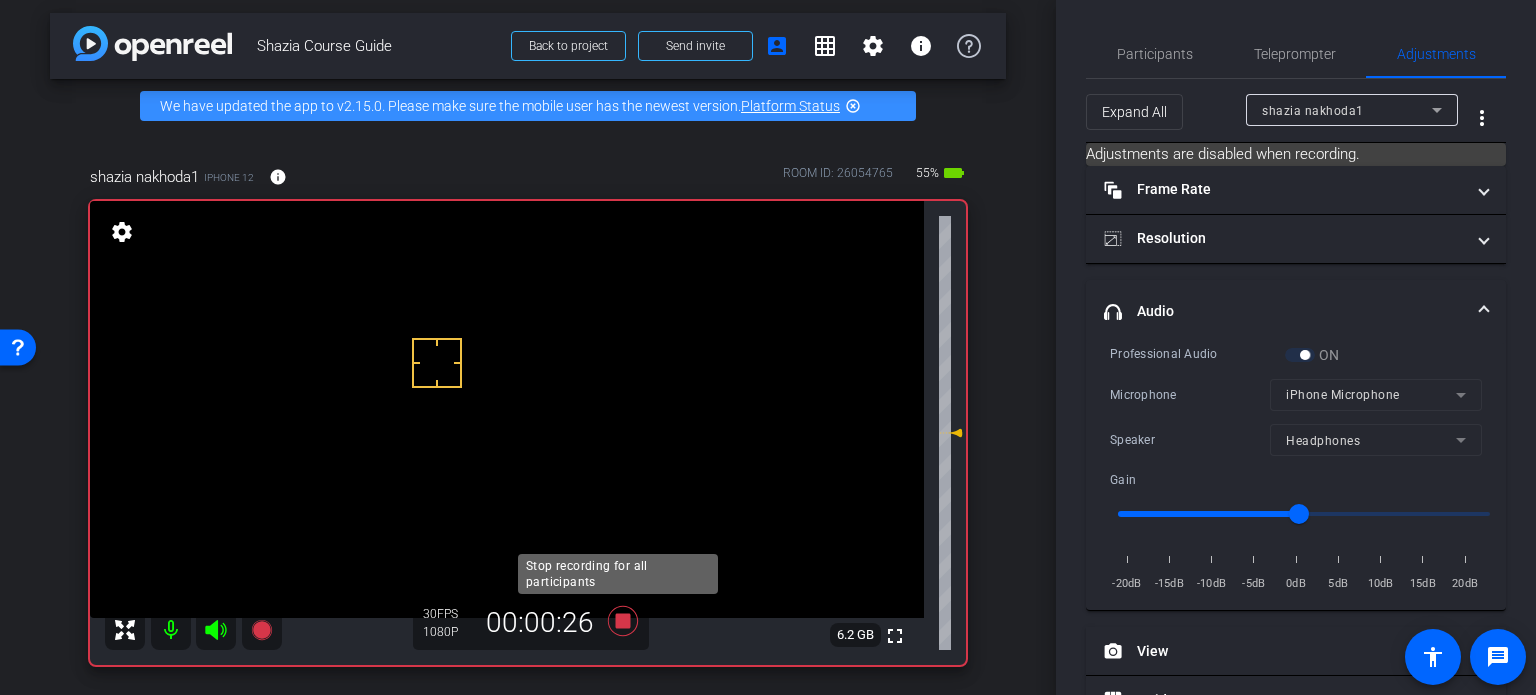 click 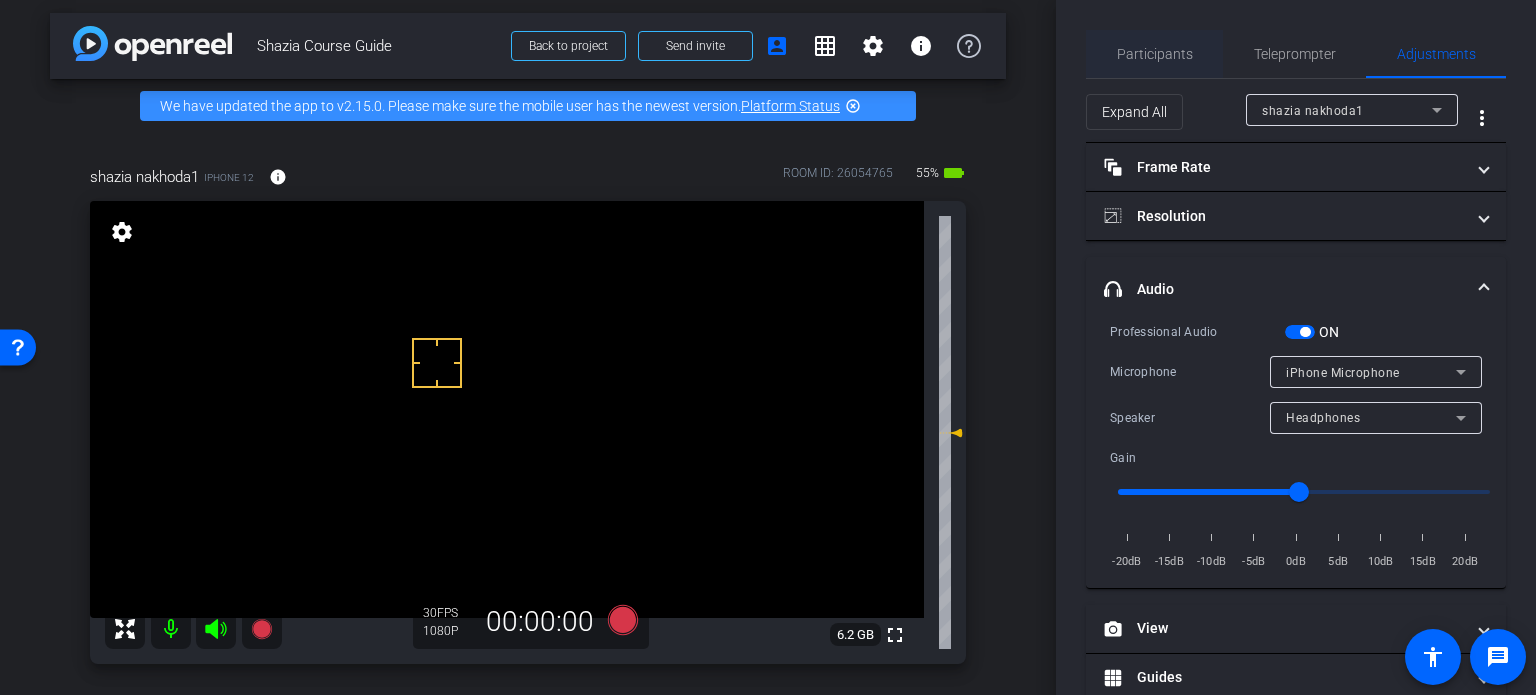 click on "Participants" at bounding box center [1155, 54] 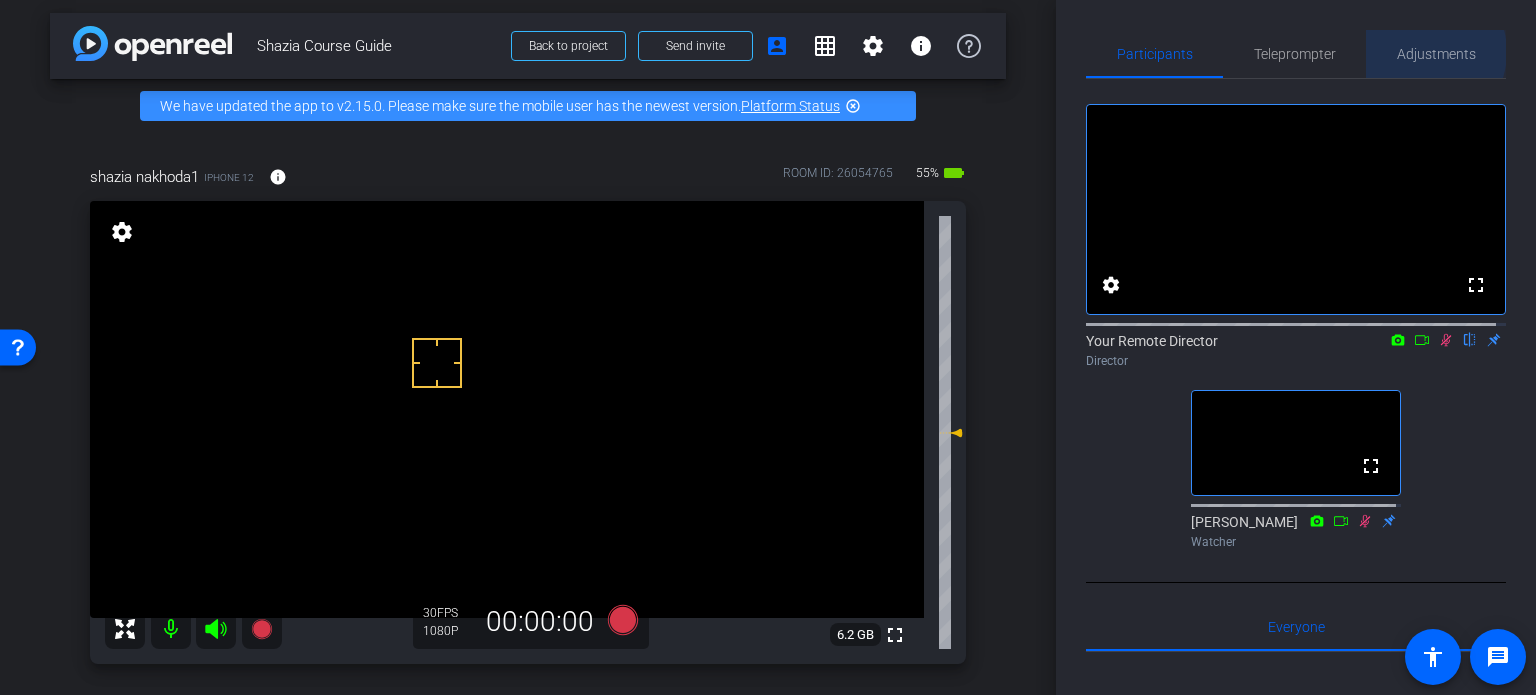 click on "Adjustments" at bounding box center [1436, 54] 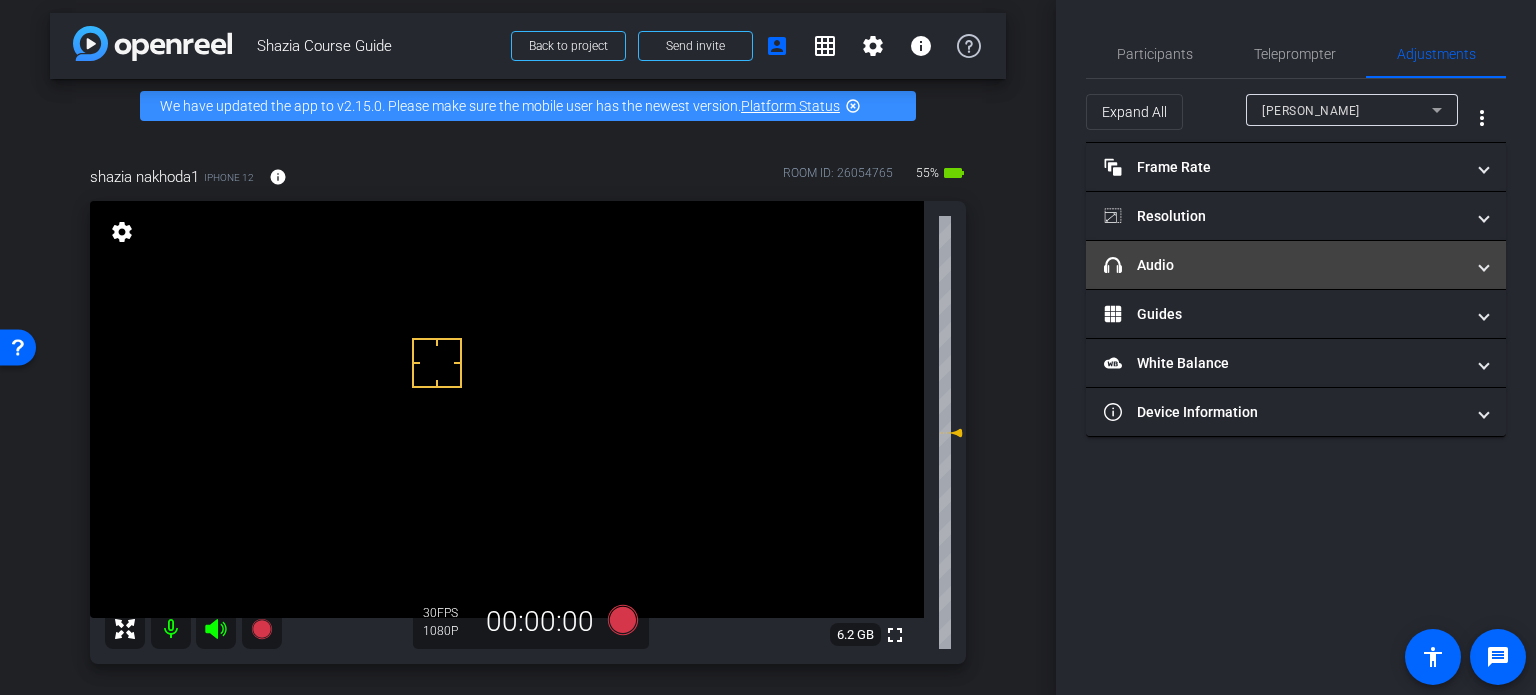 click on "headphone icon
Audio" at bounding box center [1284, 265] 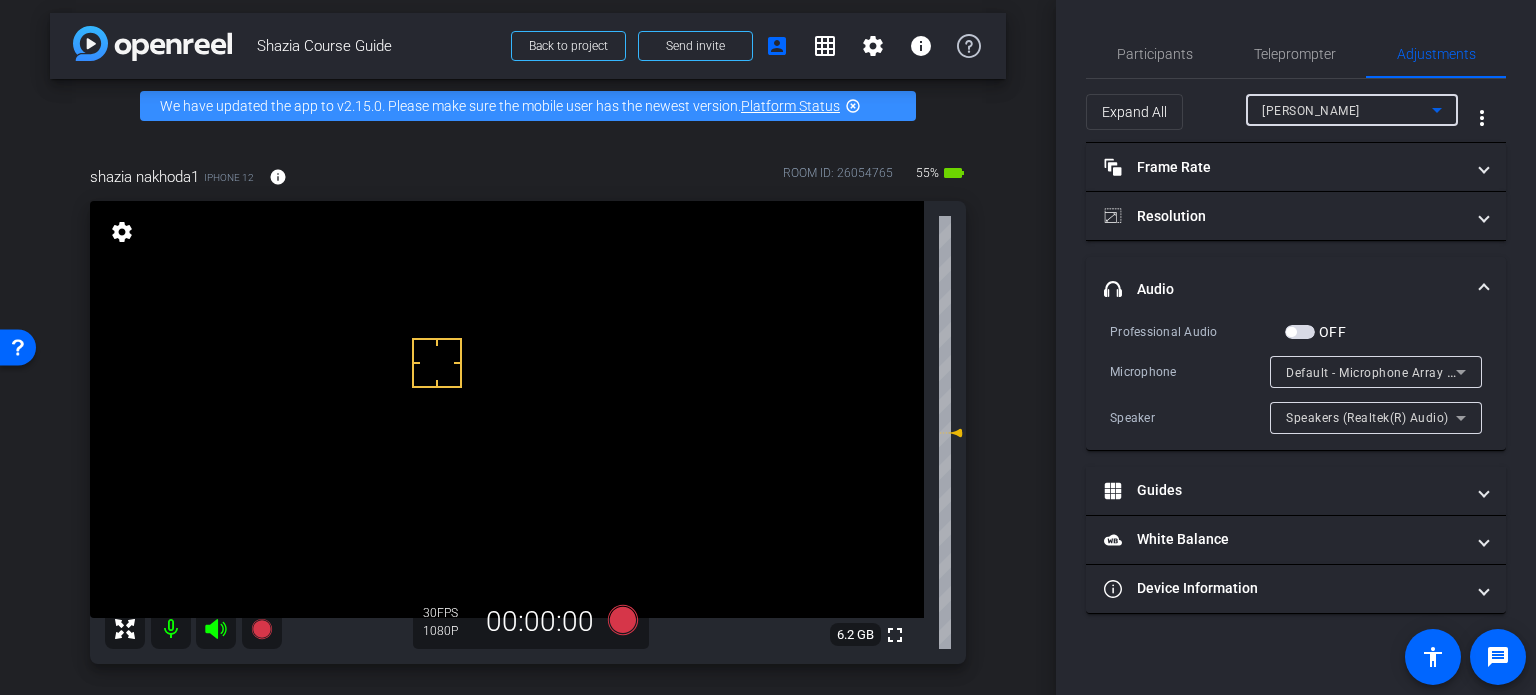 click on "[PERSON_NAME]" at bounding box center [1347, 110] 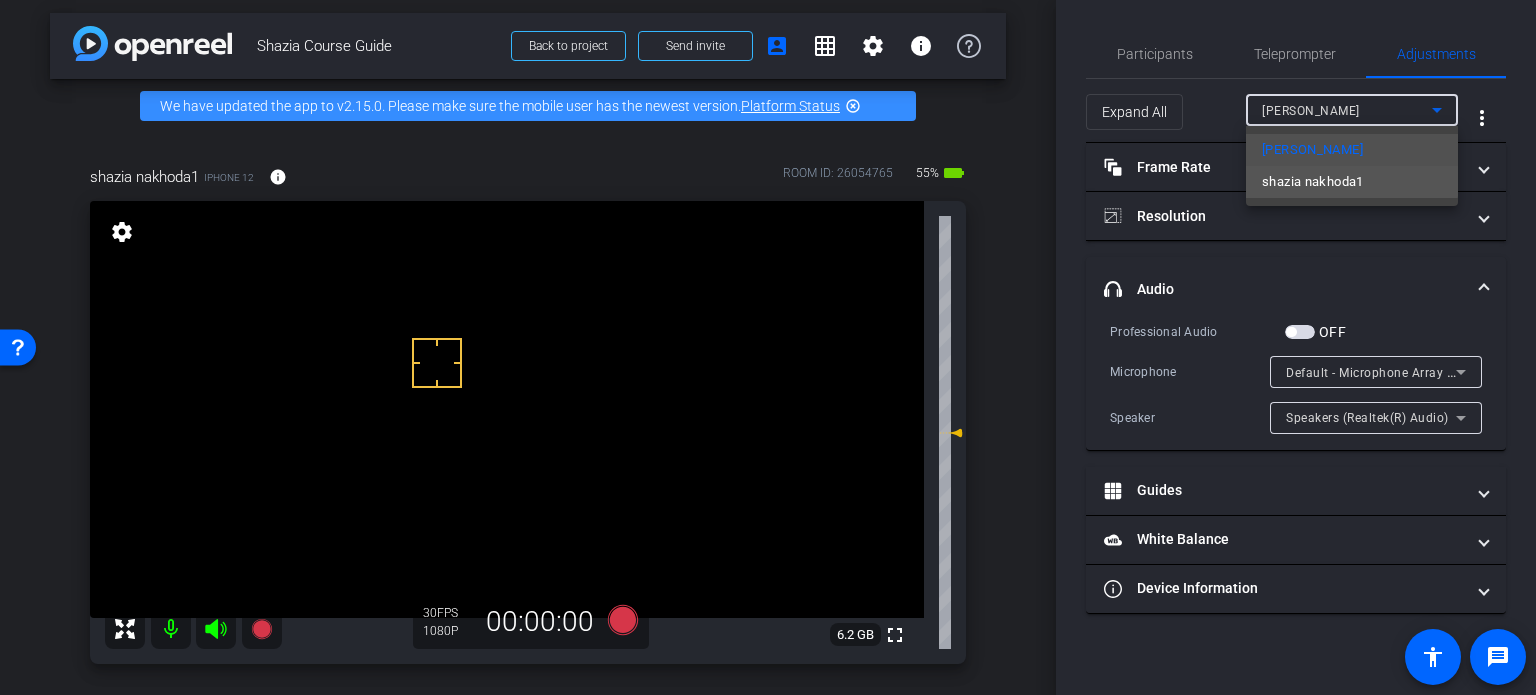 click on "shazia nakhoda1" at bounding box center (1313, 182) 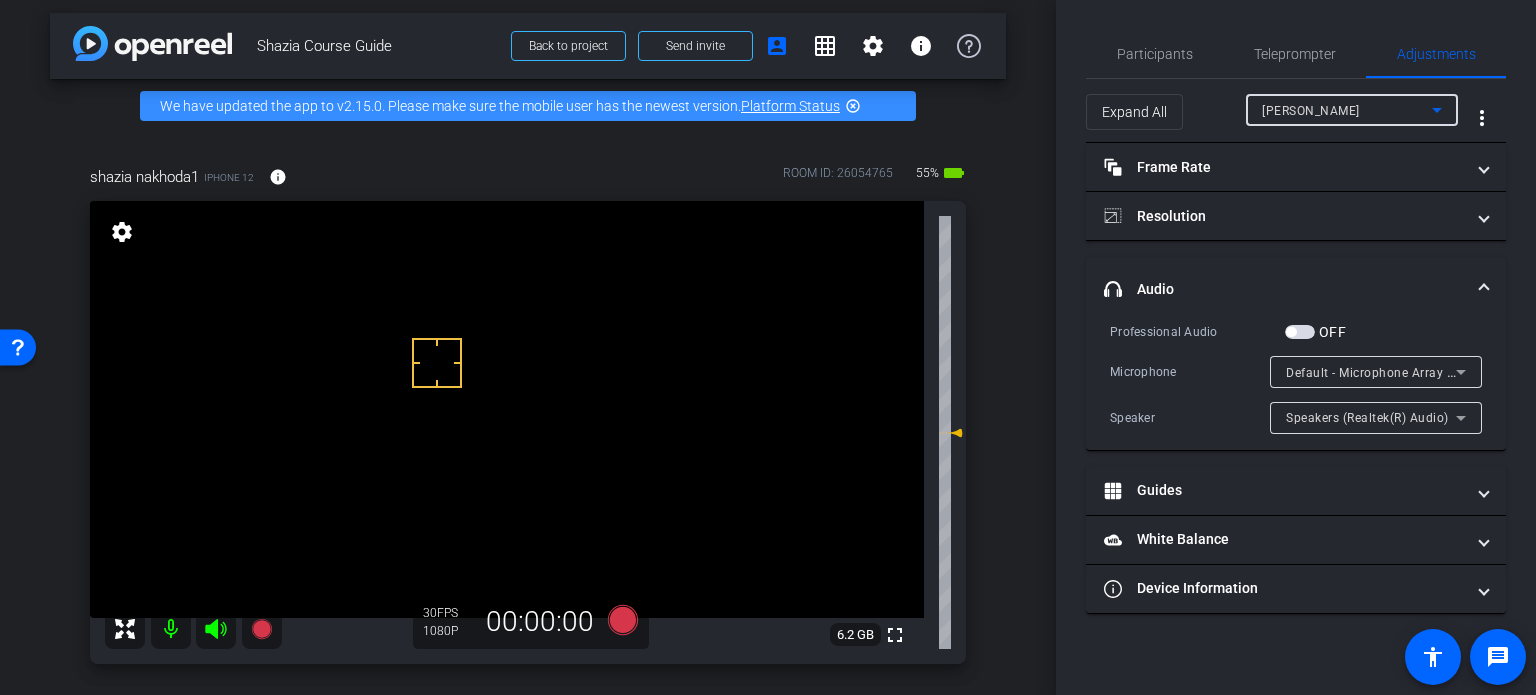 type on "1000" 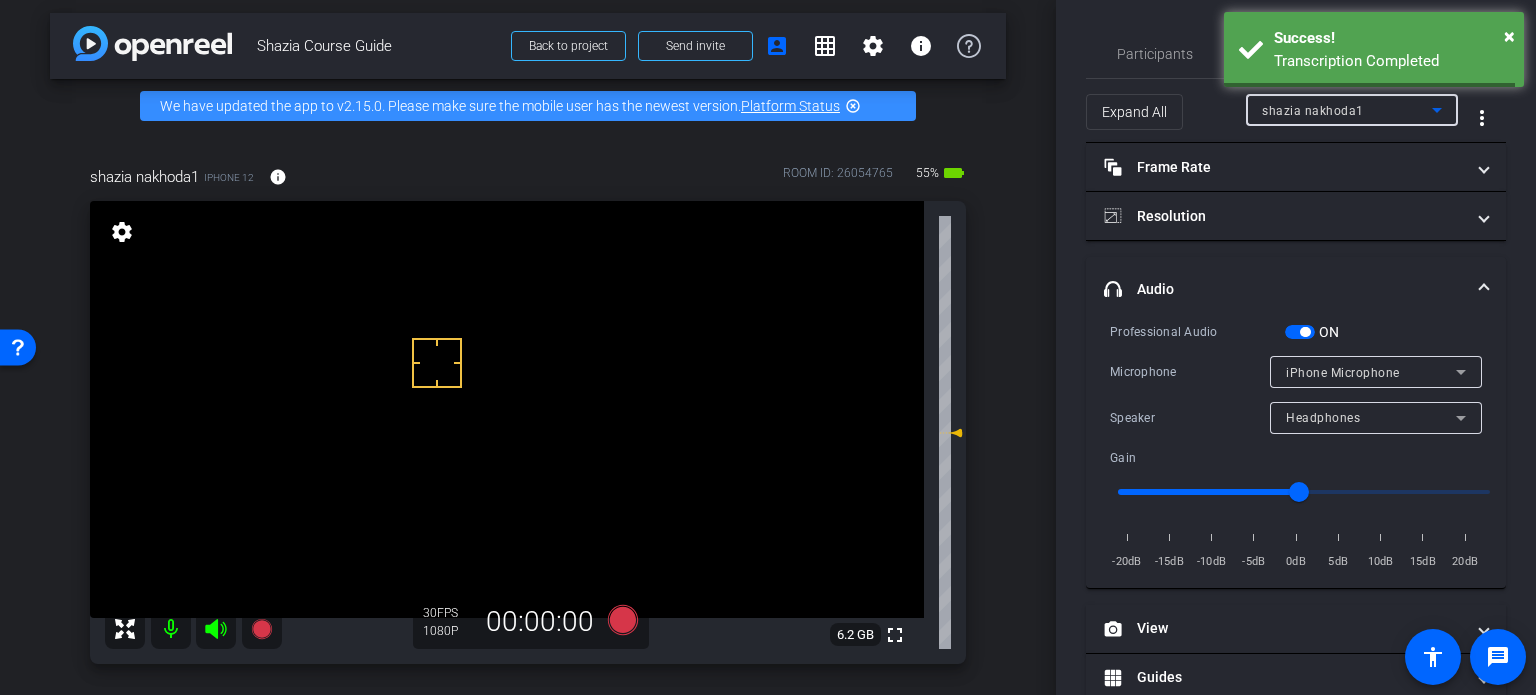 click at bounding box center [1300, 332] 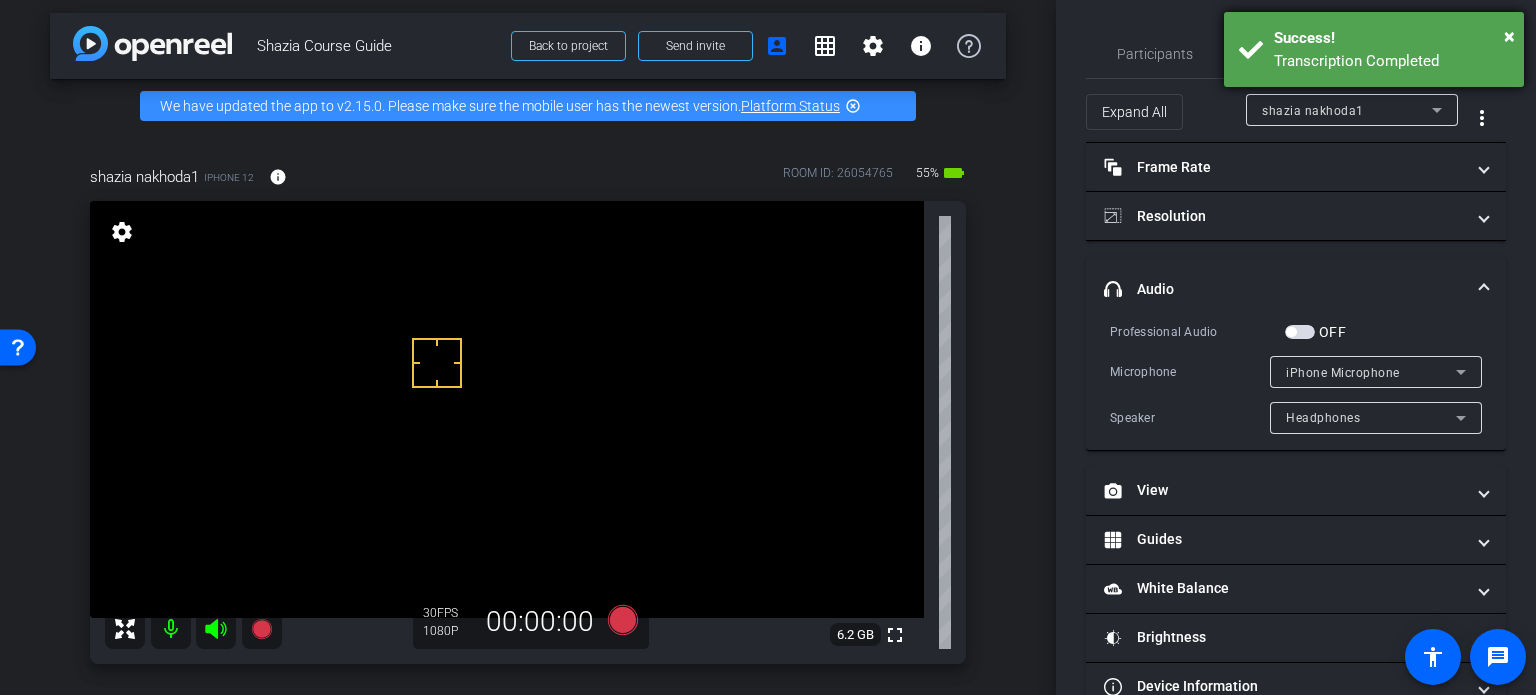 click on "×  Success!   Transcription Completed" at bounding box center [1374, 49] 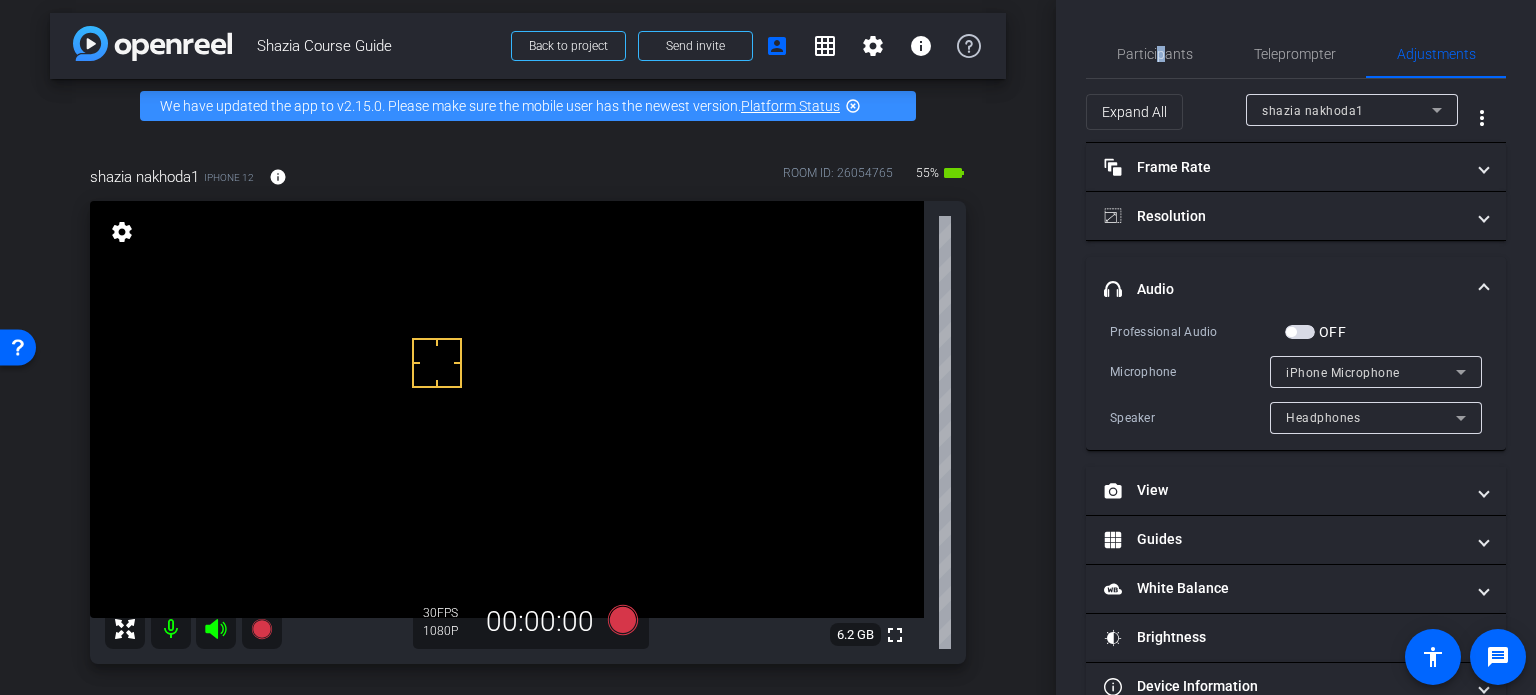 drag, startPoint x: 1154, startPoint y: 54, endPoint x: 1520, endPoint y: 441, distance: 532.65845 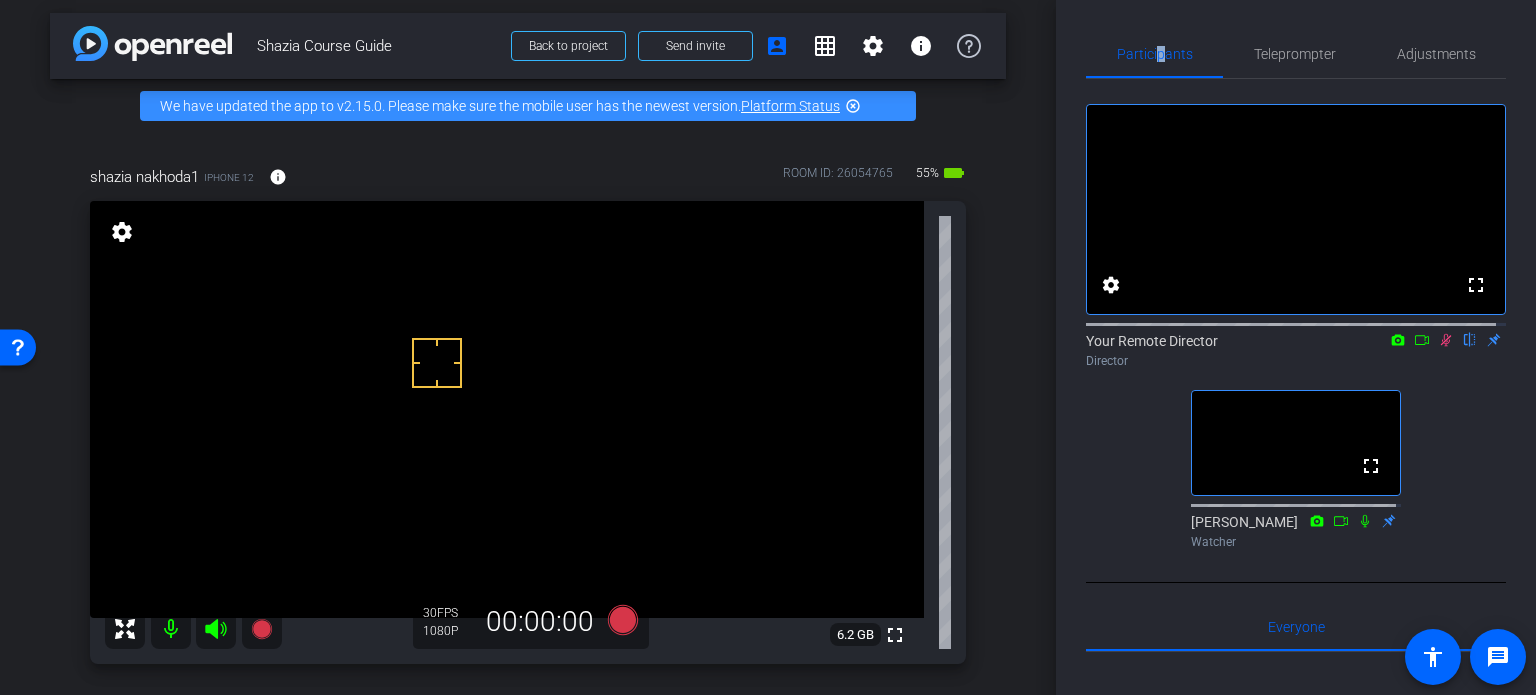 click 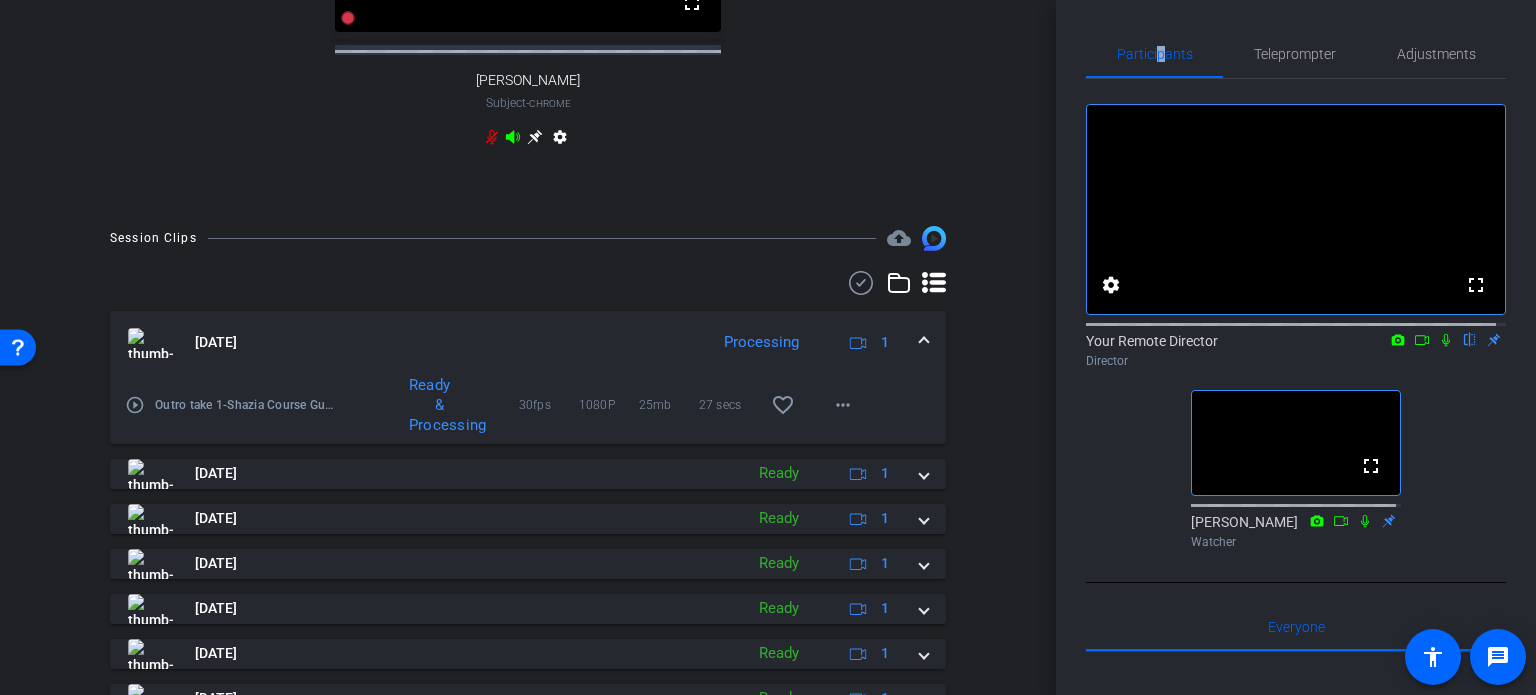 scroll, scrollTop: 986, scrollLeft: 0, axis: vertical 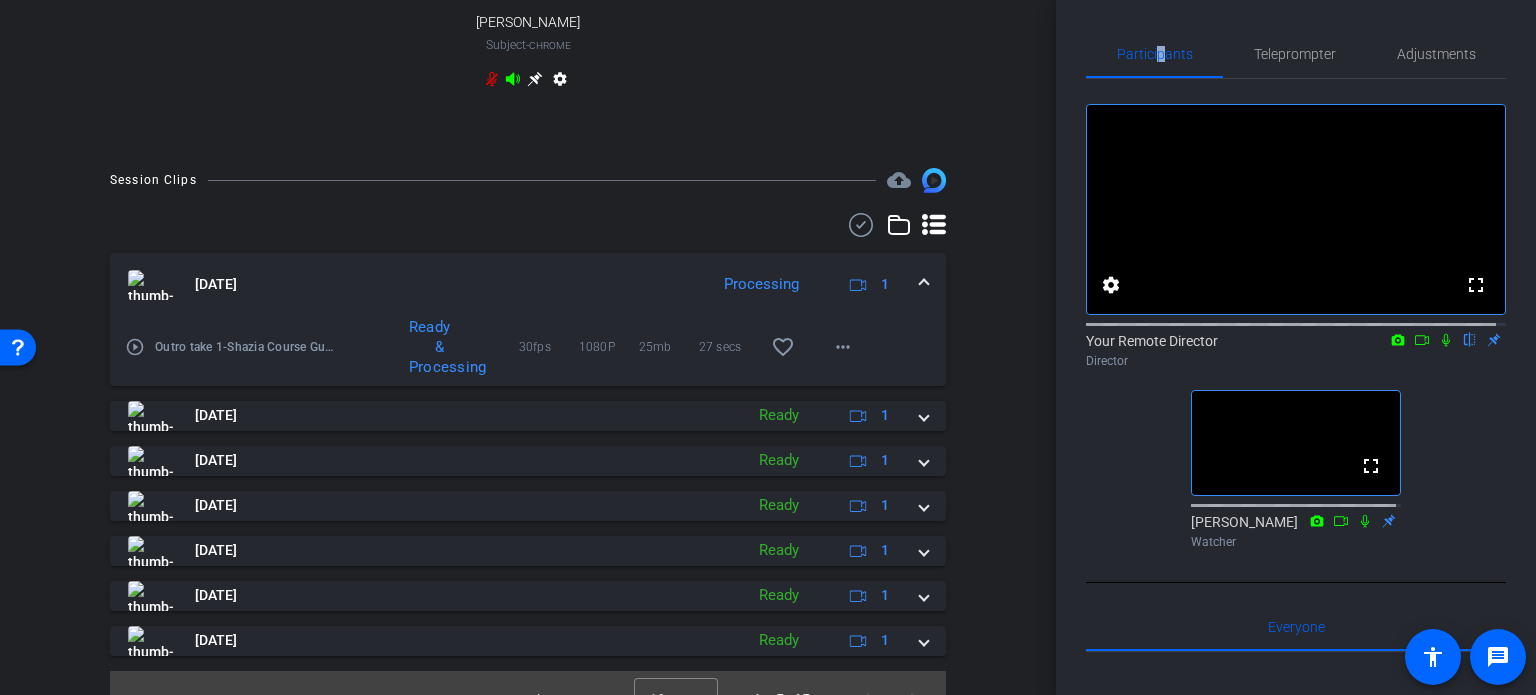 click on "play_circle_outline" at bounding box center (135, 347) 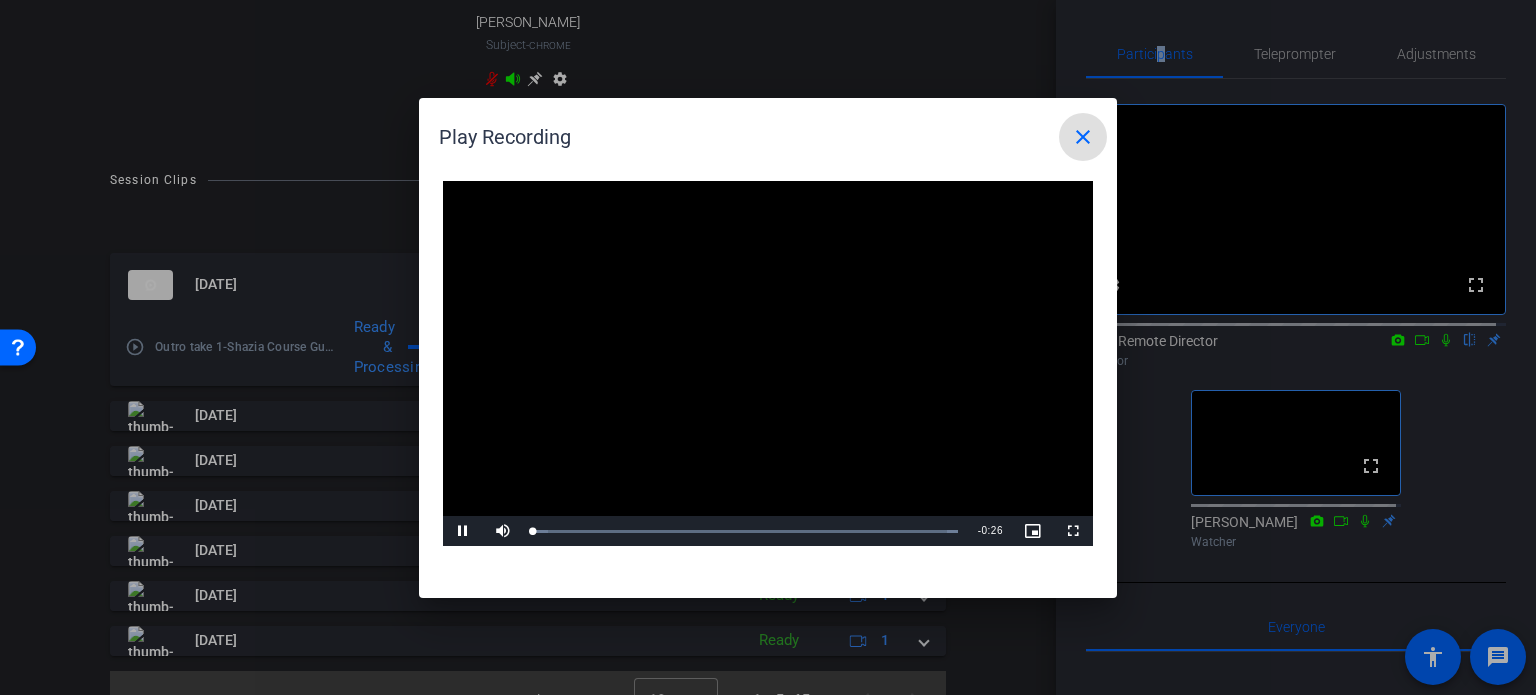click at bounding box center (768, 364) 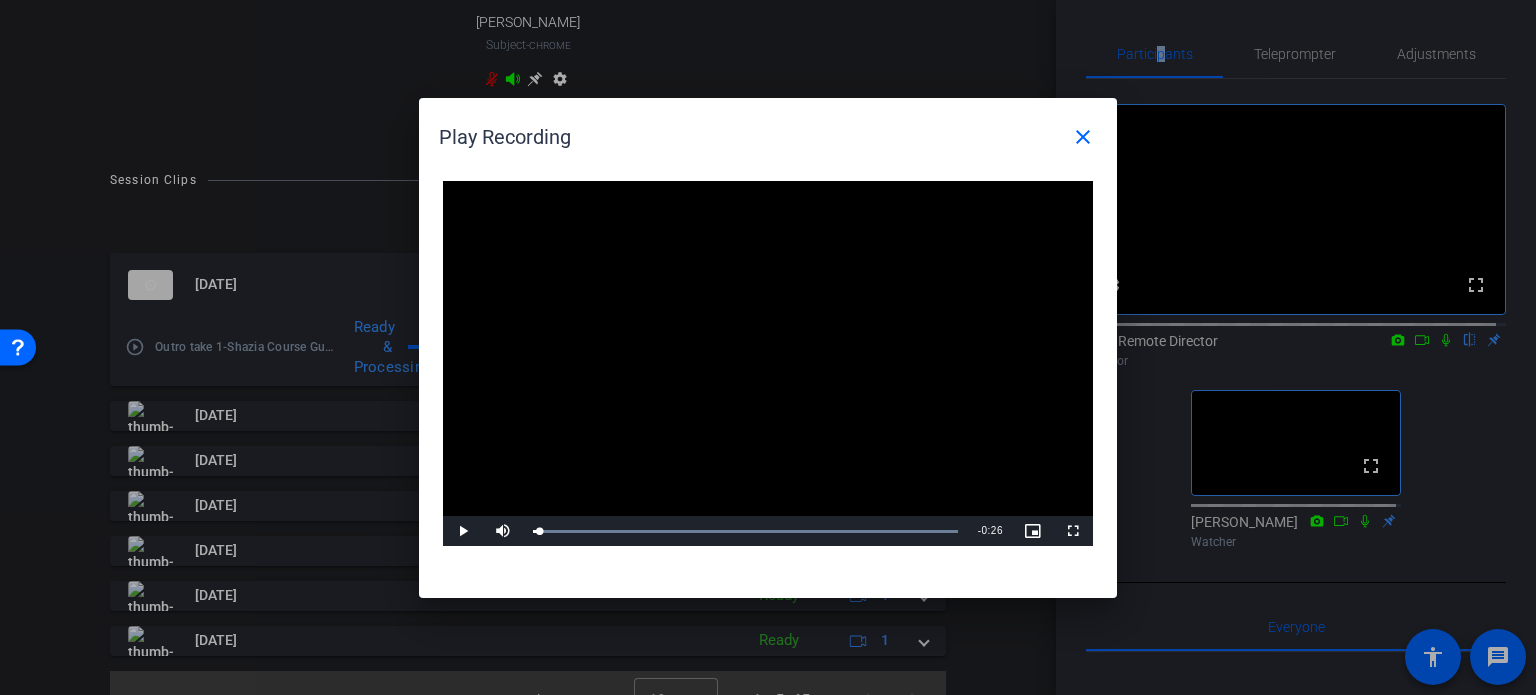 click at bounding box center (768, 364) 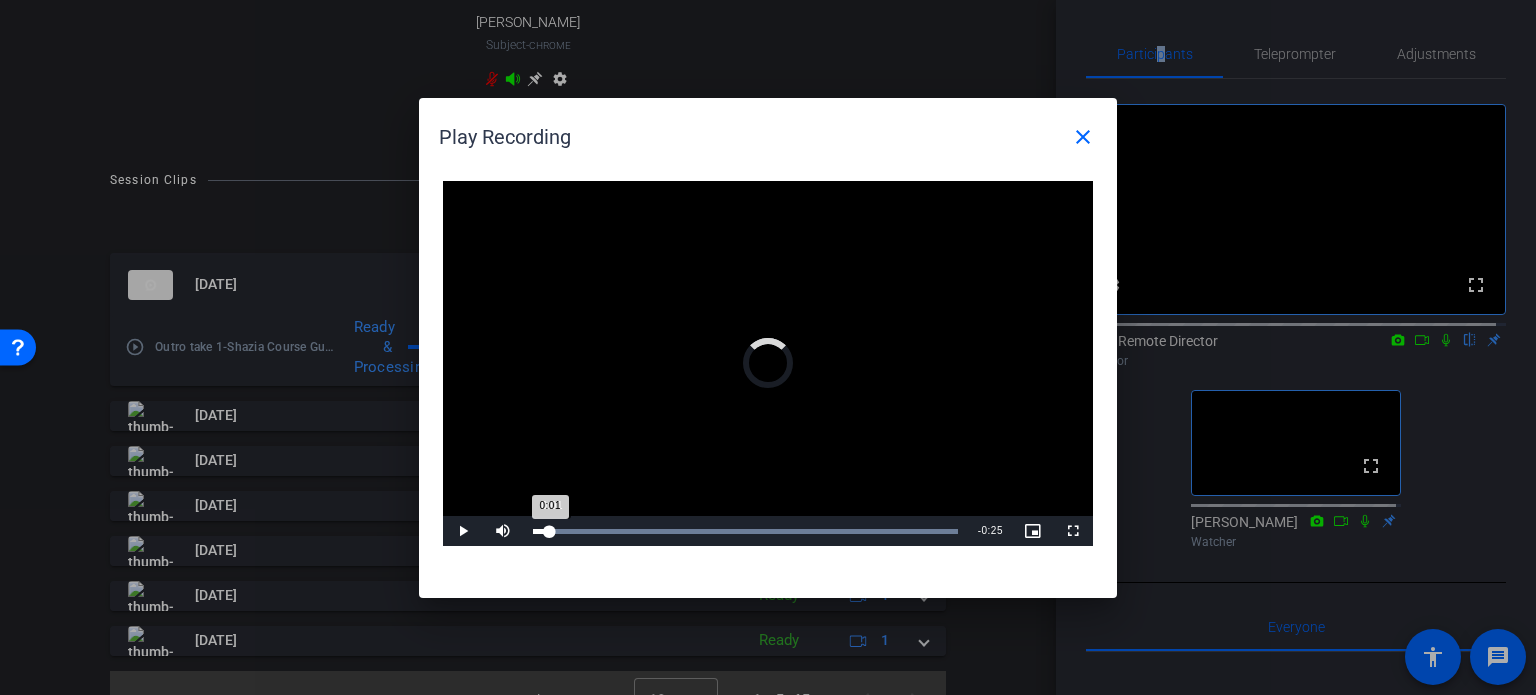 click on "Loaded :  100.00% 0:01 0:01" at bounding box center (745, 531) 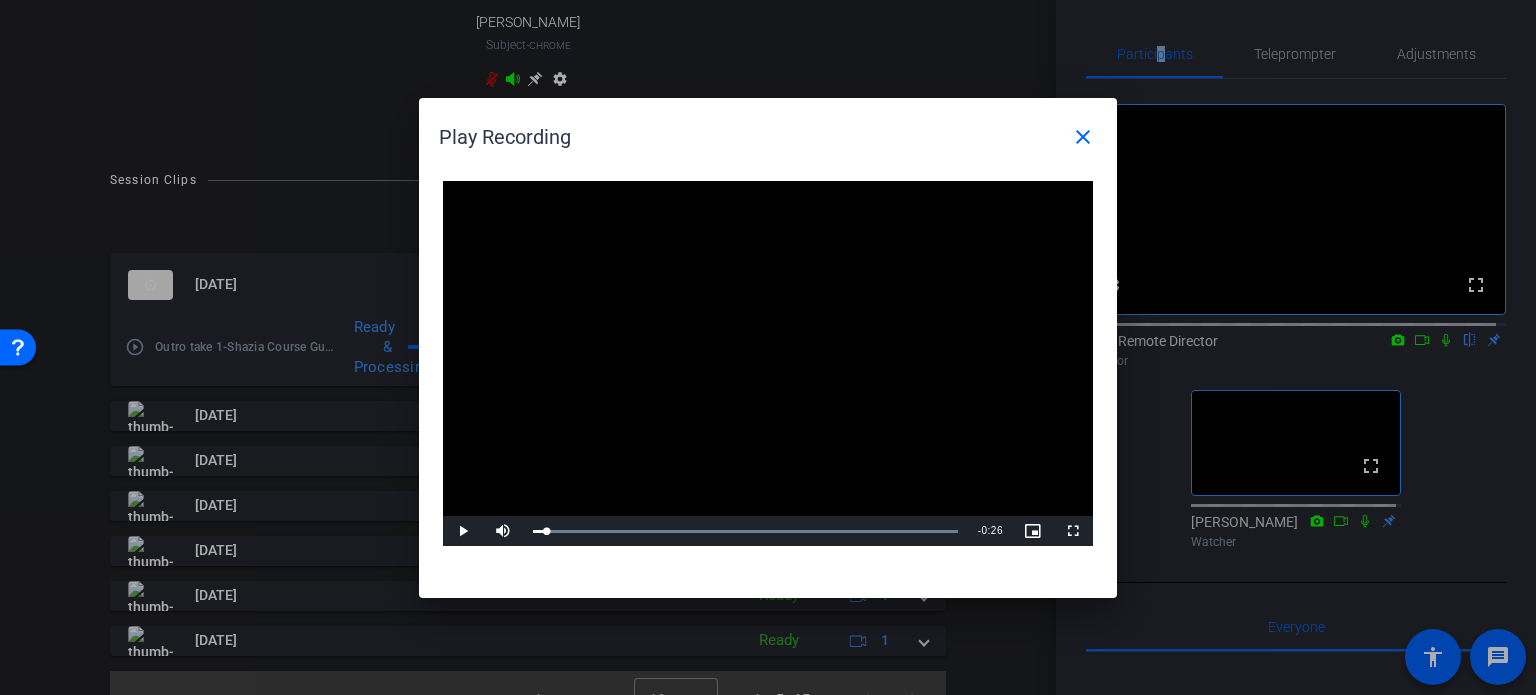 drag, startPoint x: 547, startPoint y: 528, endPoint x: 484, endPoint y: 547, distance: 65.802734 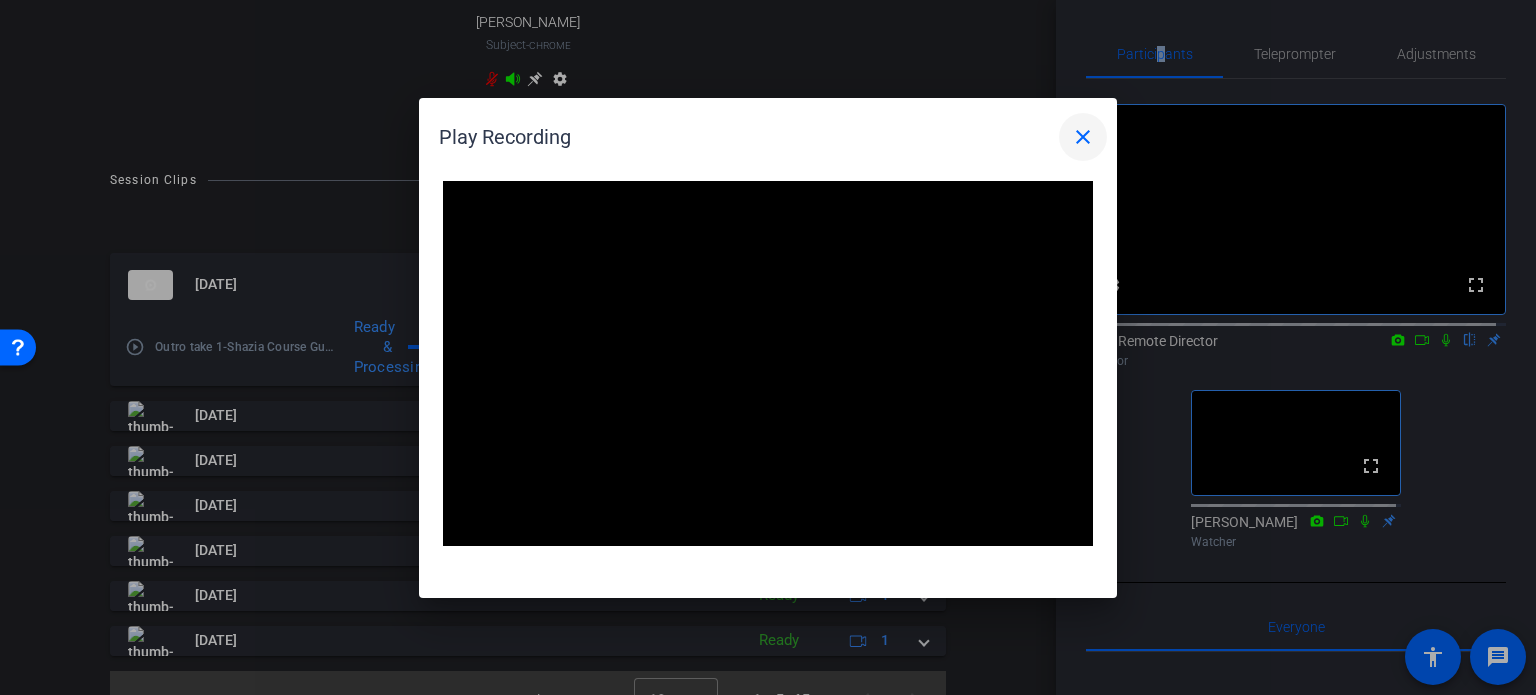 click on "close" at bounding box center [1083, 137] 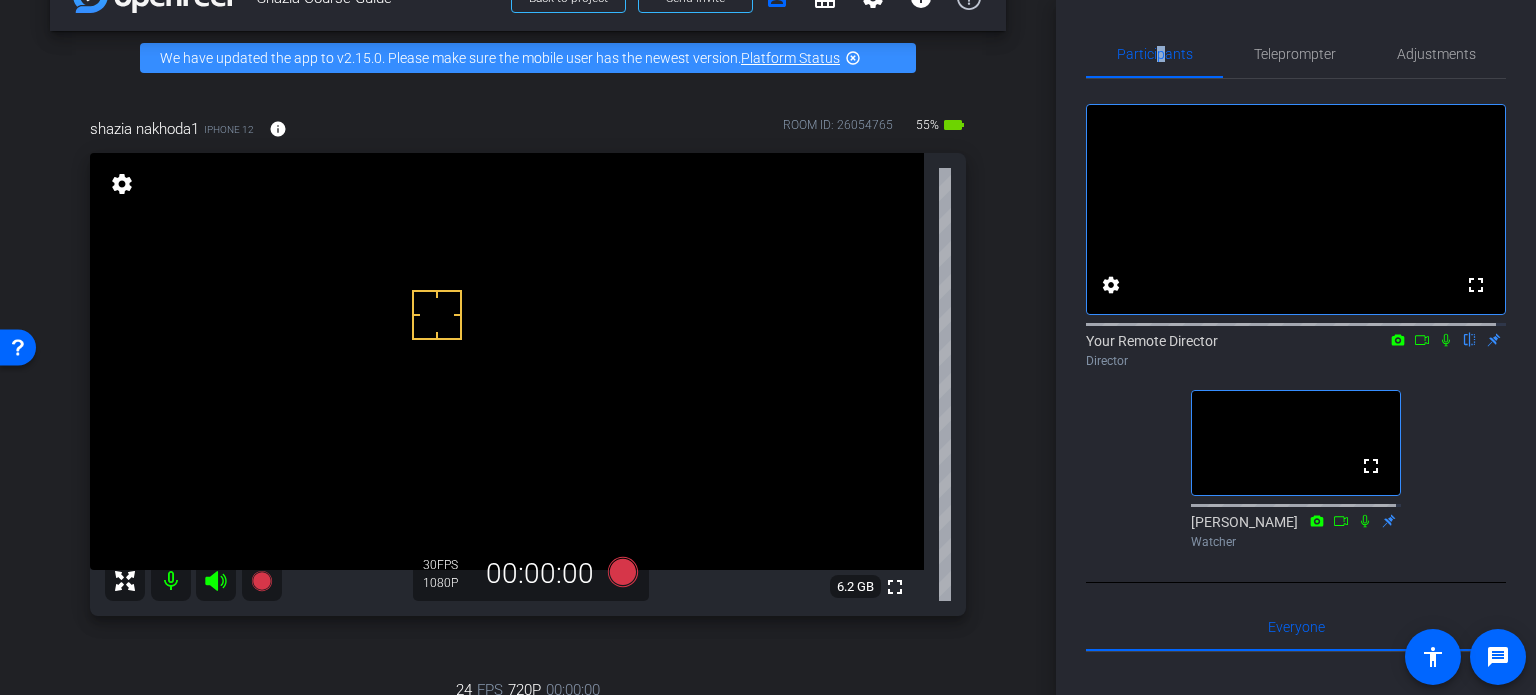 scroll, scrollTop: 52, scrollLeft: 0, axis: vertical 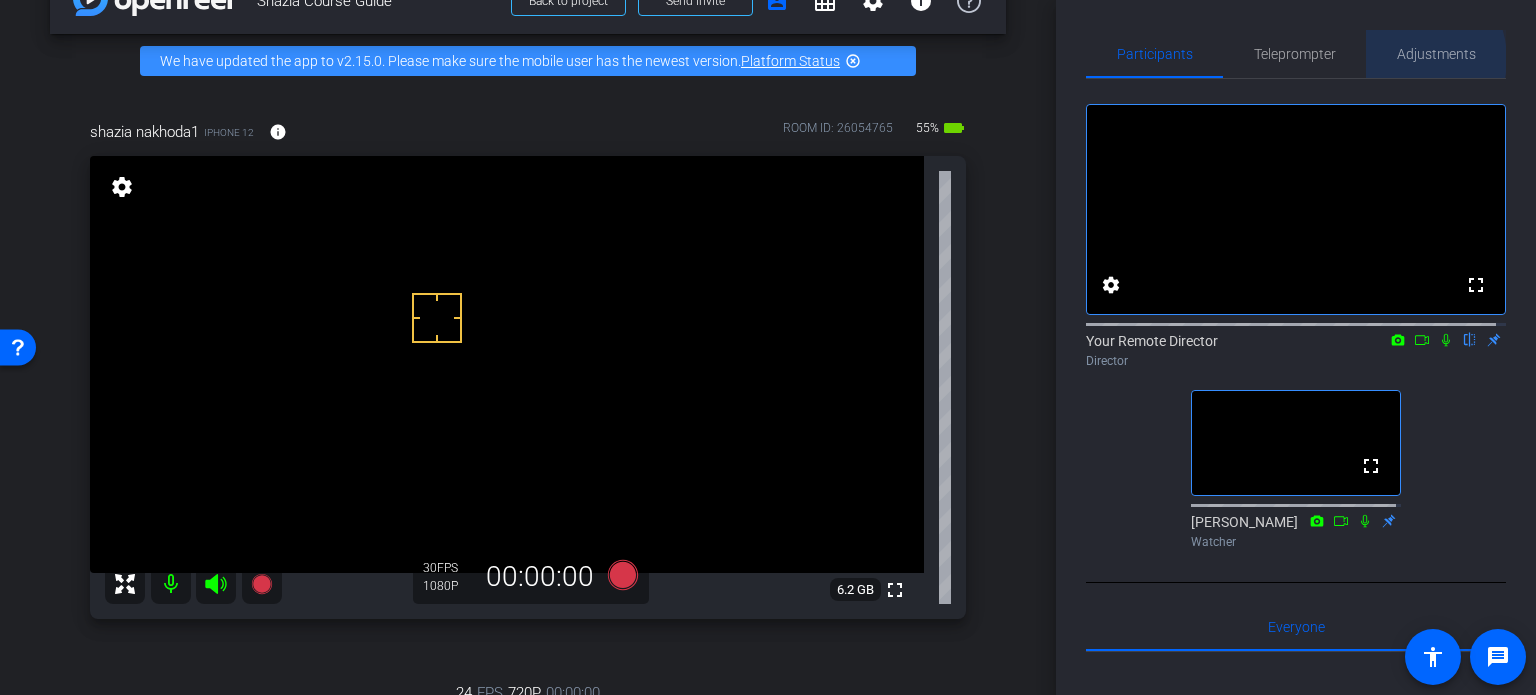 click on "Adjustments" at bounding box center [1436, 54] 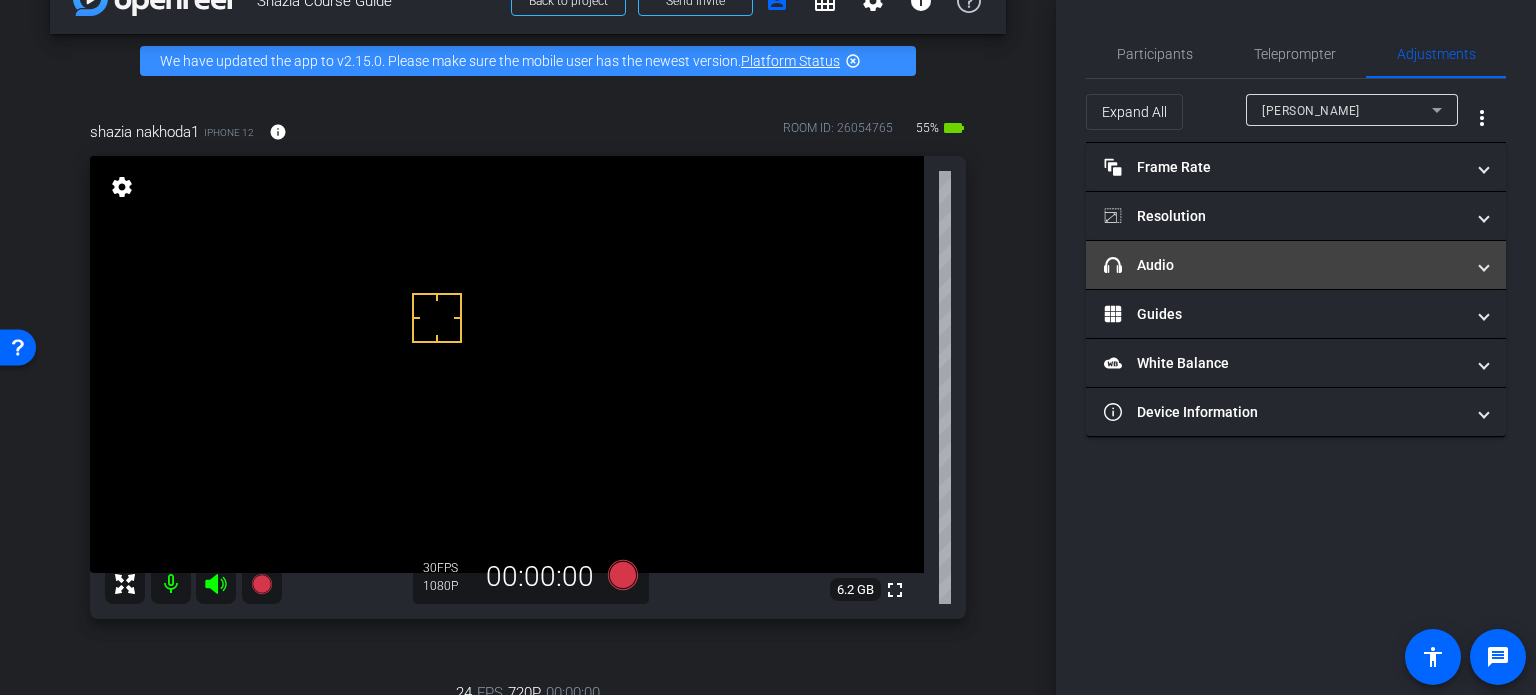click 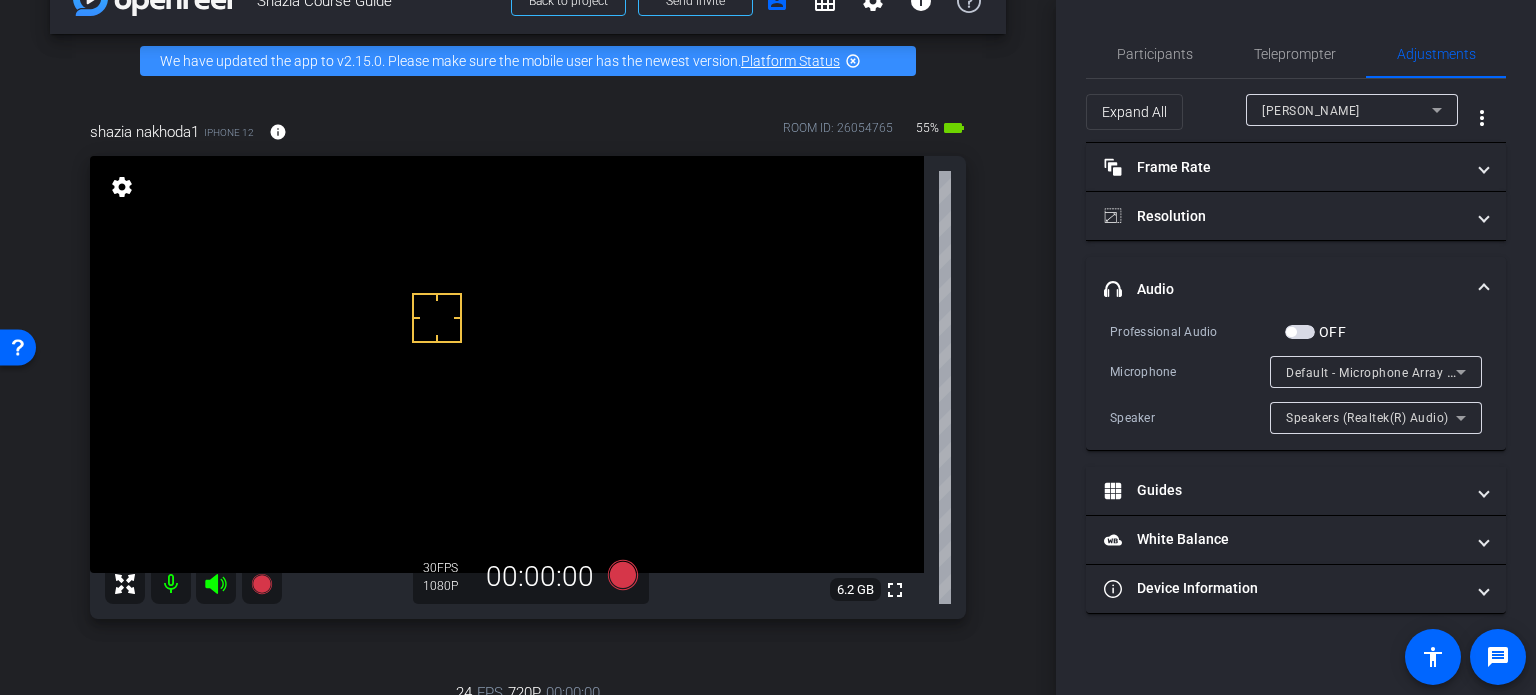 click on "[PERSON_NAME]" 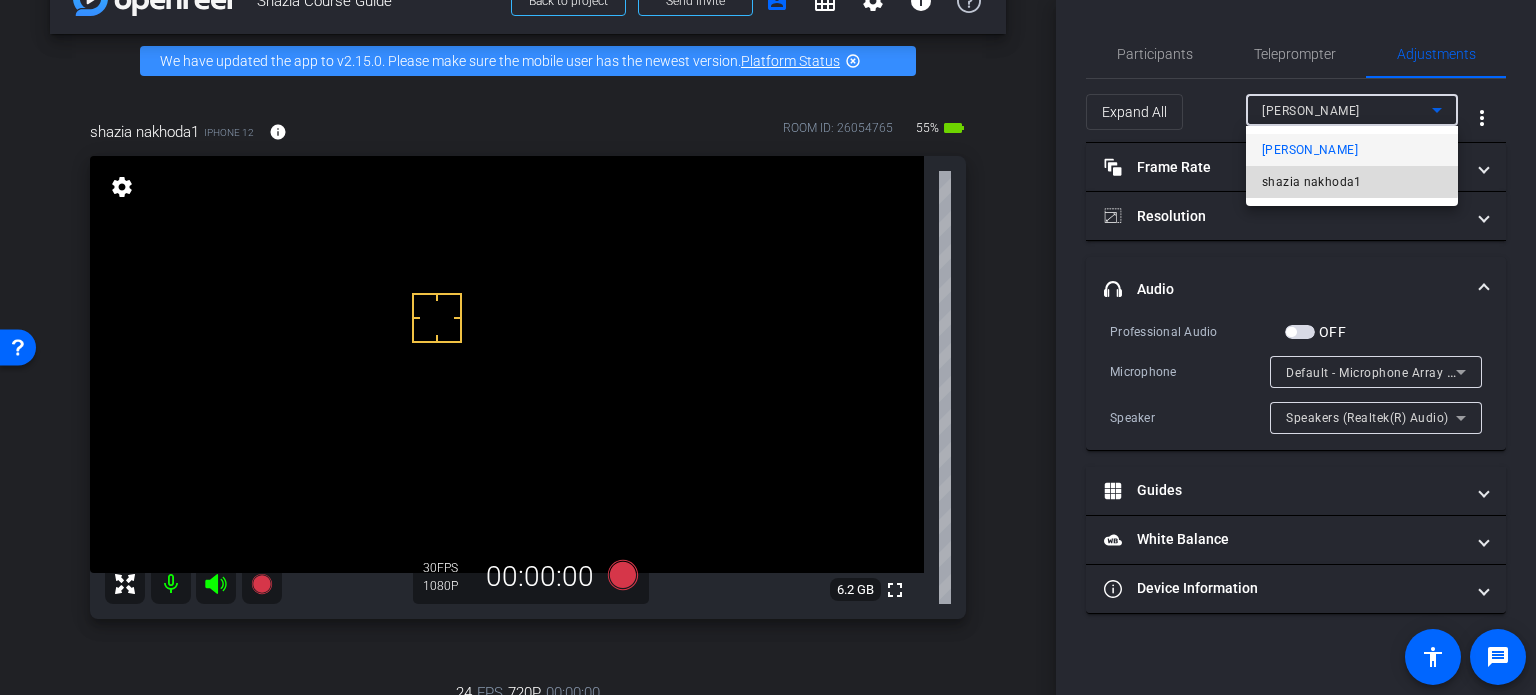 click on "shazia nakhoda1" at bounding box center [1312, 182] 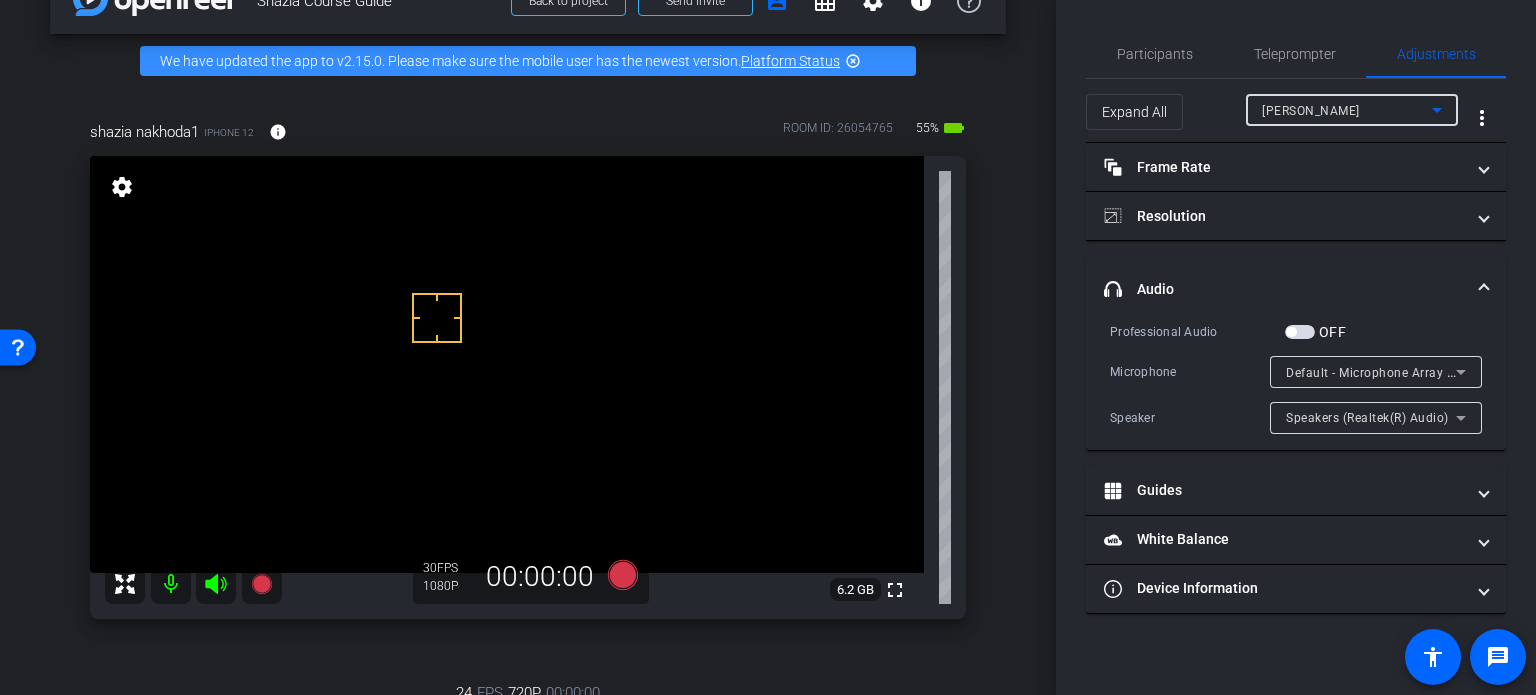 type on "1000" 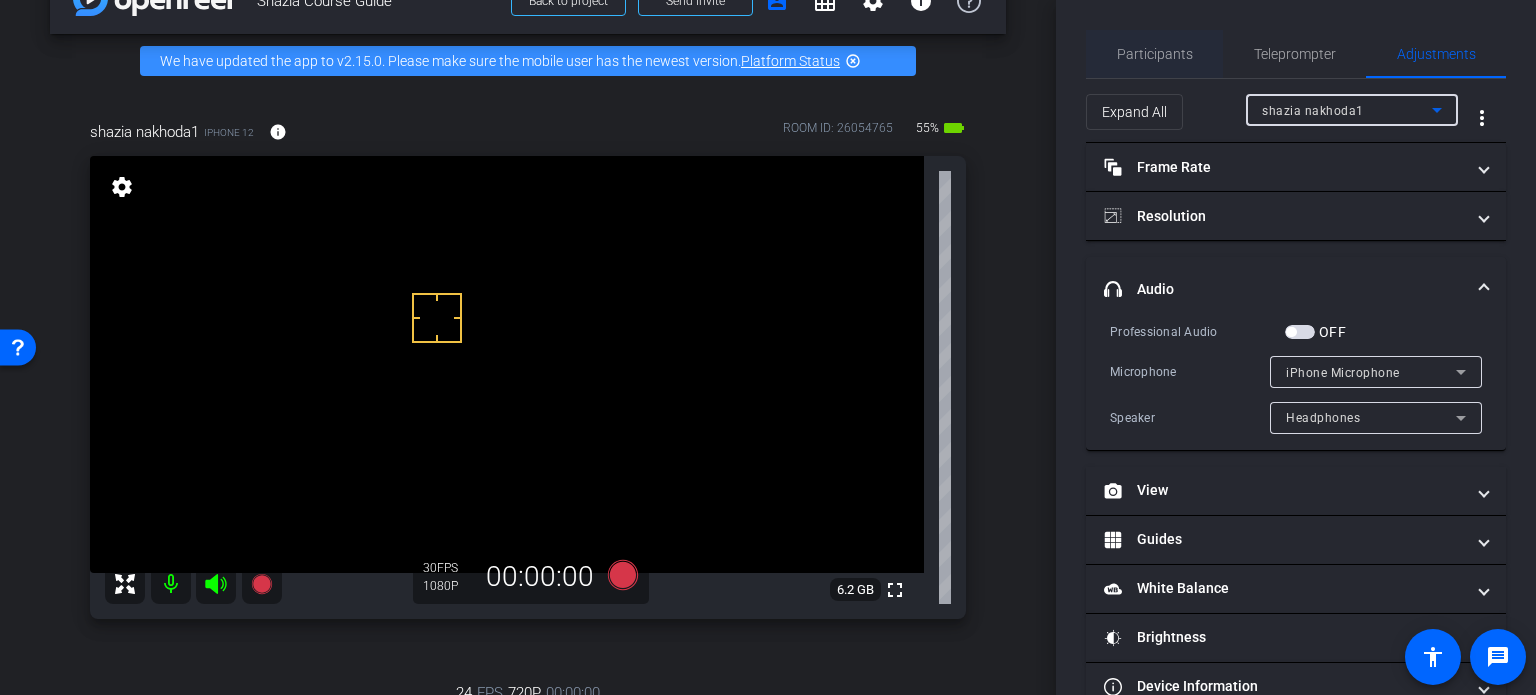 drag, startPoint x: 1170, startPoint y: 55, endPoint x: 1180, endPoint y: 43, distance: 15.6205 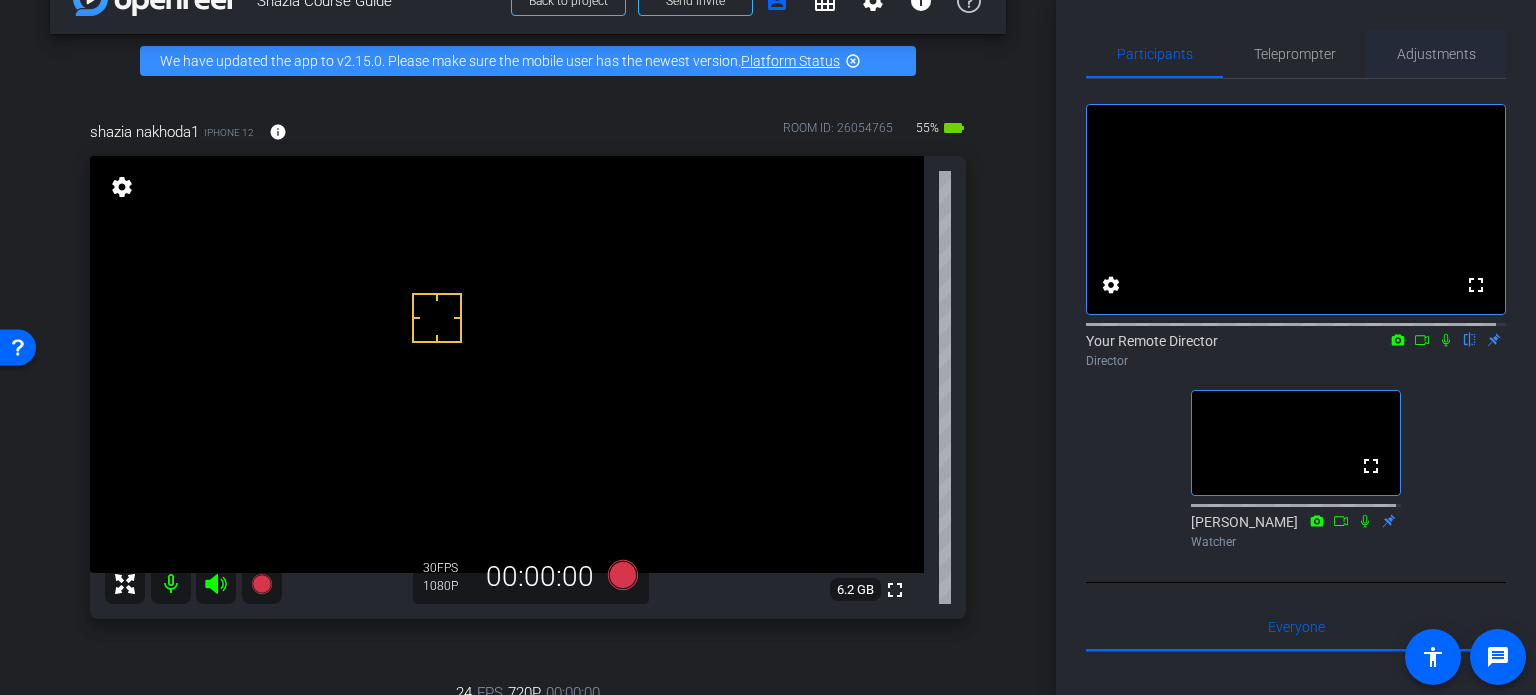click on "Adjustments" at bounding box center (1436, 54) 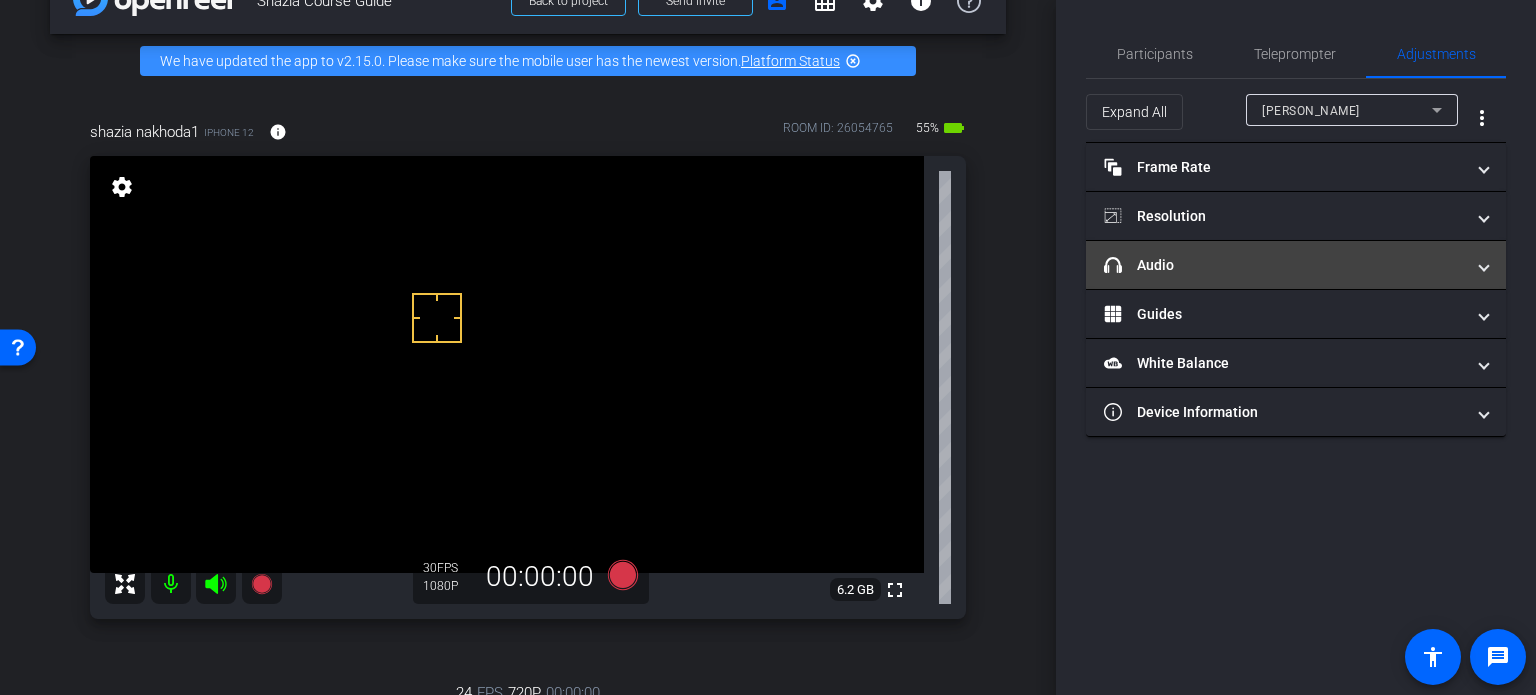 click on "headphone icon
Audio" at bounding box center [1296, 265] 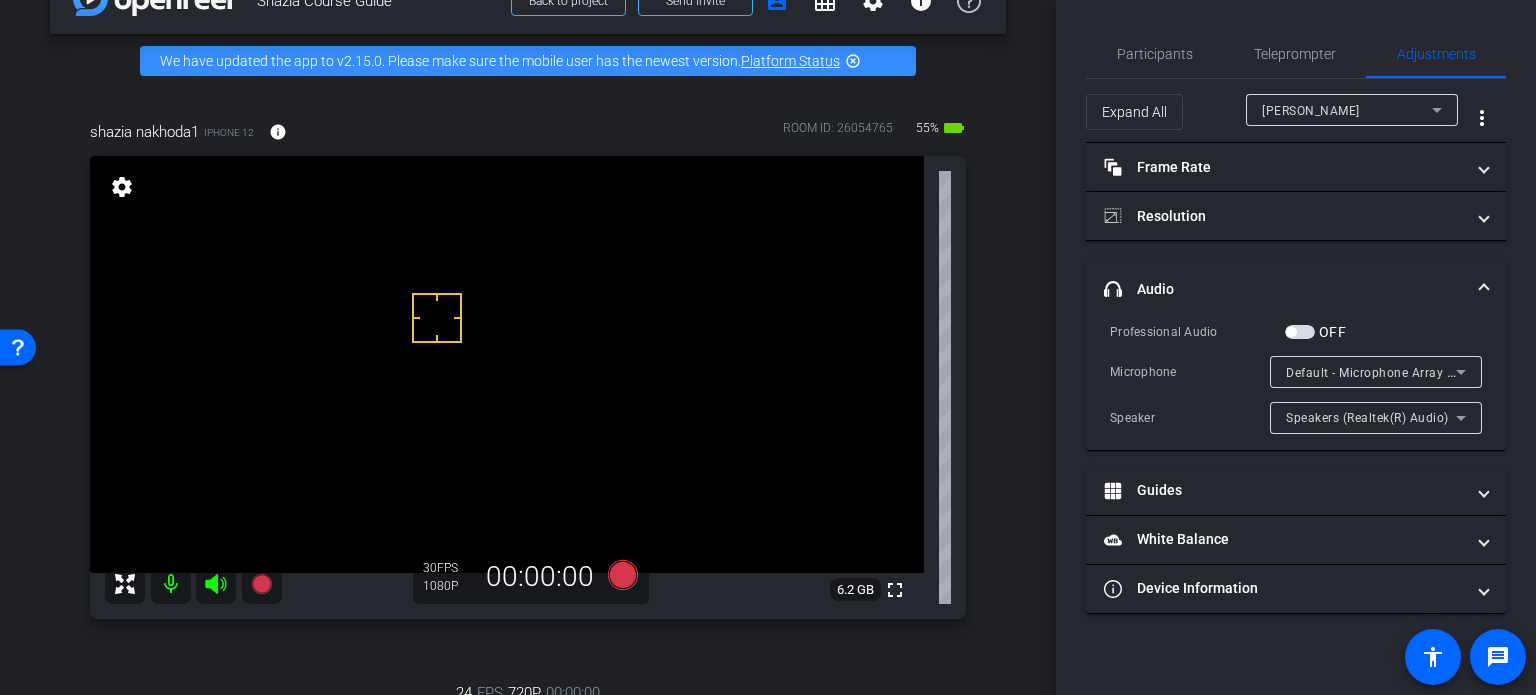 click on "[PERSON_NAME]" at bounding box center (1347, 110) 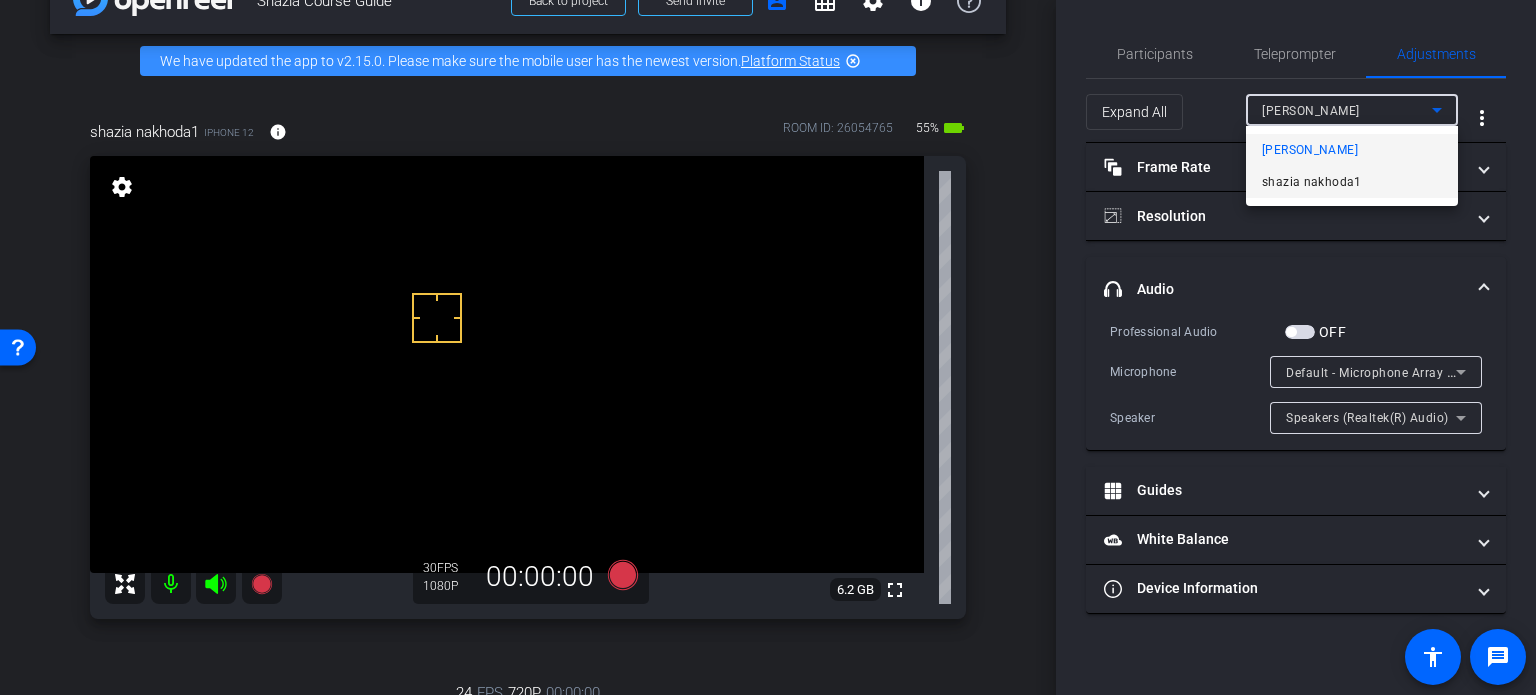 click on "shazia nakhoda1" at bounding box center (1312, 182) 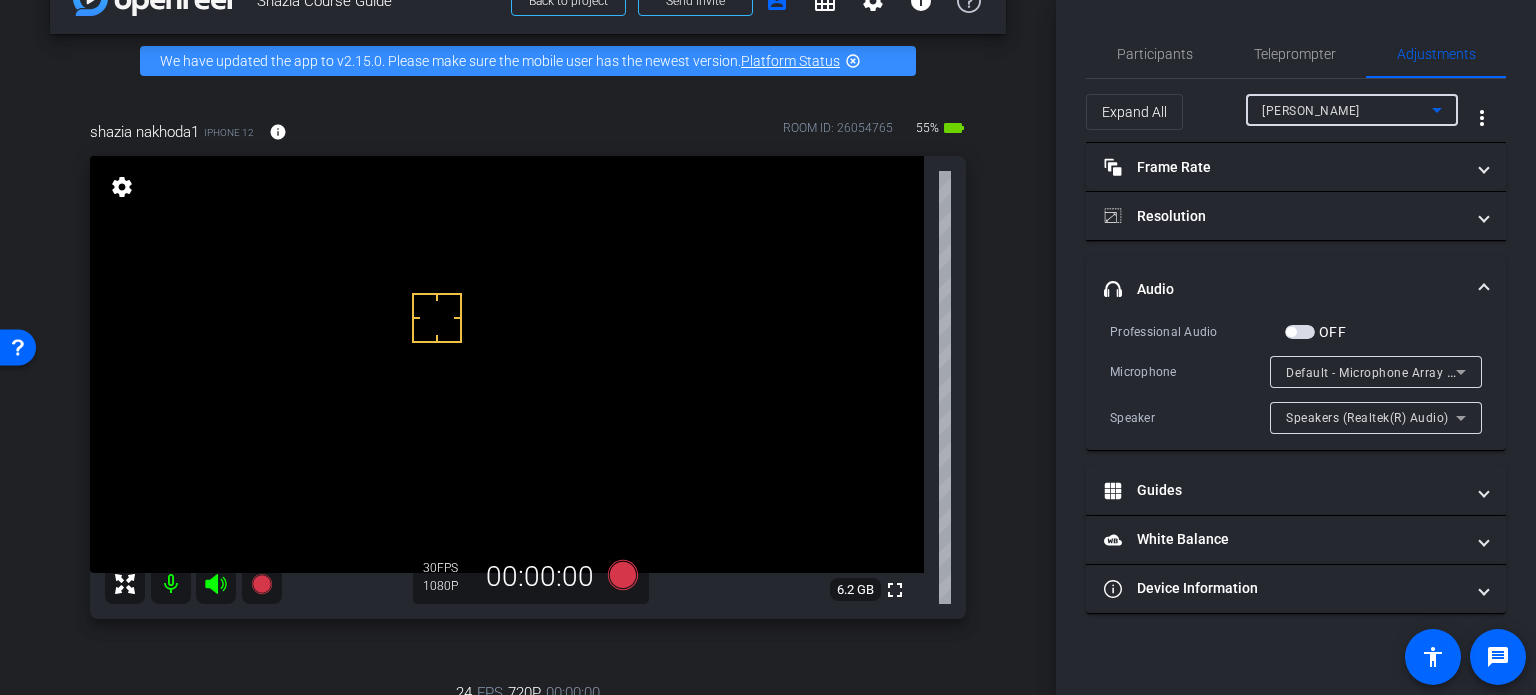 type on "1000" 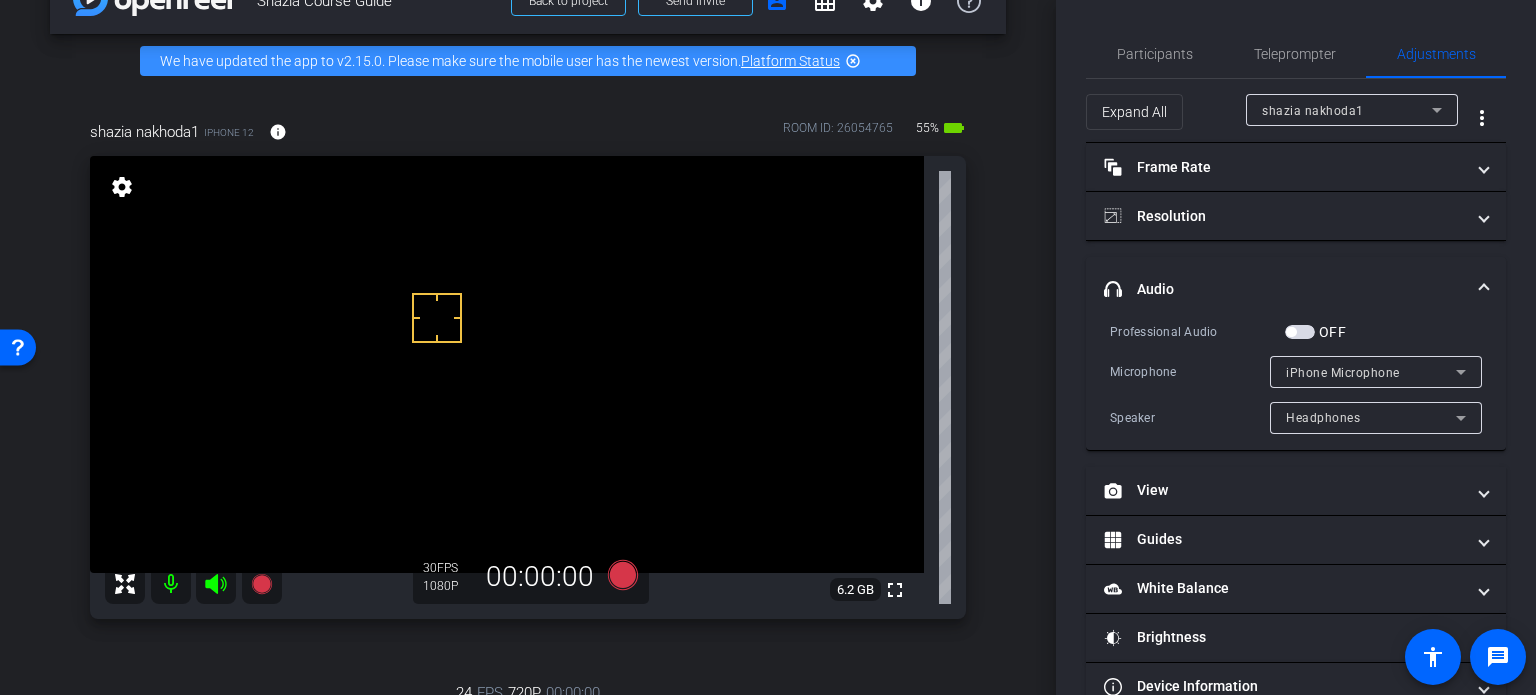 drag, startPoint x: 1305, startPoint y: 339, endPoint x: 1286, endPoint y: 333, distance: 19.924858 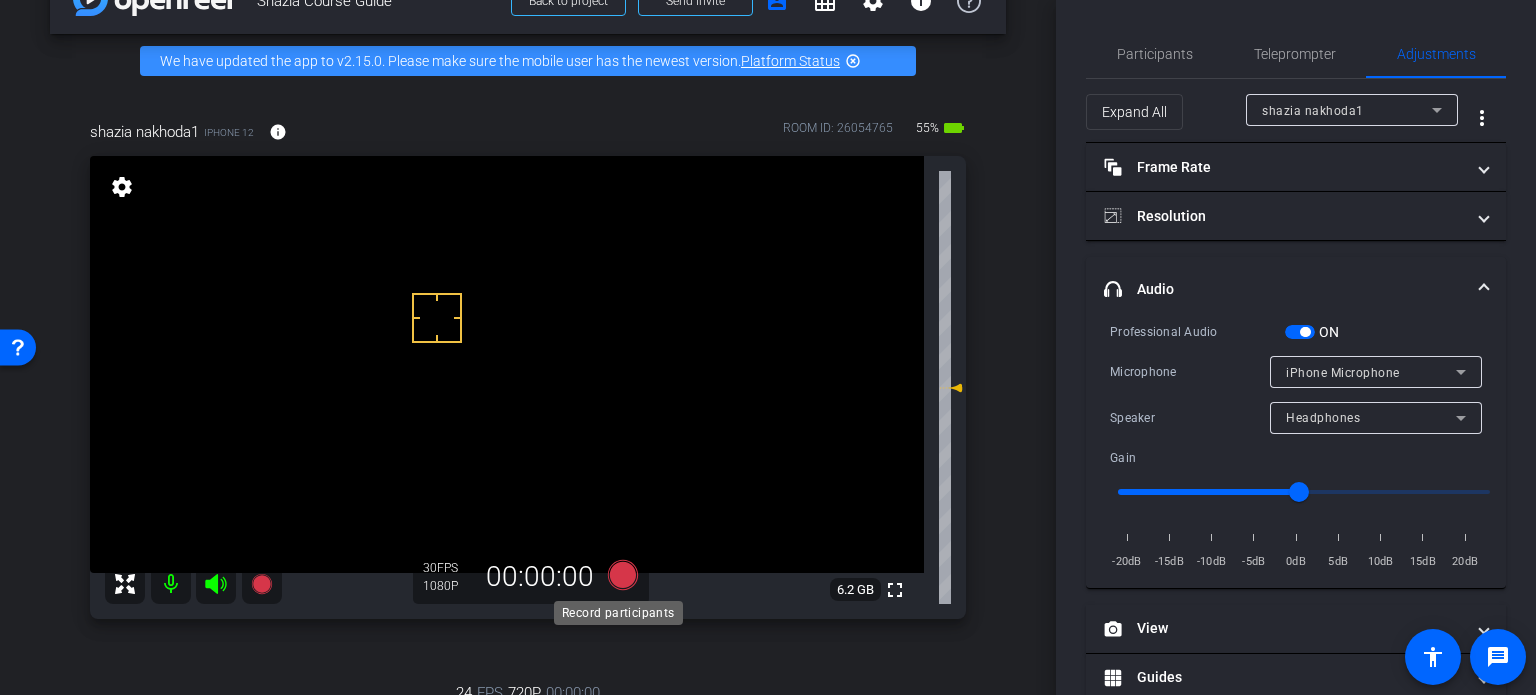 click 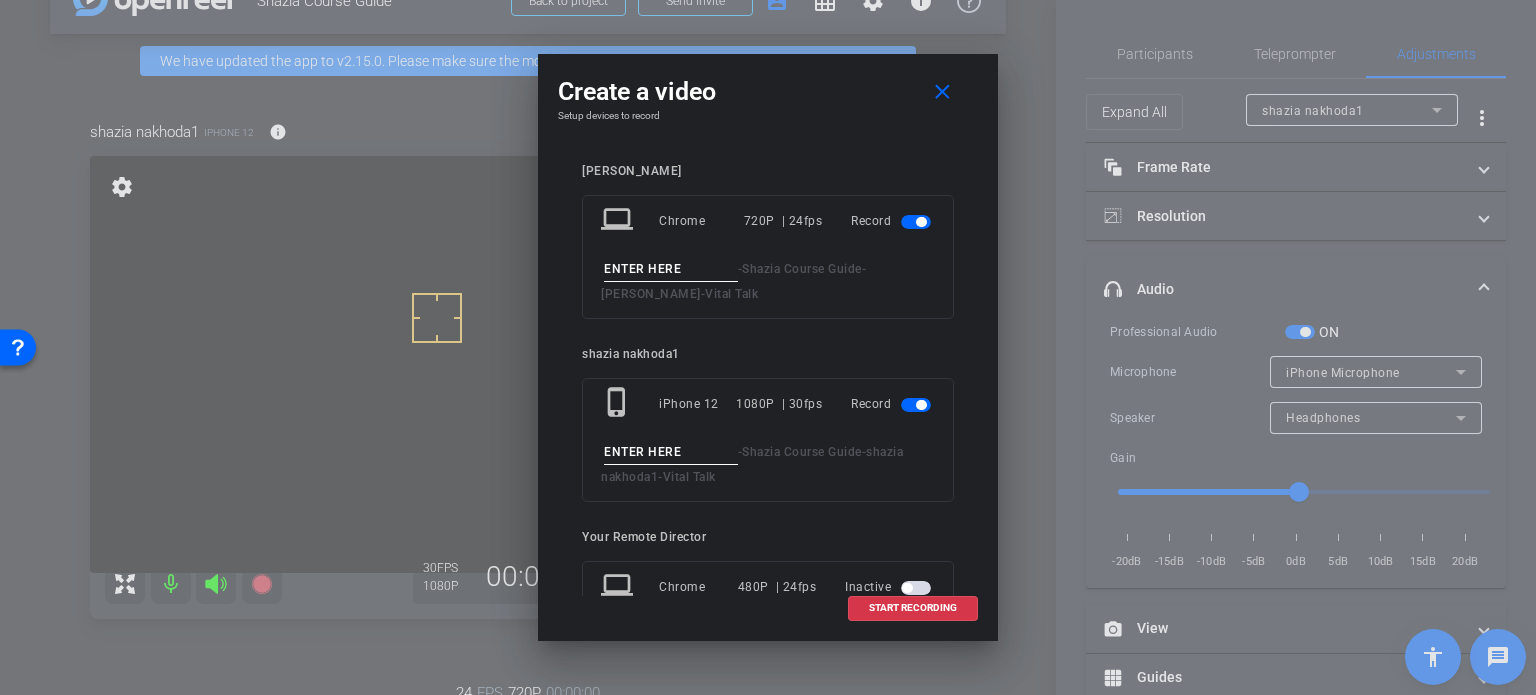 click at bounding box center (918, 221) 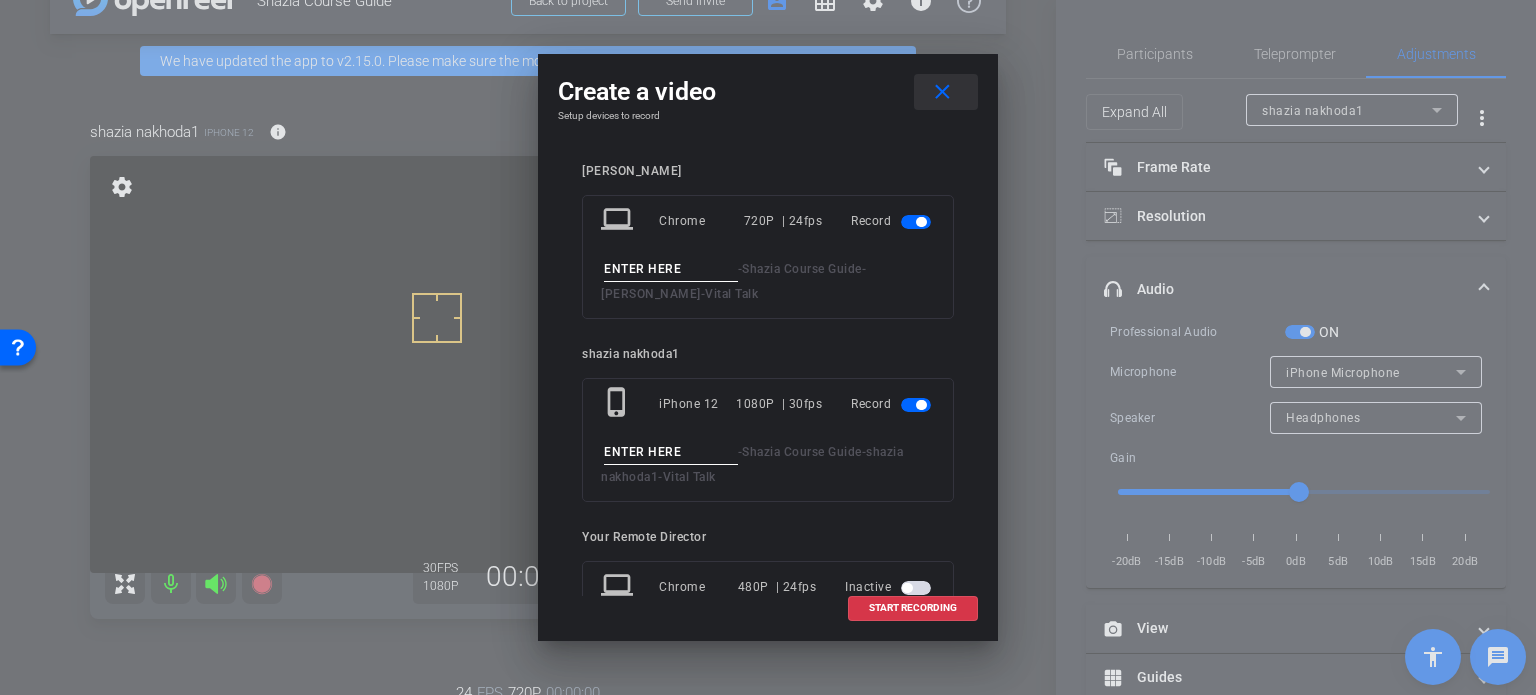 click at bounding box center [946, 92] 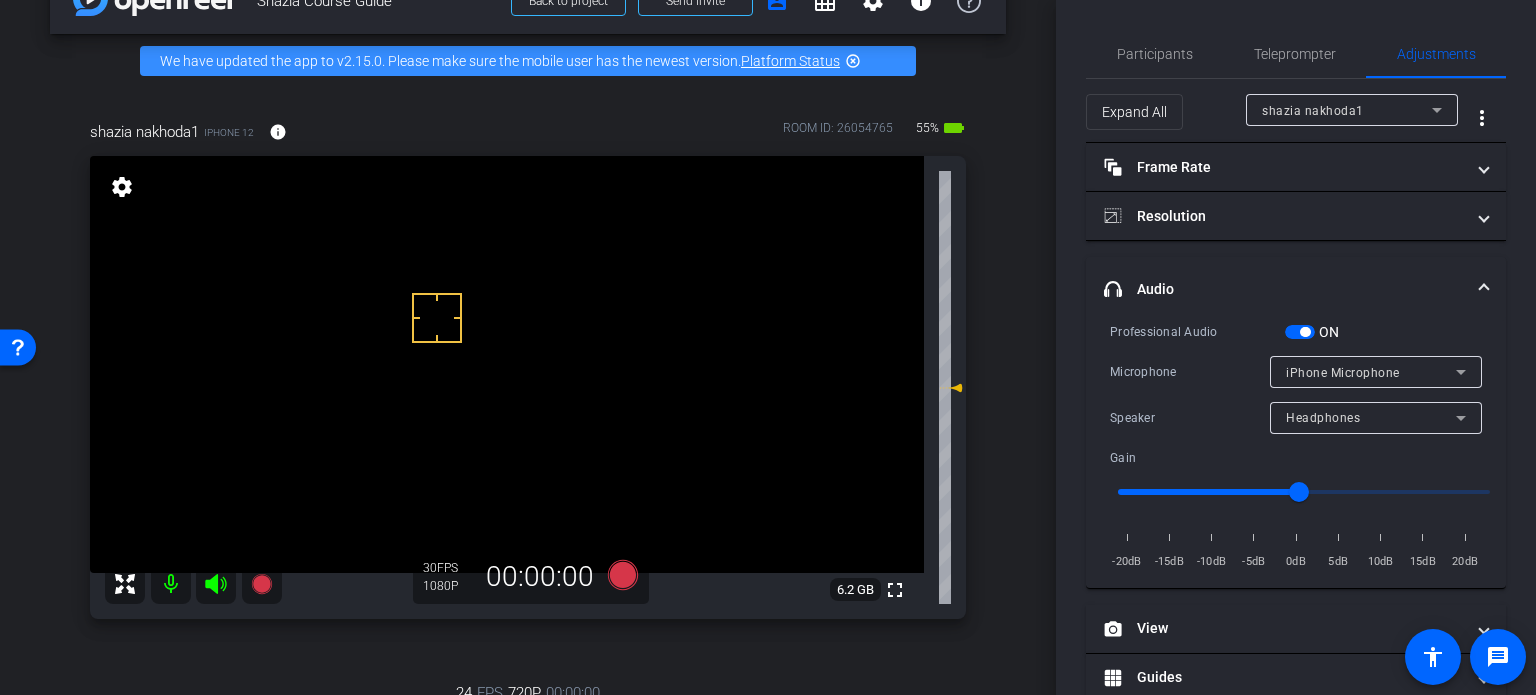 click at bounding box center (1300, 332) 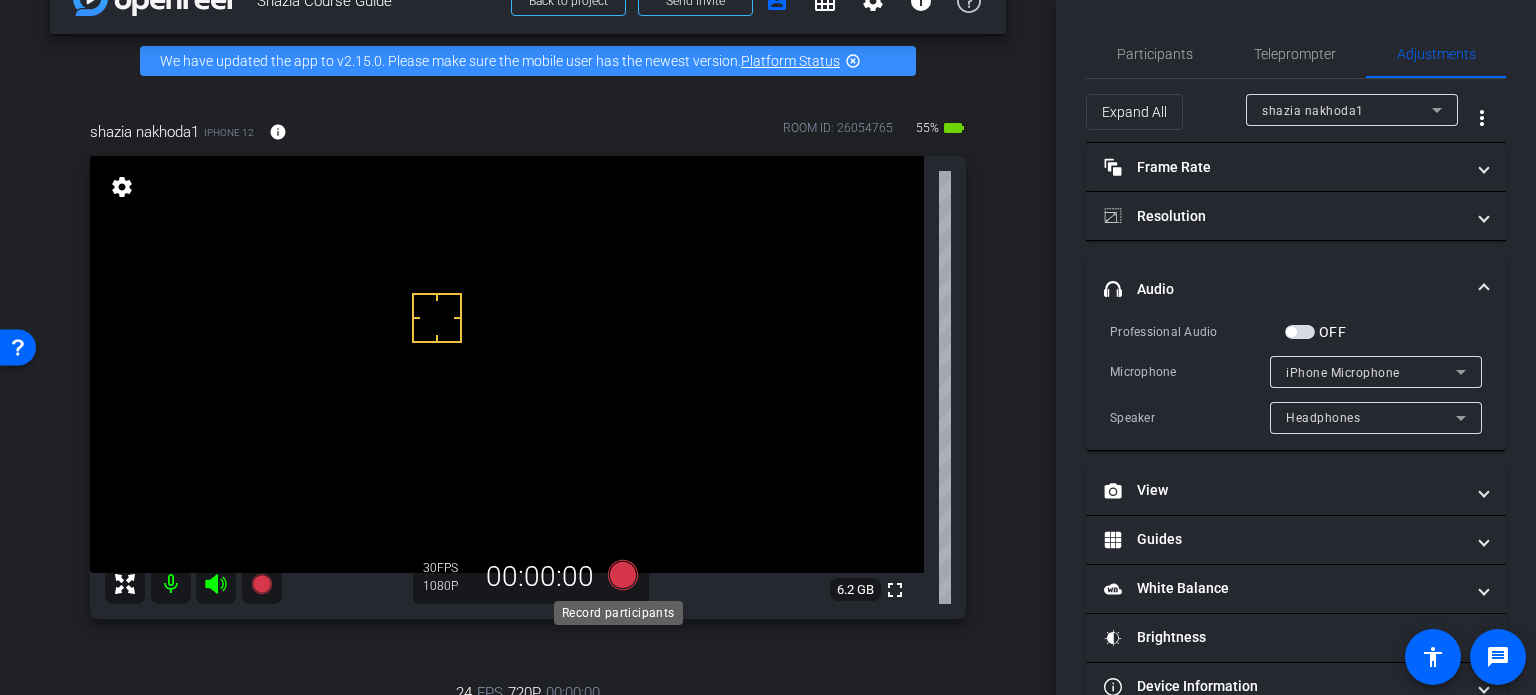 click 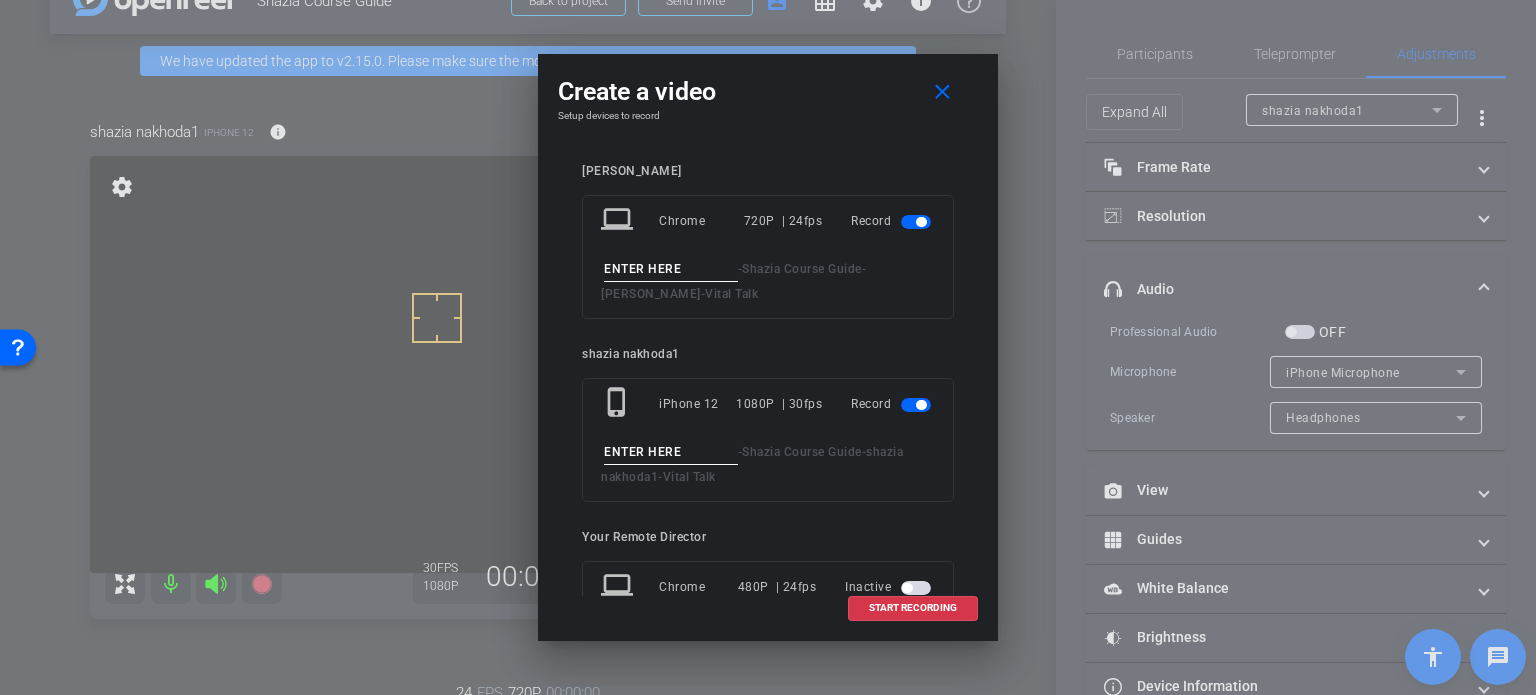 click at bounding box center [916, 222] 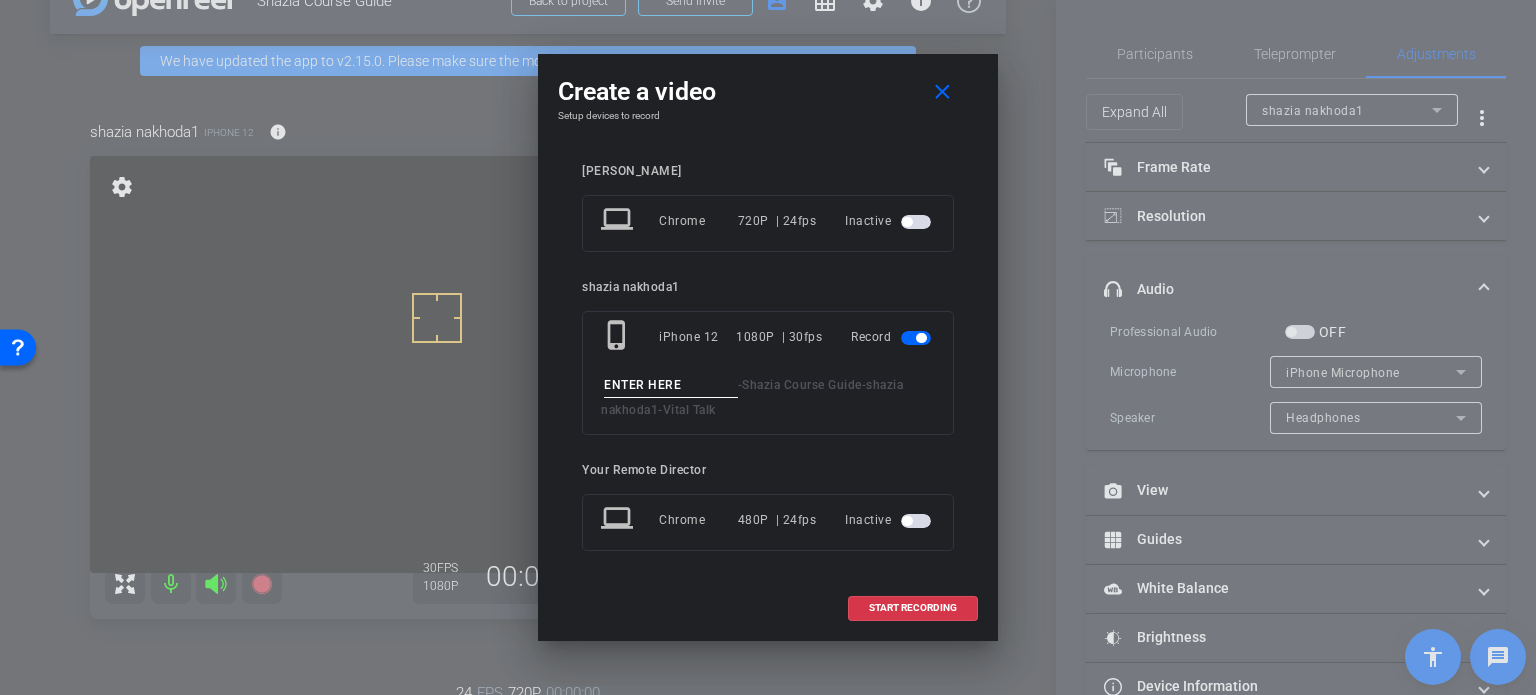 click at bounding box center [671, 385] 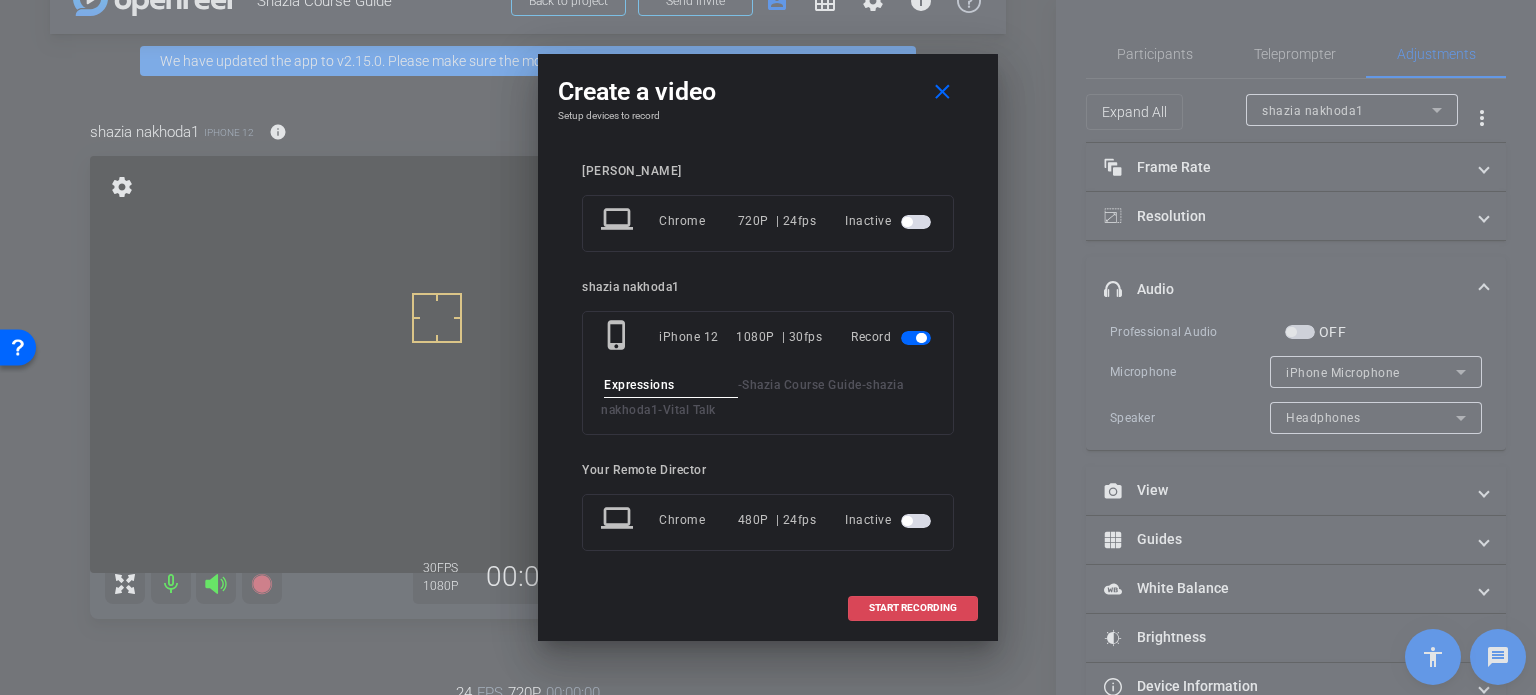type on "Expressions" 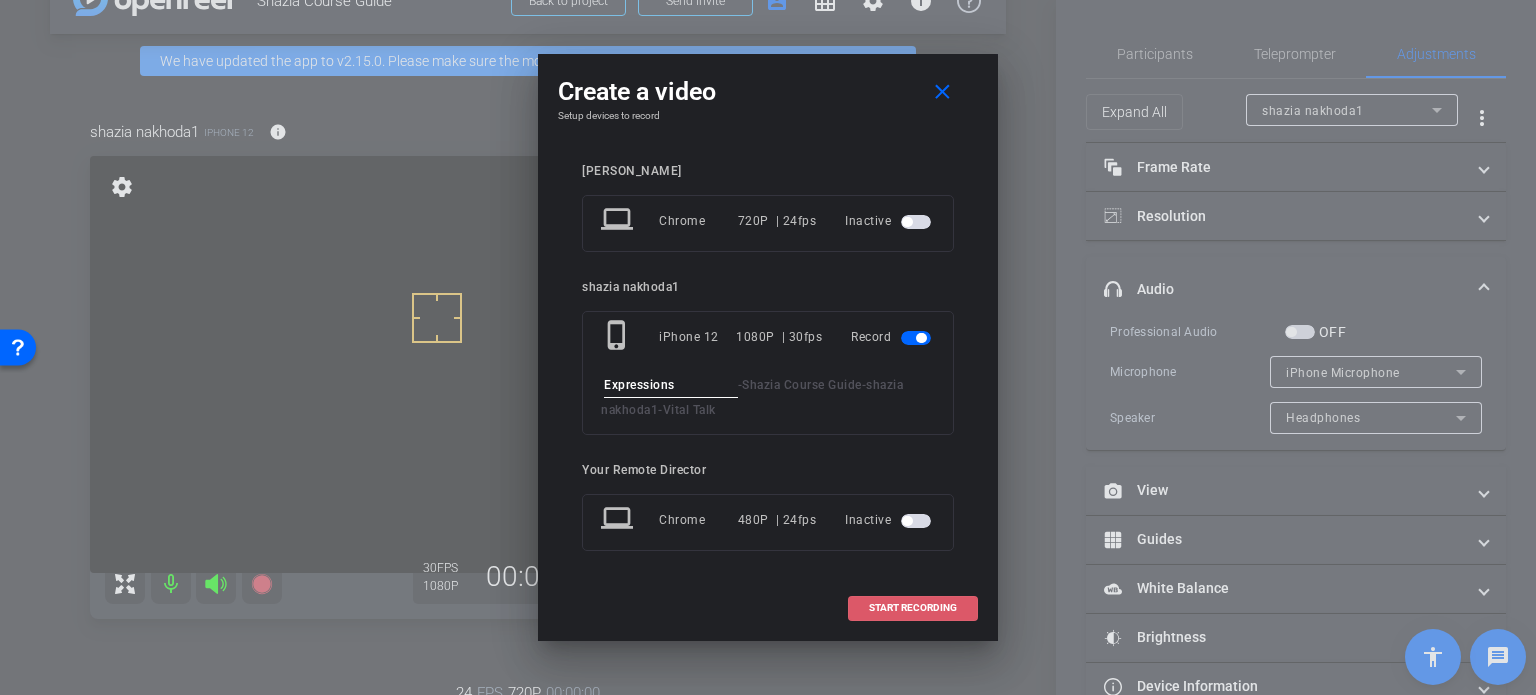 click at bounding box center [913, 608] 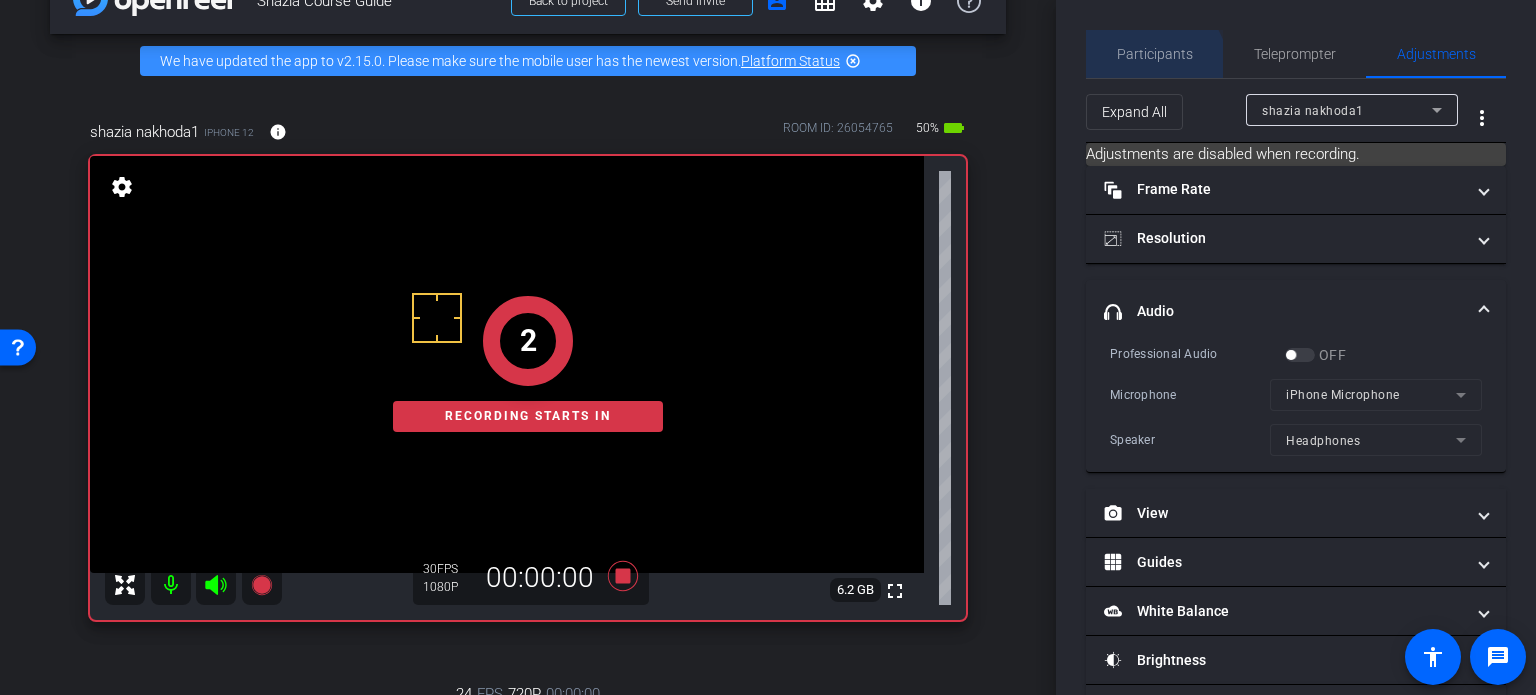 click on "Participants" at bounding box center (1155, 54) 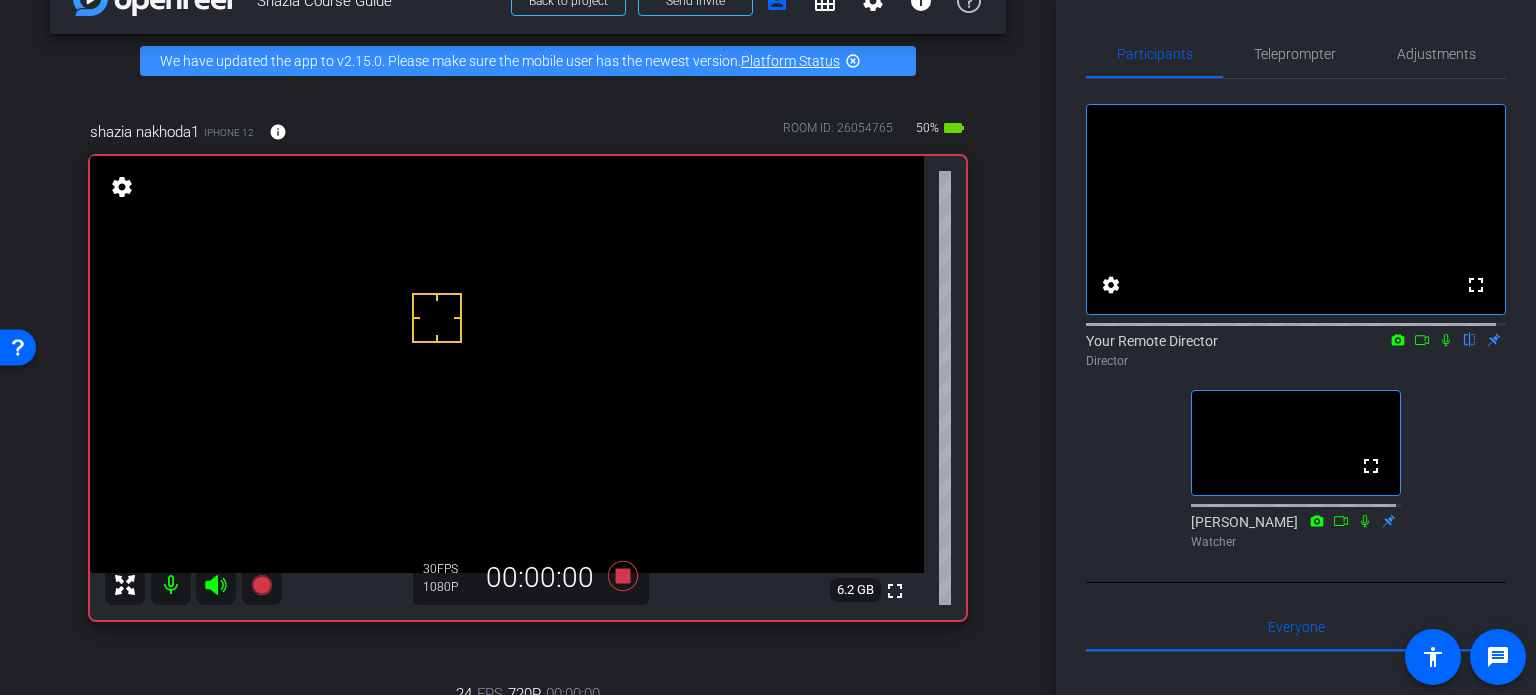 click 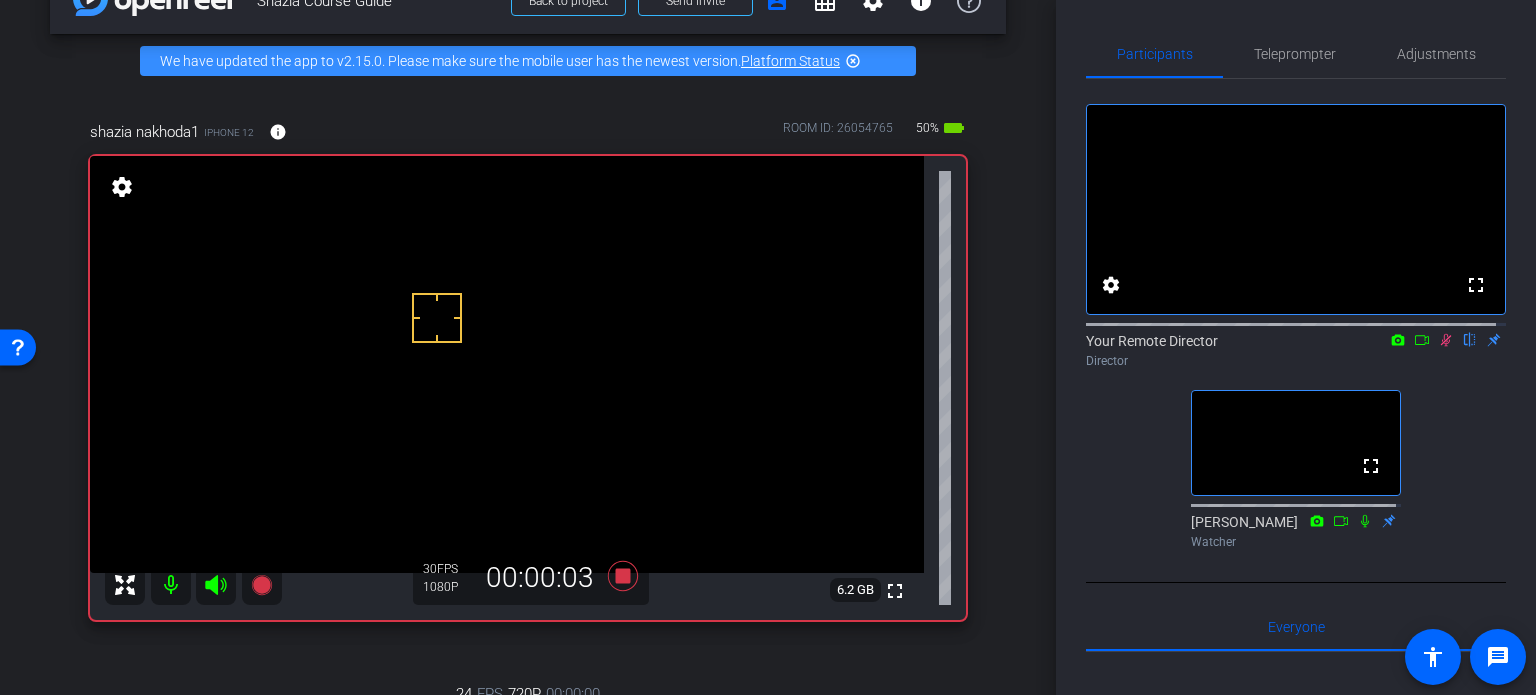 click 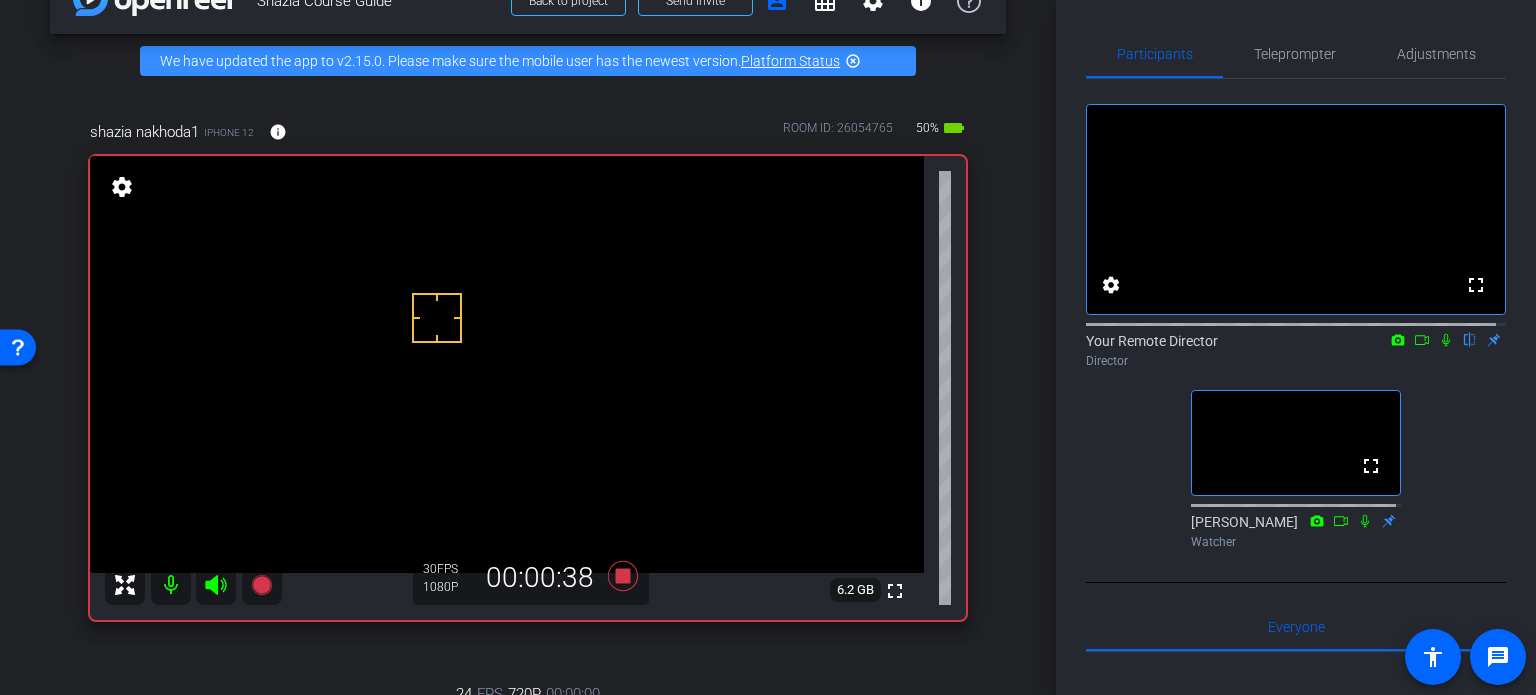click on "arrow_back  Shazia Course Guide   Back to project   Send invite  account_box grid_on settings info
We have updated the app to v2.15.0. Please make sure the mobile user has the newest version.  Platform Status highlight_off  shazia nakhoda1 iPhone 12 info ROOM ID: 26054765 50% battery_std fullscreen settings  6.2 GB
30 FPS  1080P   00:00:38
24 FPS 720P  00:00:00  fullscreen
[PERSON_NAME] Subject   -  Chrome
settings  Session Clips   cloud_upload" at bounding box center (528, 295) 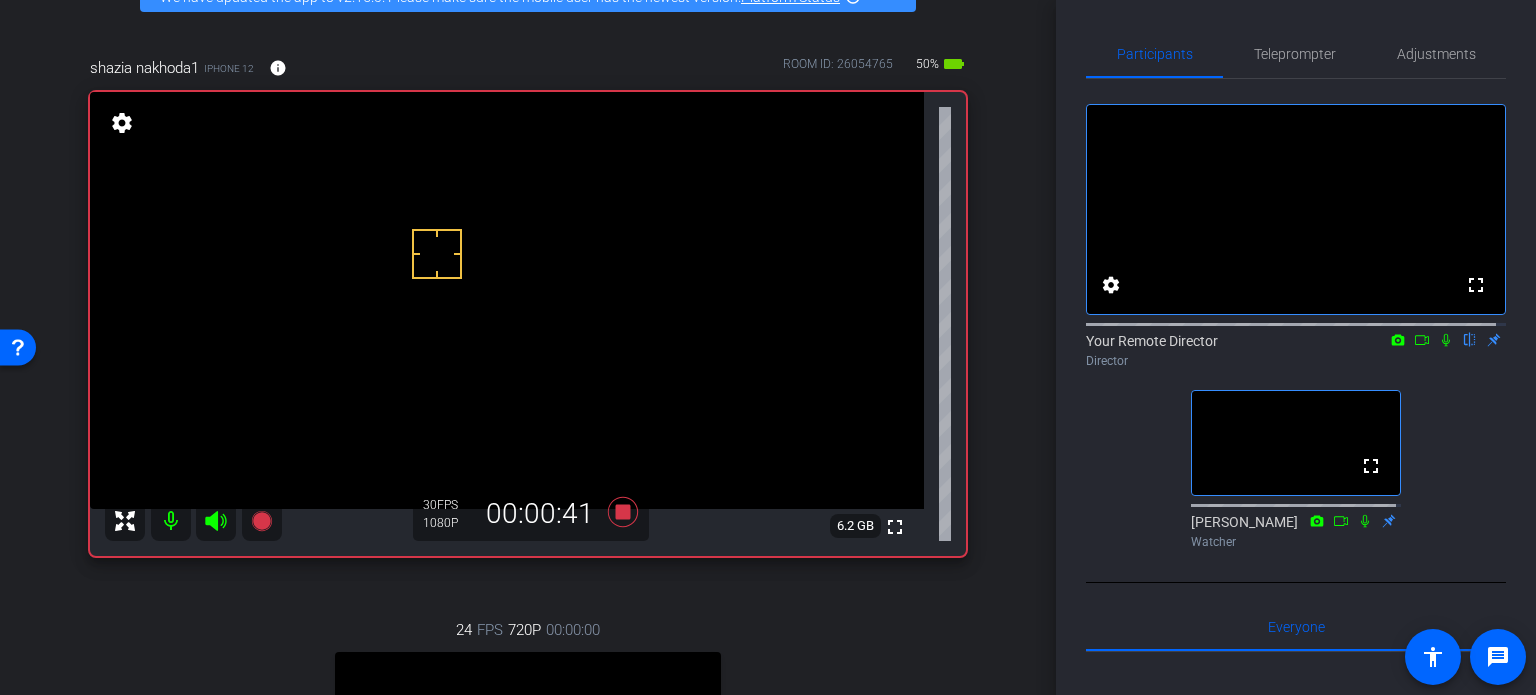 scroll, scrollTop: 119, scrollLeft: 0, axis: vertical 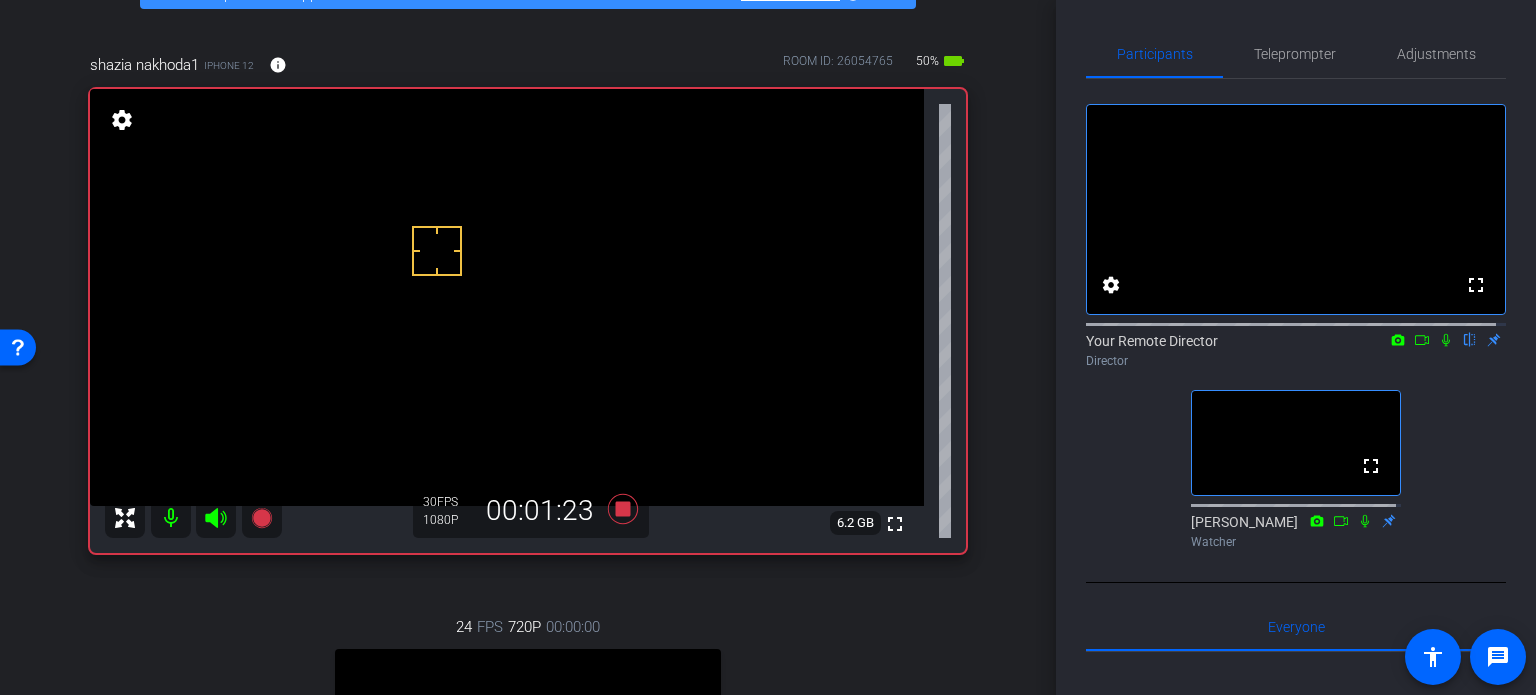 click on "arrow_back  Shazia Course Guide   Back to project   Send invite  account_box grid_on settings info
We have updated the app to v2.15.0. Please make sure the mobile user has the newest version.  Platform Status highlight_off  shazia nakhoda1 iPhone 12 info ROOM ID: 26054765 50% battery_std fullscreen settings  6.2 GB
30 FPS  1080P   00:01:23
24 FPS 720P  00:00:00  fullscreen
[PERSON_NAME] Subject   -  Chrome
settings  Session Clips   cloud_upload" at bounding box center [528, 228] 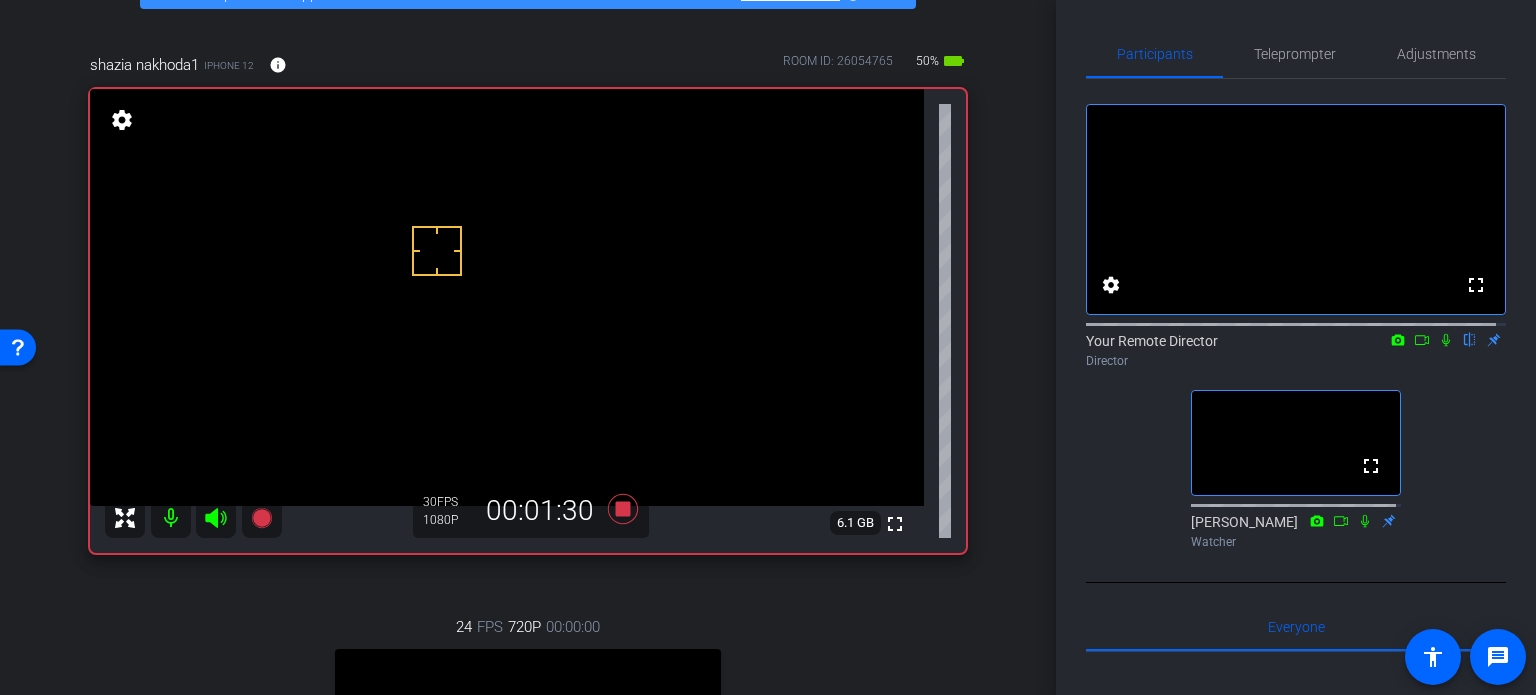 click on "arrow_back  Shazia Course Guide   Back to project   Send invite  account_box grid_on settings info
We have updated the app to v2.15.0. Please make sure the mobile user has the newest version.  Platform Status highlight_off  shazia nakhoda1 iPhone 12 info ROOM ID: 26054765 50% battery_std fullscreen settings  6.1 GB
30 FPS  1080P   00:01:30
24 FPS 720P  00:00:00  fullscreen
[PERSON_NAME] Subject   -  Chrome
settings  Session Clips   cloud_upload" at bounding box center [528, 228] 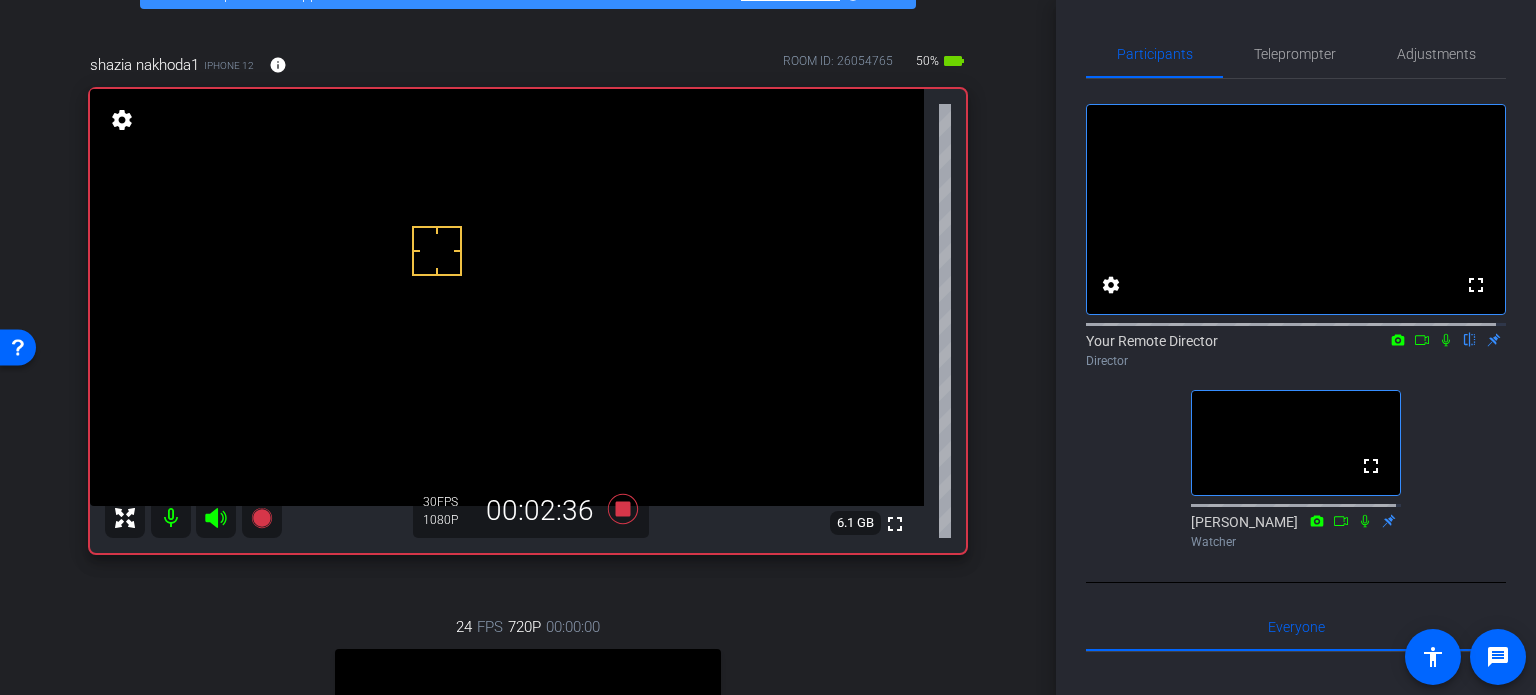 drag, startPoint x: 623, startPoint y: 511, endPoint x: 641, endPoint y: 571, distance: 62.641838 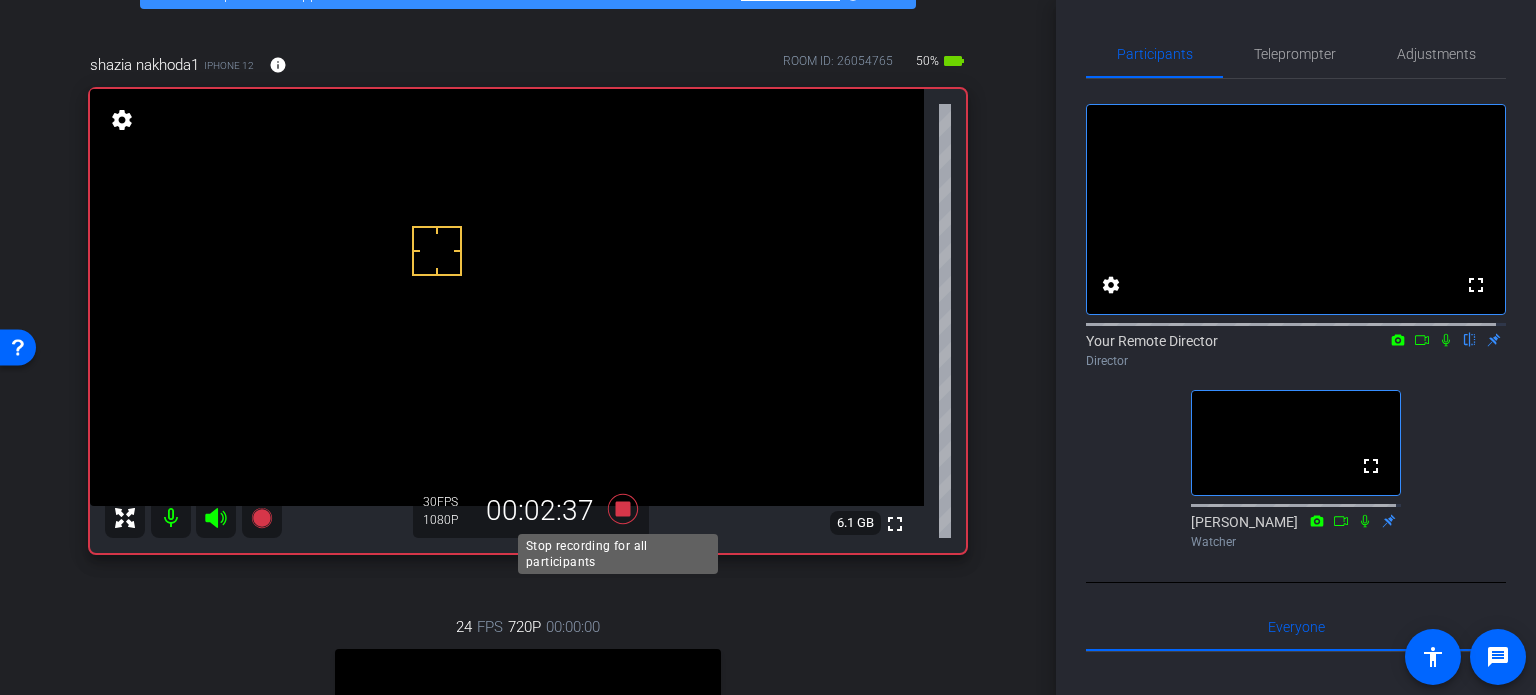 click 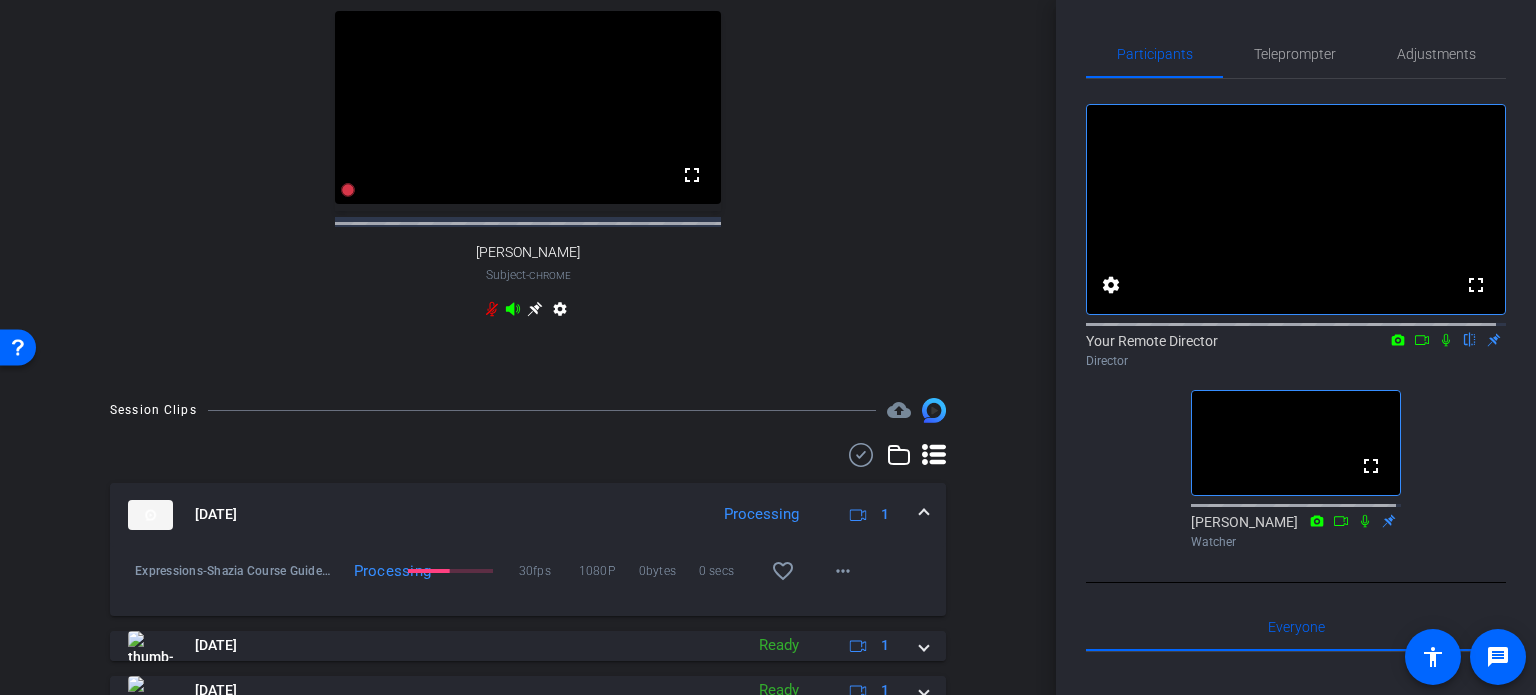 scroll, scrollTop: 756, scrollLeft: 0, axis: vertical 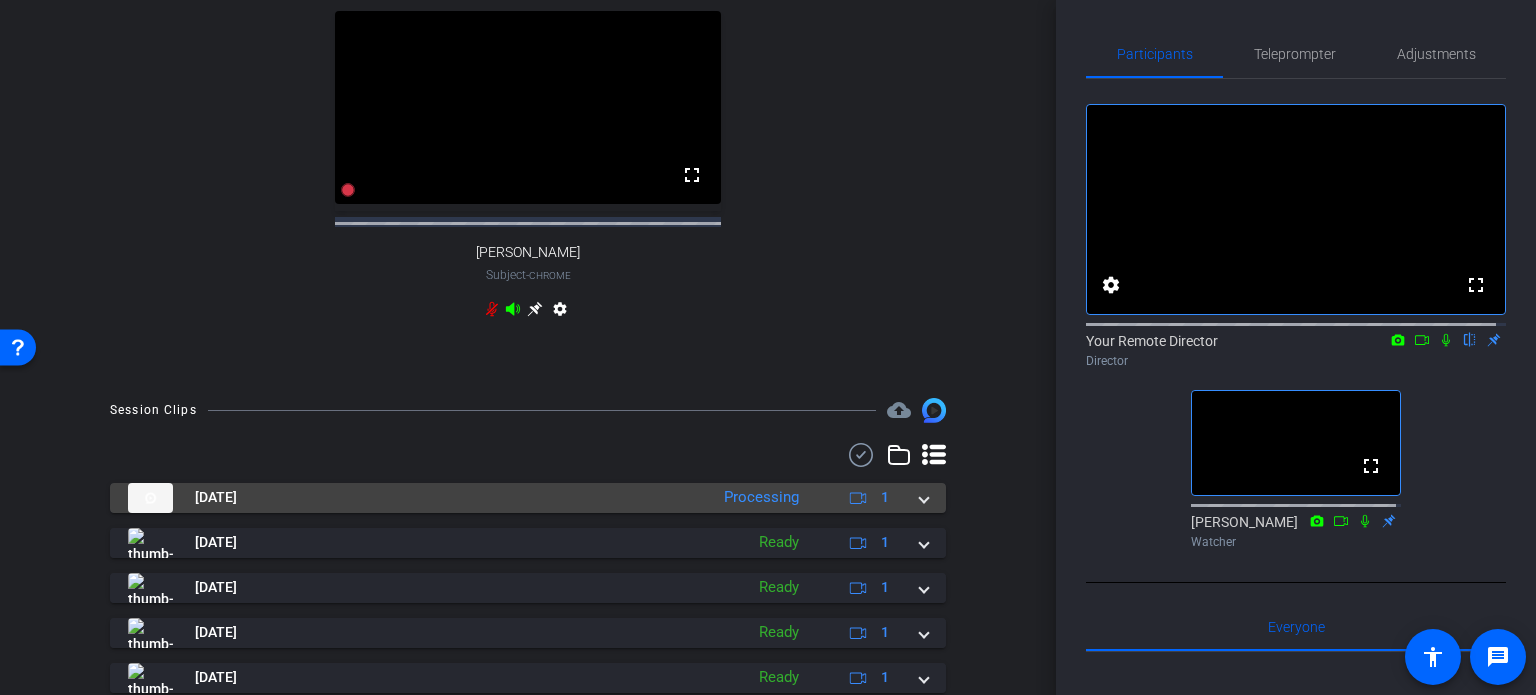 click on "[DATE]   Processing
1 Expressions-Shazia Course Guide-shazia nakhoda1-Vital Talk-2025-07-10-15-29-26-823-1   Processing  30fps 1080P 0bytes 0 secs favorite_border more_horiz   [DATE]   Ready
1   [DATE]   Ready
1   [DATE]   Ready
1   [DATE]   Ready
1   [DATE]   Ready
1   [DATE]   Ready
1   [DATE]   Ready
1" 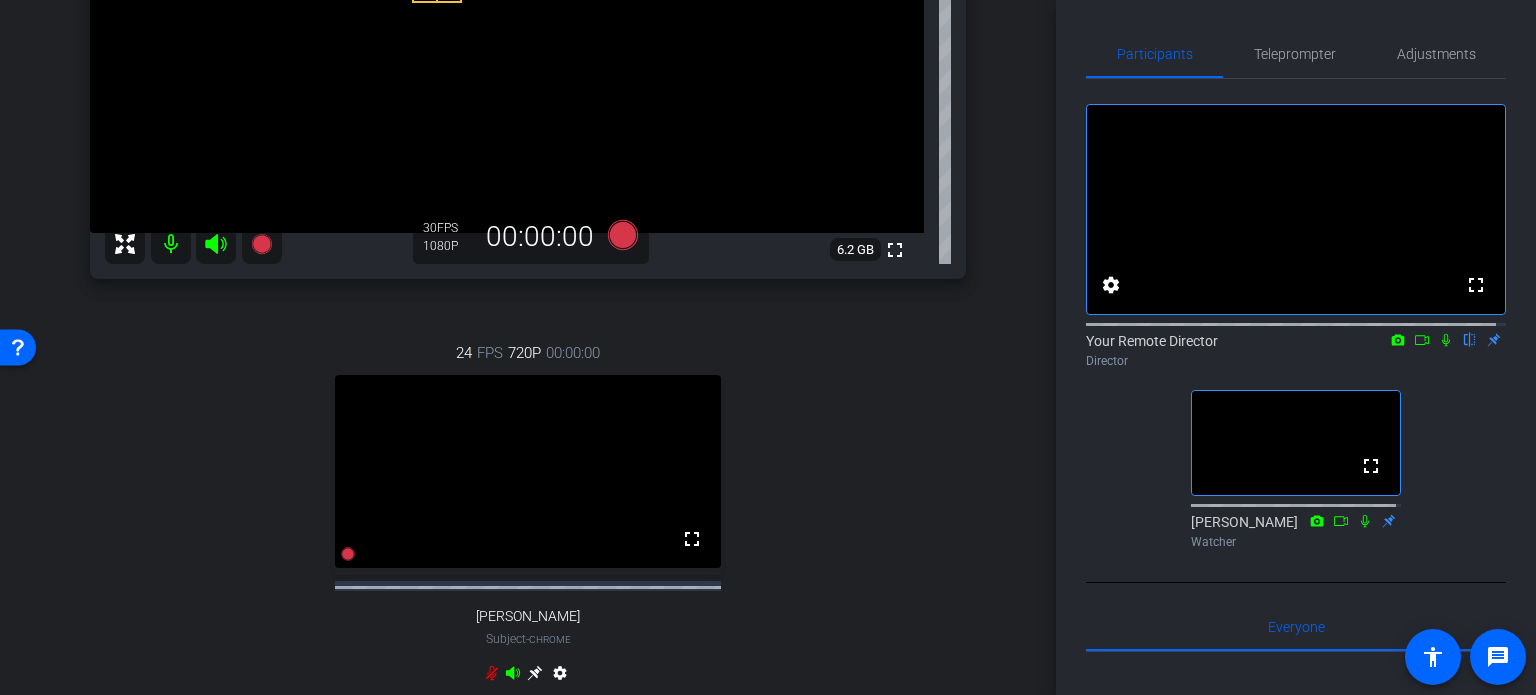 scroll, scrollTop: 391, scrollLeft: 0, axis: vertical 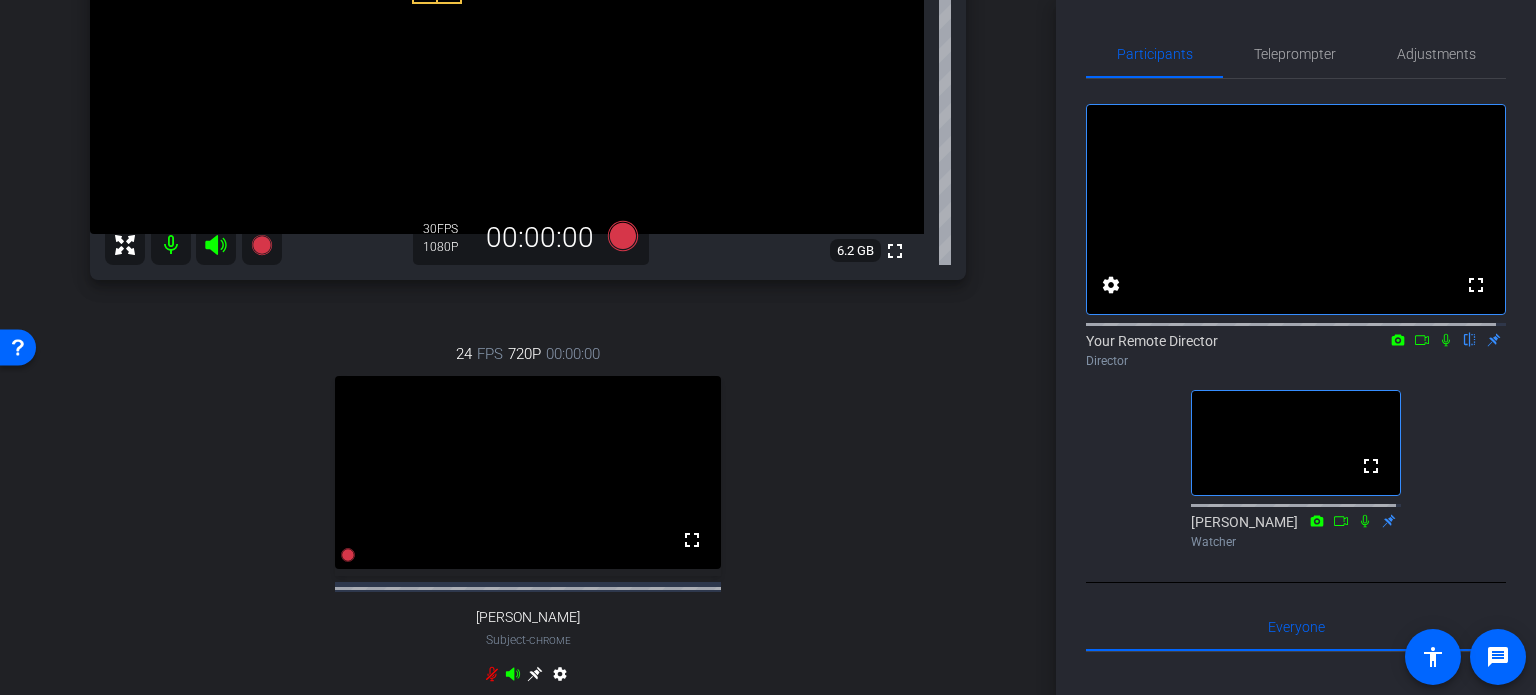 click on "24 FPS 720P  00:00:00  fullscreen
[PERSON_NAME] Subject   -  Chrome
settings" at bounding box center [528, 516] 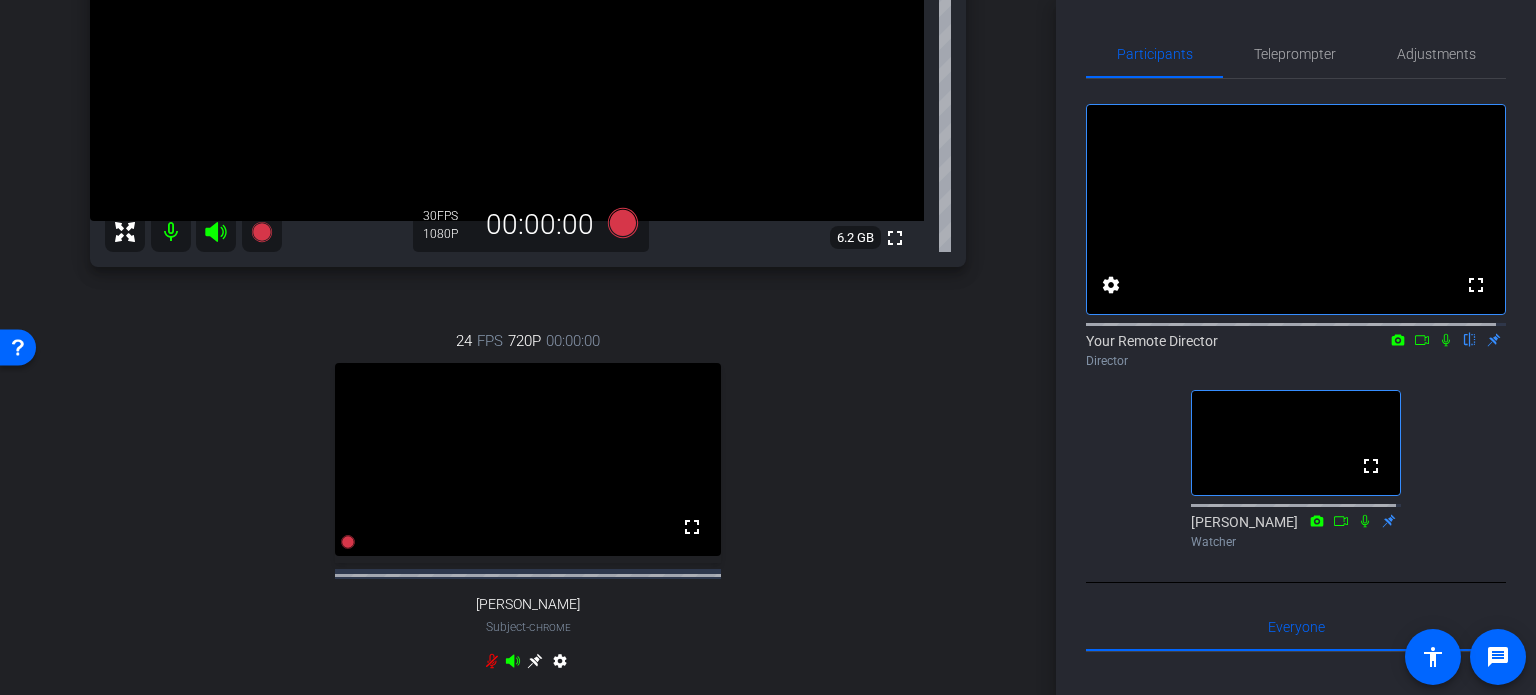click 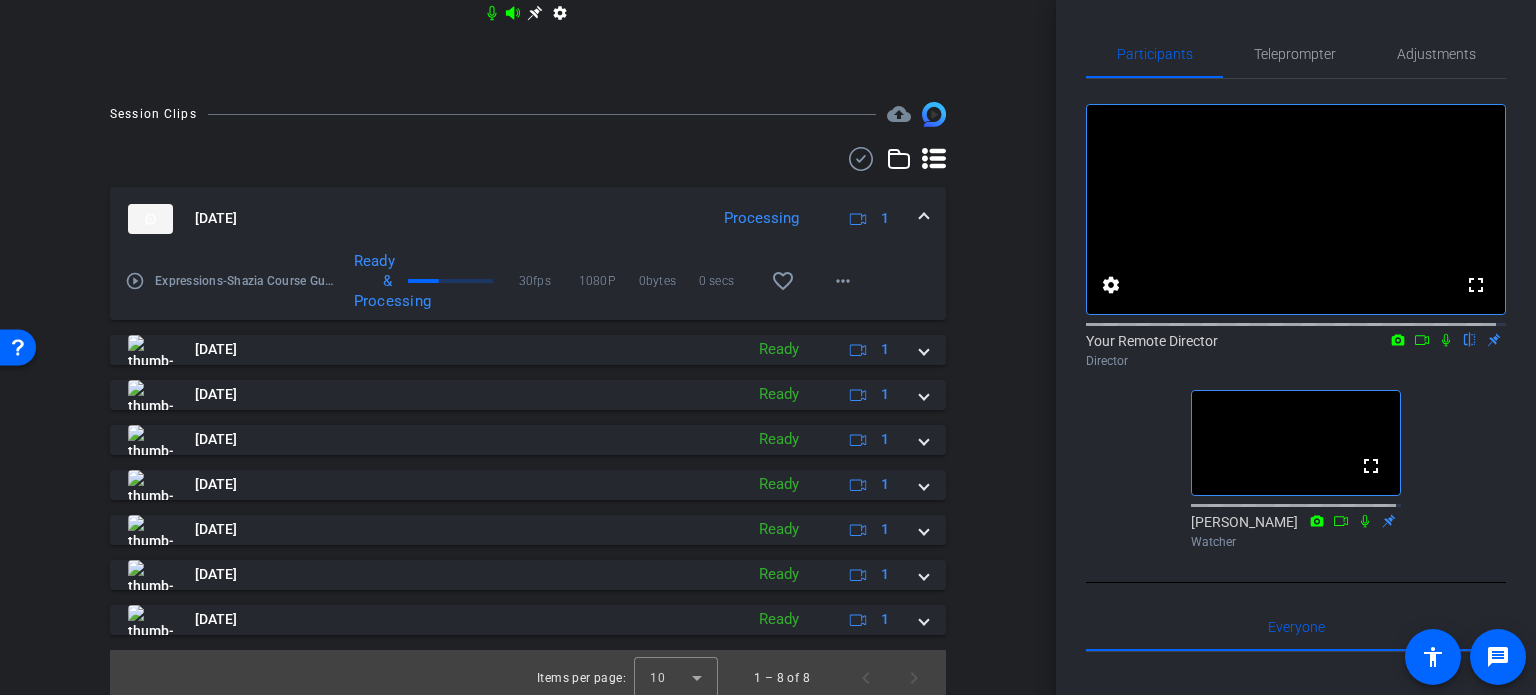 scroll, scrollTop: 1080, scrollLeft: 0, axis: vertical 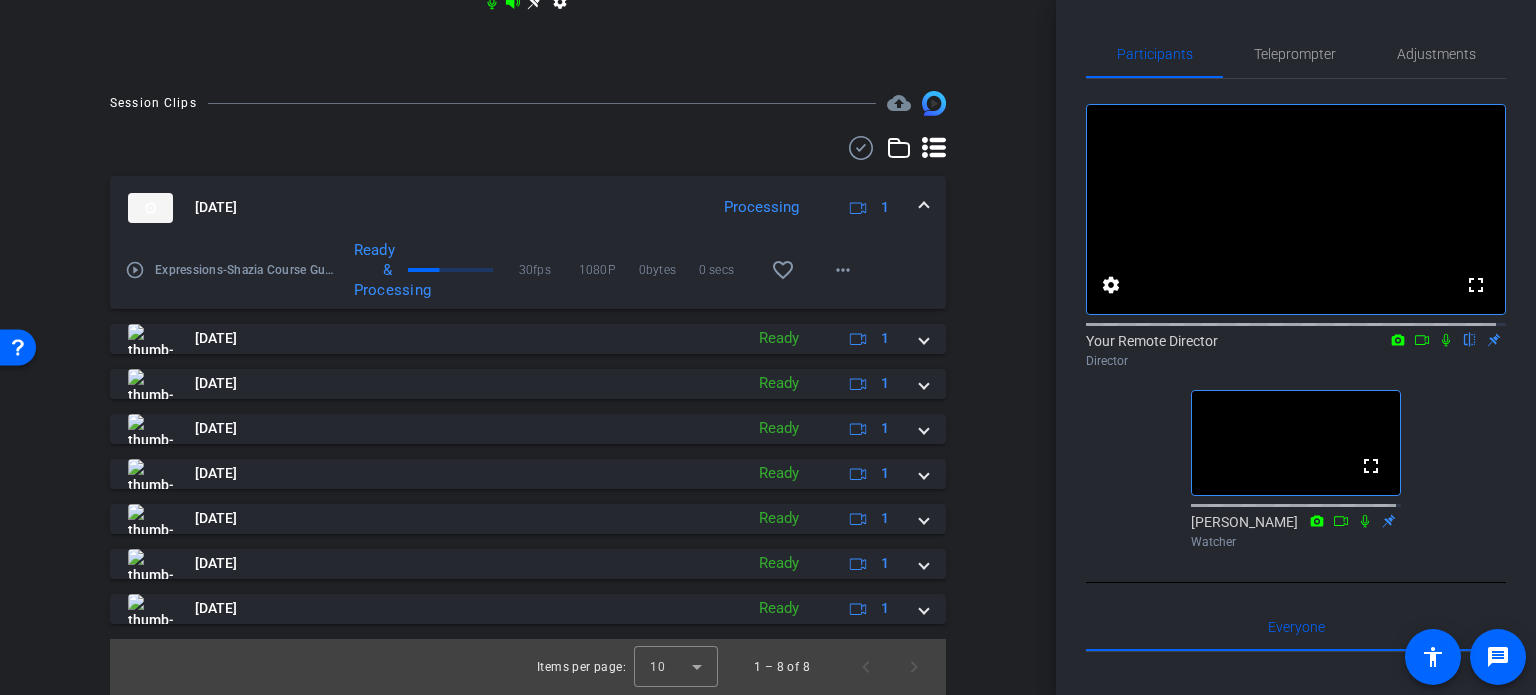 click on "play_circle_outline" at bounding box center [135, 270] 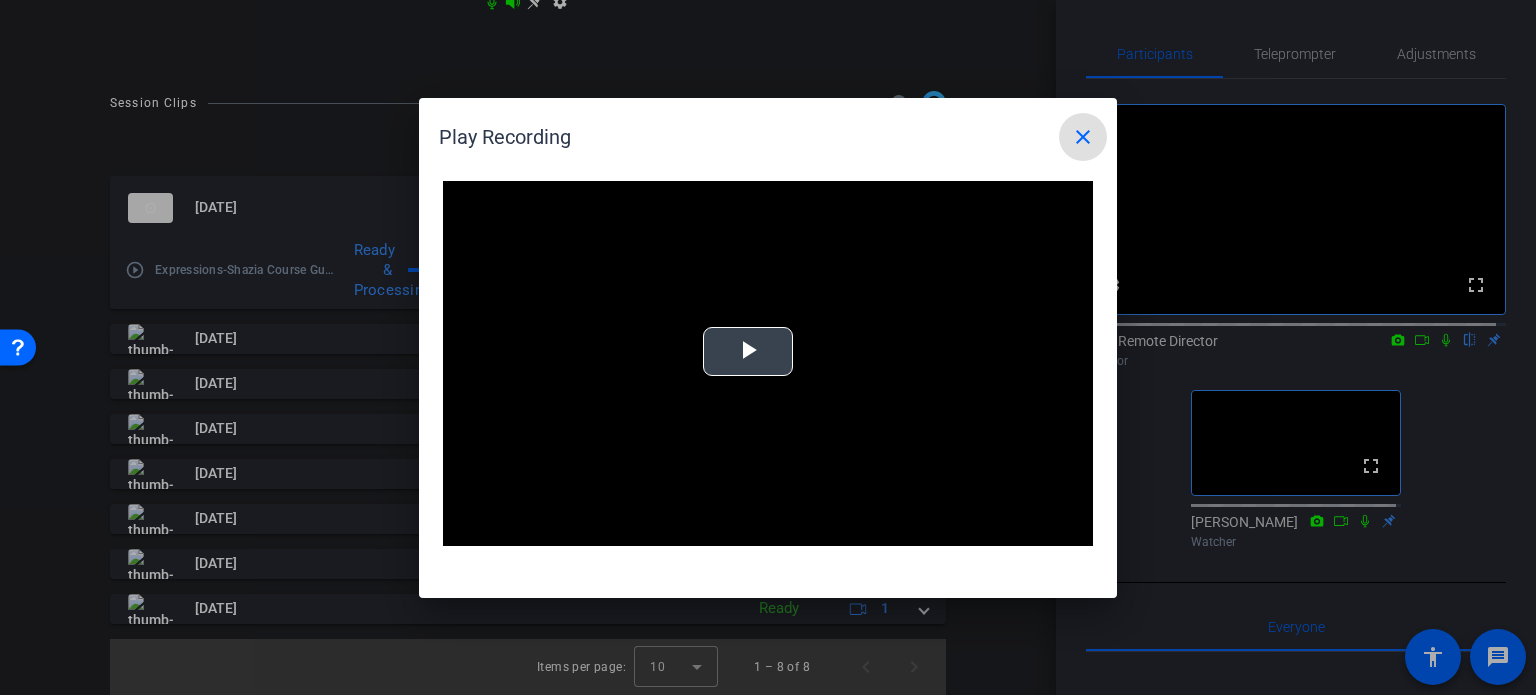 click at bounding box center (768, 364) 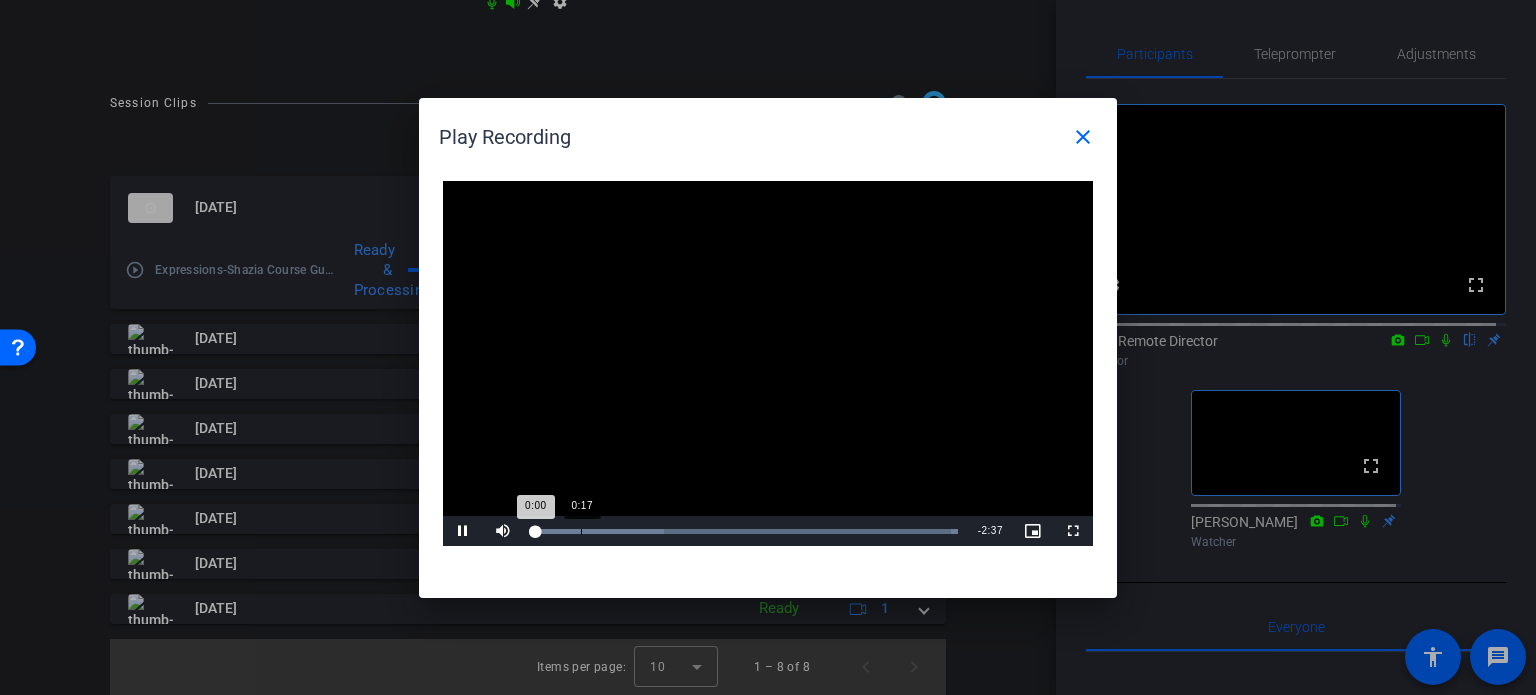 click at bounding box center [768, 364] 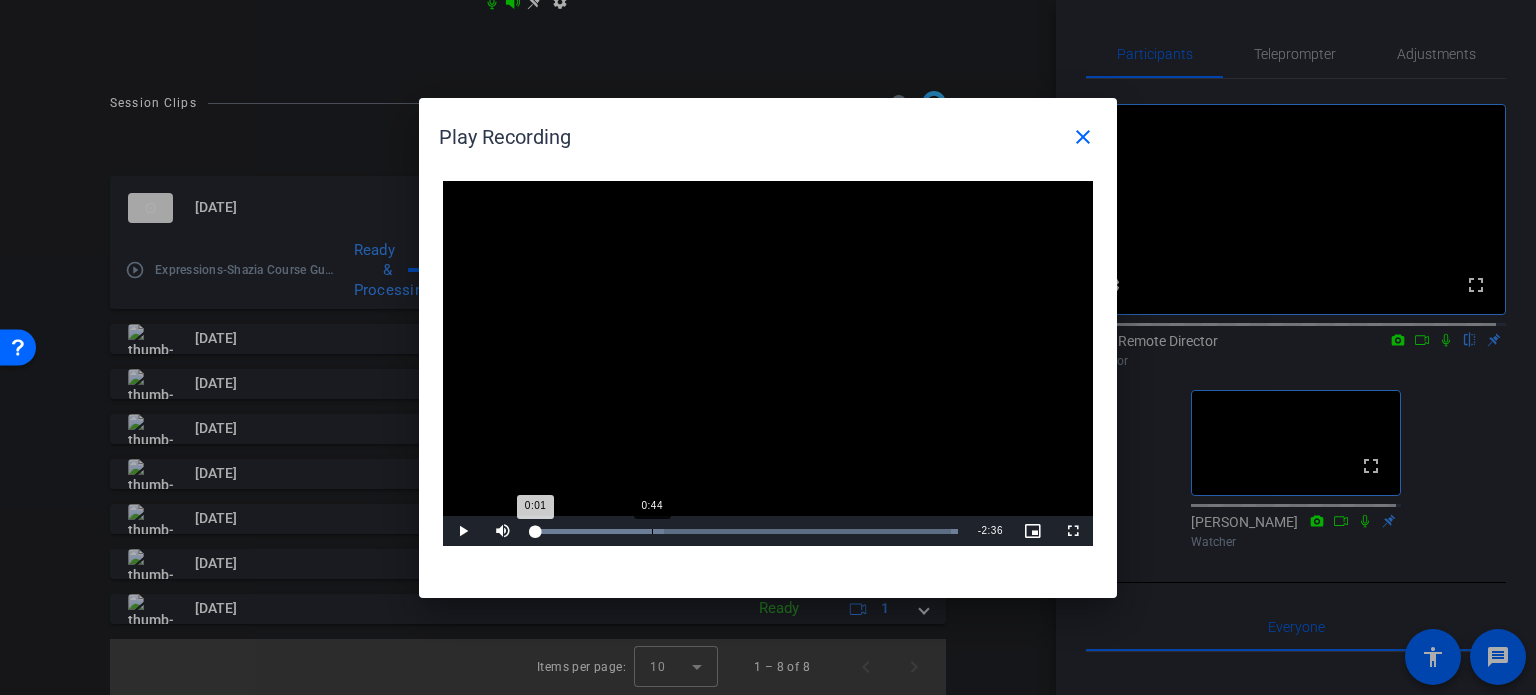 click on "Loaded :  100.00% 0:44 0:01" at bounding box center [745, 531] 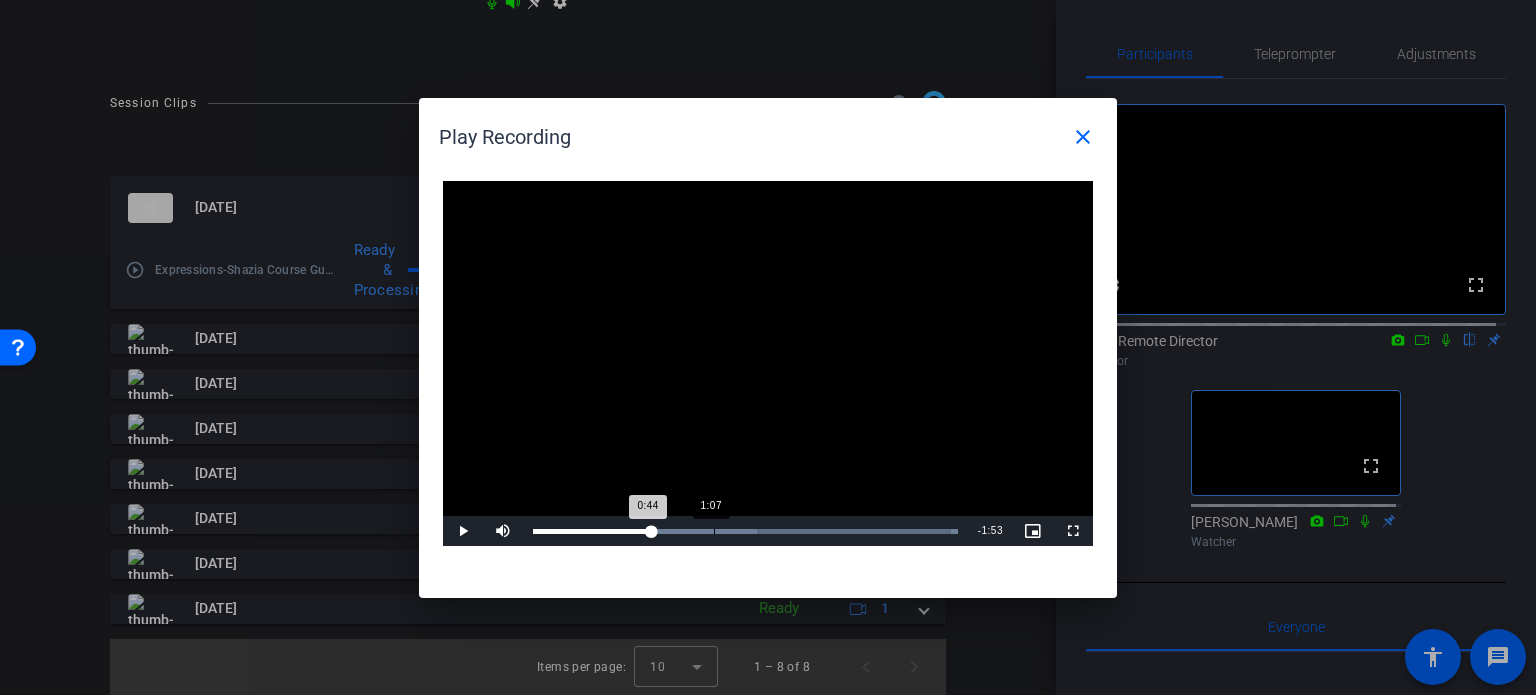 click at bounding box center (645, 531) 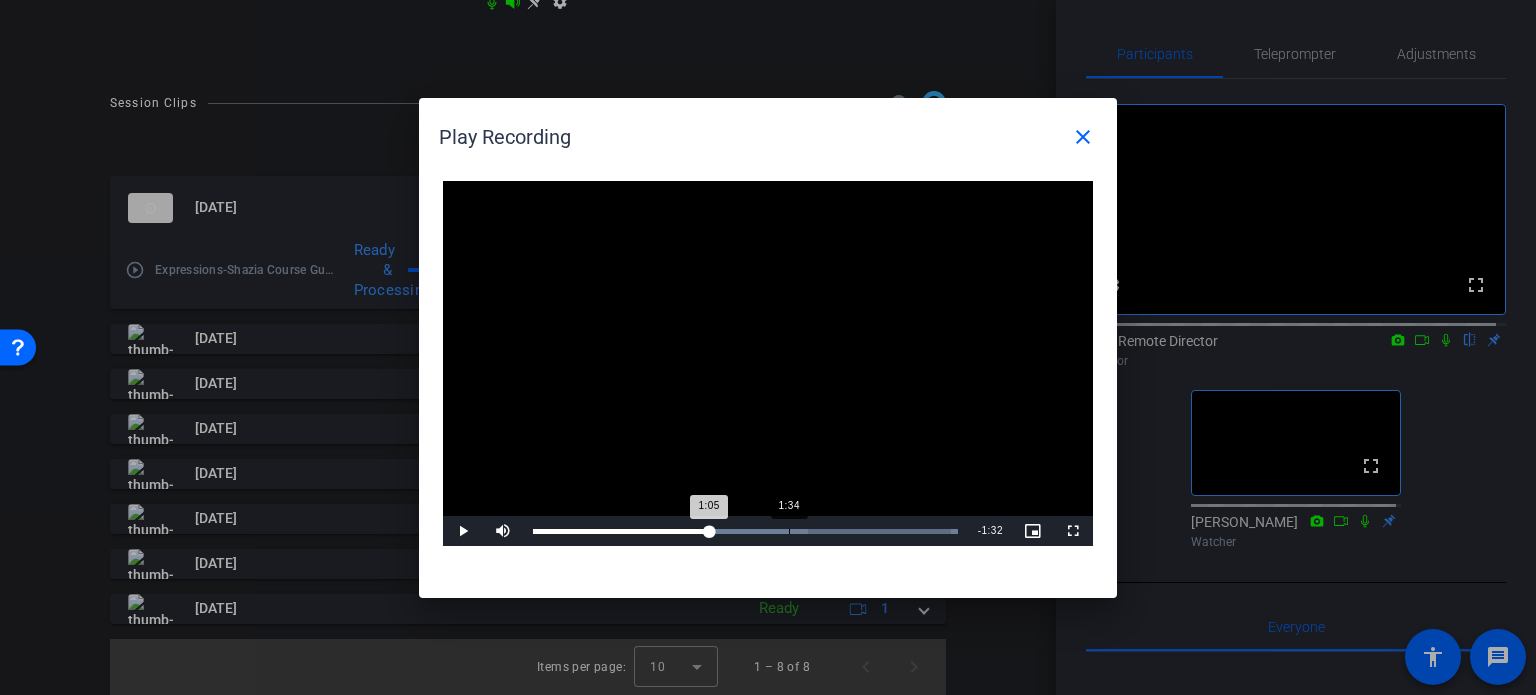 click on "1:34" at bounding box center [789, 531] 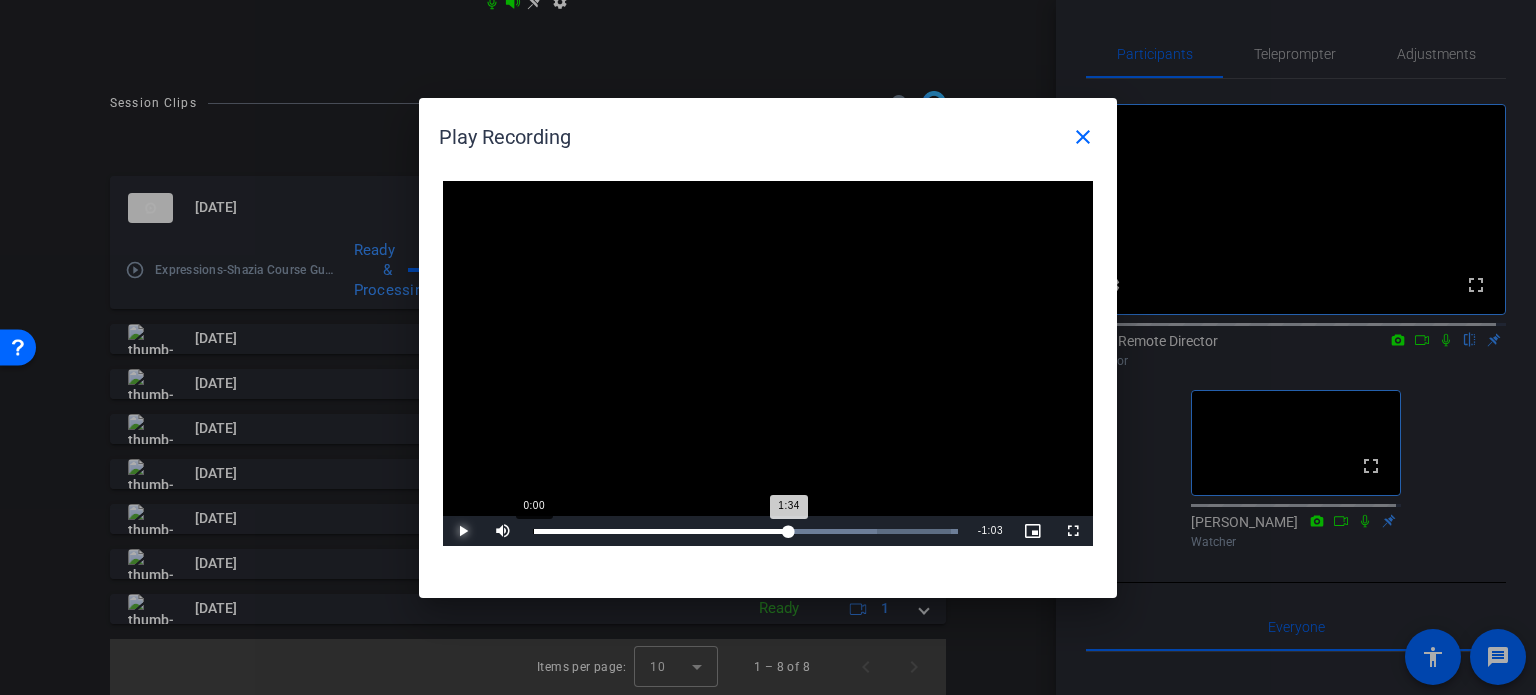 drag, startPoint x: 454, startPoint y: 533, endPoint x: 522, endPoint y: 528, distance: 68.18358 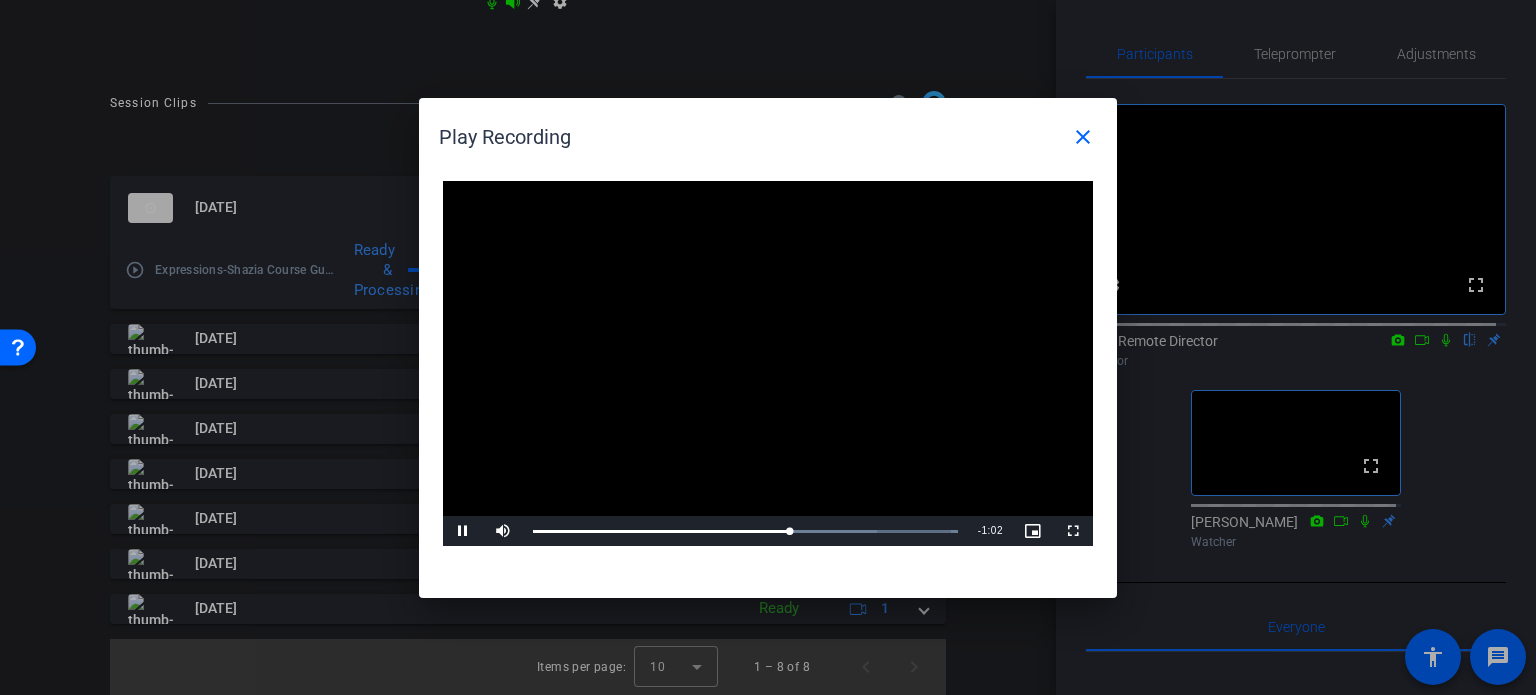 click on "Video Player is loading. Play Video Pause Mute Current Time  1:35 / Duration  2:37 Loaded :  100.00% 0:10 1:35 Stream Type  LIVE Seek to live, currently behind live LIVE Remaining Time  - 1:02   1x Playback Rate Chapters Chapters Descriptions descriptions off , selected Captions captions settings , opens captions settings dialog captions off , selected Audio Track Picture-in-Picture Fullscreen This is a modal window. Beginning of dialog window. Escape will cancel and close the window. Text Color White Black [PERSON_NAME] Blue Yellow Magenta Cyan Transparency Opaque Semi-Transparent Background Color Black White [PERSON_NAME] Blue Yellow Magenta Cyan Transparency Opaque Semi-Transparent Transparent Window Color Black White [PERSON_NAME] Blue Yellow Magenta Cyan Transparency Transparent Semi-Transparent Opaque Font Size 50% 75% 100% 125% 150% 175% 200% 300% 400% Text Edge Style None Raised Depressed Uniform Dropshadow Font Family Proportional Sans-Serif Monospace Sans-Serif Proportional Serif Monospace Serif Casual" at bounding box center [768, 379] 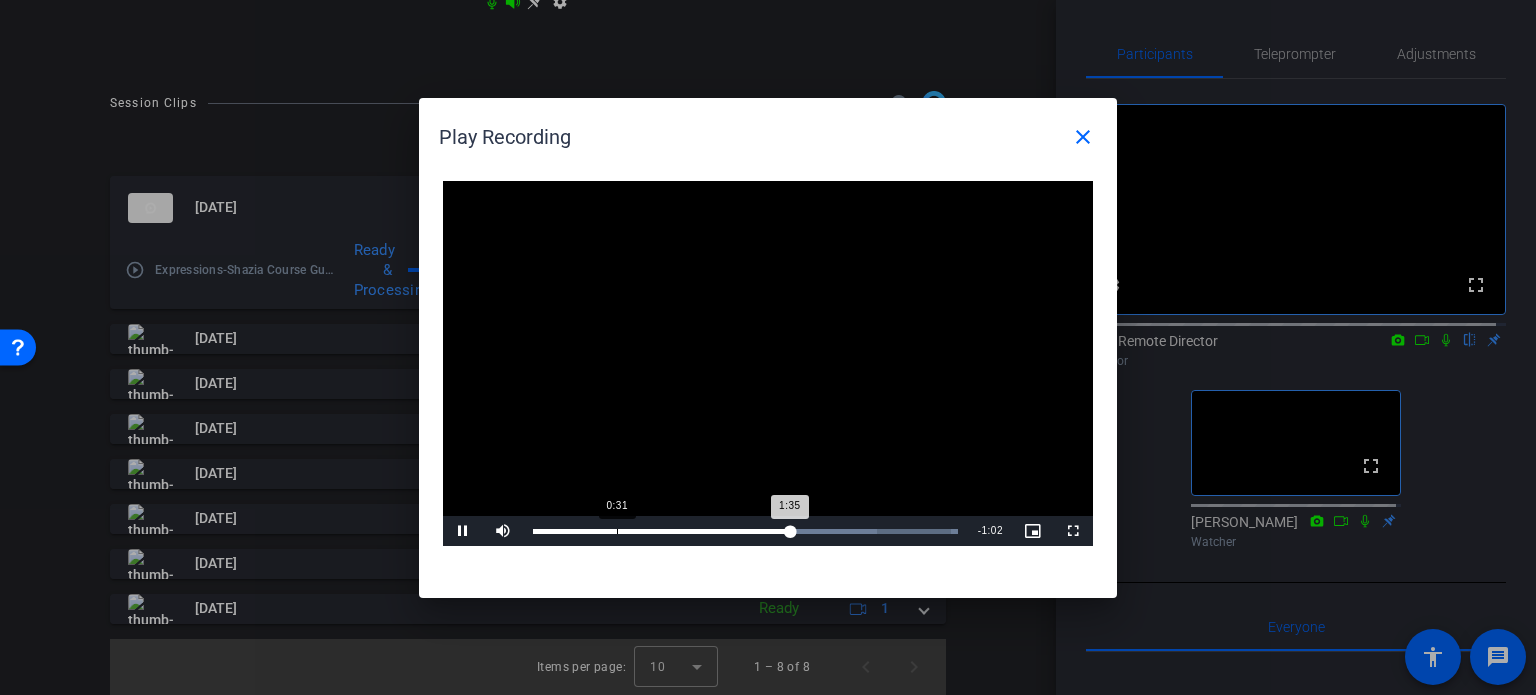 click on "Loaded :  100.00% 0:31 1:35" at bounding box center [745, 531] 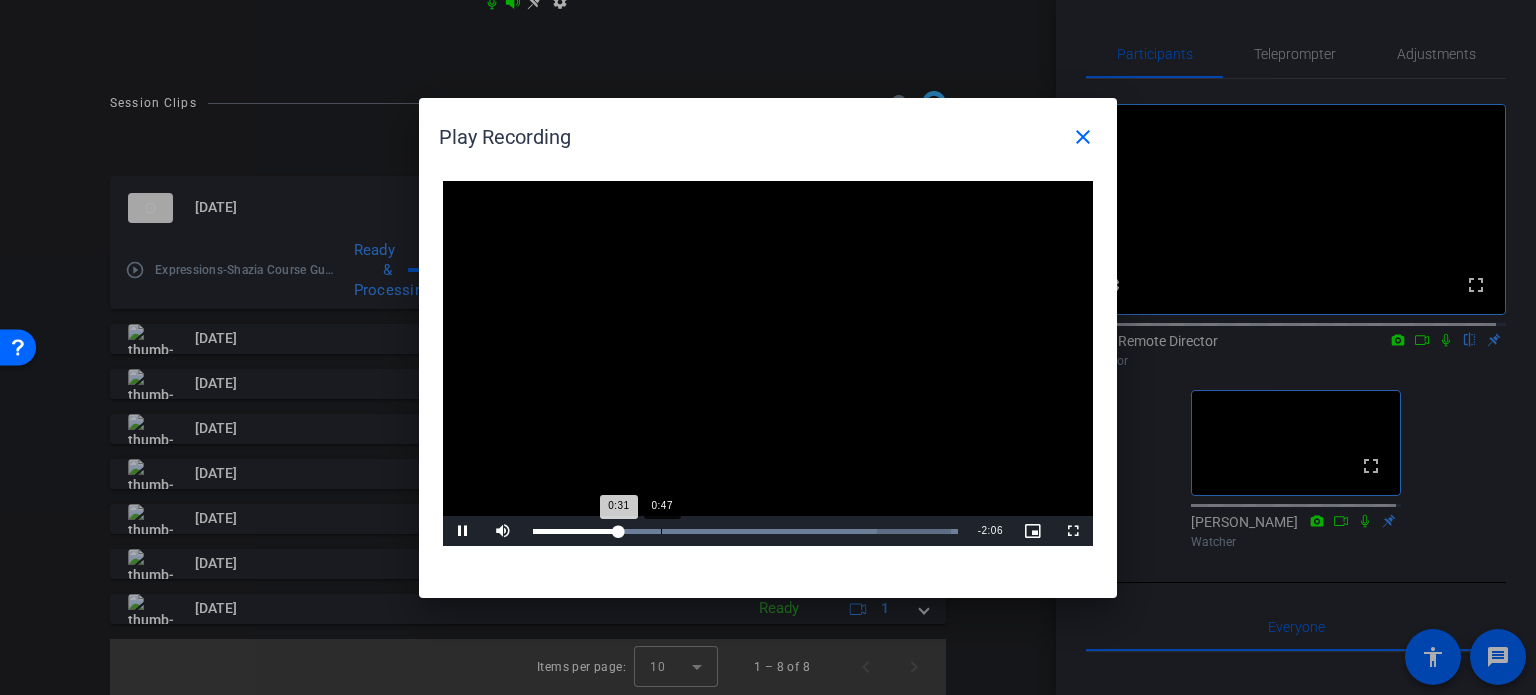 click on "Loaded :  100.00% 0:47 0:31" at bounding box center [745, 531] 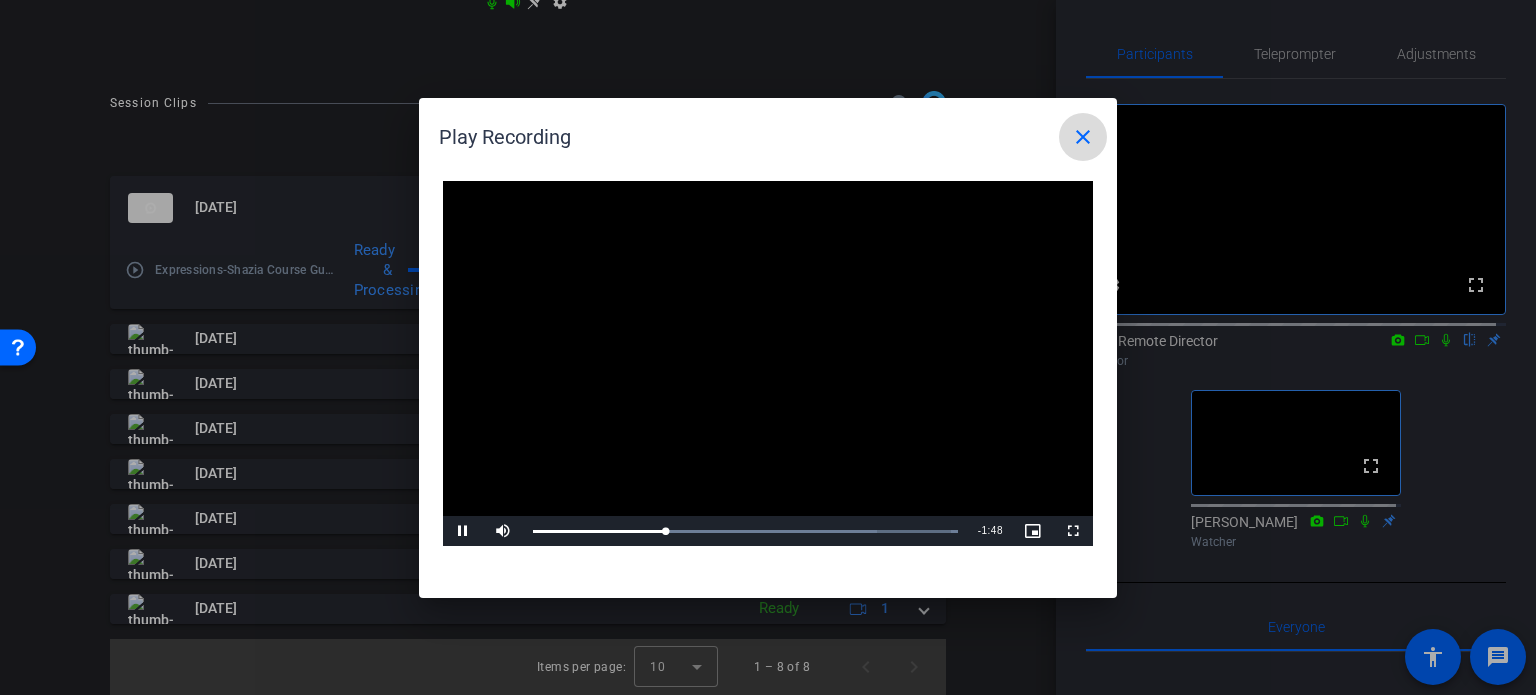 click on "close" at bounding box center [1083, 137] 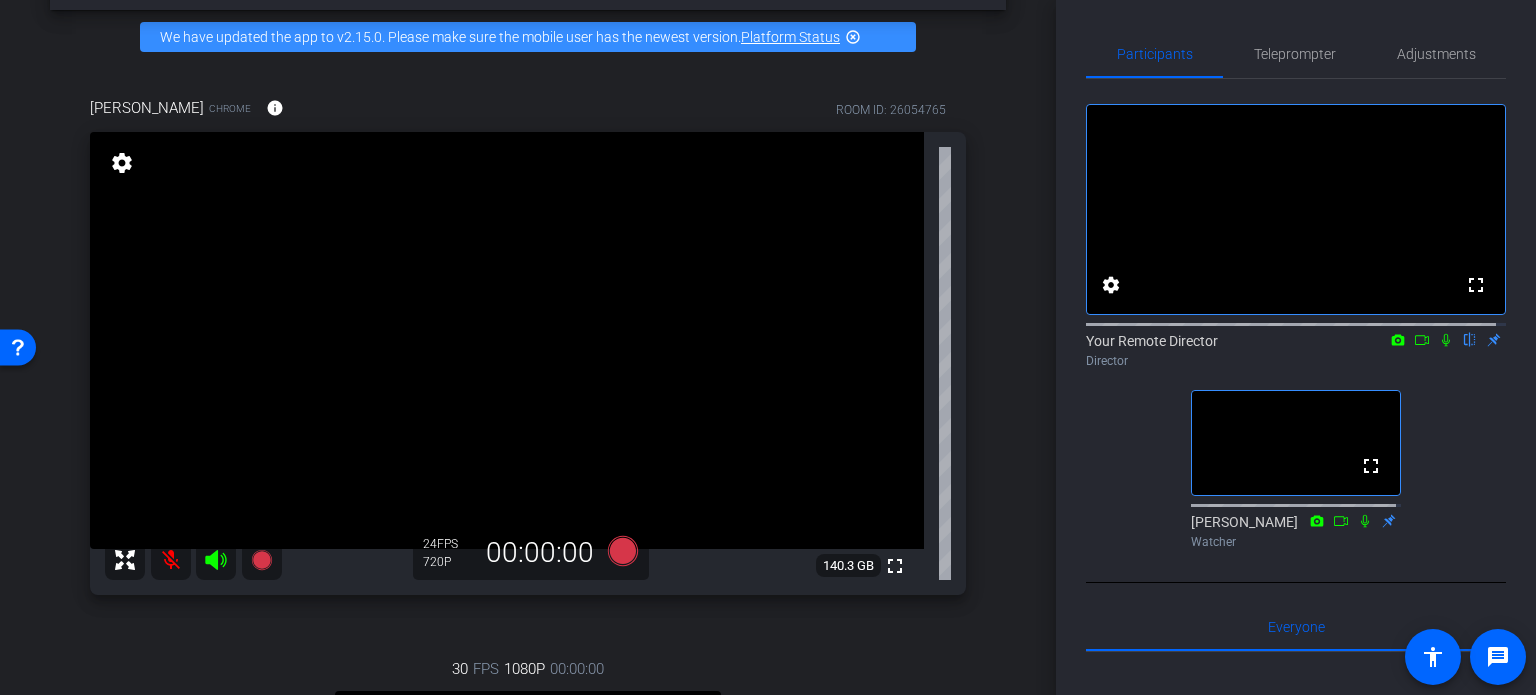 scroll, scrollTop: 79, scrollLeft: 0, axis: vertical 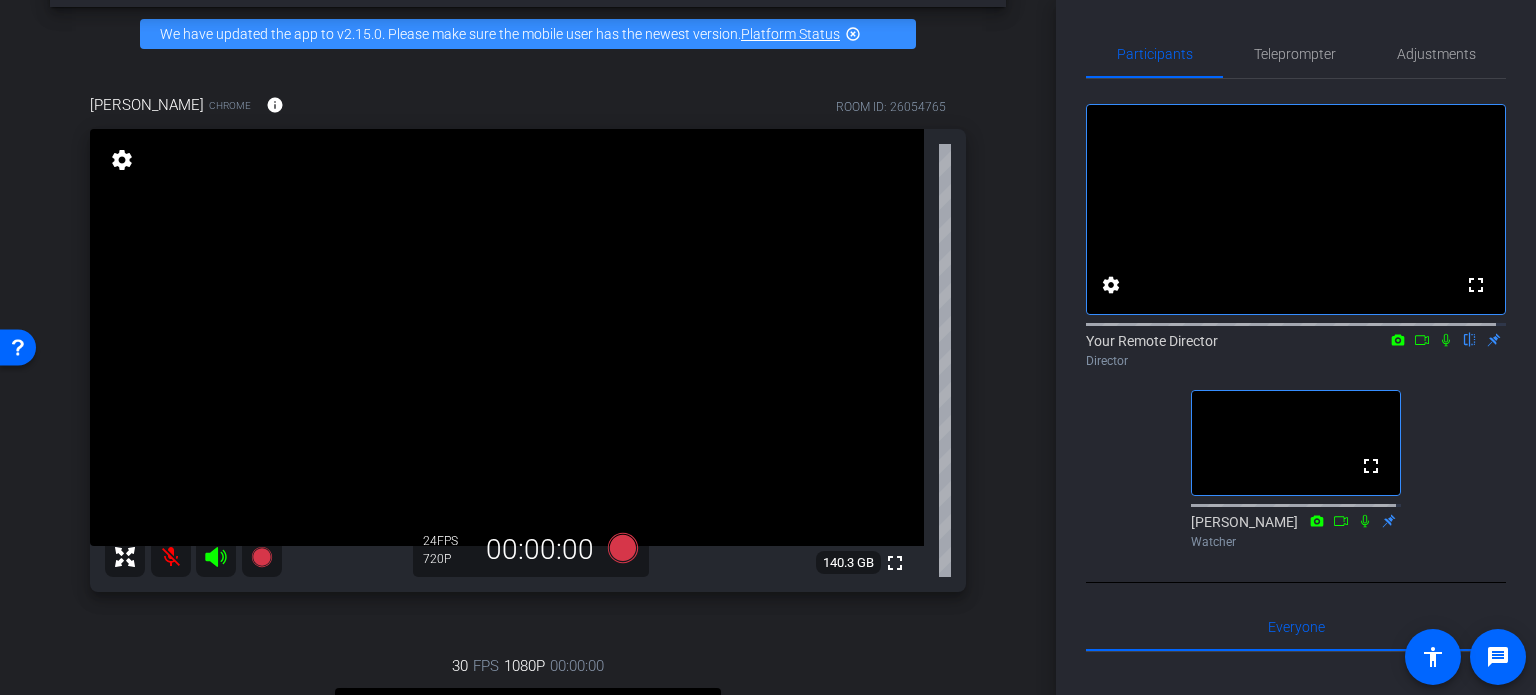 click on "arrow_back  Shazia Course Guide   Back to project   Send invite  account_box grid_on settings info
We have updated the app to v2.15.0. Please make sure the mobile user has the newest version.  Platform Status highlight_off  [PERSON_NAME] Chrome info ROOM ID: 26054765 fullscreen settings  140.3 GB
24 FPS  720P   00:00:00
30 FPS 1080P  00:00:00  fullscreen
shazia nakhoda1 Subject   -  iPhone 12 50% battery_std
settings  Session Clips" at bounding box center [528, 268] 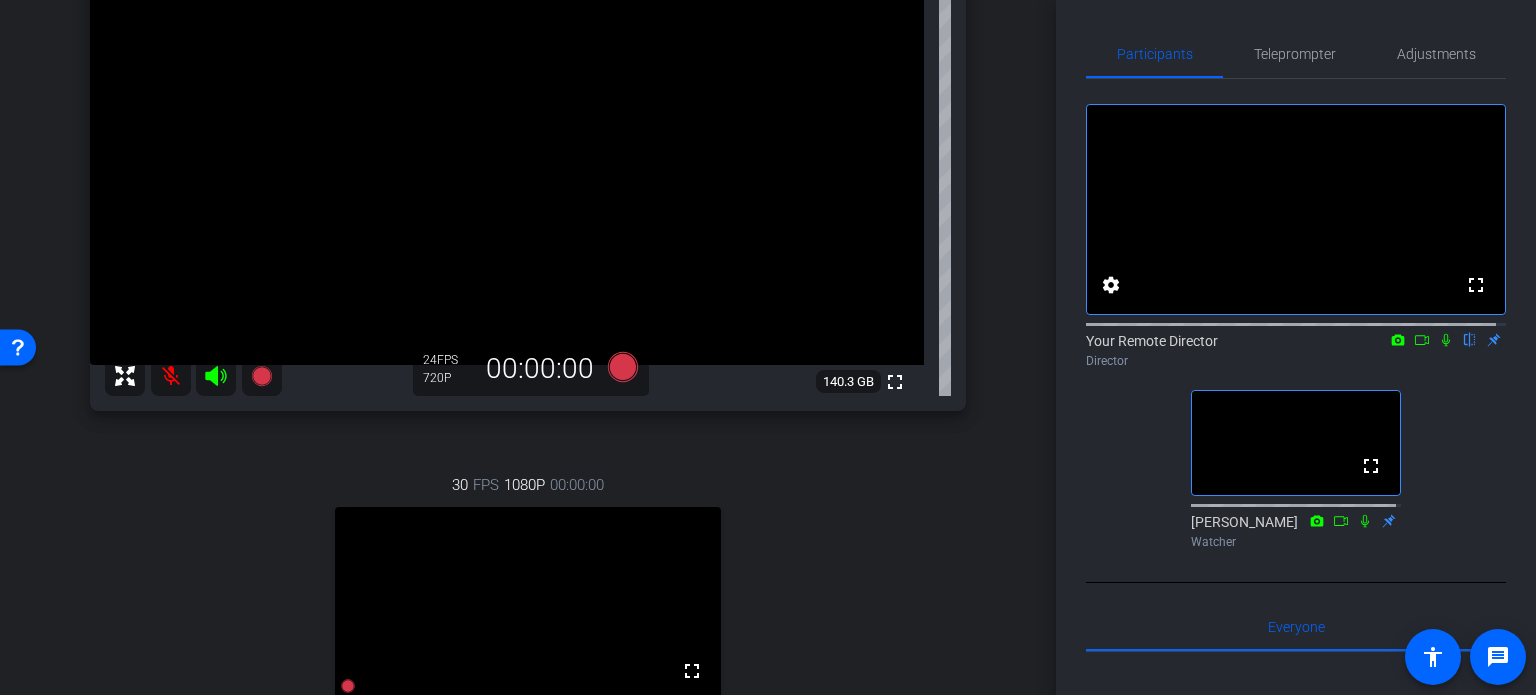 scroll, scrollTop: 0, scrollLeft: 0, axis: both 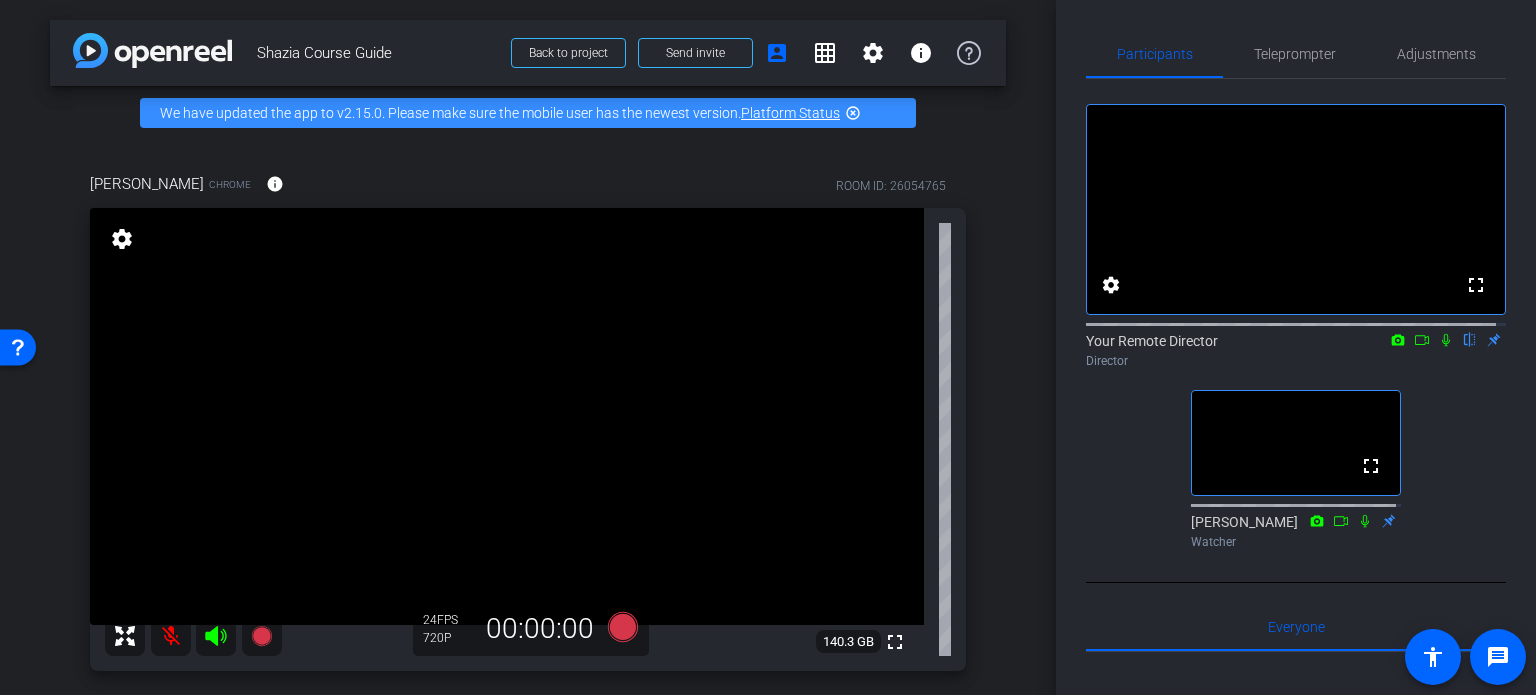 click on "arrow_back  Shazia Course Guide   Back to project   Send invite  account_box grid_on settings info
We have updated the app to v2.15.0. Please make sure the mobile user has the newest version.  Platform Status highlight_off  [PERSON_NAME] Chrome info ROOM ID: 26054765 fullscreen settings  140.3 GB
24 FPS  720P   00:00:00
30 FPS 1080P  00:00:00  fullscreen
shazia nakhoda1 Subject   -  iPhone 12 50% battery_std
settings  Session Clips" at bounding box center [528, 347] 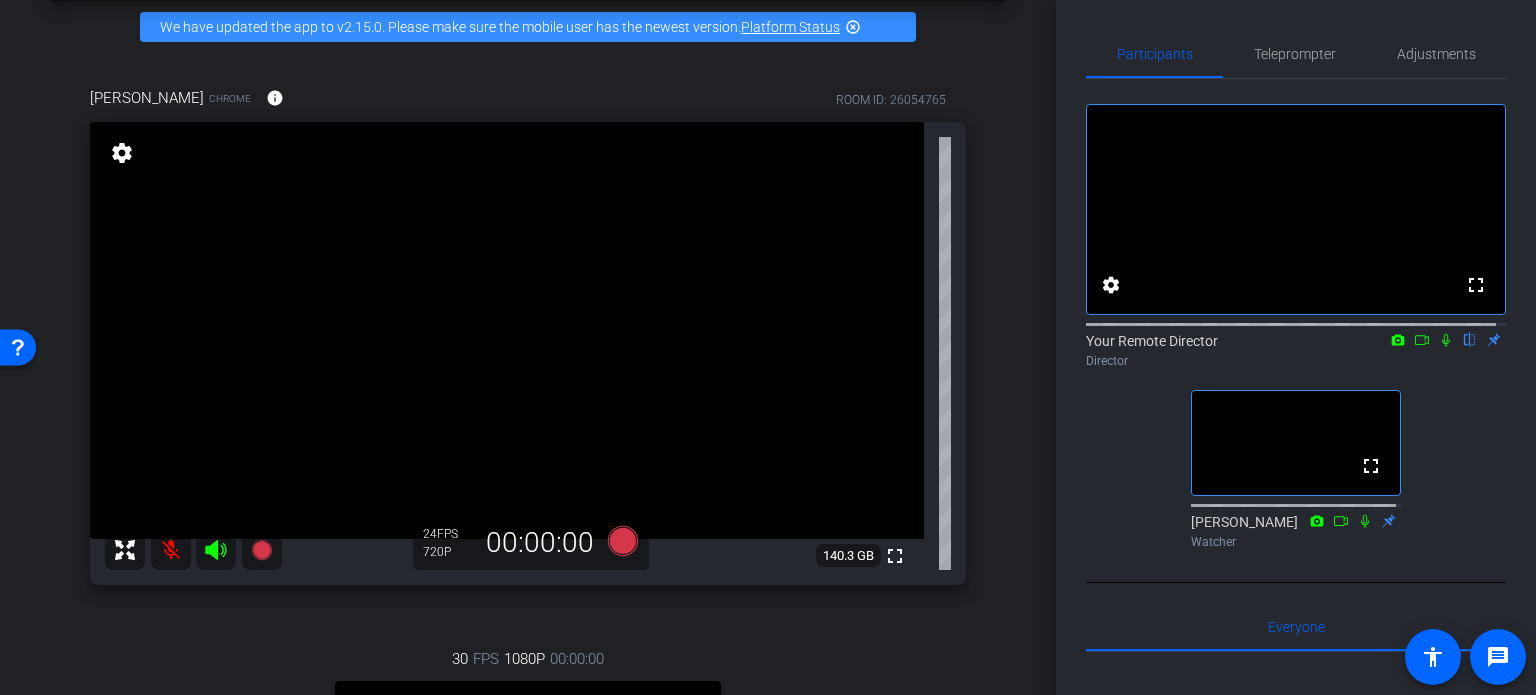 scroll, scrollTop: 0, scrollLeft: 0, axis: both 